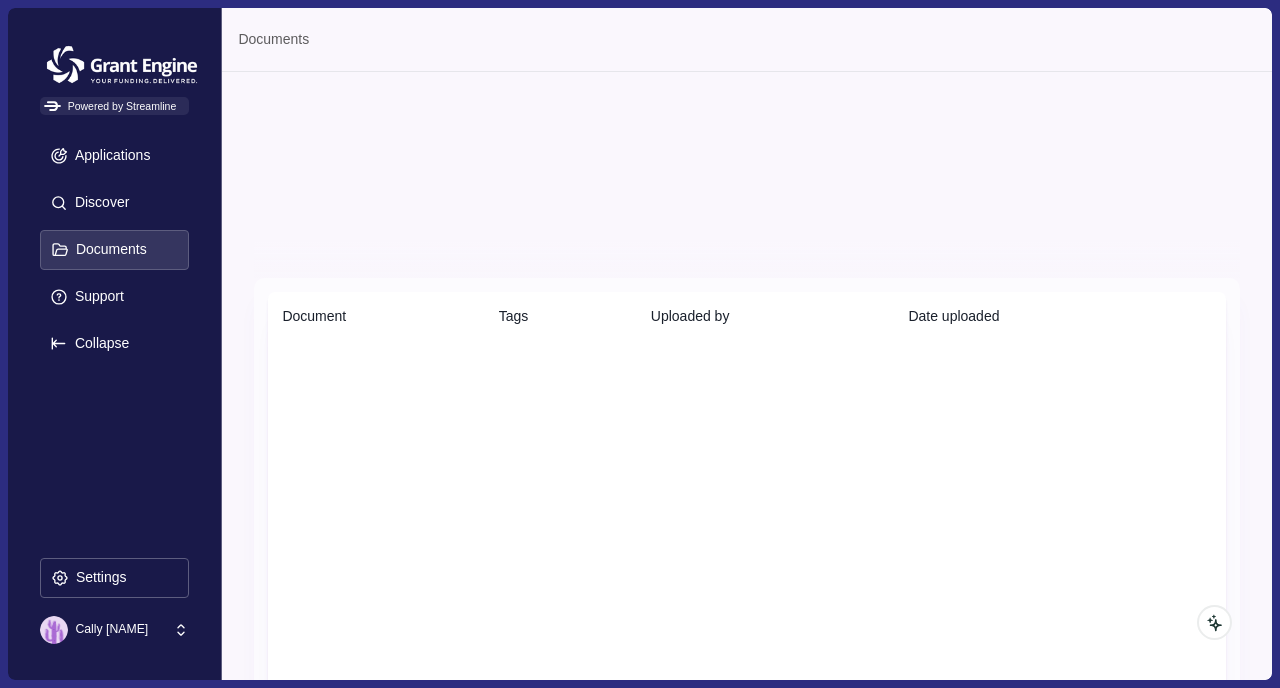 scroll, scrollTop: 0, scrollLeft: 0, axis: both 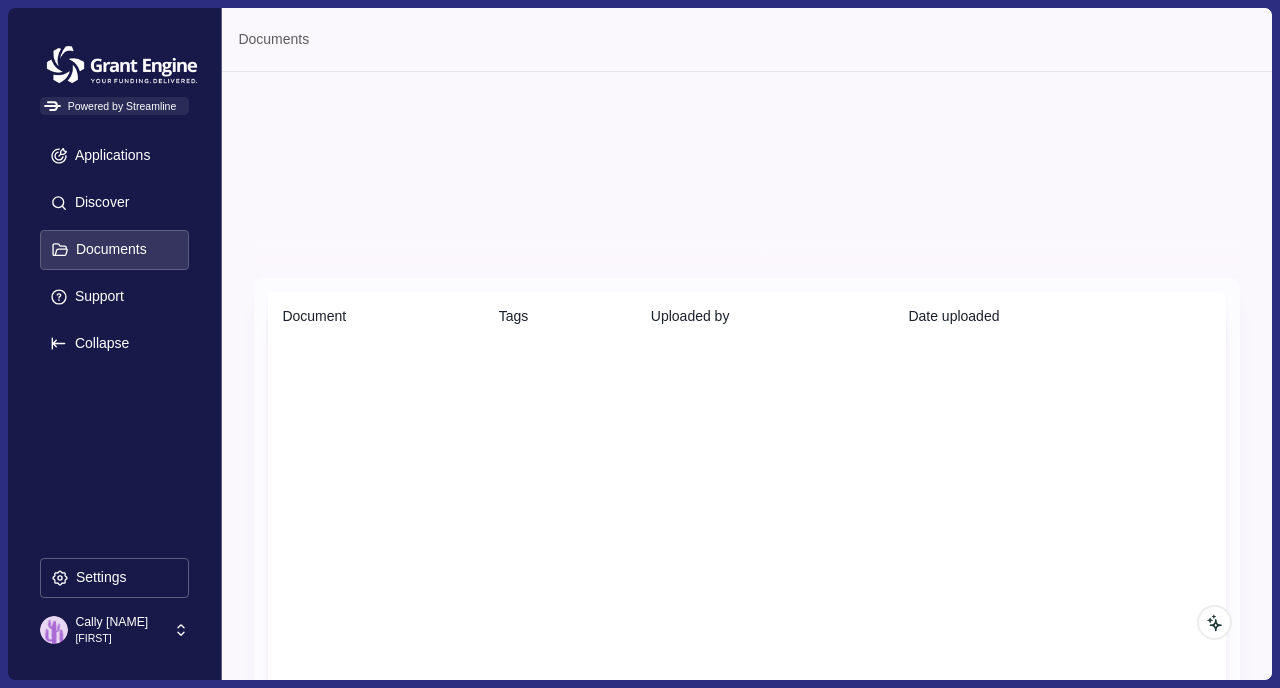 click 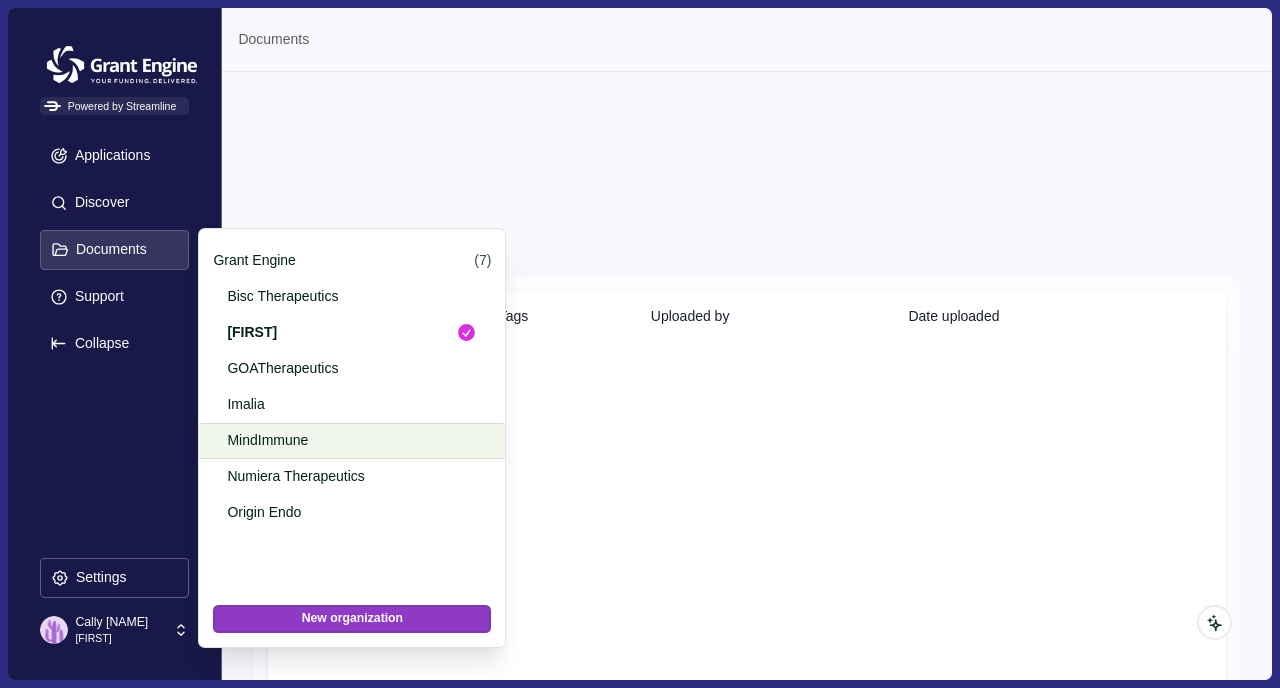 click on "MindImmune" at bounding box center (352, 441) 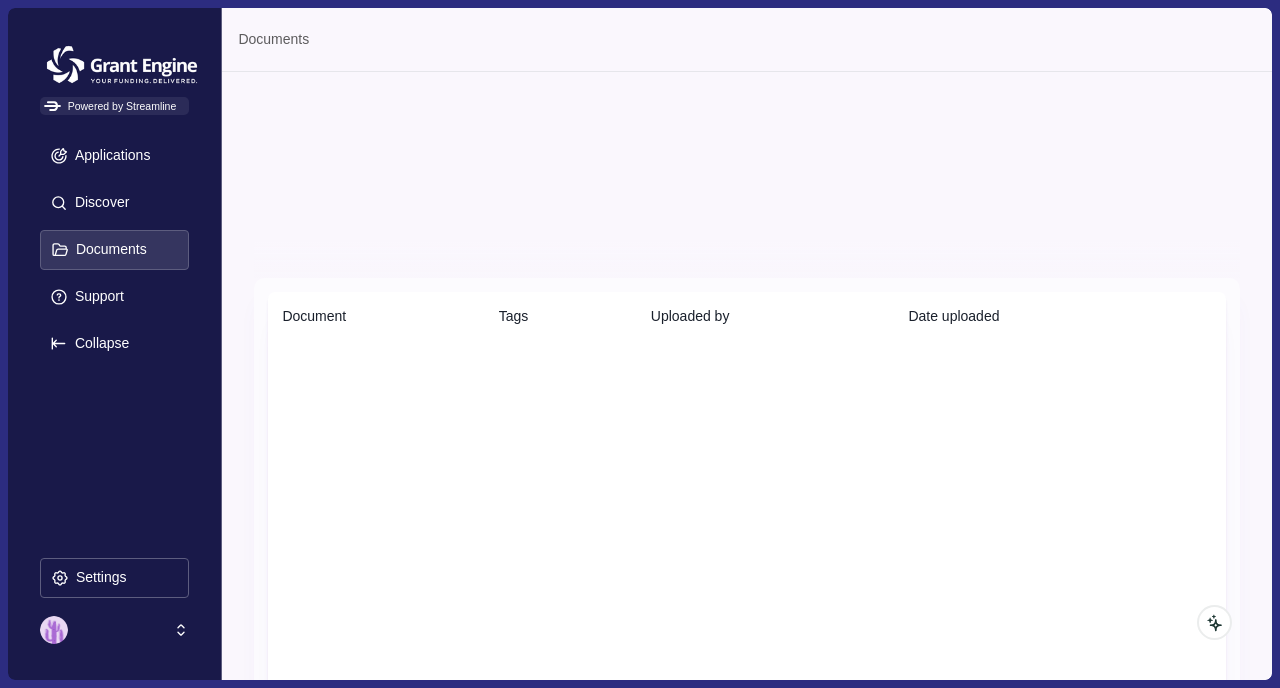 scroll, scrollTop: 0, scrollLeft: 0, axis: both 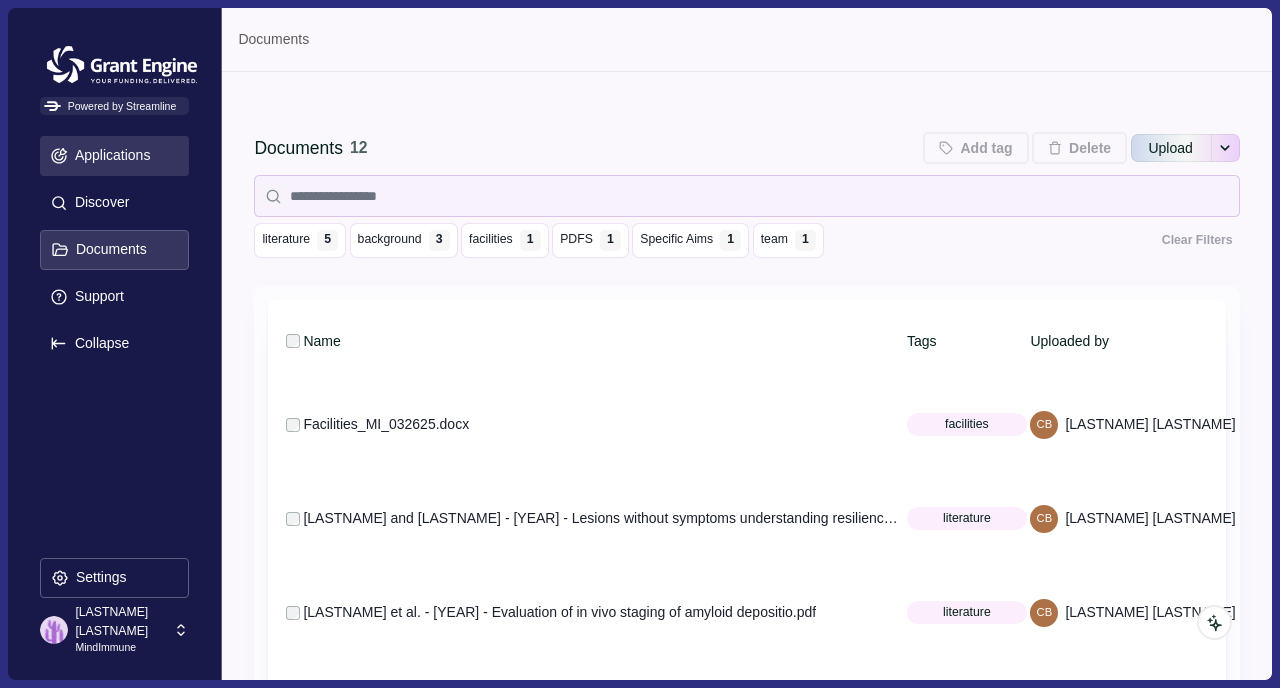 click on "Applications" at bounding box center [109, 155] 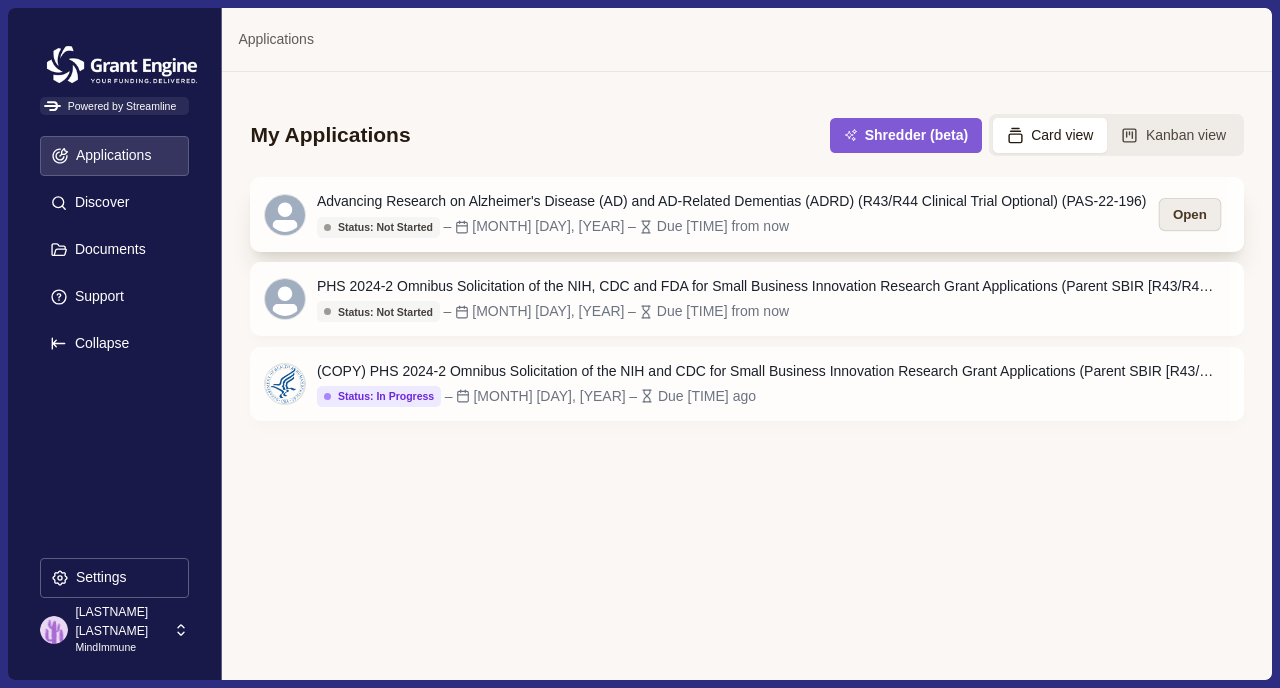 click on "Open" at bounding box center (1189, 214) 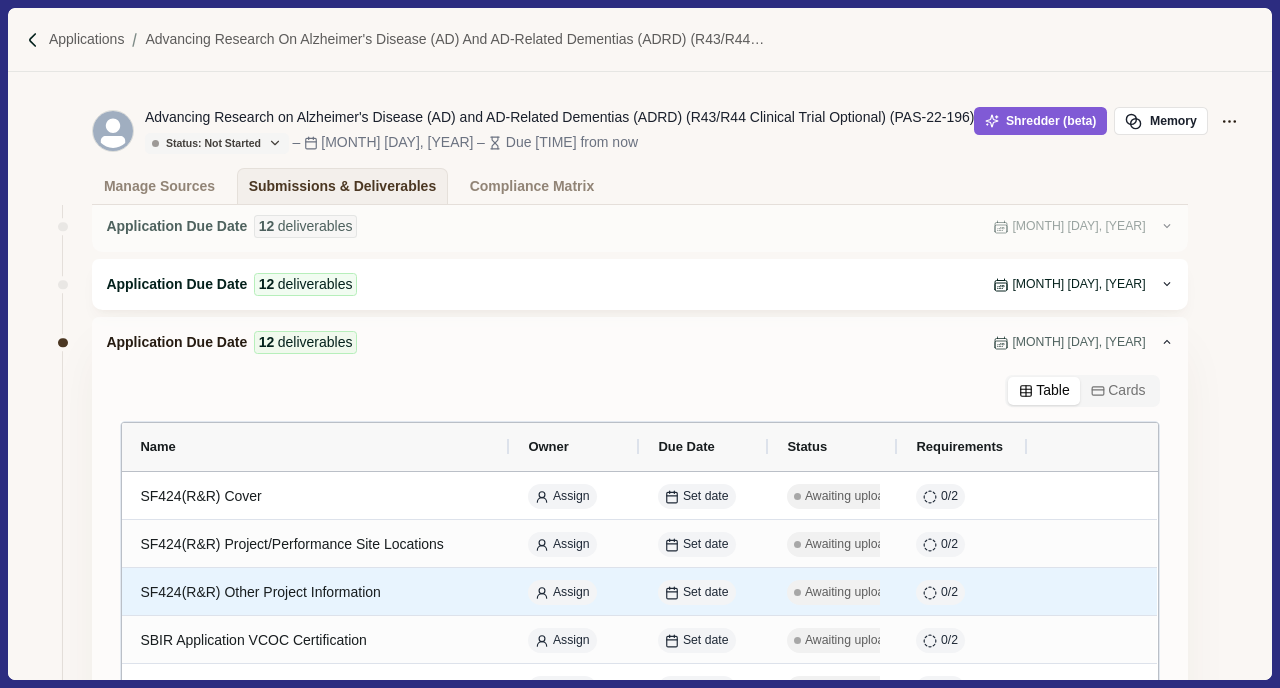 scroll, scrollTop: 0, scrollLeft: 0, axis: both 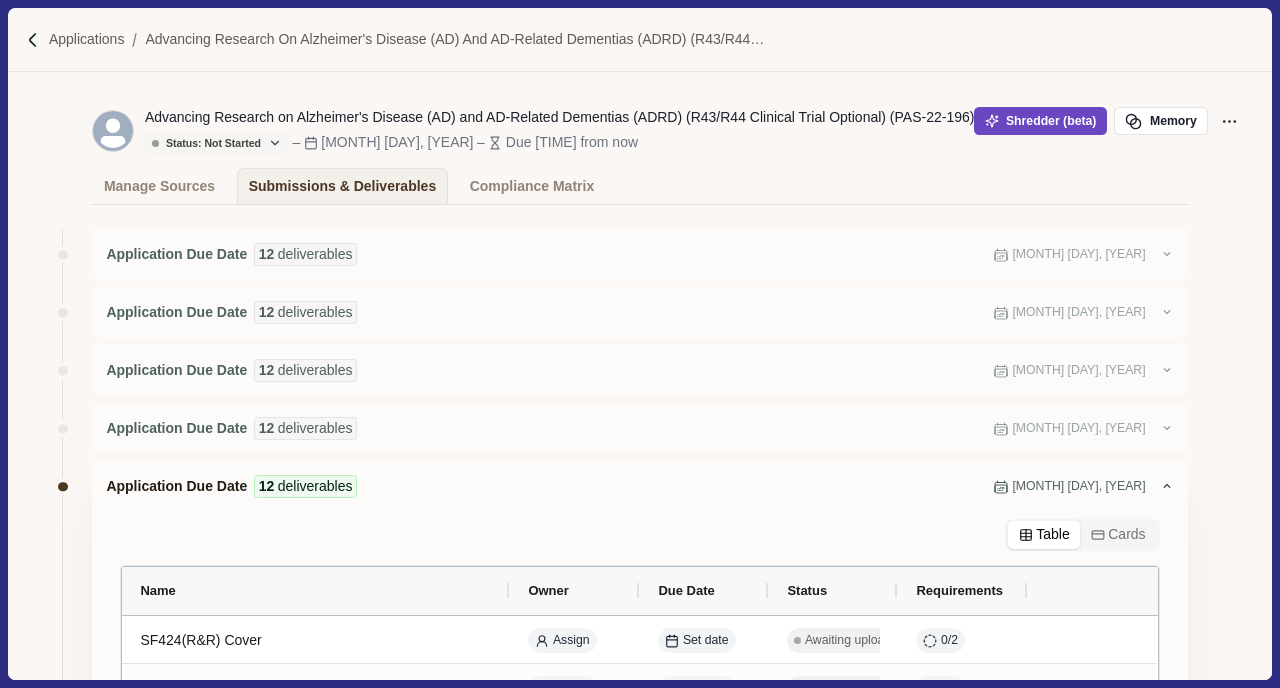 click on "Shredder (beta)" at bounding box center [1040, 121] 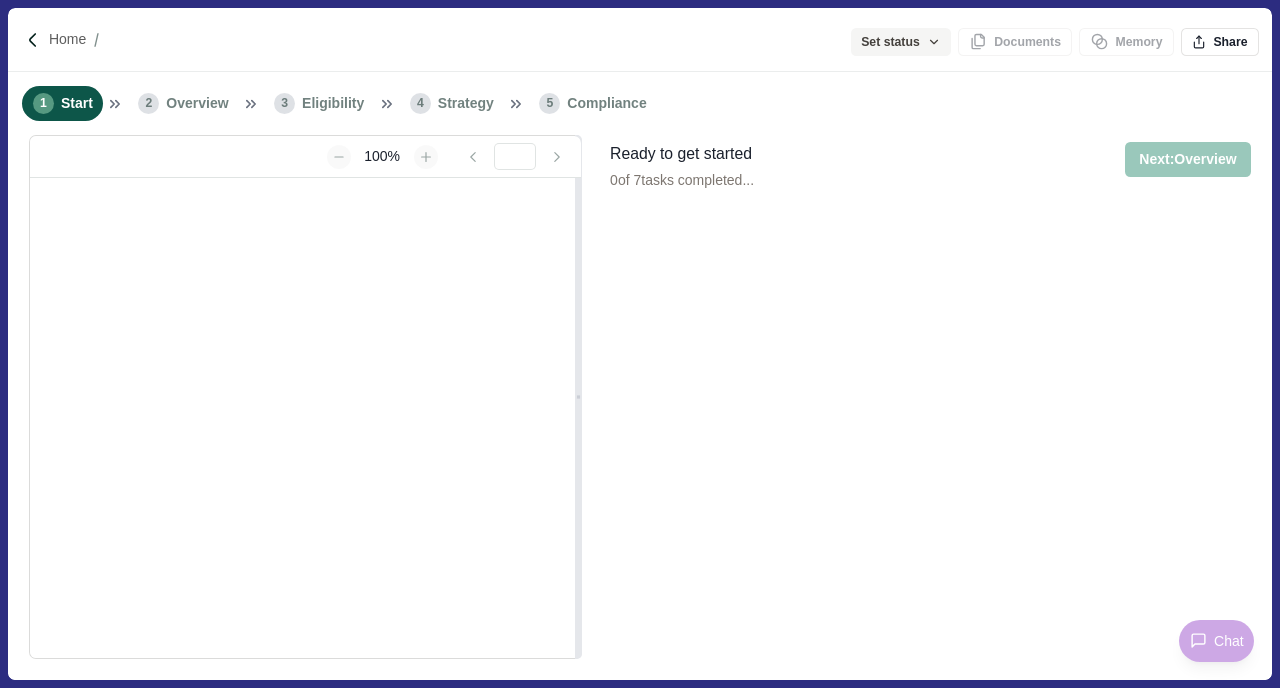 scroll, scrollTop: 0, scrollLeft: 0, axis: both 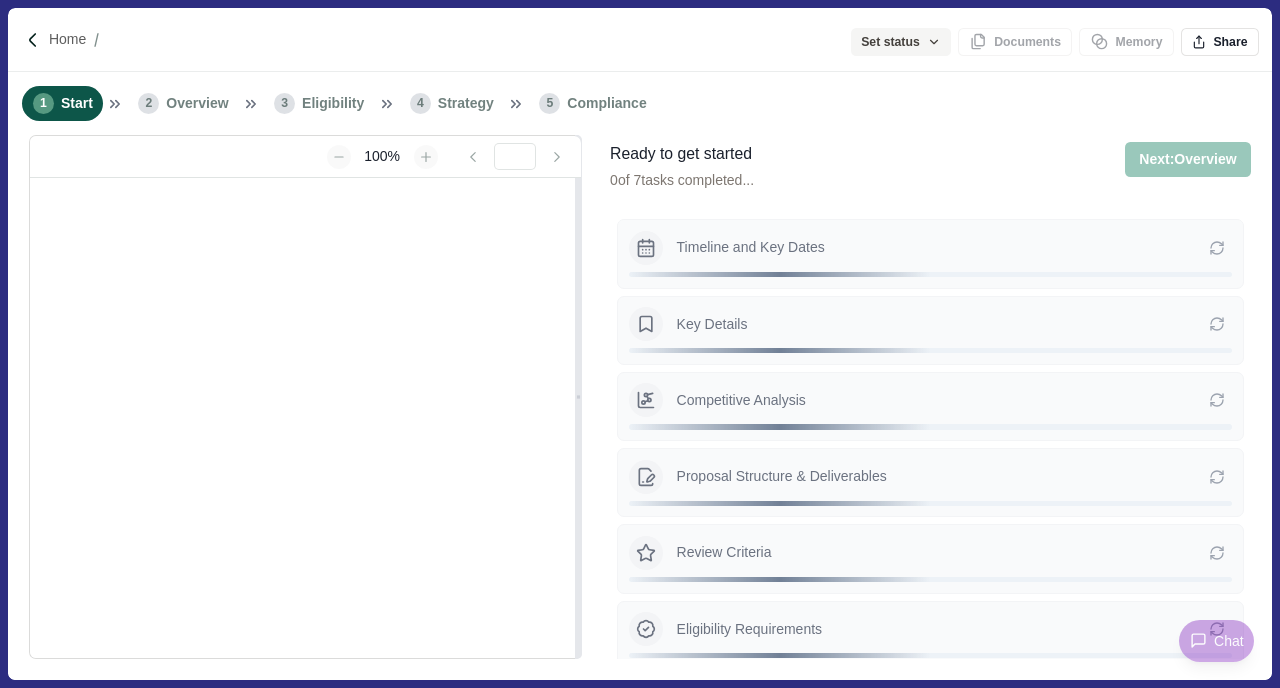 type on "**********" 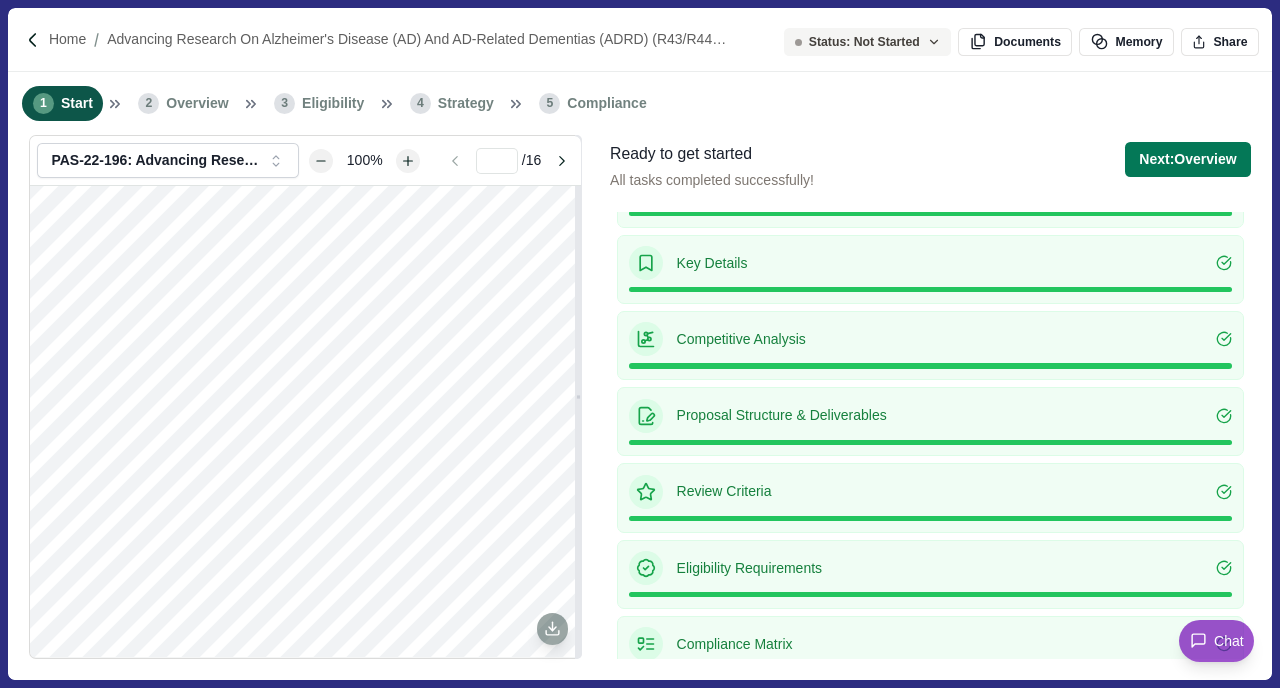 scroll, scrollTop: 87, scrollLeft: 0, axis: vertical 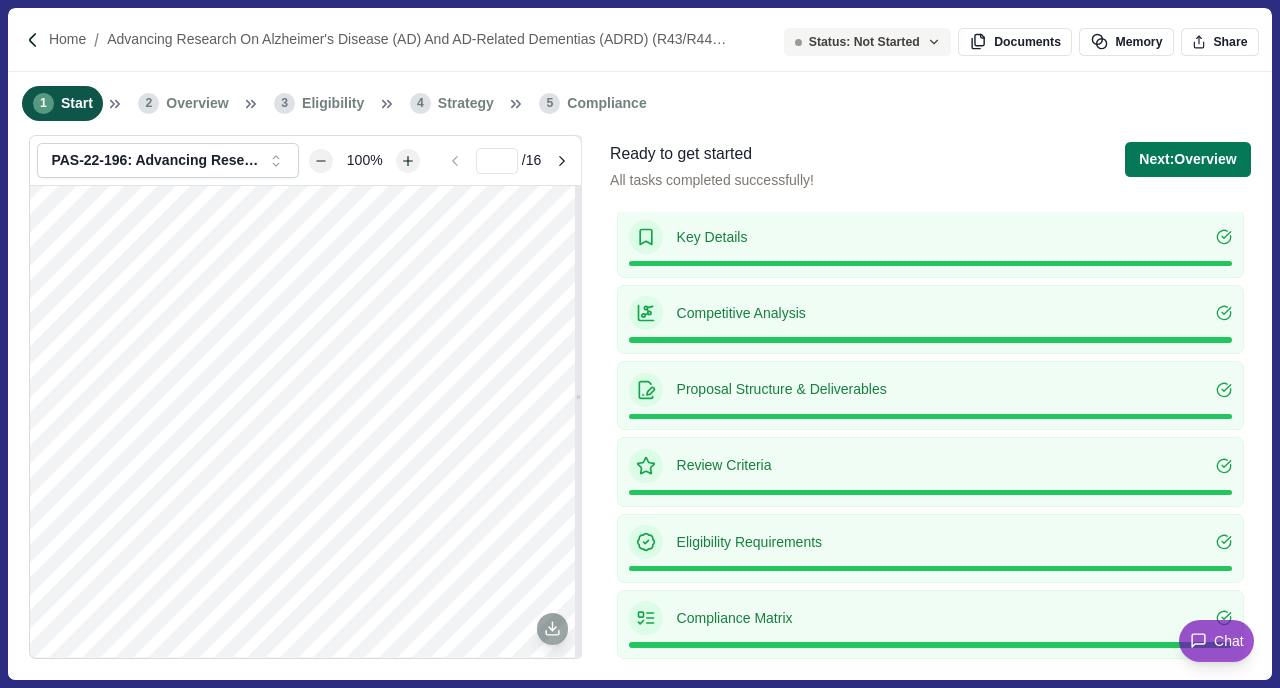 click on "Proposal Structure & Deliverables" at bounding box center [947, 389] 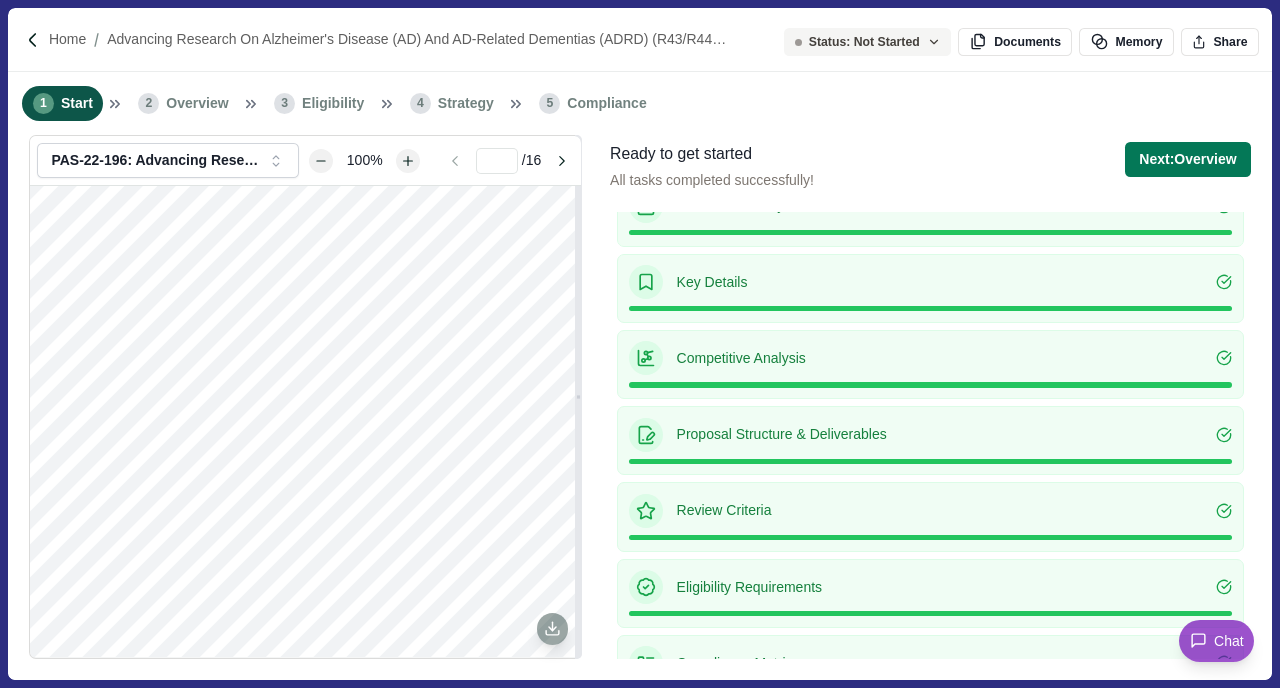 scroll, scrollTop: 87, scrollLeft: 0, axis: vertical 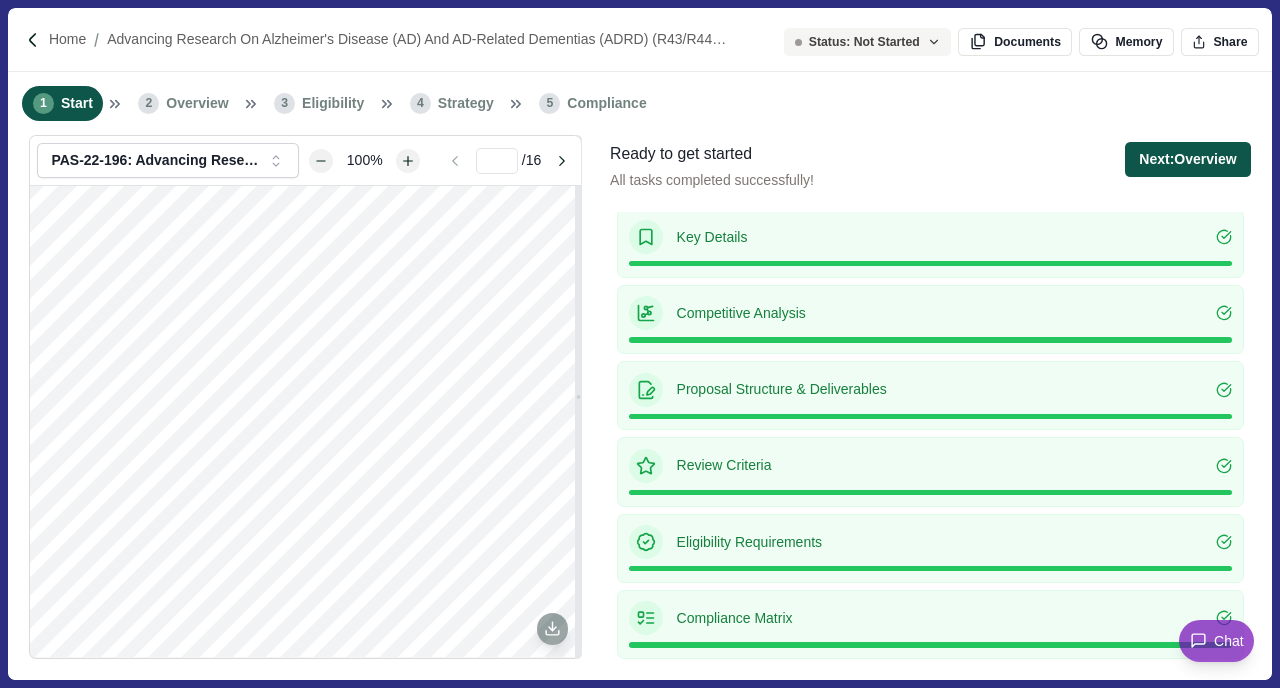click on "Next:  Overview" at bounding box center [1187, 159] 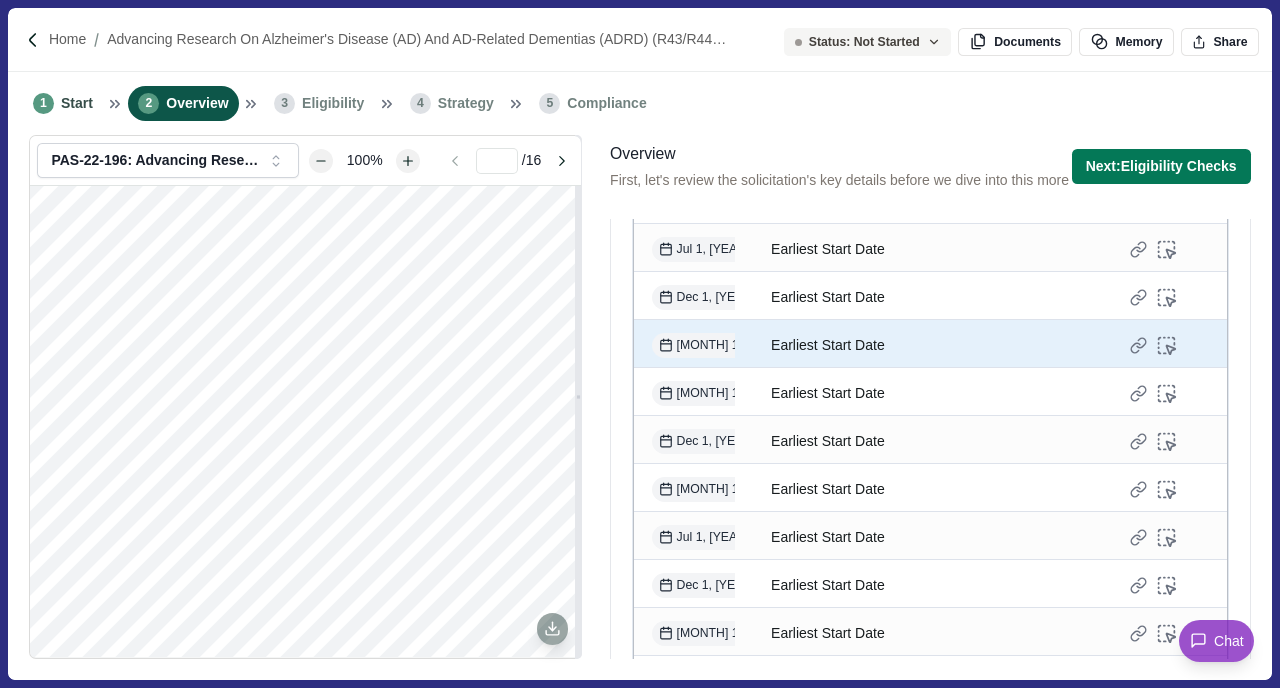 scroll, scrollTop: 2089, scrollLeft: 0, axis: vertical 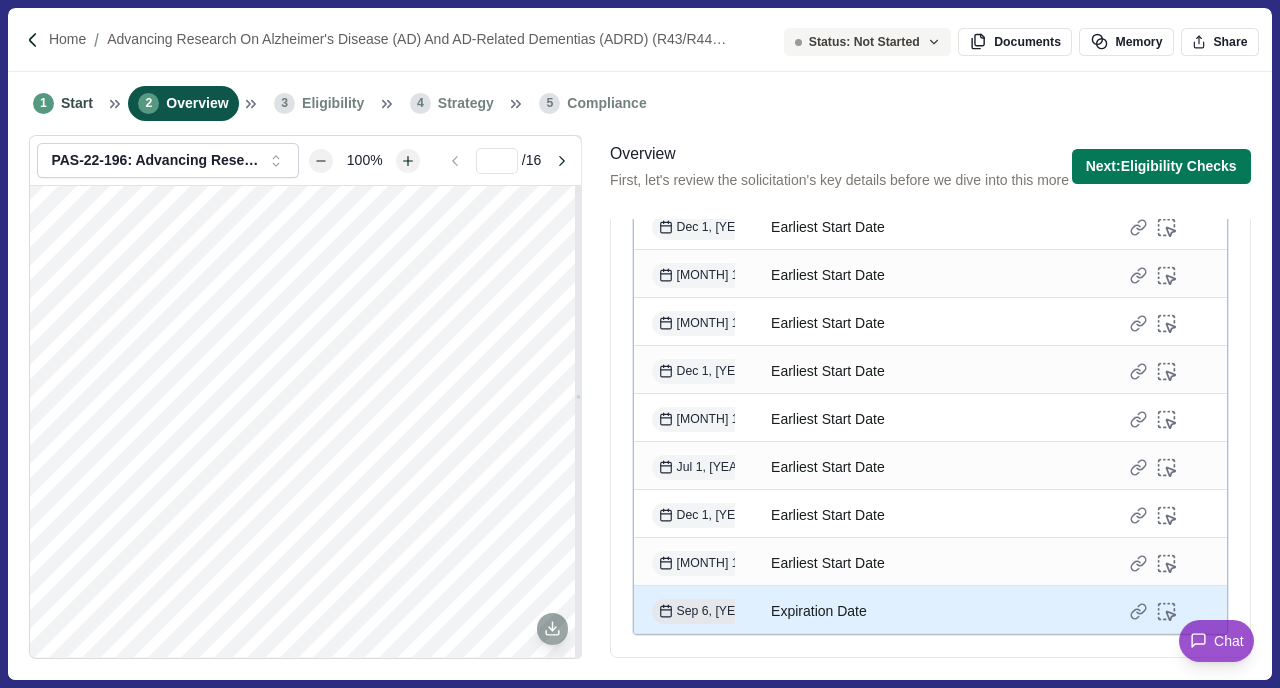 click on "[MONTH] [DAY], [YEAR]" at bounding box center [707, 612] 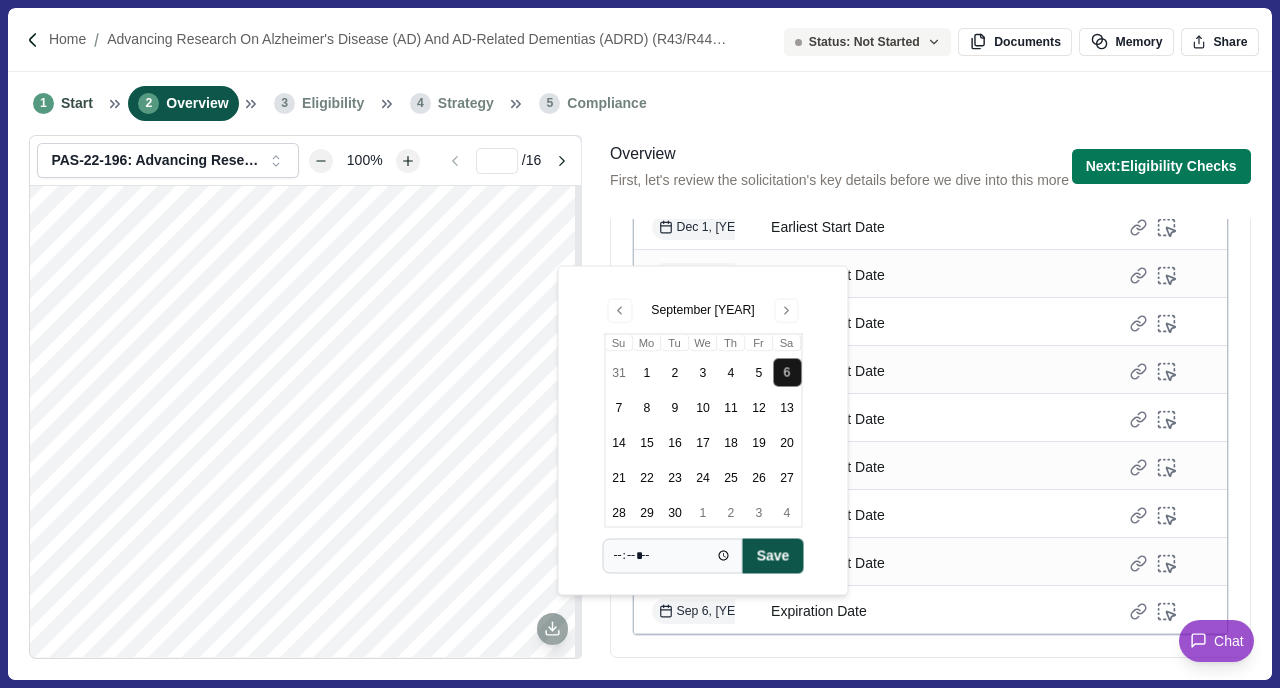 click on "Save" at bounding box center (773, 555) 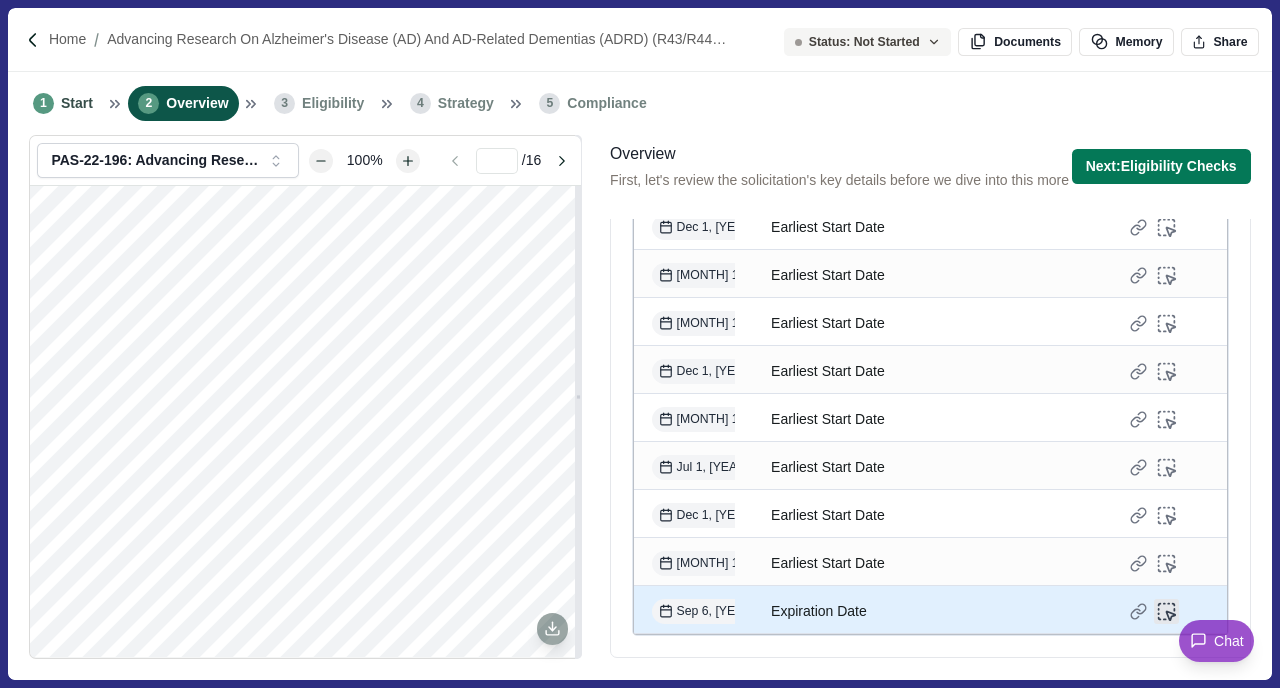 click 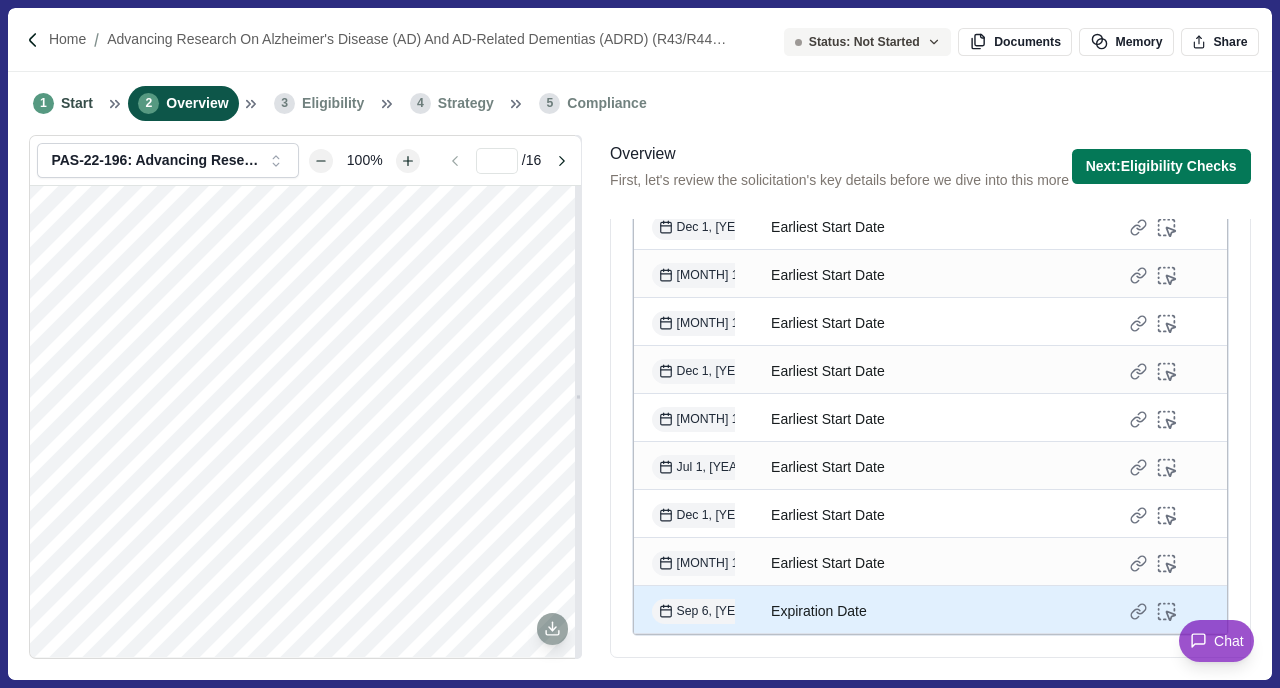 click on "Expiration Date" at bounding box center [930, 611] 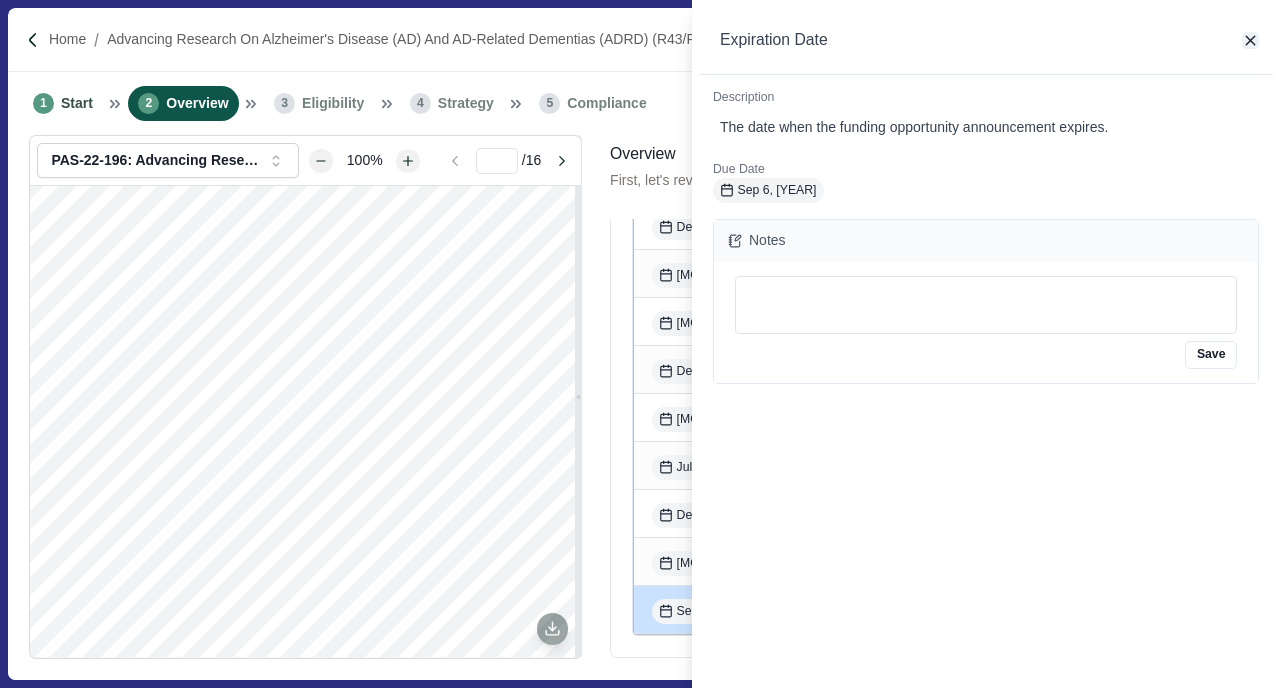 click 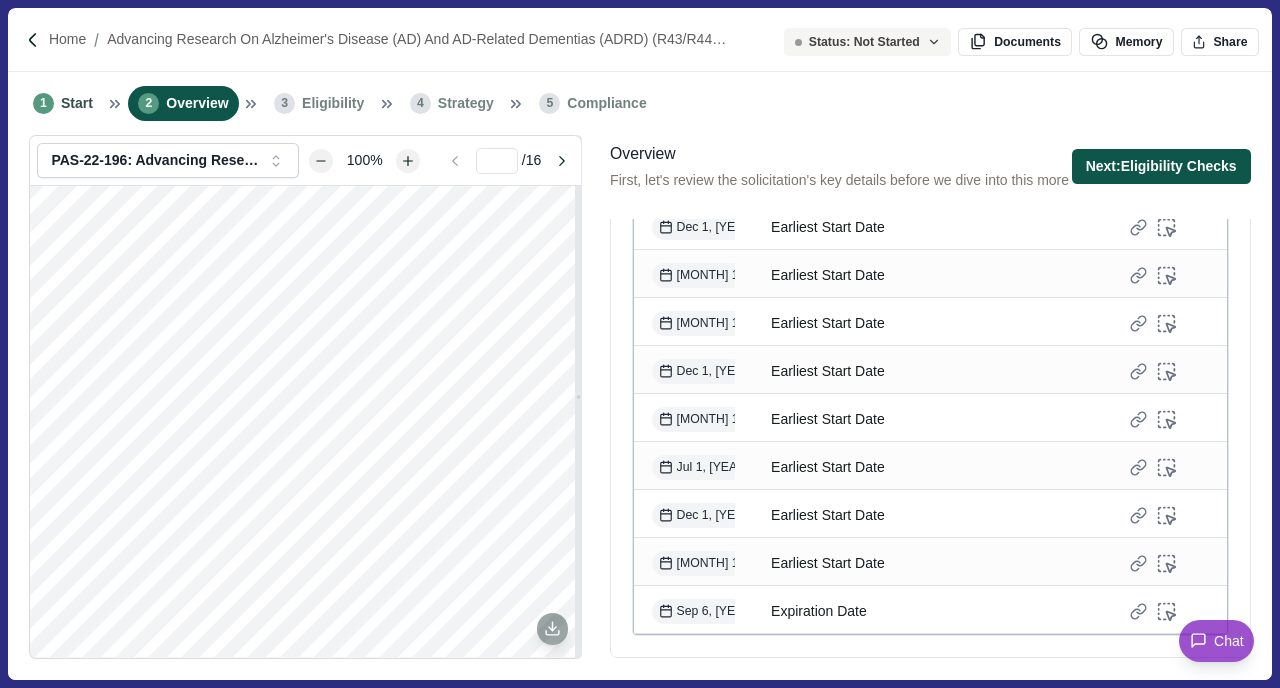 click on "Next:  Eligibility Checks" at bounding box center [1161, 166] 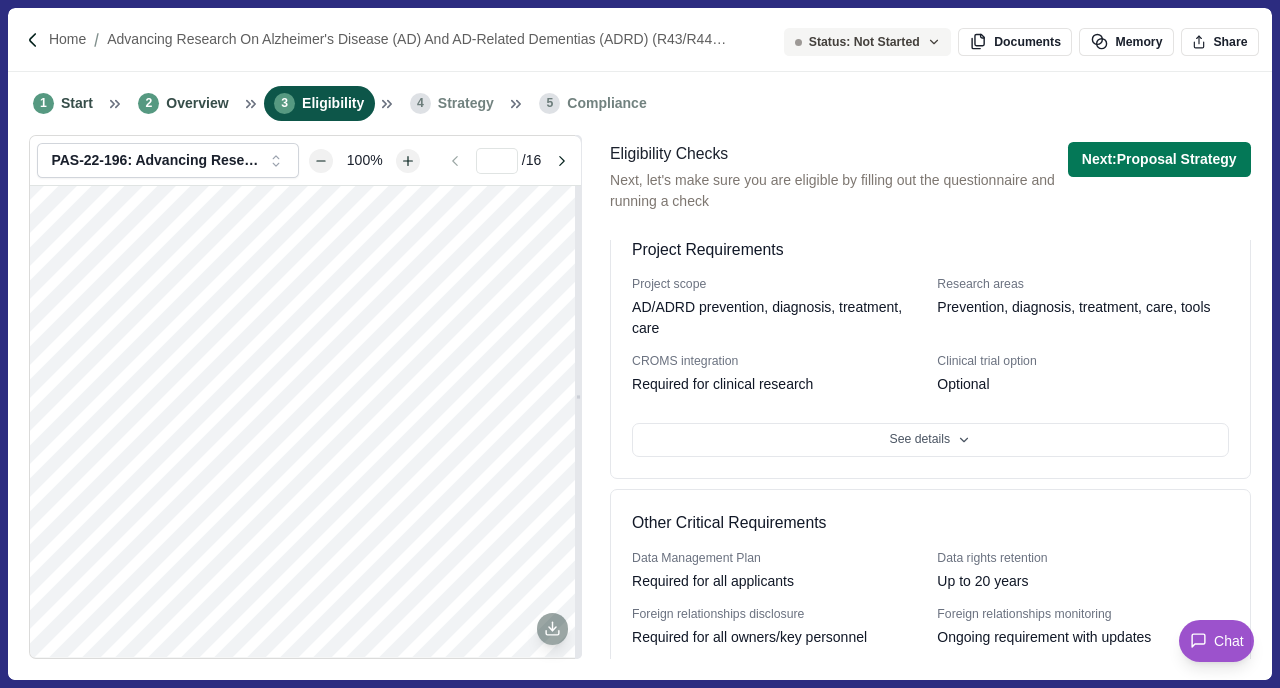scroll, scrollTop: 517, scrollLeft: 0, axis: vertical 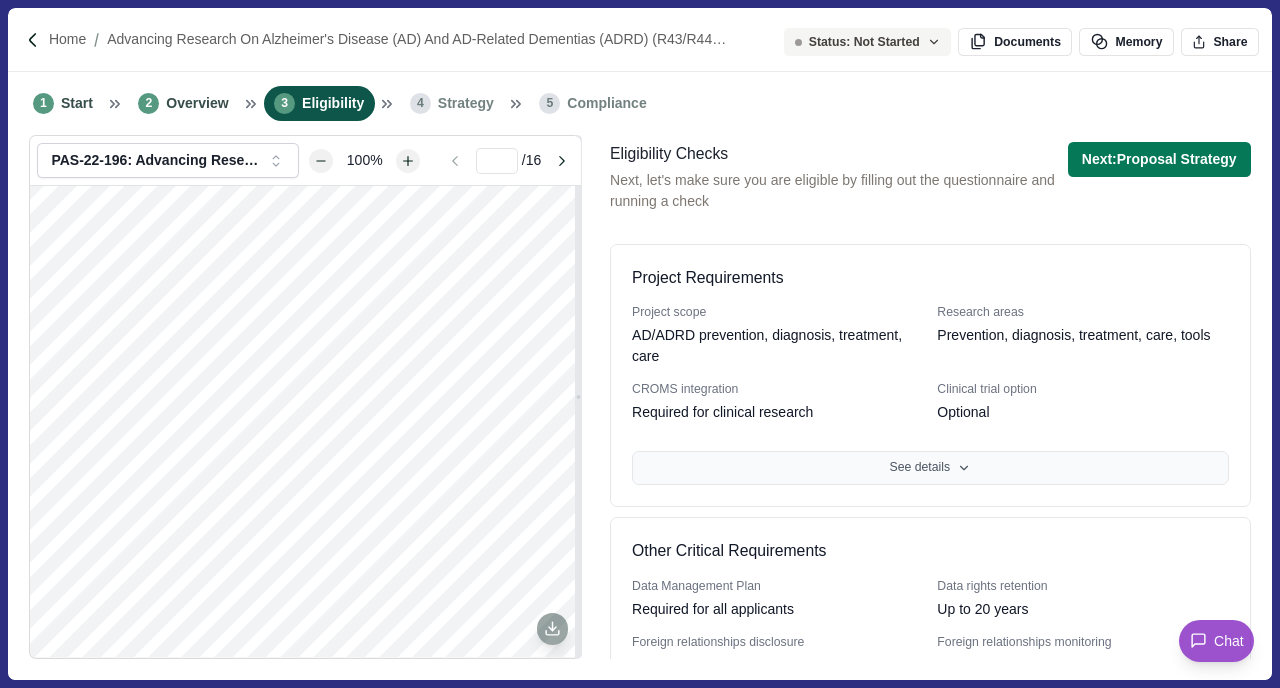 click 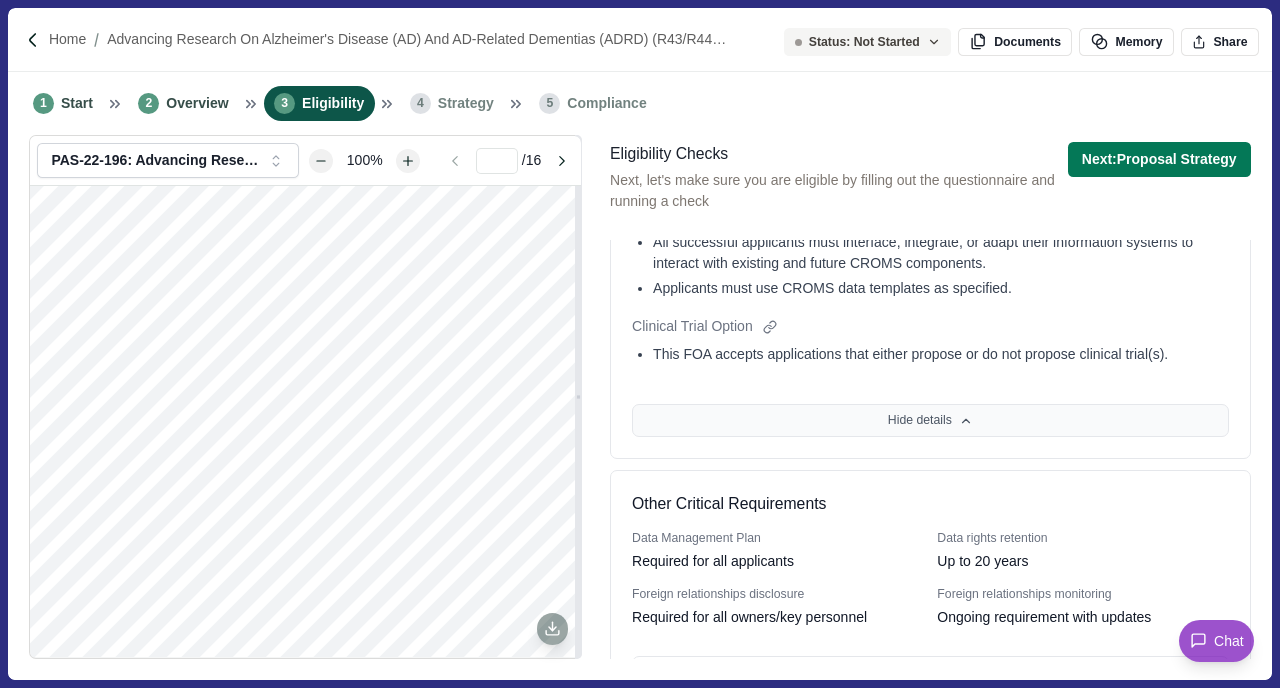 scroll, scrollTop: 1462, scrollLeft: 0, axis: vertical 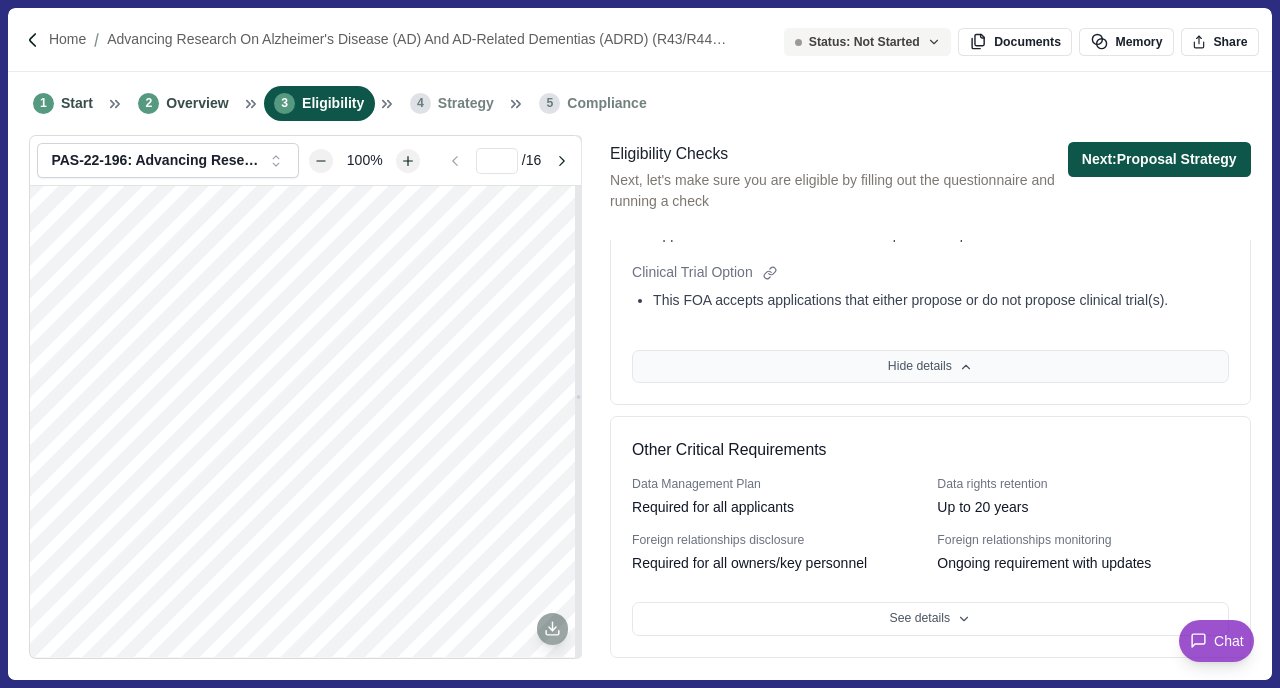 click on "Next:  Proposal Strategy" at bounding box center [1159, 159] 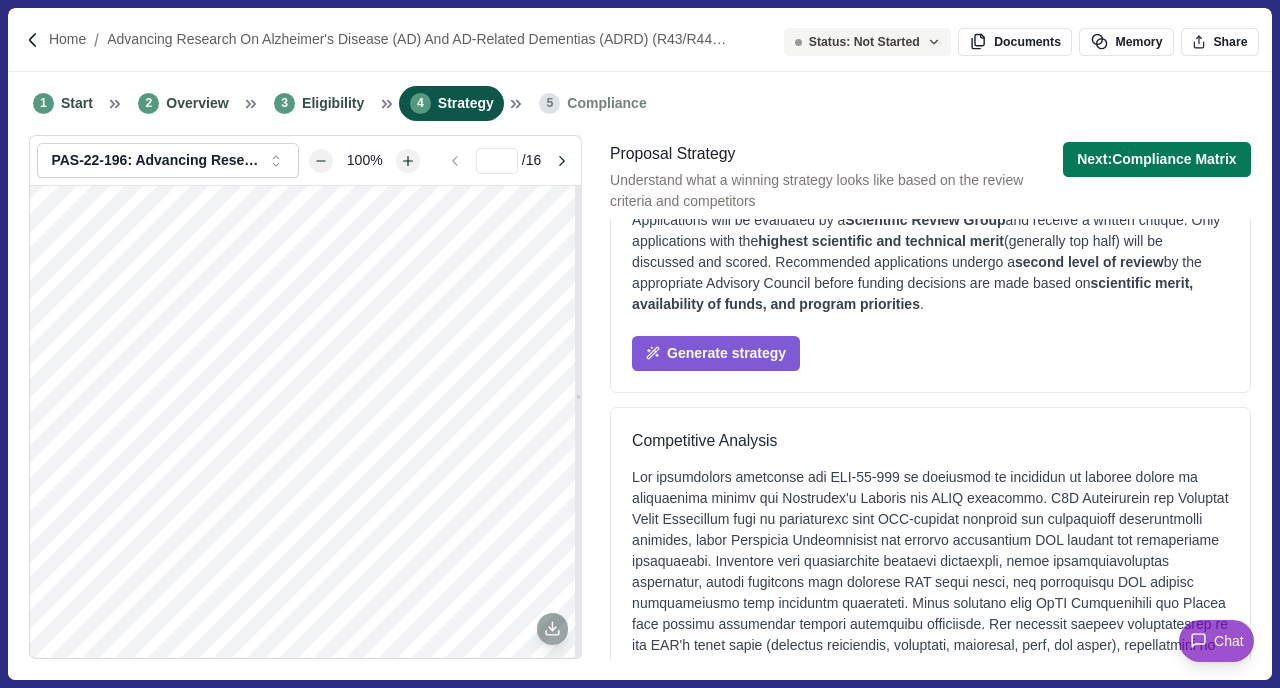 scroll, scrollTop: 0, scrollLeft: 0, axis: both 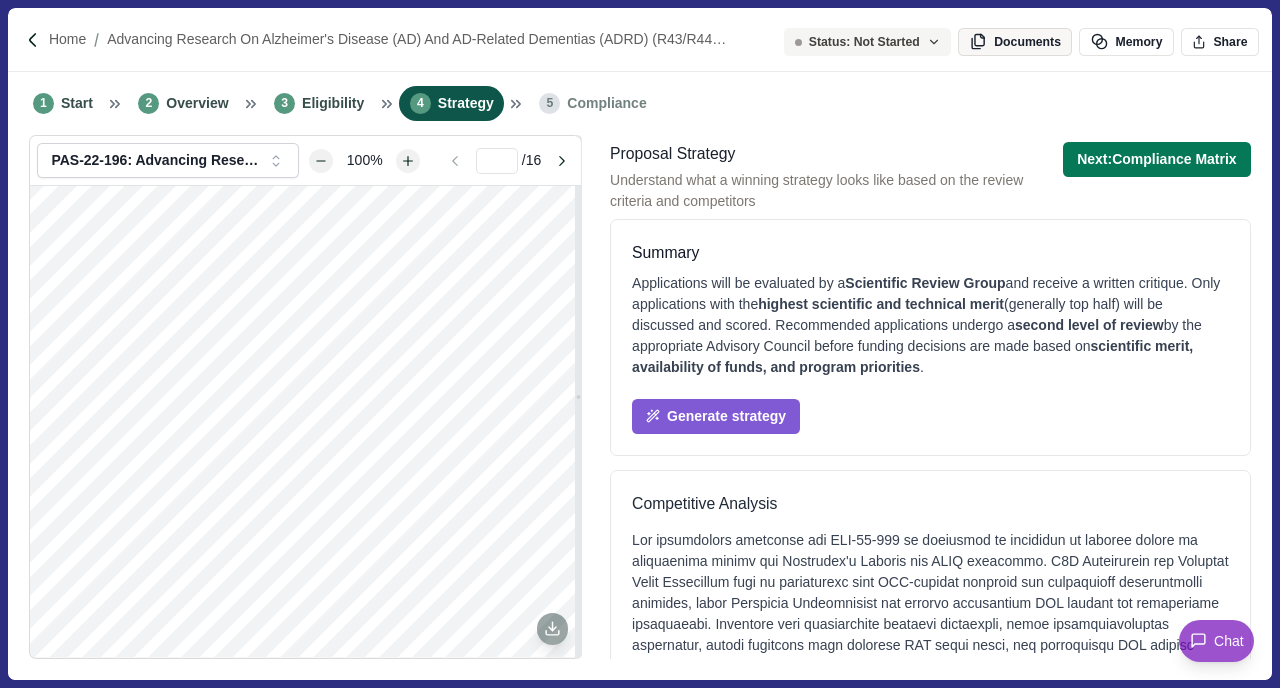 click on "Documents" at bounding box center [1015, 42] 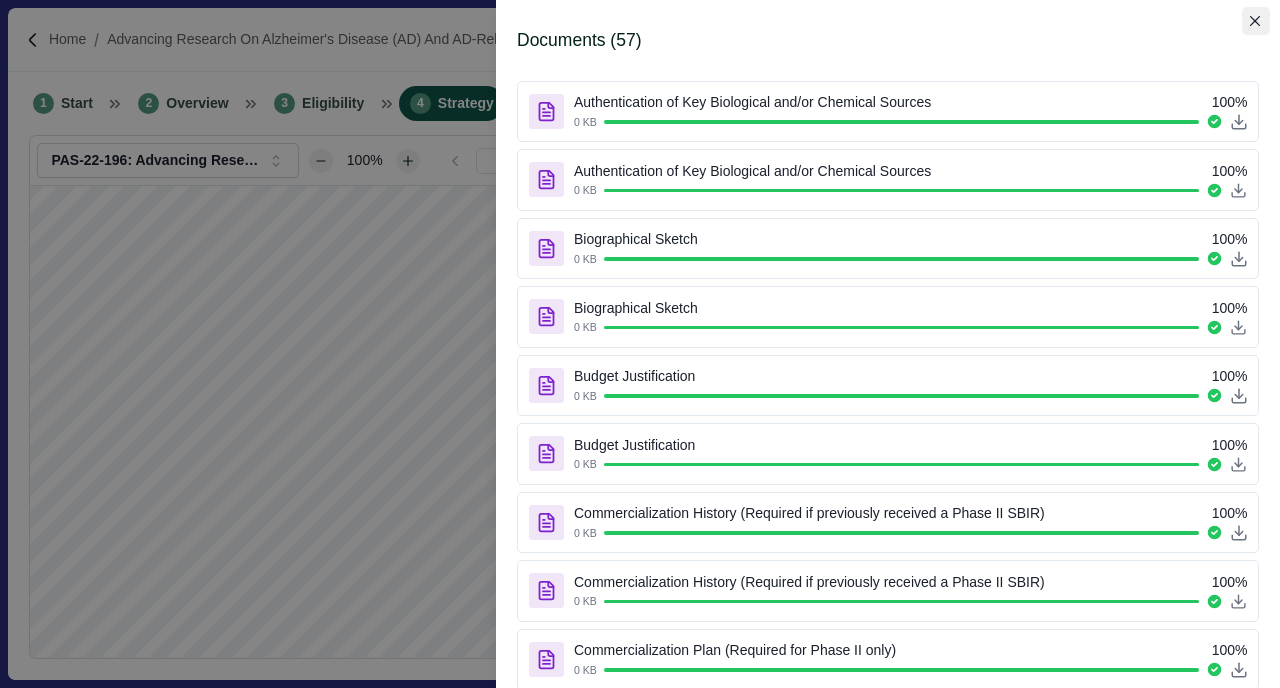 click 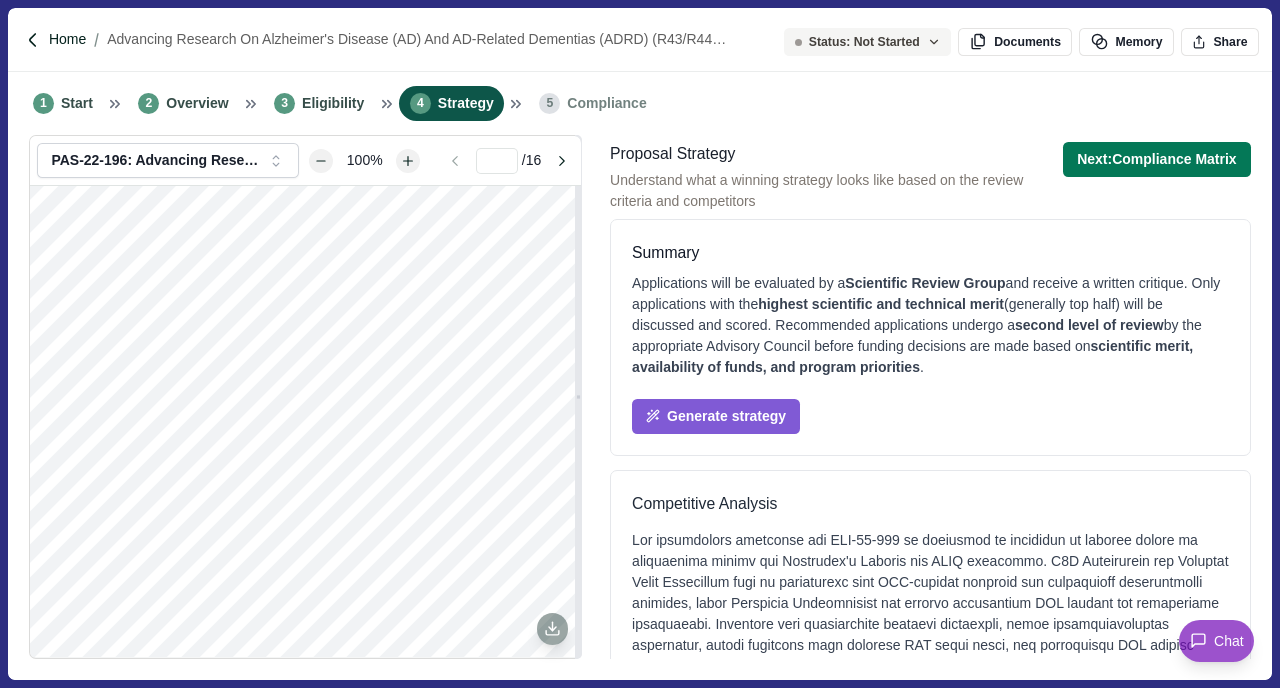 click on "Home" at bounding box center (67, 39) 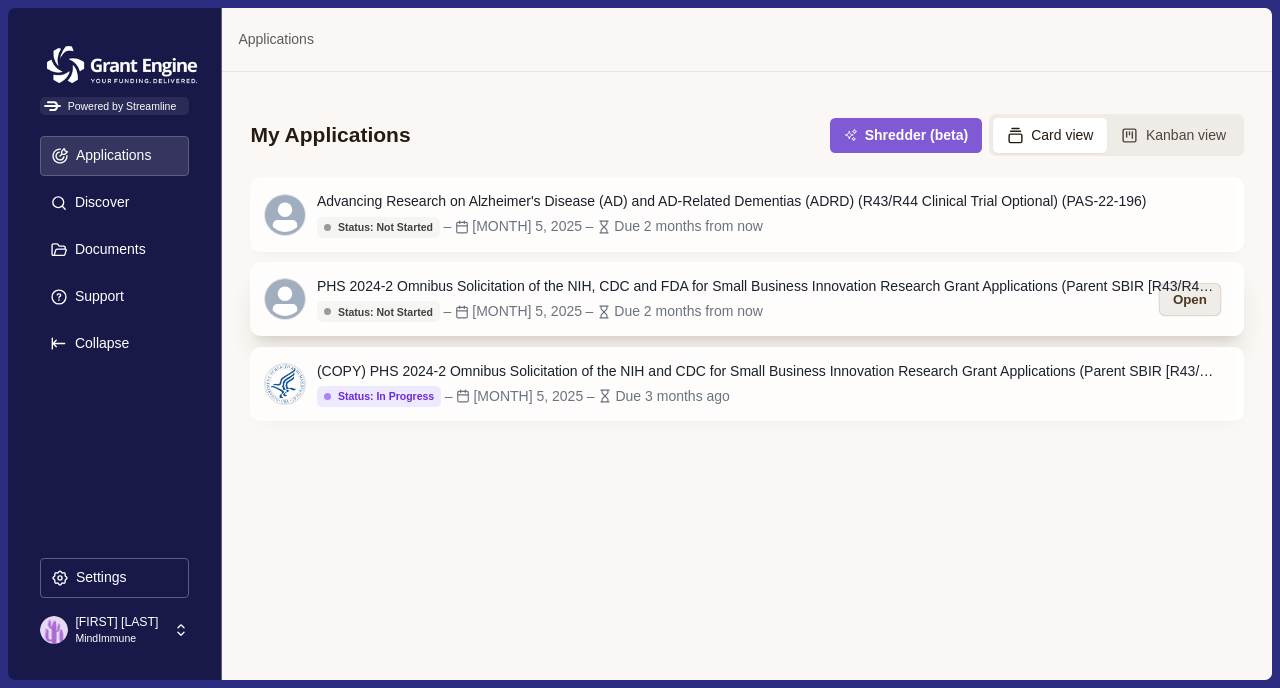 click on "Open" at bounding box center (1189, 299) 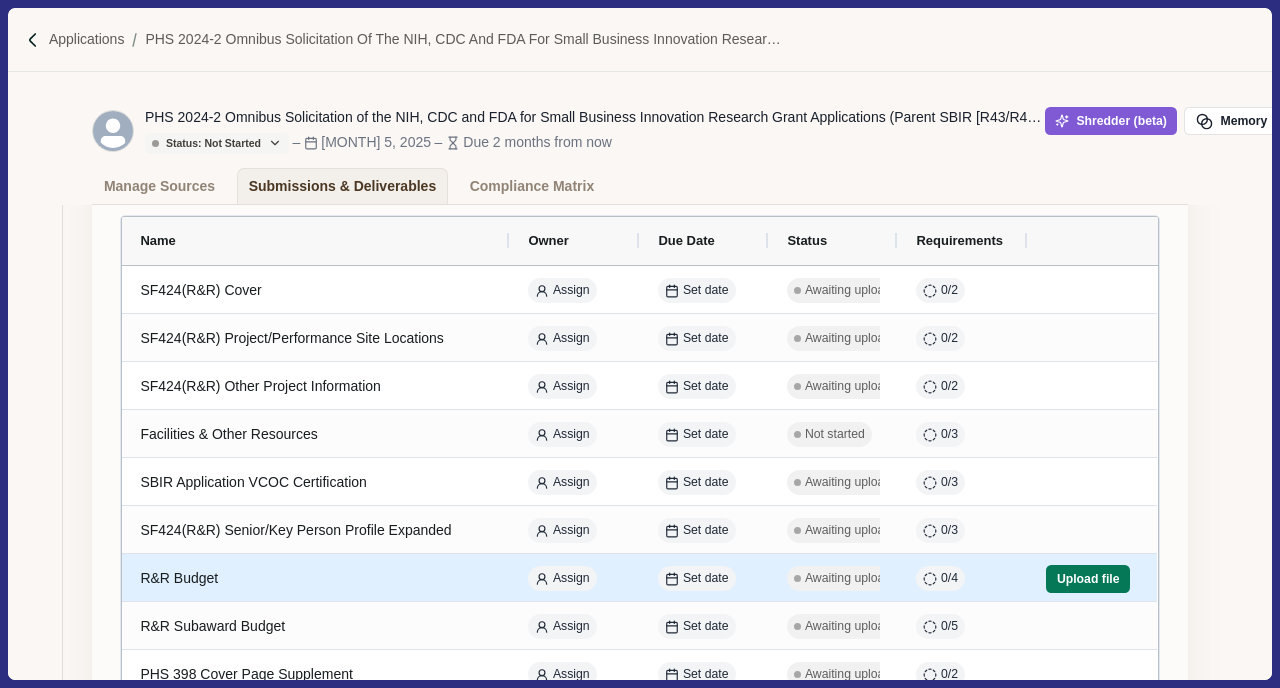 scroll, scrollTop: 287, scrollLeft: 0, axis: vertical 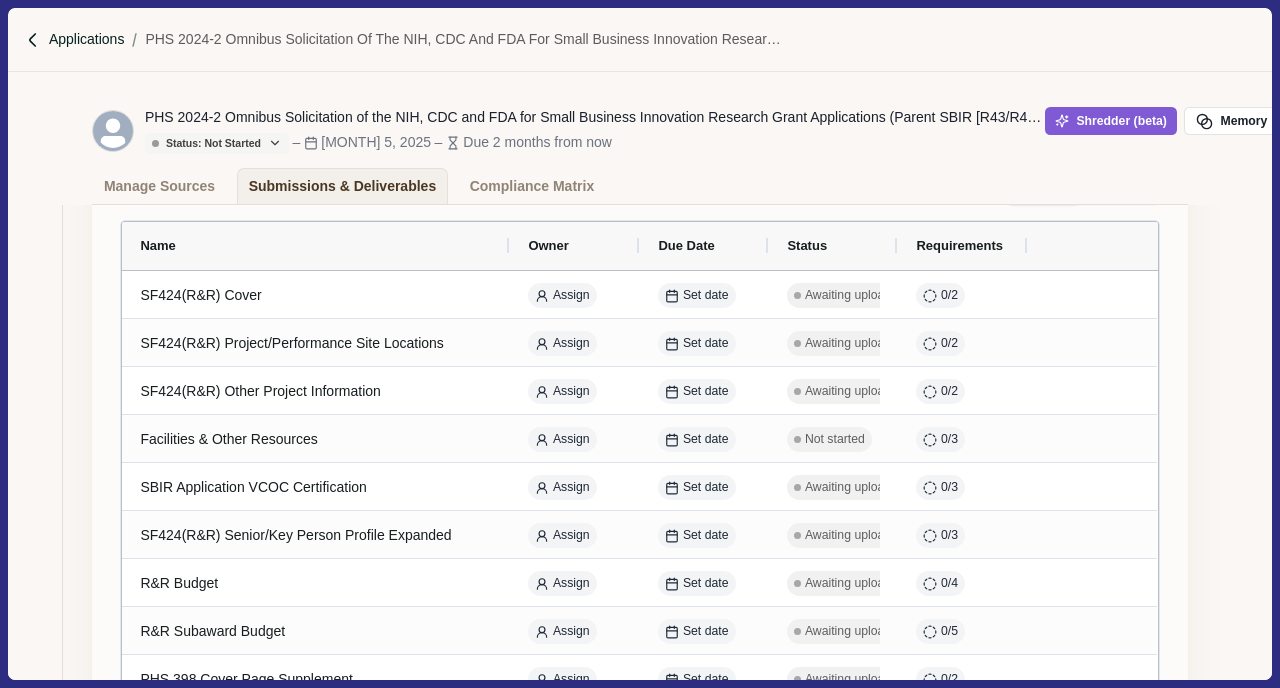 click on "Applications" at bounding box center [87, 39] 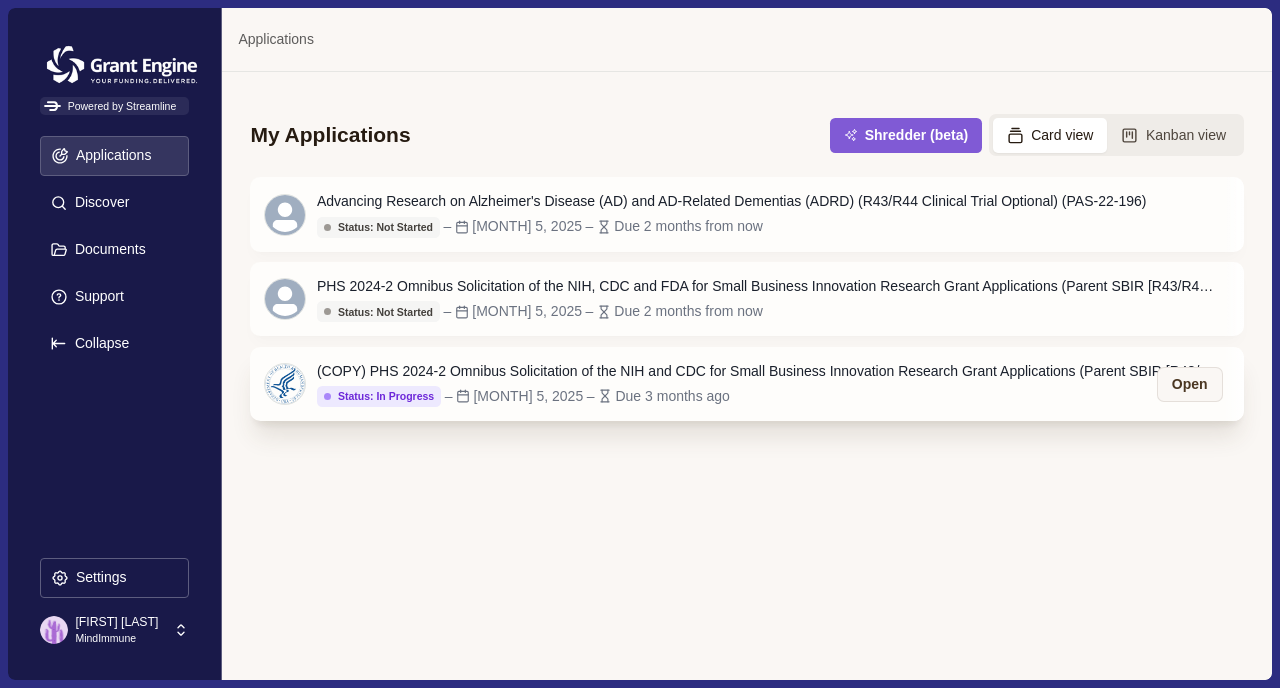 click on "(COPY) PHS 2024-2 Omnibus Solicitation of the NIH and CDC for Small Business Innovation Research Grant Applications (Parent SBIR [R43/R44] Clinical Trial Not Allowed)" at bounding box center (767, 371) 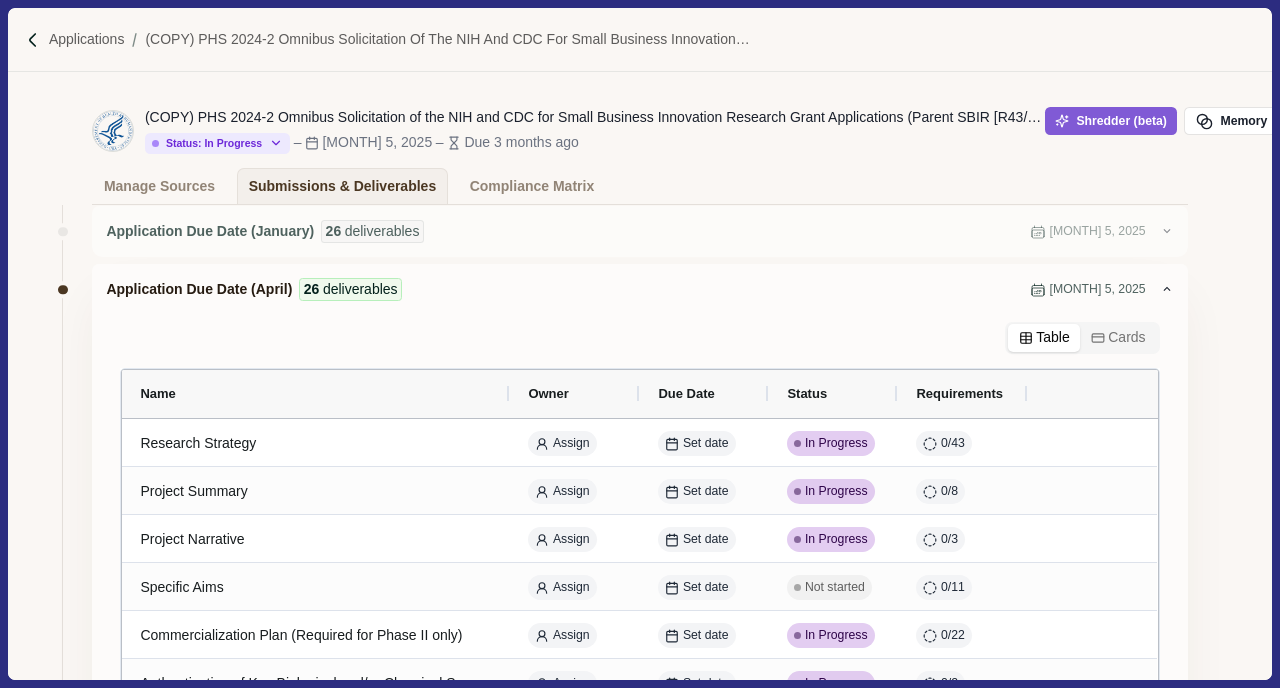 scroll, scrollTop: 94, scrollLeft: 0, axis: vertical 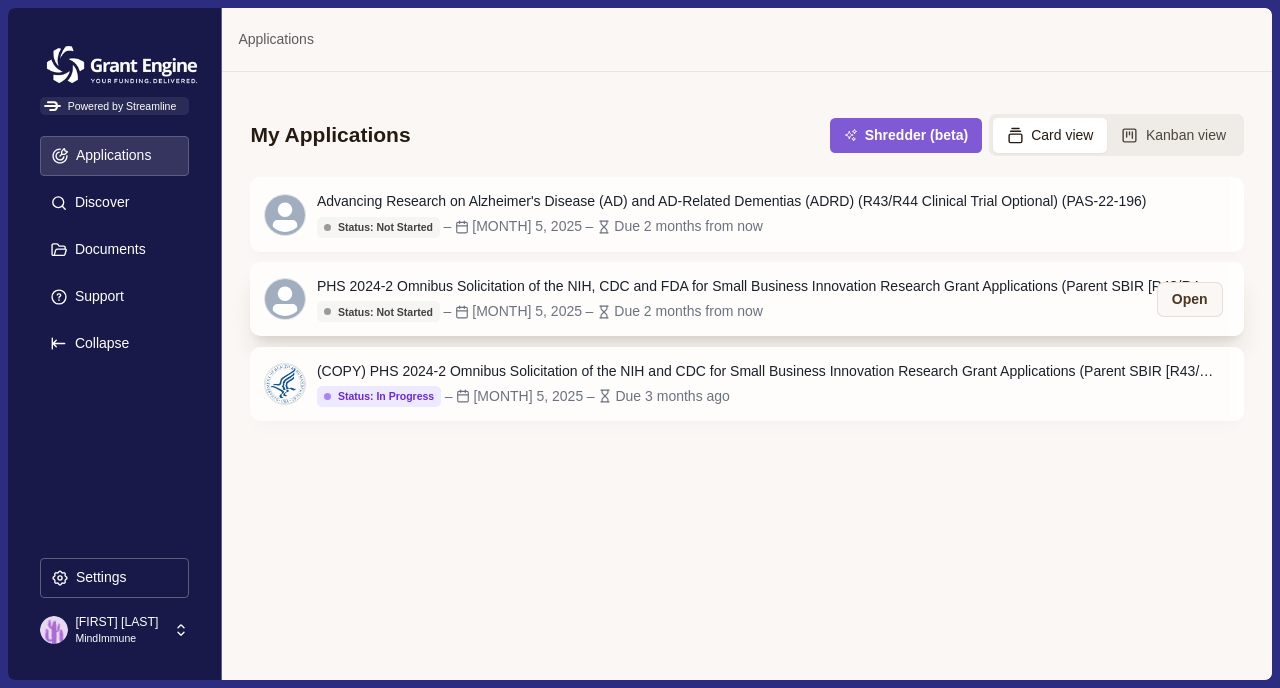 click on "PHS 2024-2 Omnibus Solicitation of the NIH, CDC and FDA for Small Business Innovation Research Grant Applications (Parent SBIR [R43/R44] Clinical Trial Not Allowed) (PA-24-245)" at bounding box center (767, 286) 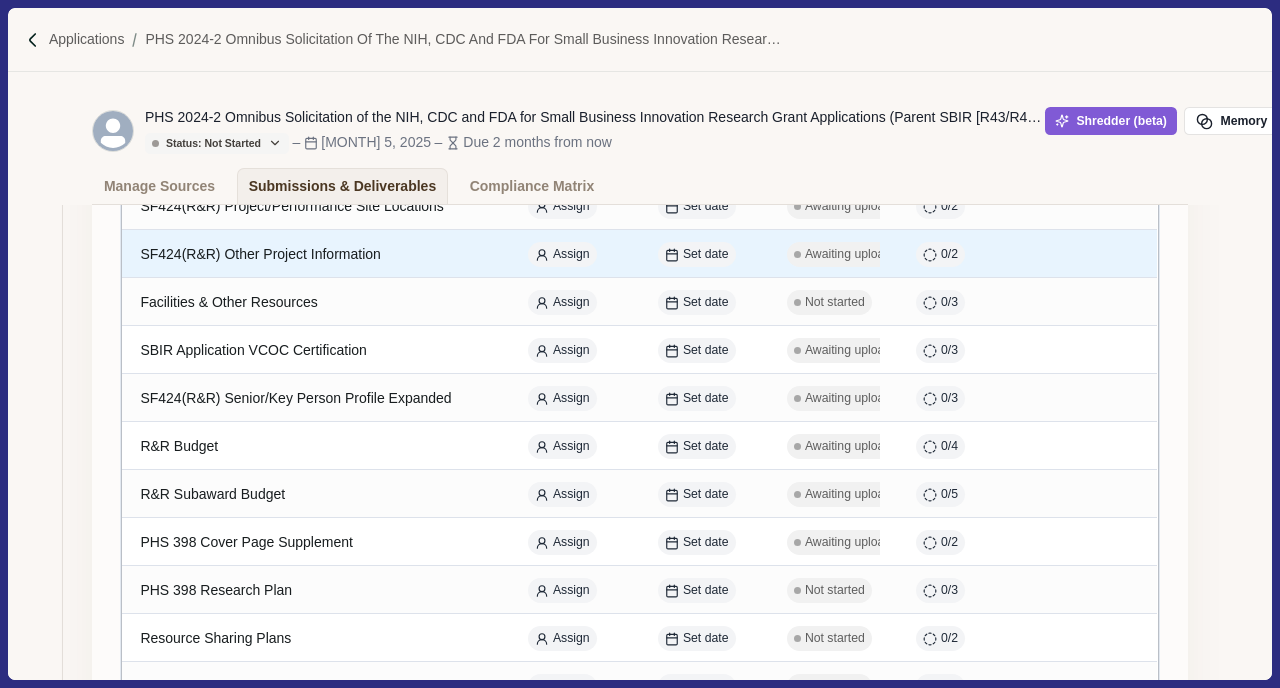 scroll, scrollTop: 442, scrollLeft: 0, axis: vertical 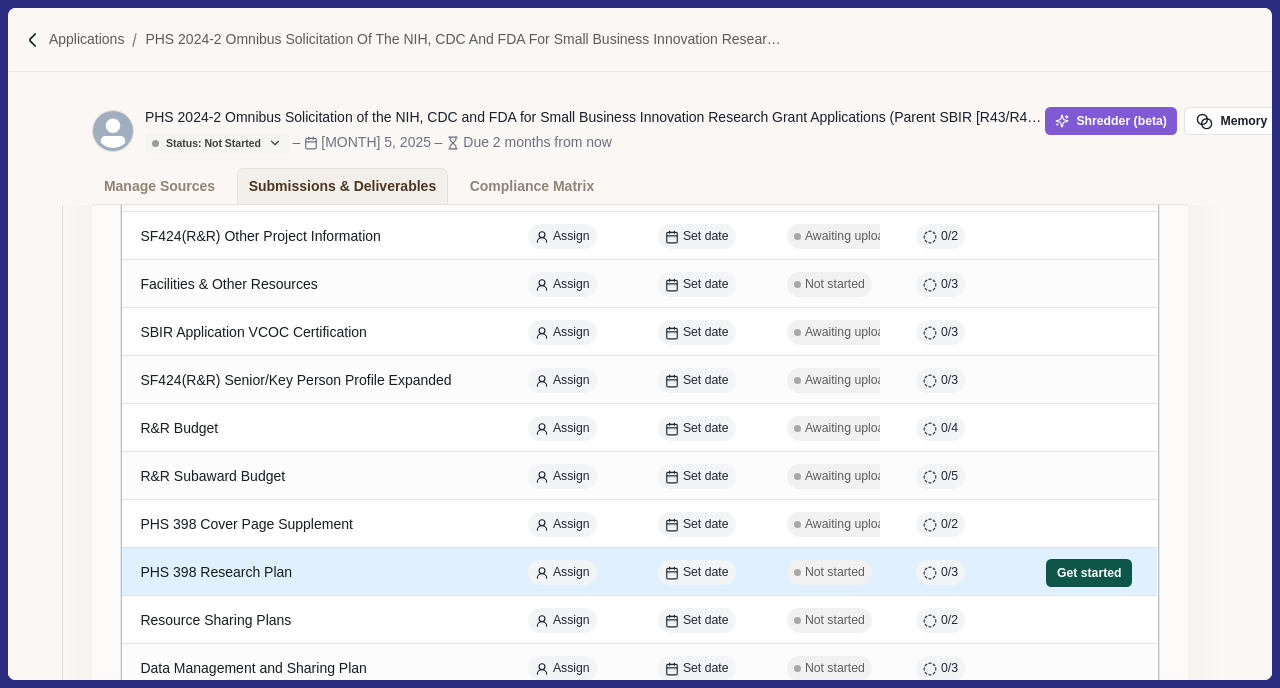 click on "Get started" at bounding box center [1089, 573] 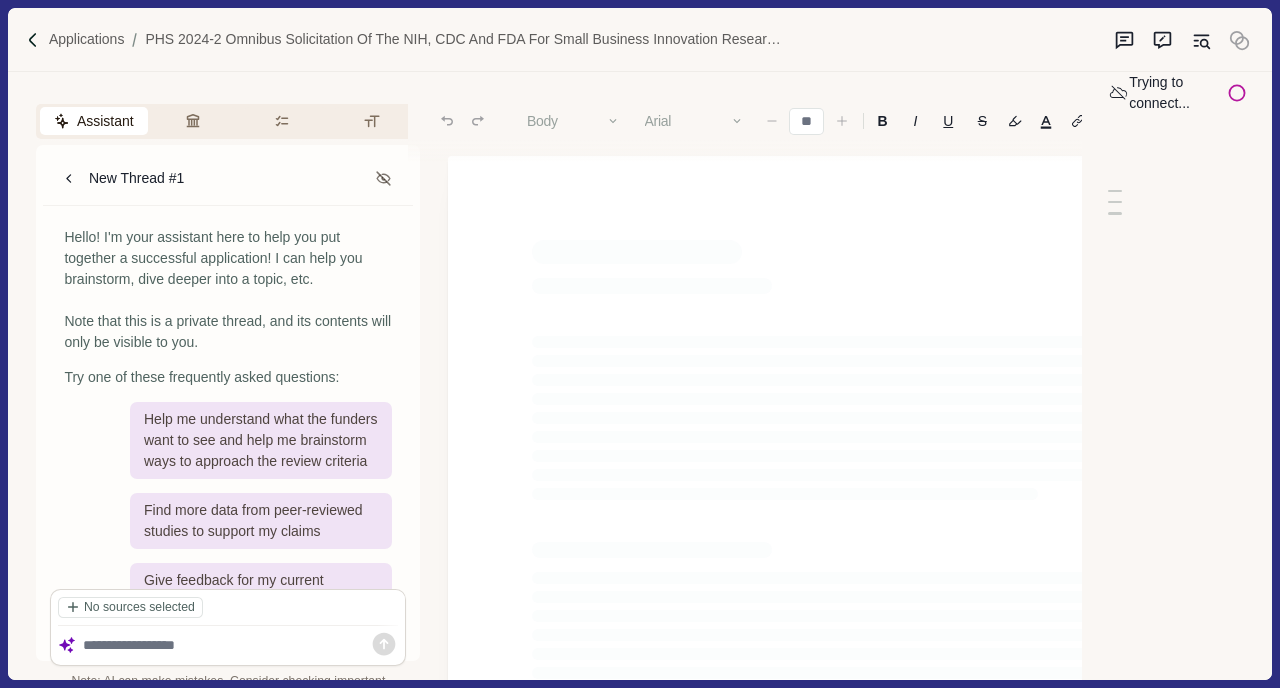 type on "**" 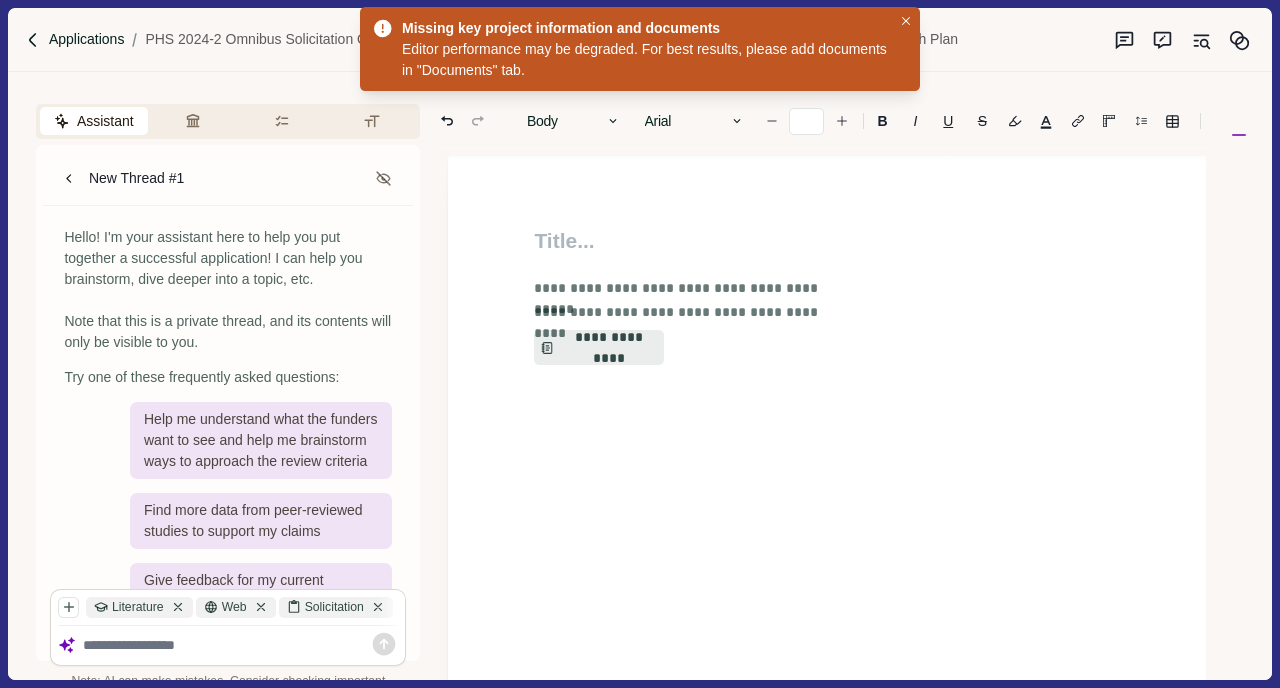 click on "Applications" at bounding box center [87, 39] 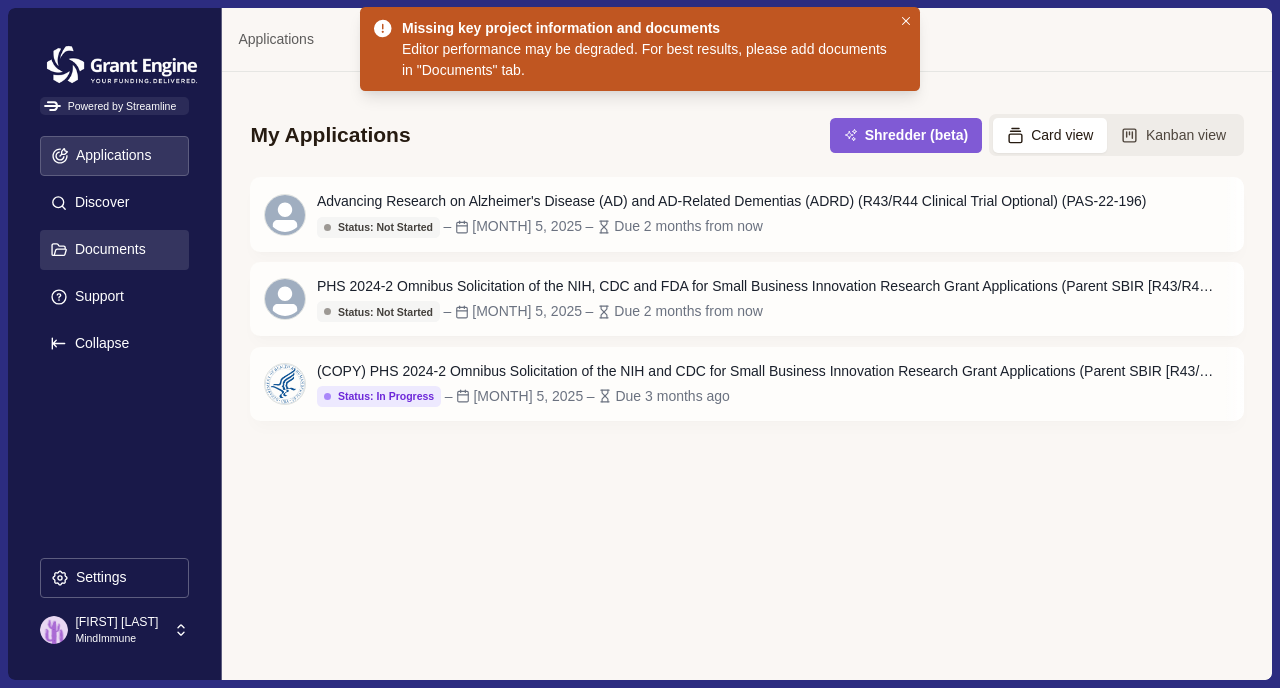 click on "Documents" at bounding box center [107, 249] 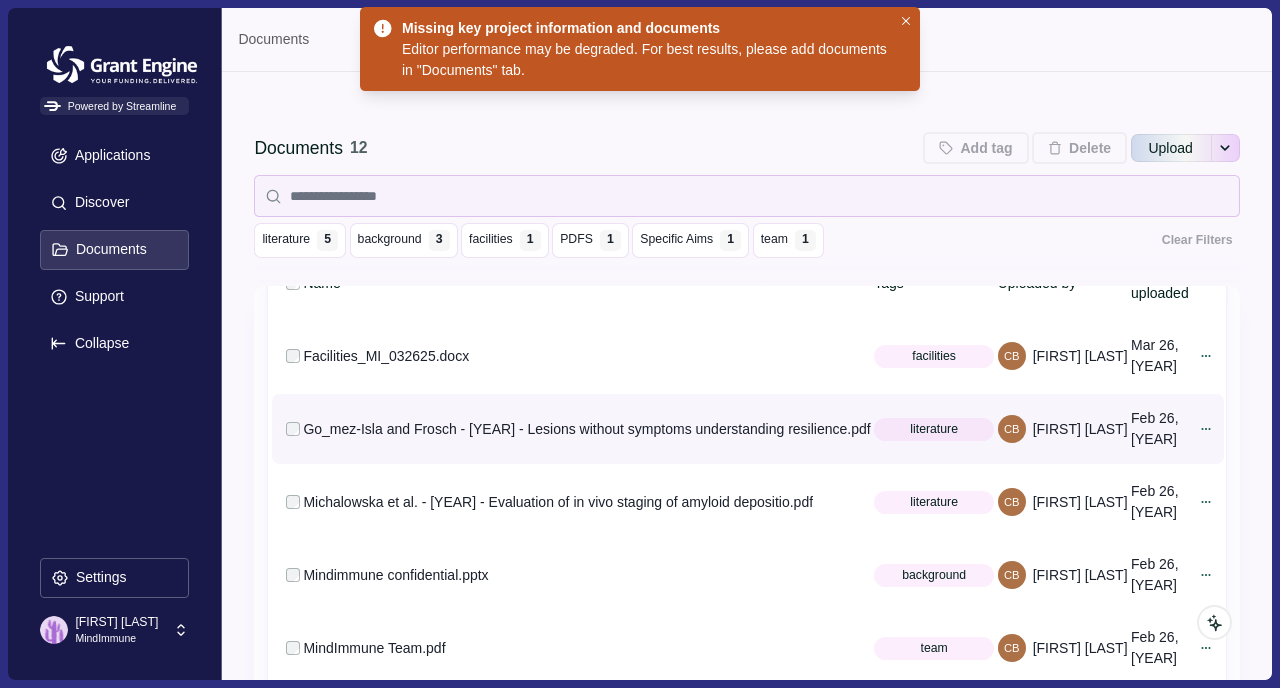 scroll, scrollTop: 56, scrollLeft: 0, axis: vertical 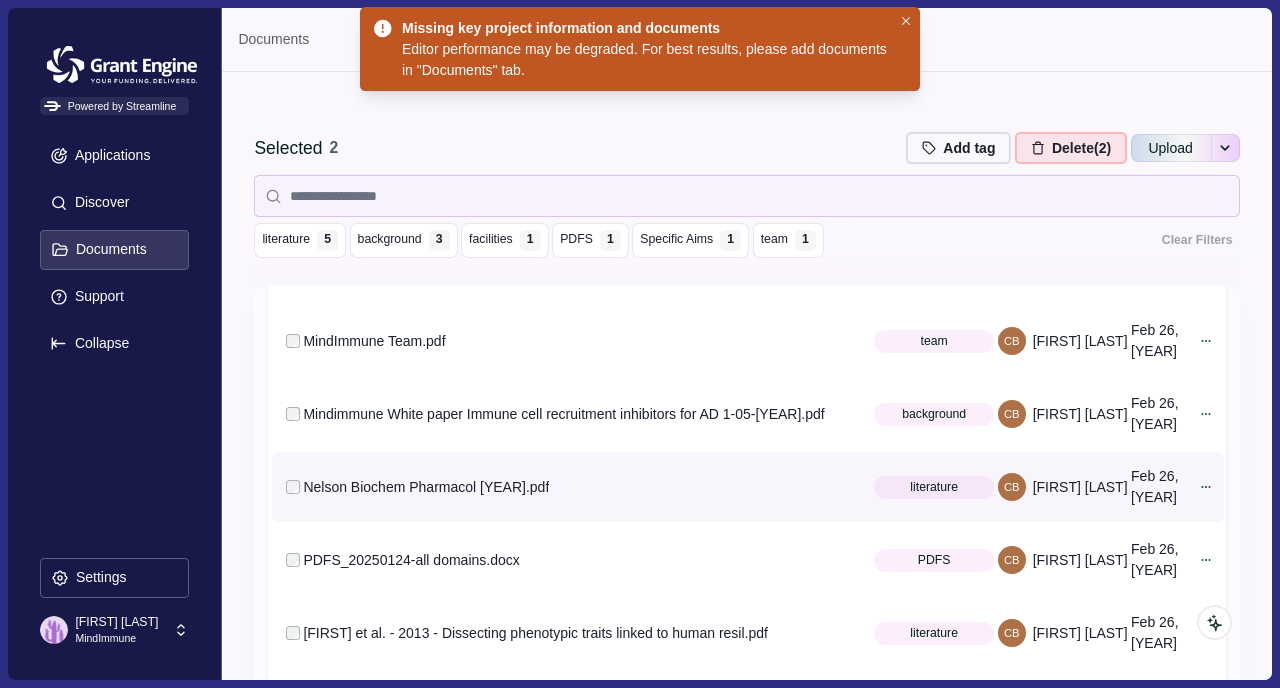 click on "Nelson Biochem Pharmacol 2024.pdf" at bounding box center (585, 487) 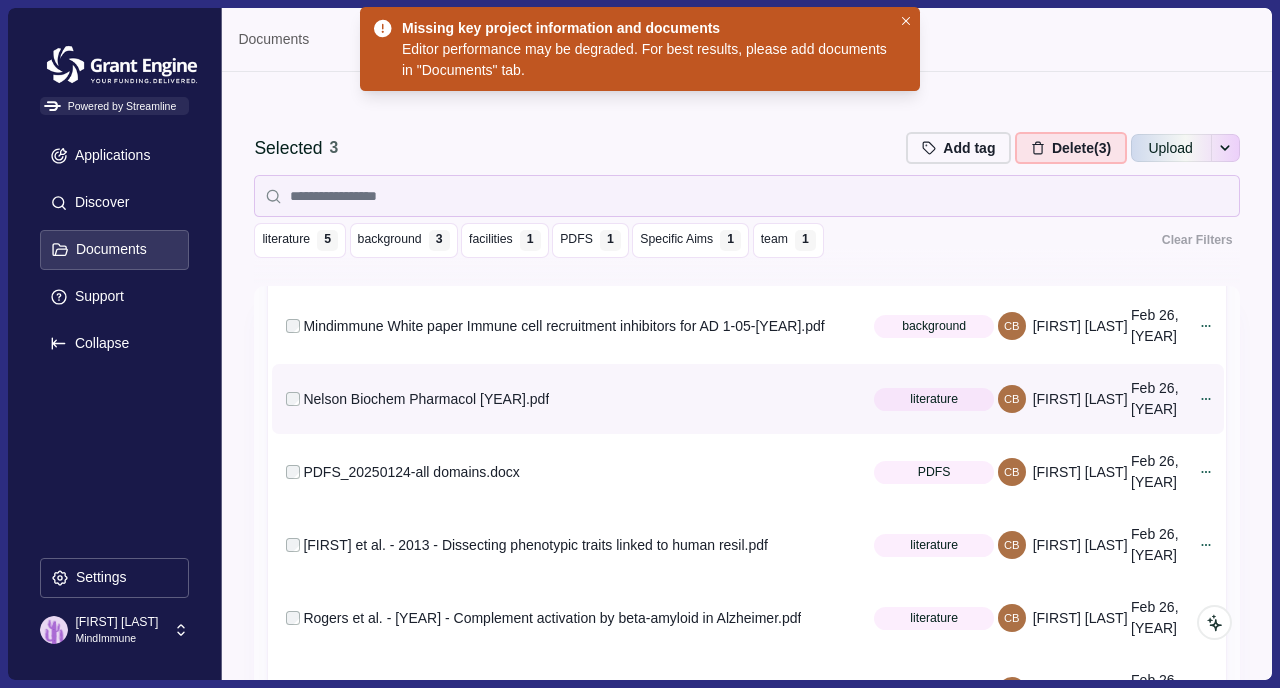 scroll, scrollTop: 479, scrollLeft: 0, axis: vertical 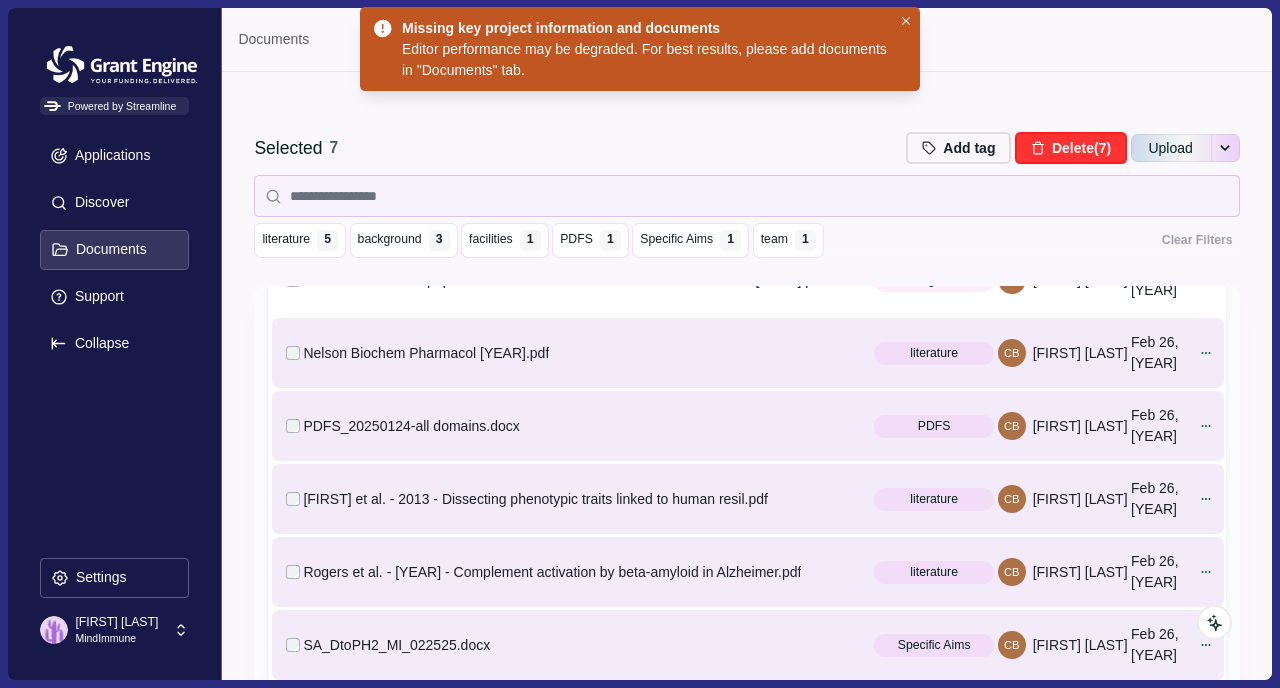 click on "Delete (7)" at bounding box center (1071, 148) 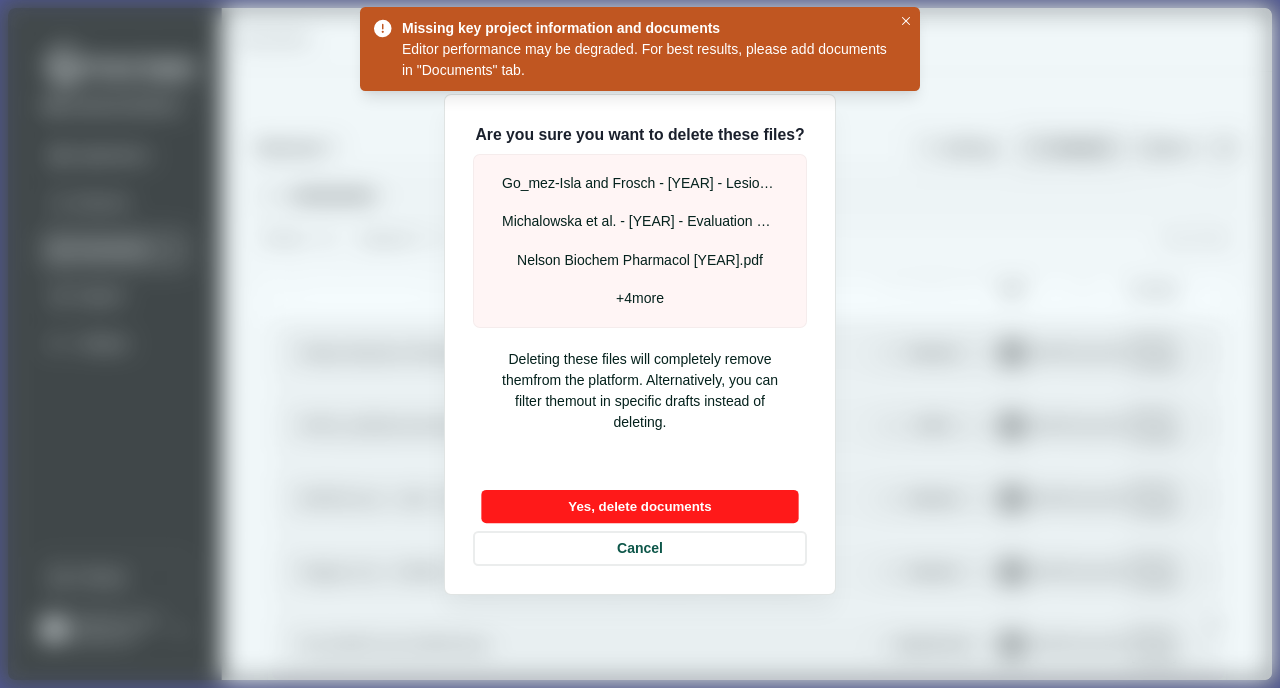 click on "Yes, delete   documents" at bounding box center [639, 505] 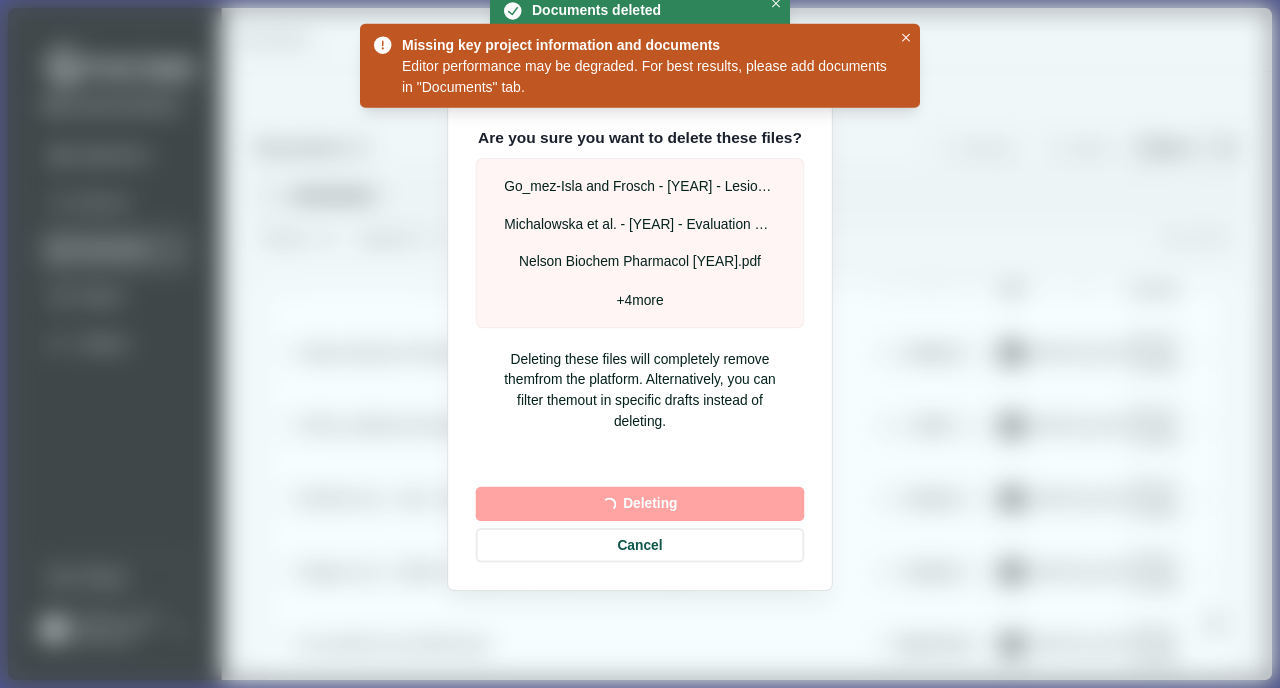 scroll, scrollTop: 0, scrollLeft: 0, axis: both 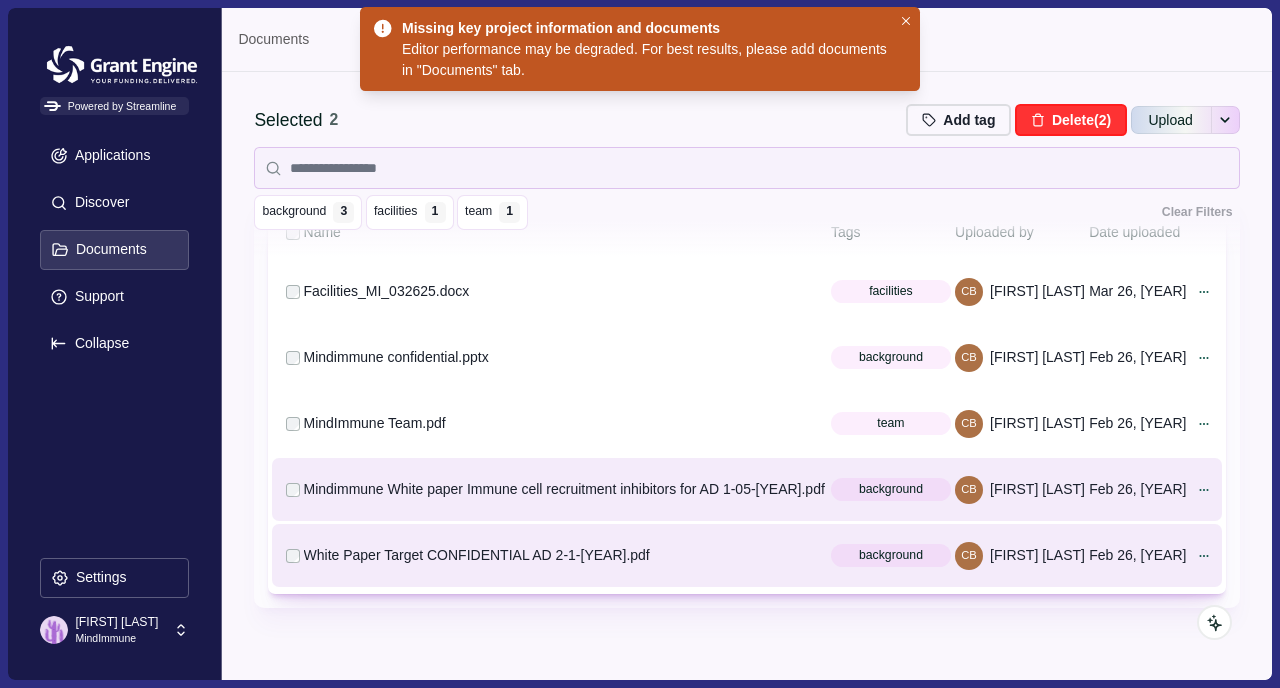 click on "Delete (2)" at bounding box center (1071, 120) 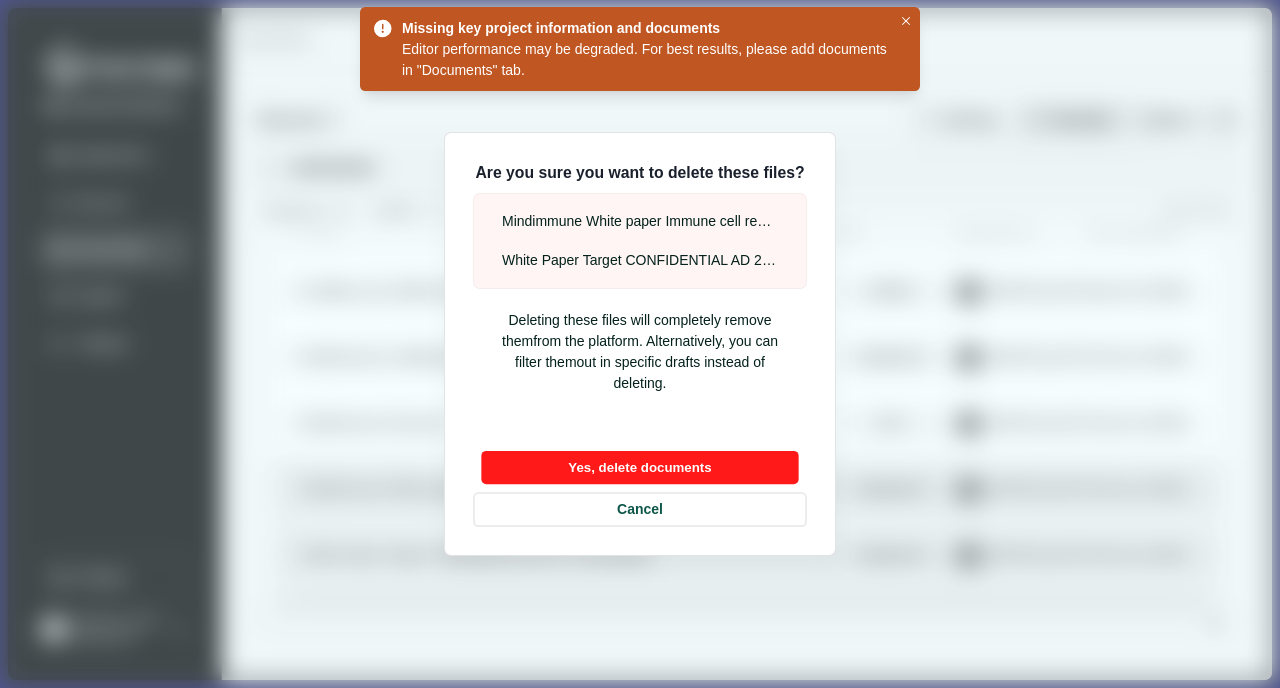 click on "Yes, delete   documents" at bounding box center [639, 467] 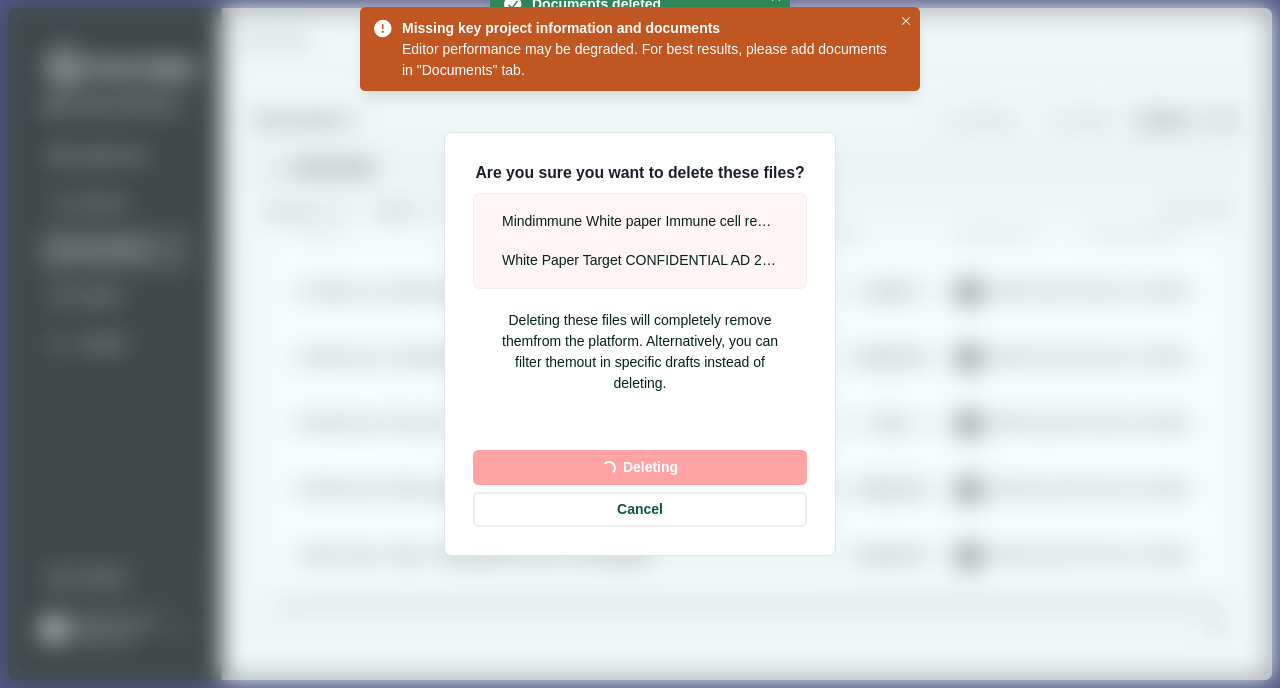 scroll, scrollTop: 37, scrollLeft: 0, axis: vertical 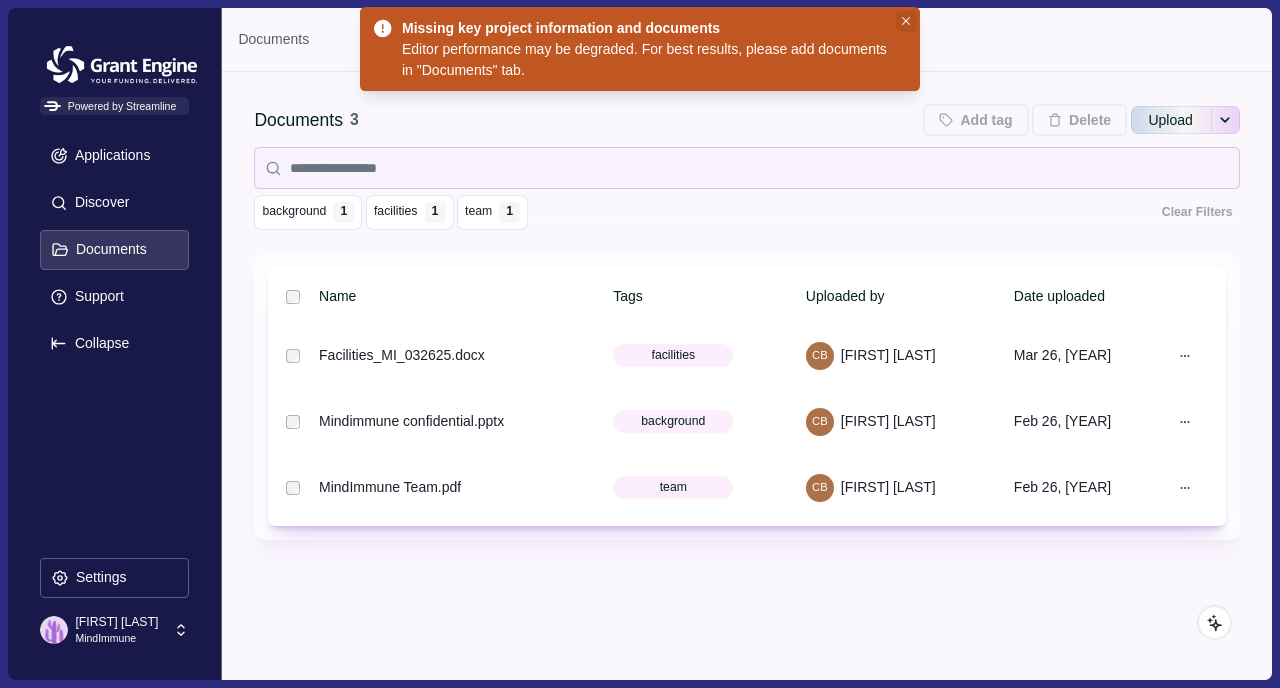 click at bounding box center [906, 21] 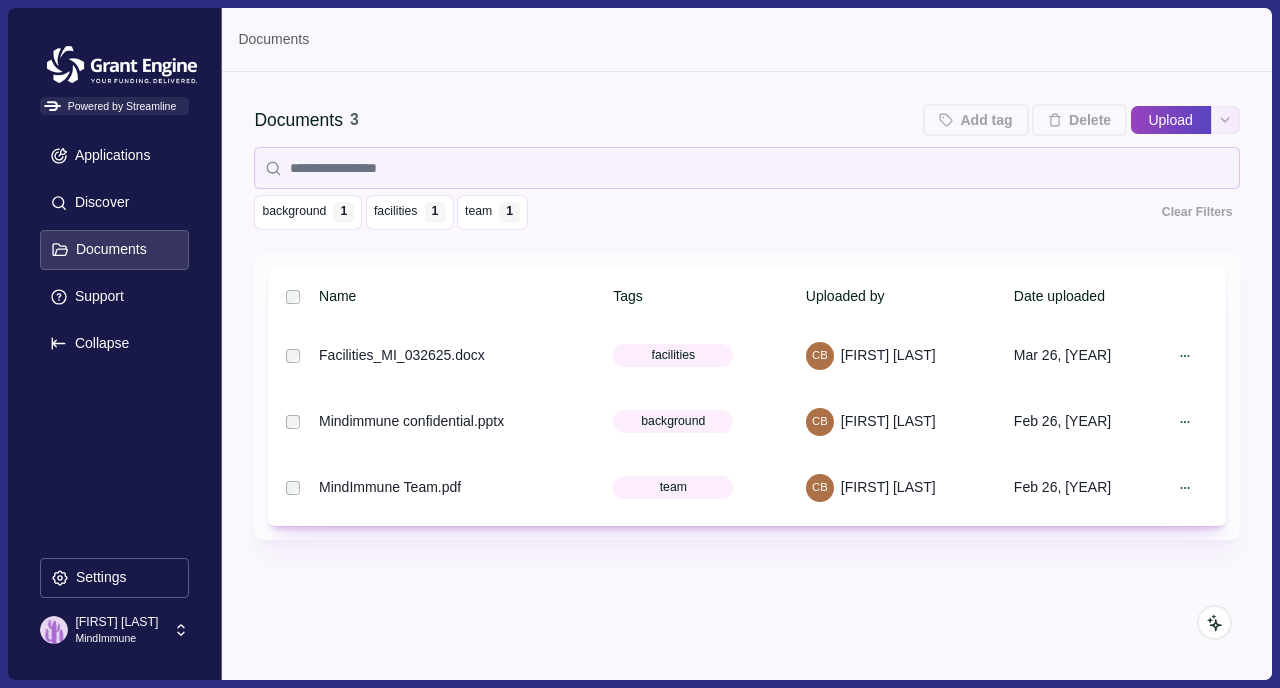 click on "Upload" at bounding box center [1171, 120] 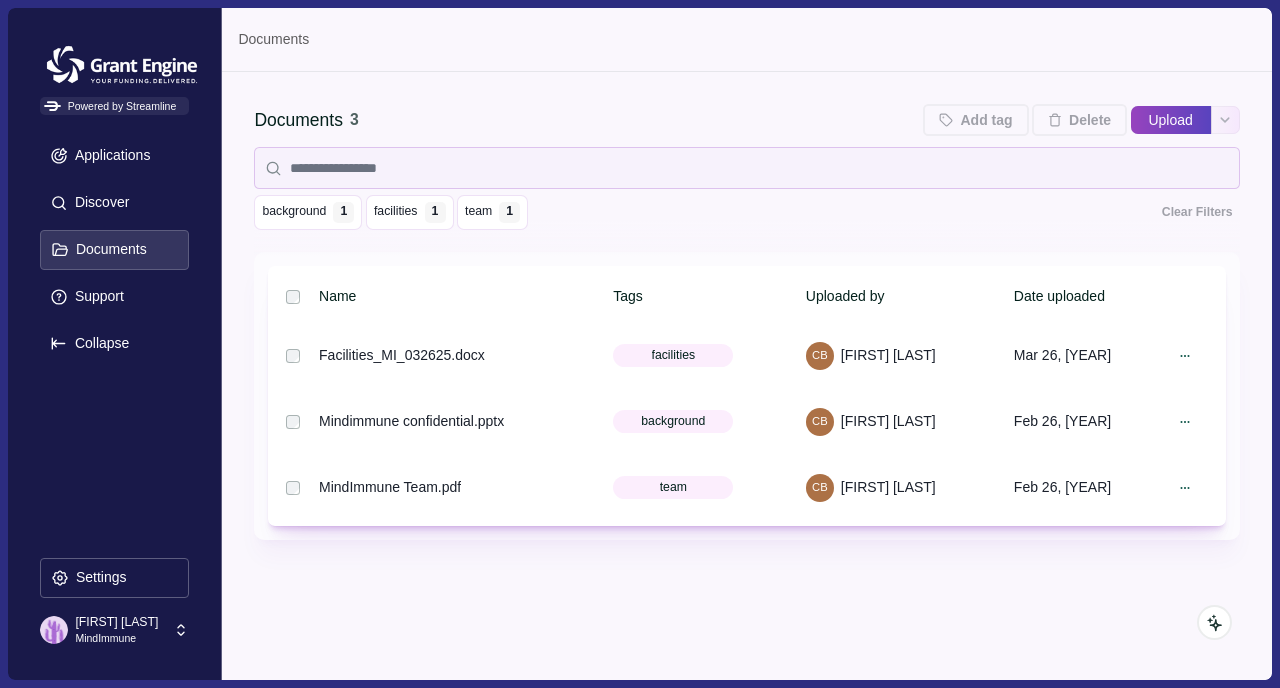 click on "Upload" at bounding box center (1130, 120) 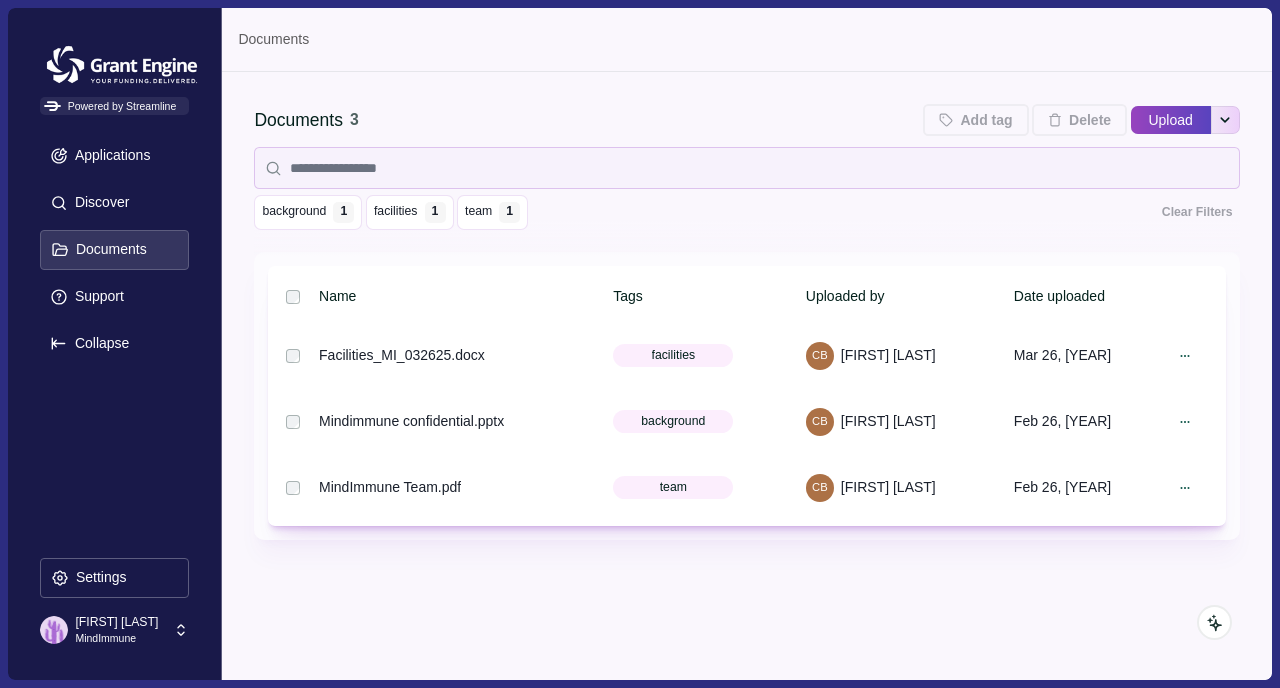 type on "**********" 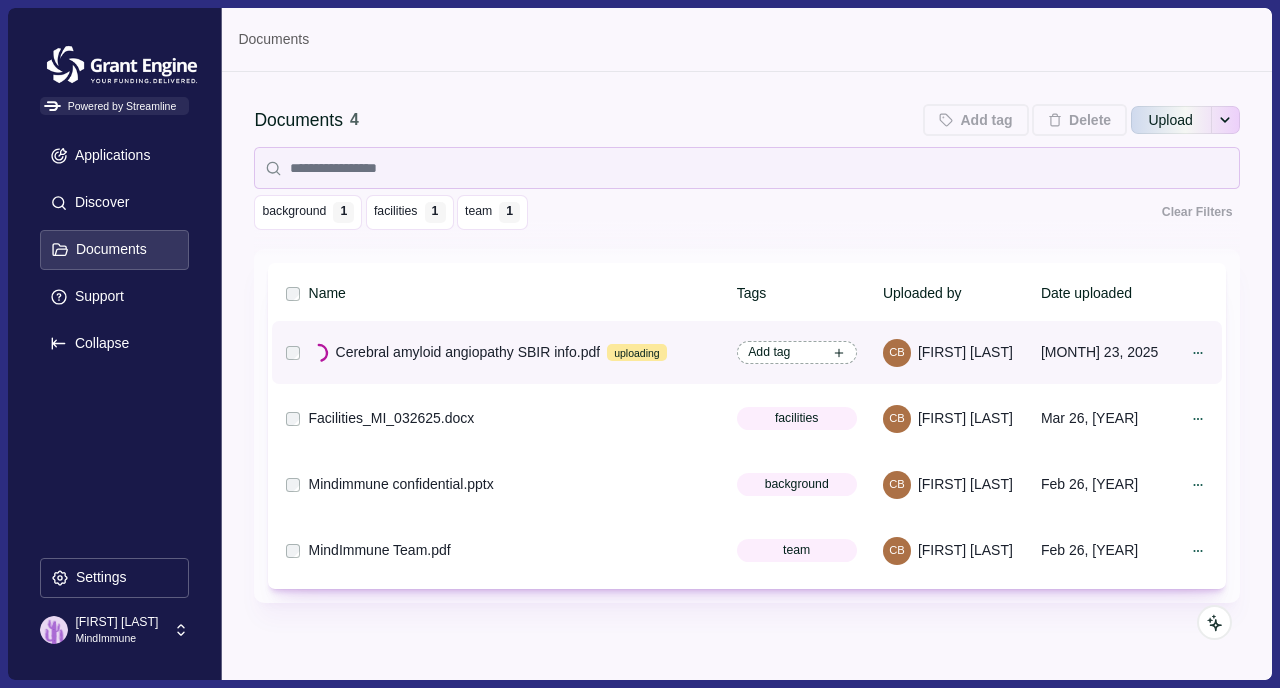 click on "Add tag" at bounding box center (769, 352) 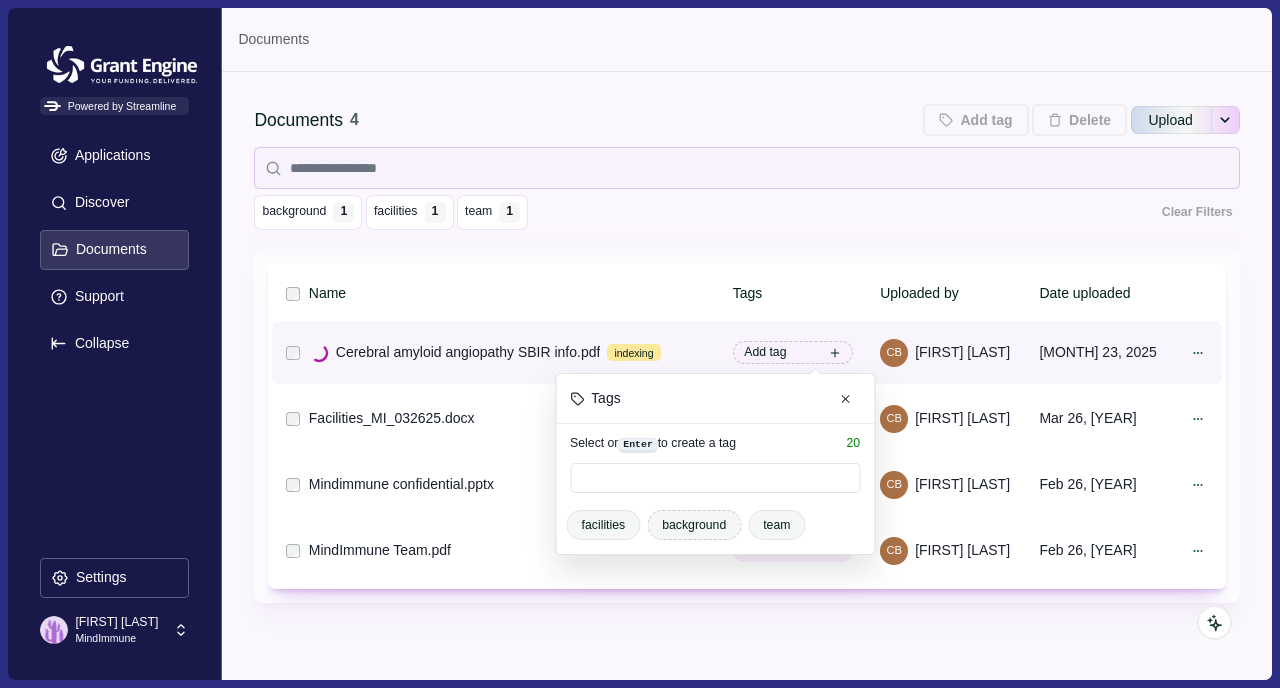 click on "background" at bounding box center [694, 525] 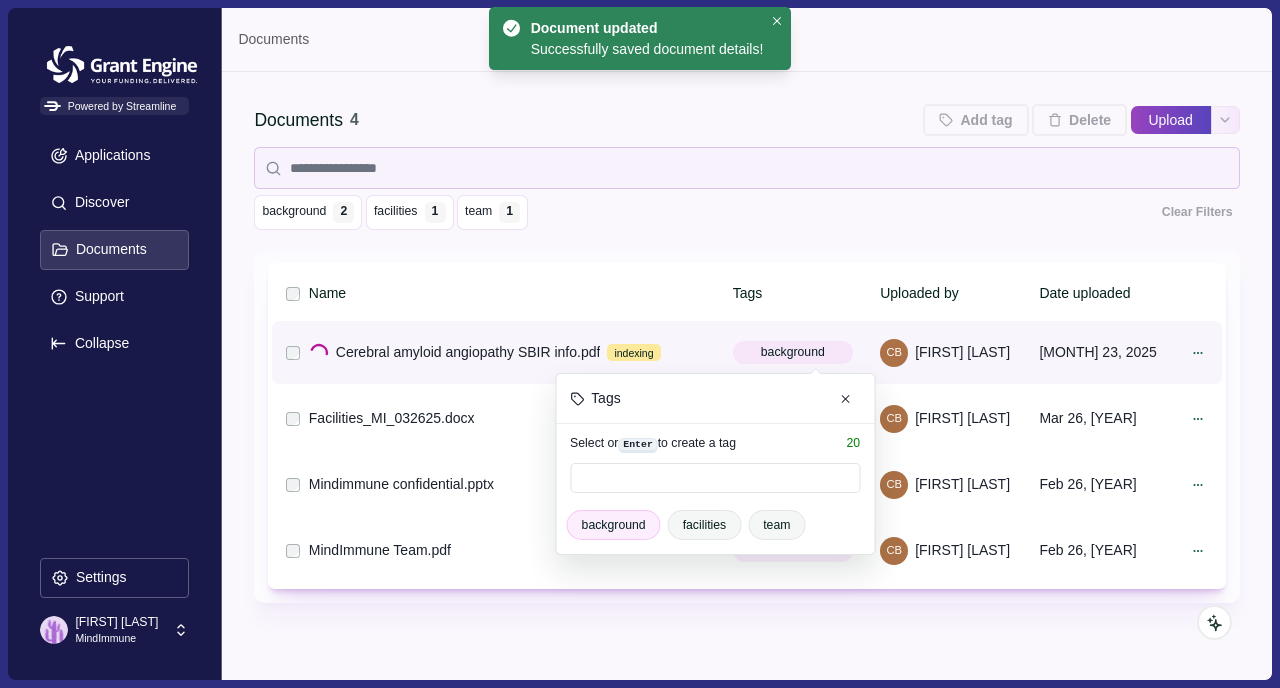 click on "Upload" at bounding box center (1171, 120) 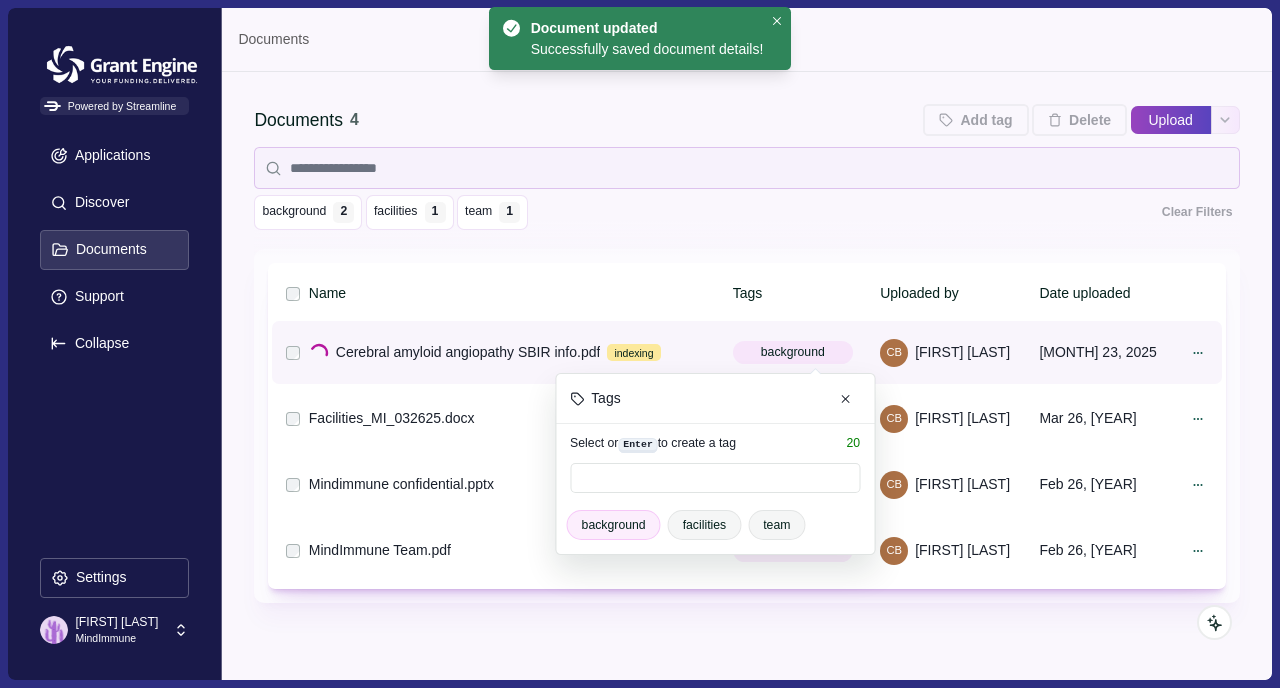 click on "Upload" at bounding box center (1130, 120) 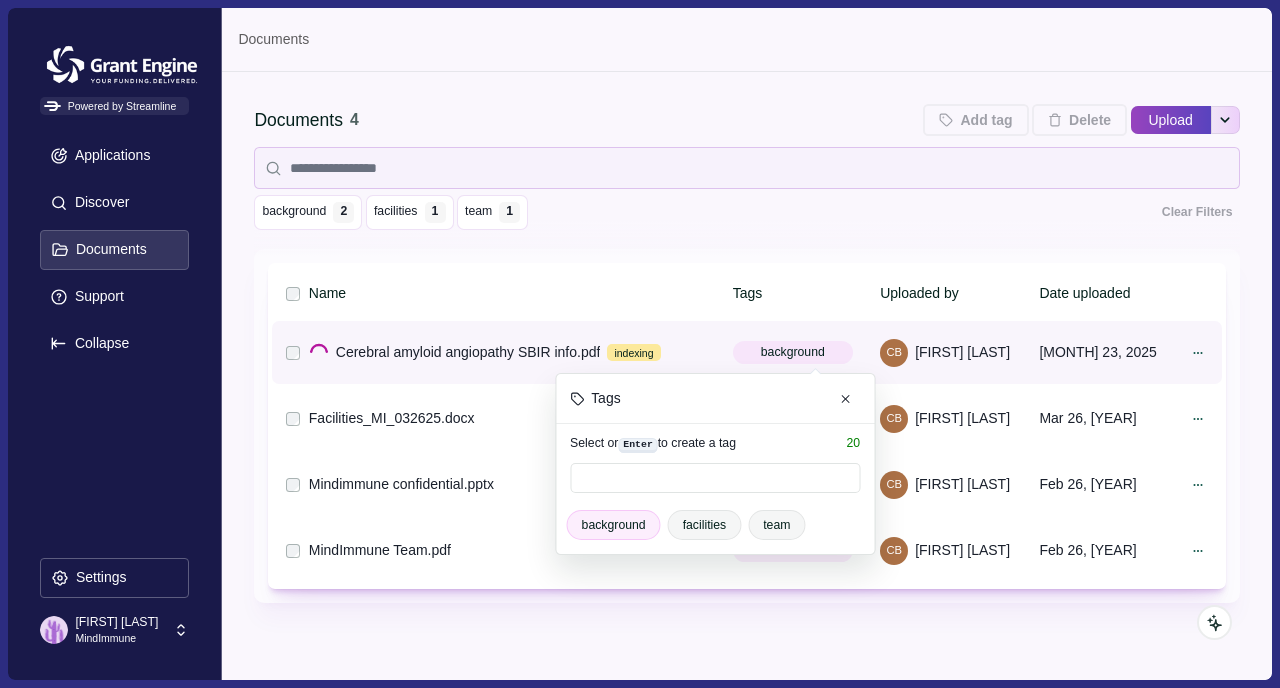 type on "**********" 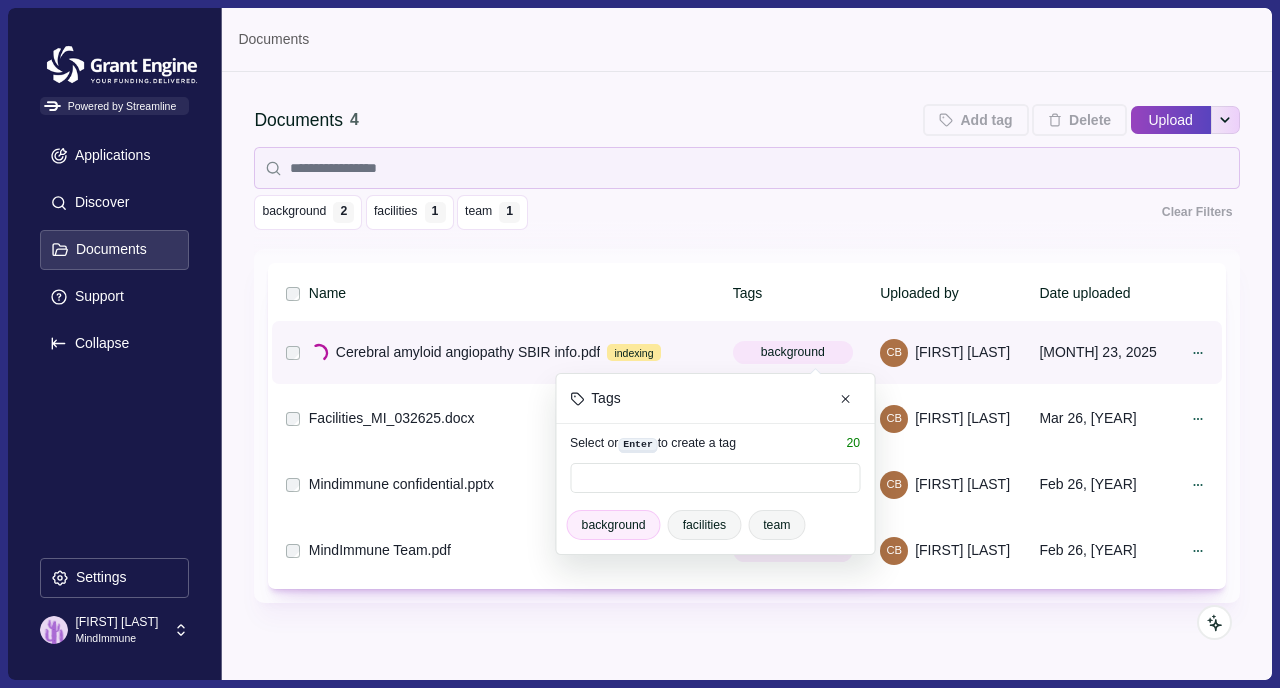 type 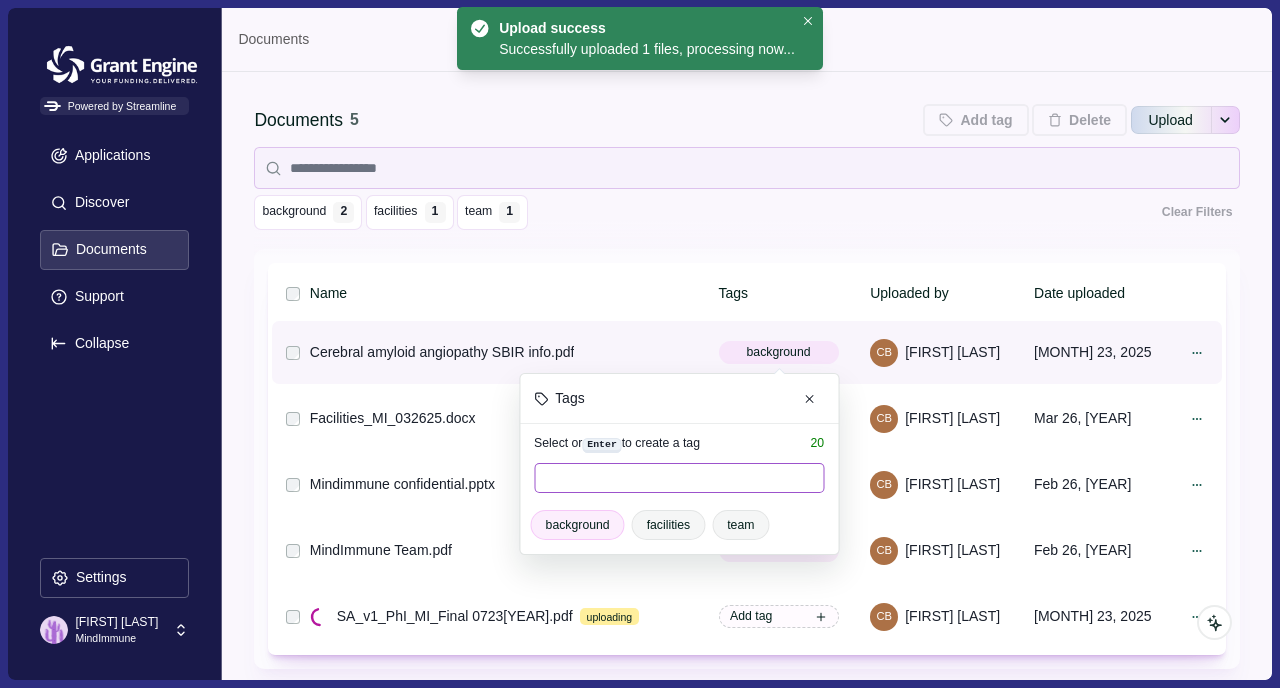 click at bounding box center (679, 478) 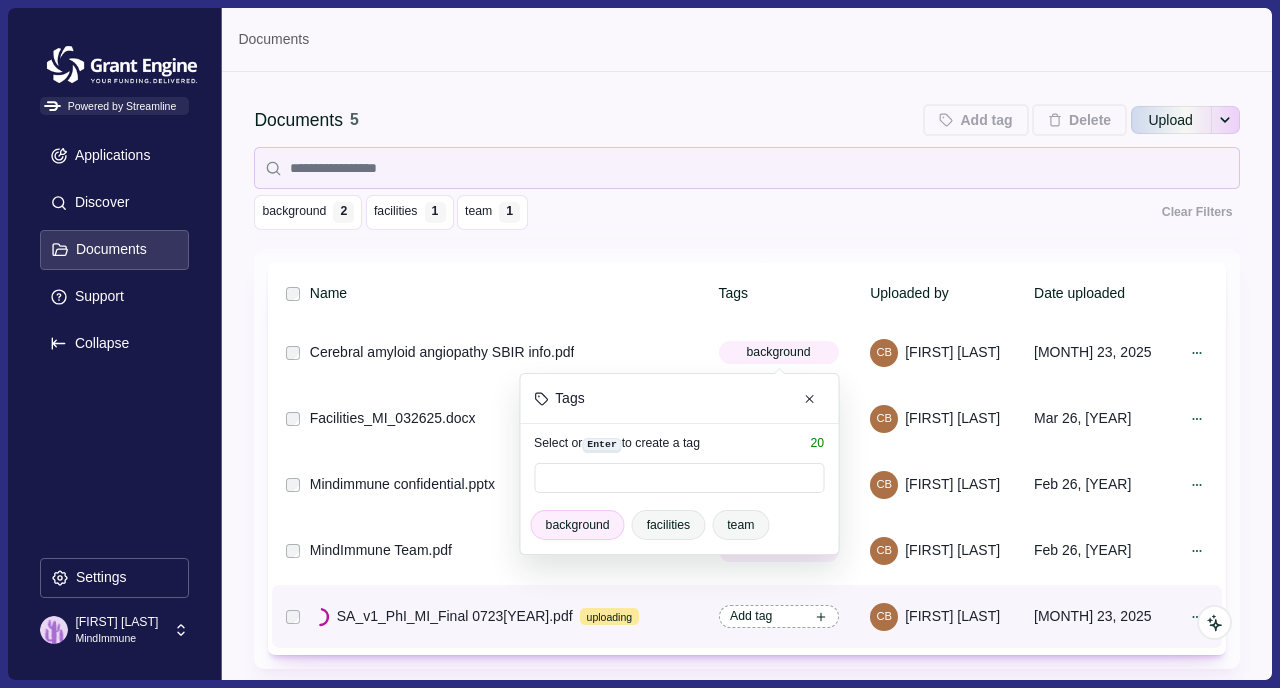 click 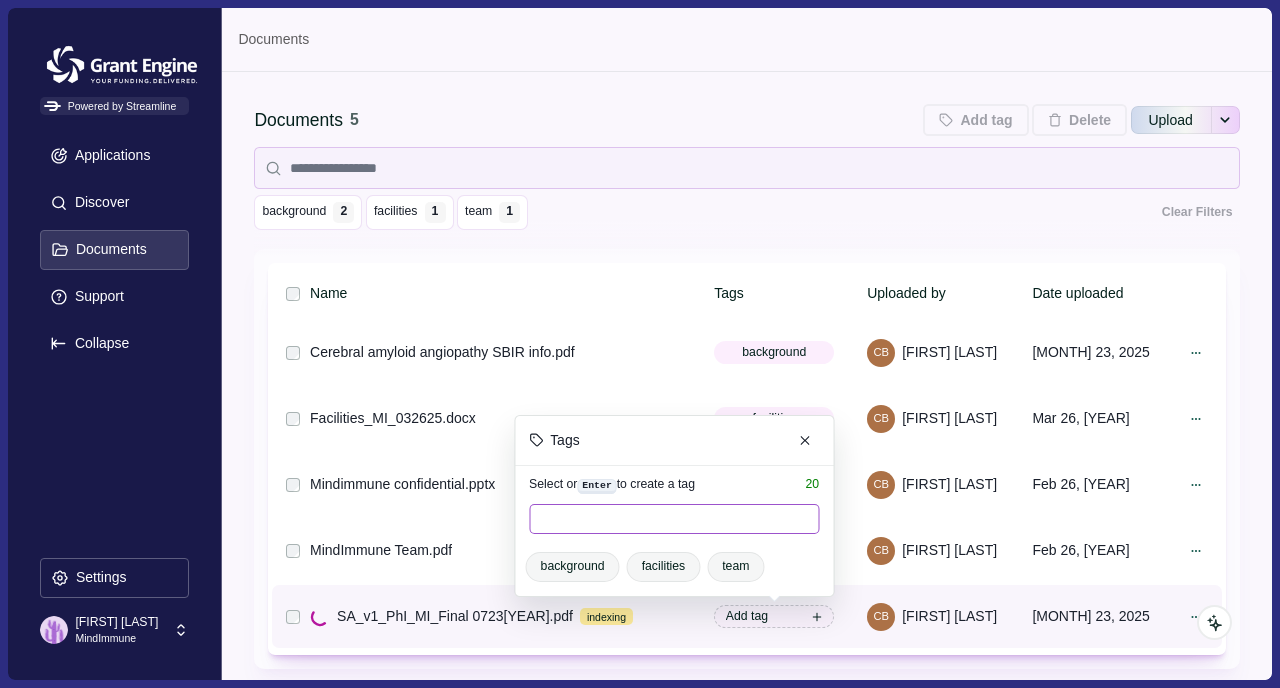 click at bounding box center [674, 519] 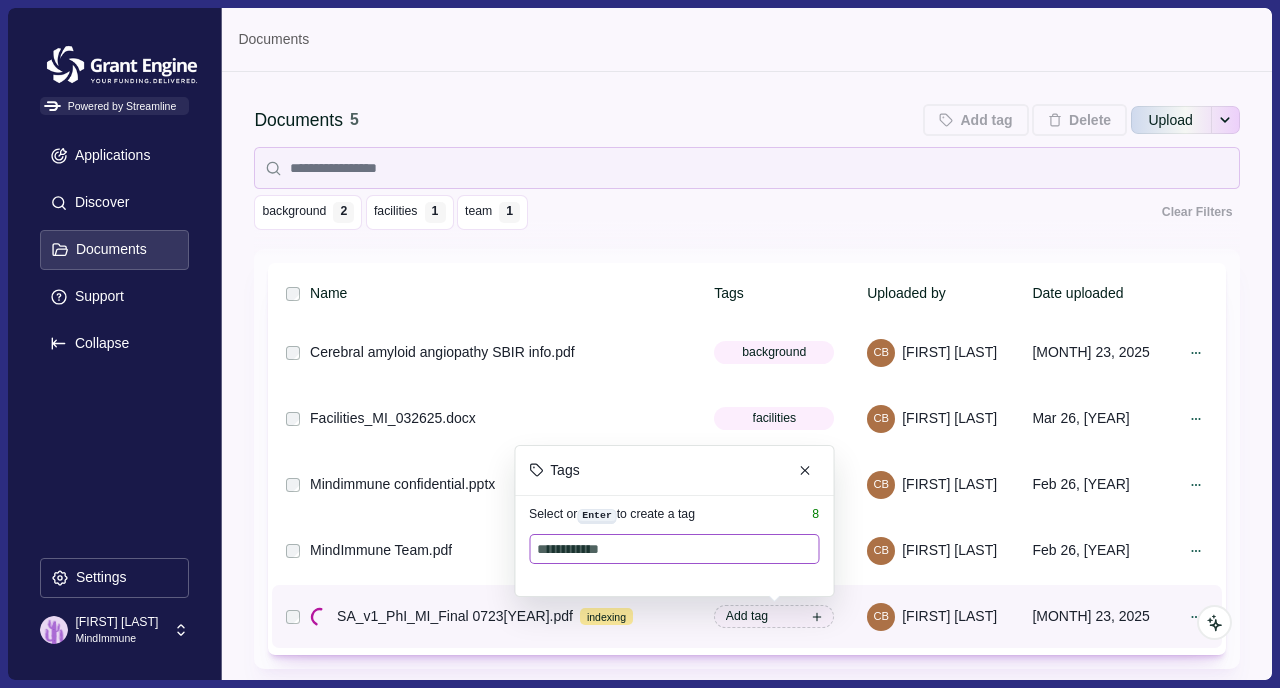 type on "**********" 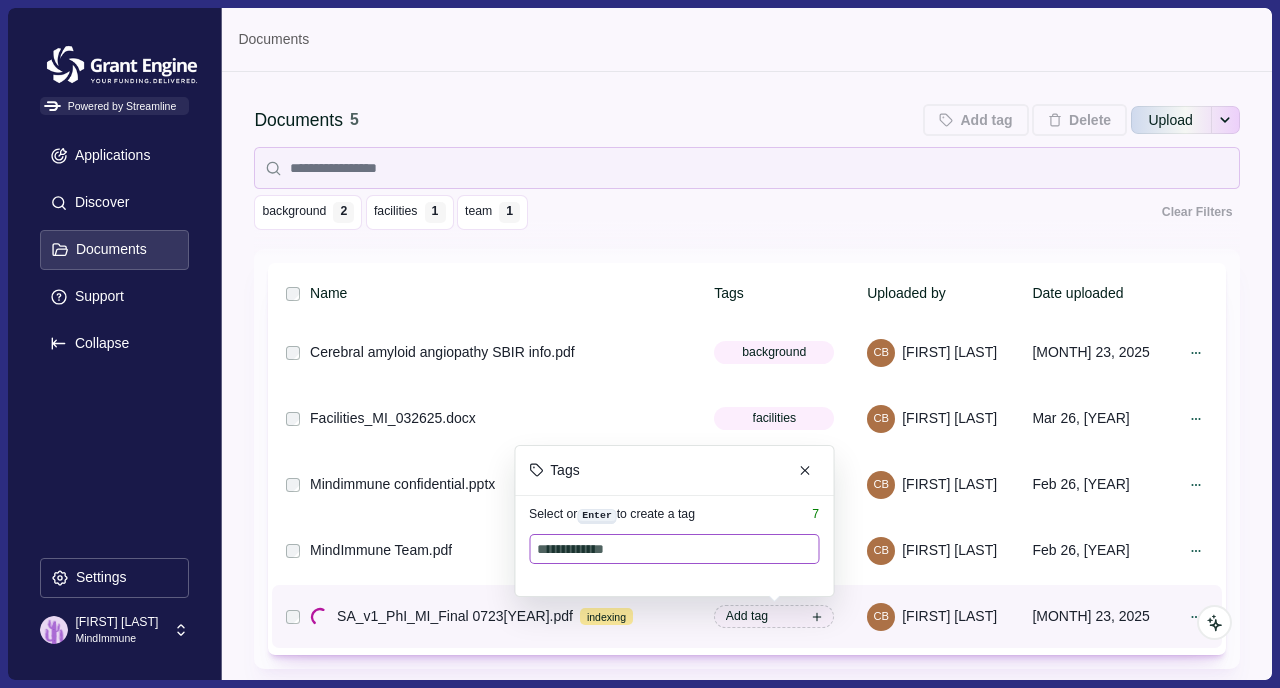 type 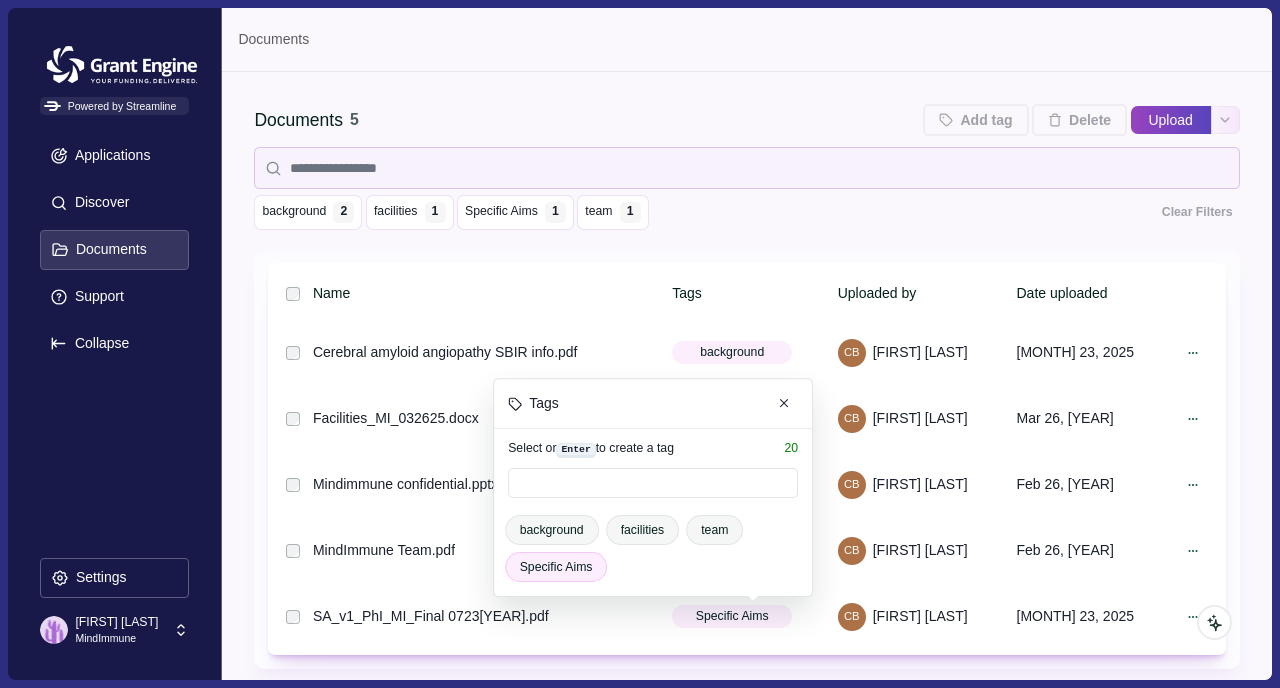 click on "Upload" at bounding box center [1171, 120] 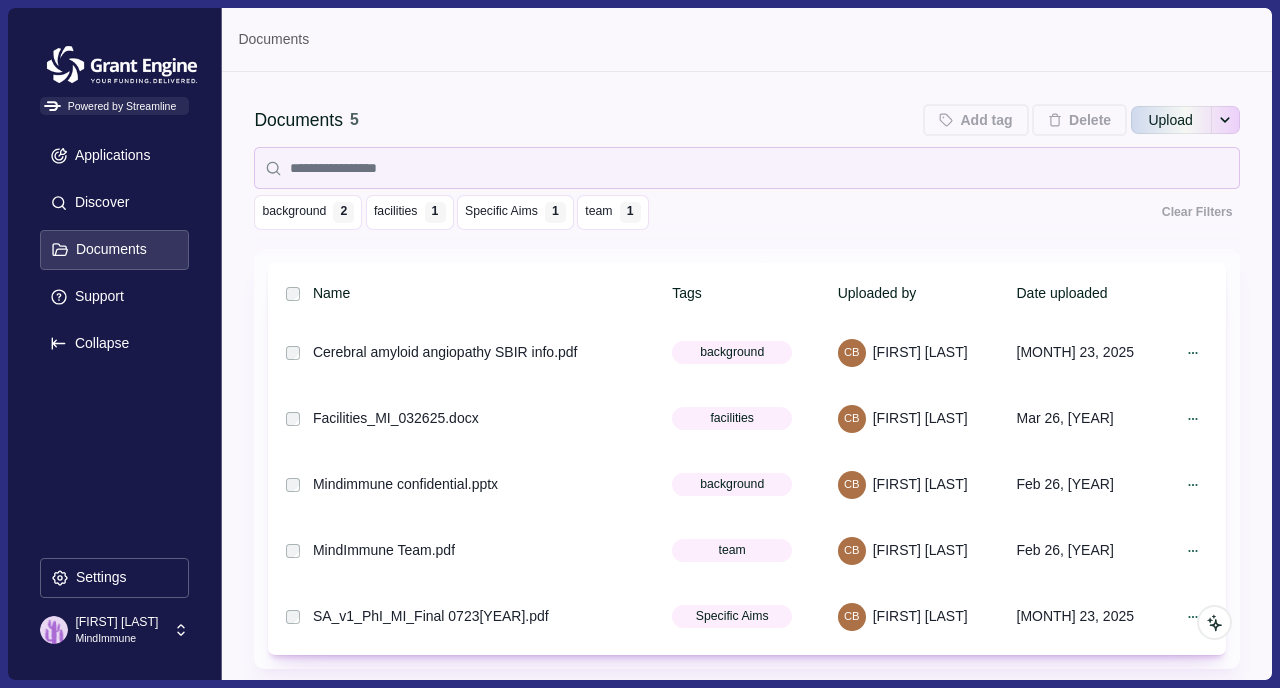 type on "**********" 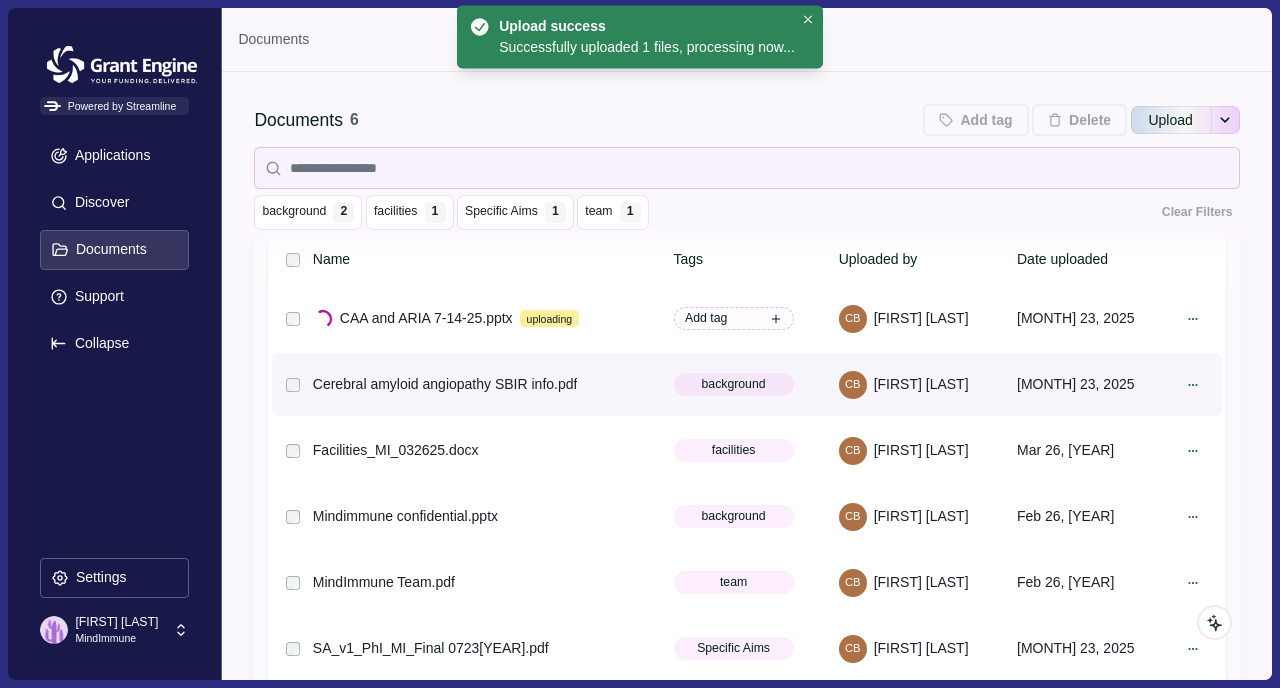 scroll, scrollTop: 68, scrollLeft: 0, axis: vertical 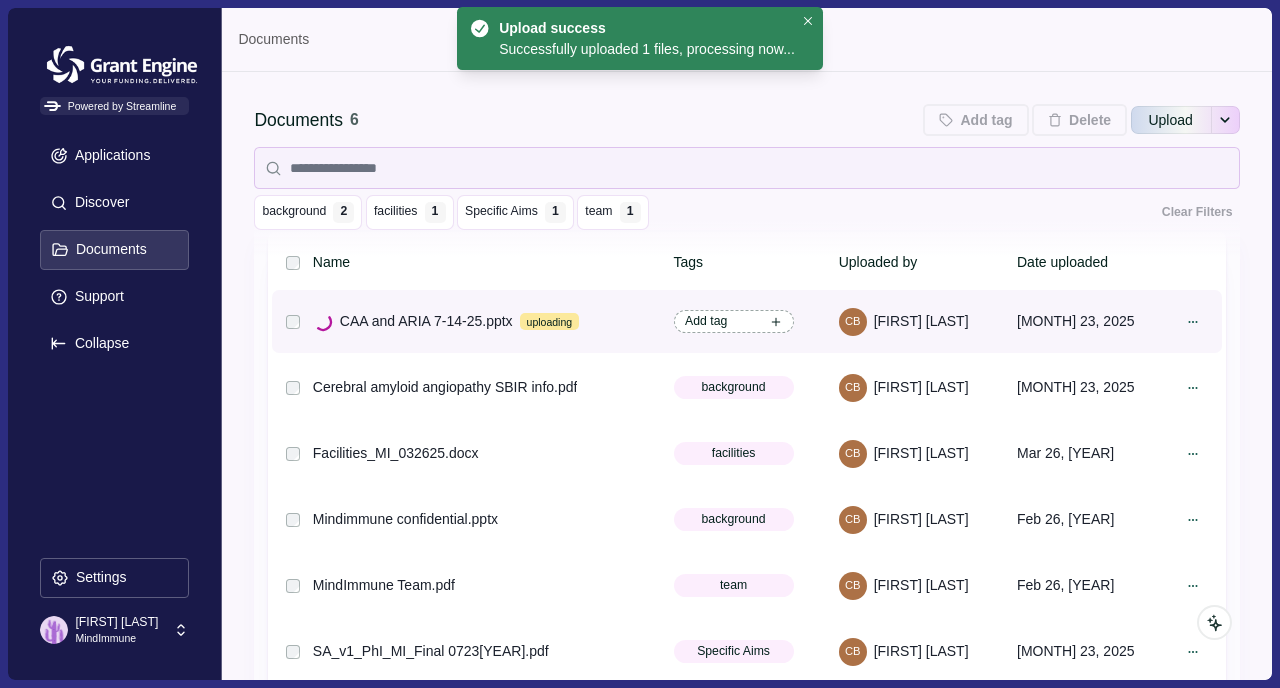 click 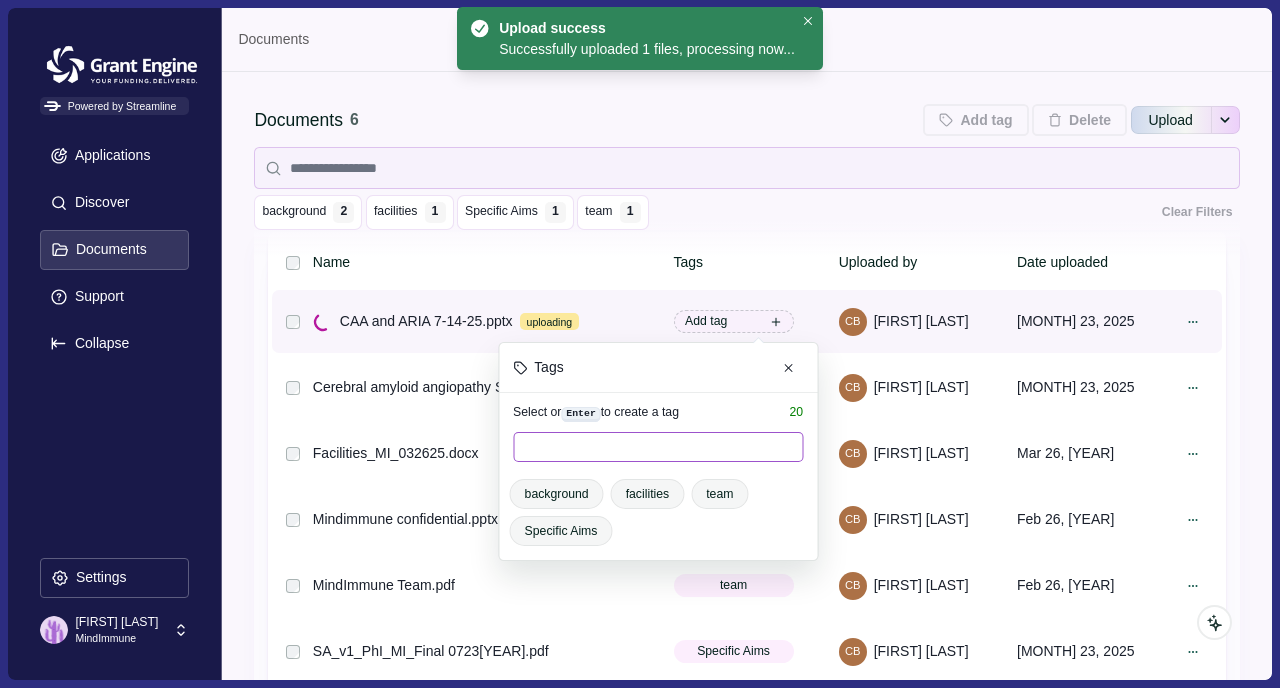 click at bounding box center (658, 447) 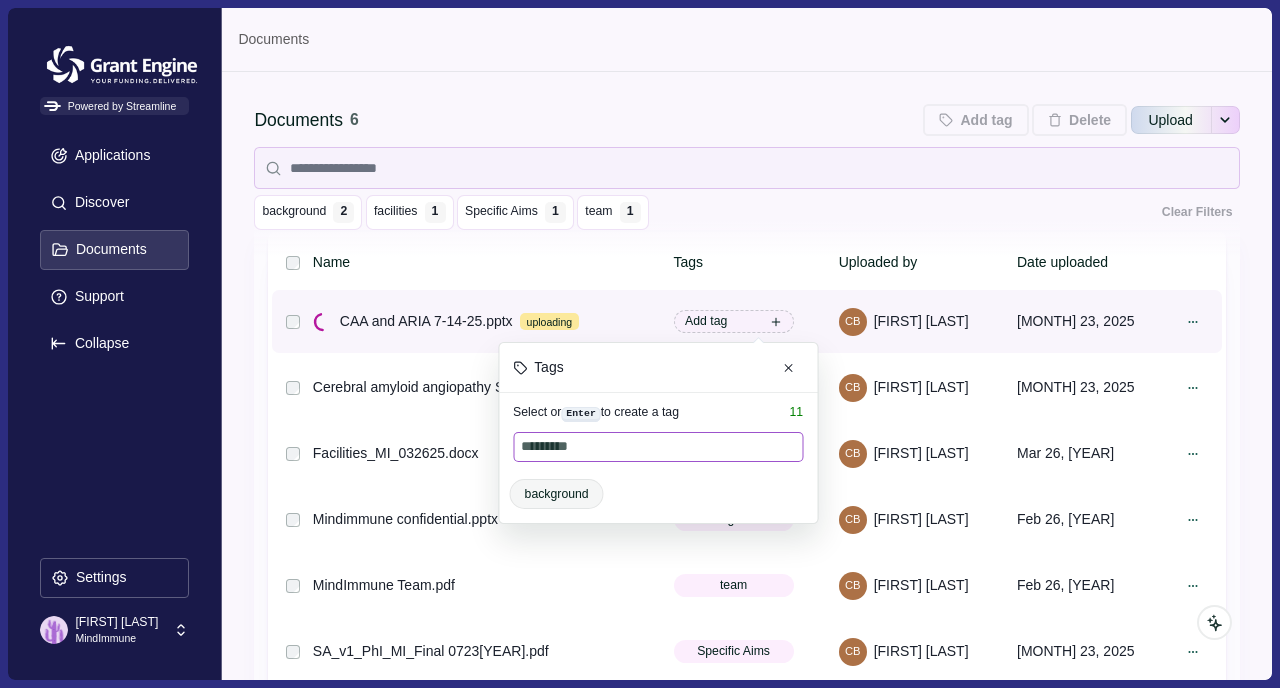 type on "**********" 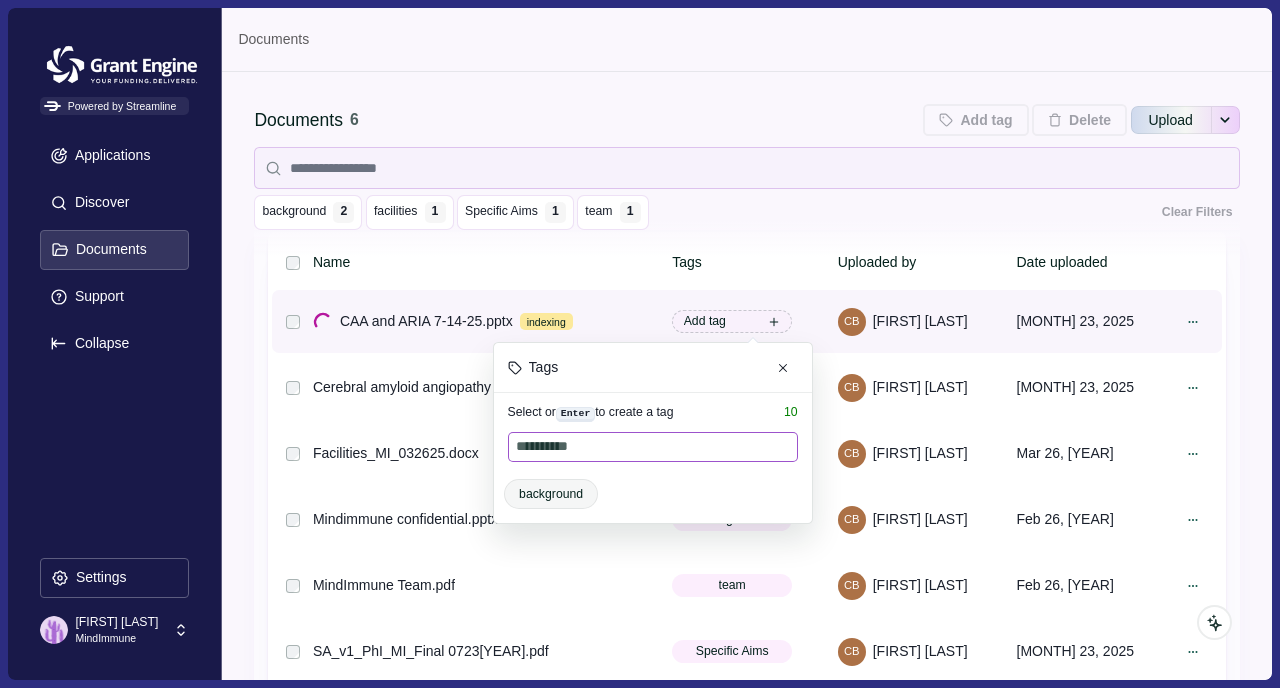 type 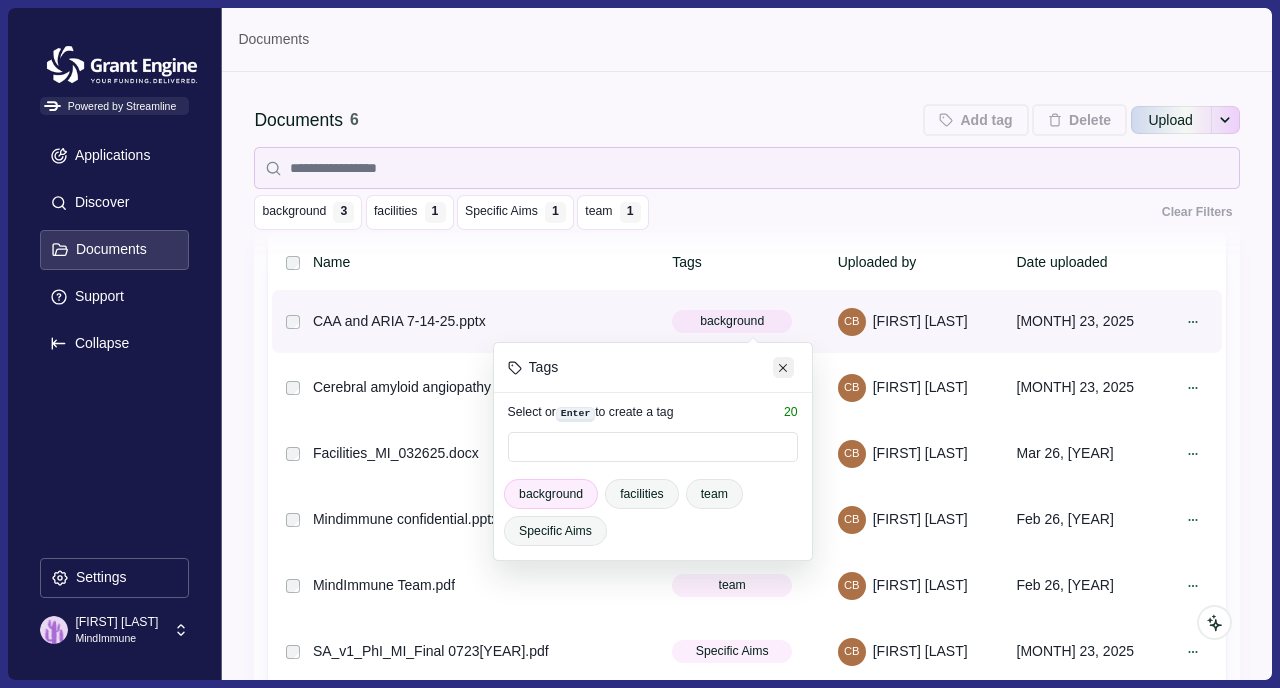 click 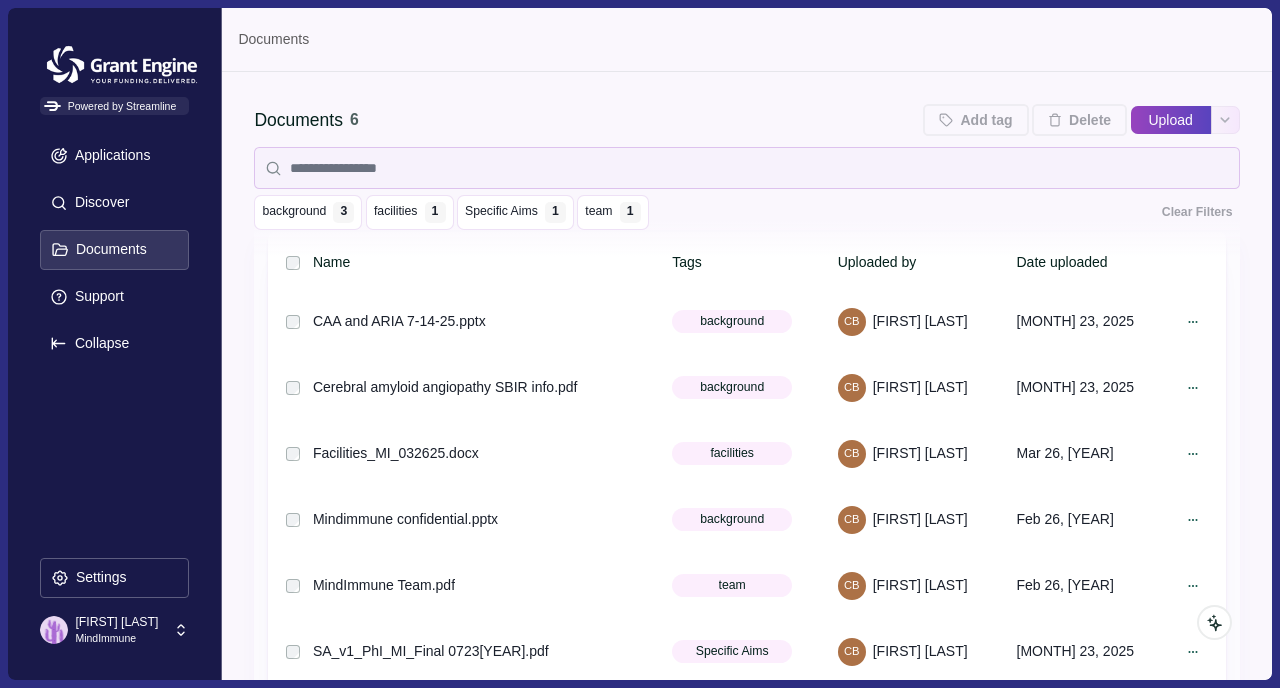 click on "Upload" at bounding box center [1171, 120] 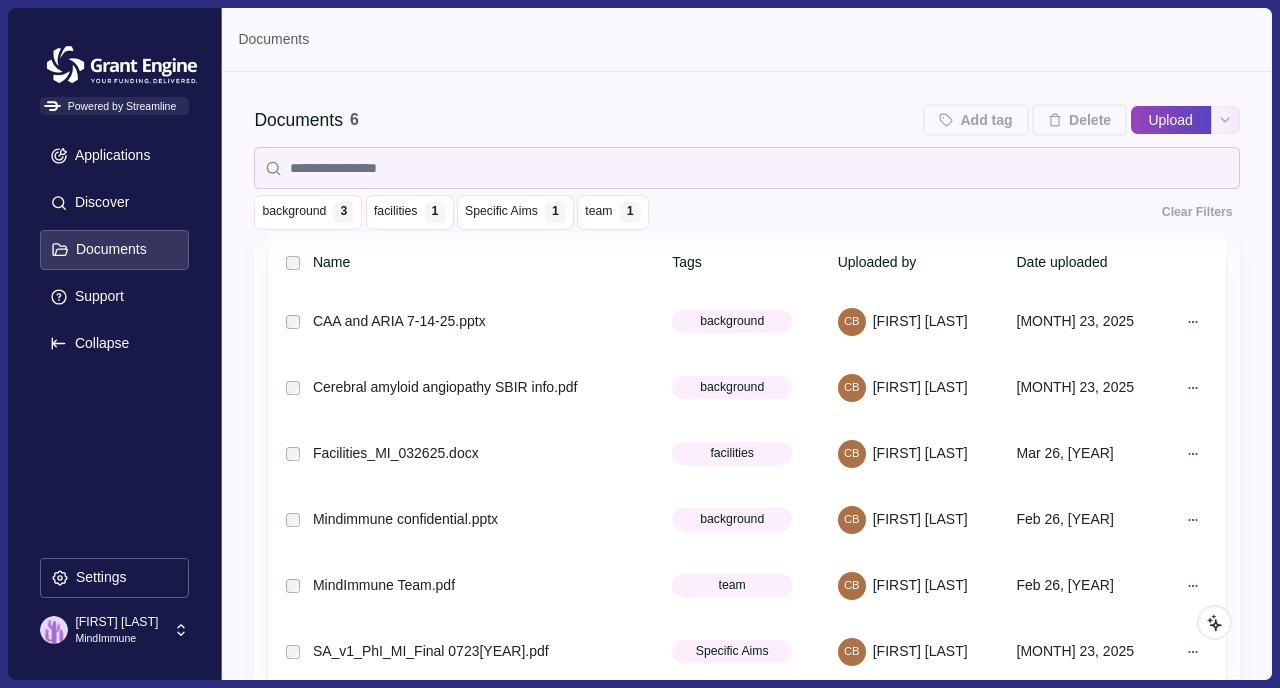 click on "Upload" at bounding box center (1130, 120) 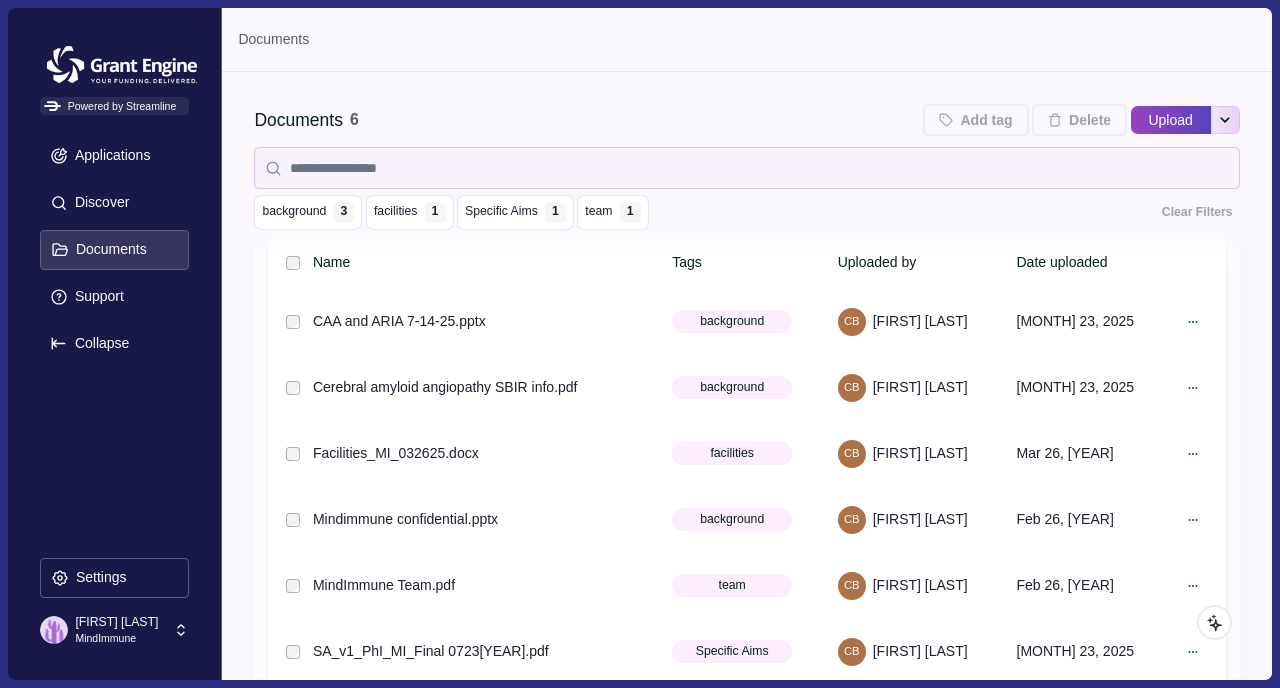 type on "**********" 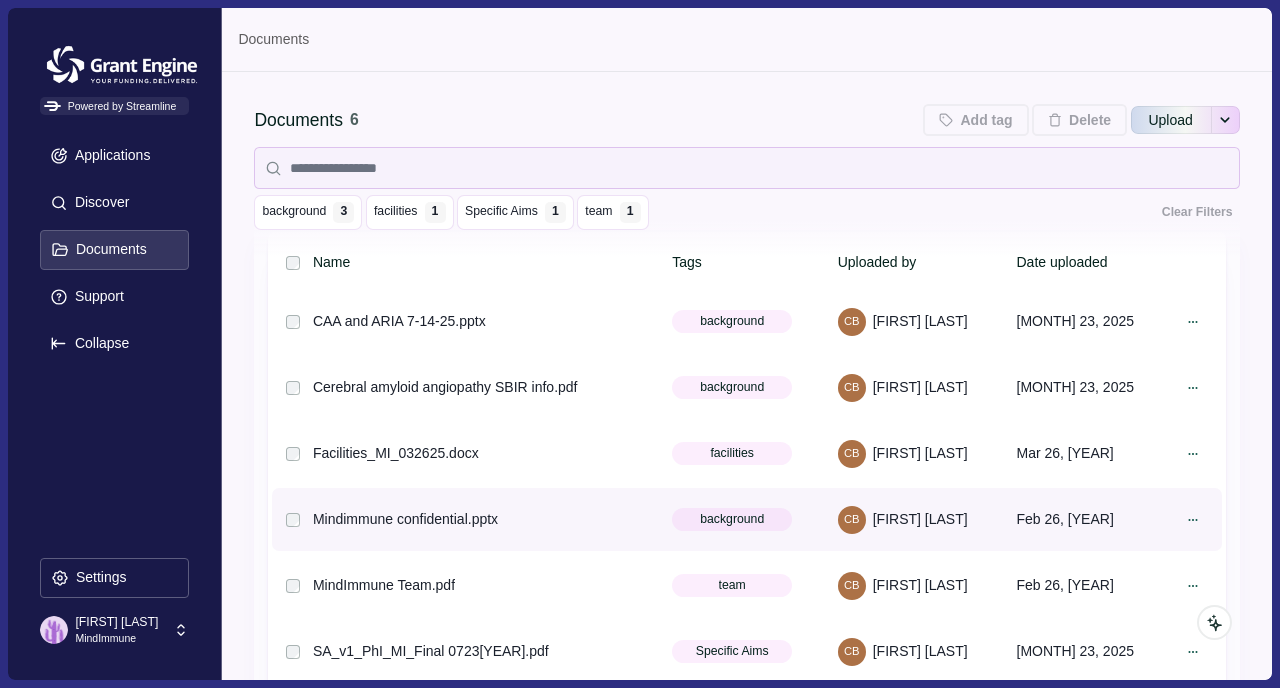 type 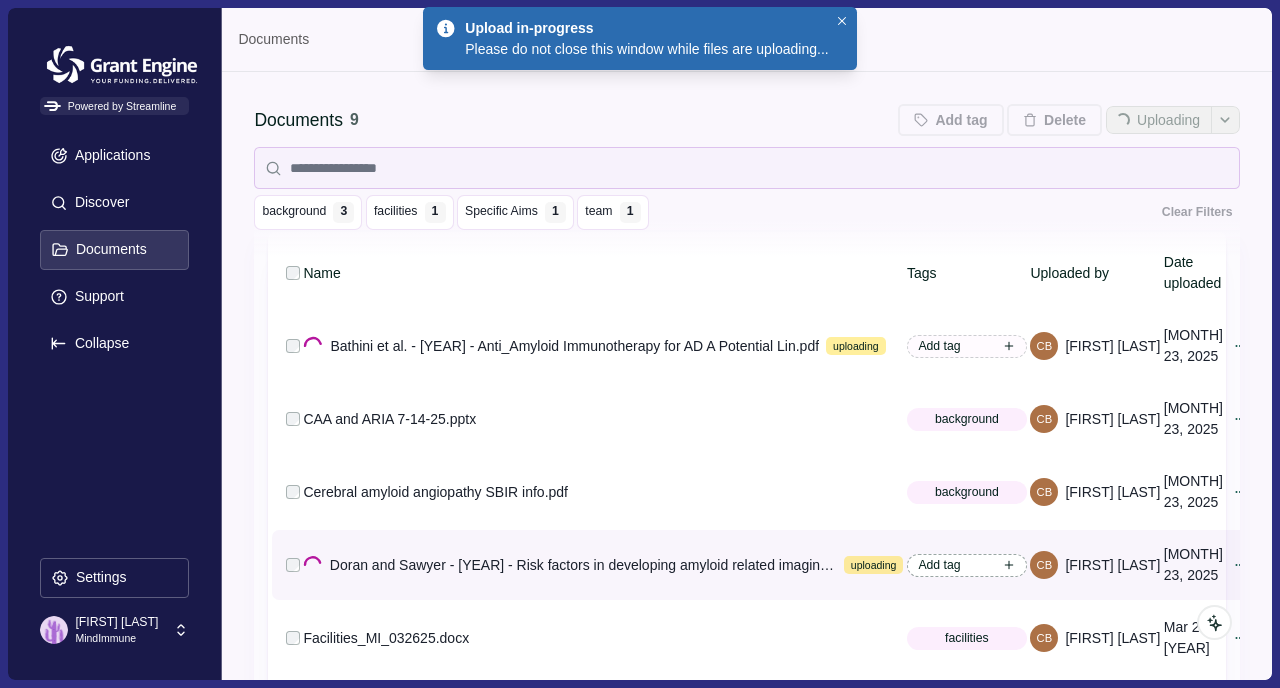 click 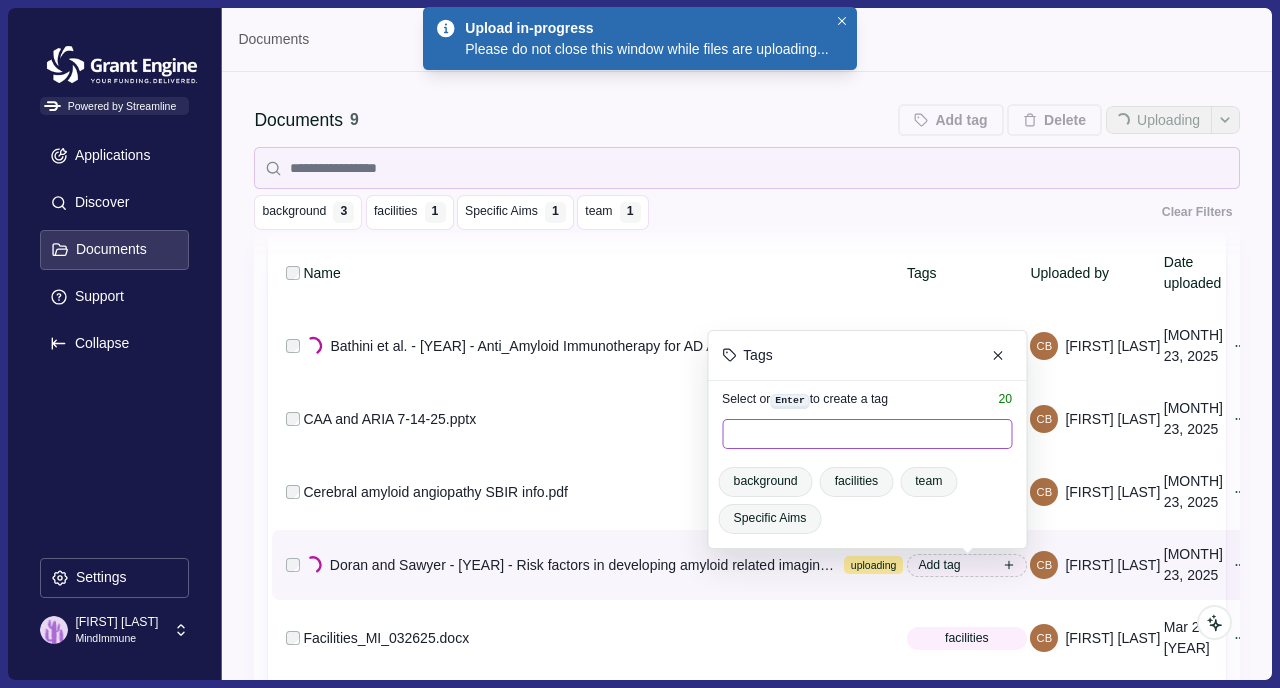 click at bounding box center (867, 434) 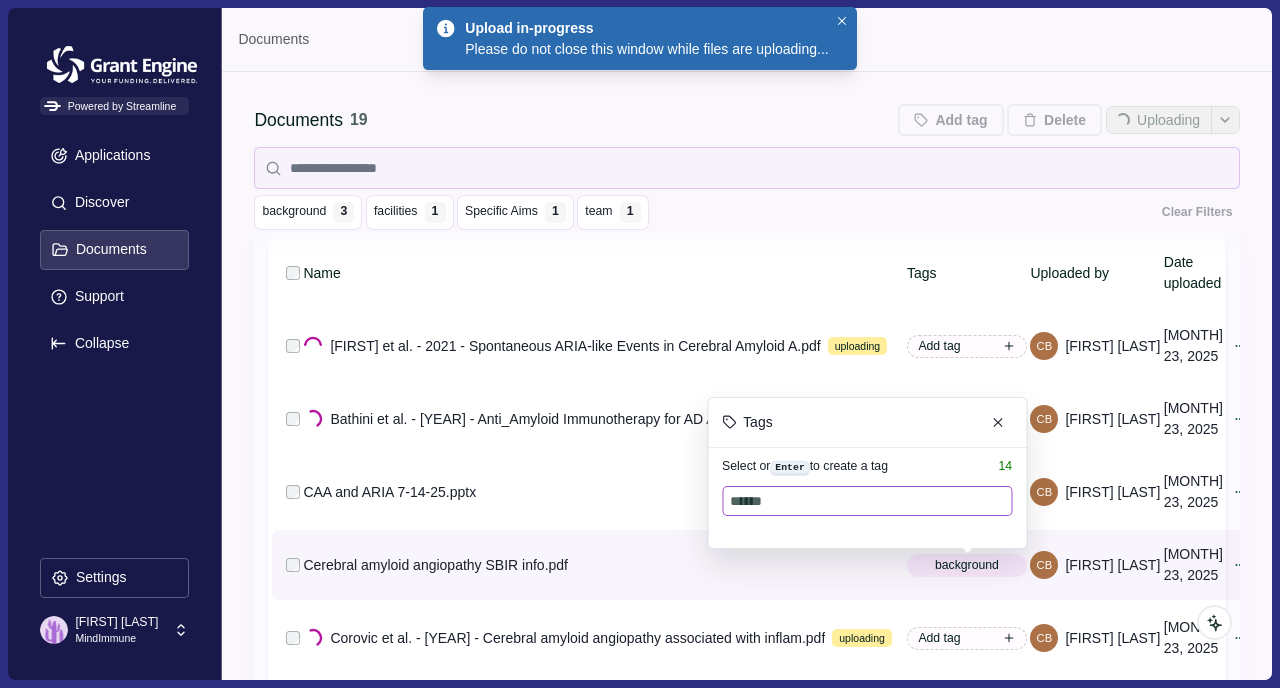 type on "*******" 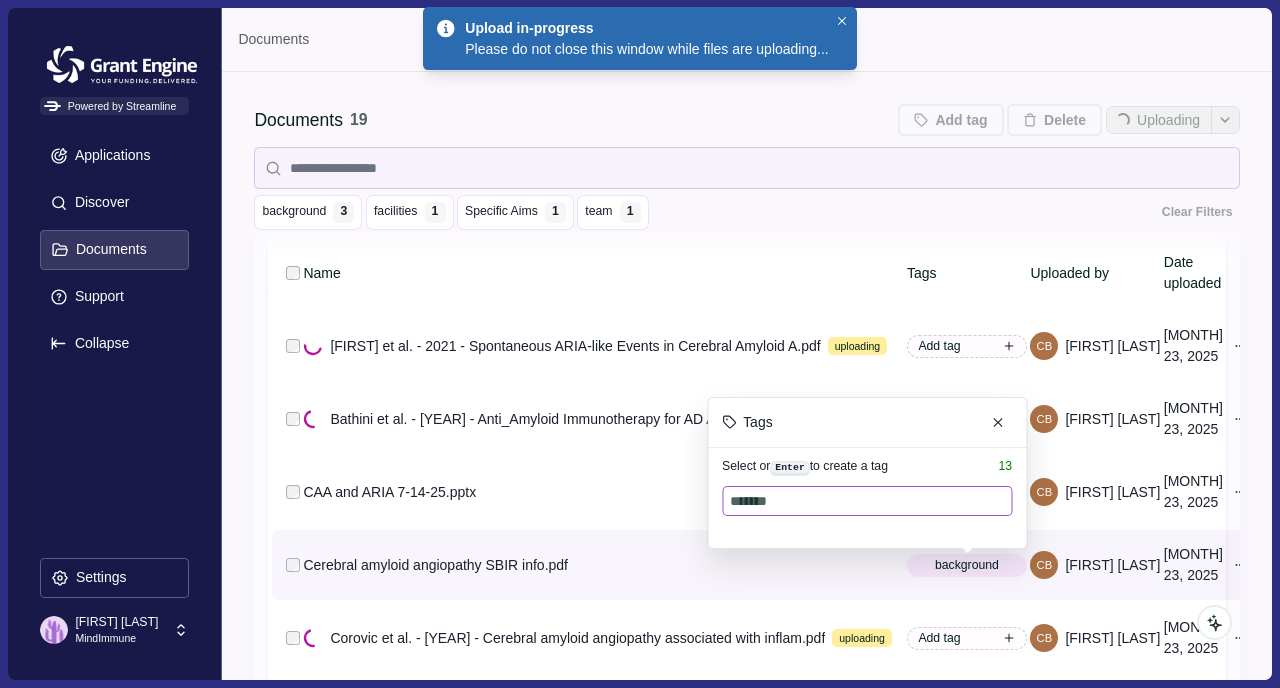 type 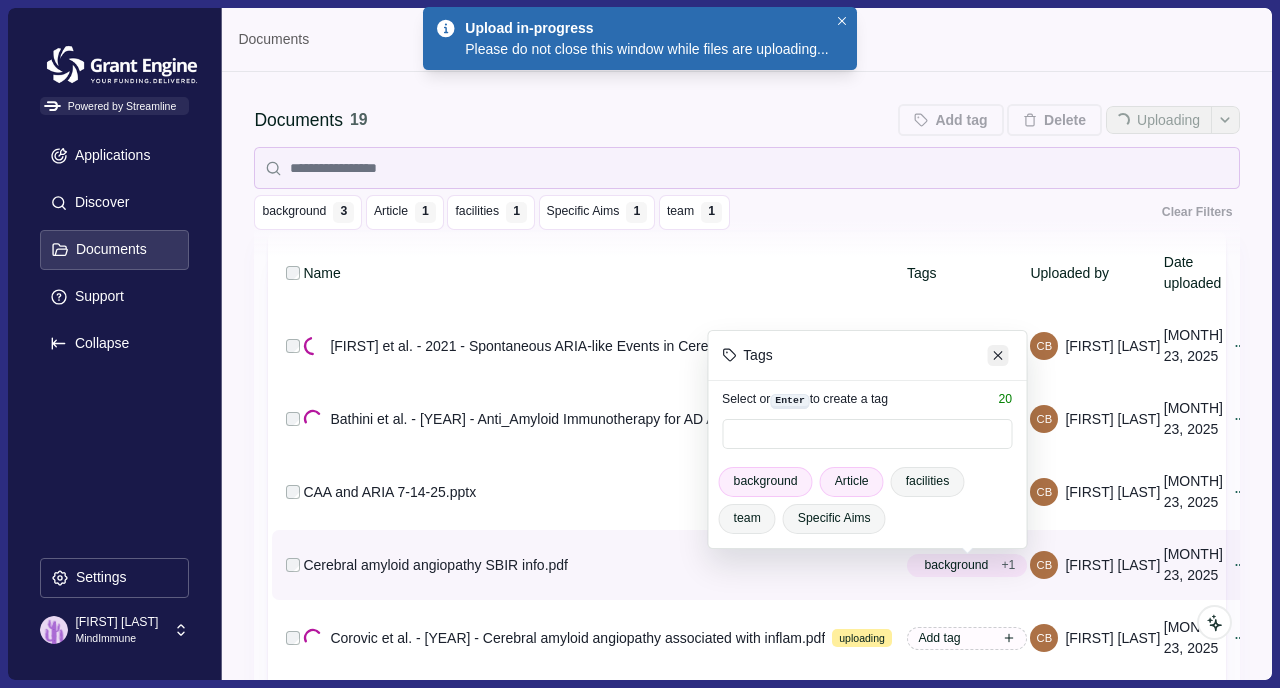 click at bounding box center [998, 355] 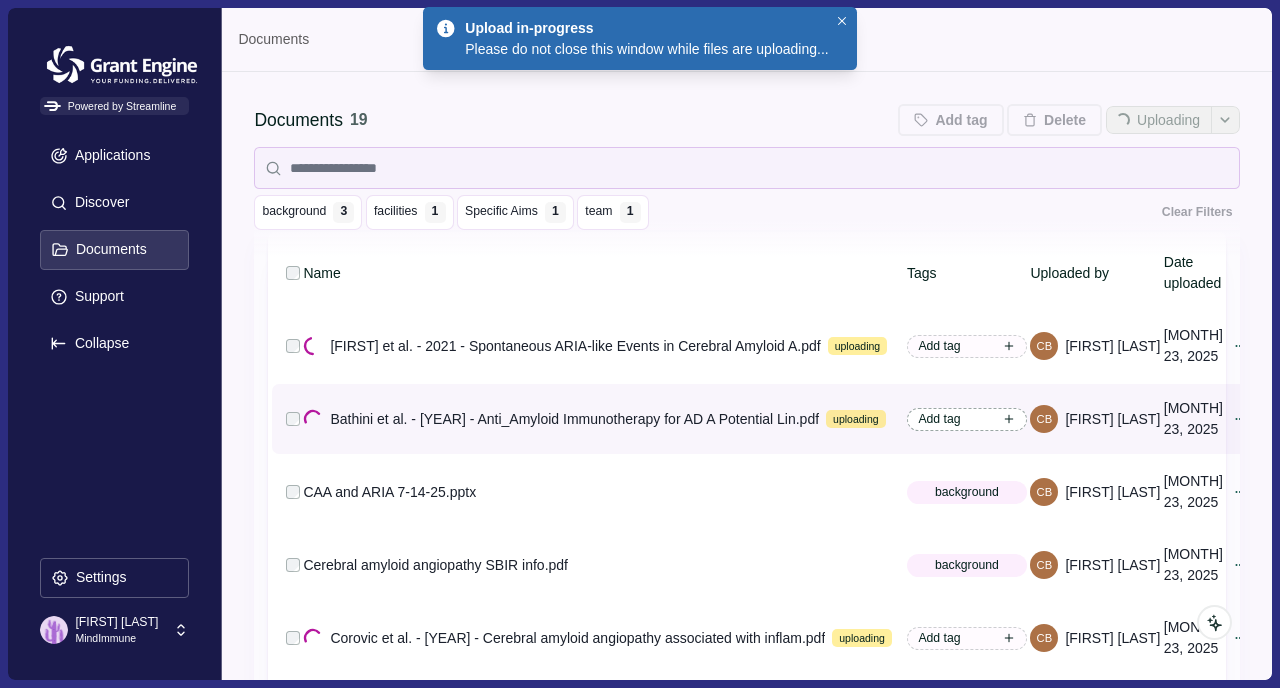 click on "Add tag" at bounding box center [967, 419] 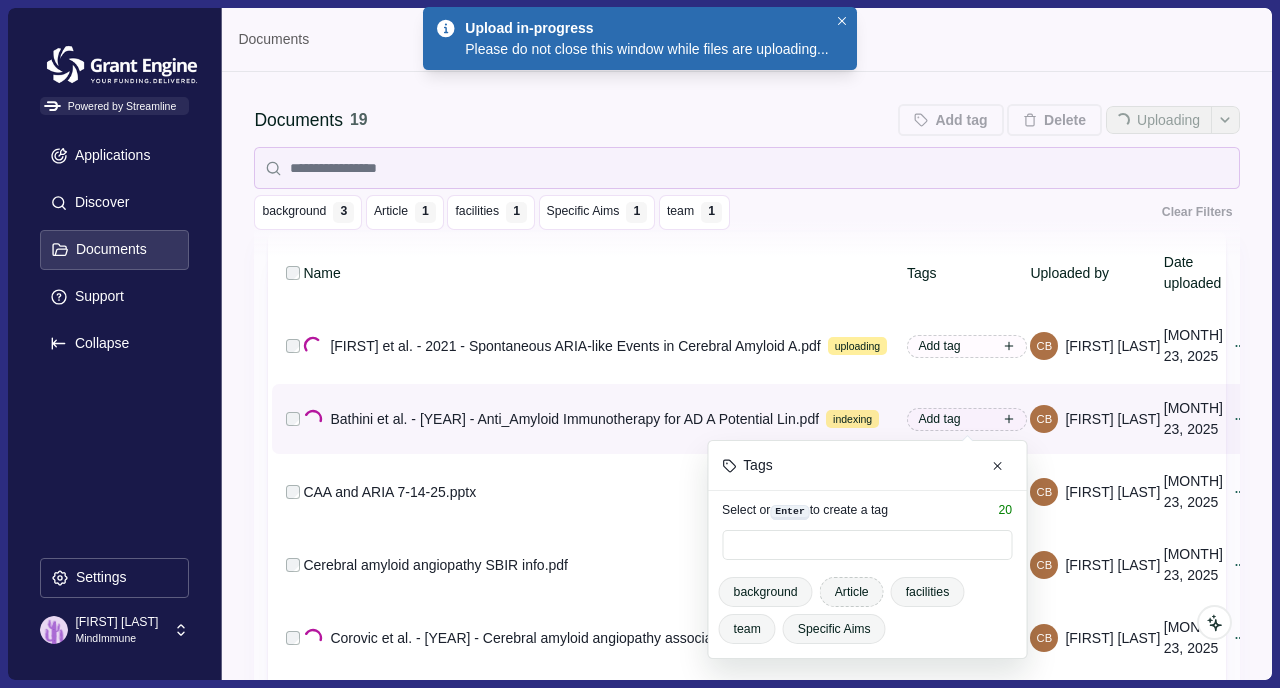 click on "Article" at bounding box center (852, 592) 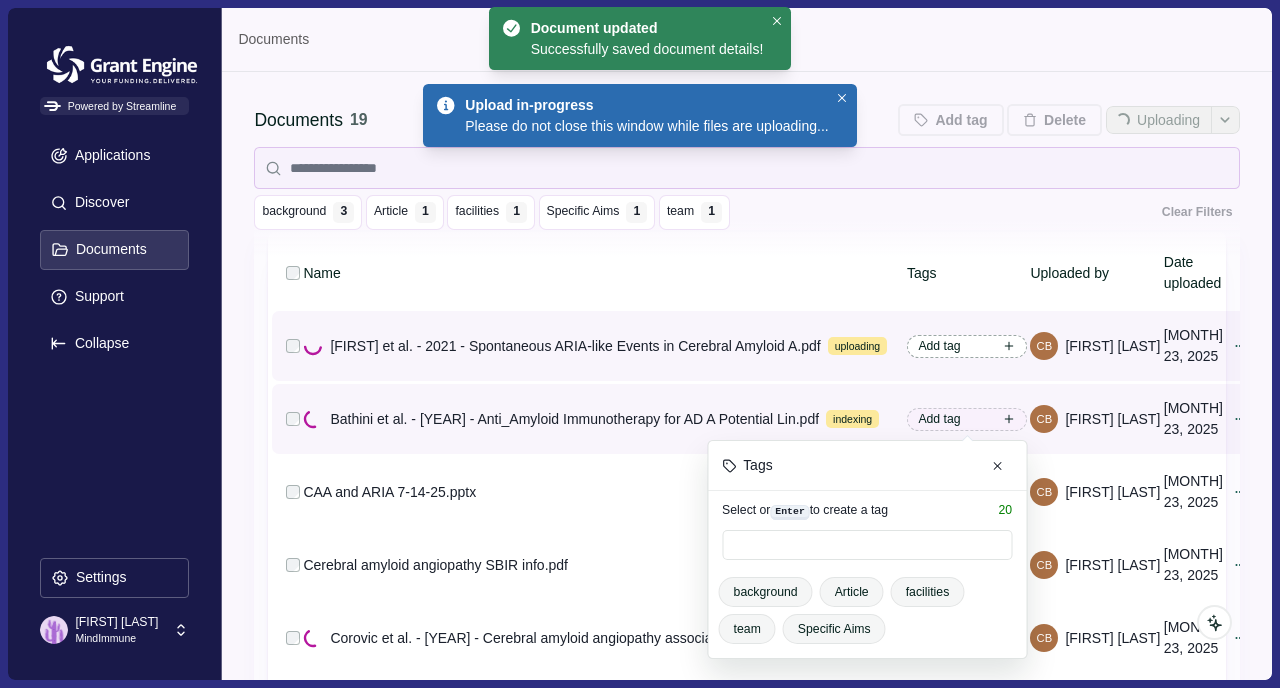 click 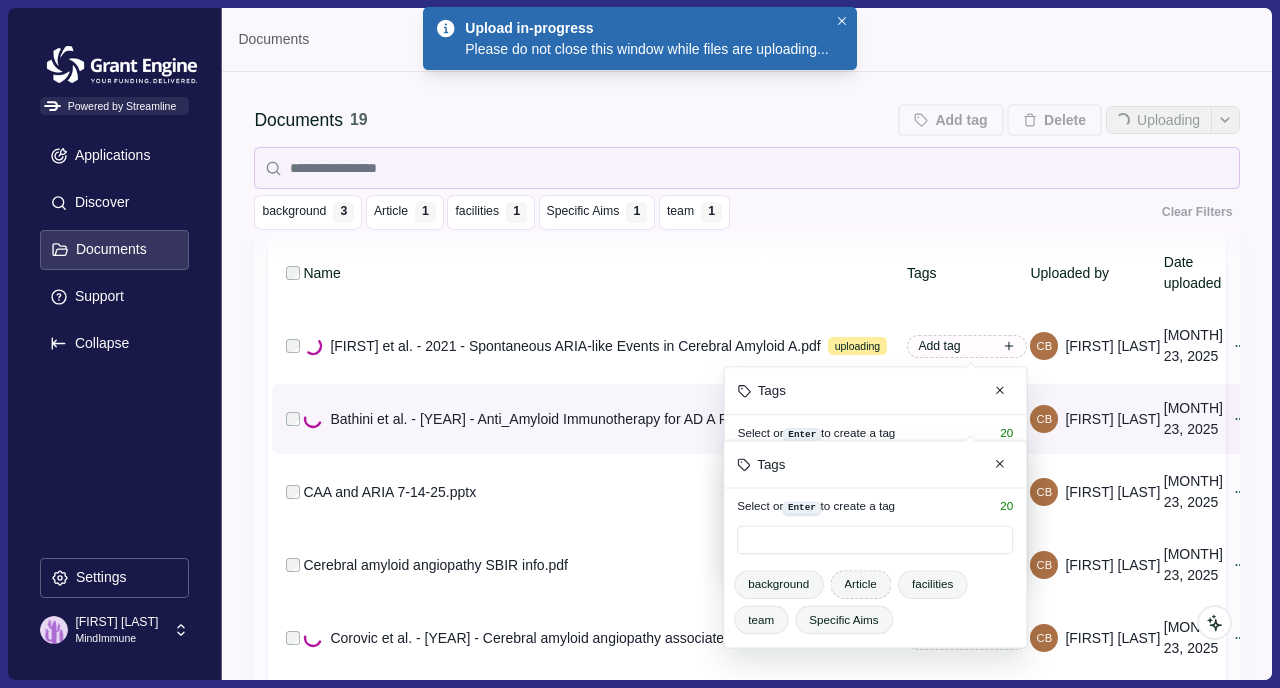 click on "Antolini et al. - 2021 - Spontaneous ARIA-like Events in Cerebral Amyloid A.pdf uploading Add tag Tags Select or  Enter  to create a tag 20 background Article facilities team Specific Aims CB Cally Burkhart Jul 23, 2025 Antolini et al. - 2021 - Spontaneous ARIA-like Events in Cerebral Amyloid A.pdf Bathini et al. - 2024 - Anti_Amyloid Immunotherapy for AD A Potential Lin.pdf indexing Add tag Tags Select or  Enter  to create a tag 20 background Article facilities team Specific Aims CB Cally Burkhart Jul 23, 2025 Bathini et al. - 2024 - Anti_Amyloid Immunotherapy for AD A Potential Lin.pdf CAA and ARIA 7-14-25.pptx background Tags Select or  Enter  to create a tag 20 background Article facilities team Specific Aims CB Cally Burkhart Jul 23, 2025 CAA and ARIA 7-14-25.pptx Cerebral amyloid angiopathy SBIR info.pdf background +  1 Tags Select or  Enter  to create a tag 20 background Article facilities team Specific Aims CB Cally Burkhart Jul 23, 2025 Cerebral amyloid angiopathy SBIR info.pdf uploading Add tag Tags" at bounding box center [765, 1003] 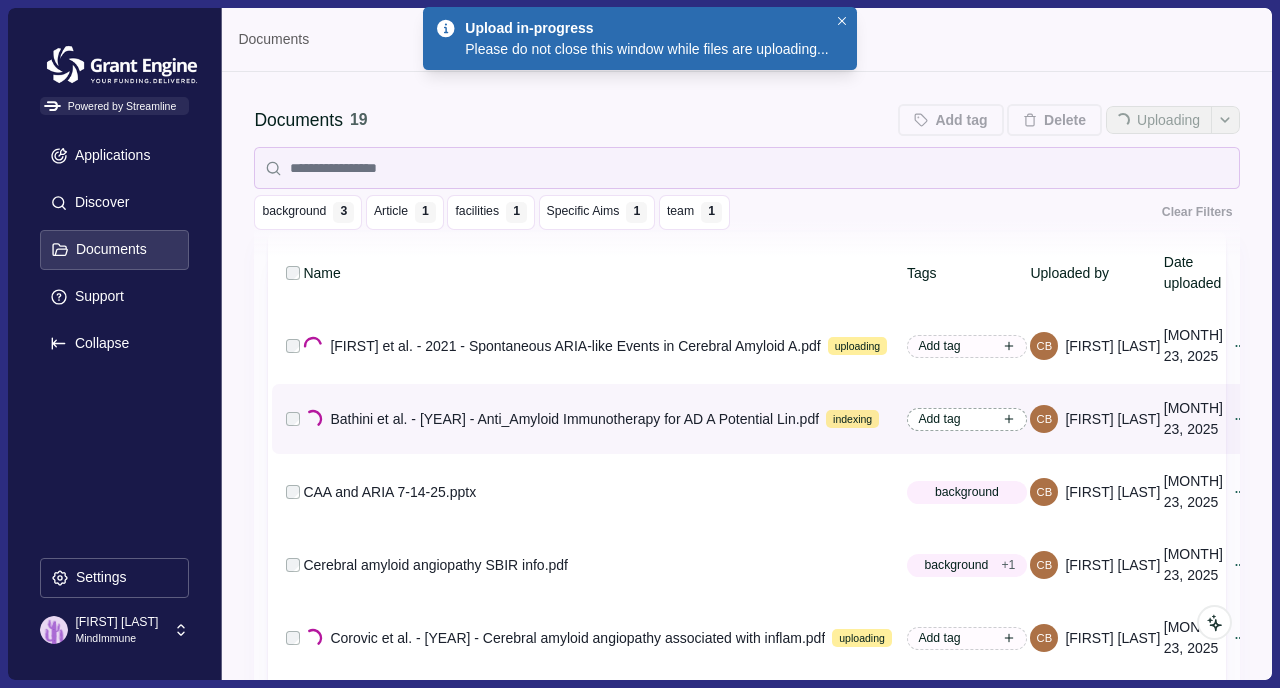 click 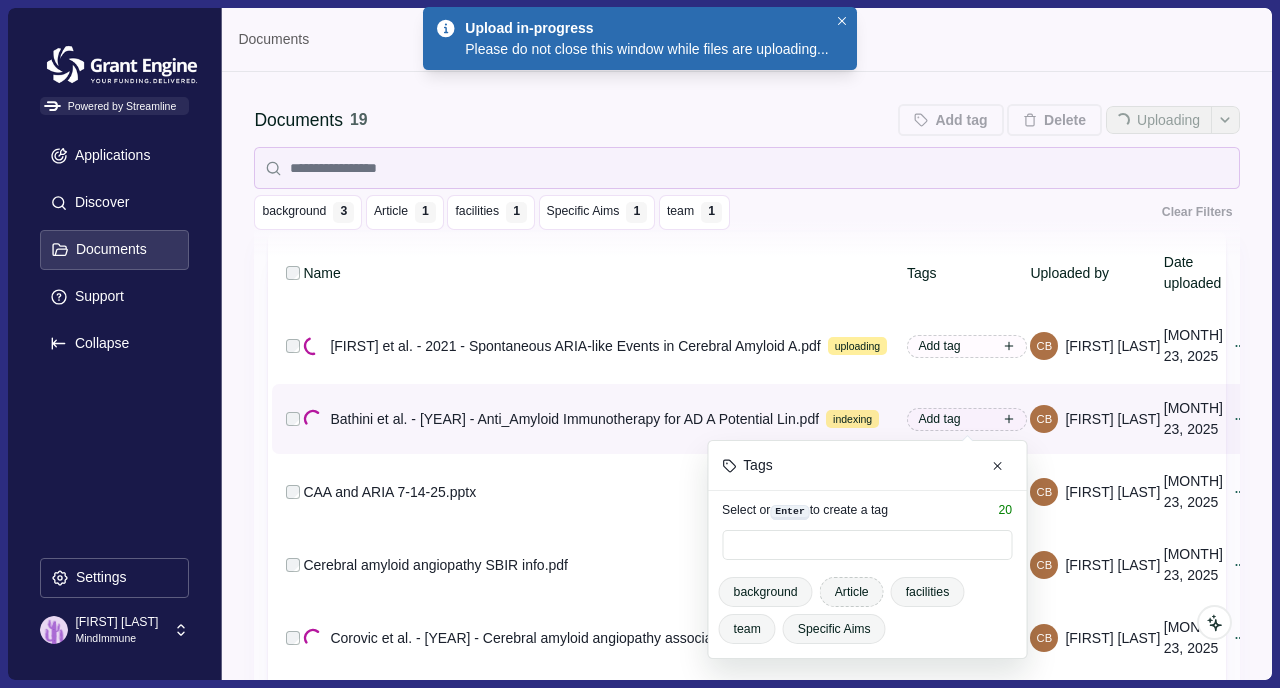 click on "Article" at bounding box center (852, 592) 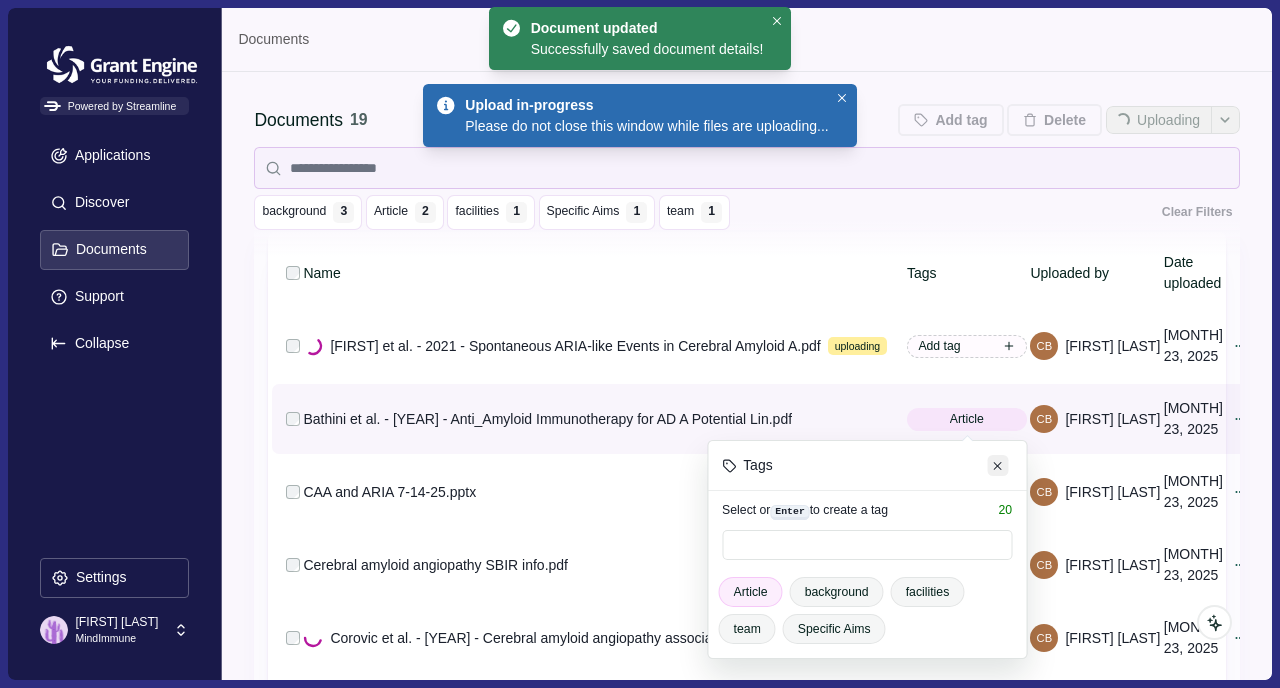 click 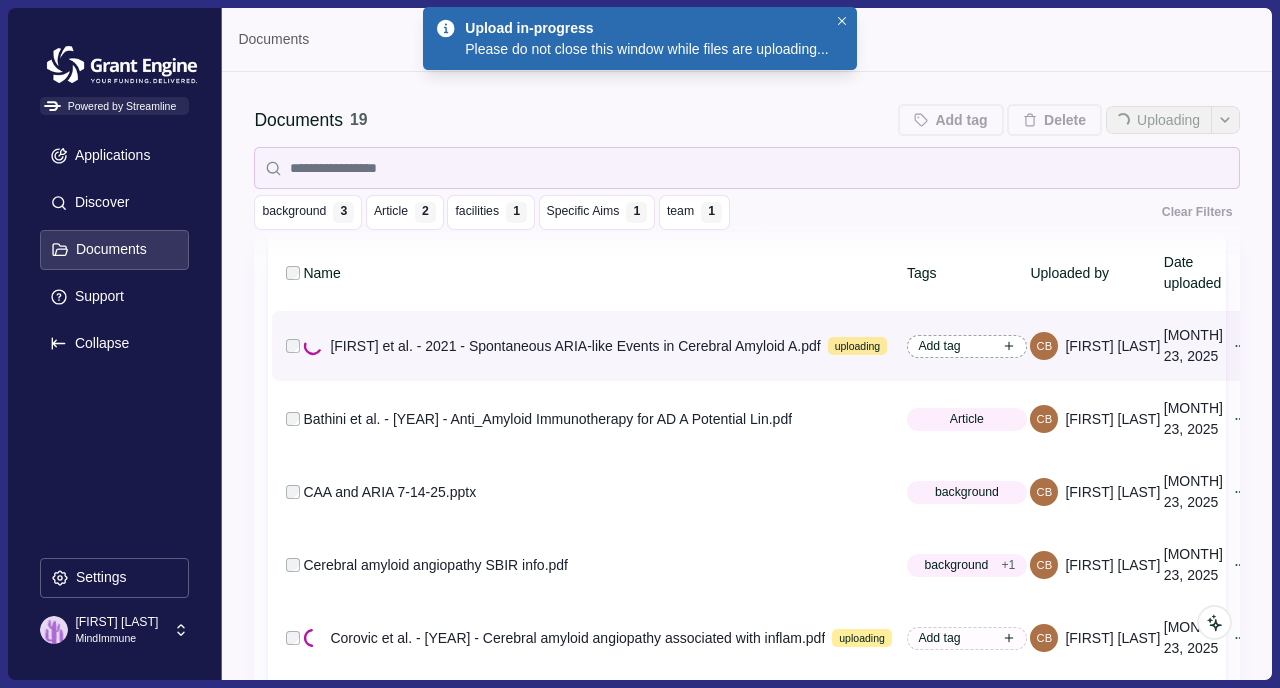 click 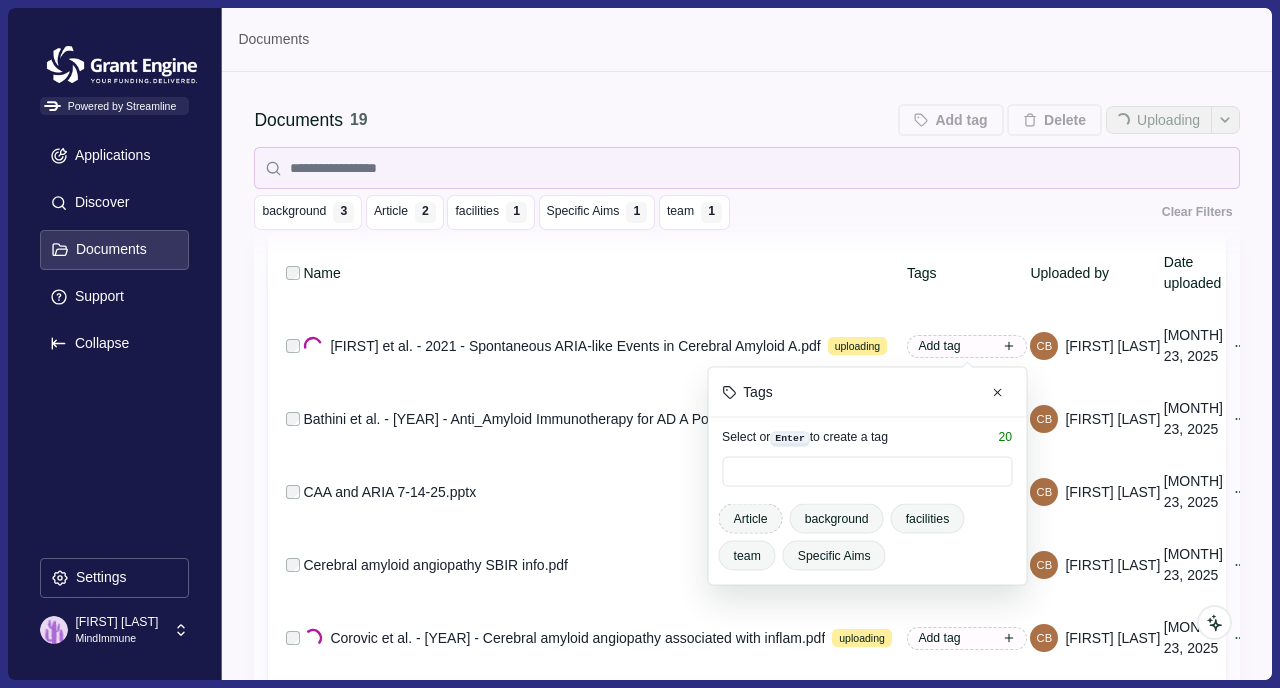 click on "Article" at bounding box center [751, 519] 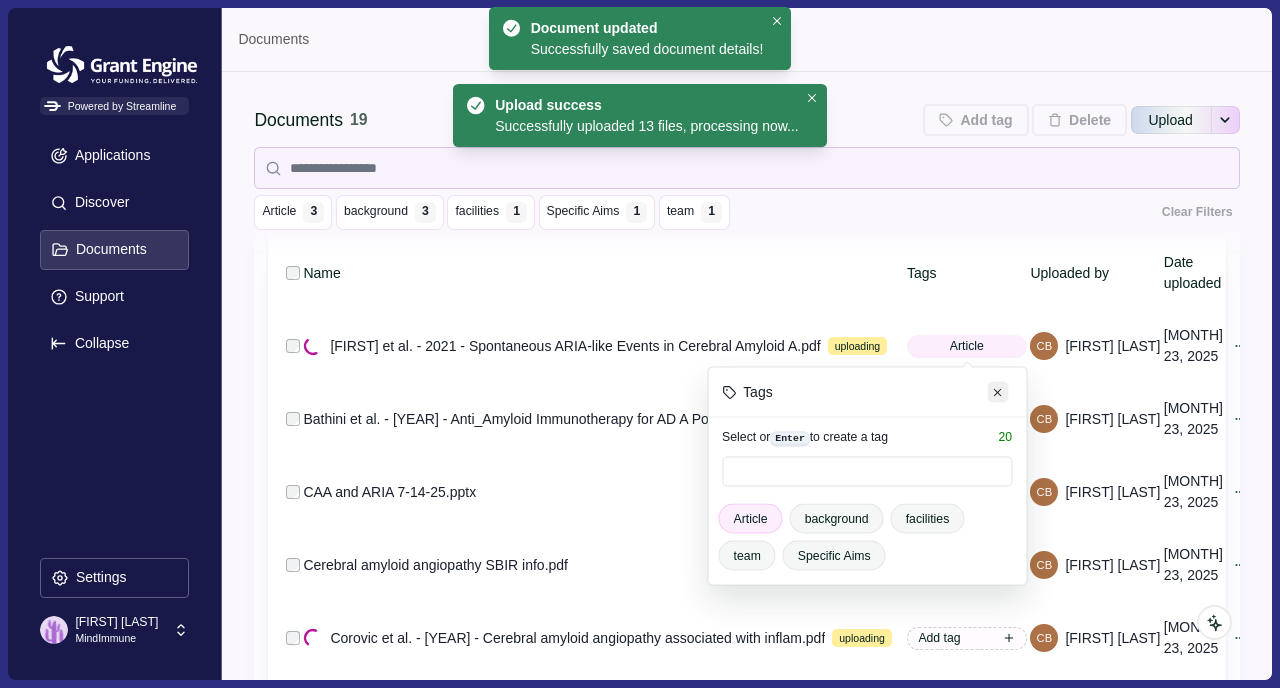 click 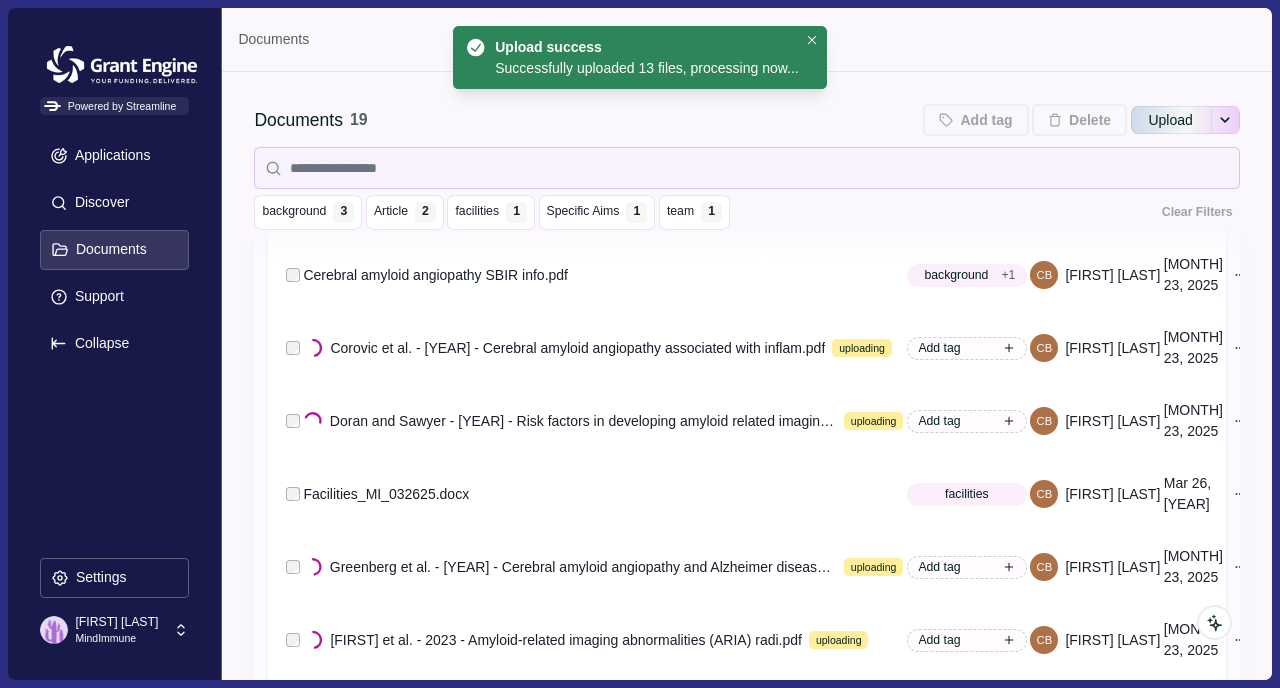 scroll, scrollTop: 292, scrollLeft: 0, axis: vertical 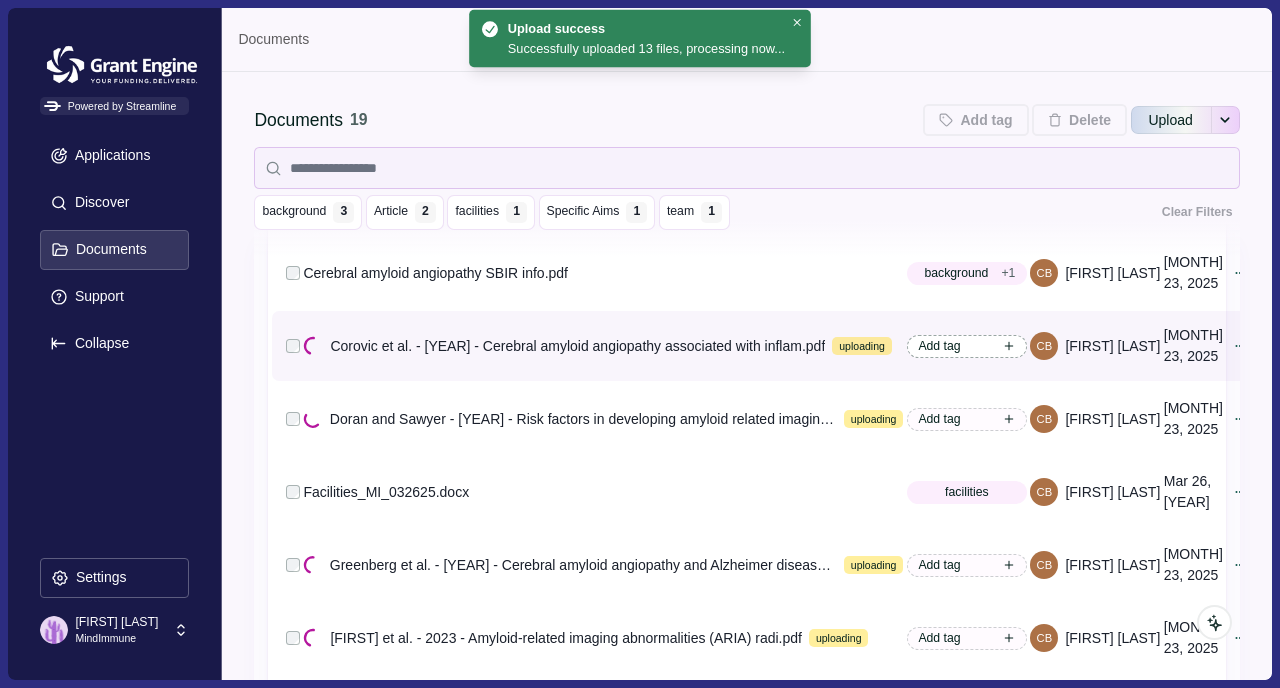 click 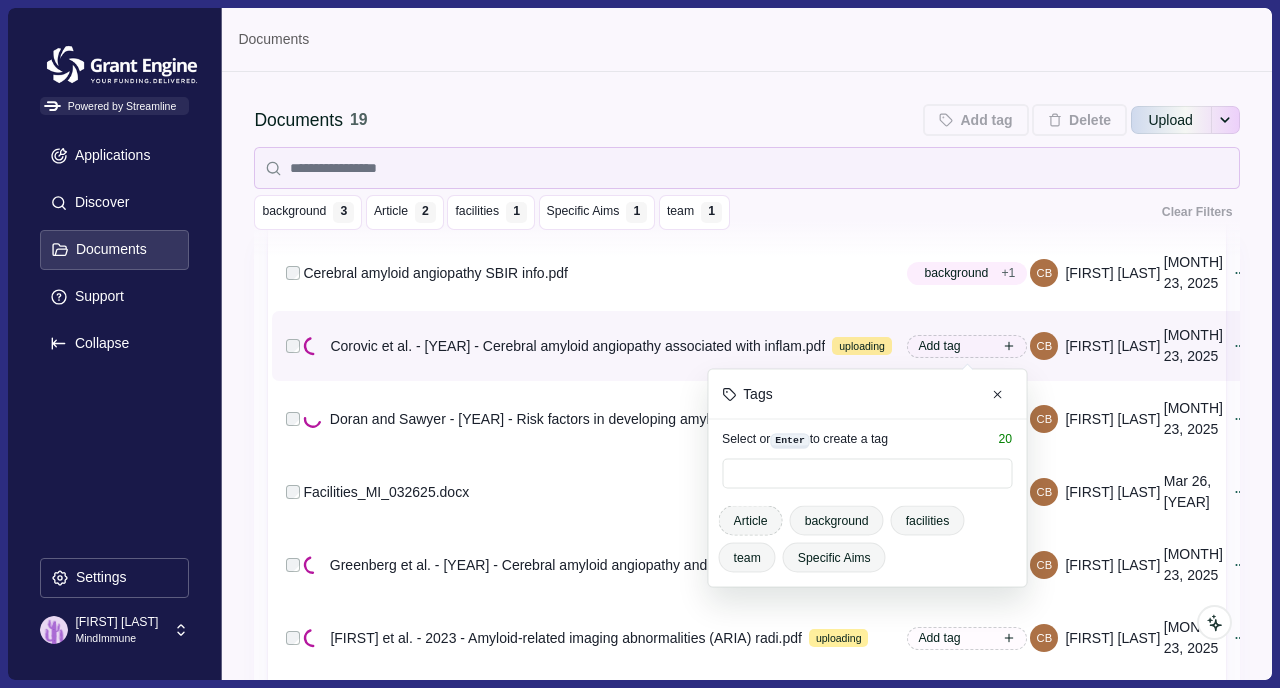 click on "Article" at bounding box center [751, 521] 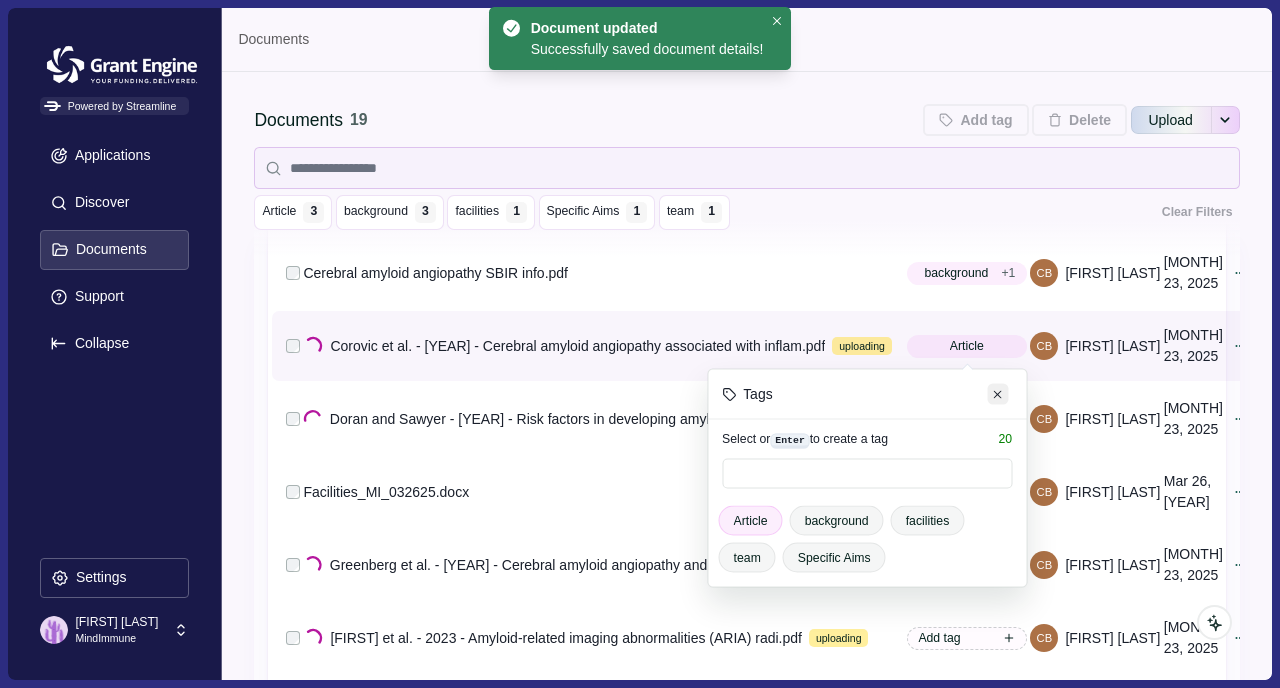 click 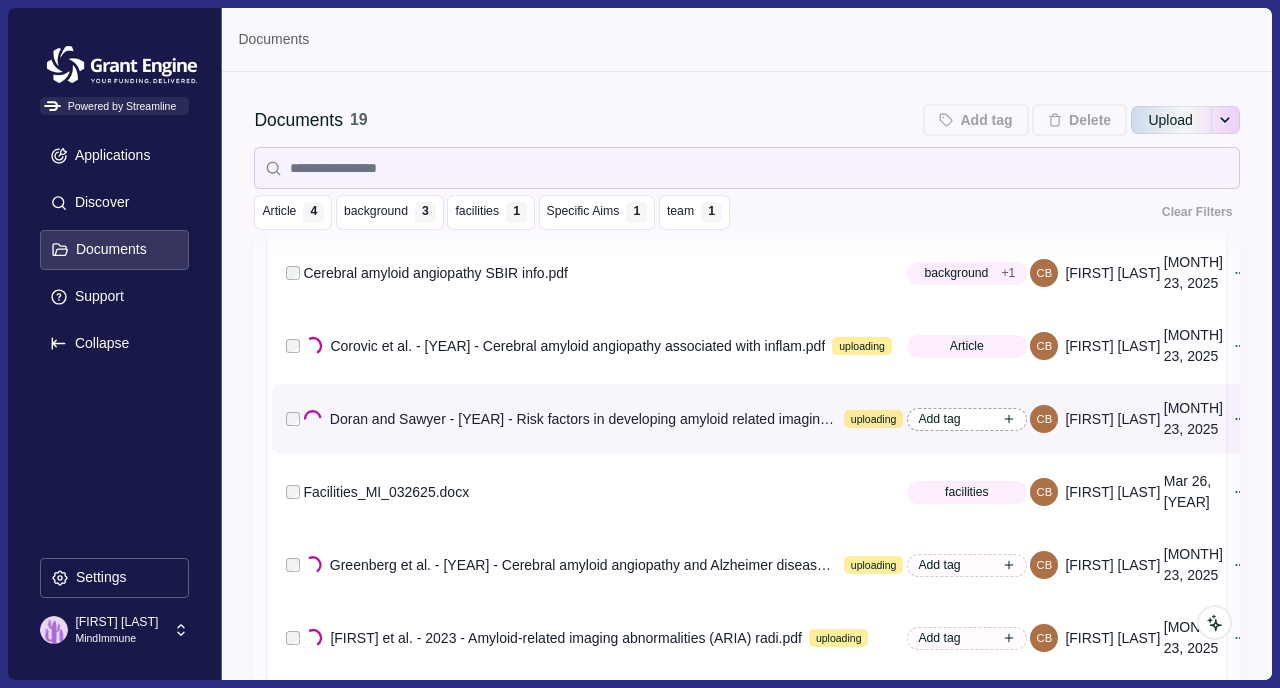 click 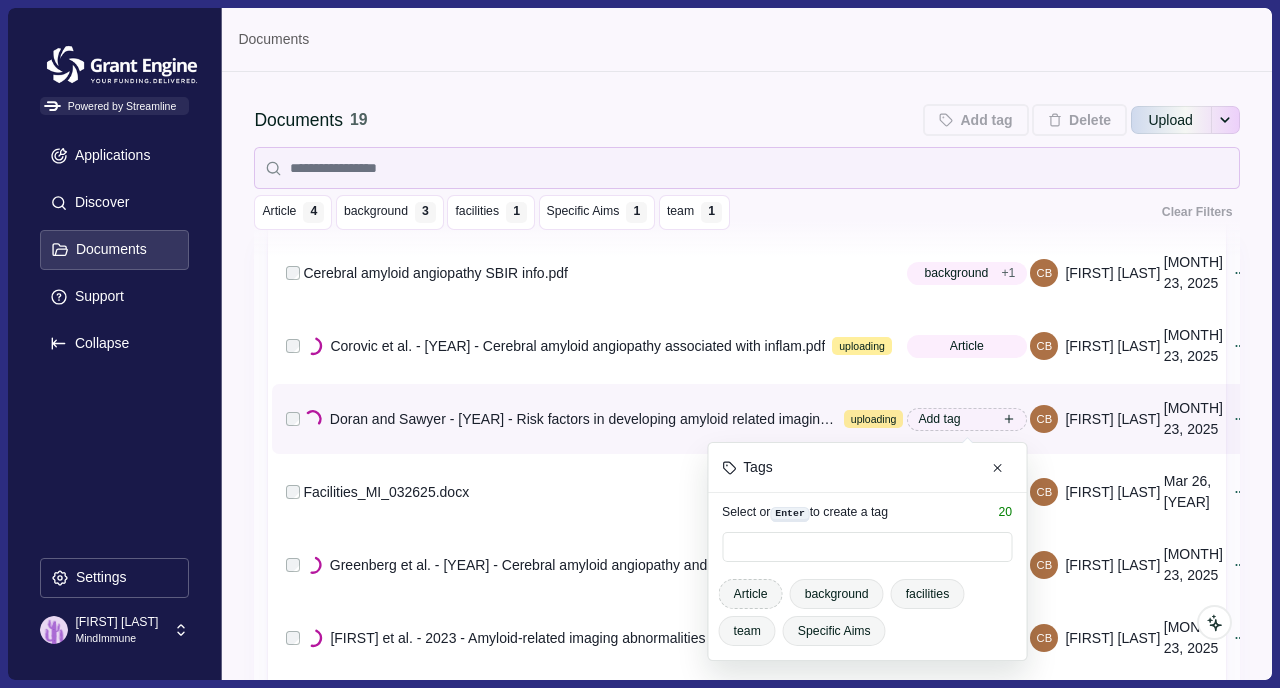 click on "Article" at bounding box center [751, 594] 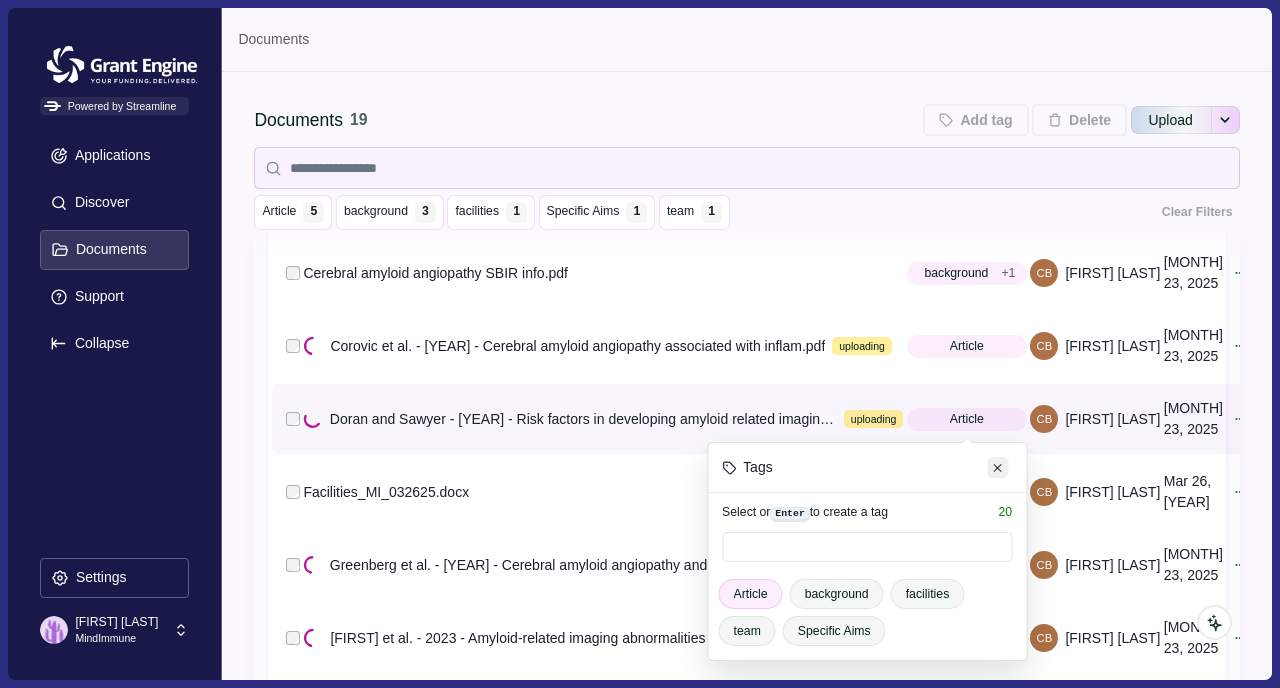 click 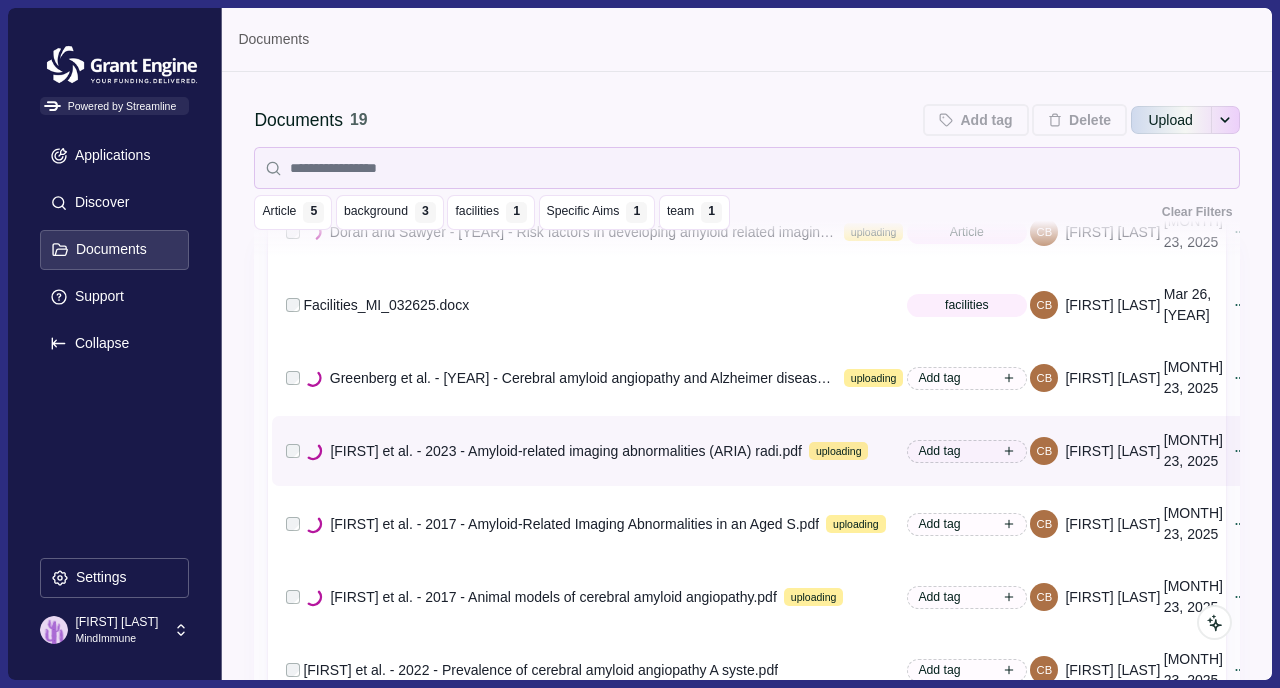 scroll, scrollTop: 484, scrollLeft: 0, axis: vertical 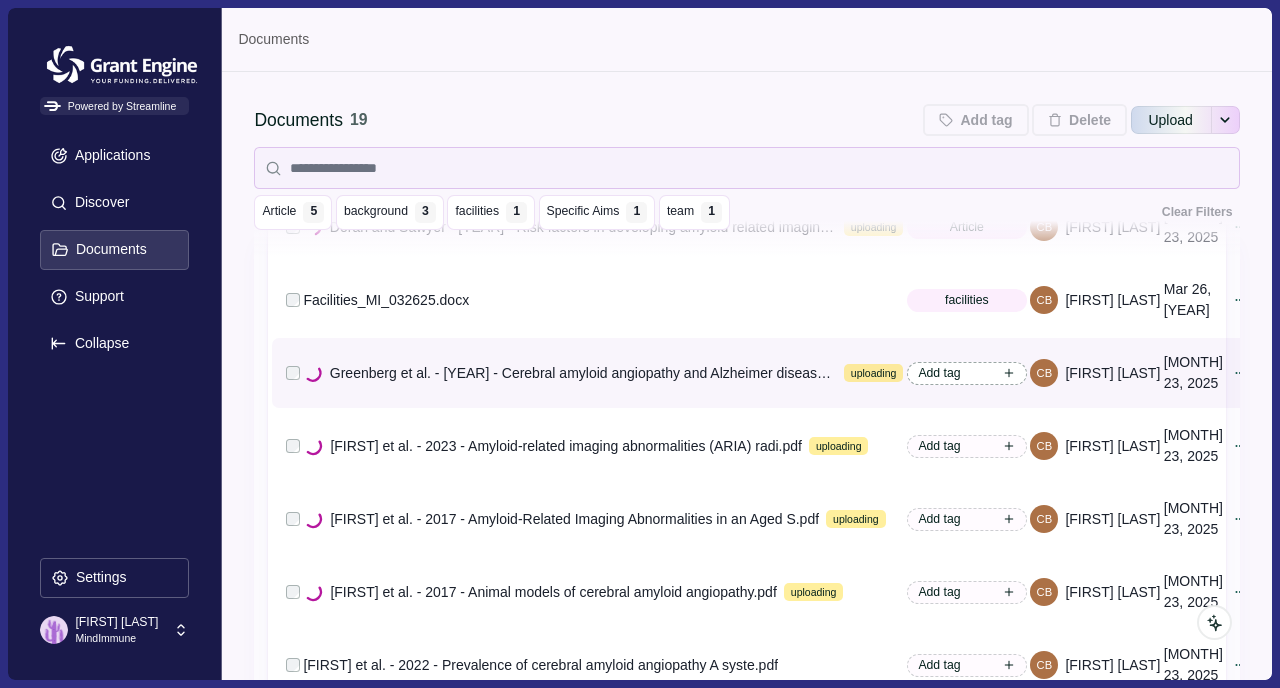 click 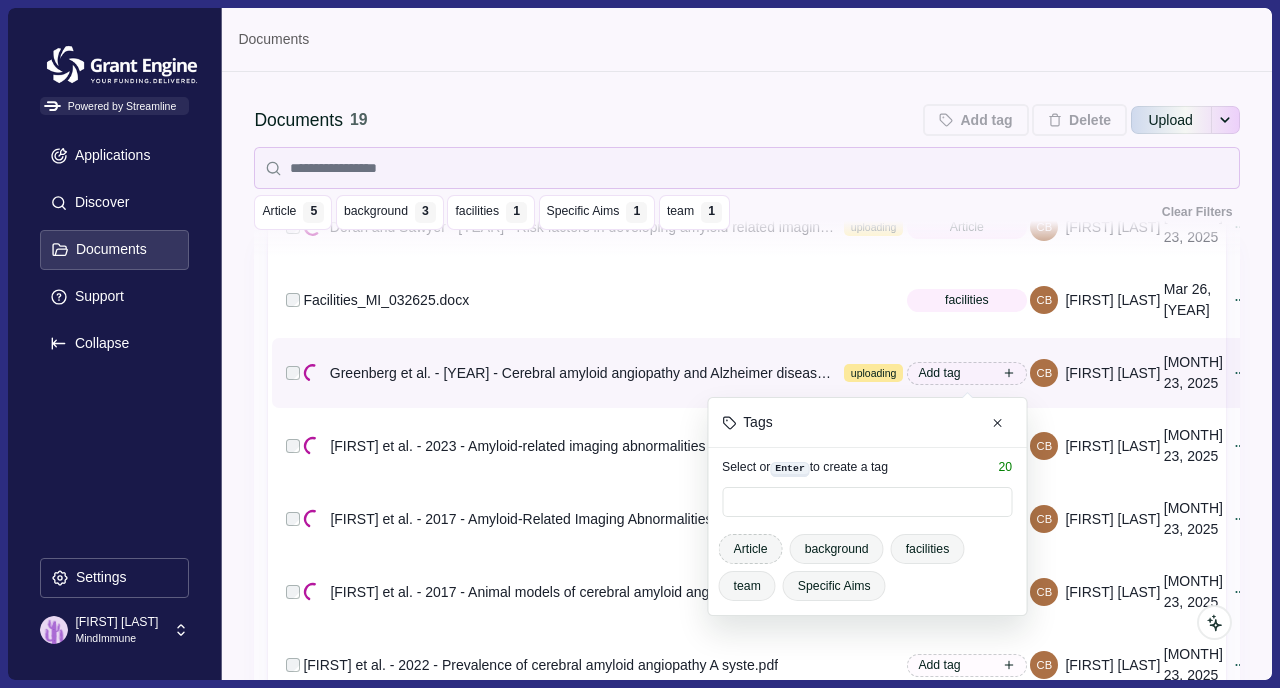 click on "Article" at bounding box center [751, 549] 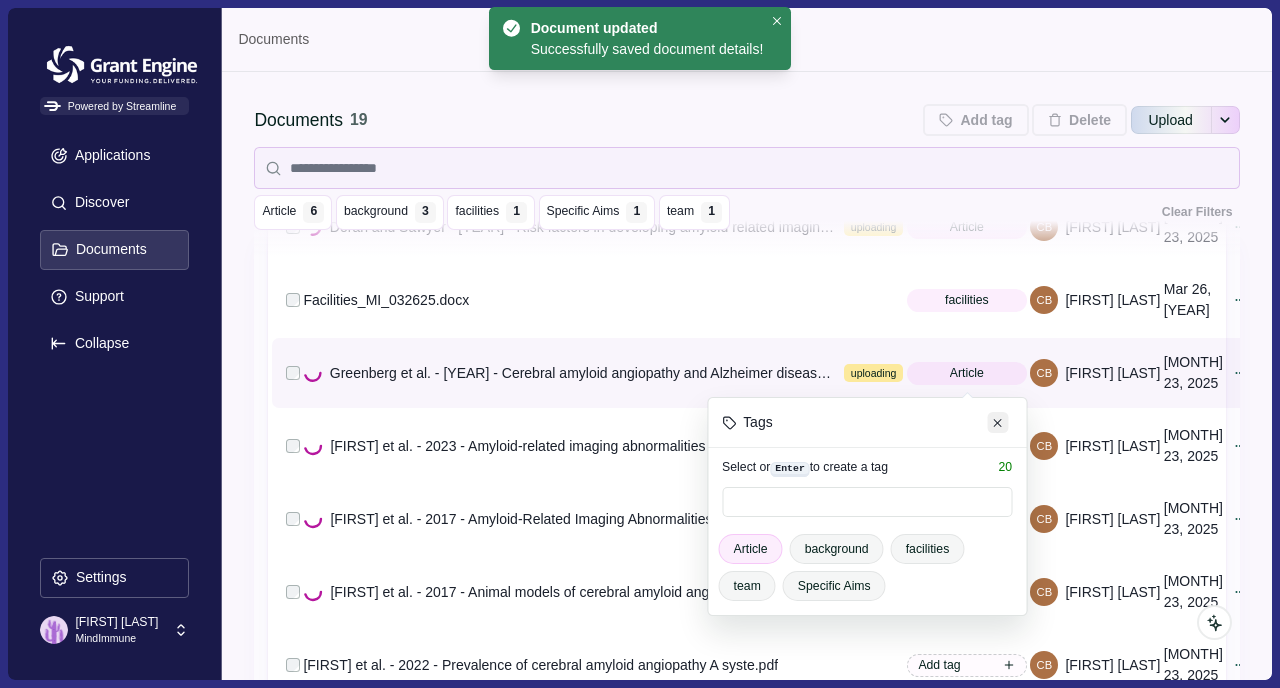click 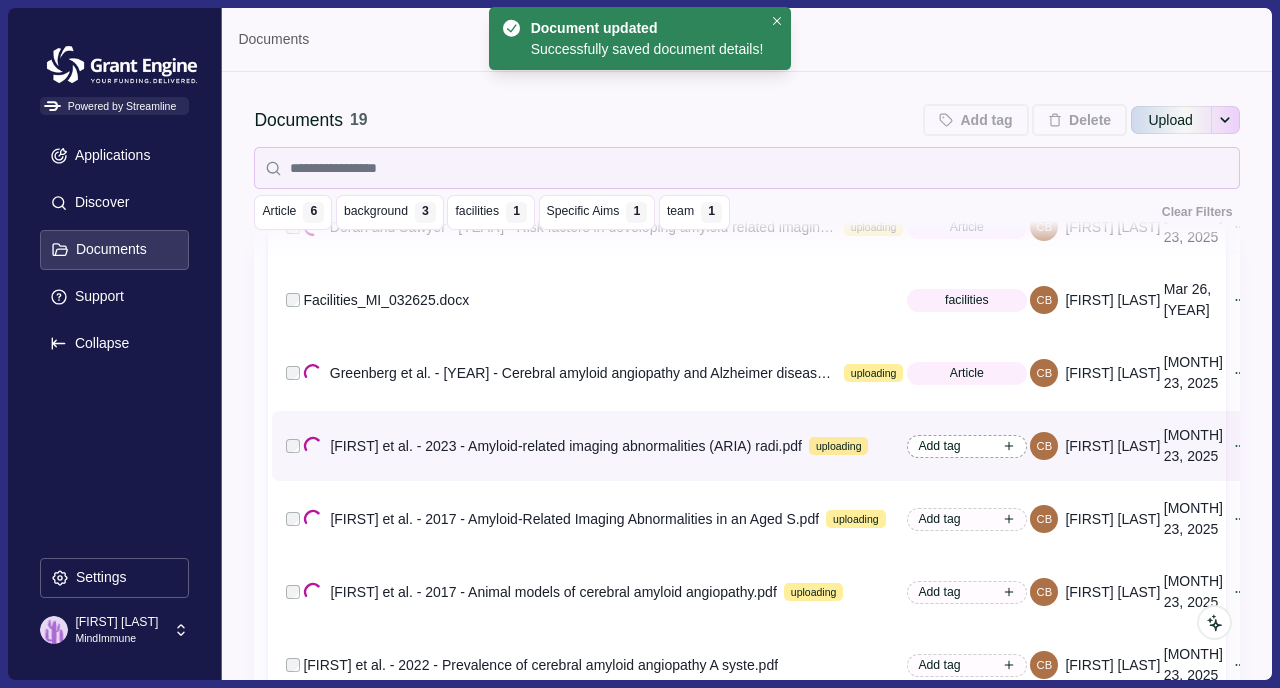 click 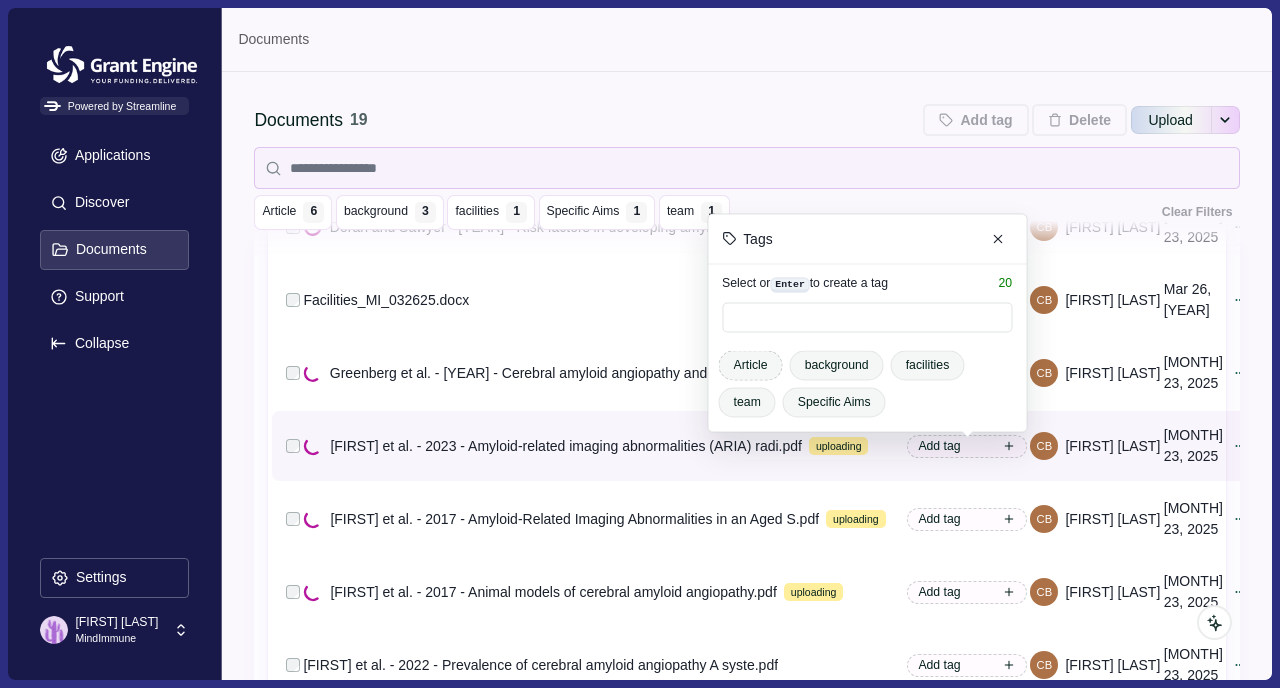click on "Article" at bounding box center [751, 365] 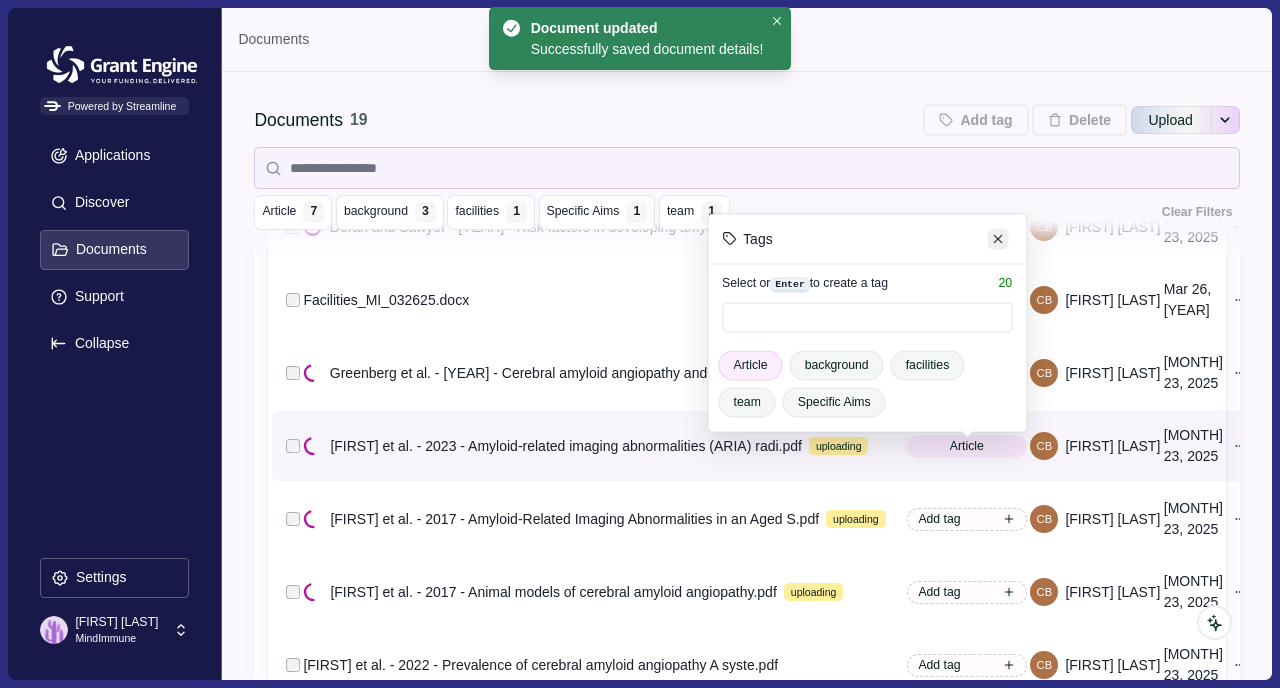 click 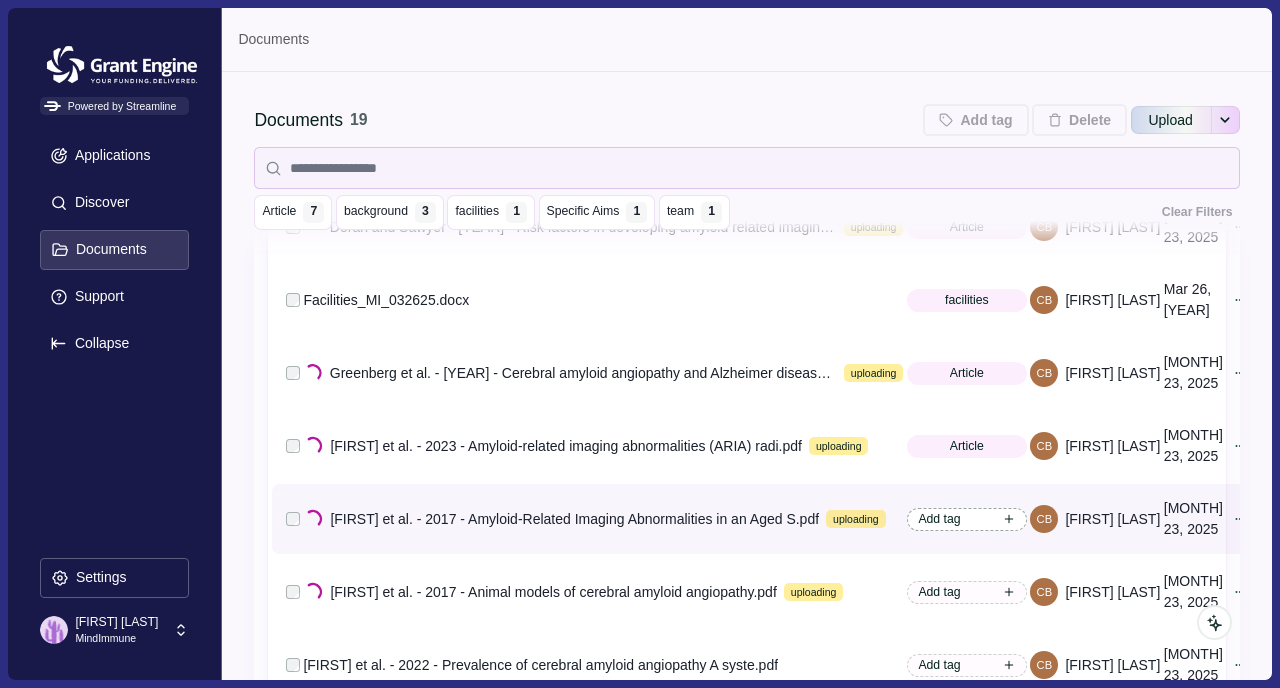 click 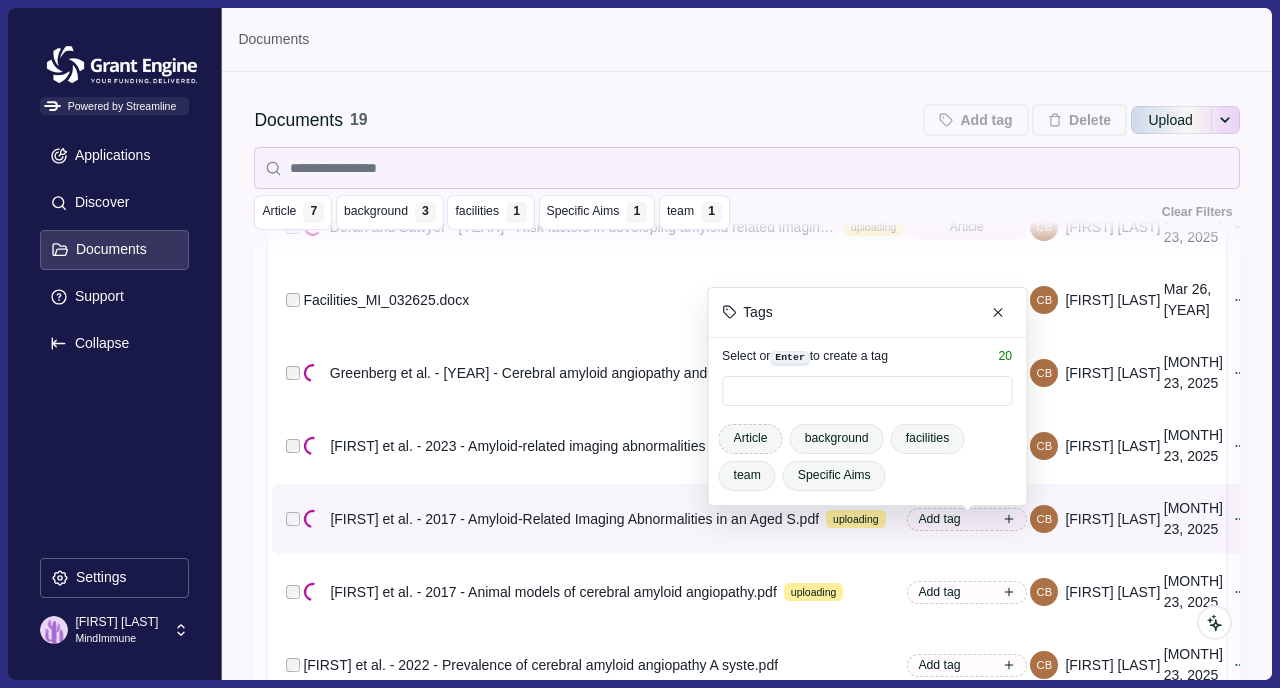 click on "Article" at bounding box center (751, 438) 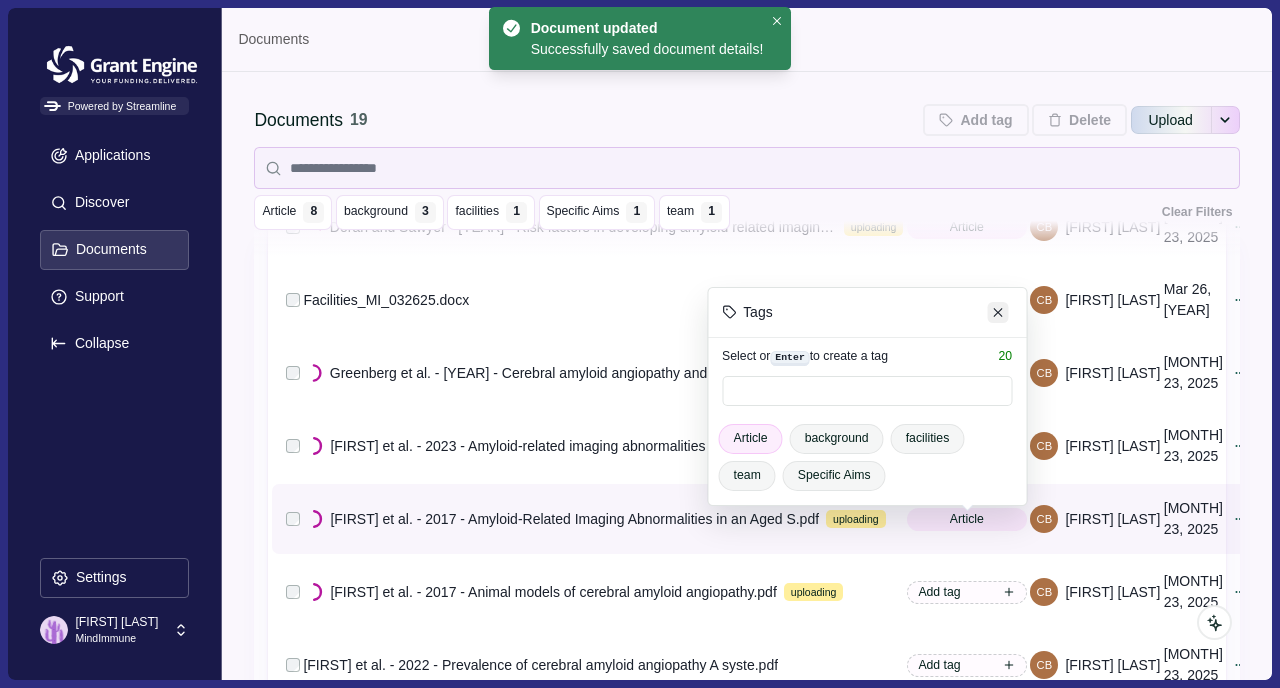 click at bounding box center (998, 312) 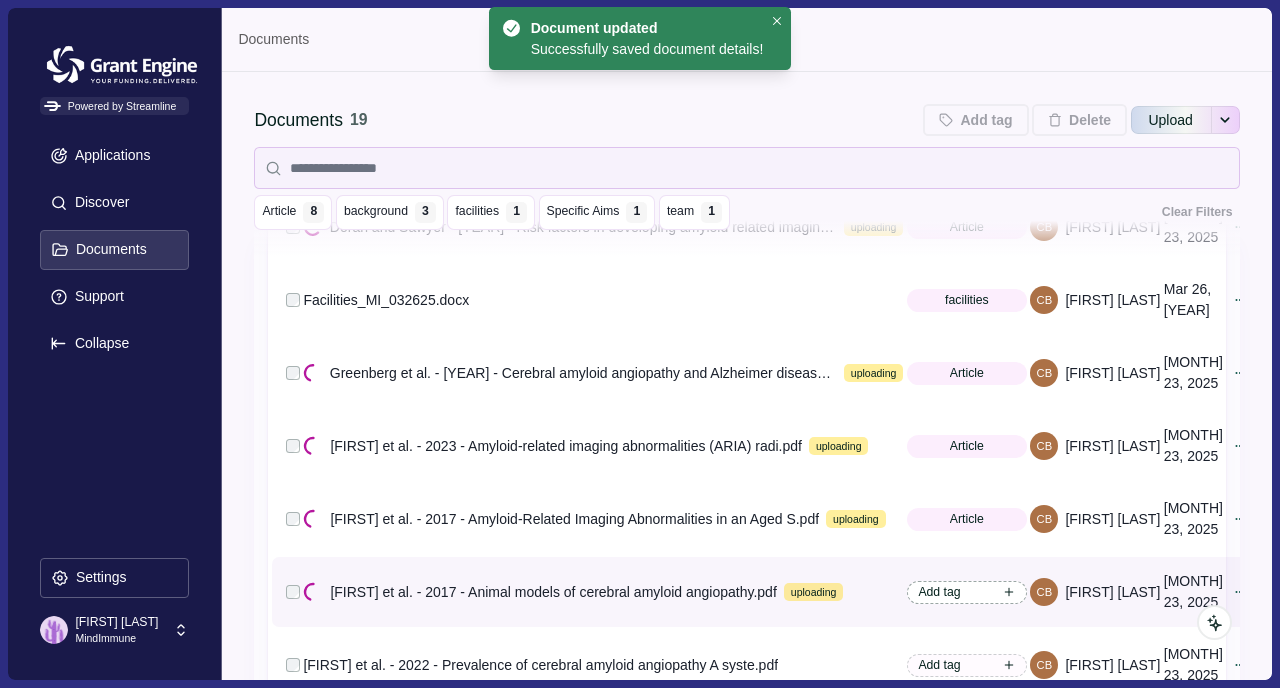 click 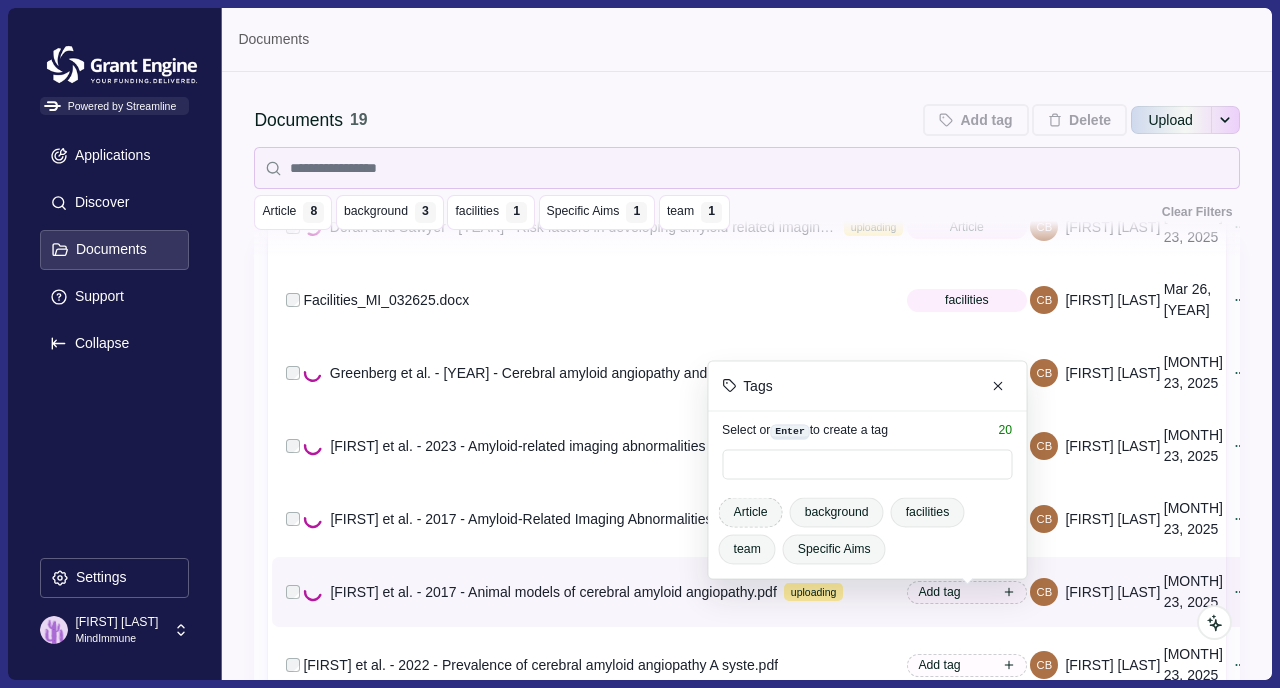 click on "Article" at bounding box center (751, 512) 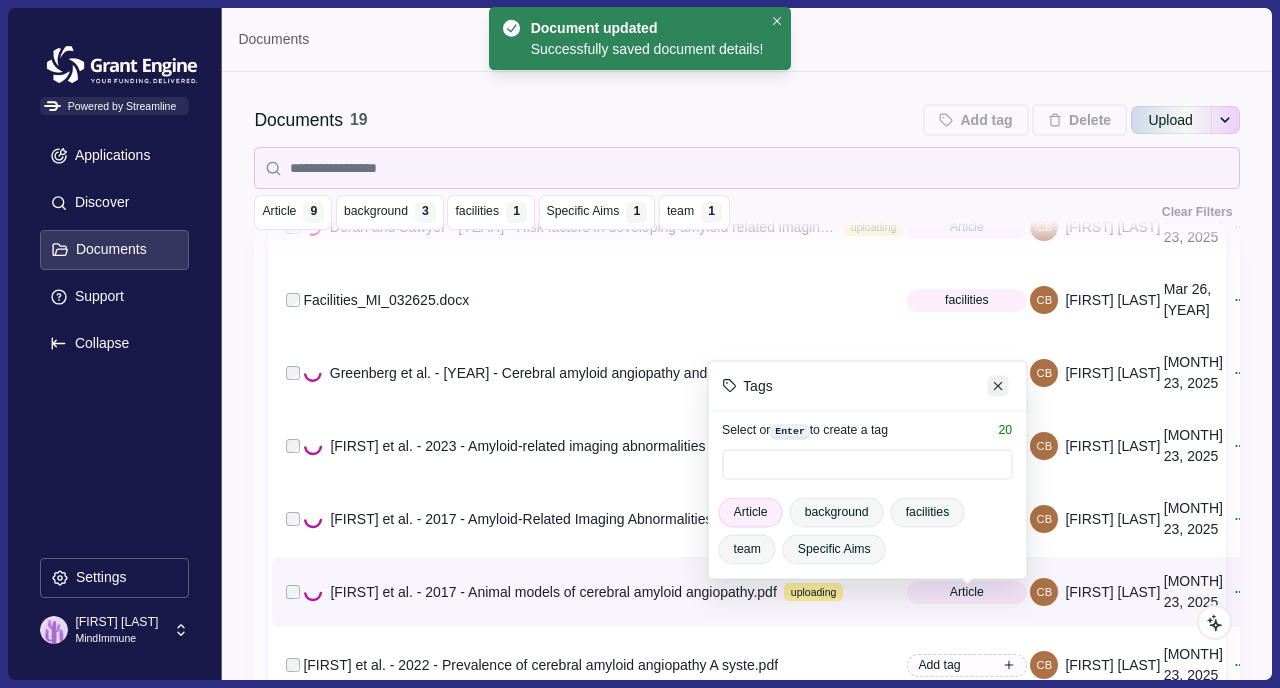 click 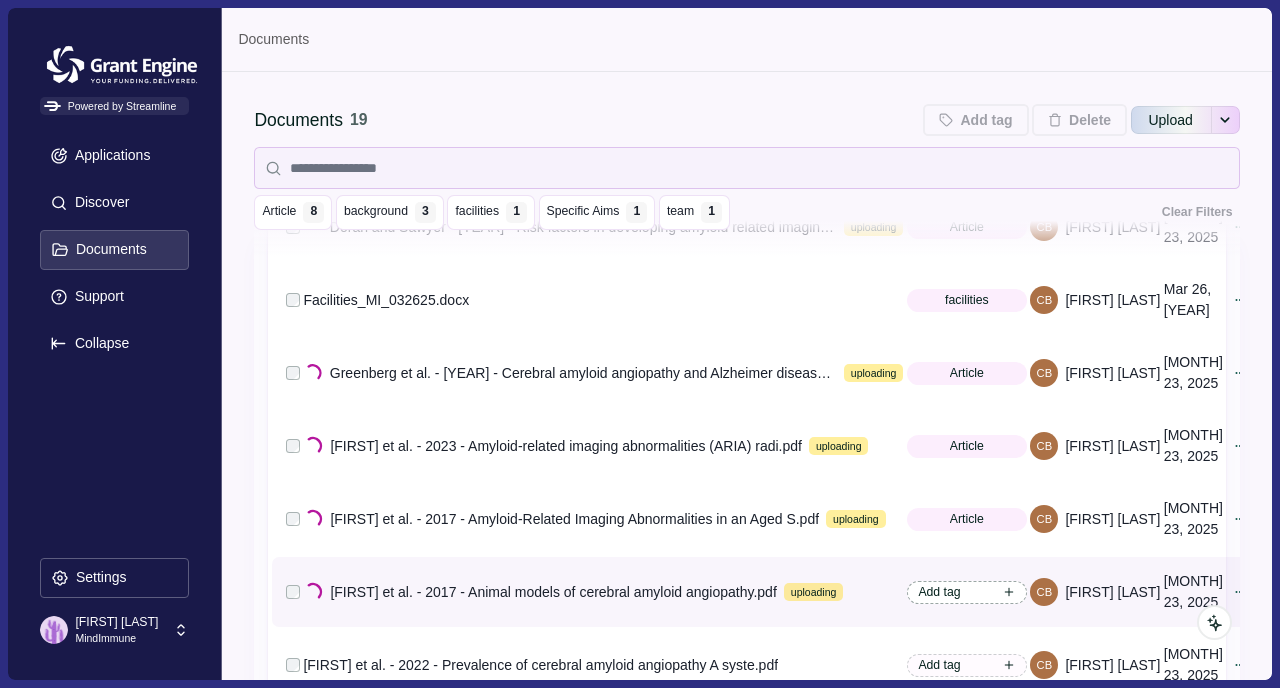 click 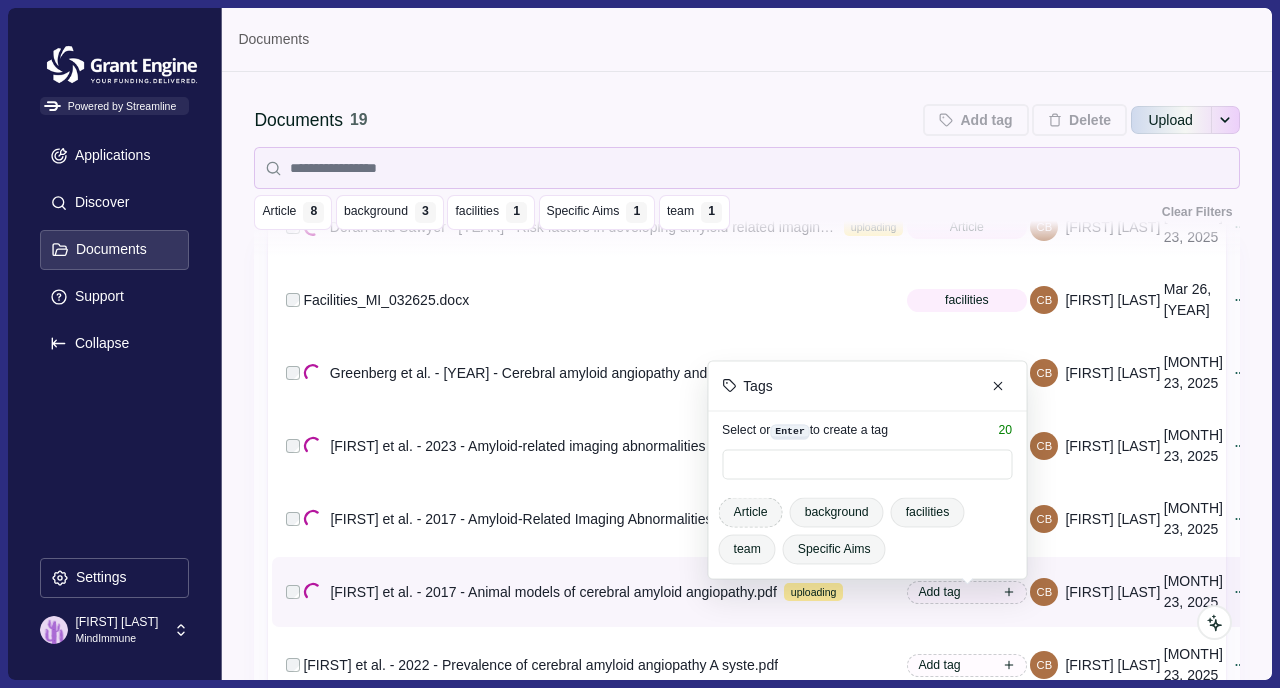 click on "Article" at bounding box center [751, 512] 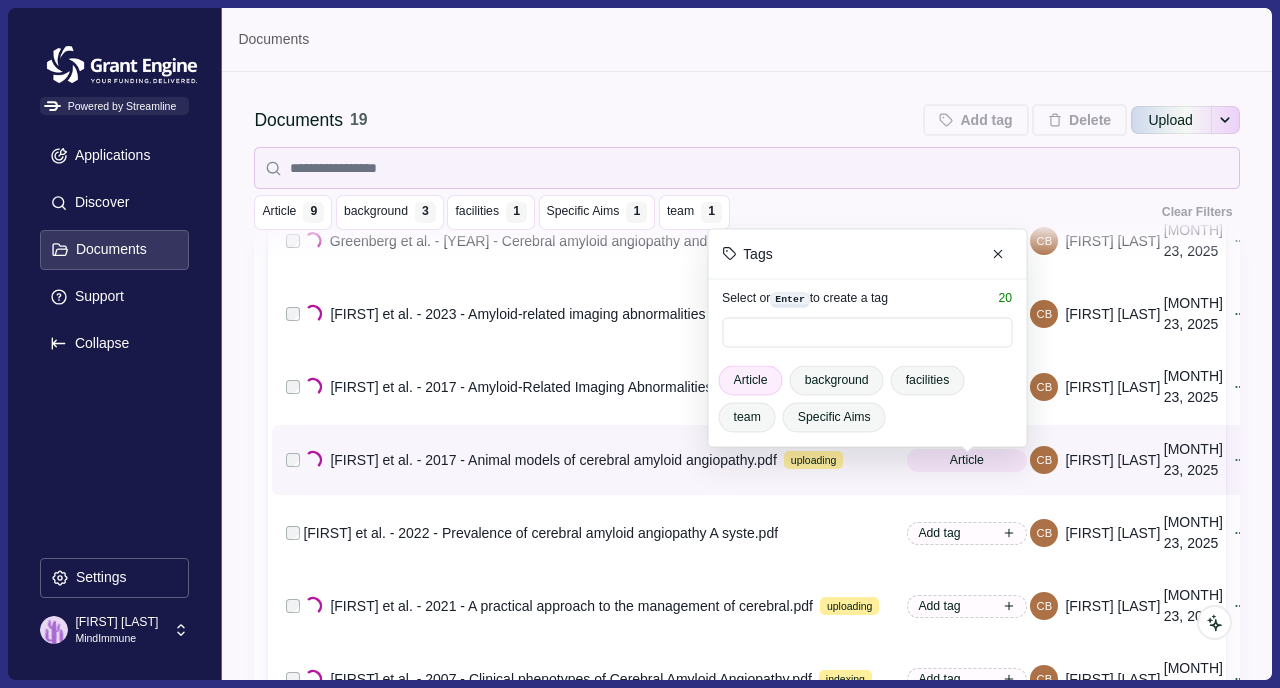 scroll, scrollTop: 621, scrollLeft: 0, axis: vertical 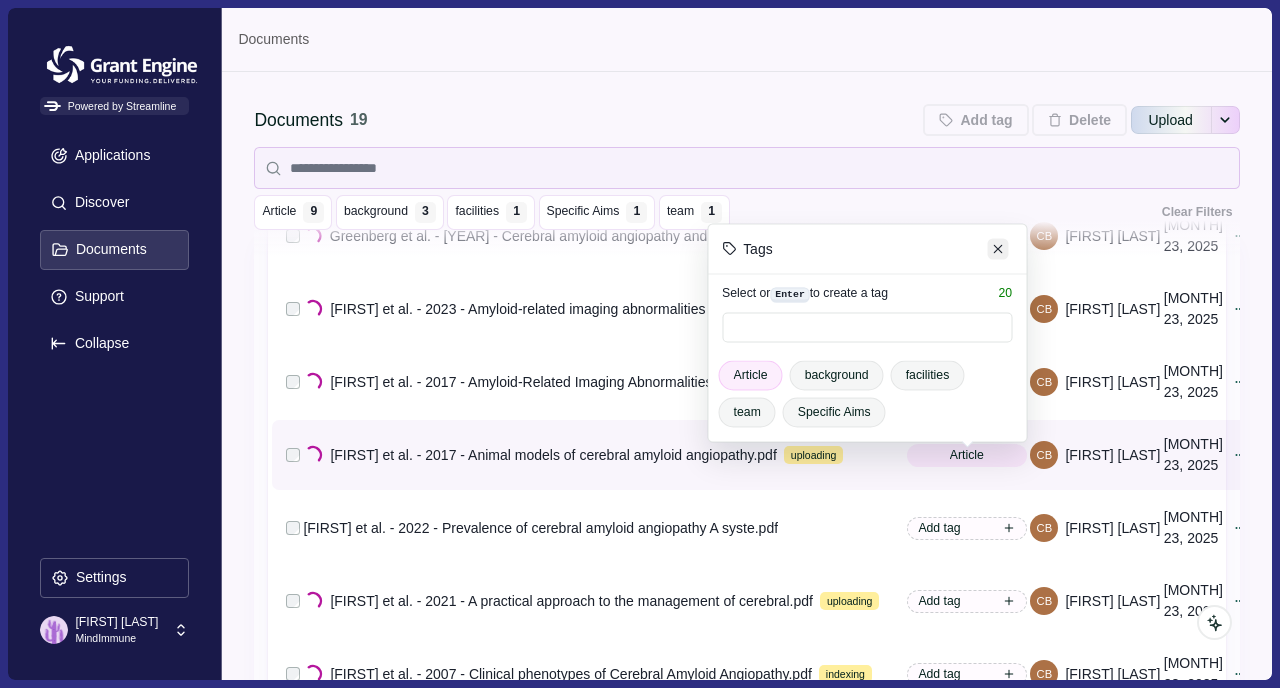 click 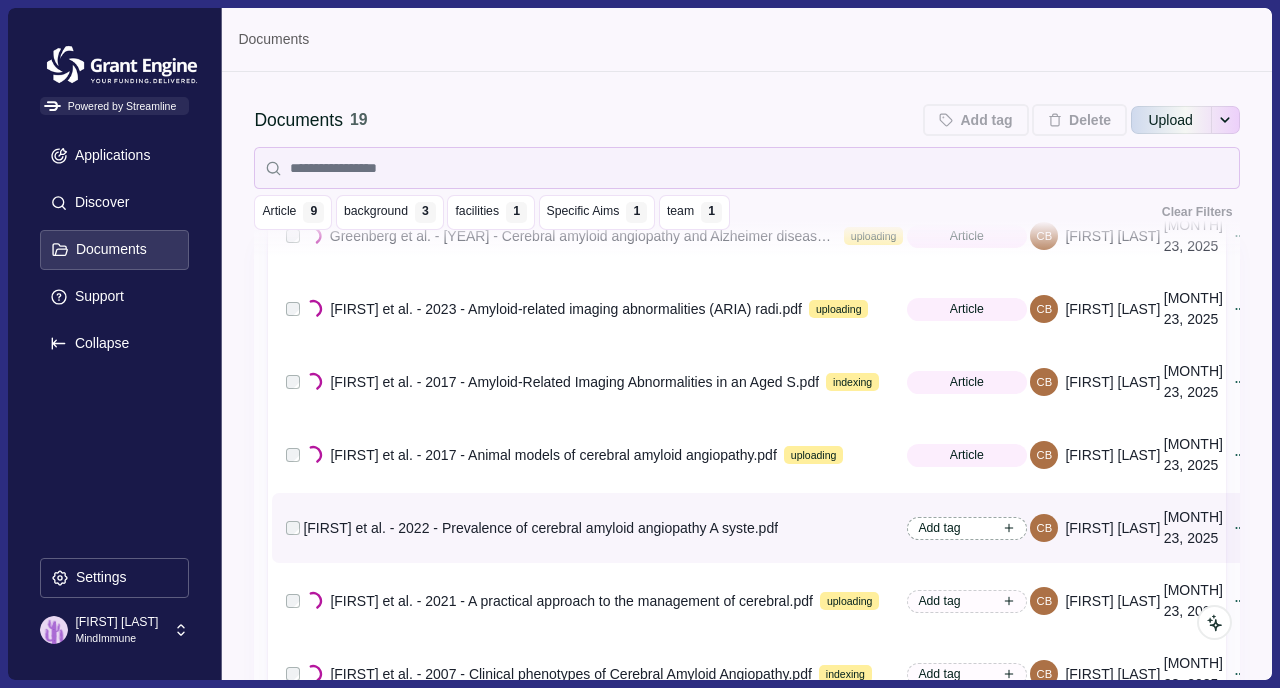 click 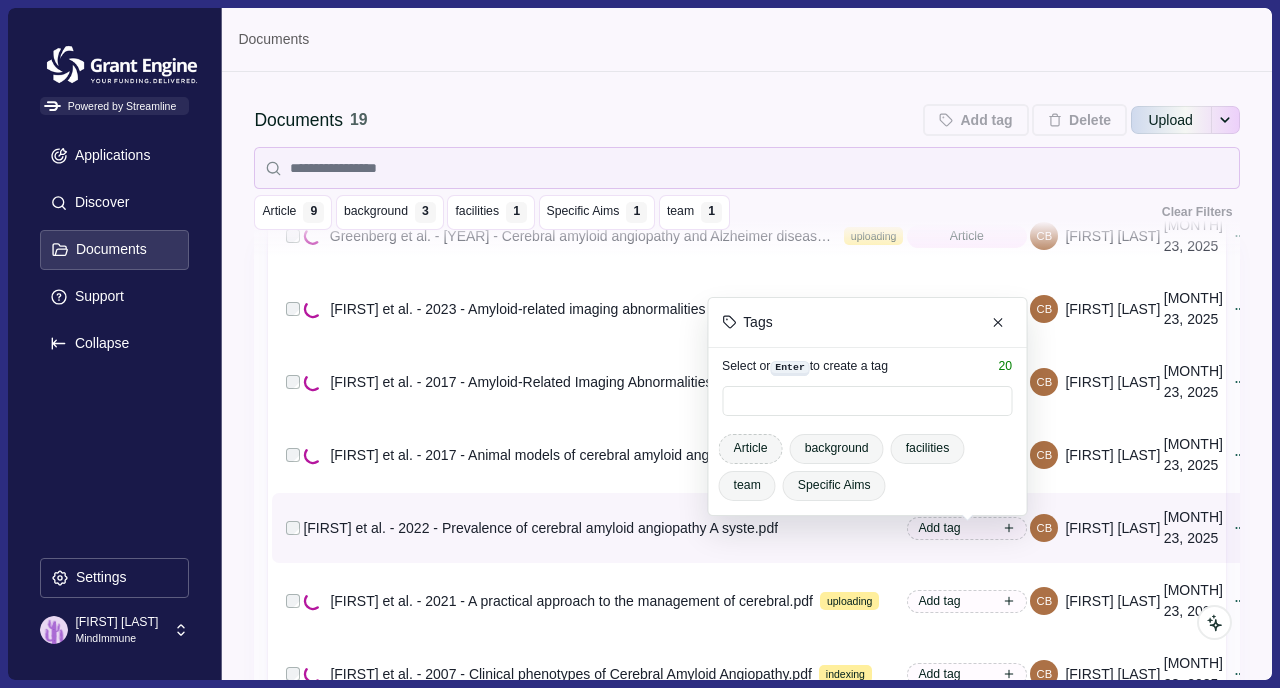 click on "Article" at bounding box center [751, 448] 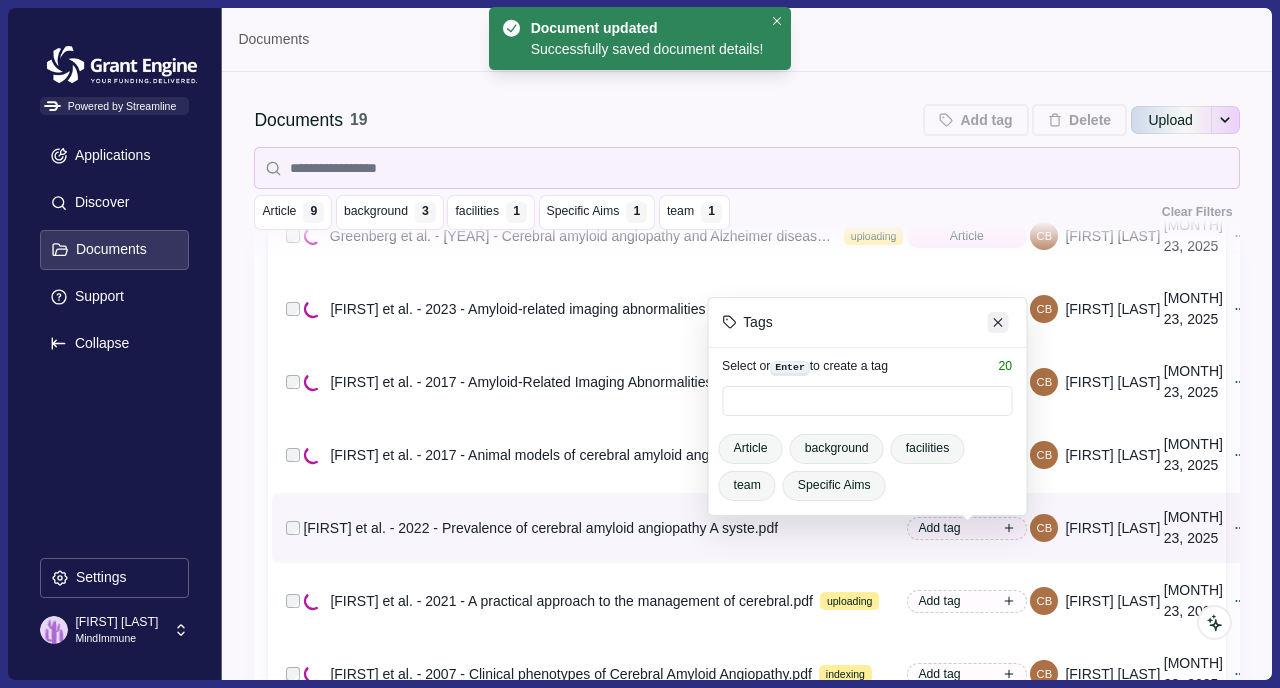 click at bounding box center [998, 322] 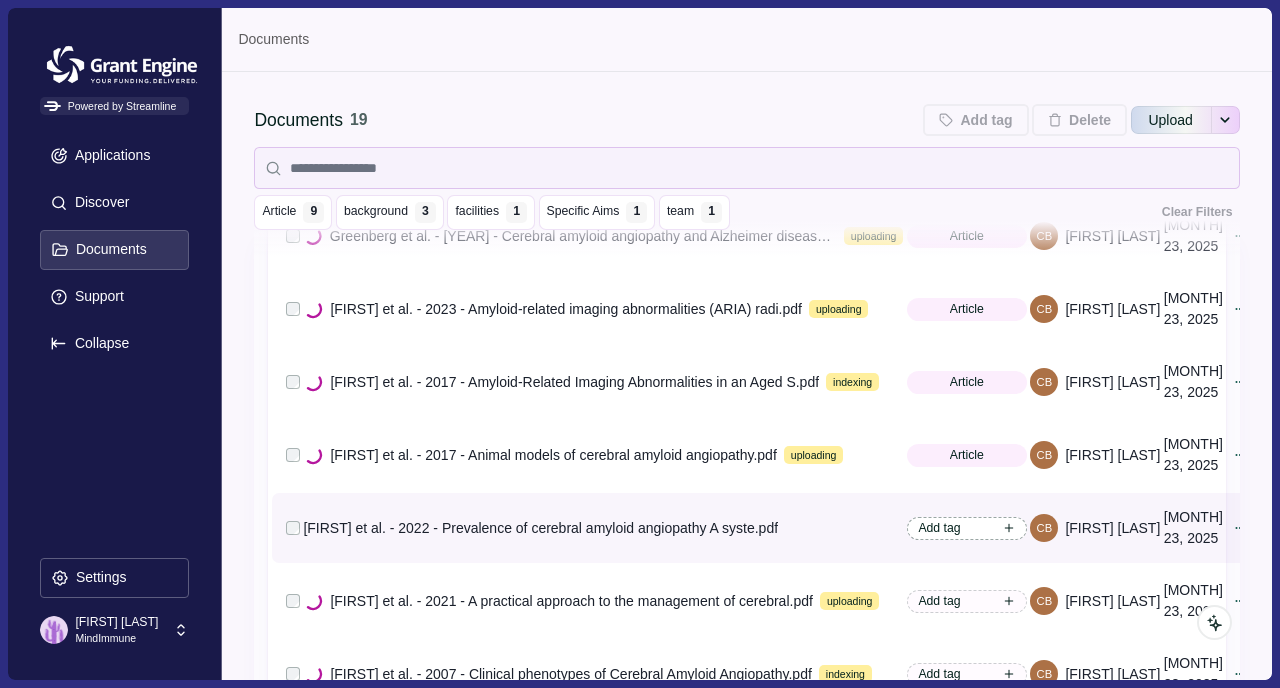 click 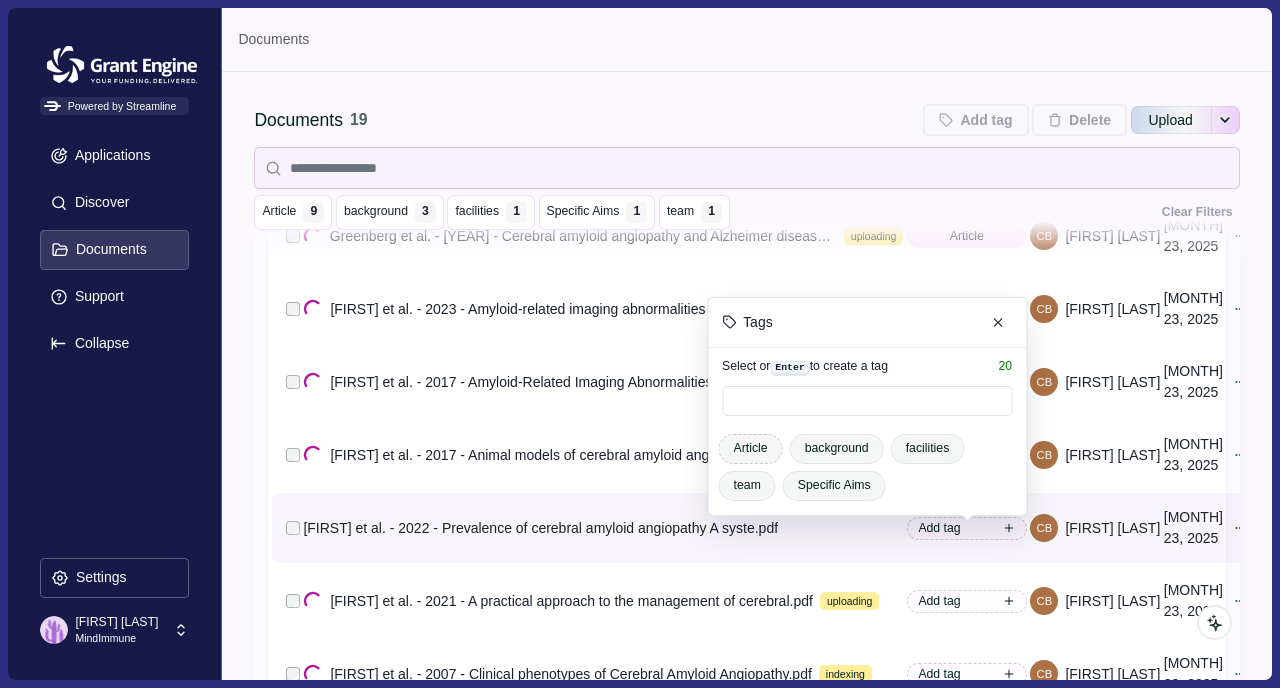 click on "Article" at bounding box center [751, 448] 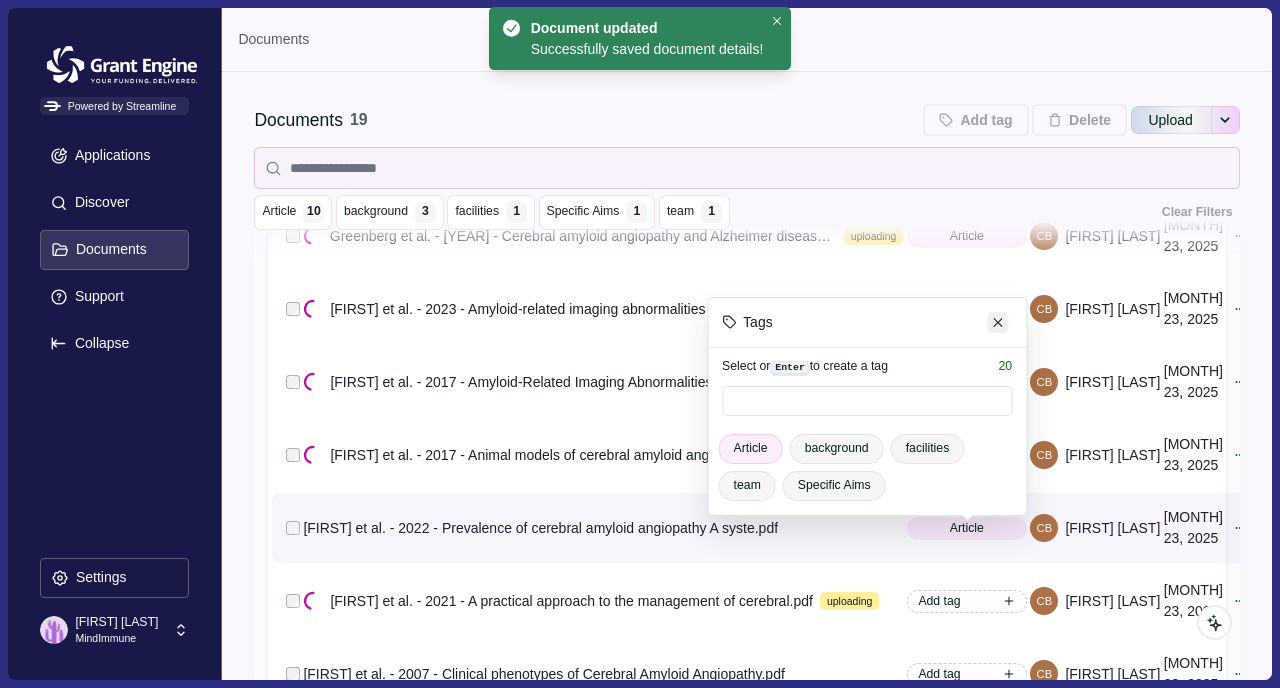 click at bounding box center (998, 322) 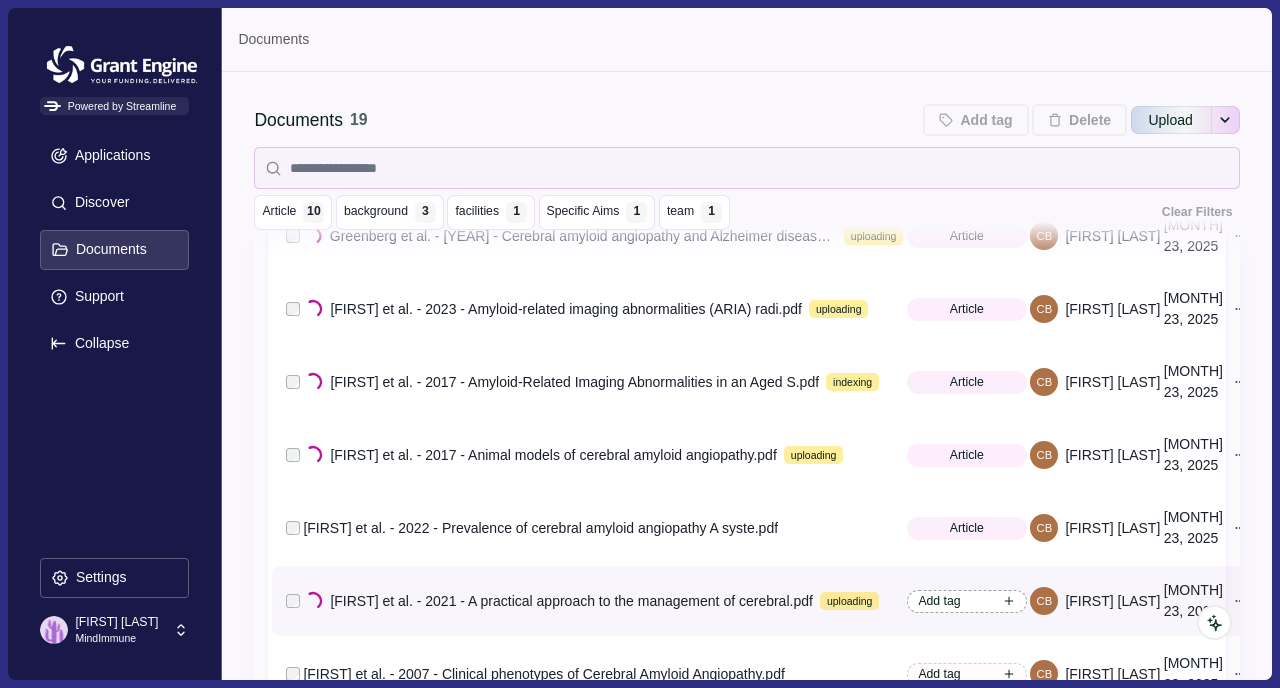 click 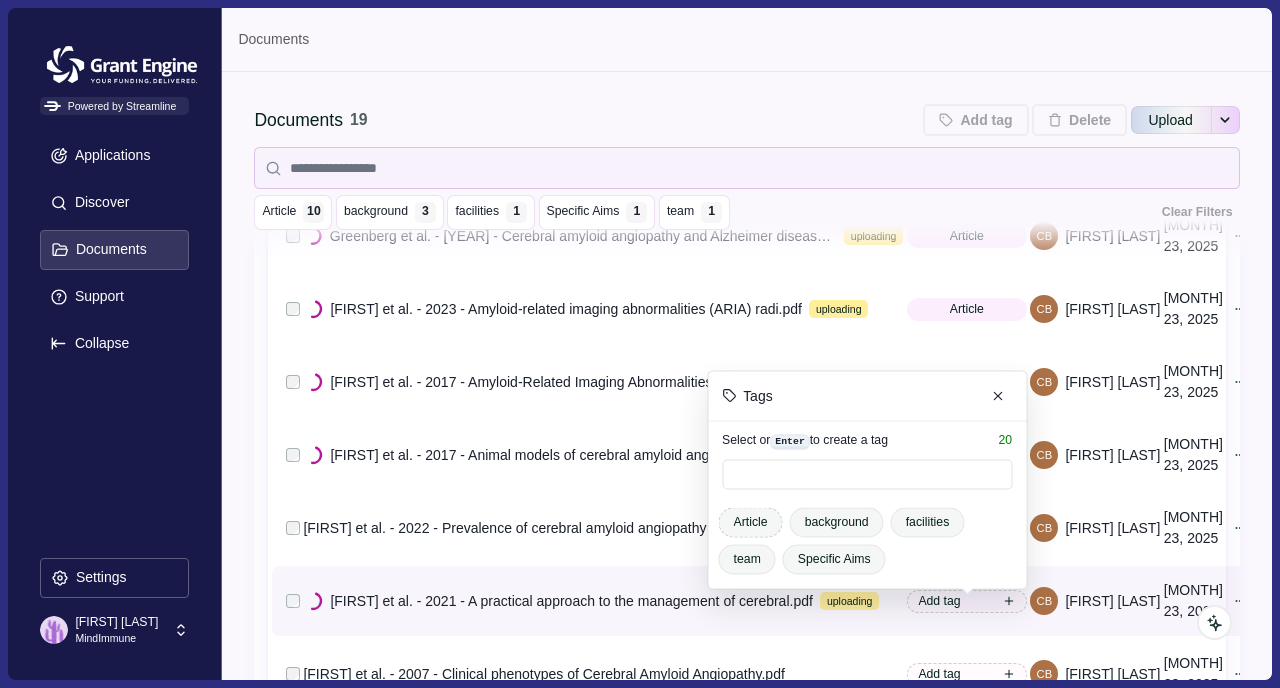 click on "Article" at bounding box center (751, 522) 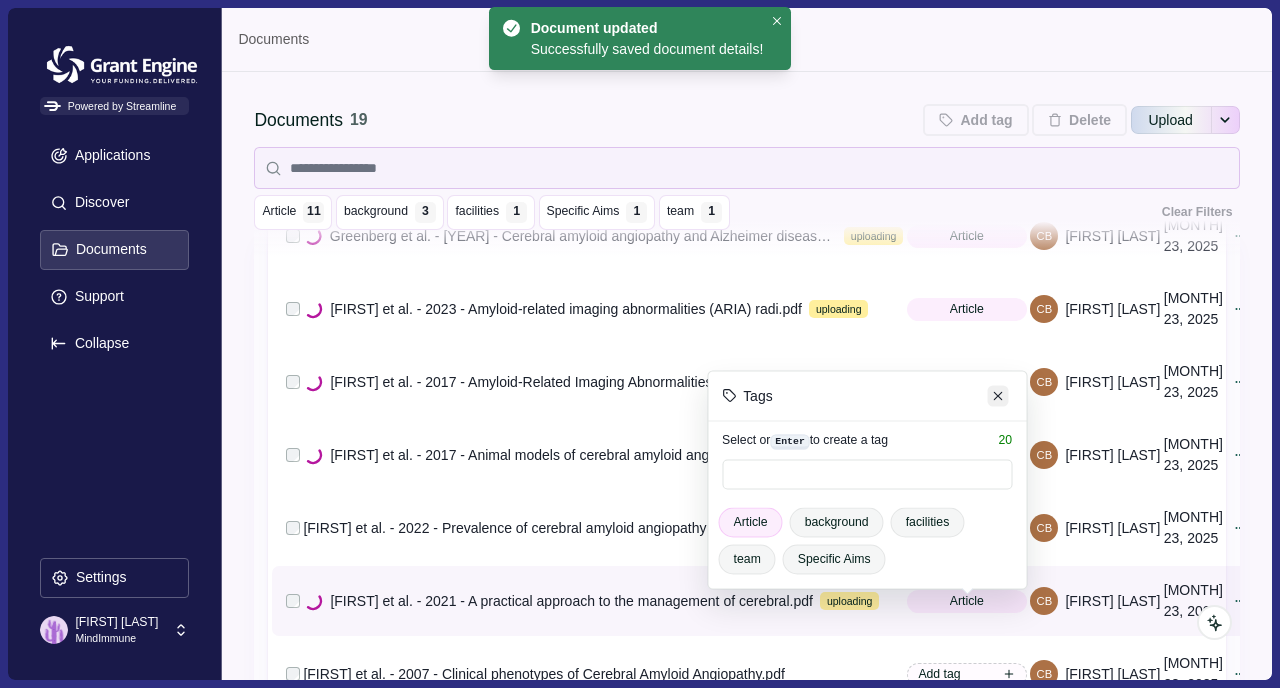 click at bounding box center [998, 395] 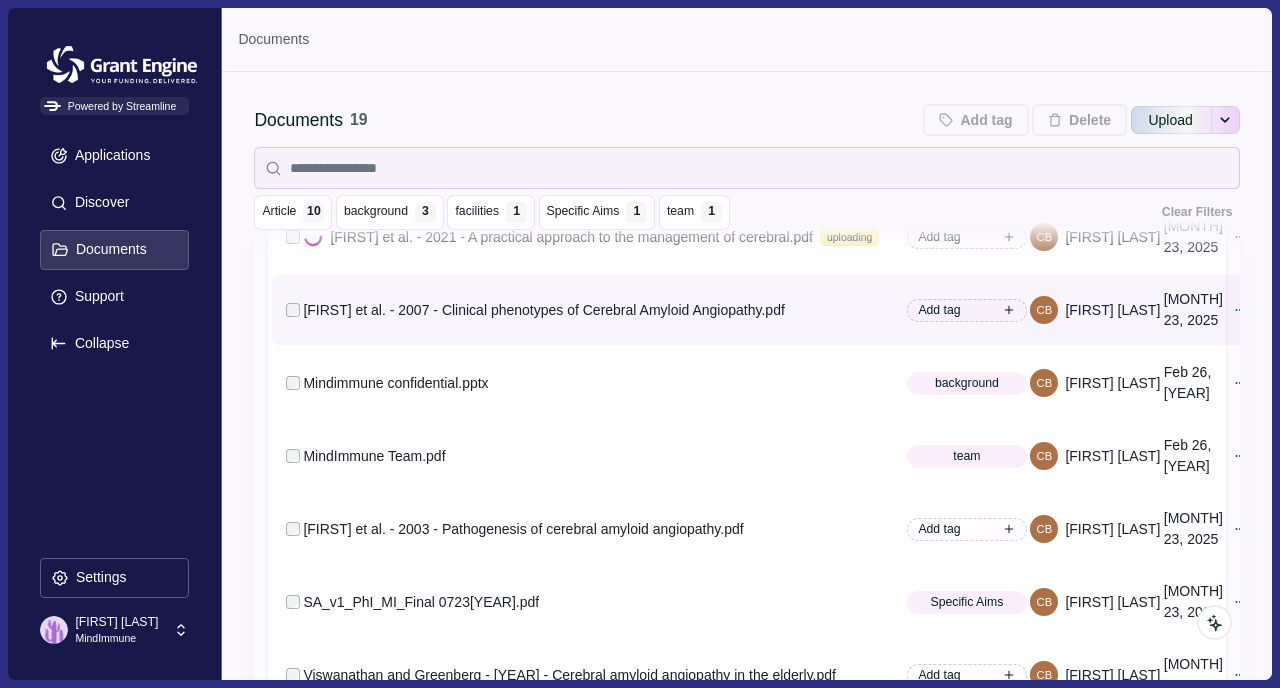 scroll, scrollTop: 1020, scrollLeft: 0, axis: vertical 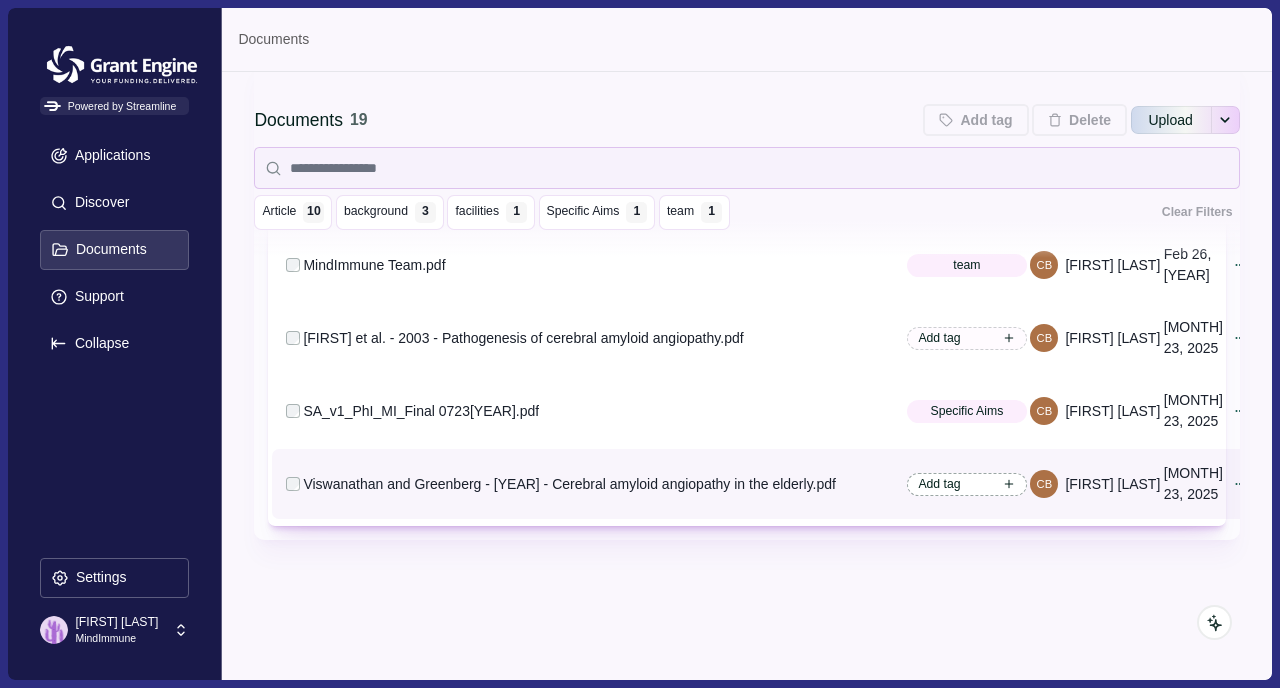 click 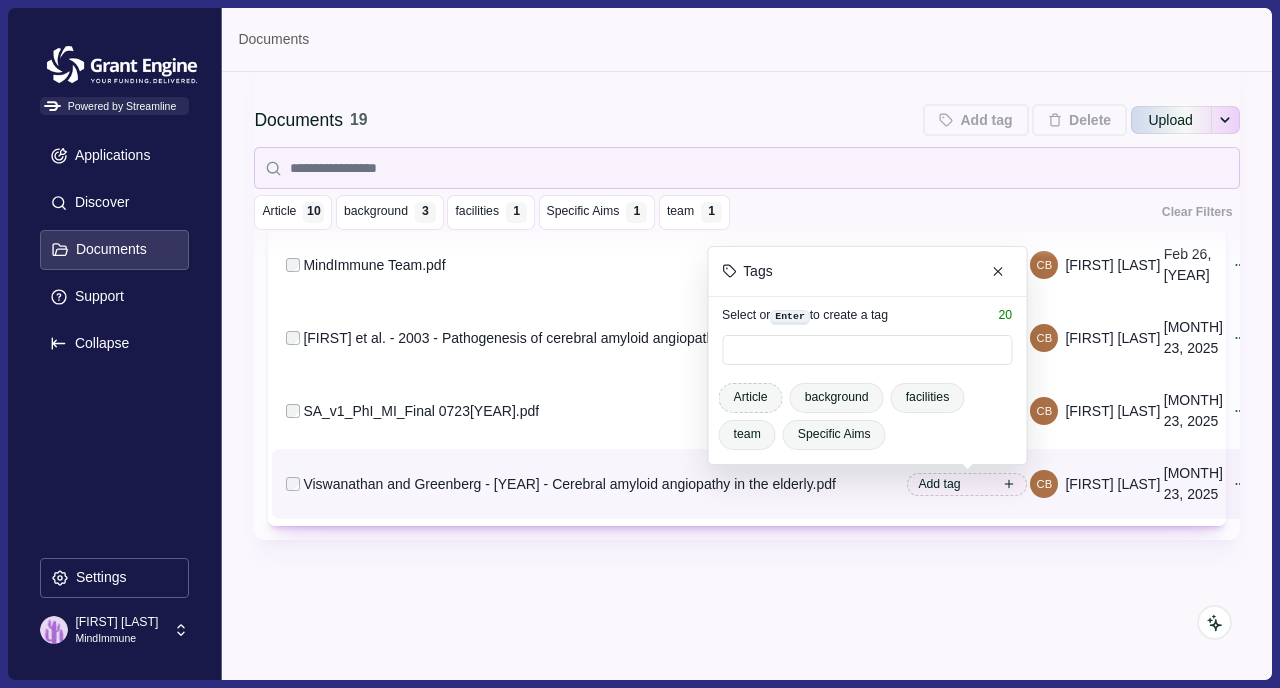 click on "Article" at bounding box center (751, 397) 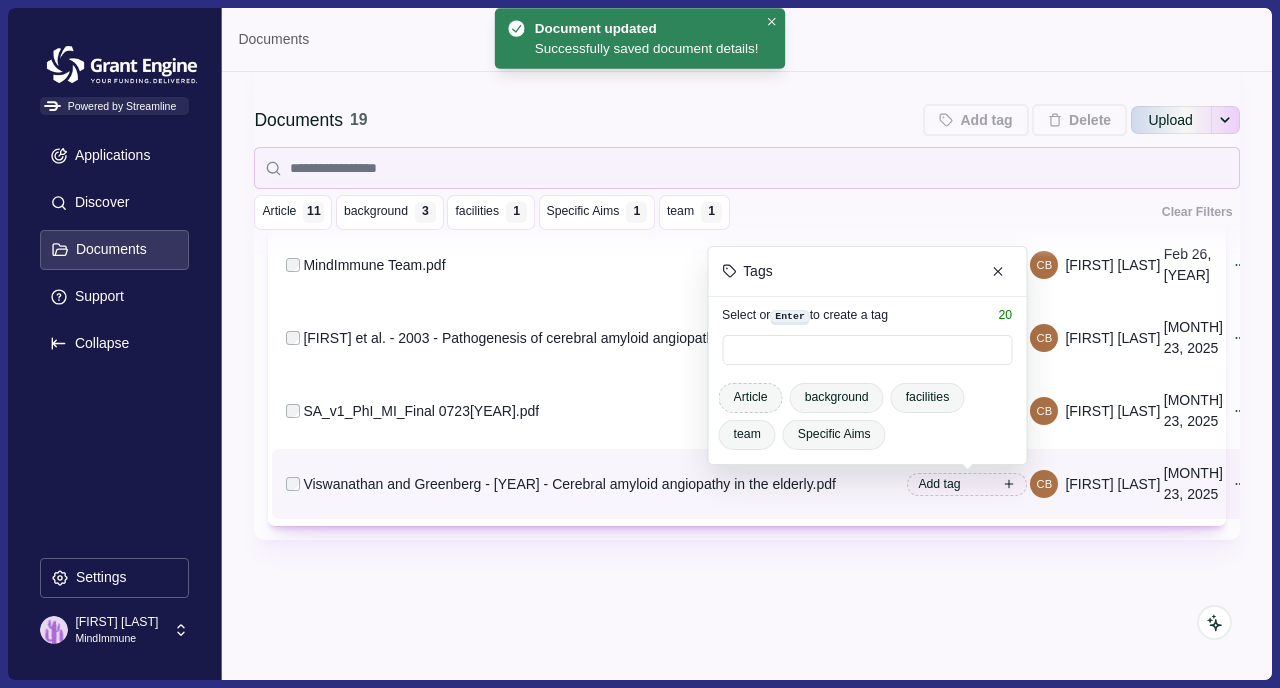 click on "Article" at bounding box center [751, 397] 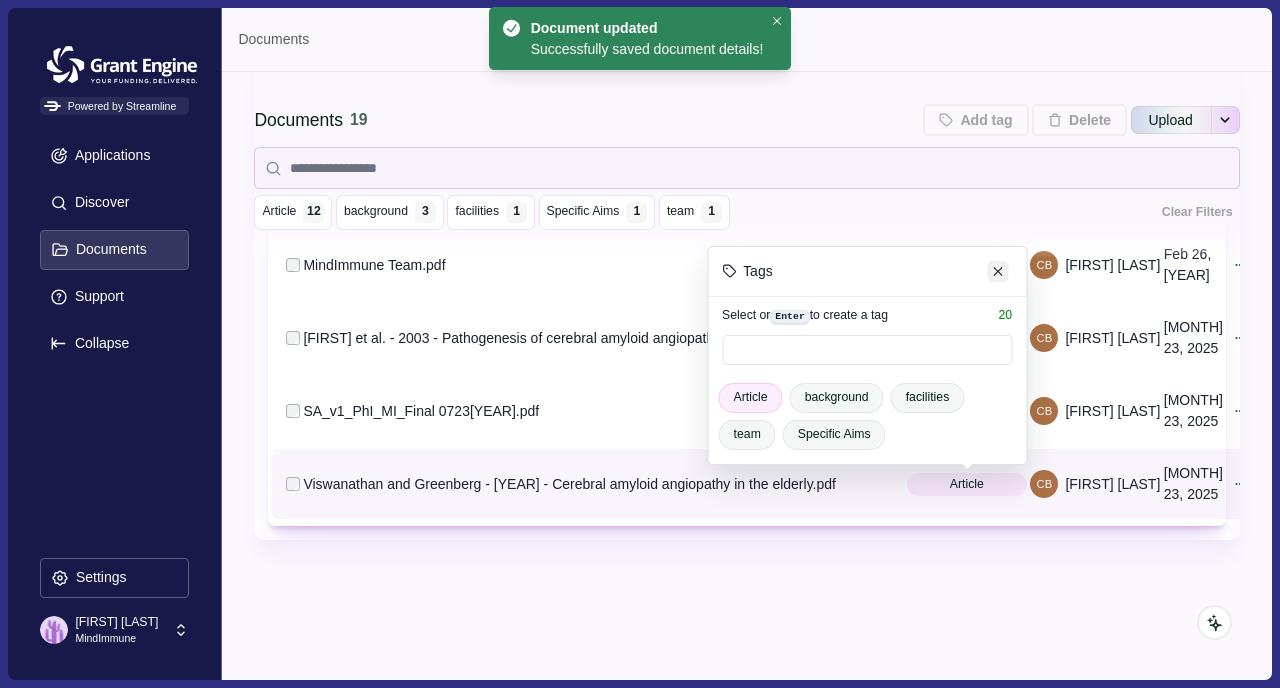 click 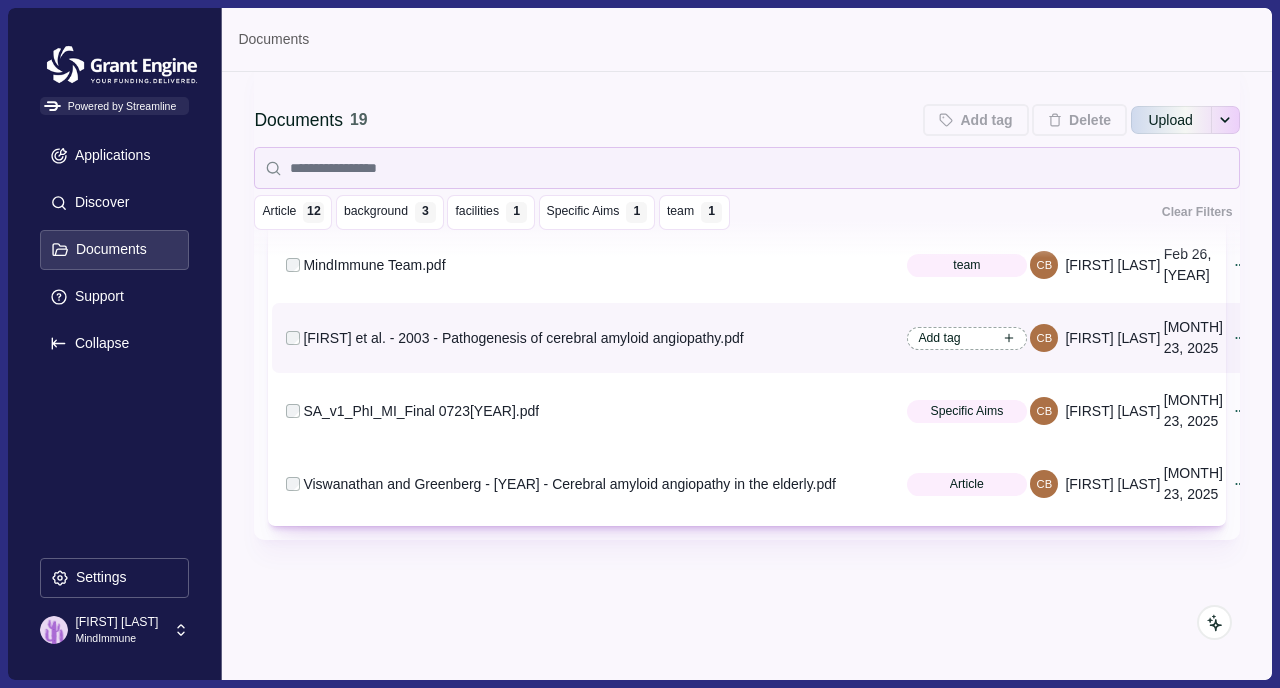 click 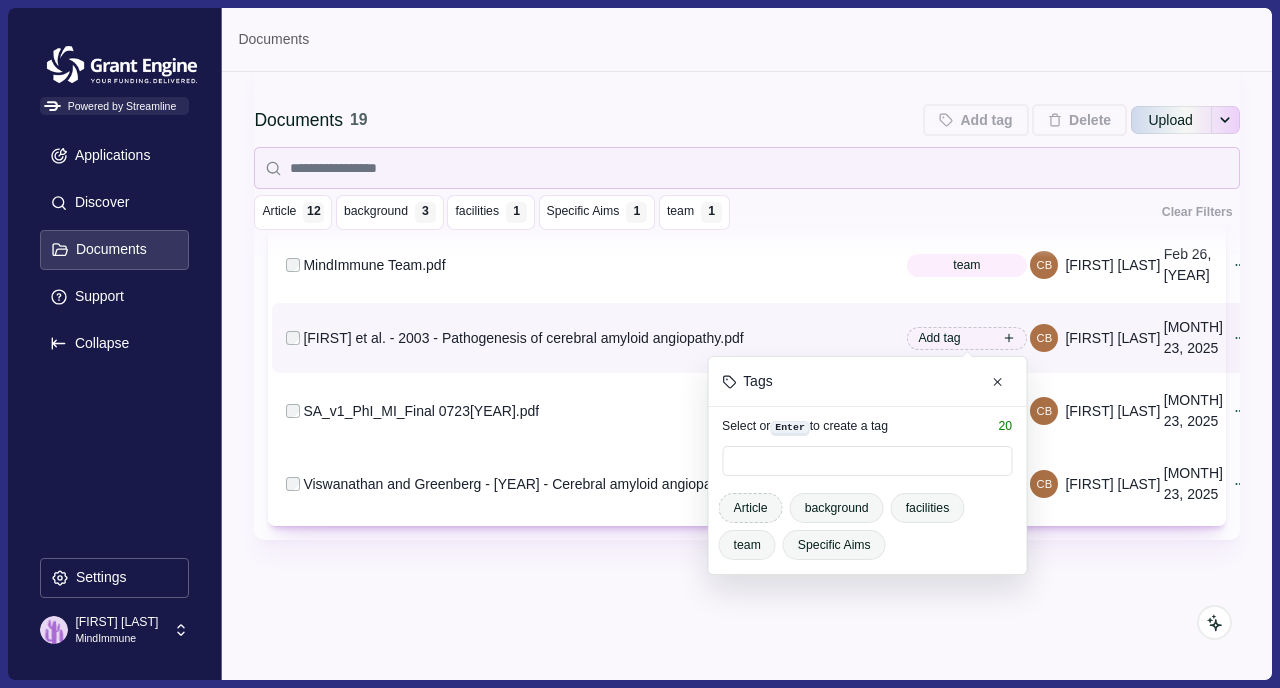 click on "Article" at bounding box center (751, 508) 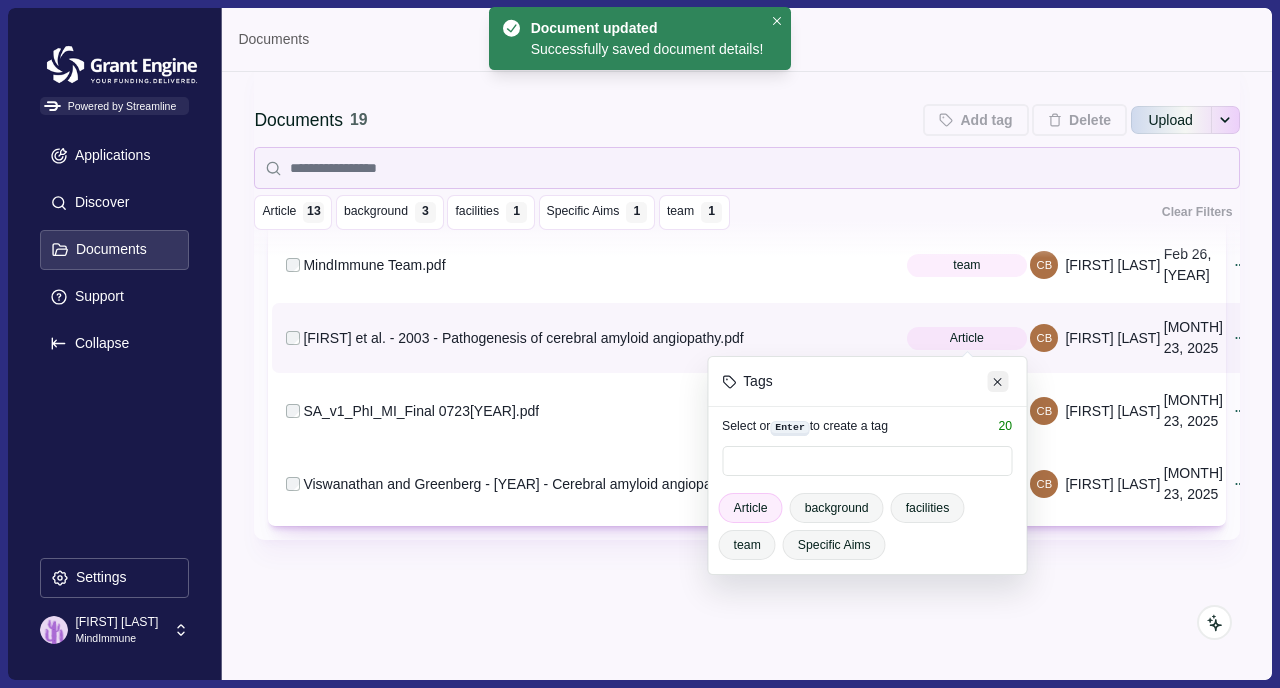 click 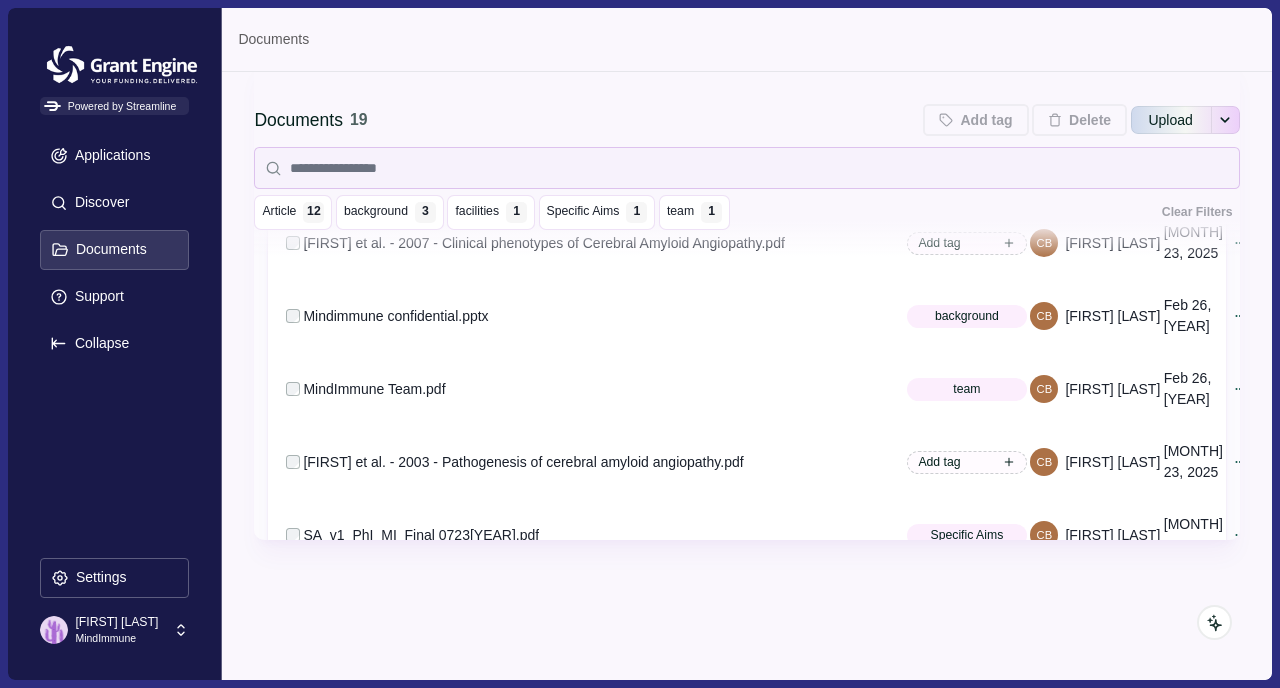 scroll, scrollTop: 877, scrollLeft: 0, axis: vertical 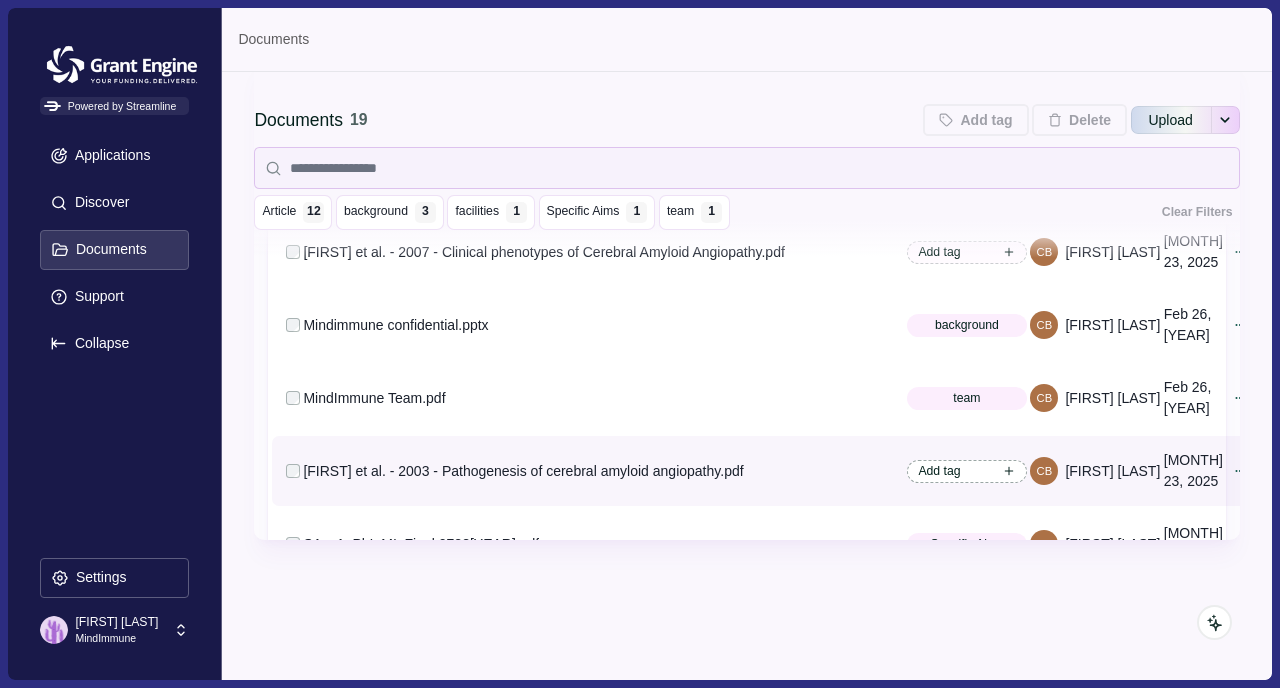 click 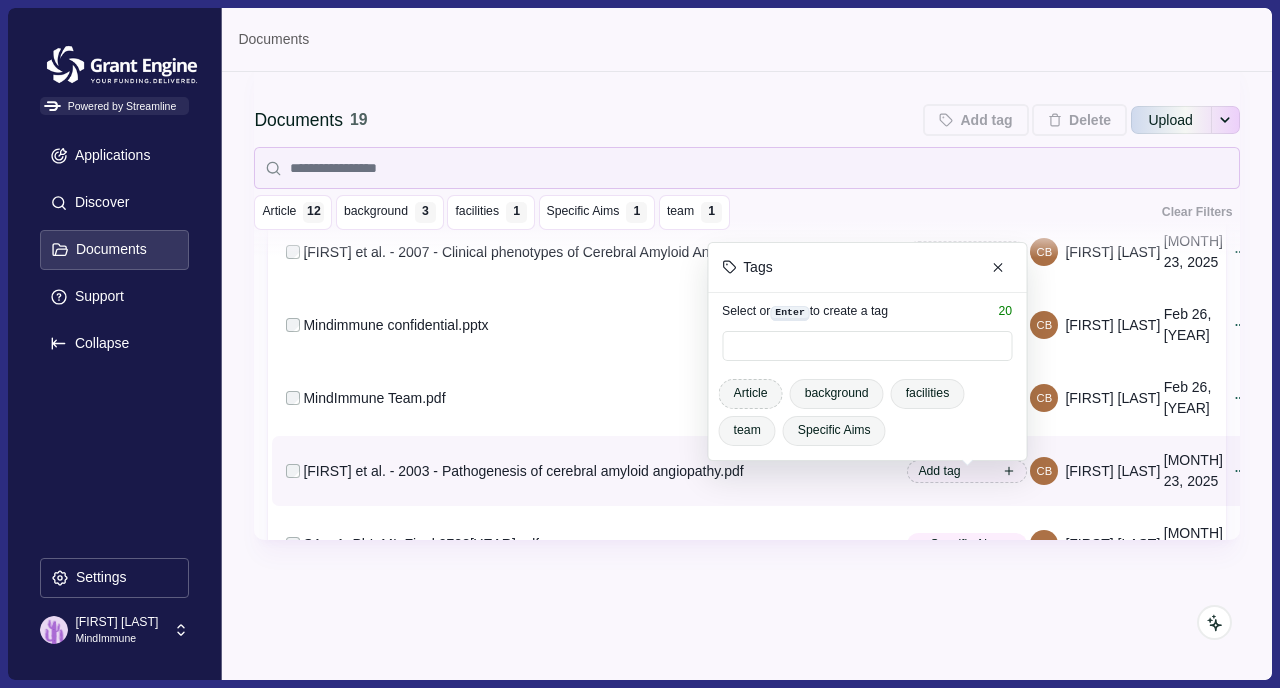 click on "Article" at bounding box center [751, 393] 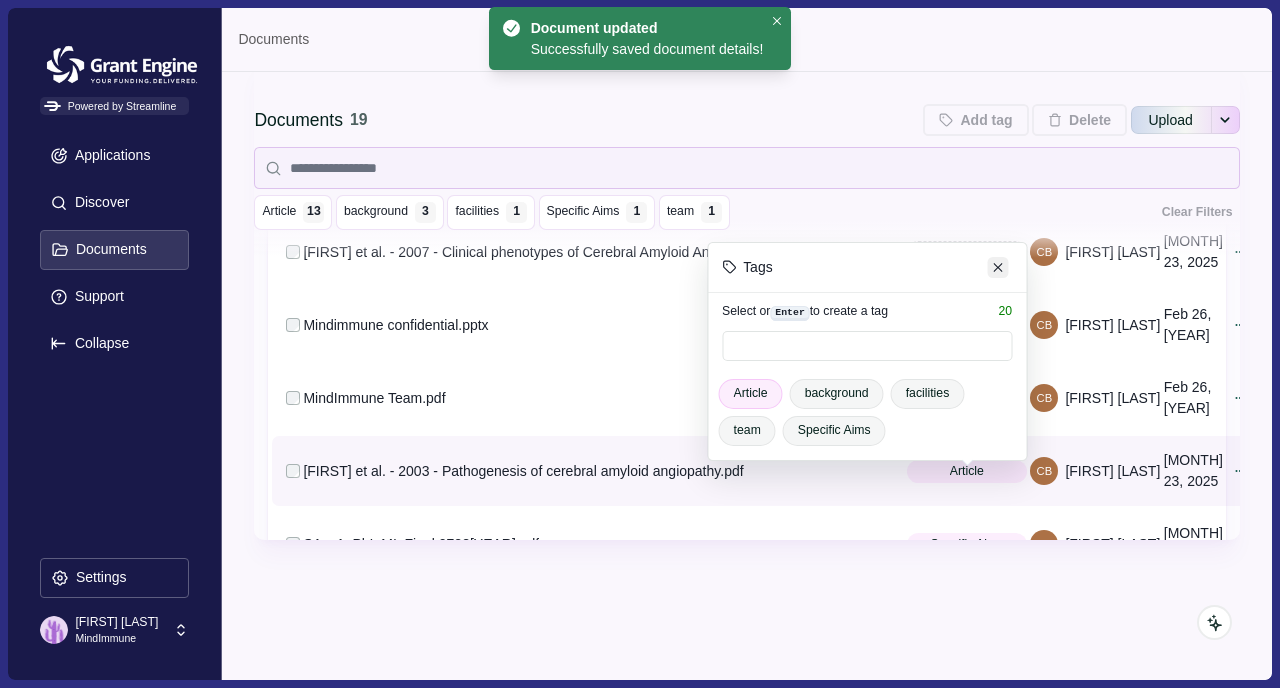 click 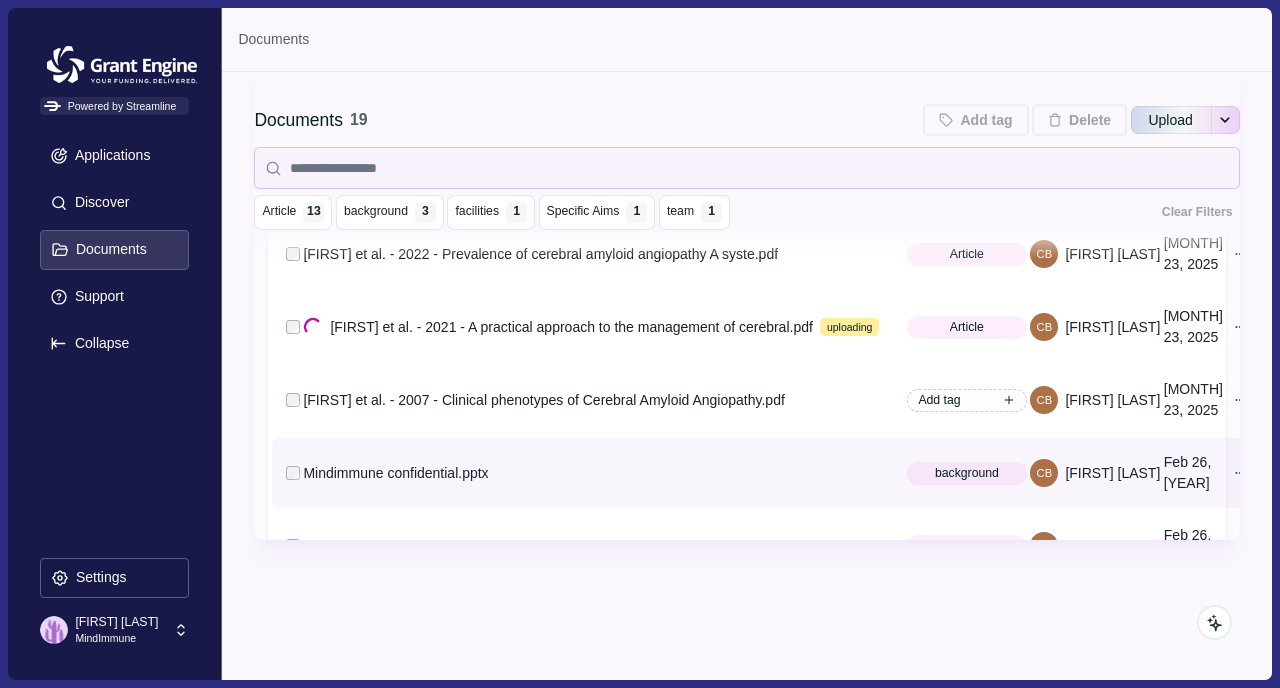 scroll, scrollTop: 712, scrollLeft: 0, axis: vertical 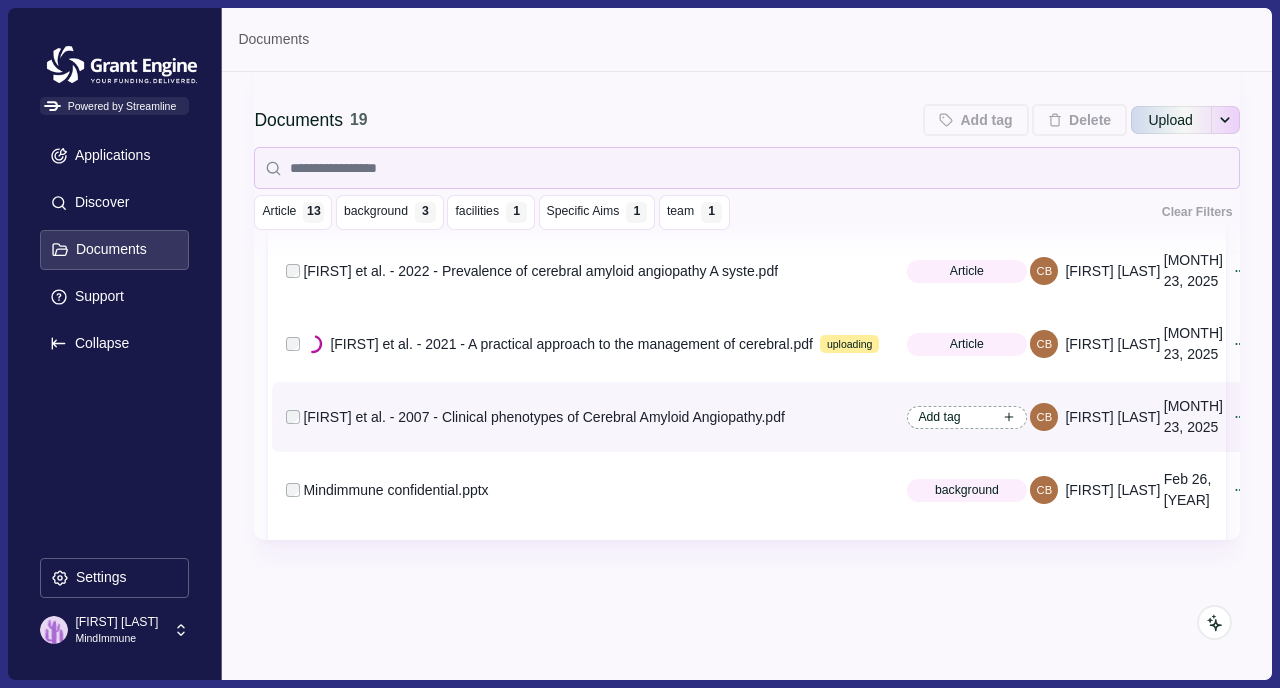 click 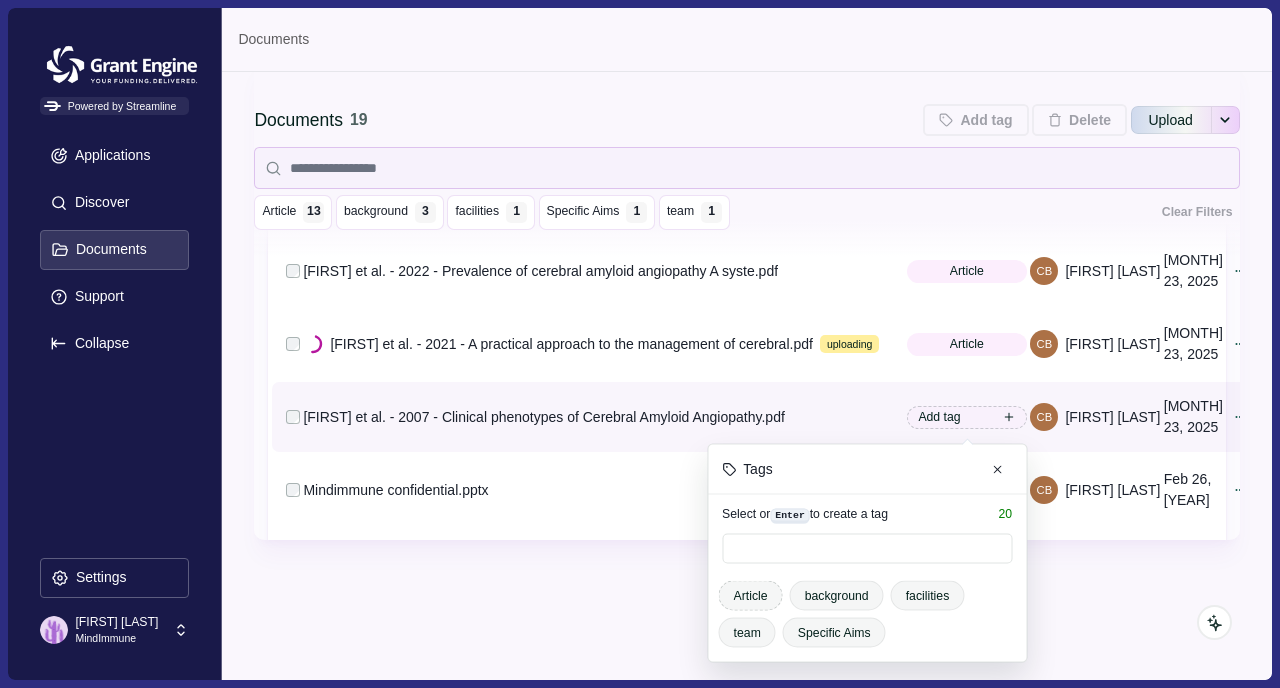 click on "Article" at bounding box center [751, 596] 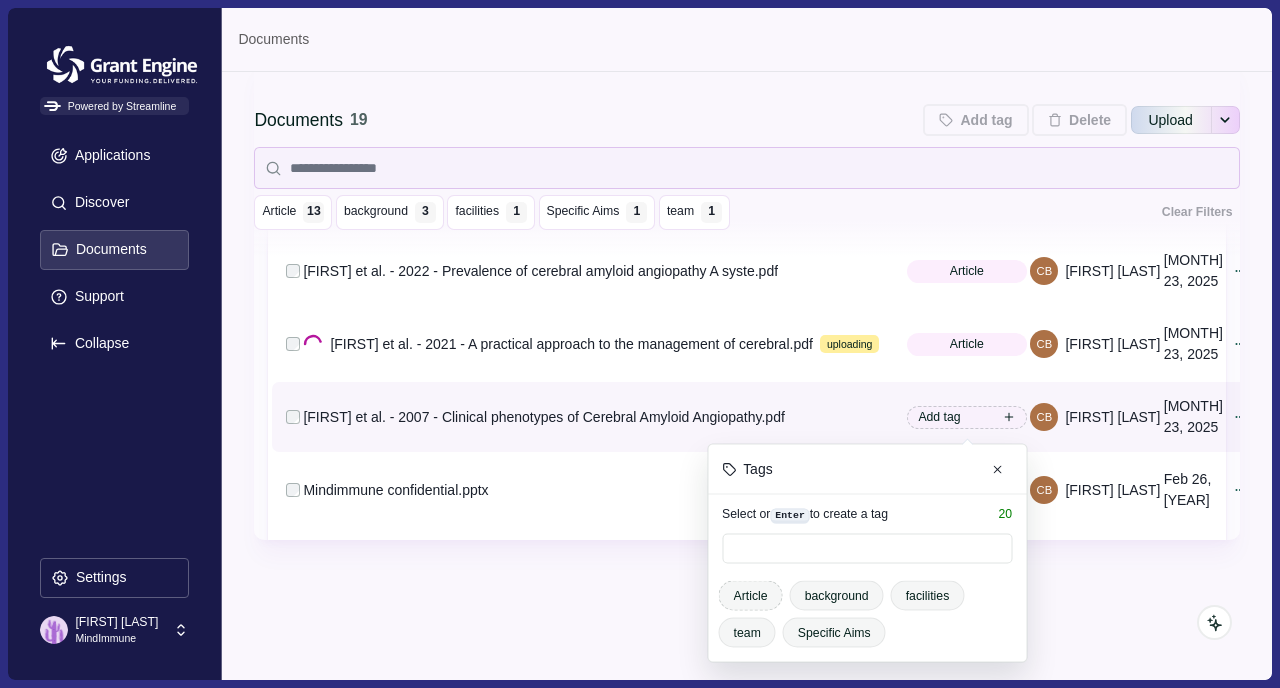 click on "Article" at bounding box center [751, 596] 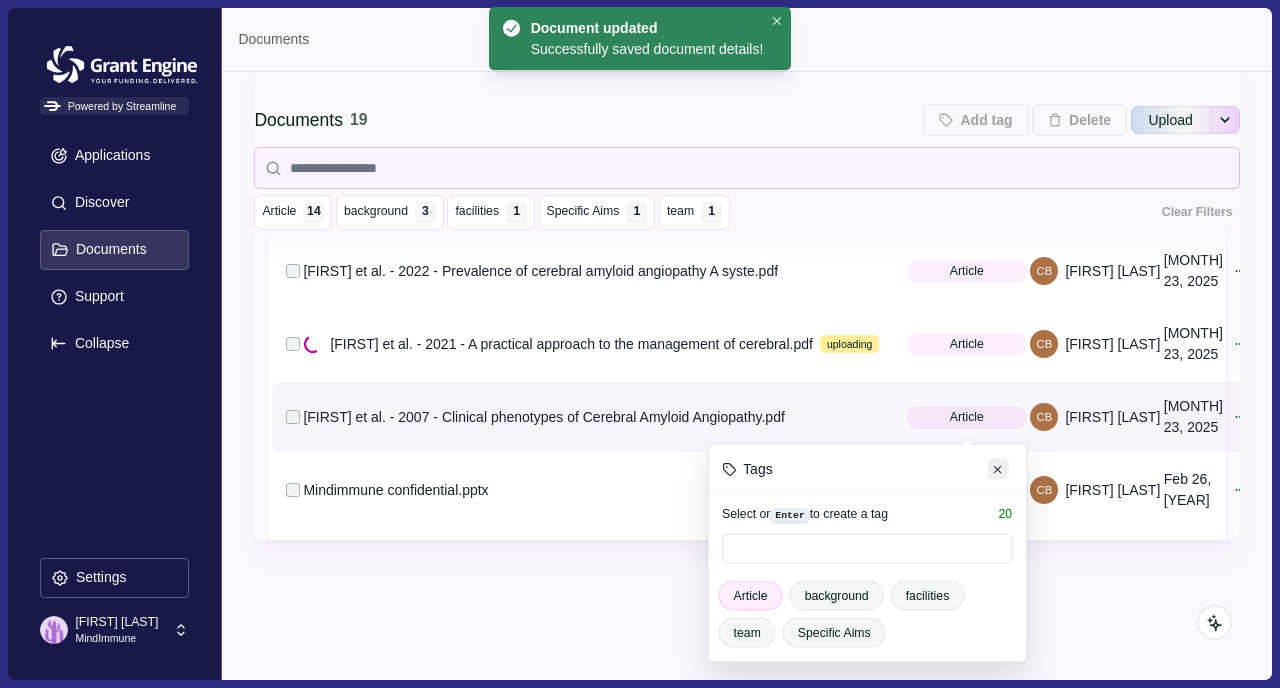 click 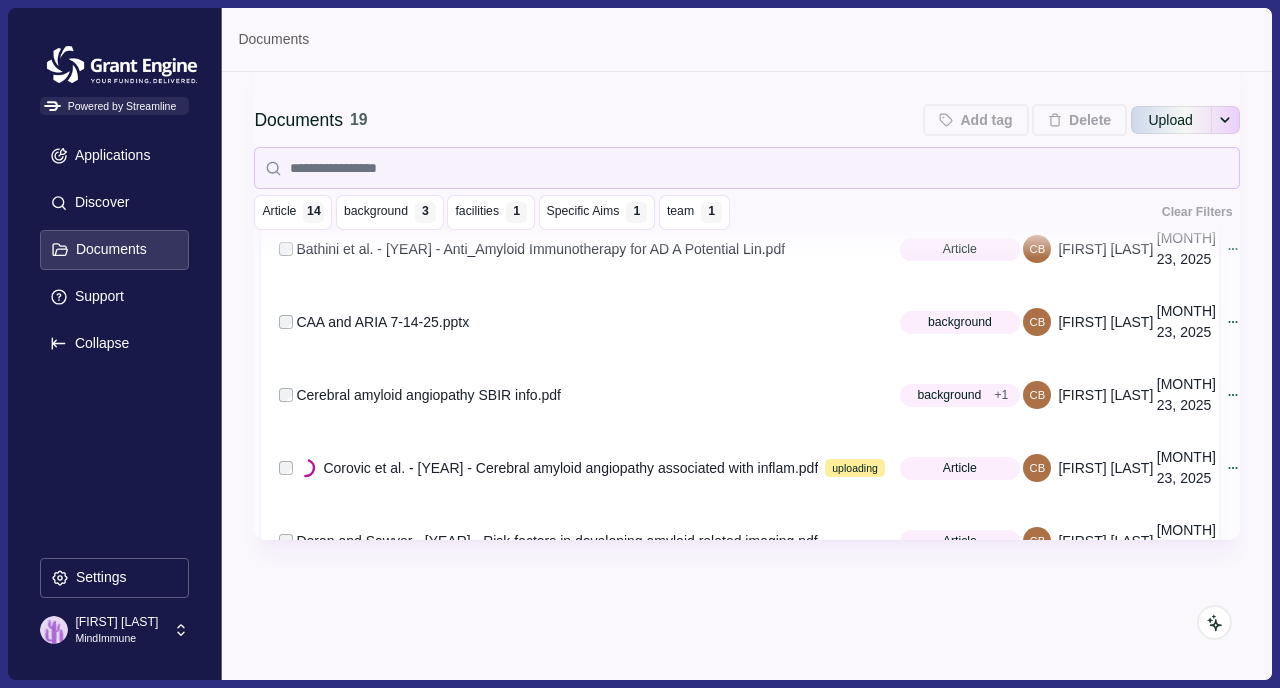 scroll, scrollTop: 0, scrollLeft: 7, axis: horizontal 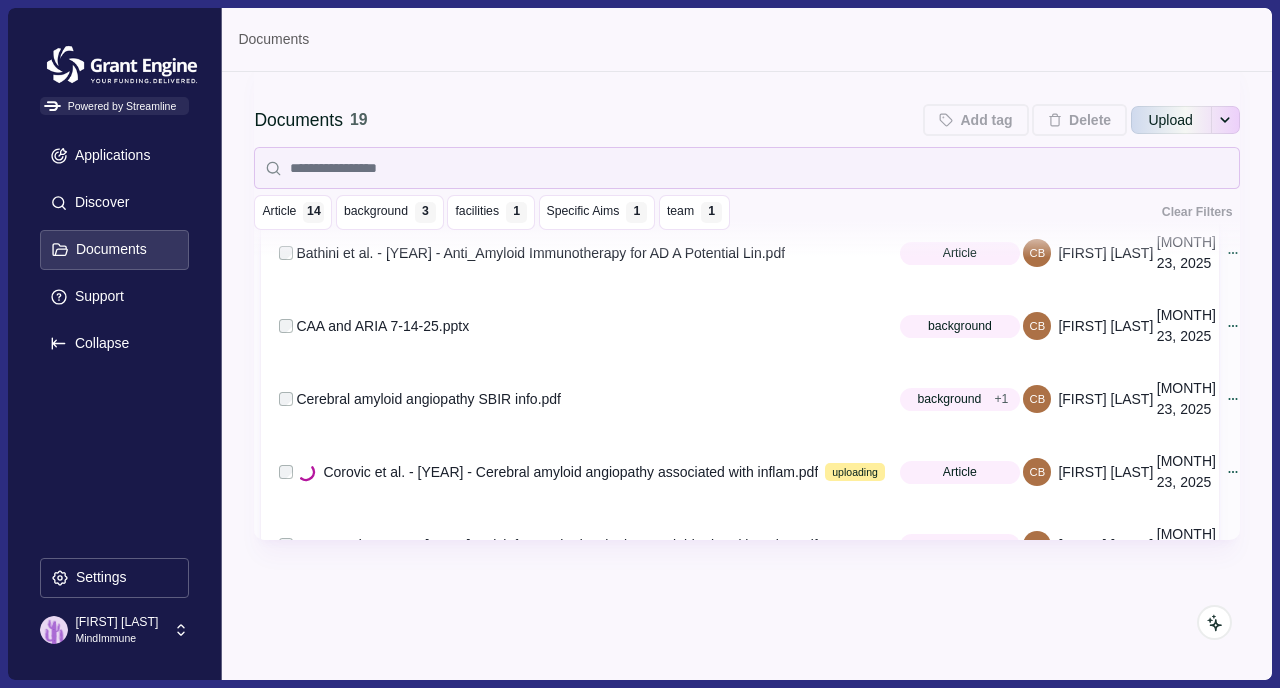 type 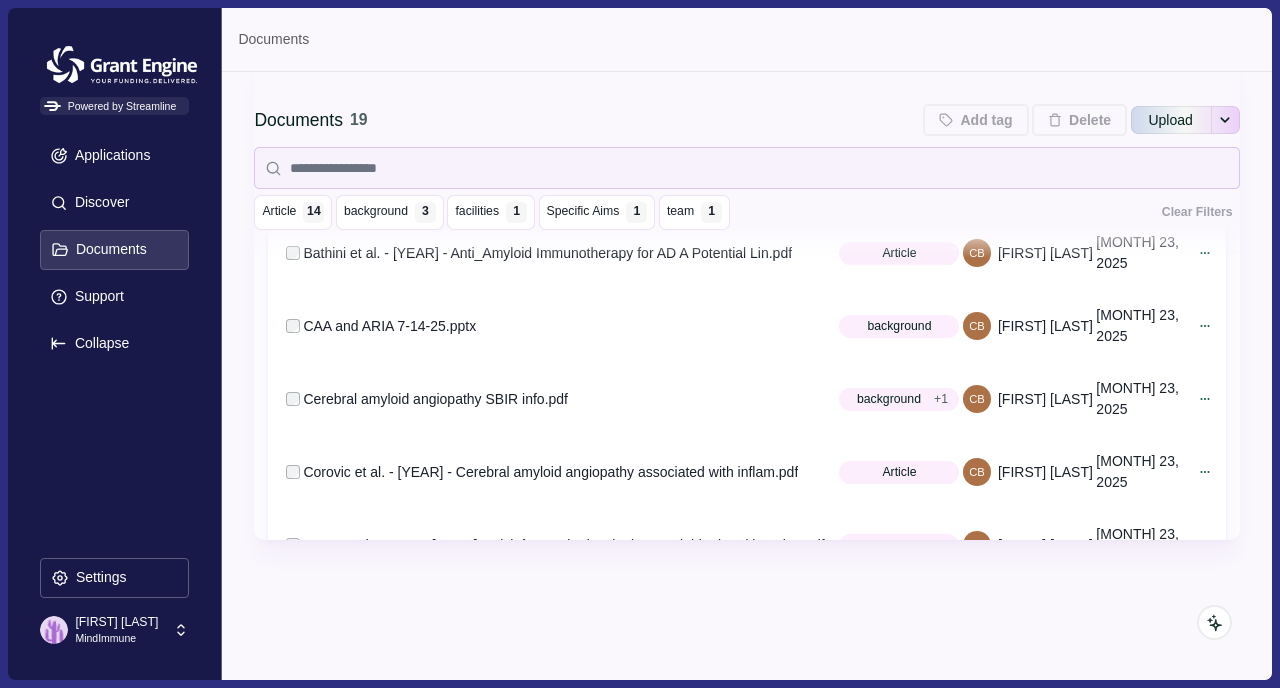 scroll, scrollTop: 0, scrollLeft: 0, axis: both 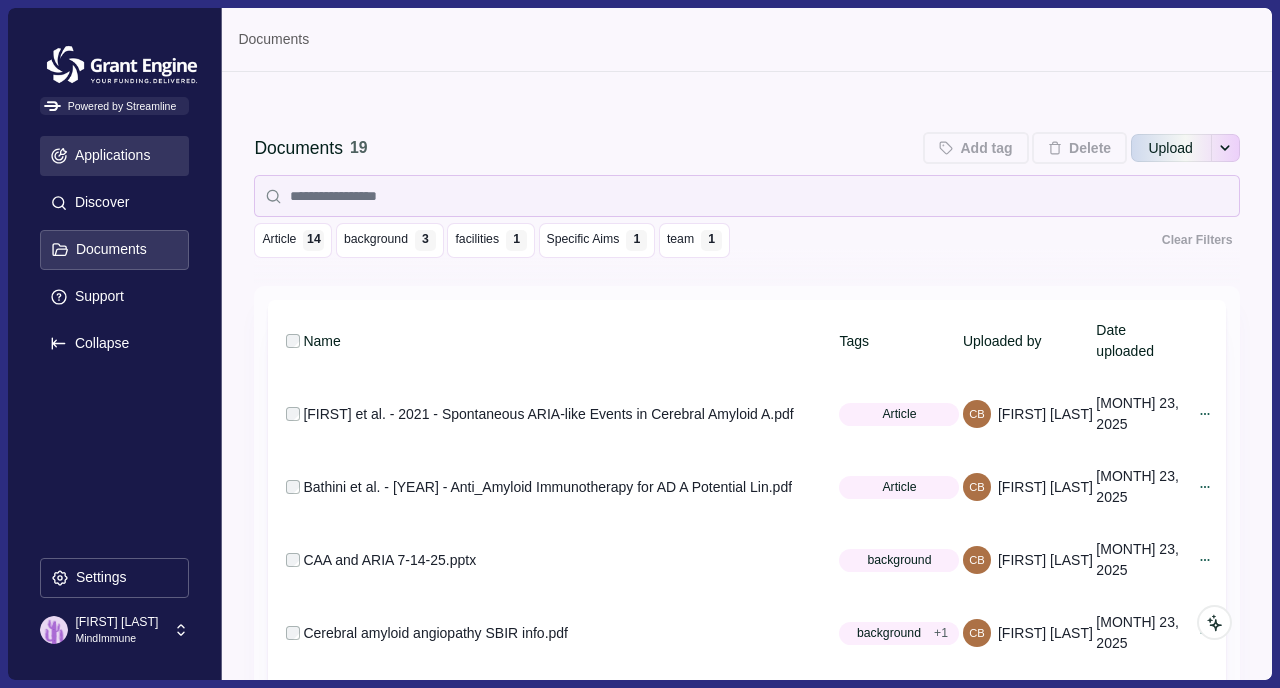 click on "Applications" at bounding box center (109, 155) 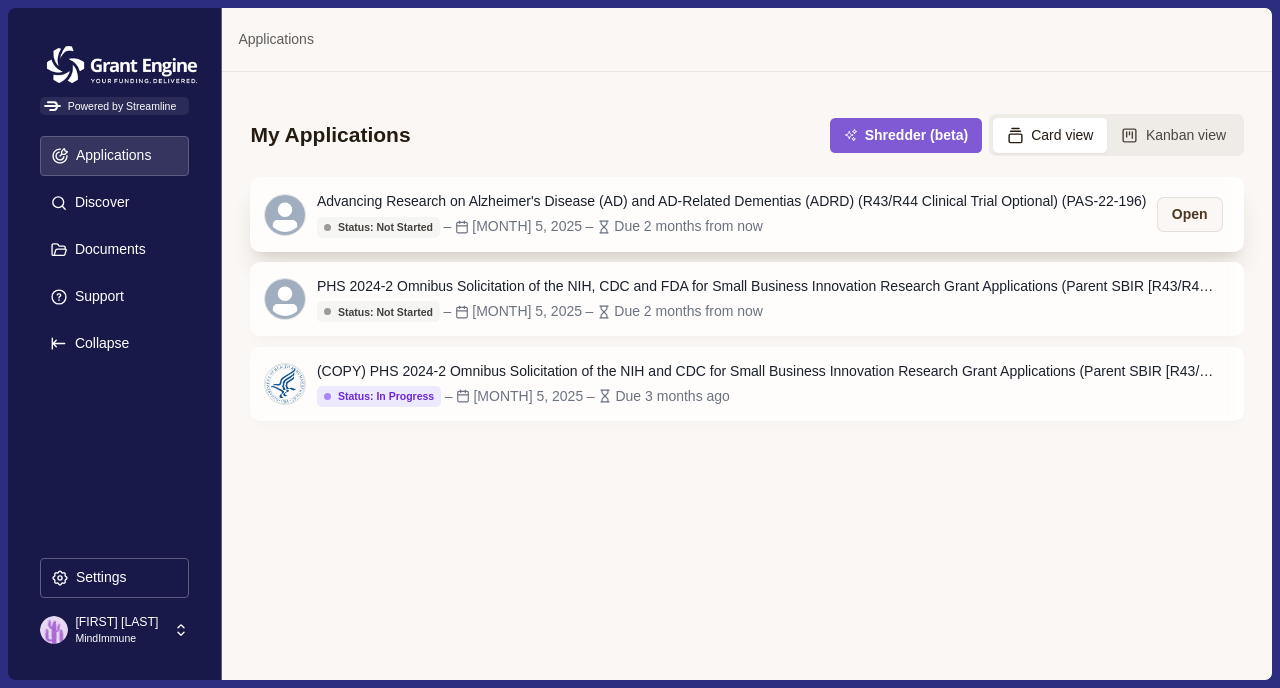 click on "Advancing Research on Alzheimer's Disease (AD) and AD-Related Dementias (ADRD) (R43/R44 Clinical Trial Optional) (PAS-22-196) Status: Not Started Status: Not Started Status: Go/No Go Status: In Progress Status: In Review Status: Submitted Status: Awarded Status: Rejected Status: Cancelled – Sep 5, 2025 – Due 2 months from now" at bounding box center (732, 214) 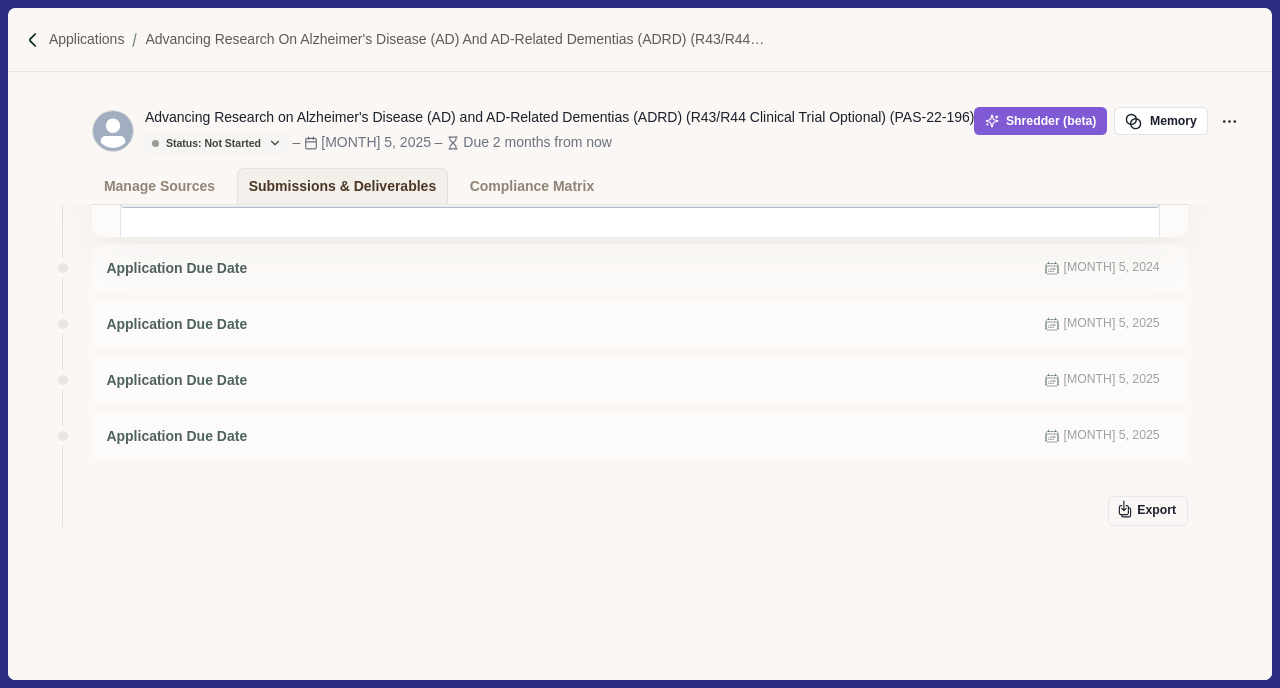 scroll, scrollTop: 985, scrollLeft: 2, axis: both 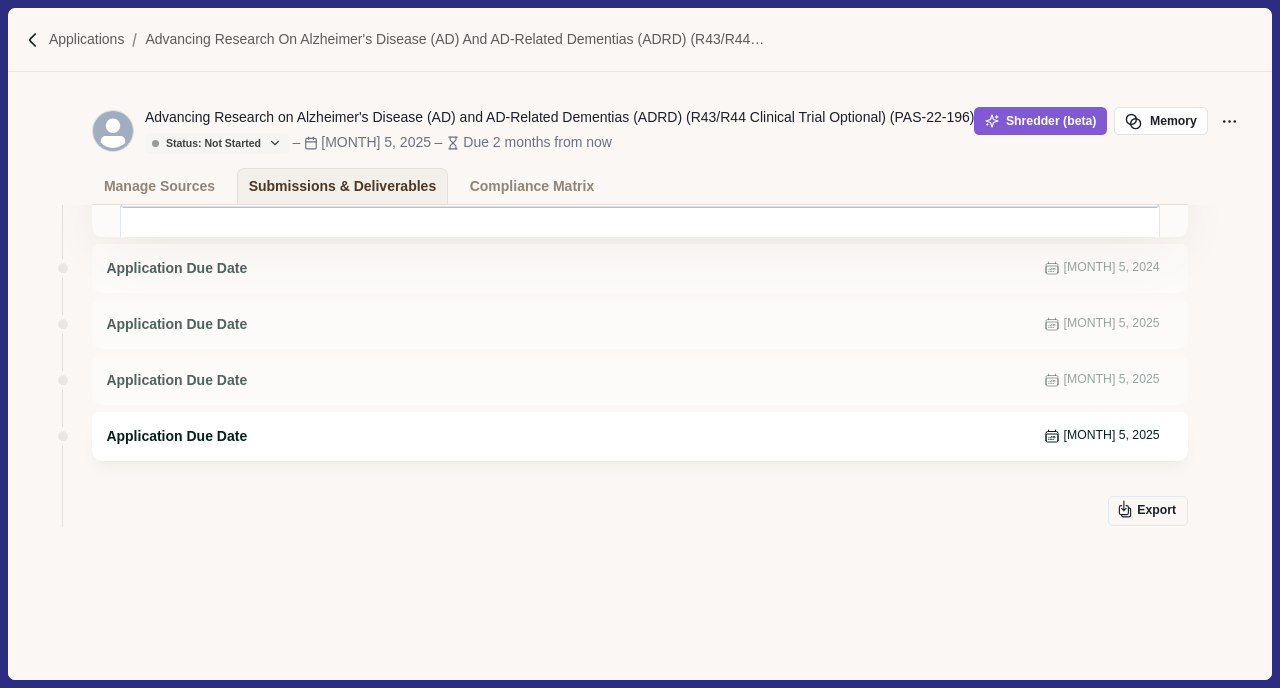 click on "Application Due Date Sep 5, 2025" at bounding box center (639, 436) 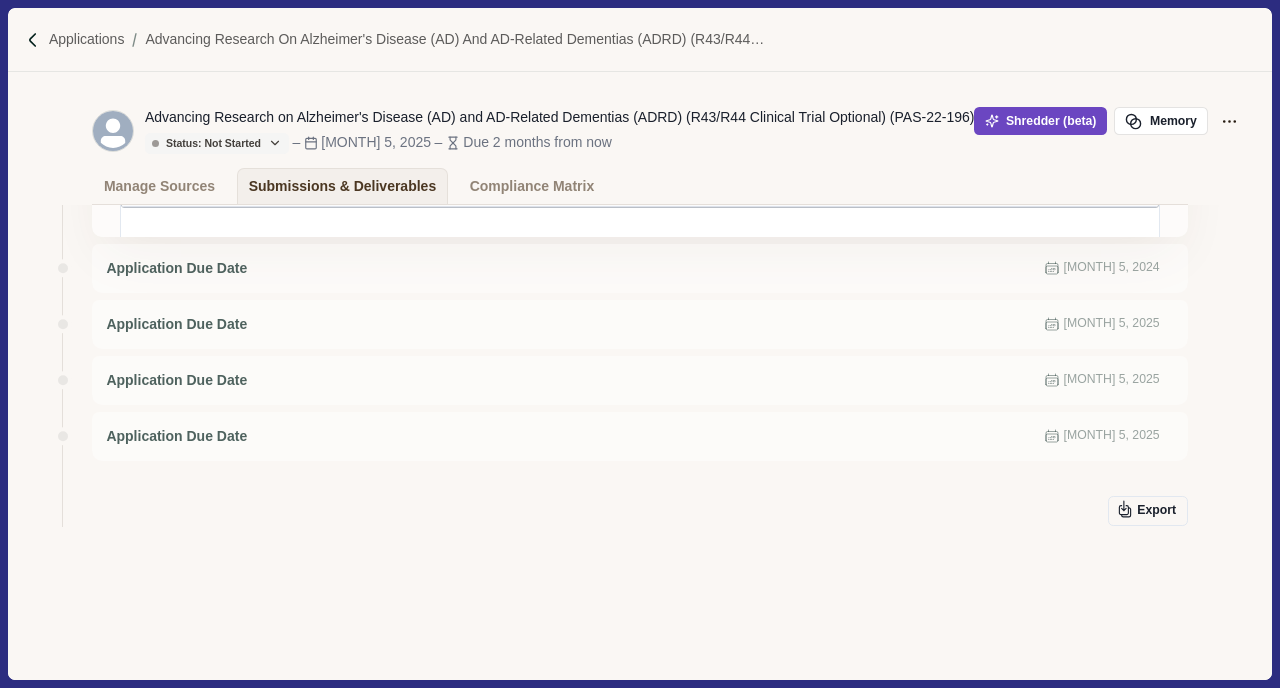 click 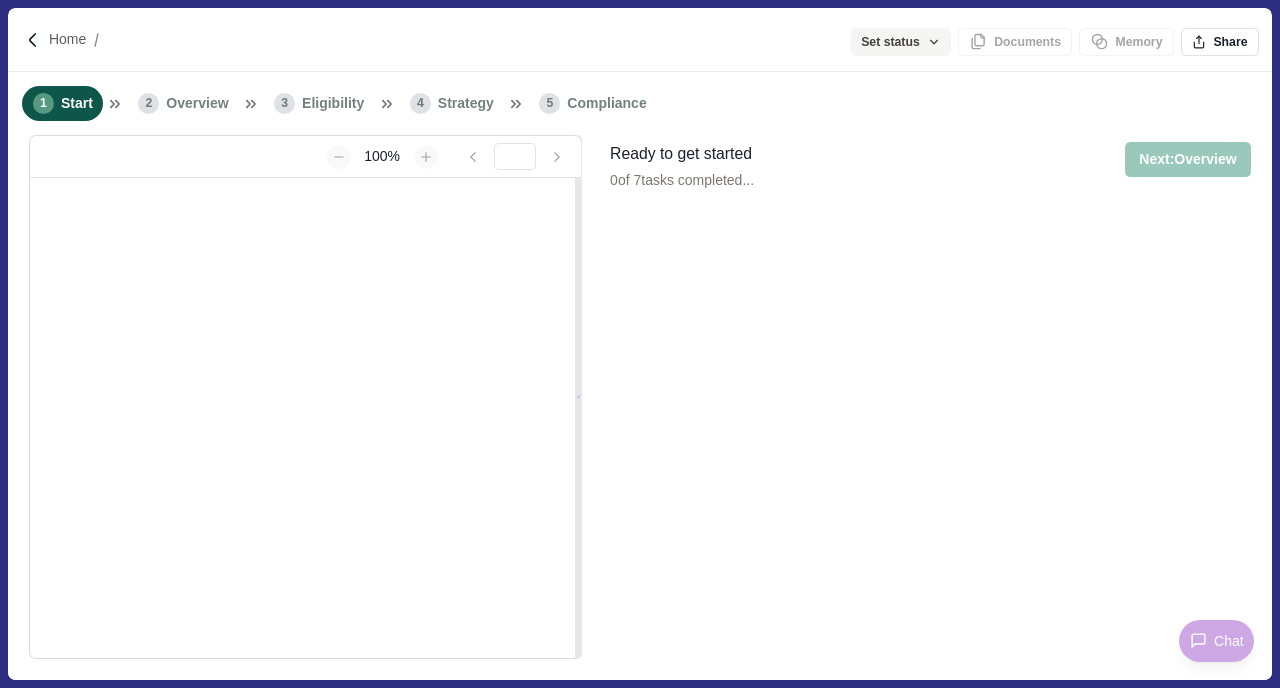 scroll, scrollTop: 0, scrollLeft: 0, axis: both 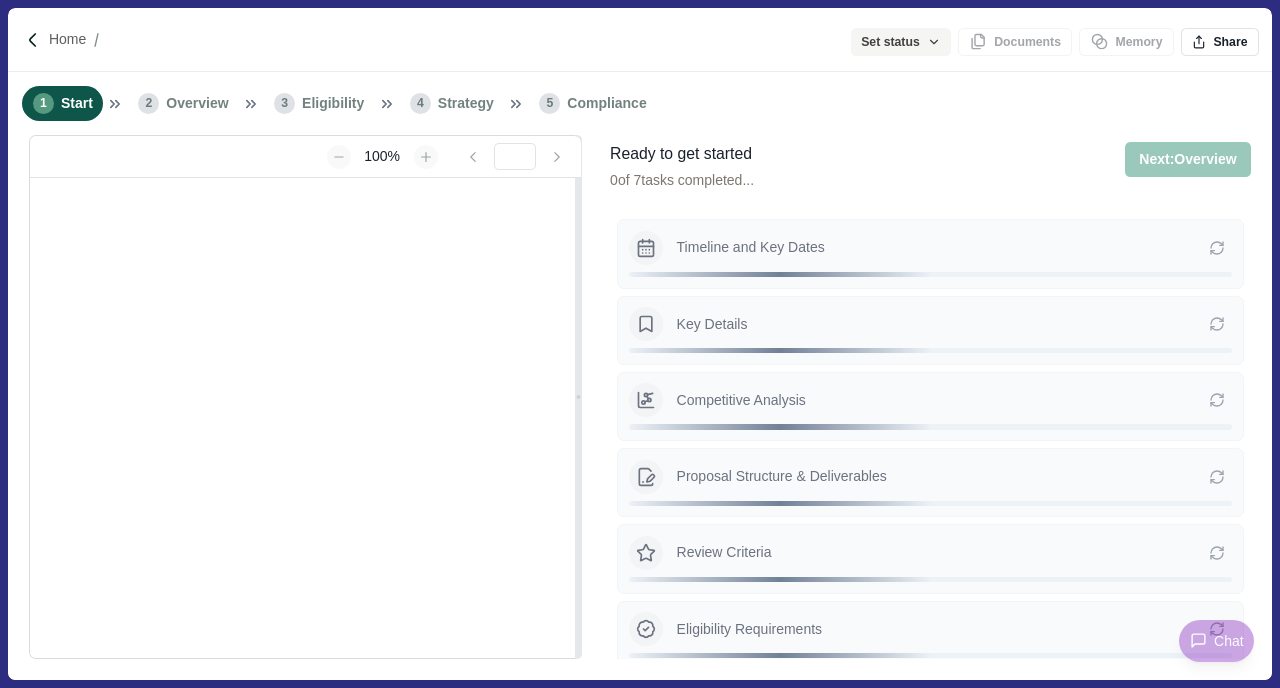 type on "**********" 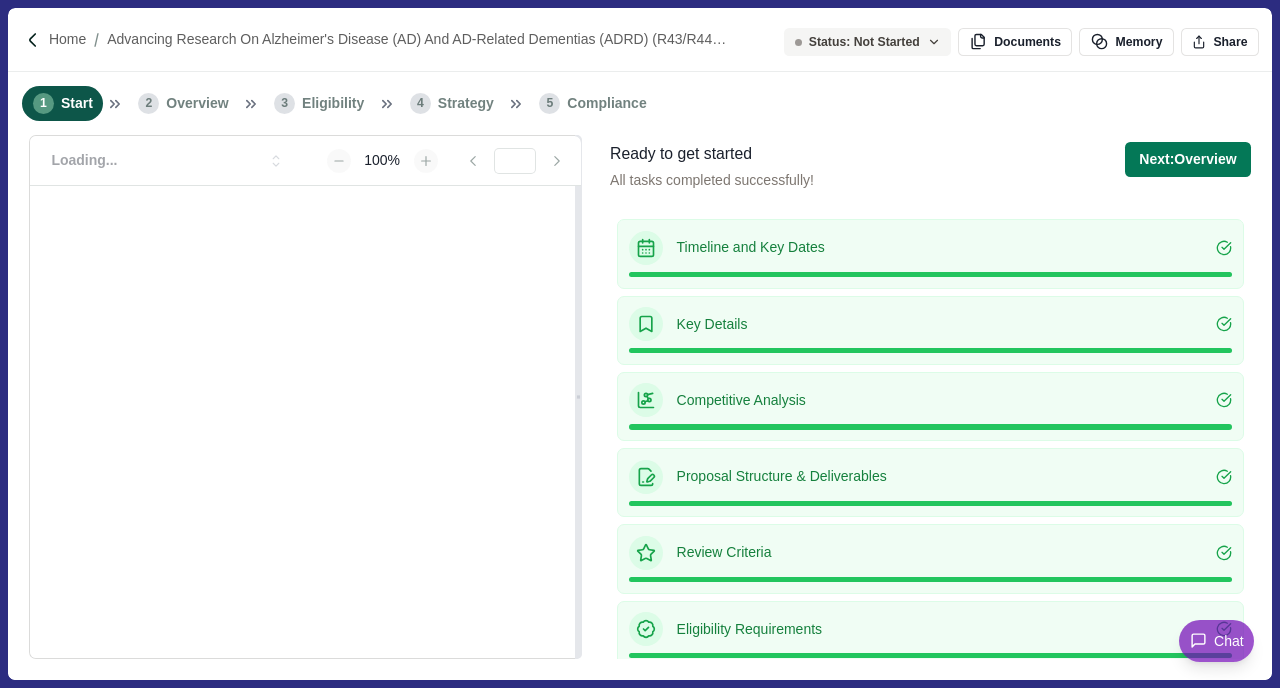 click on "Timeline and Key Dates" at bounding box center [947, 247] 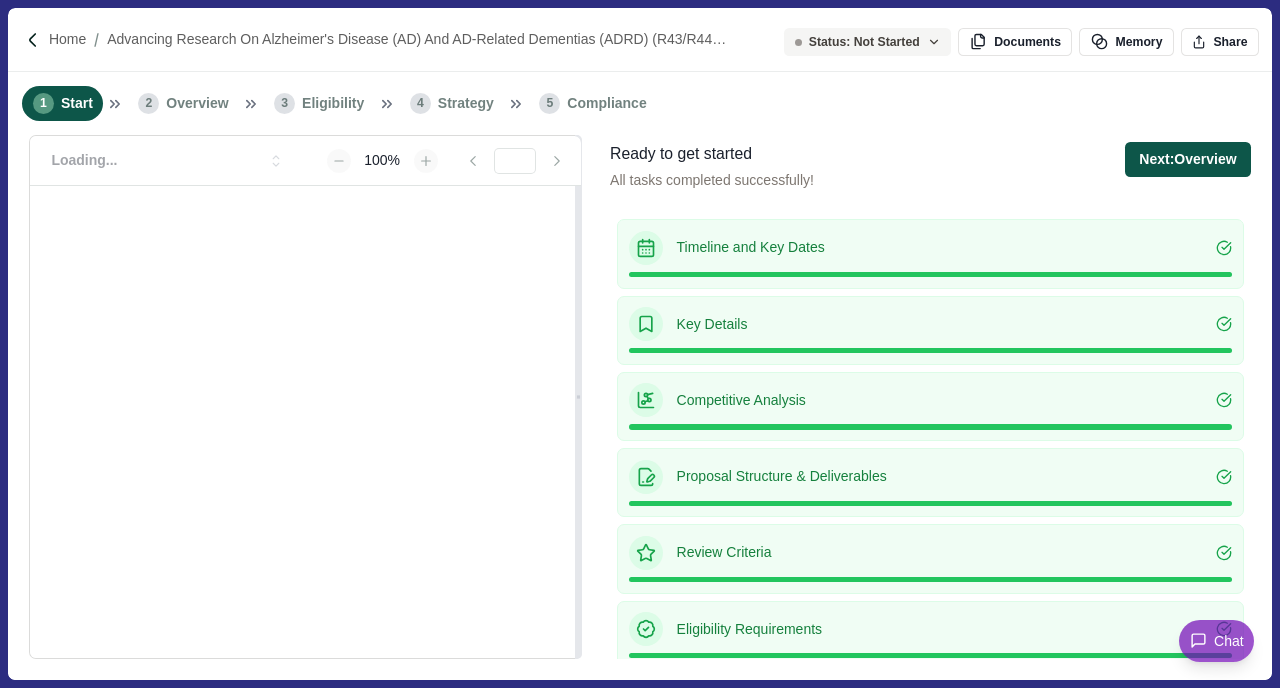 click on "Next:  Overview" at bounding box center [1187, 159] 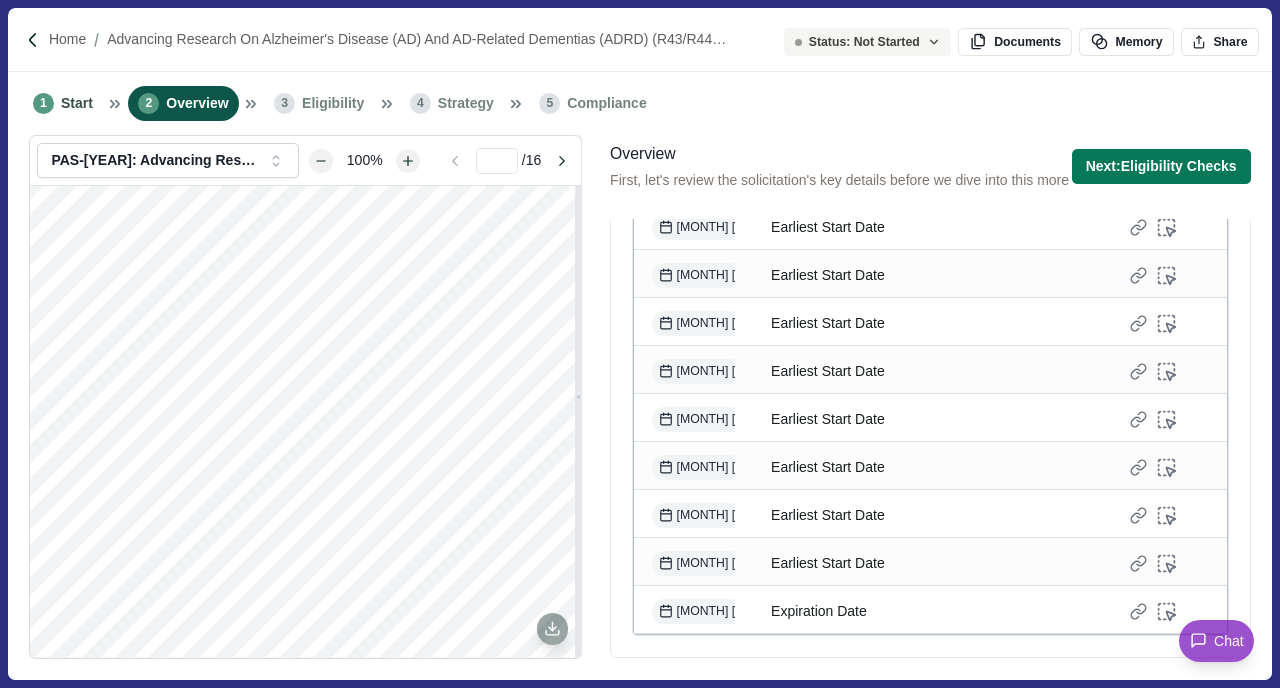 scroll, scrollTop: 2089, scrollLeft: 0, axis: vertical 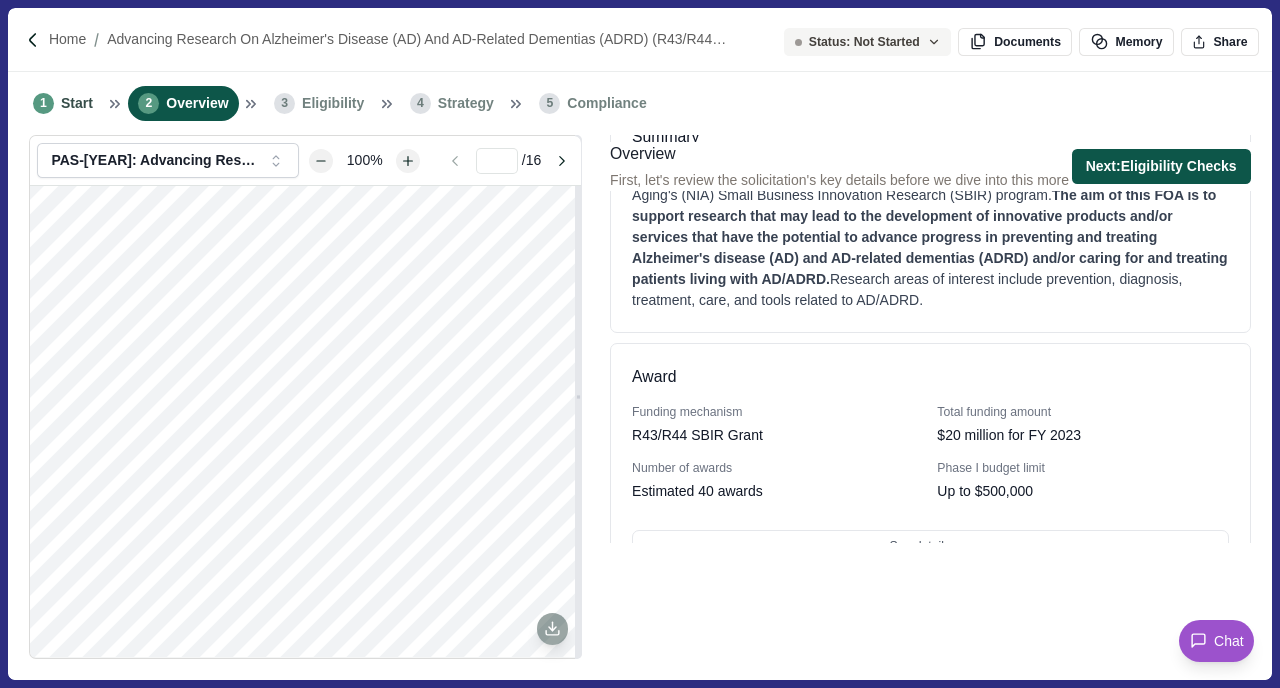 click on "Next:  Eligibility Checks" at bounding box center (1161, 166) 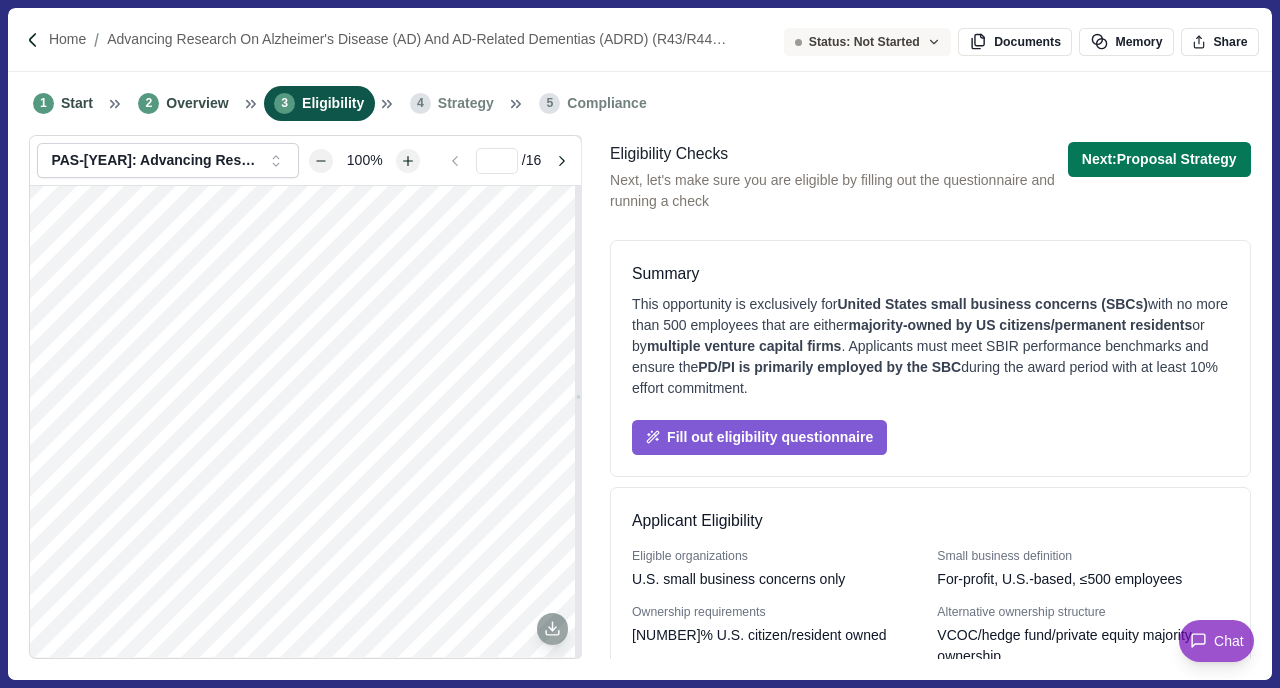 click on "Status: Not Started" at bounding box center [857, 42] 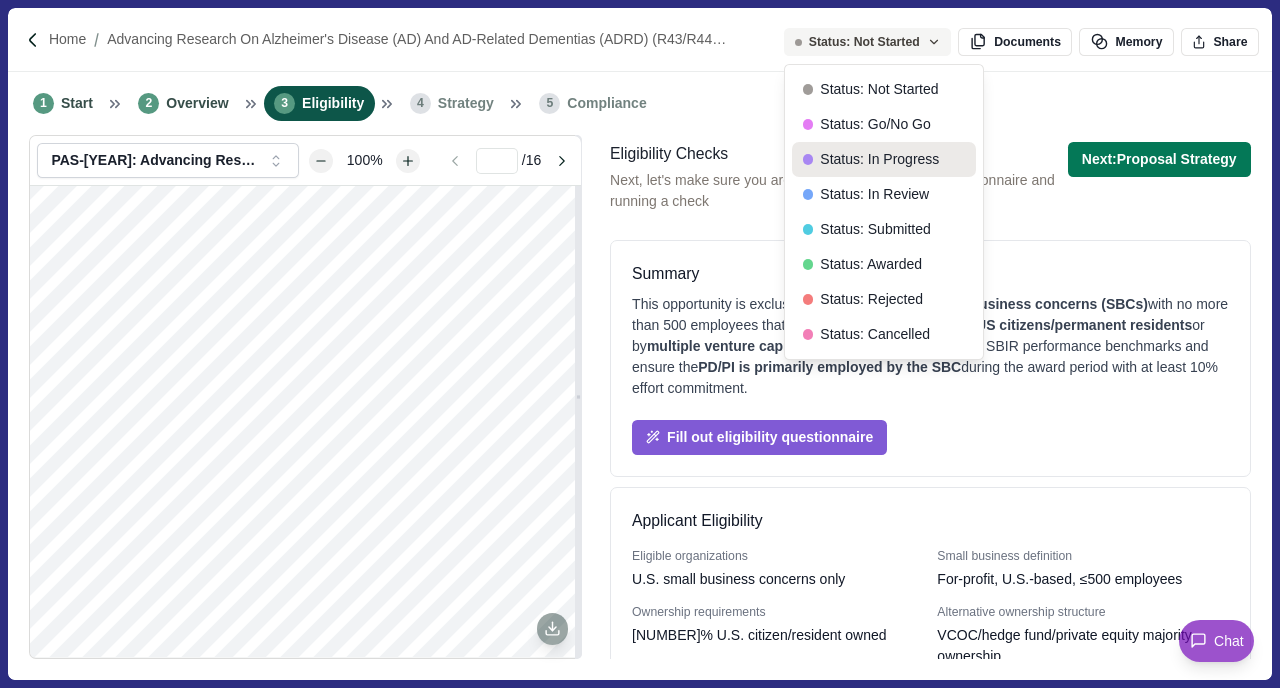 click on "Status: In Progress" at bounding box center [884, 159] 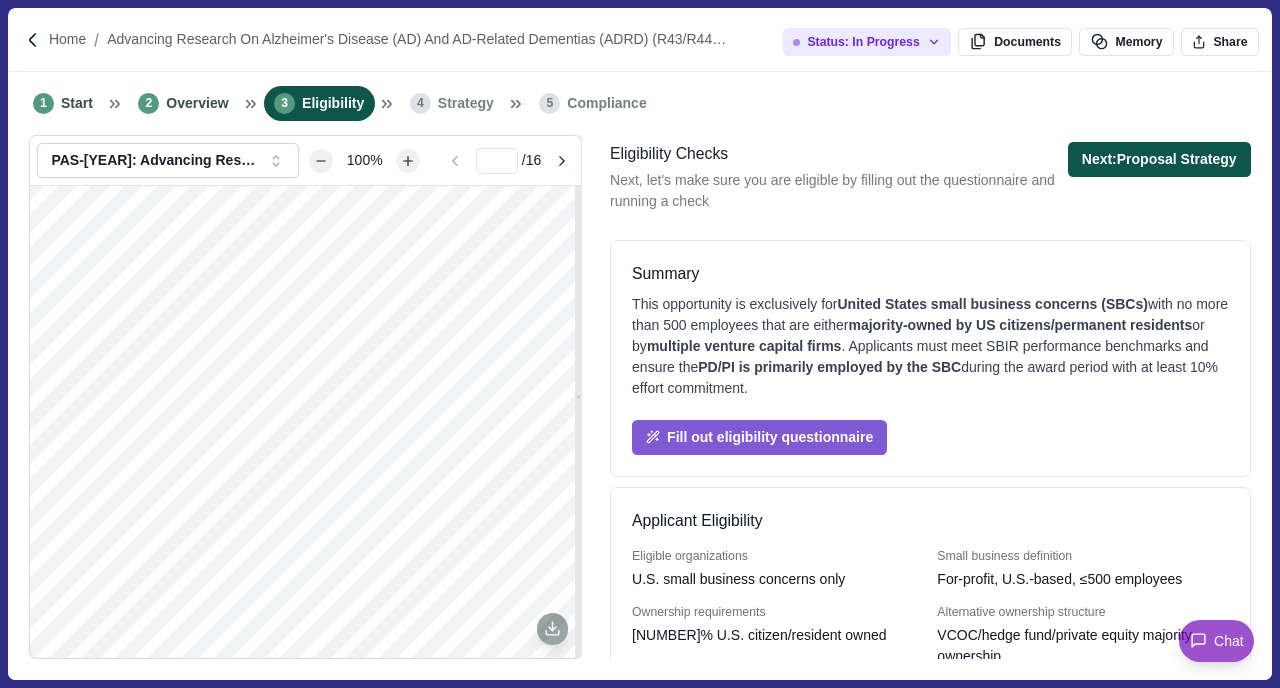 click on "Next:  Proposal Strategy" at bounding box center [1159, 159] 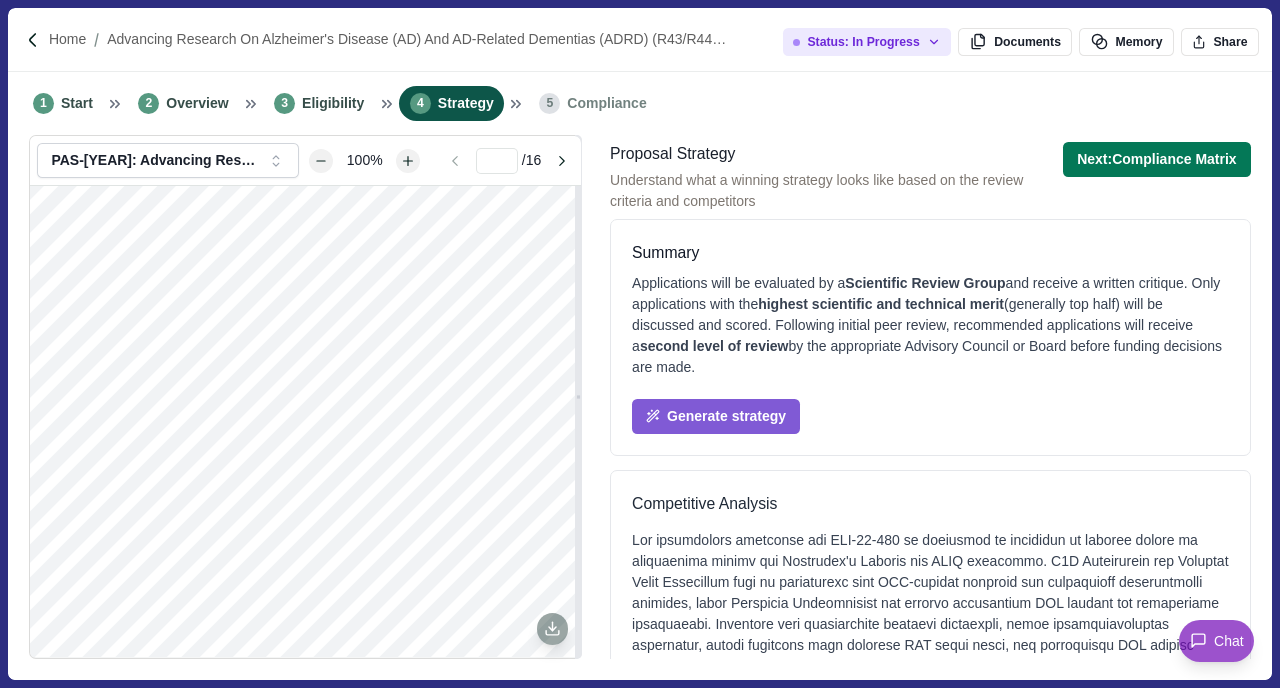 click on "Next:  Compliance Matrix" at bounding box center [1157, 159] 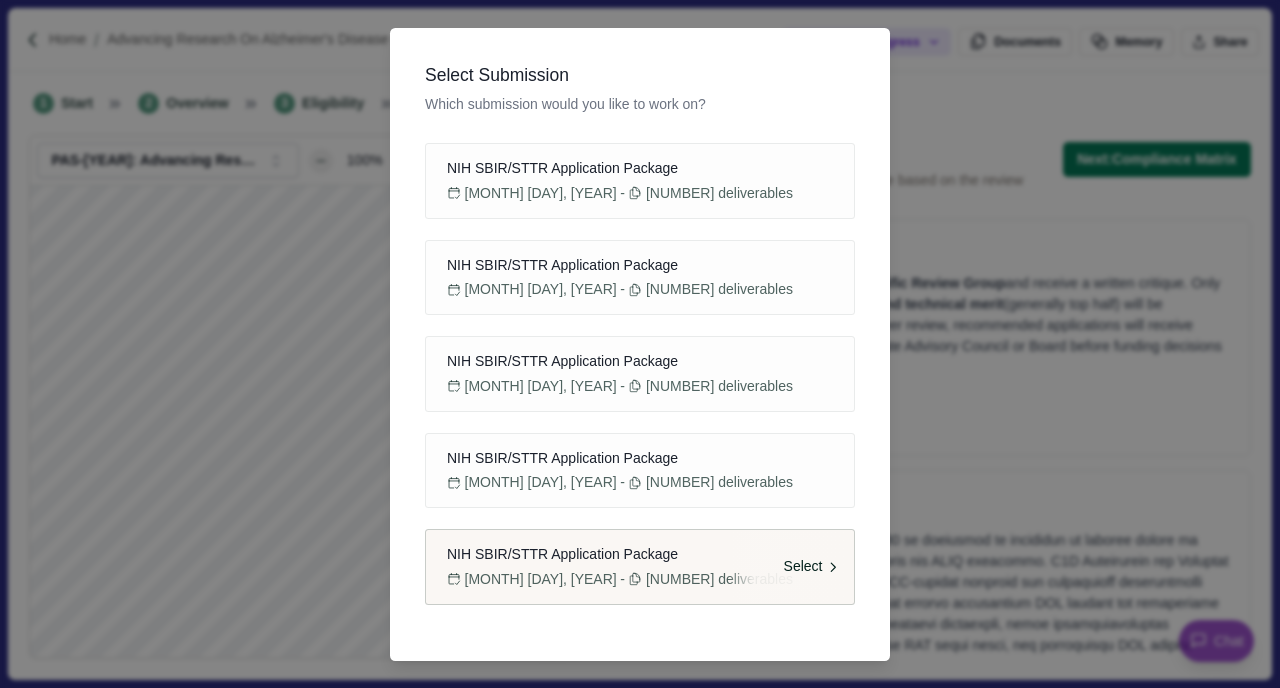 click on "Select" at bounding box center (803, 566) 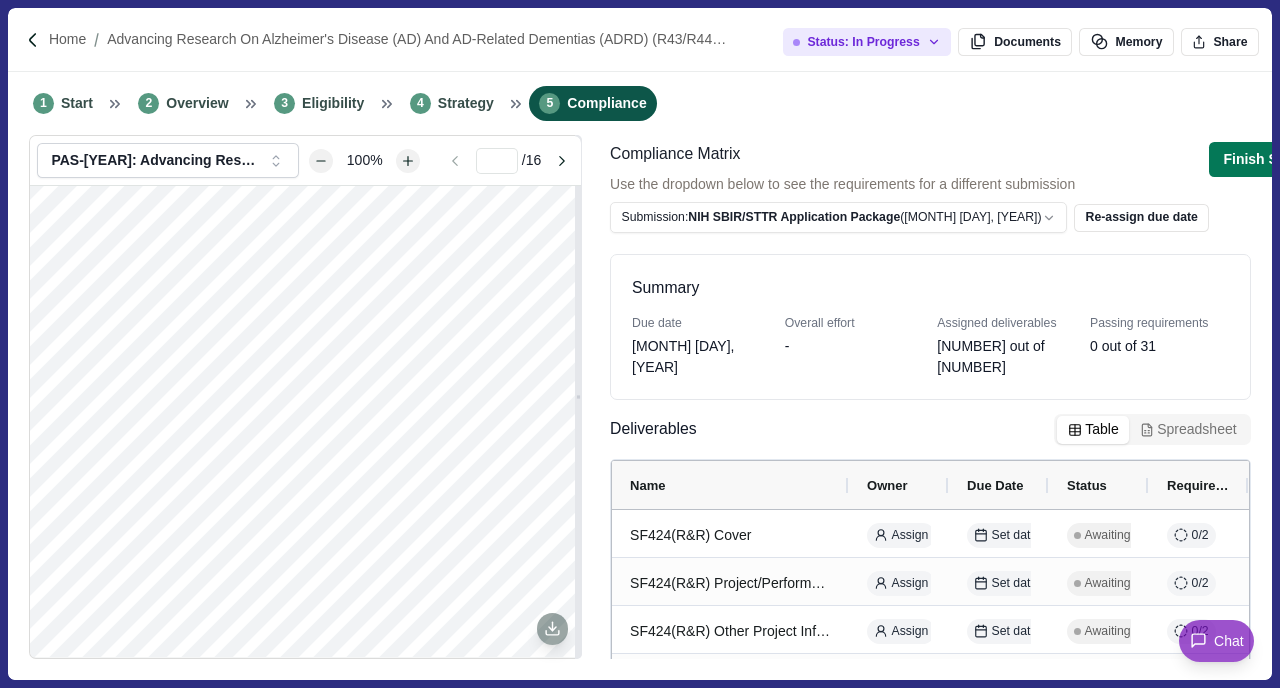 click on "[MONTH] [DAY], [YEAR]" at bounding box center (701, 357) 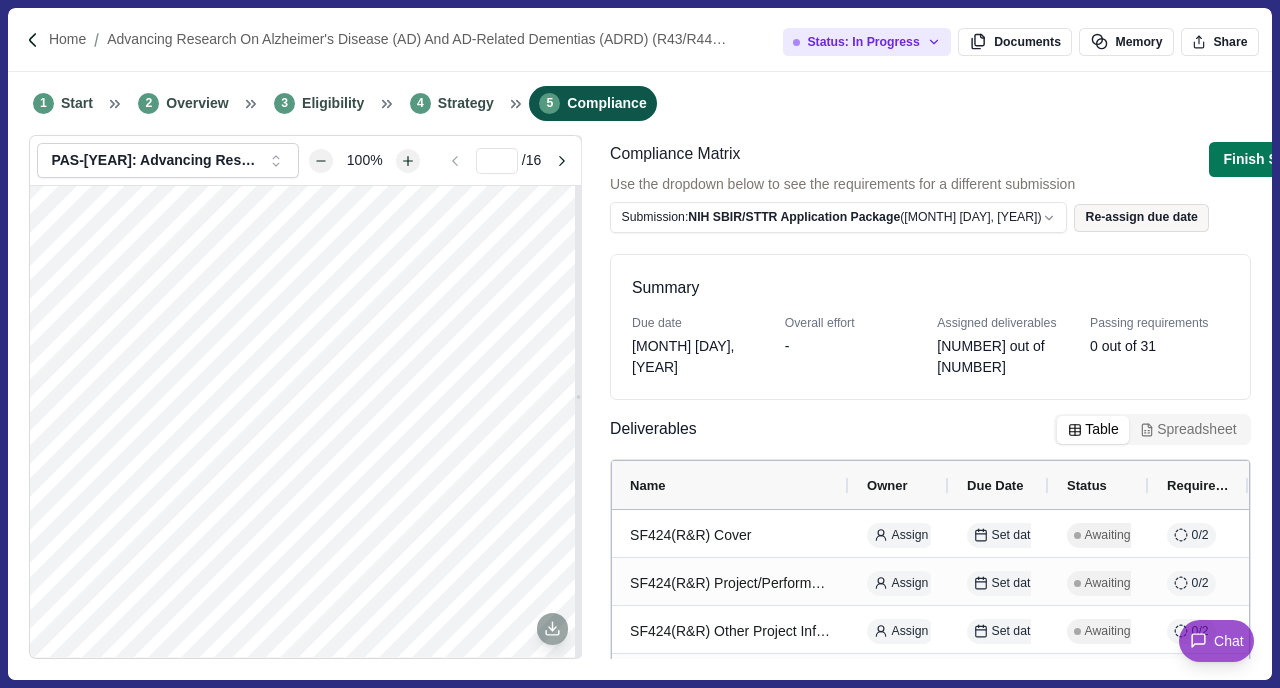 click on "Re-assign due date" at bounding box center [1141, 218] 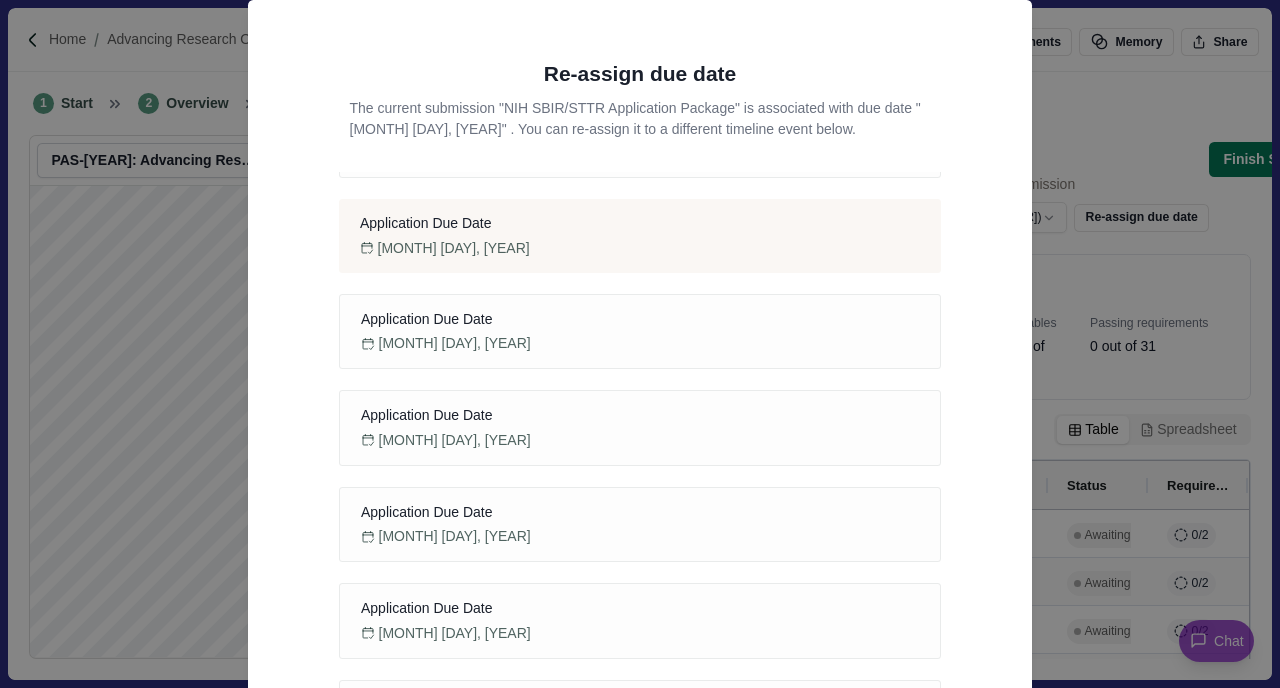 scroll, scrollTop: 280, scrollLeft: 0, axis: vertical 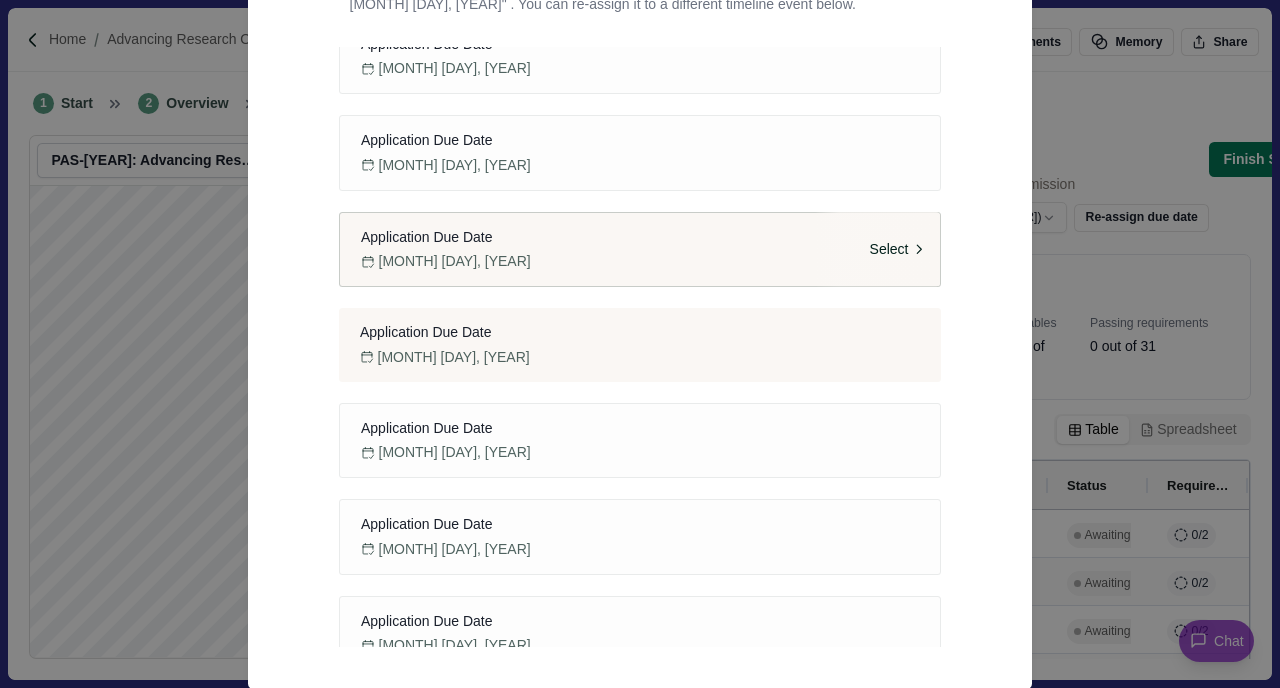 click on "[MONTH] [DAY], [YEAR]" at bounding box center [640, 261] 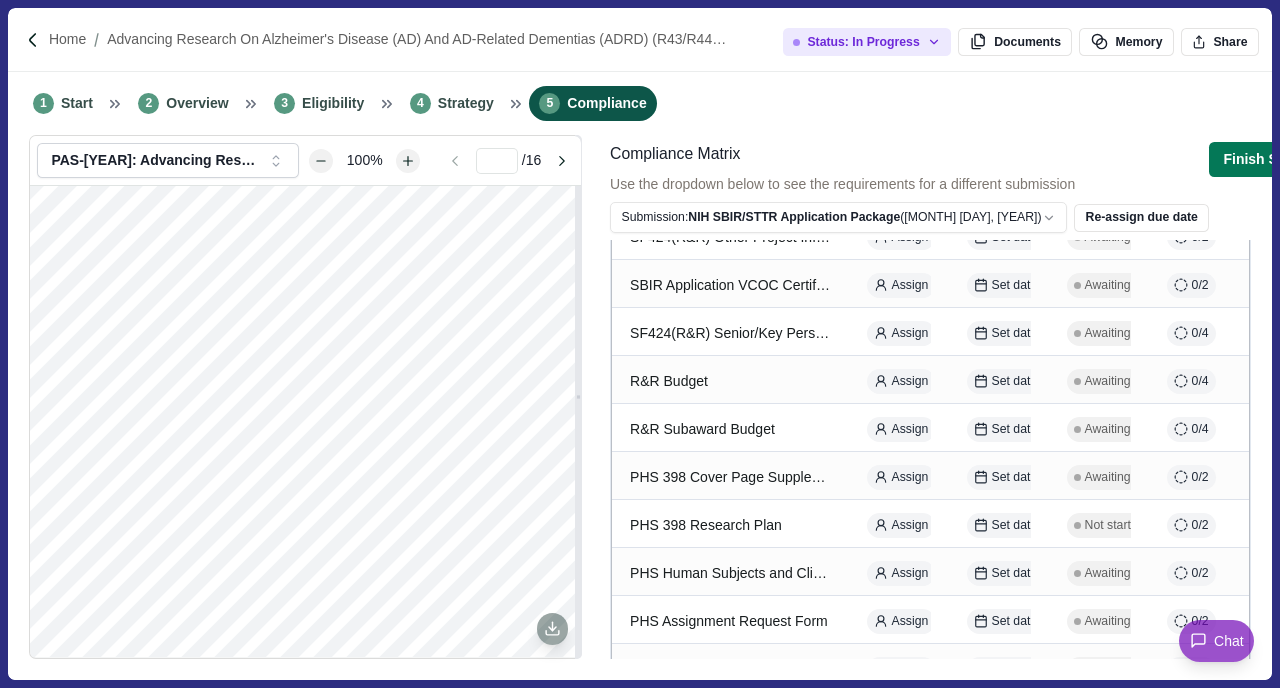 scroll, scrollTop: 409, scrollLeft: 0, axis: vertical 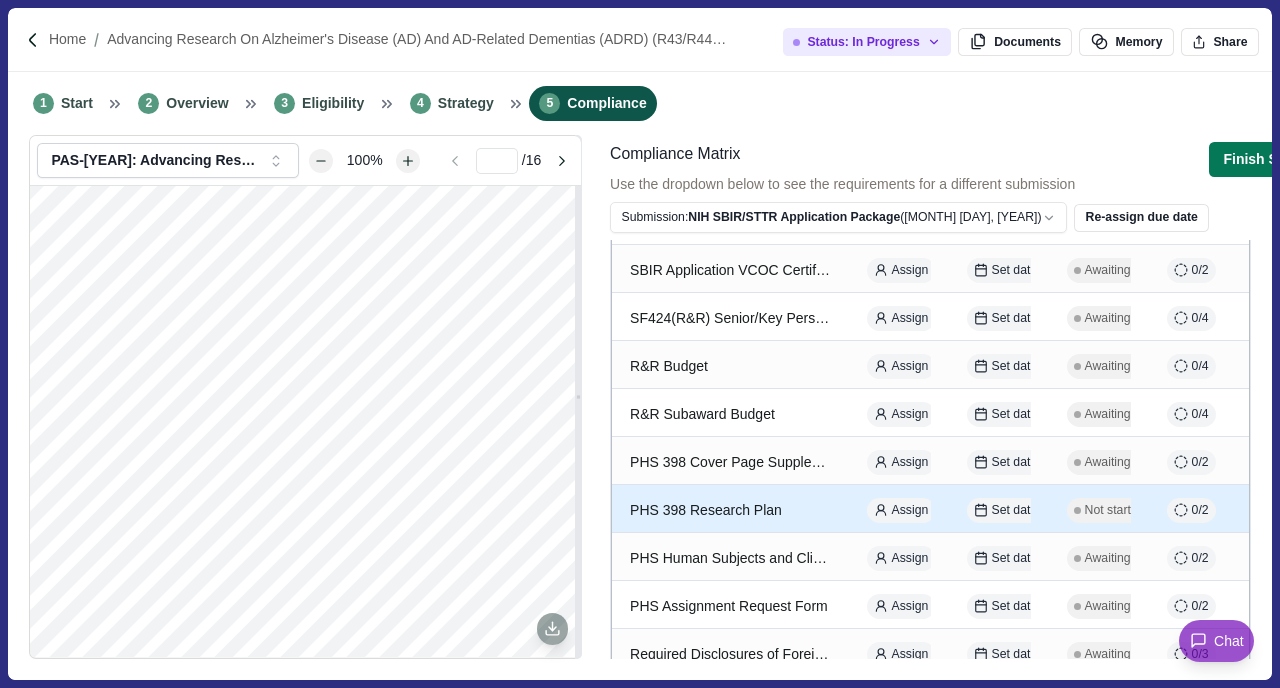 click on "PHS 398 Research Plan" at bounding box center (730, 510) 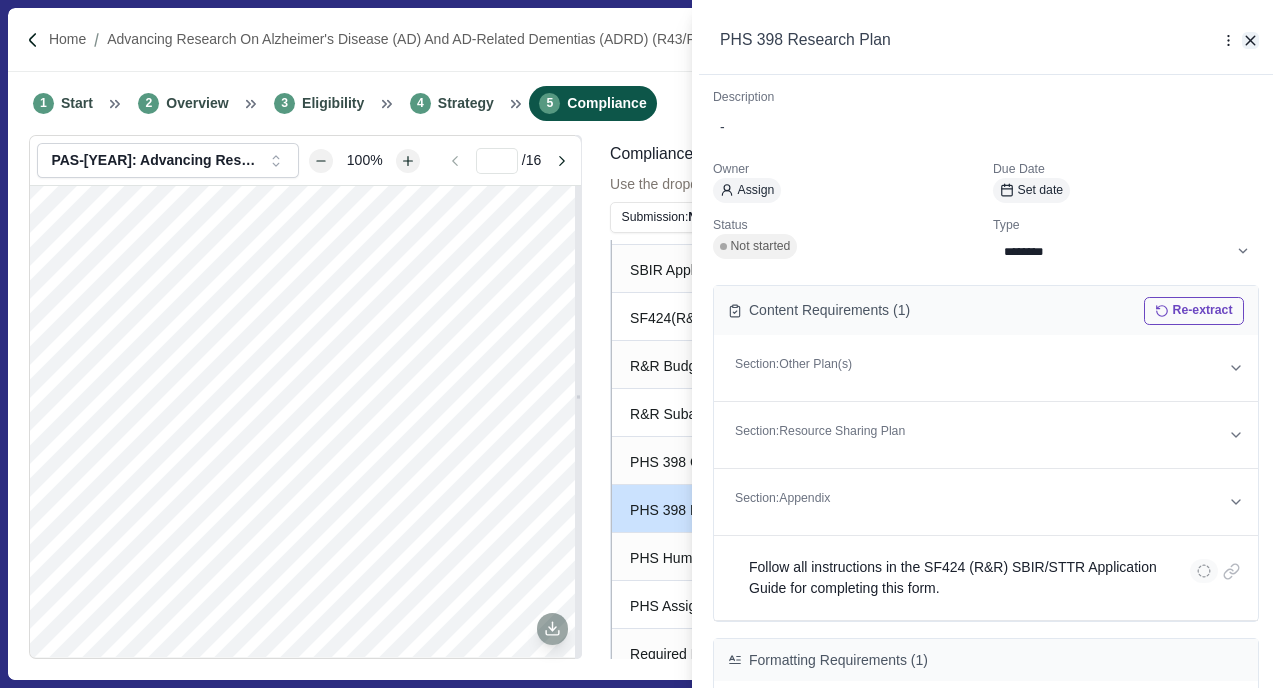 click 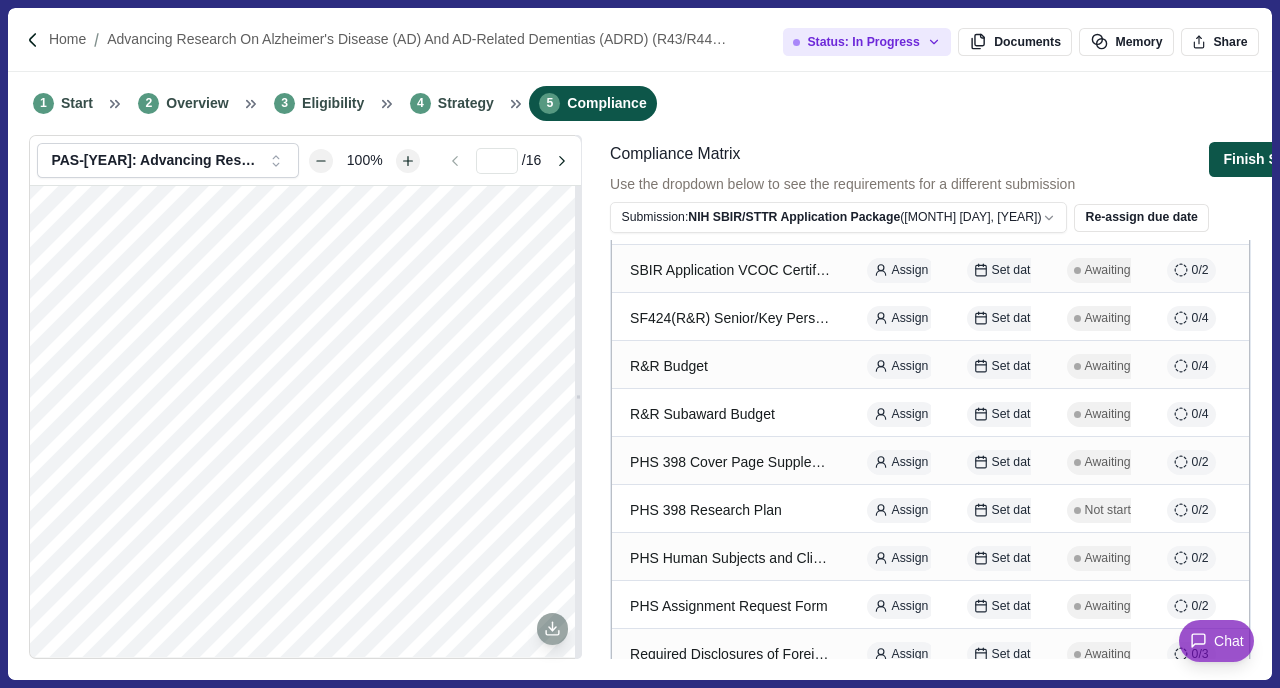 click on "Finish Setup" at bounding box center [1265, 159] 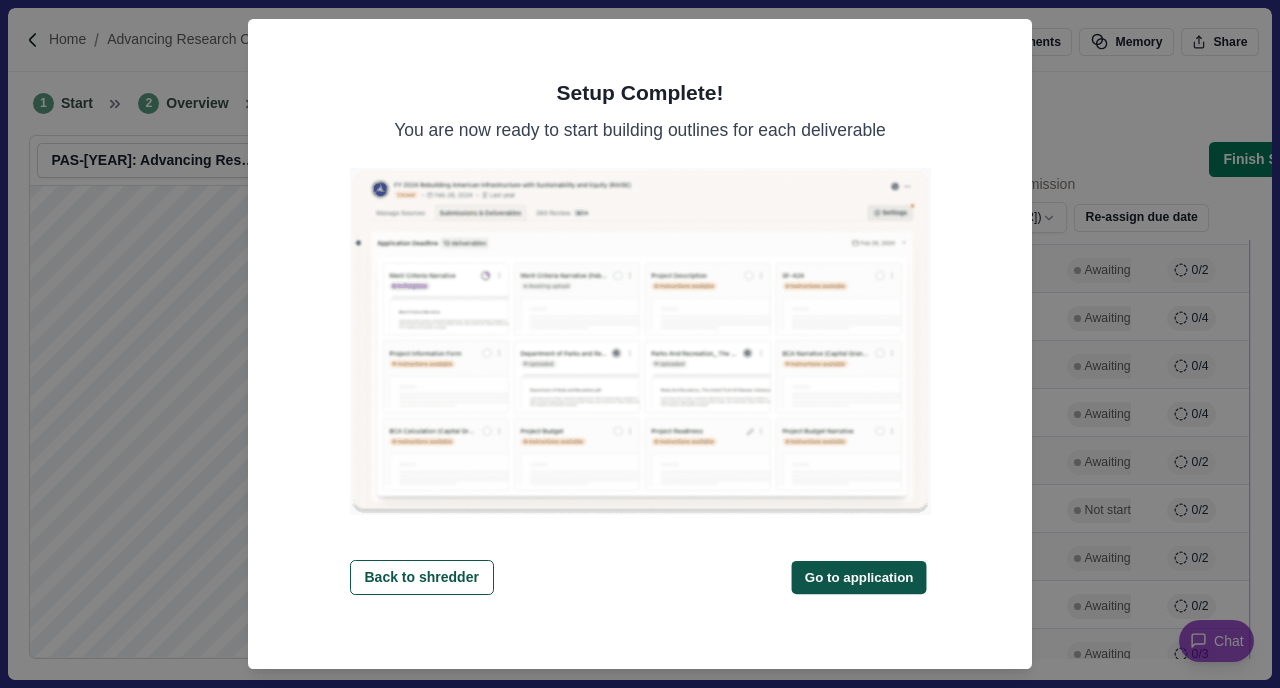click on "Go to application" at bounding box center (859, 577) 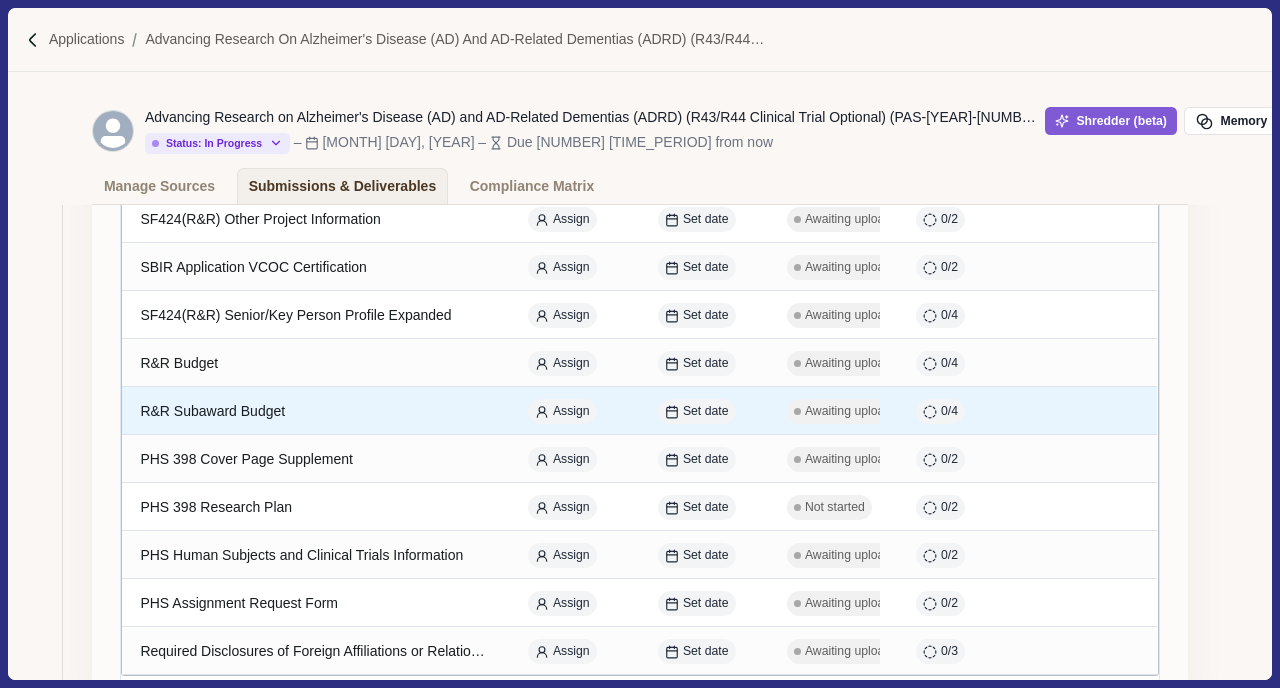 scroll, scrollTop: 762, scrollLeft: 0, axis: vertical 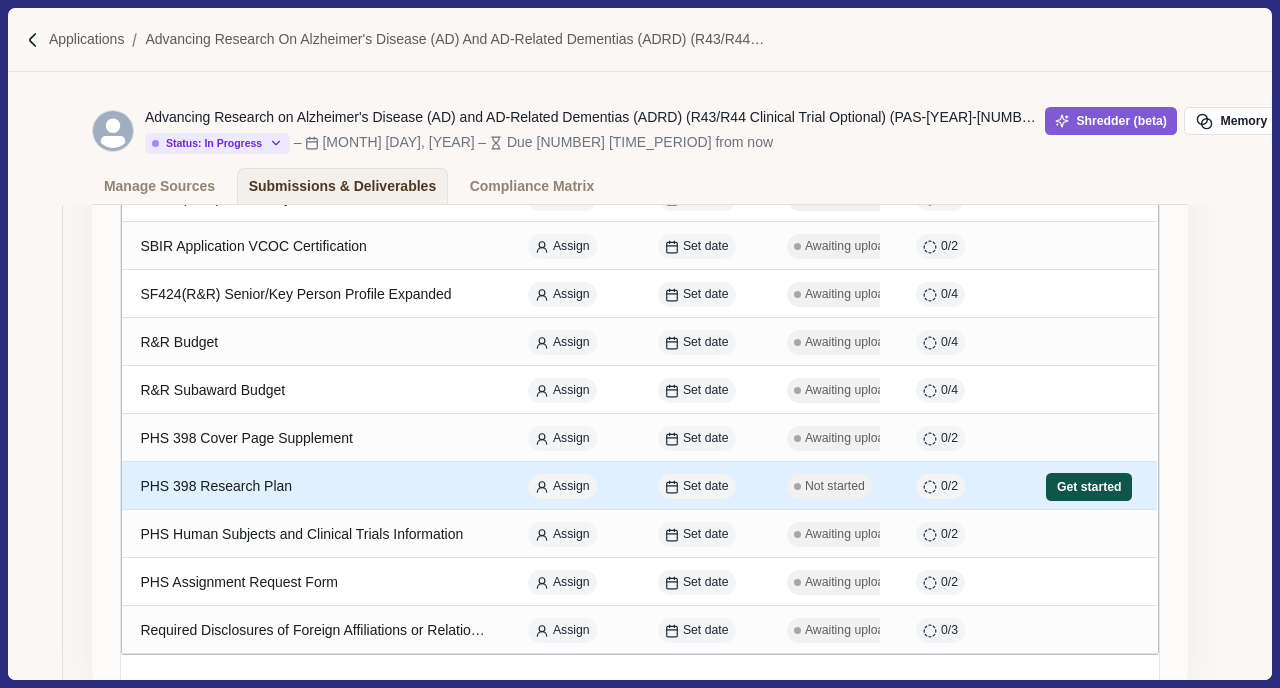 click on "Get started" at bounding box center (1089, 487) 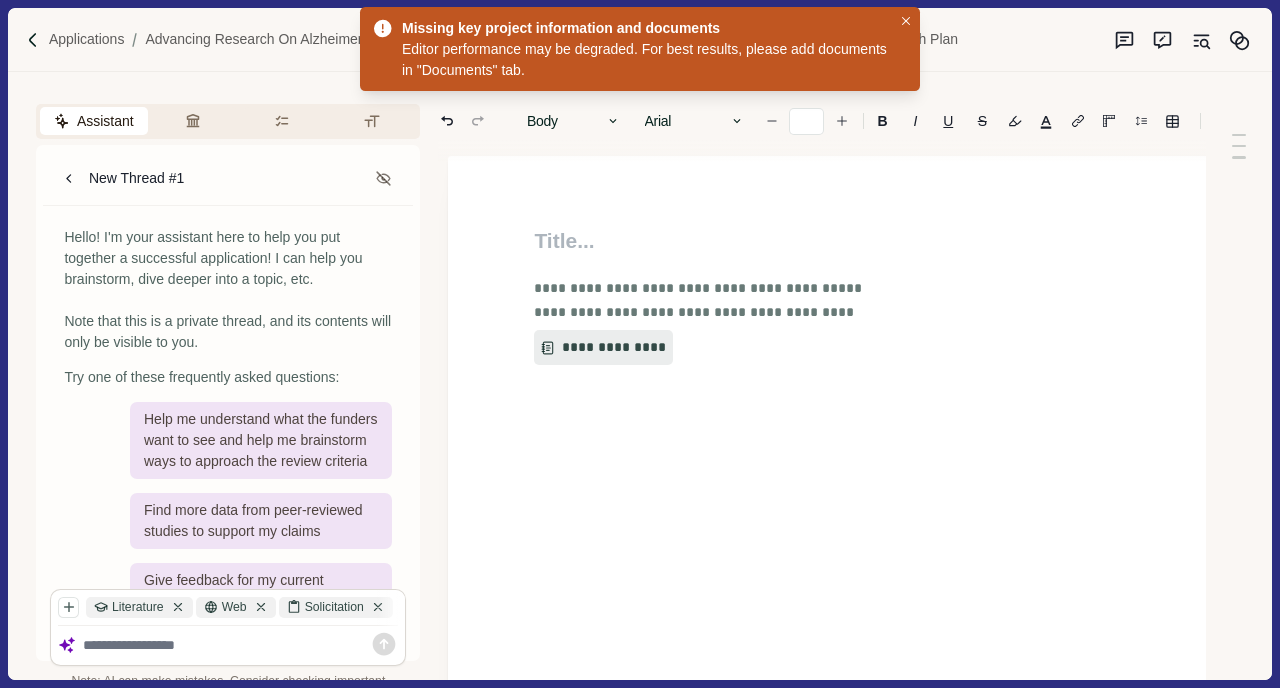 type on "**" 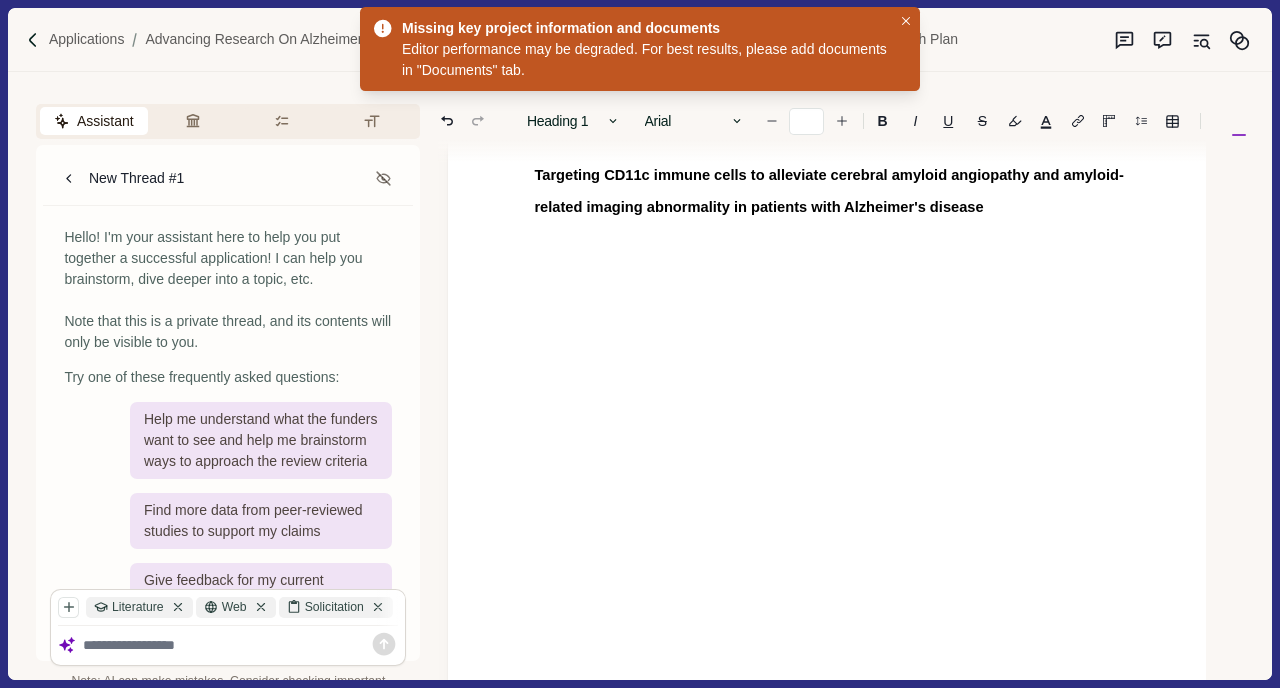 scroll, scrollTop: 58, scrollLeft: 0, axis: vertical 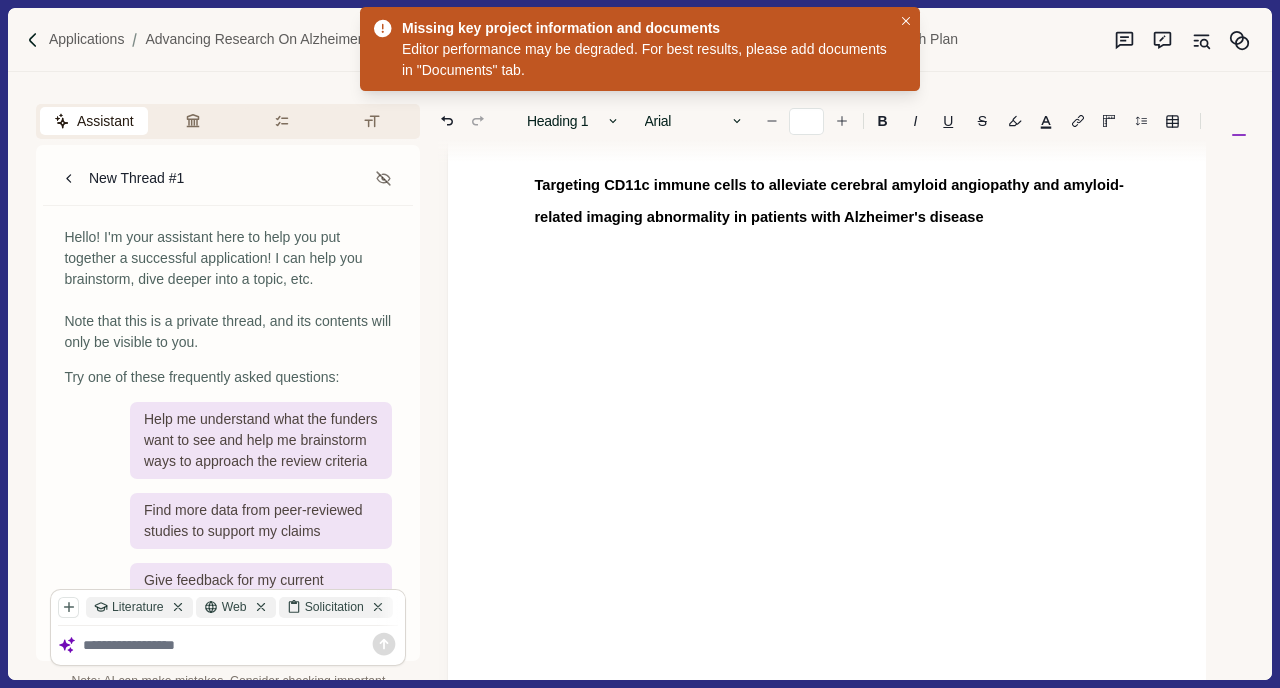 click on "Targeting CD11c immune cells to alleviate cerebral amyloid angiopathy and amyloid-related imaging abnormality in patients with Alzheimer's disease" at bounding box center [848, 198] 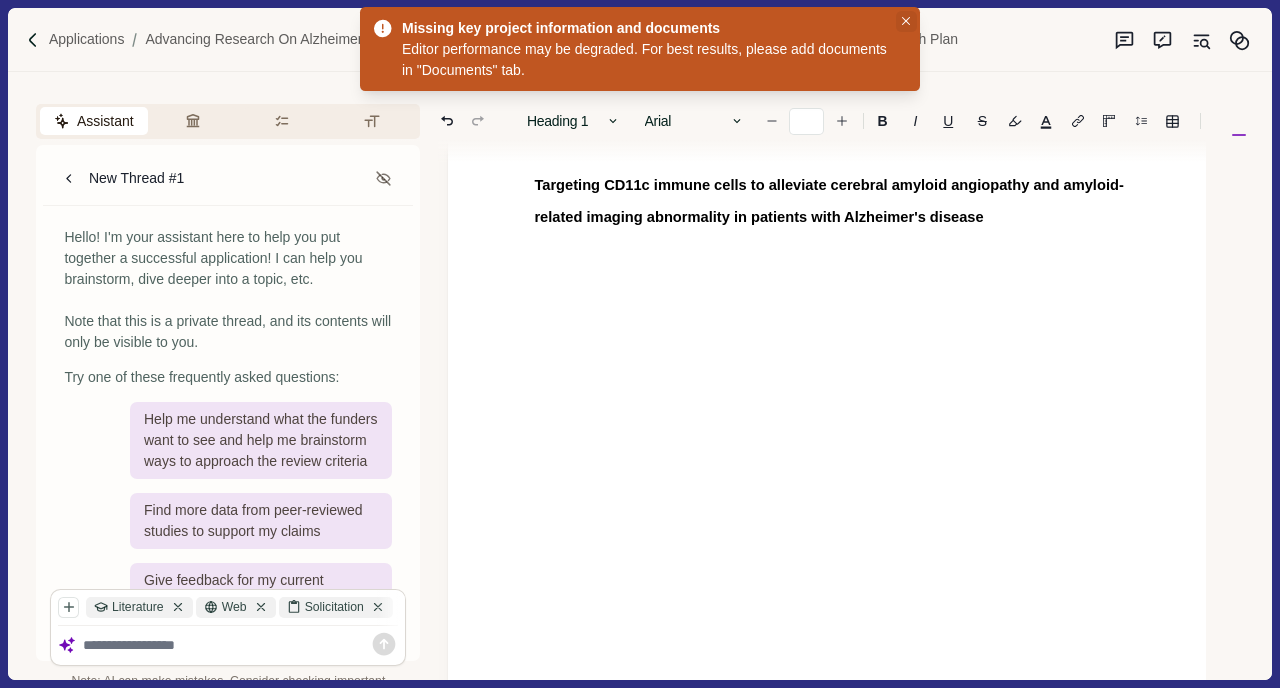 click 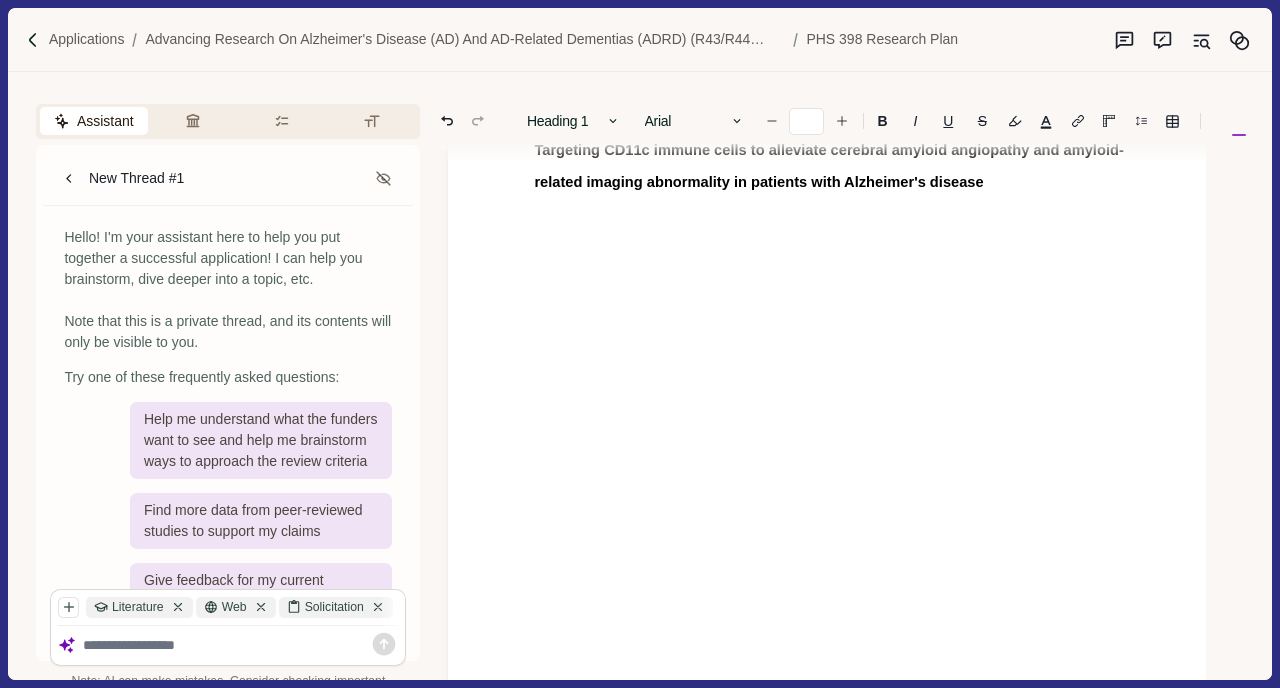 scroll, scrollTop: 0, scrollLeft: 0, axis: both 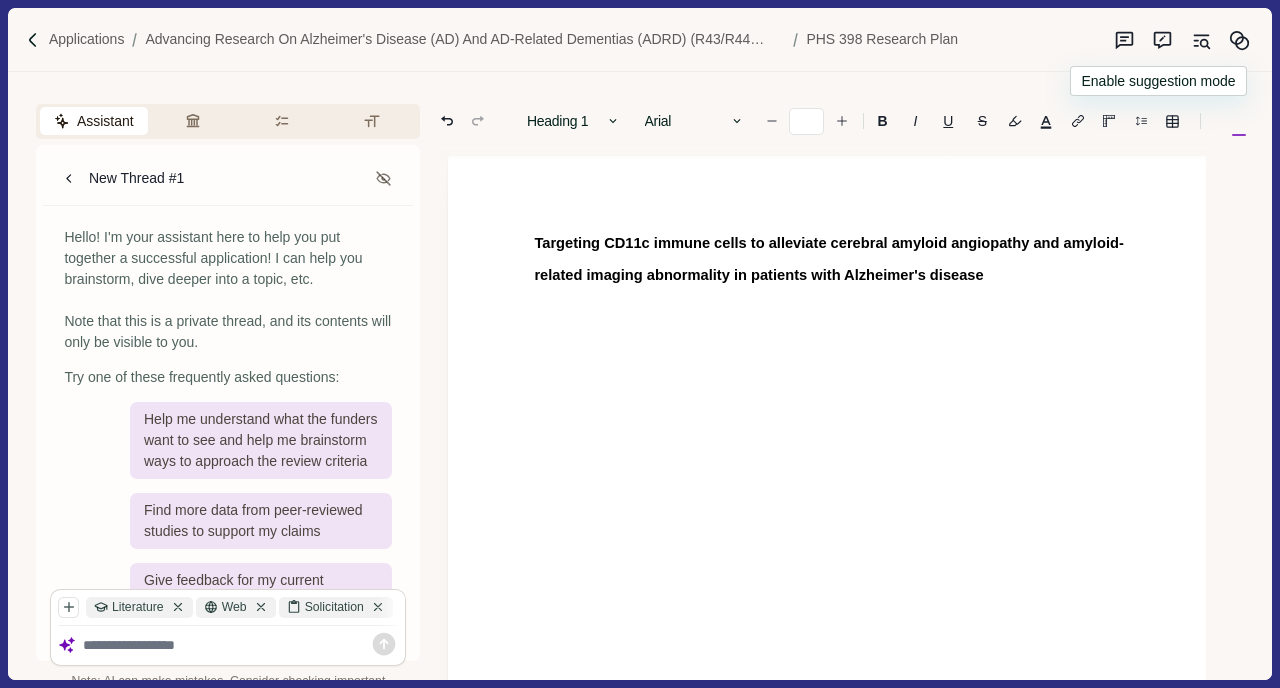 click 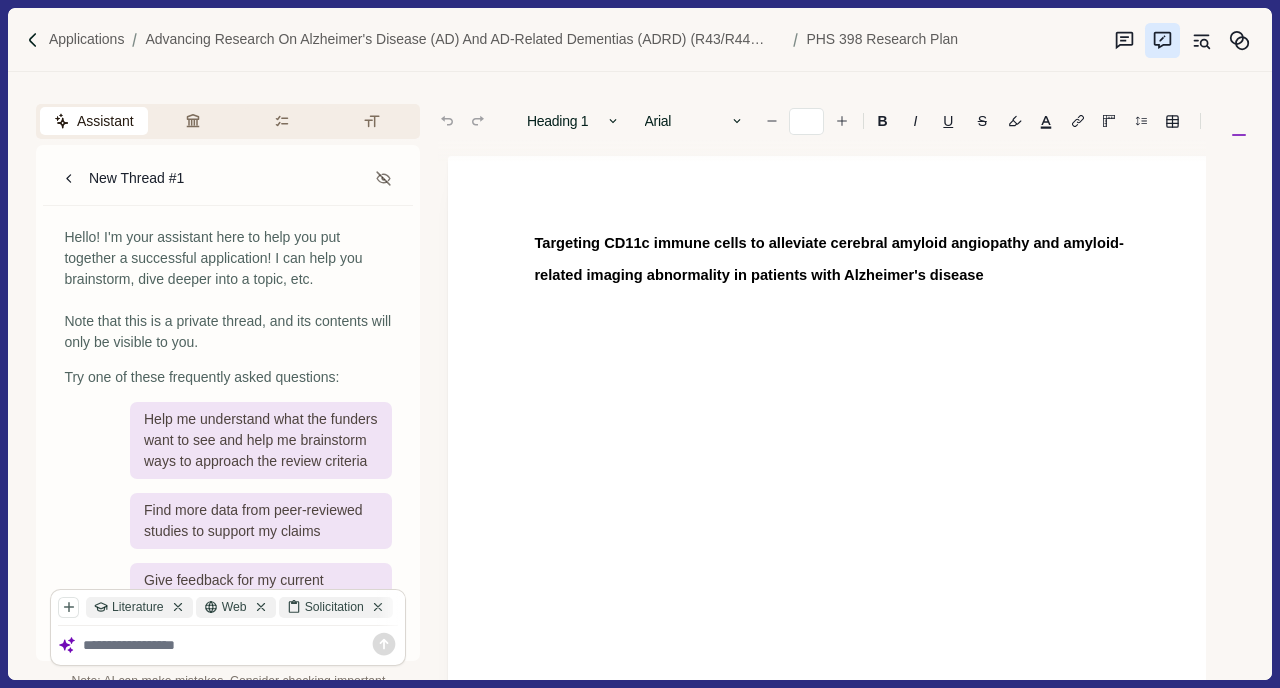 click on "Targeting CD11c immune cells to alleviate cerebral amyloid angiopathy and amyloid-related imaging abnormality in patients with Alzheimer's disease" at bounding box center [848, 256] 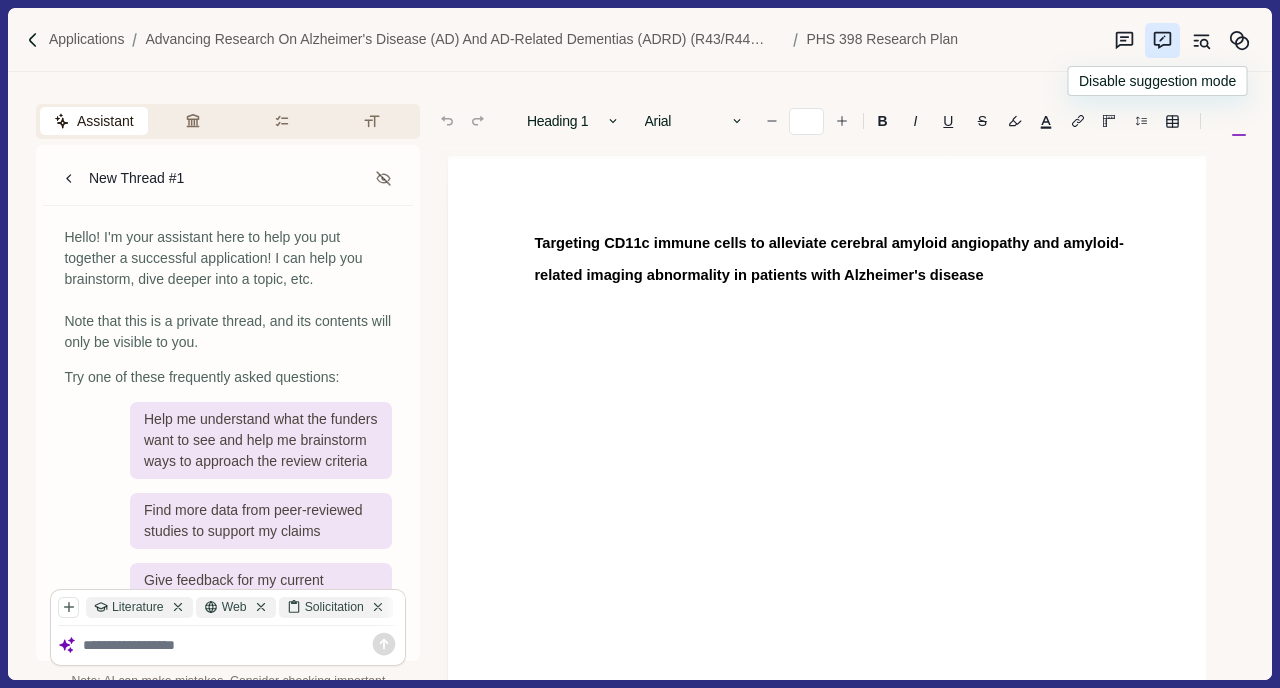 click 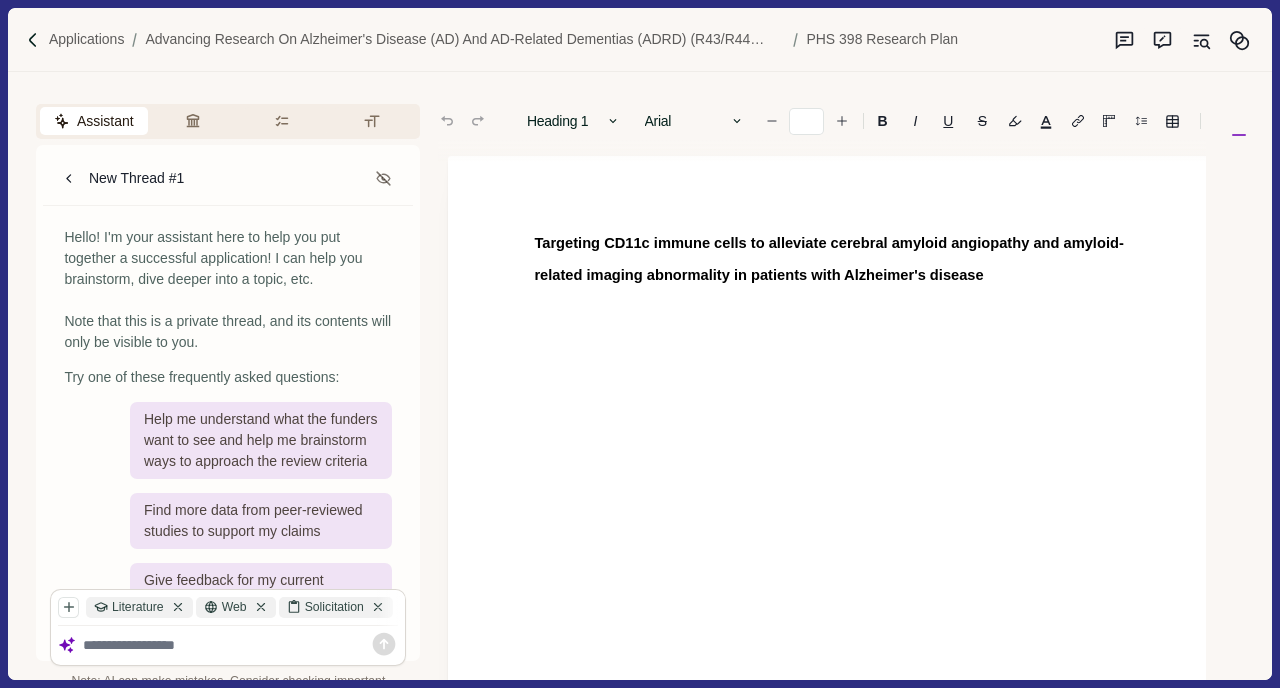 click on "Targeting CD11c immune cells to alleviate cerebral amyloid angiopathy and amyloid-related imaging abnormality in patients with Alzheimer's disease" at bounding box center [848, 256] 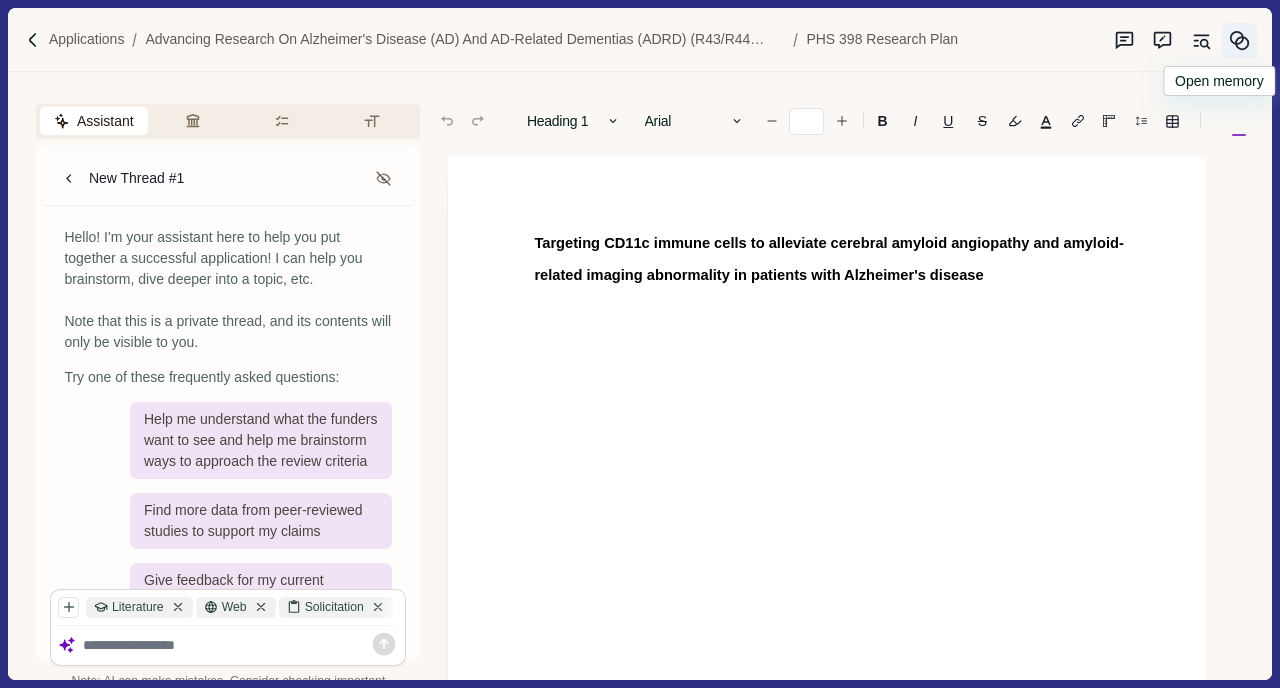 click 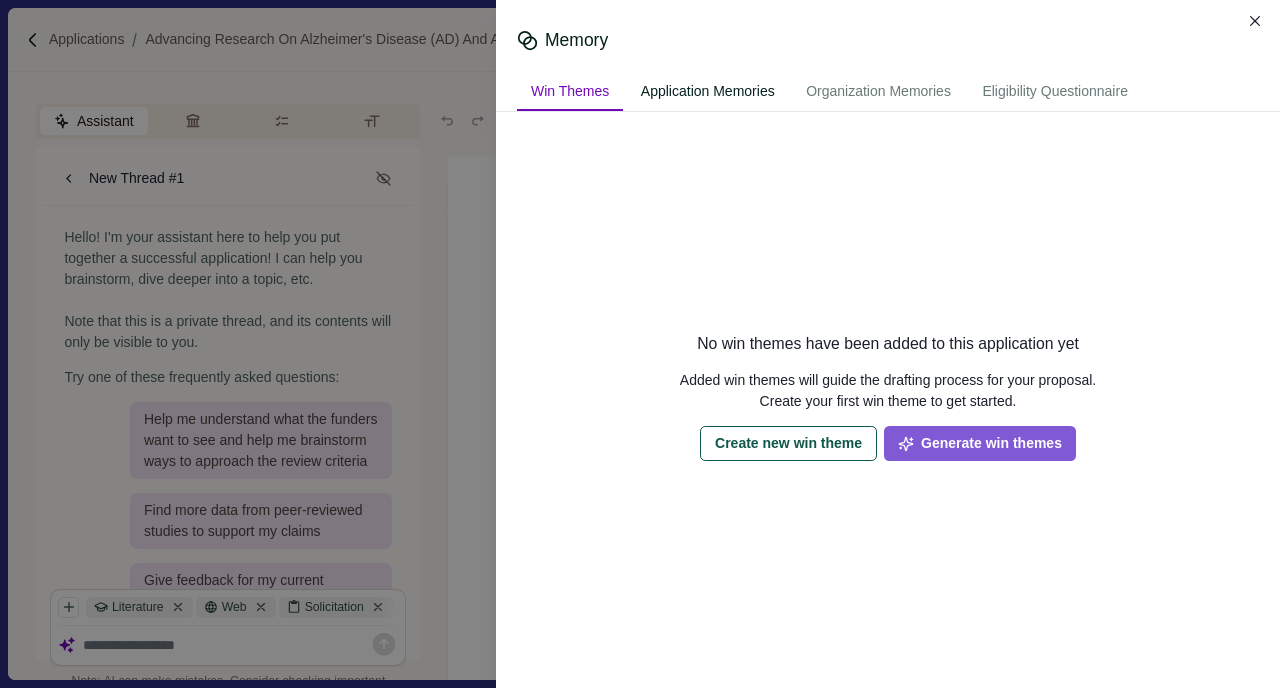 click on "Application Memories" at bounding box center [708, 92] 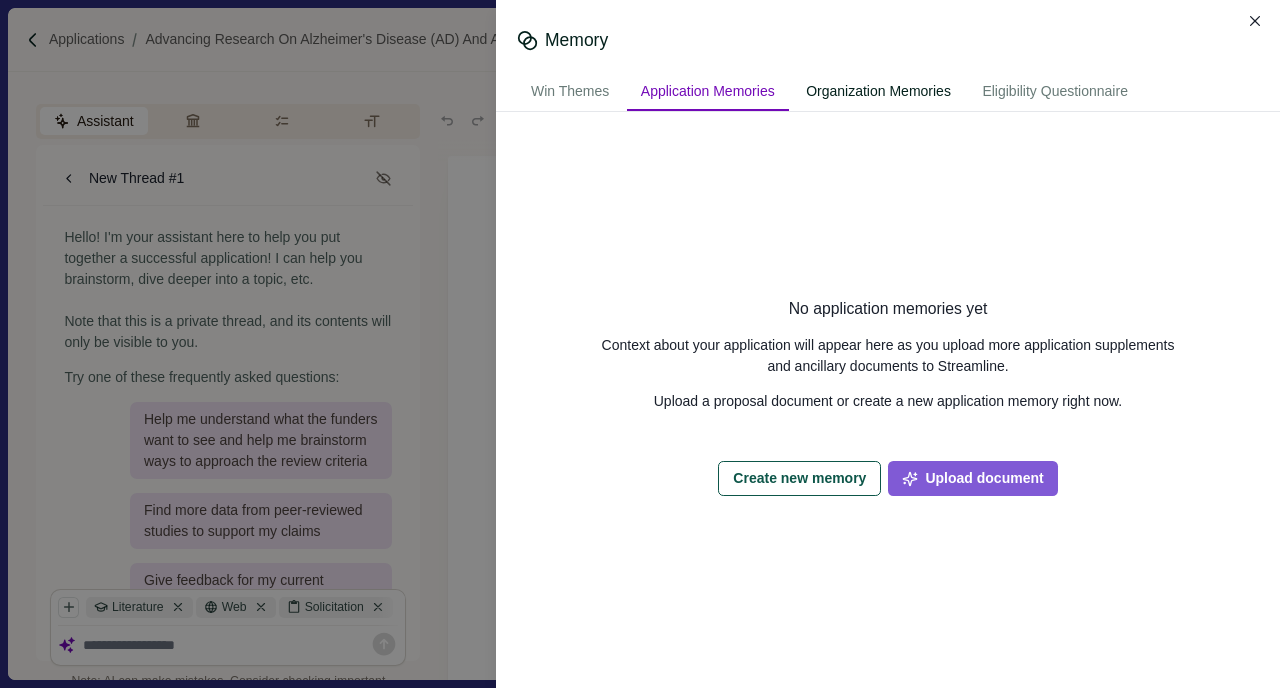 click on "Organization Memories" at bounding box center (878, 92) 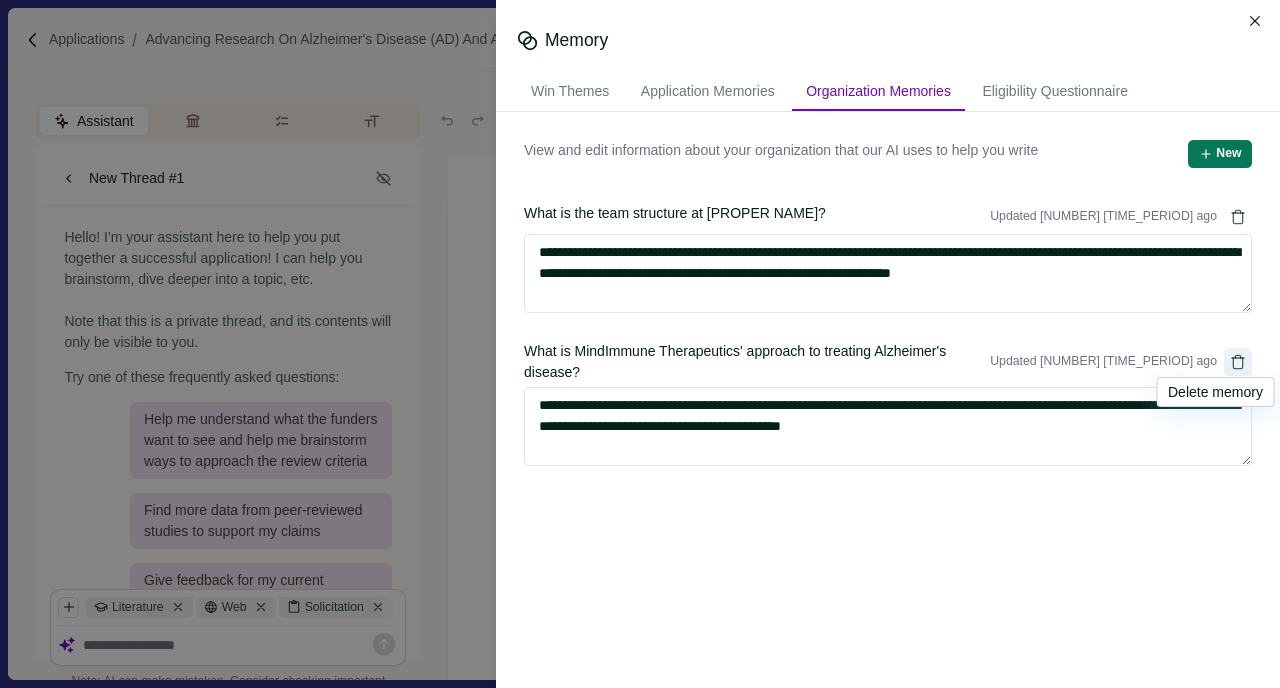 click 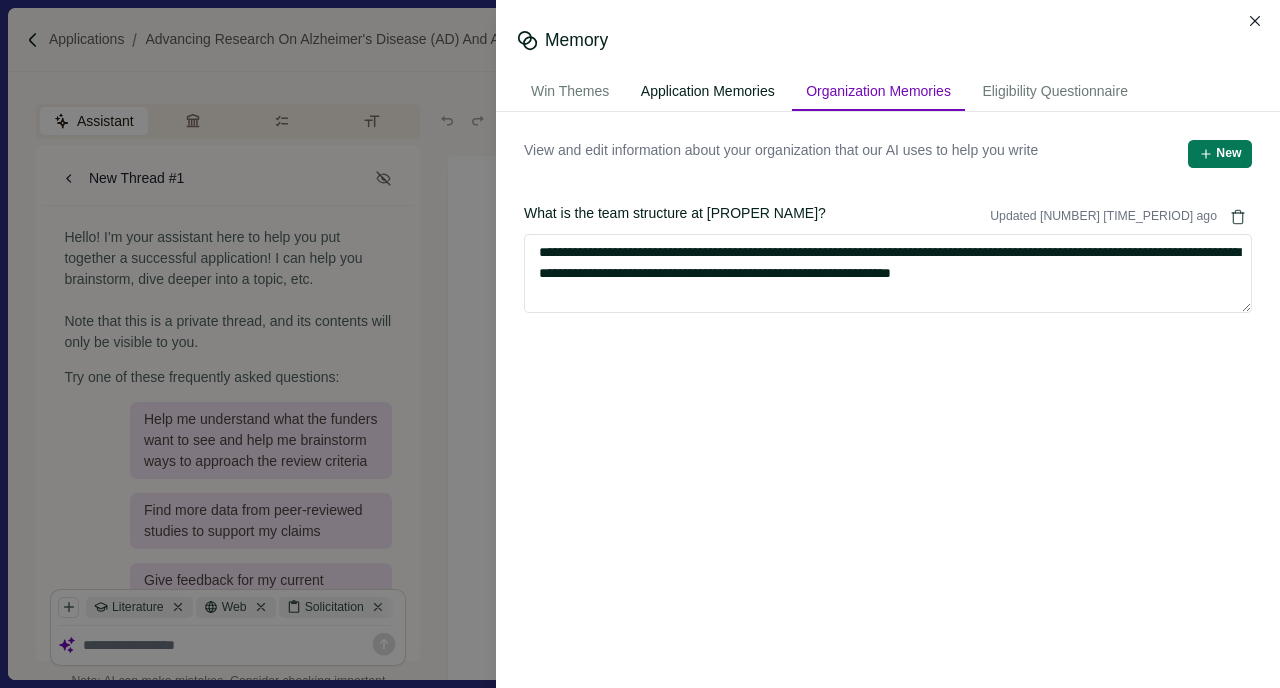click on "Application Memories" at bounding box center [708, 92] 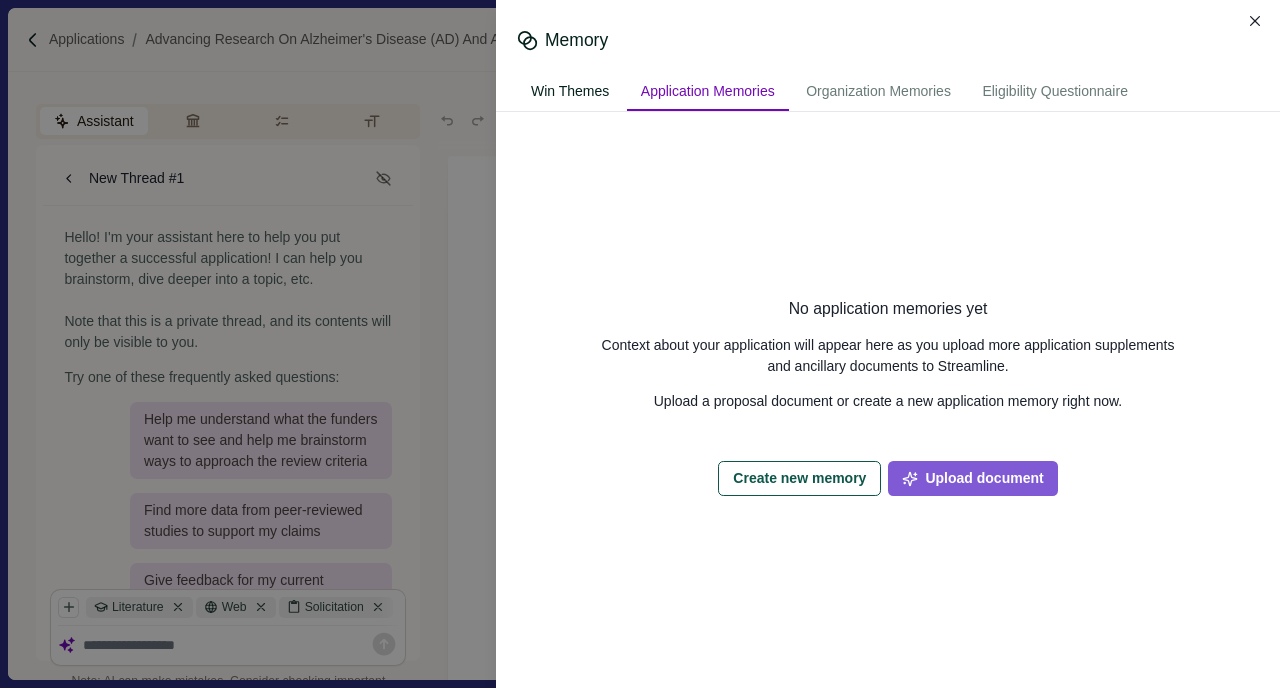 click on "Win Themes" at bounding box center (570, 92) 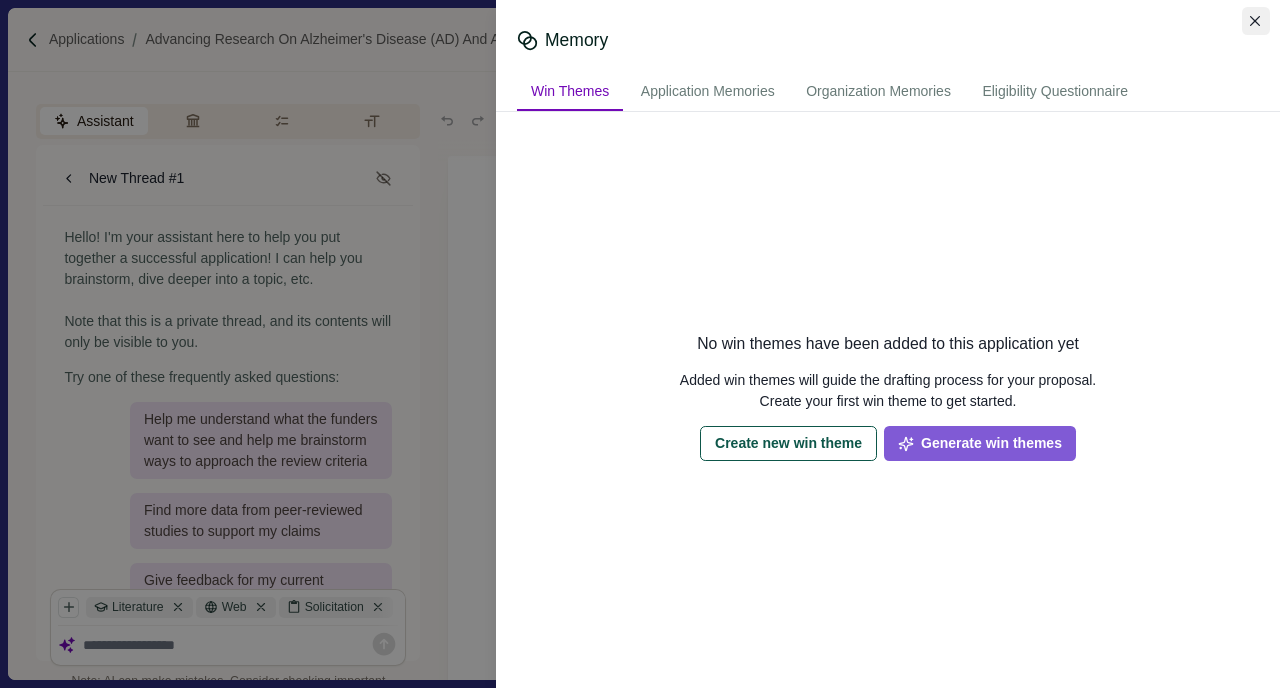 click 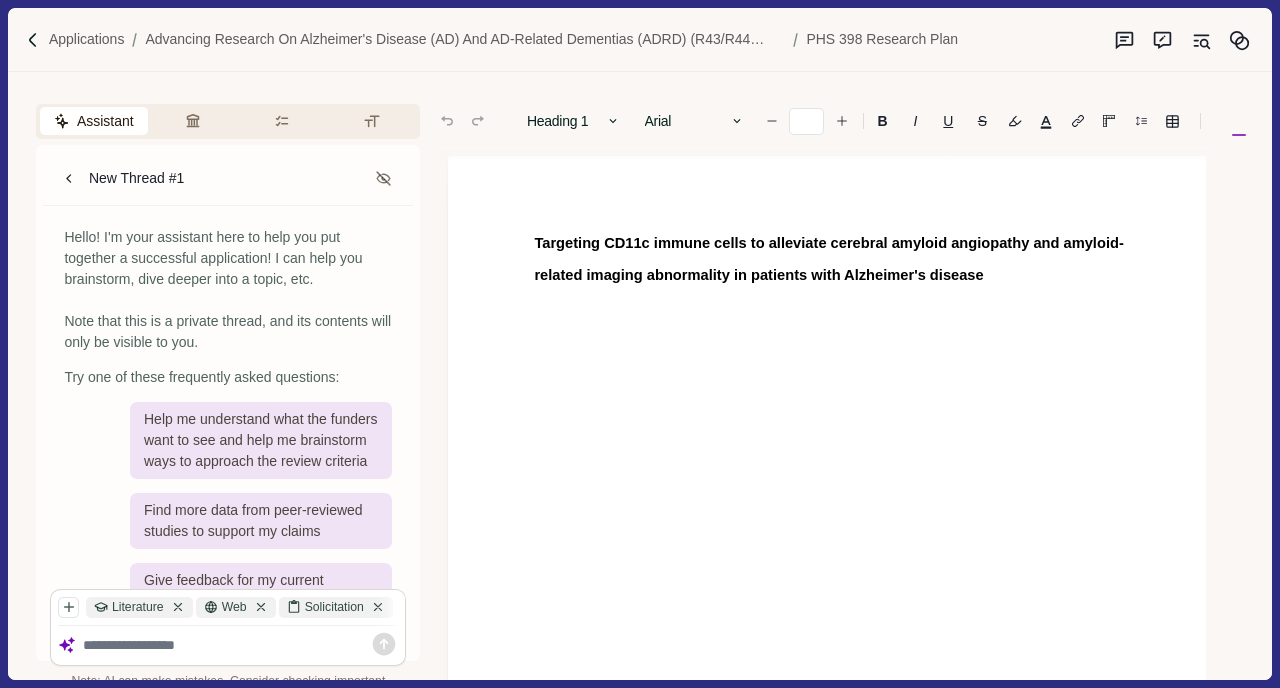 click on "Targeting CD11c immune cells to alleviate cerebral amyloid angiopathy and amyloid-related imaging abnormality in patients with Alzheimer's disease" at bounding box center [848, 500] 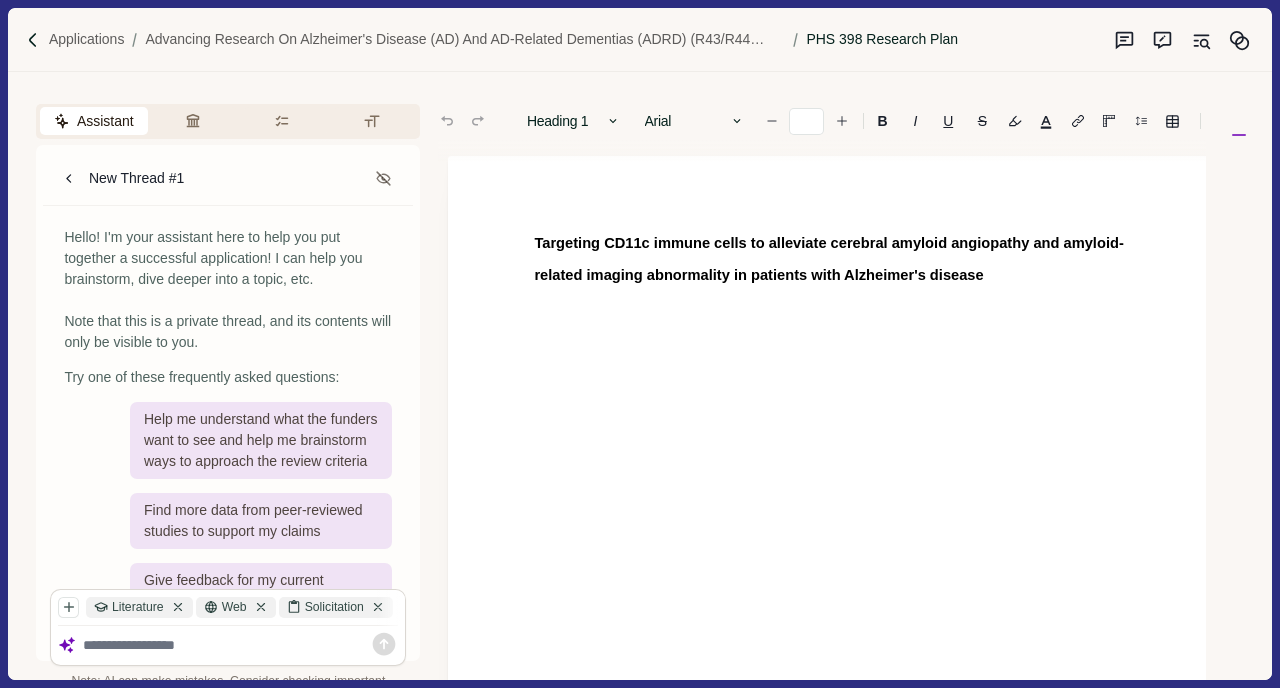 click on "PHS 398 Research Plan" at bounding box center (882, 39) 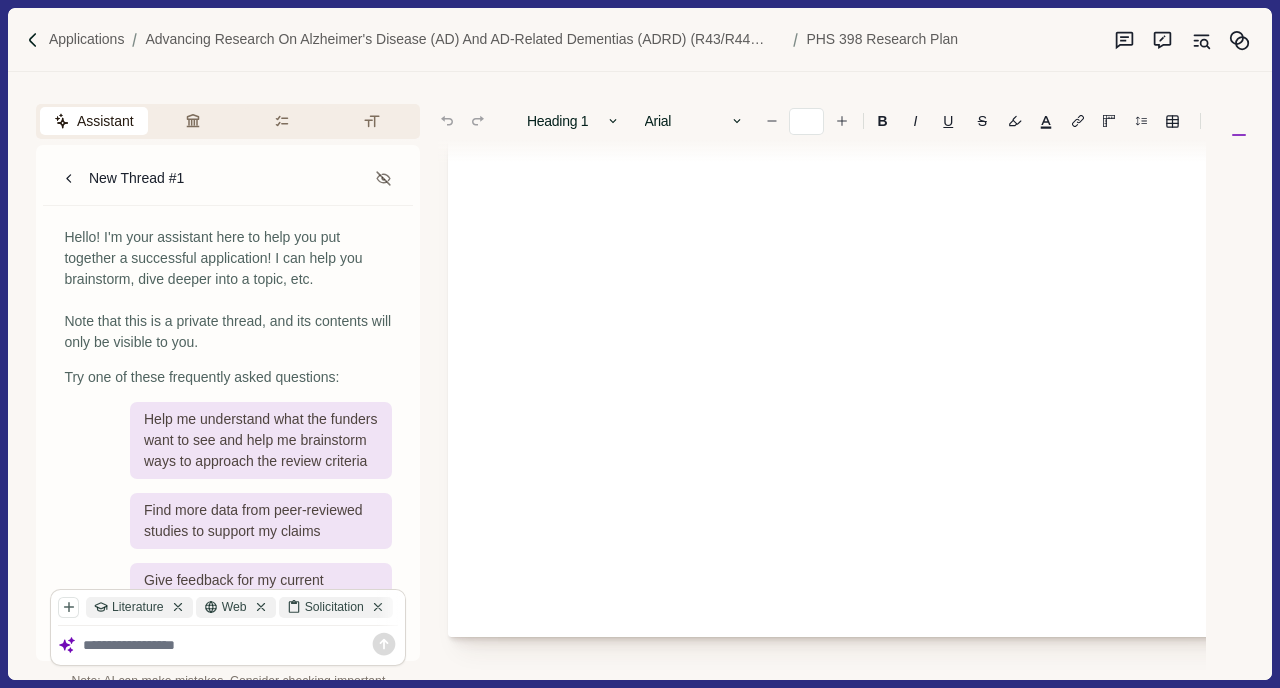 scroll, scrollTop: 192, scrollLeft: 0, axis: vertical 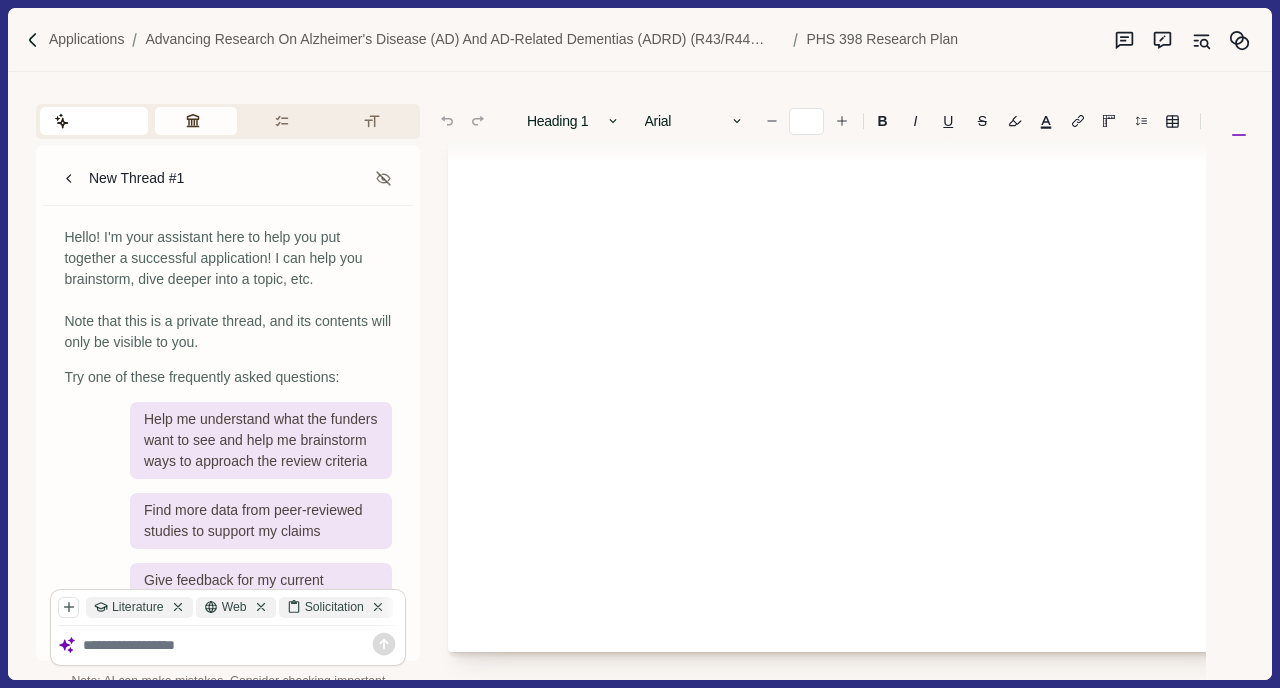click on "Review Criteria" at bounding box center [196, 121] 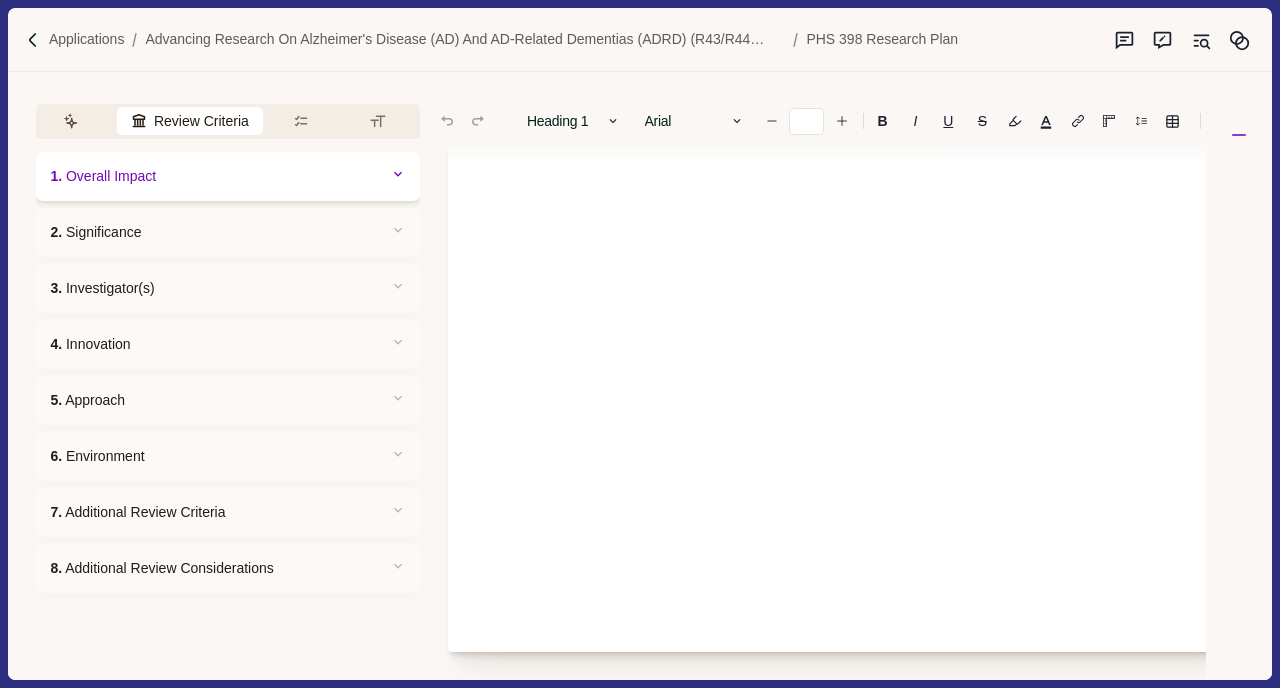 click on "1.   Overall Impact" at bounding box center (228, 176) 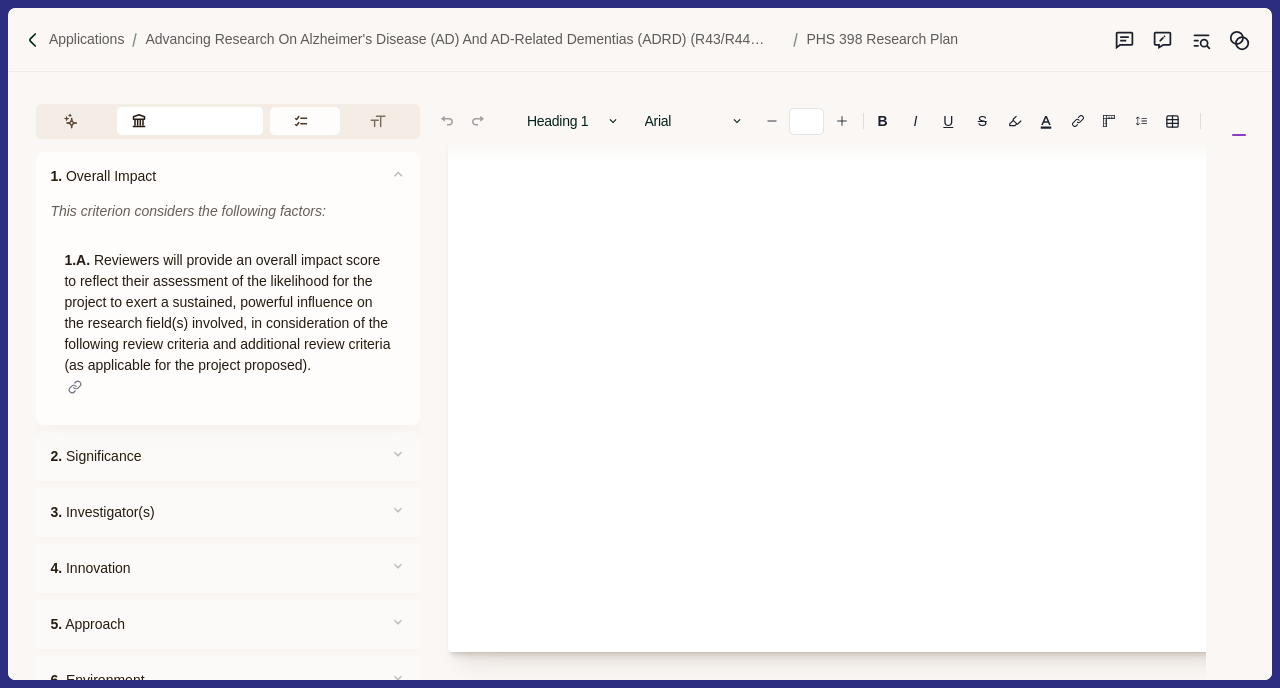 click on "Requirements" at bounding box center [305, 121] 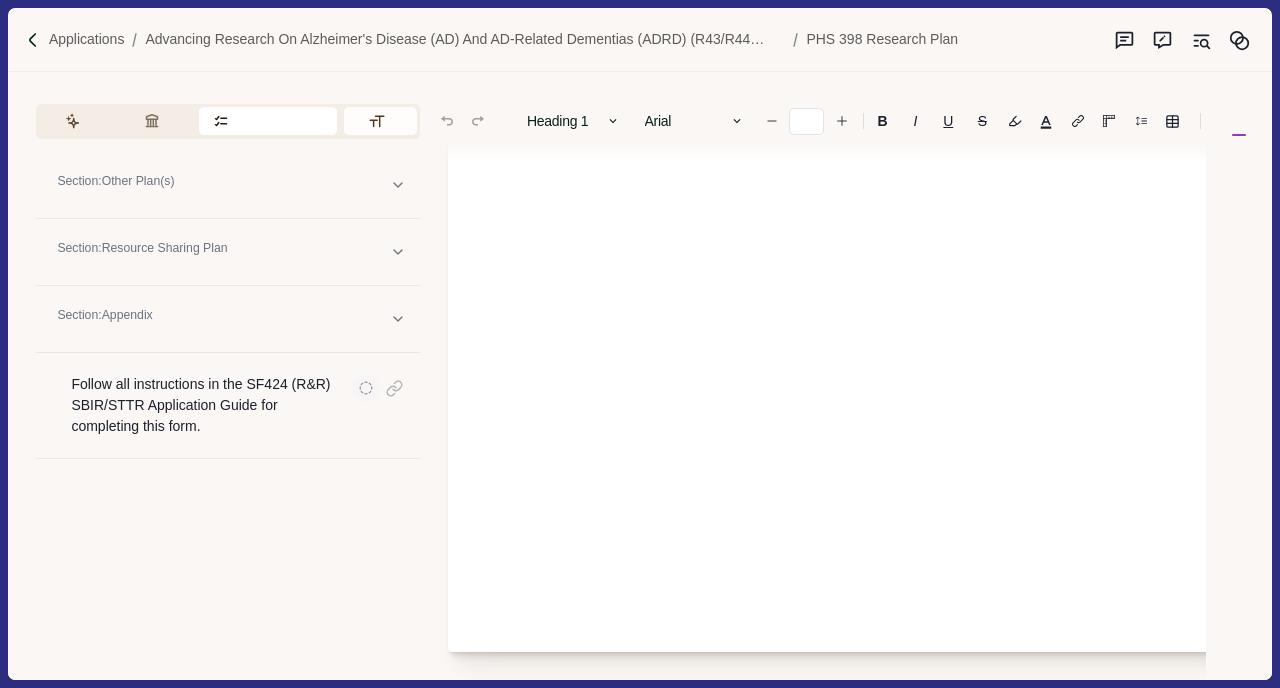 click on "Formatting" at bounding box center [380, 121] 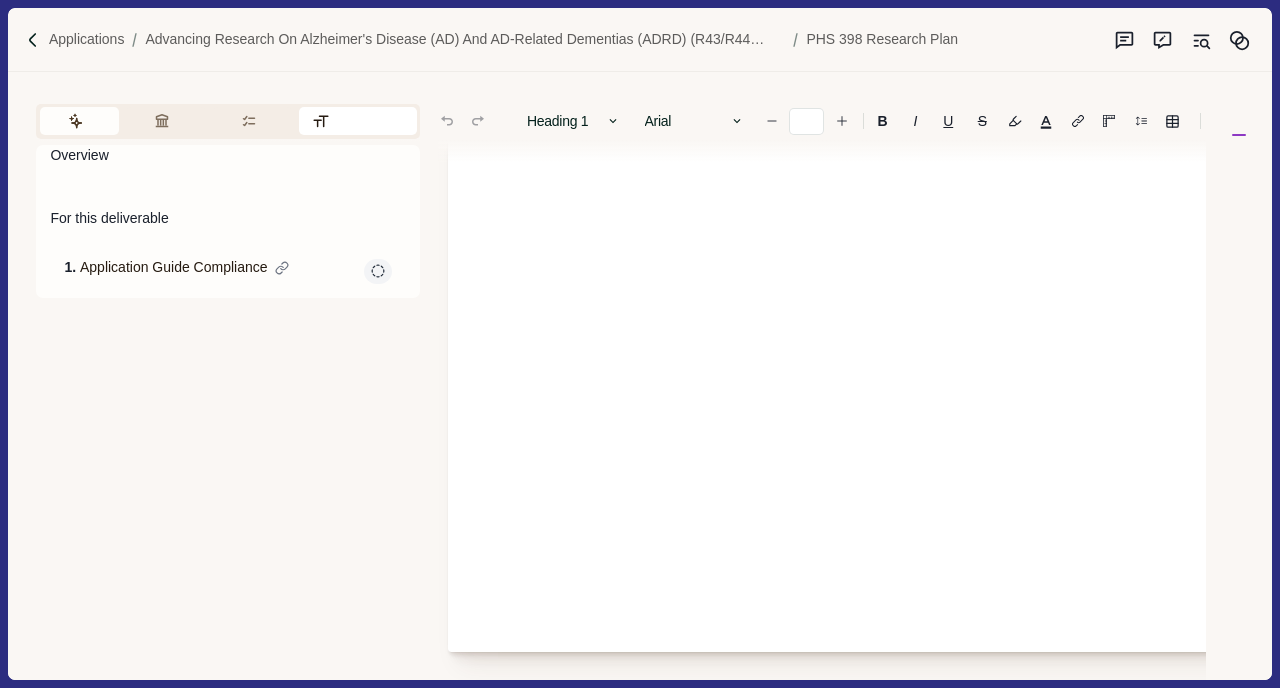 click on "Assistant" at bounding box center (79, 121) 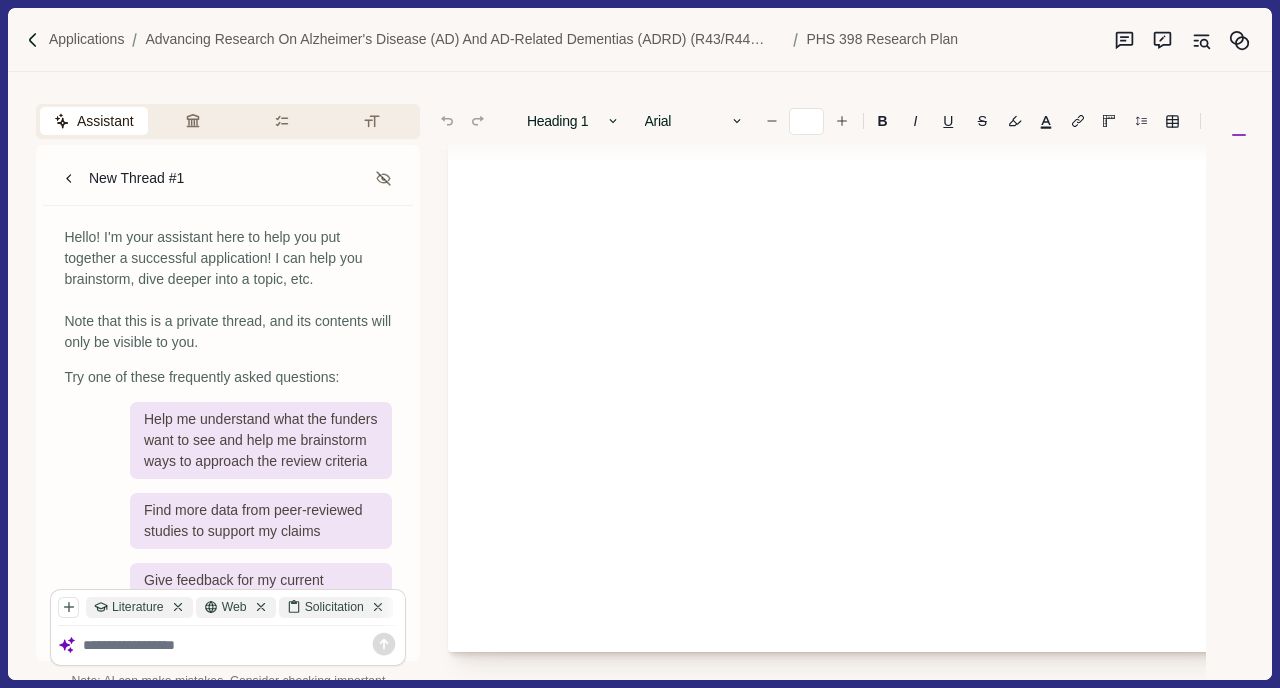 scroll, scrollTop: 0, scrollLeft: 0, axis: both 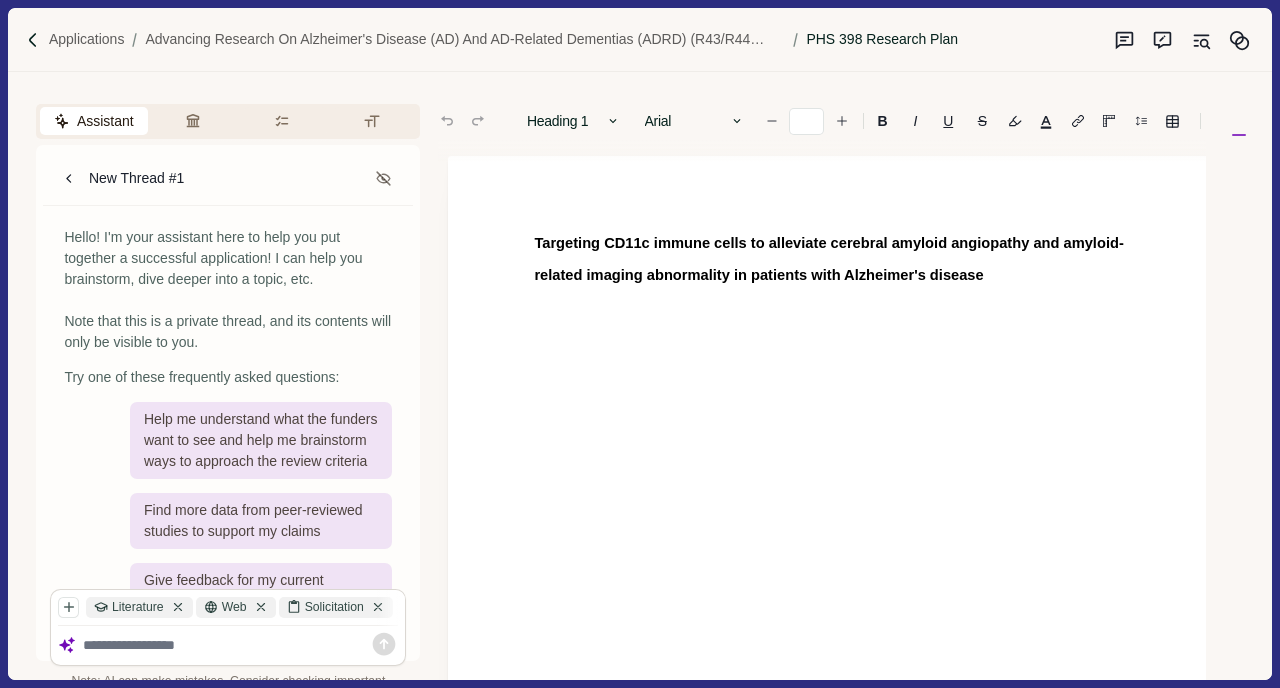 click on "PHS 398 Research Plan" at bounding box center [882, 39] 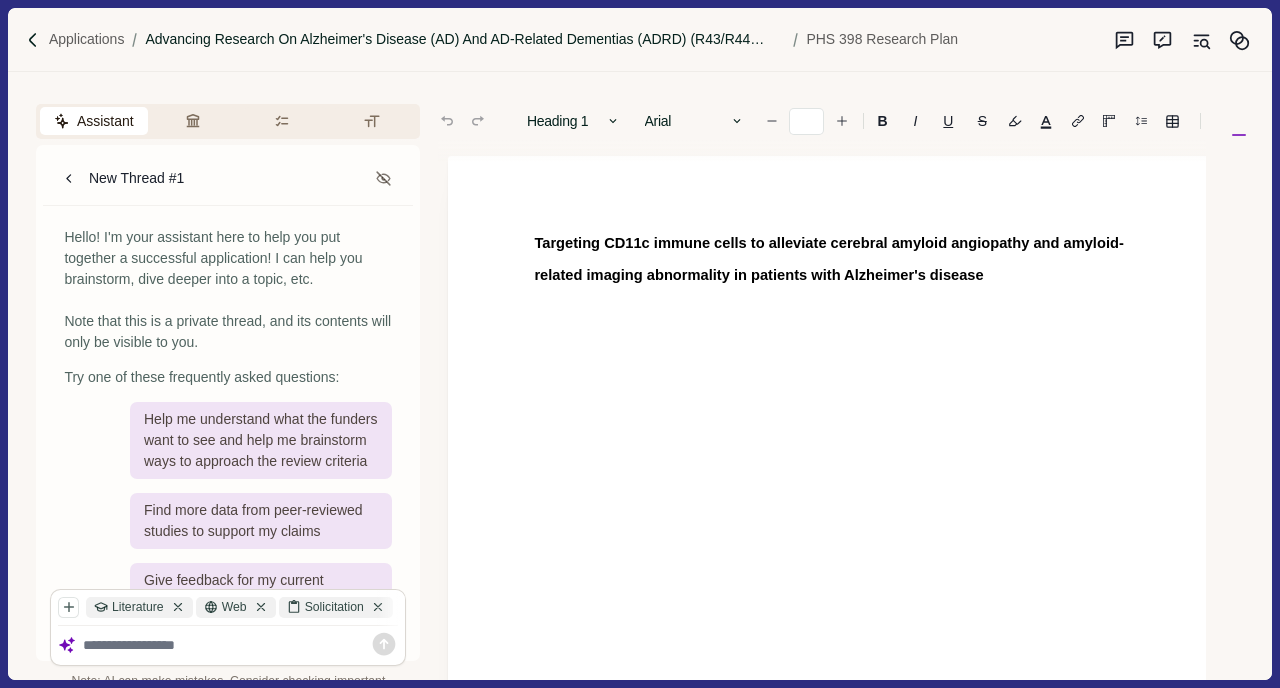 click on "Advancing Research on Alzheimer's Disease (AD) and AD-Related Dementias (ADRD) (R43/R44 Clinical Trial Optional) (PAS-22-196)" at bounding box center (465, 39) 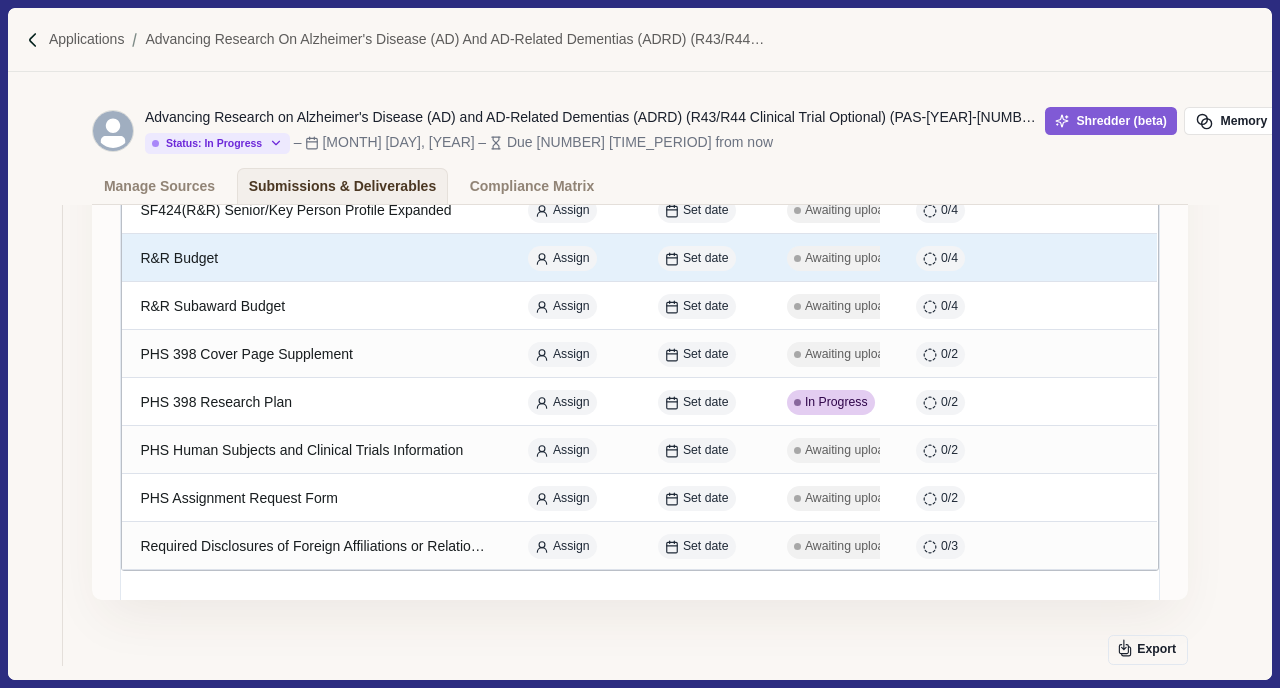 scroll, scrollTop: 860, scrollLeft: 0, axis: vertical 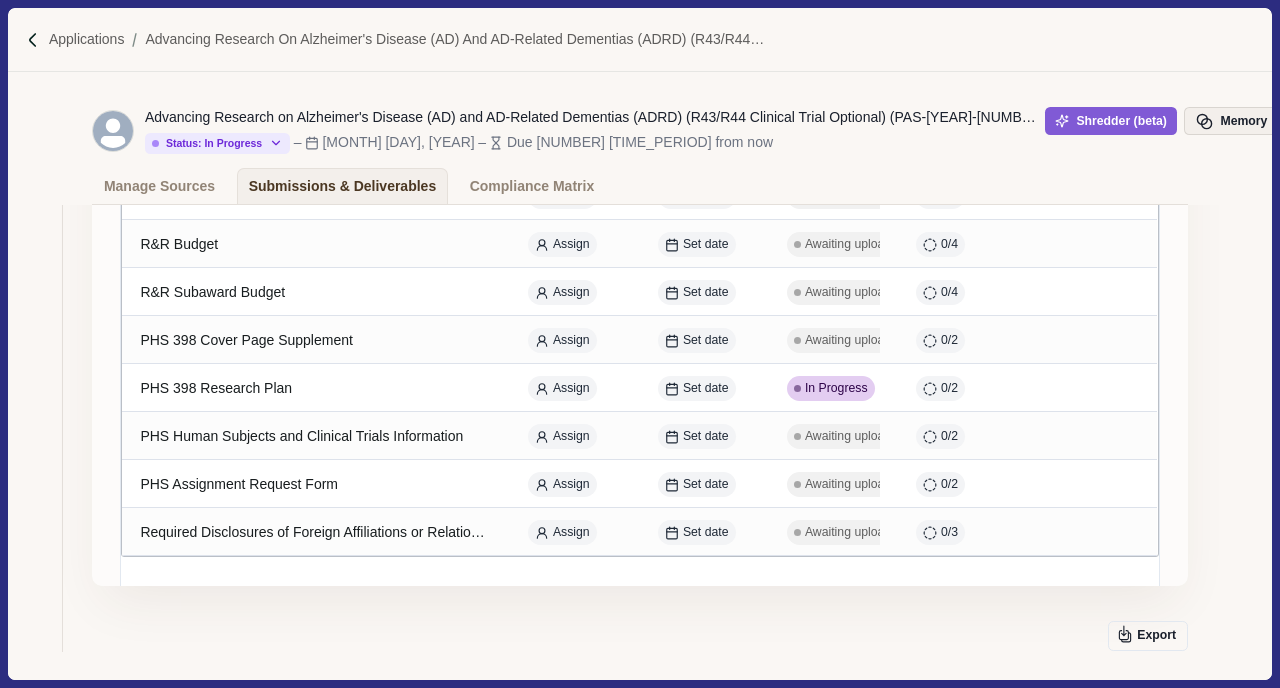 click at bounding box center (1208, 122) 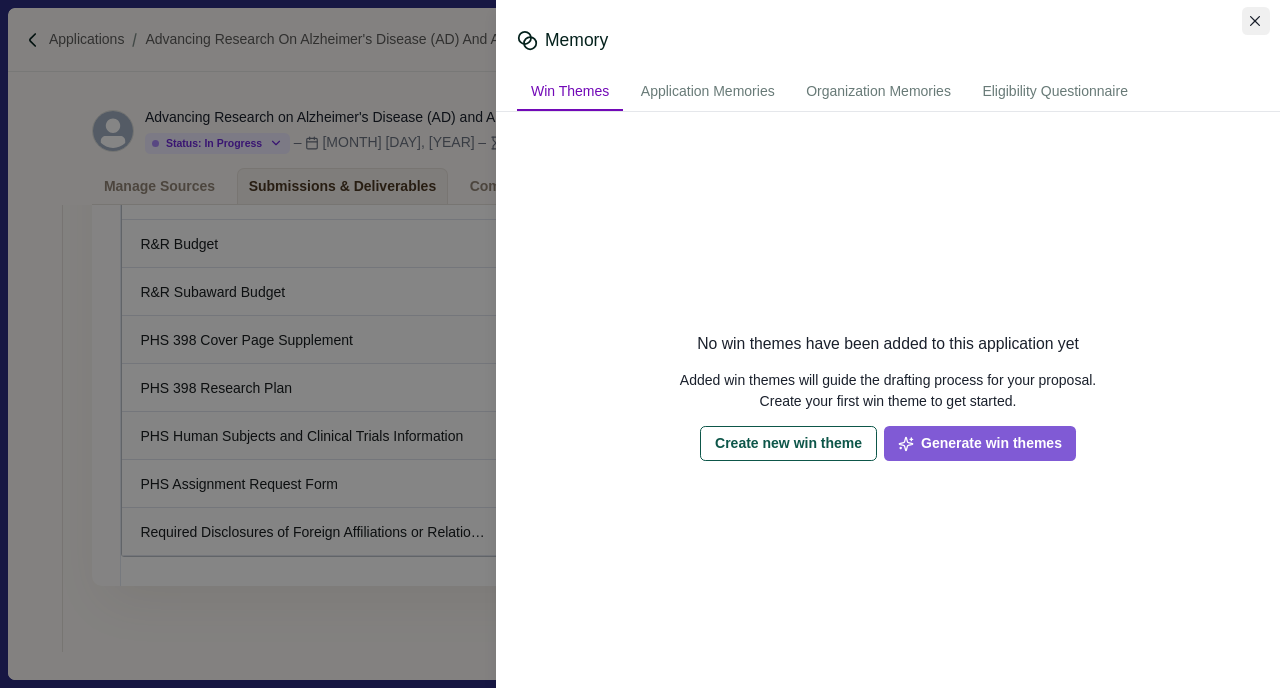click 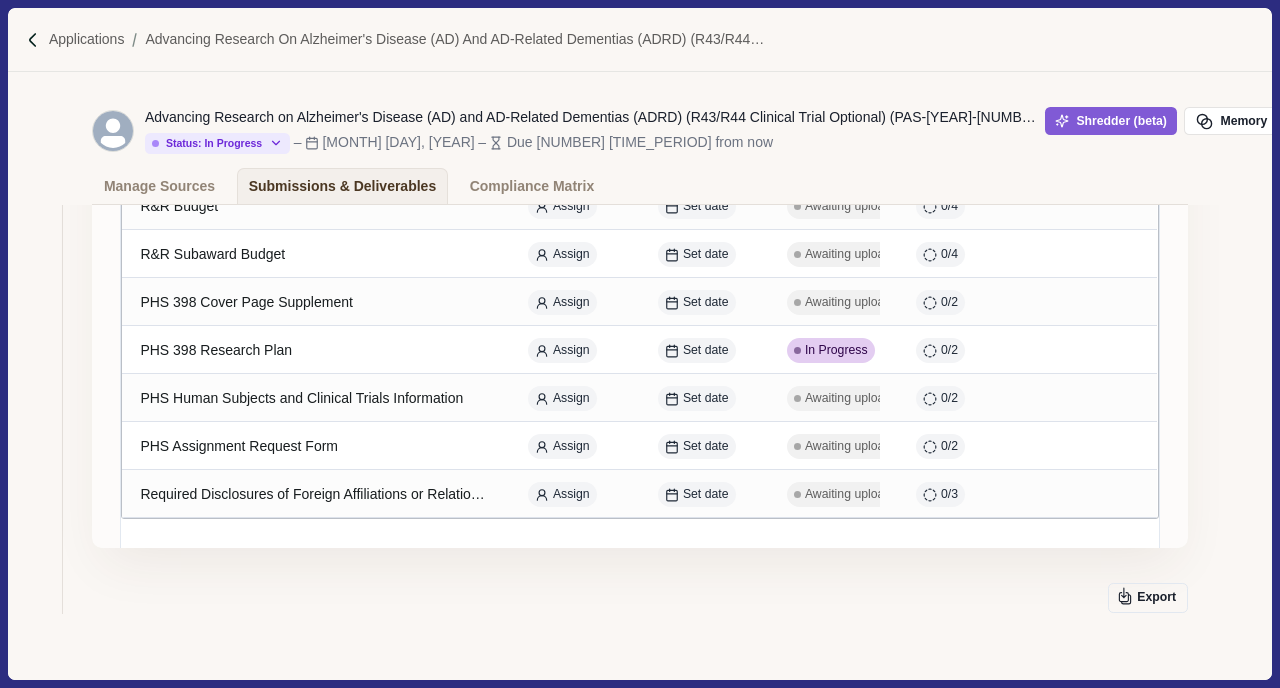 scroll, scrollTop: 920, scrollLeft: 0, axis: vertical 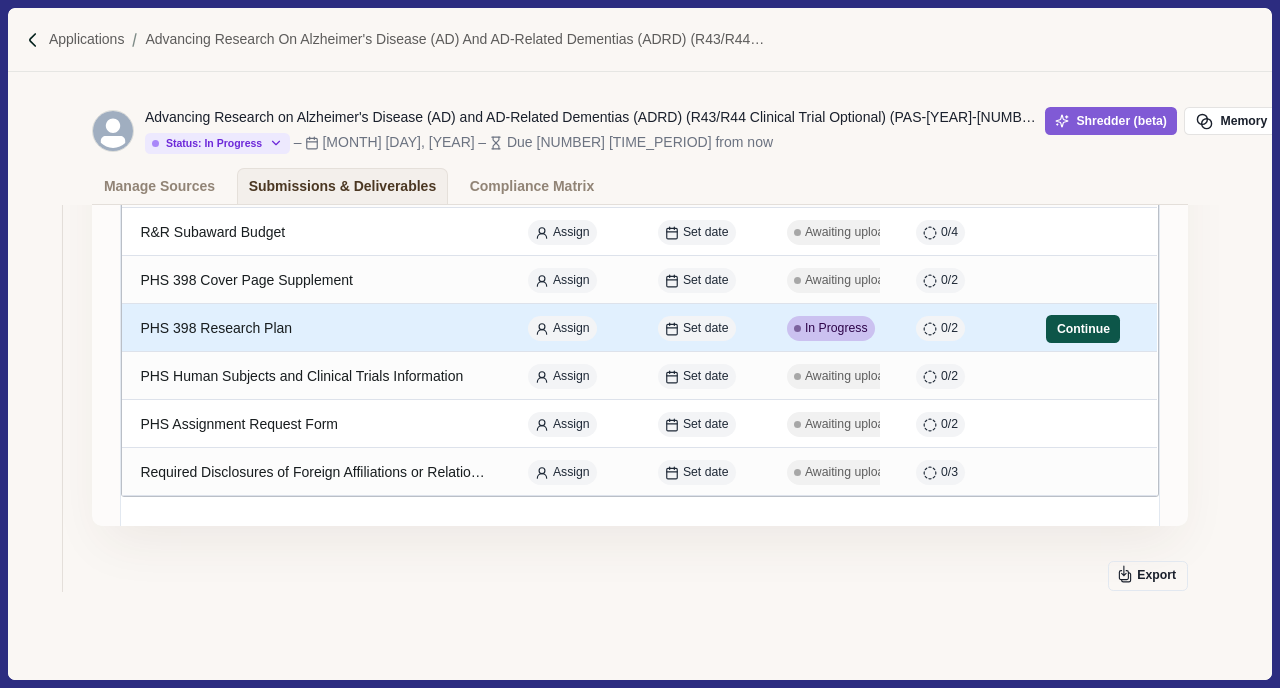 click on "Continue" at bounding box center [1083, 329] 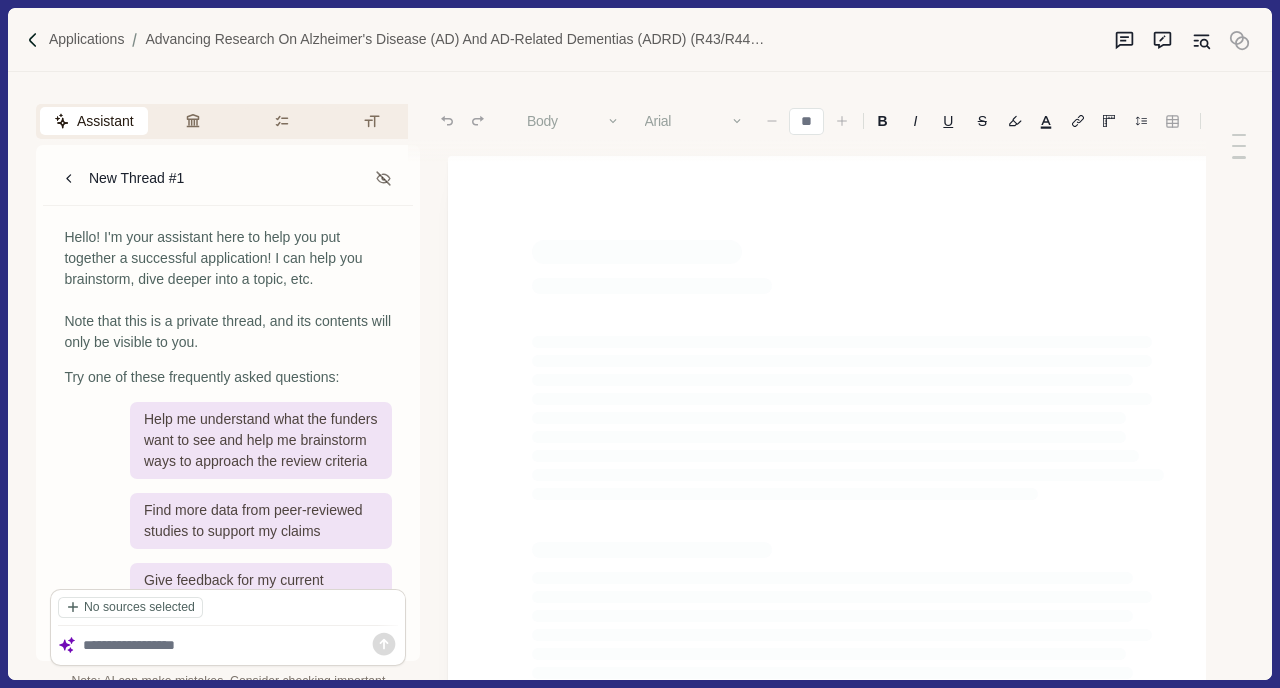 type on "**" 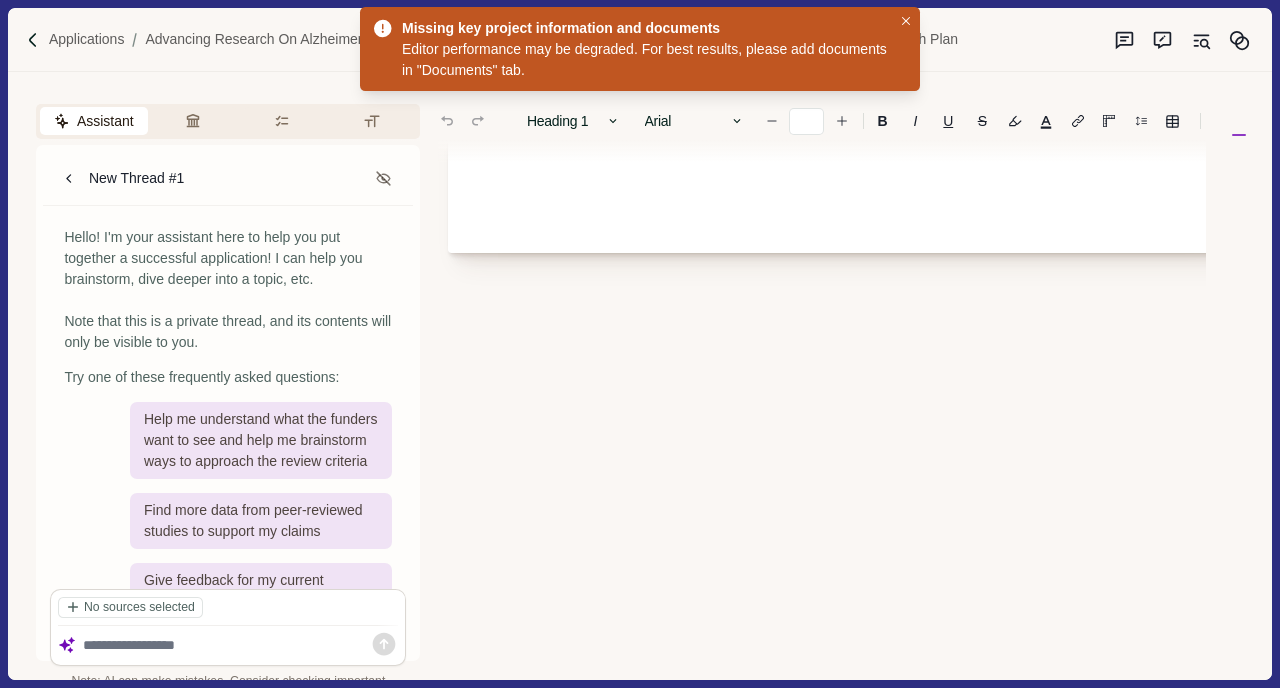 scroll, scrollTop: 705, scrollLeft: 0, axis: vertical 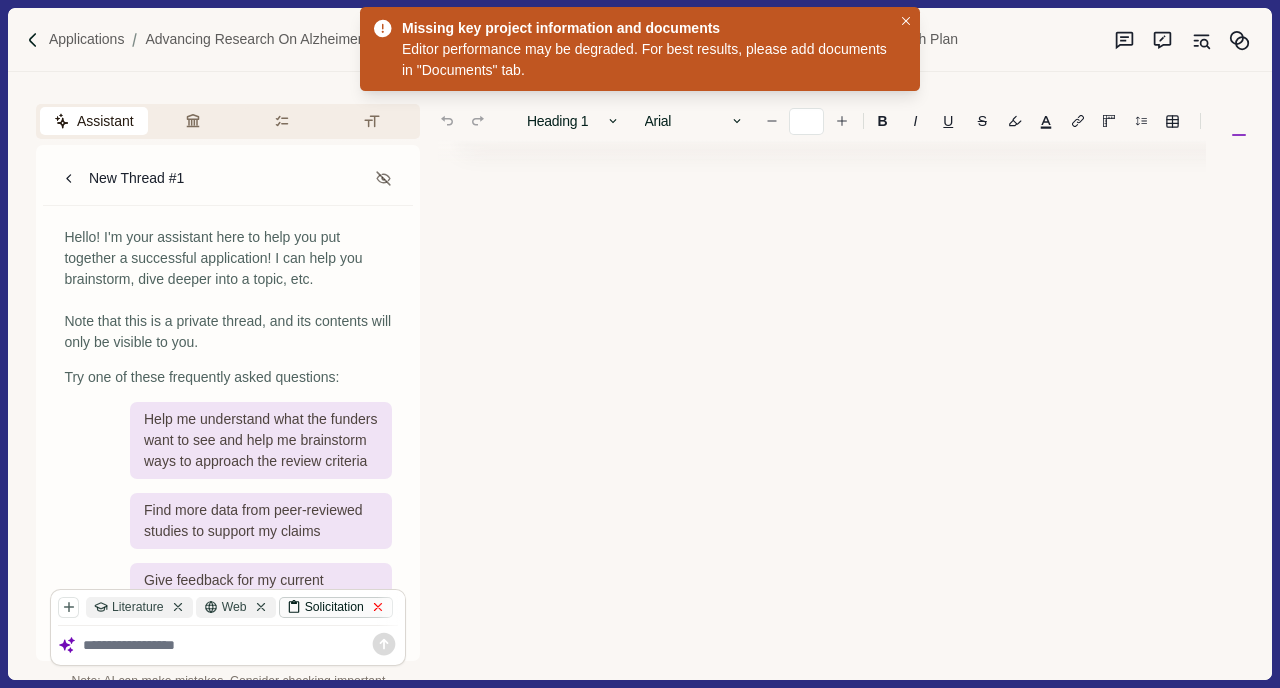 click 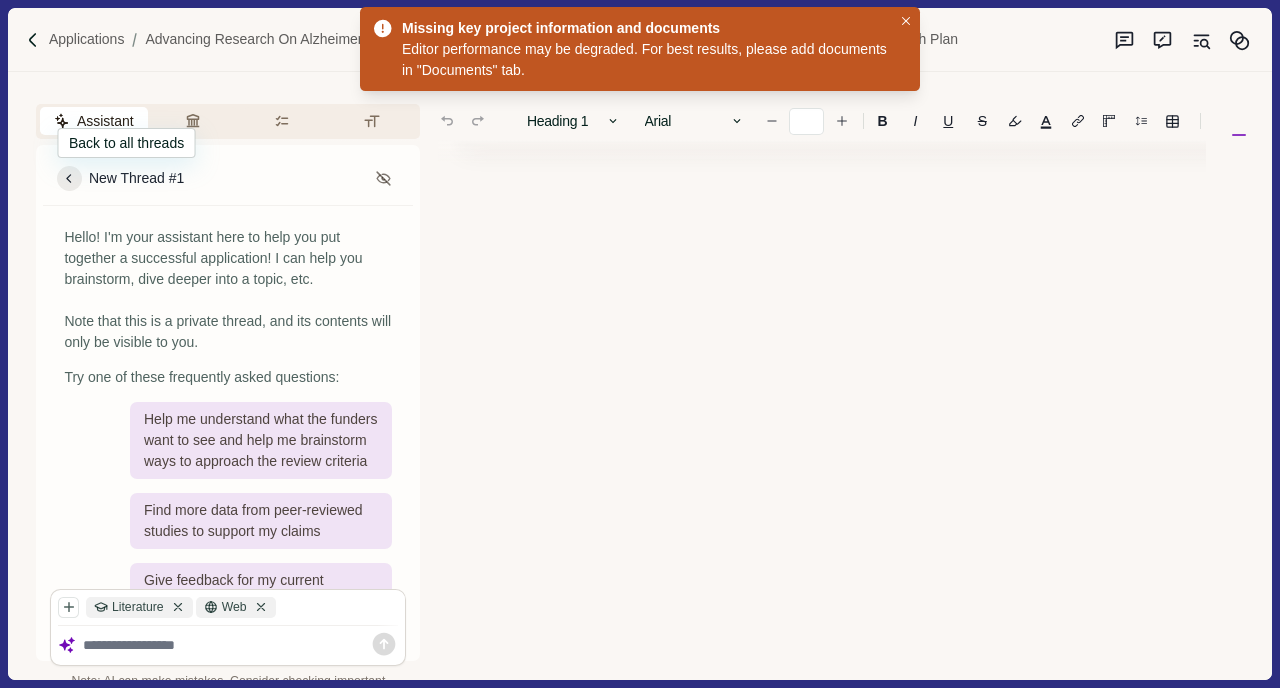 click 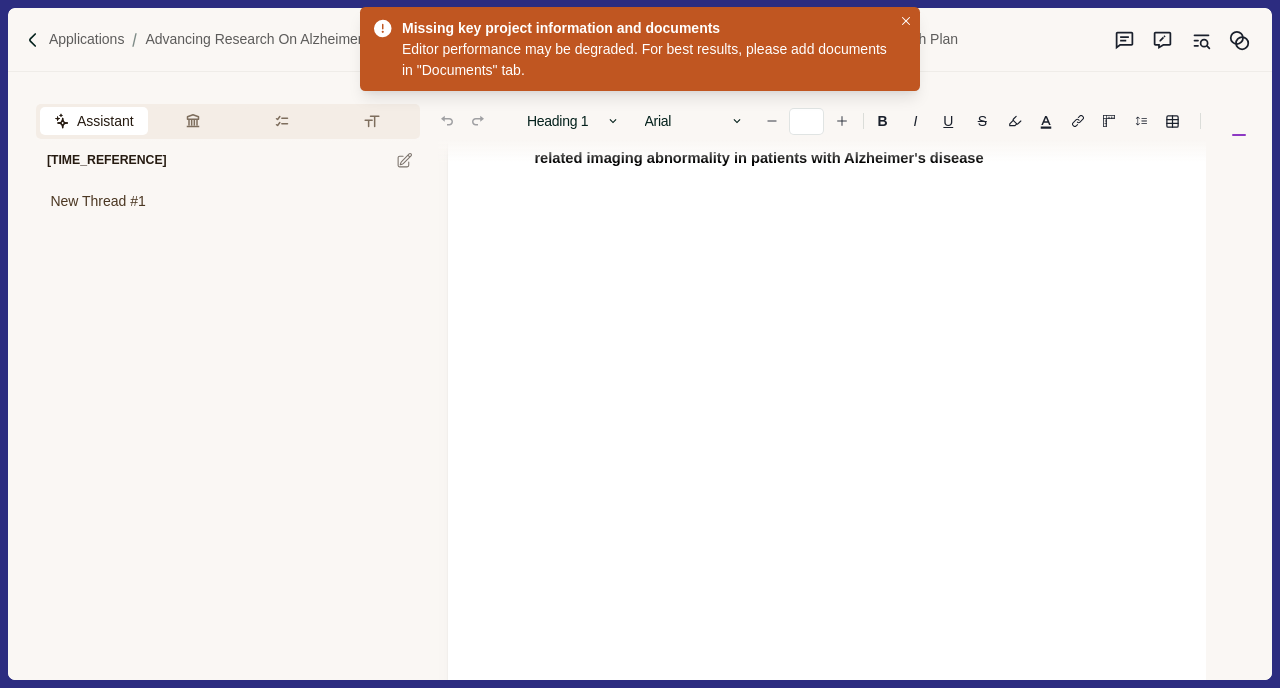 scroll, scrollTop: 0, scrollLeft: 0, axis: both 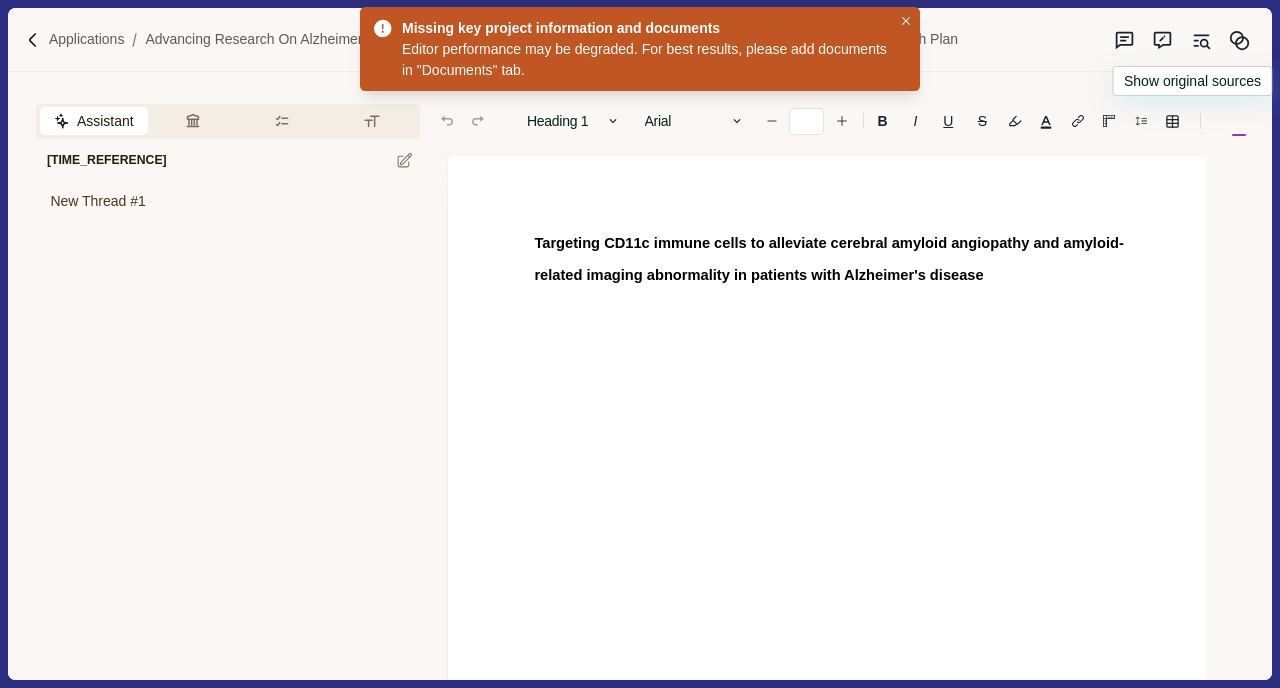 click 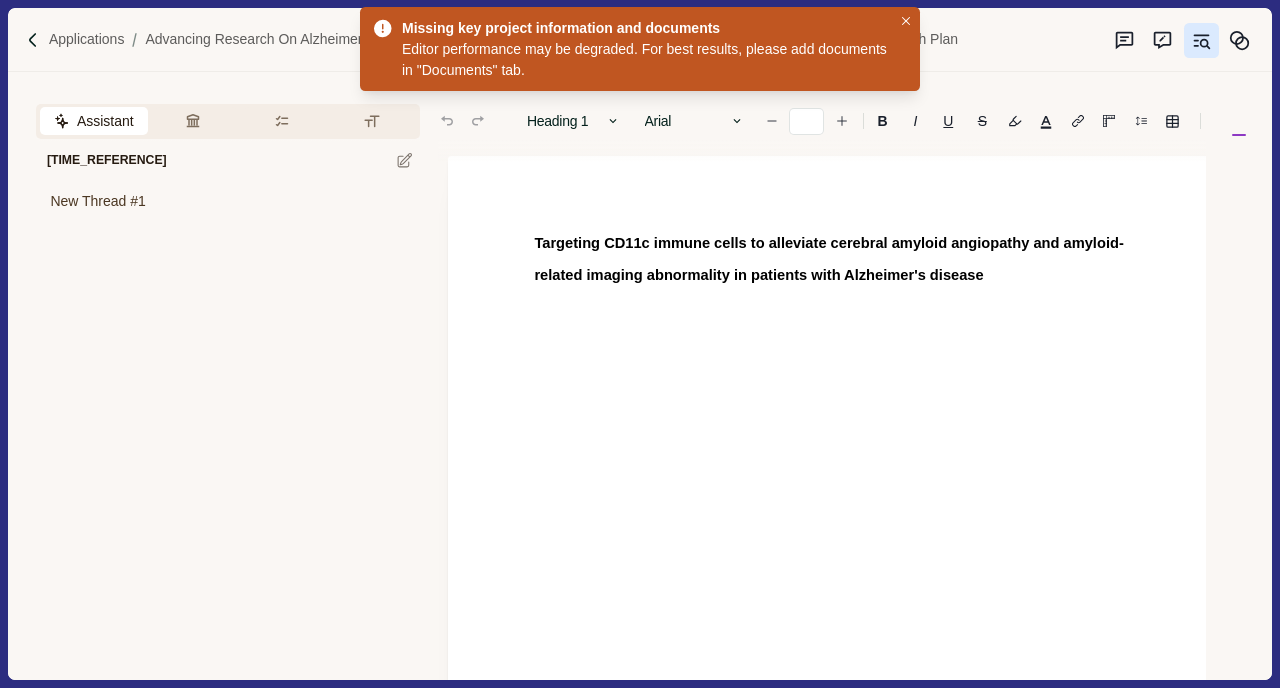 click 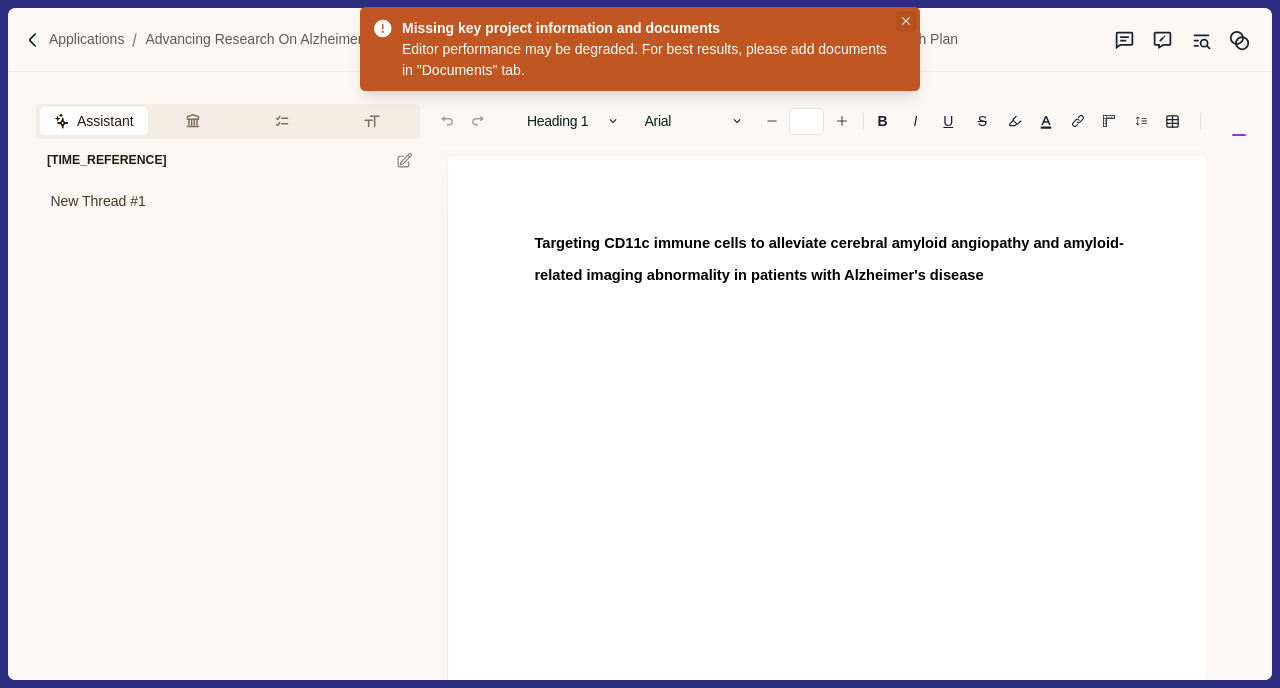 click 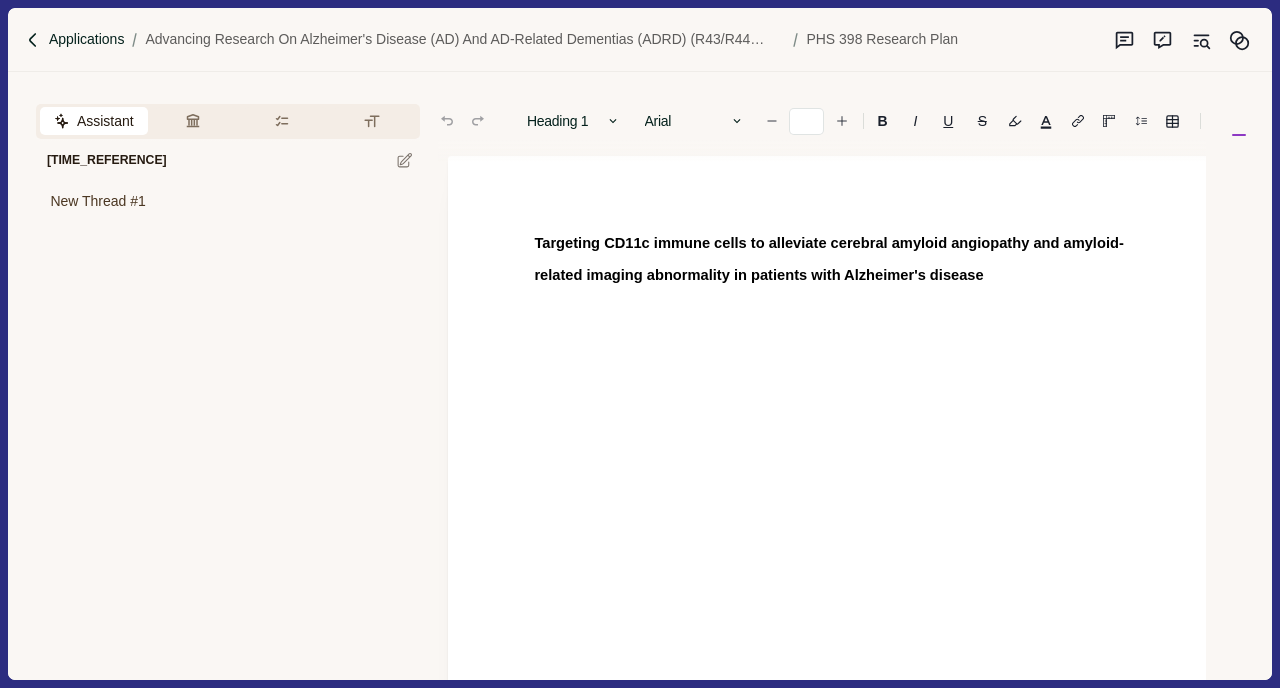 click on "Applications" at bounding box center (87, 39) 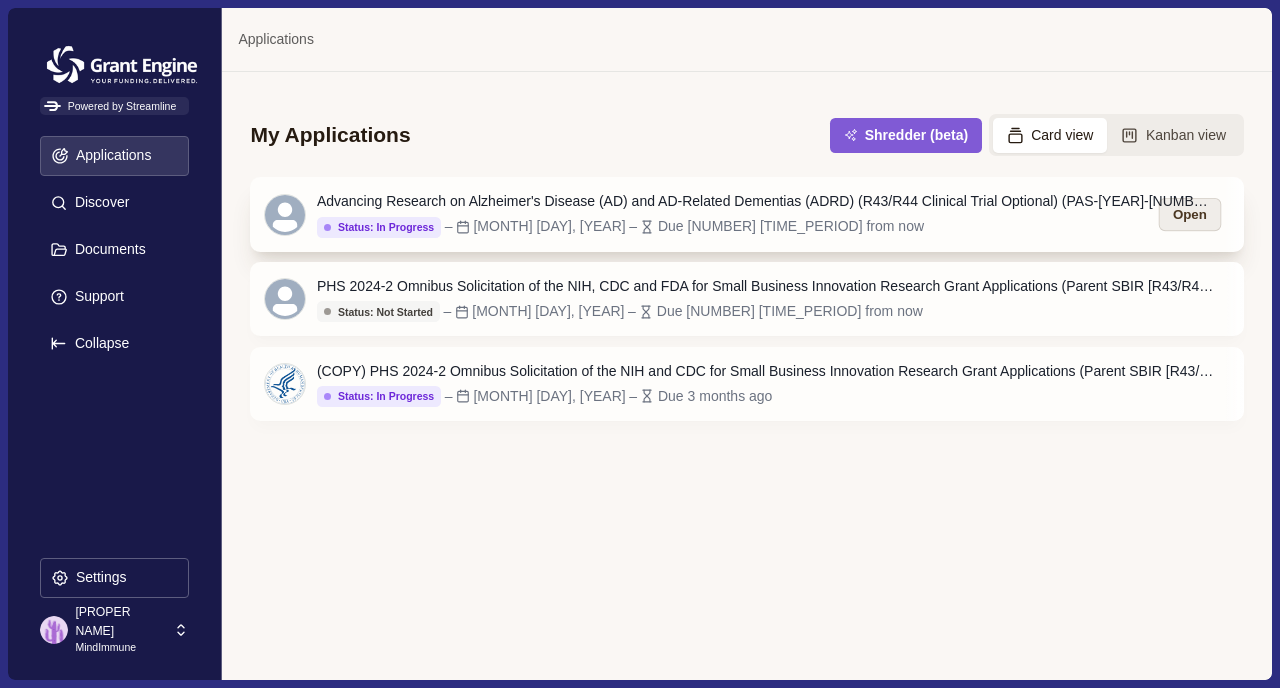 click on "Open" at bounding box center (1189, 214) 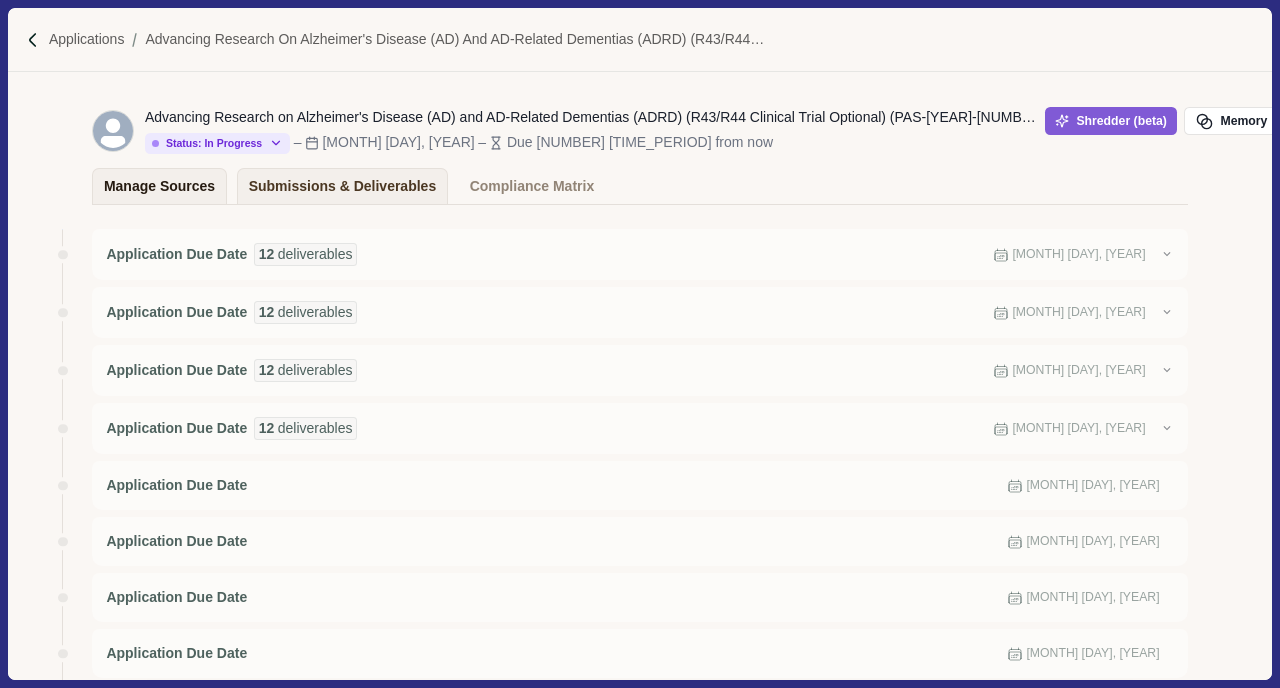 click on "Manage Sources" at bounding box center [159, 186] 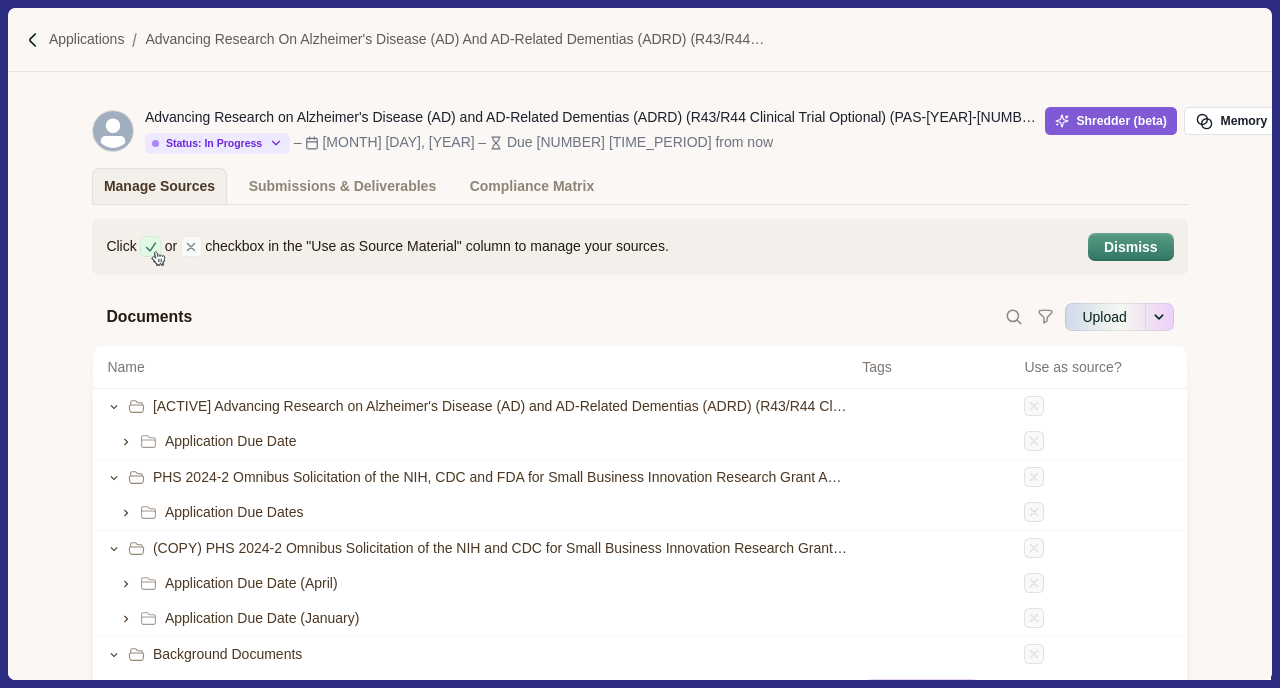 click on "Click or checkbox in the "Use as Source Material" column to manage your sources. Dismiss" at bounding box center [639, 247] 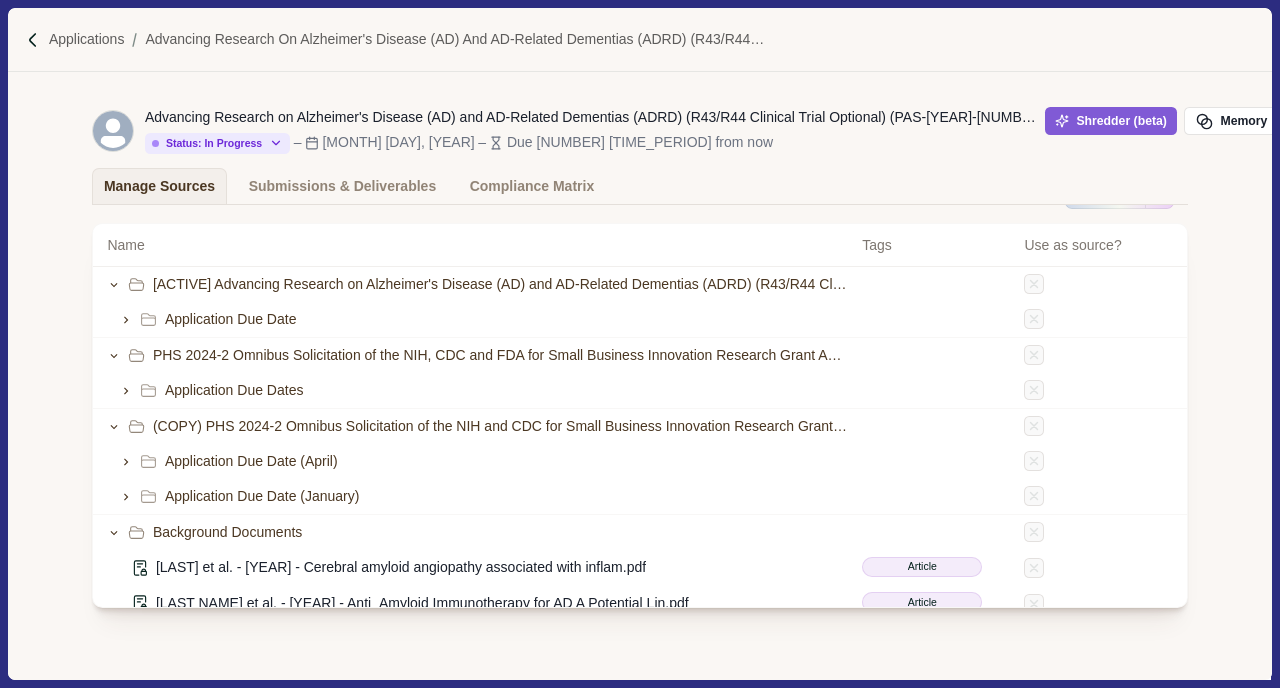 scroll, scrollTop: 123, scrollLeft: 0, axis: vertical 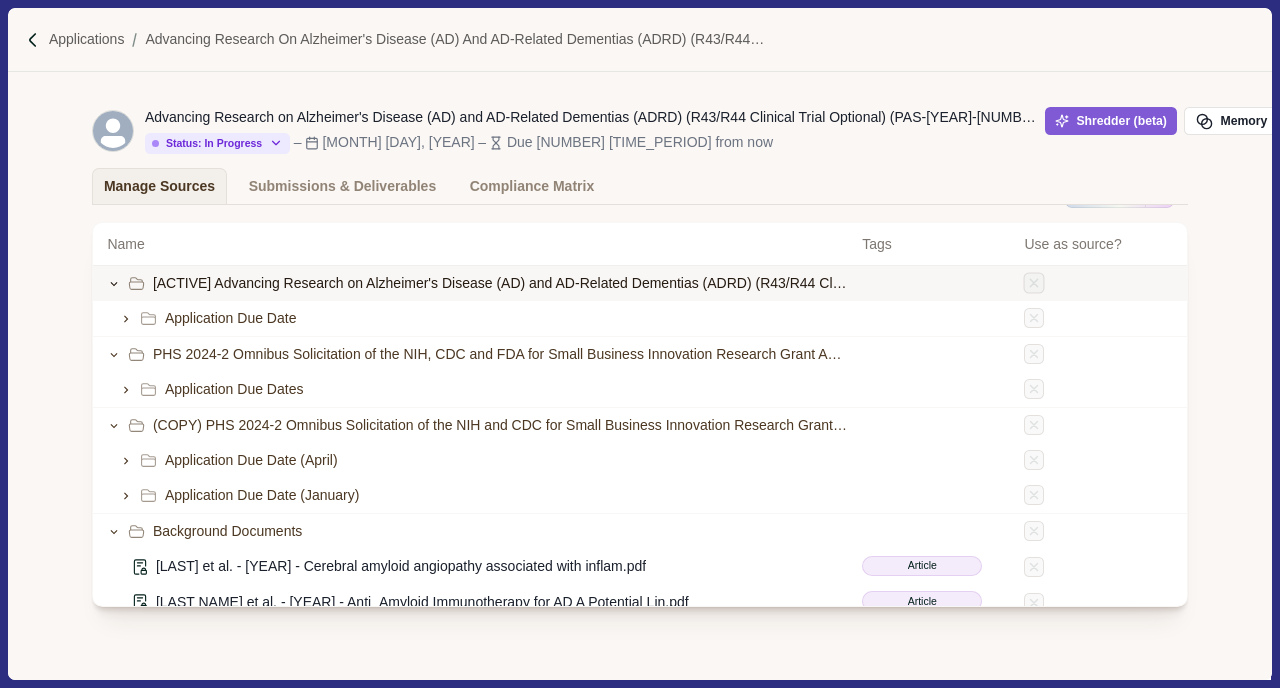 click 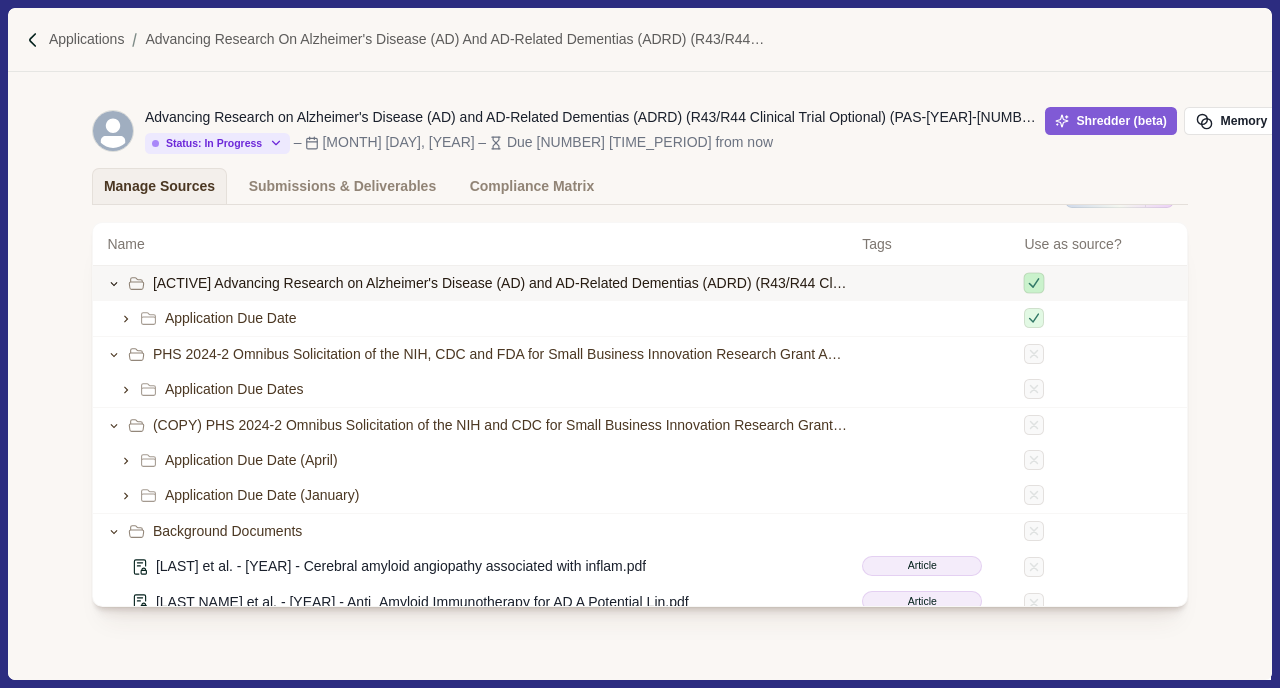 click 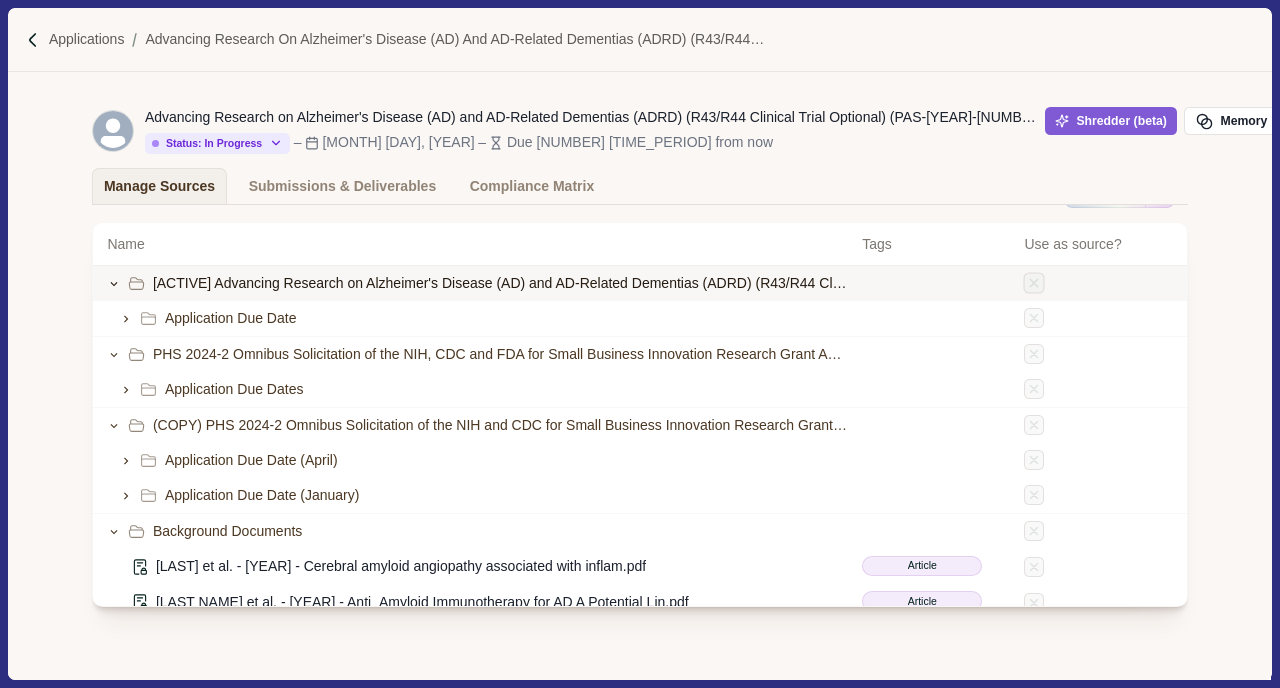 click 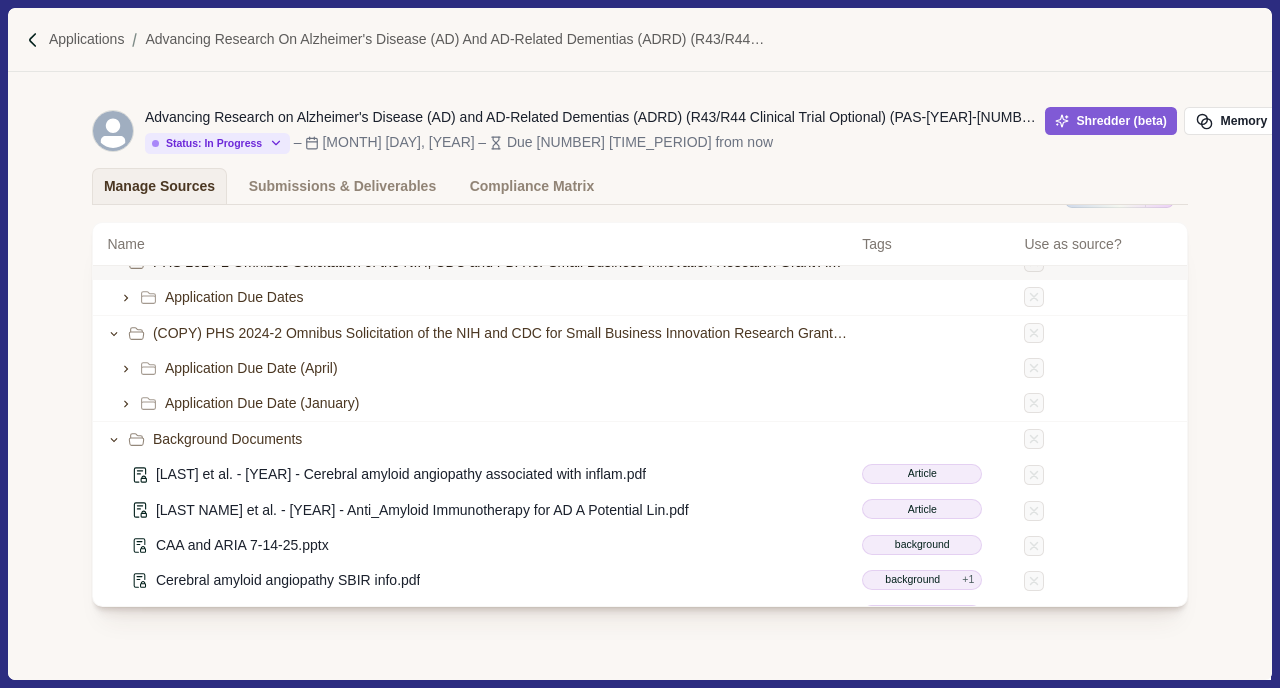 scroll, scrollTop: 85, scrollLeft: 0, axis: vertical 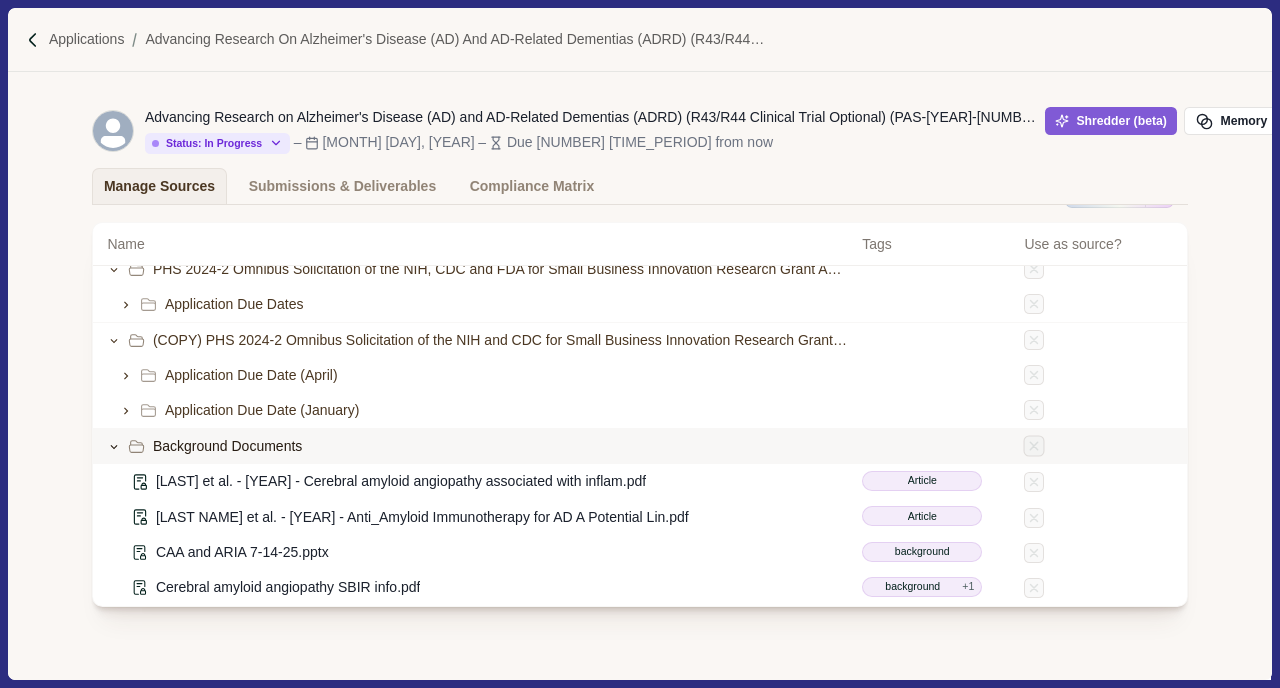 click 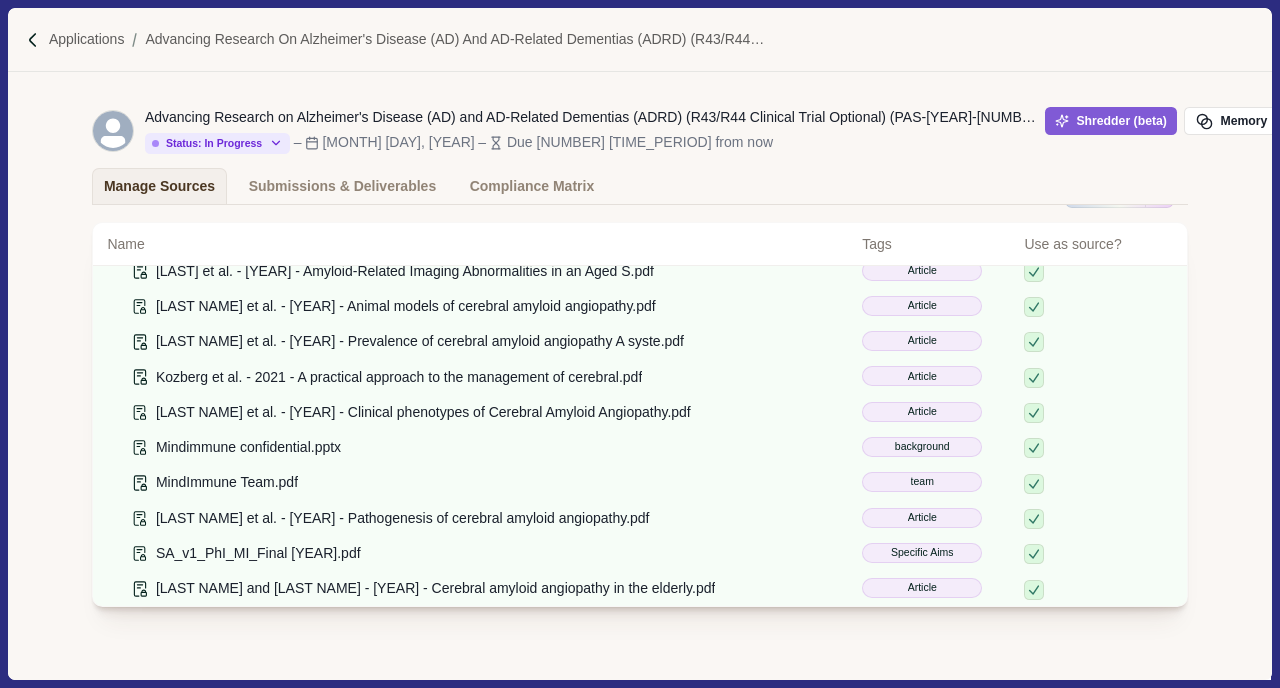 scroll, scrollTop: 587, scrollLeft: 0, axis: vertical 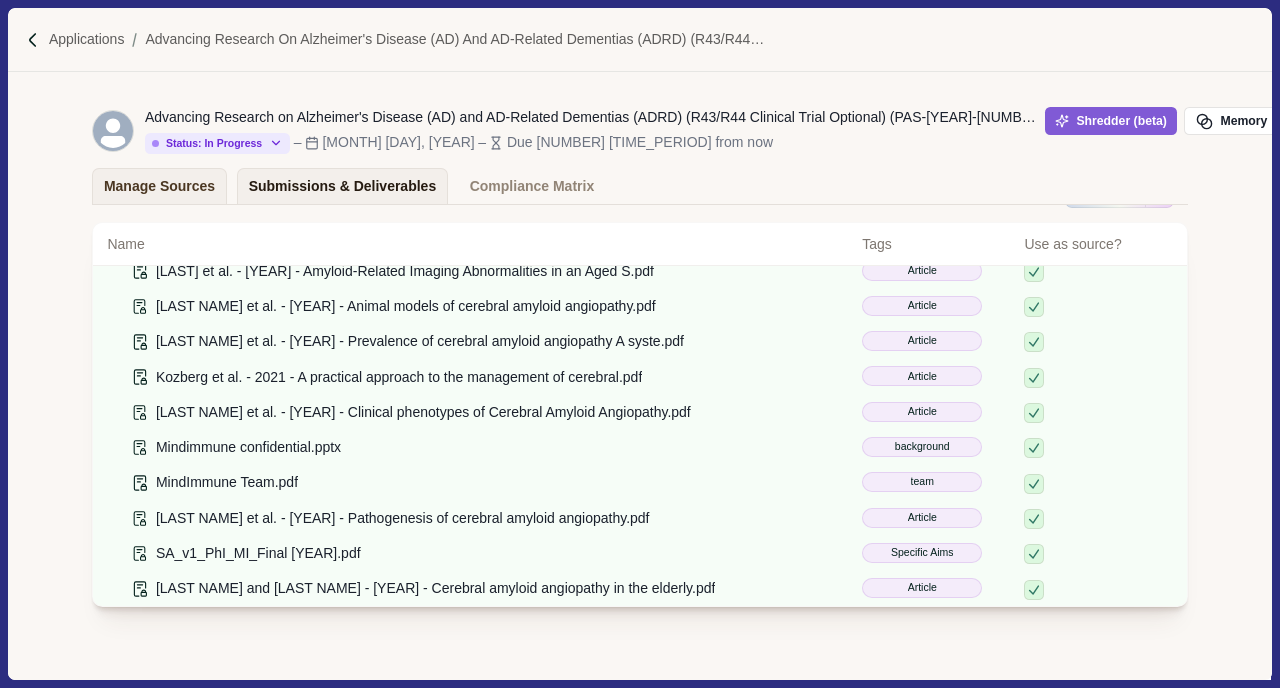 click on "Submissions & Deliverables" at bounding box center (343, 186) 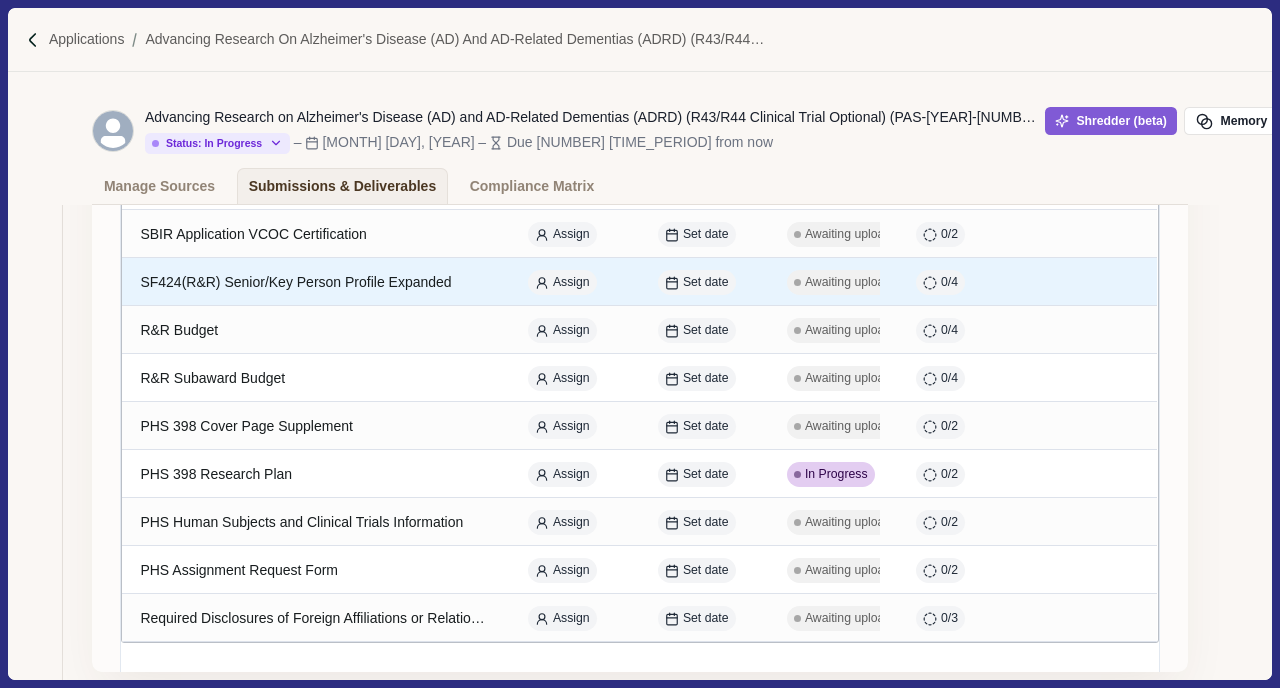 scroll, scrollTop: 811, scrollLeft: 0, axis: vertical 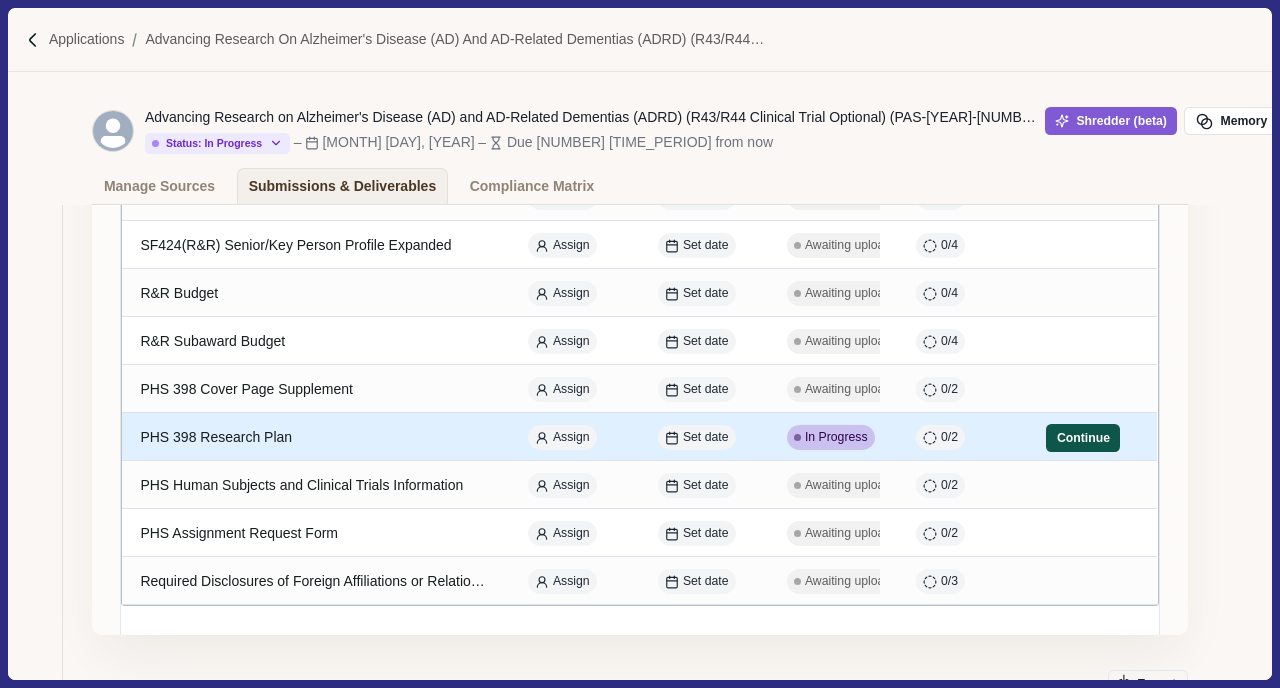 click on "Continue" at bounding box center [1083, 438] 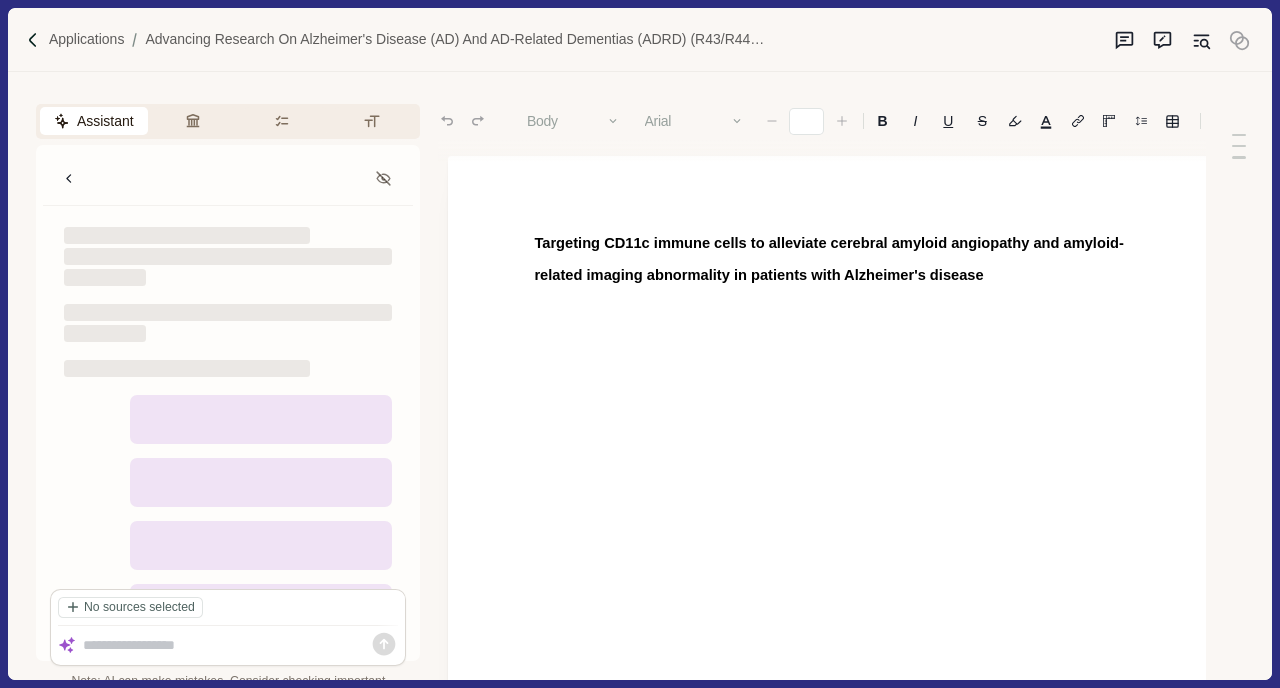 type on "**" 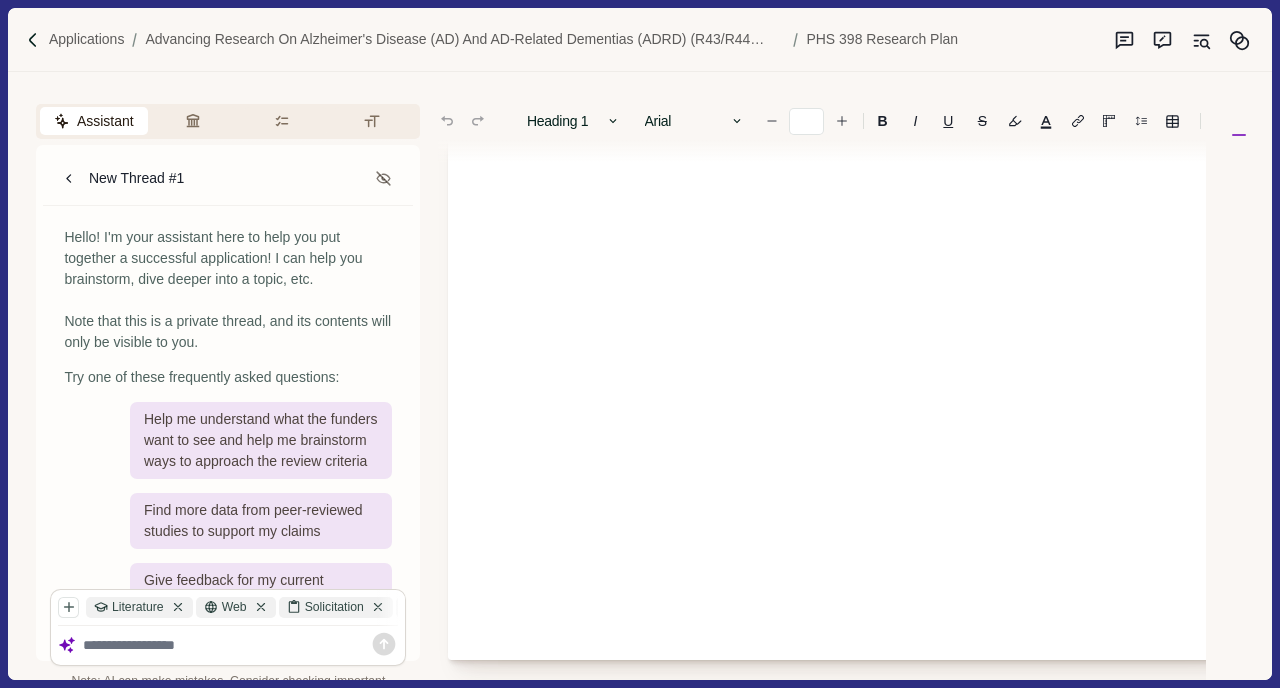 scroll, scrollTop: 0, scrollLeft: 0, axis: both 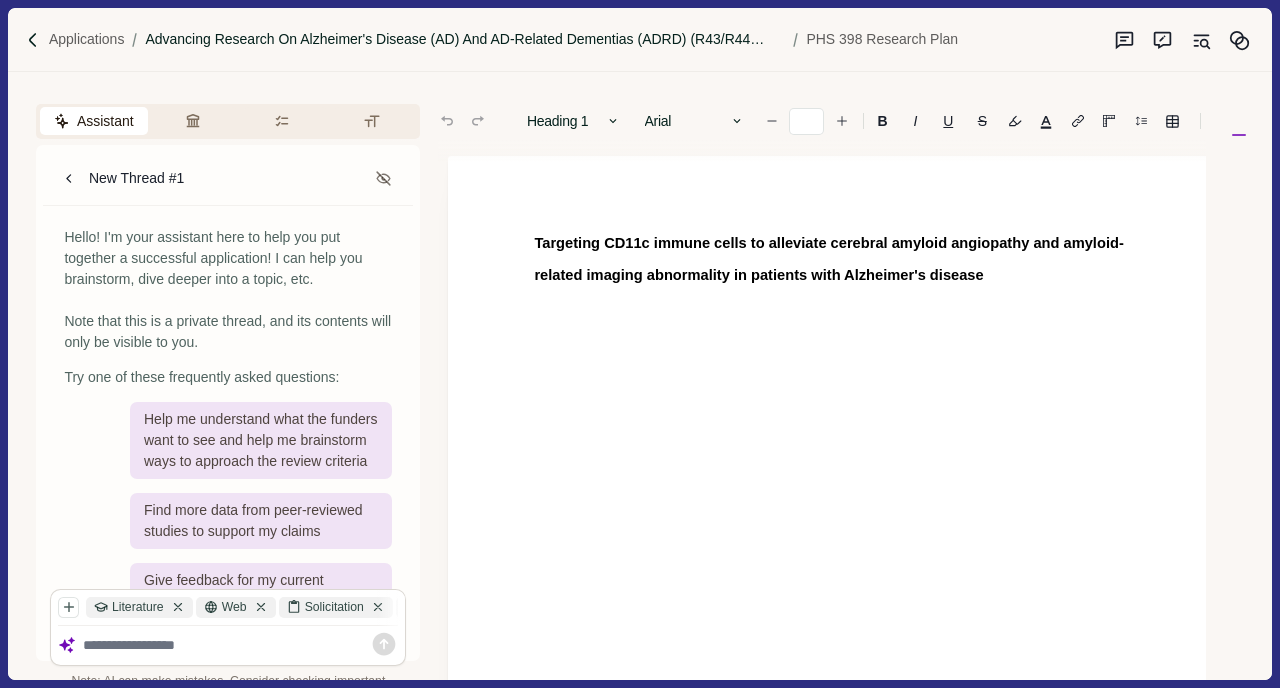 click on "Advancing Research on Alzheimer's Disease (AD) and AD-Related Dementias (ADRD) (R43/R44 Clinical Trial Optional) (PAS-22-196)" at bounding box center [465, 39] 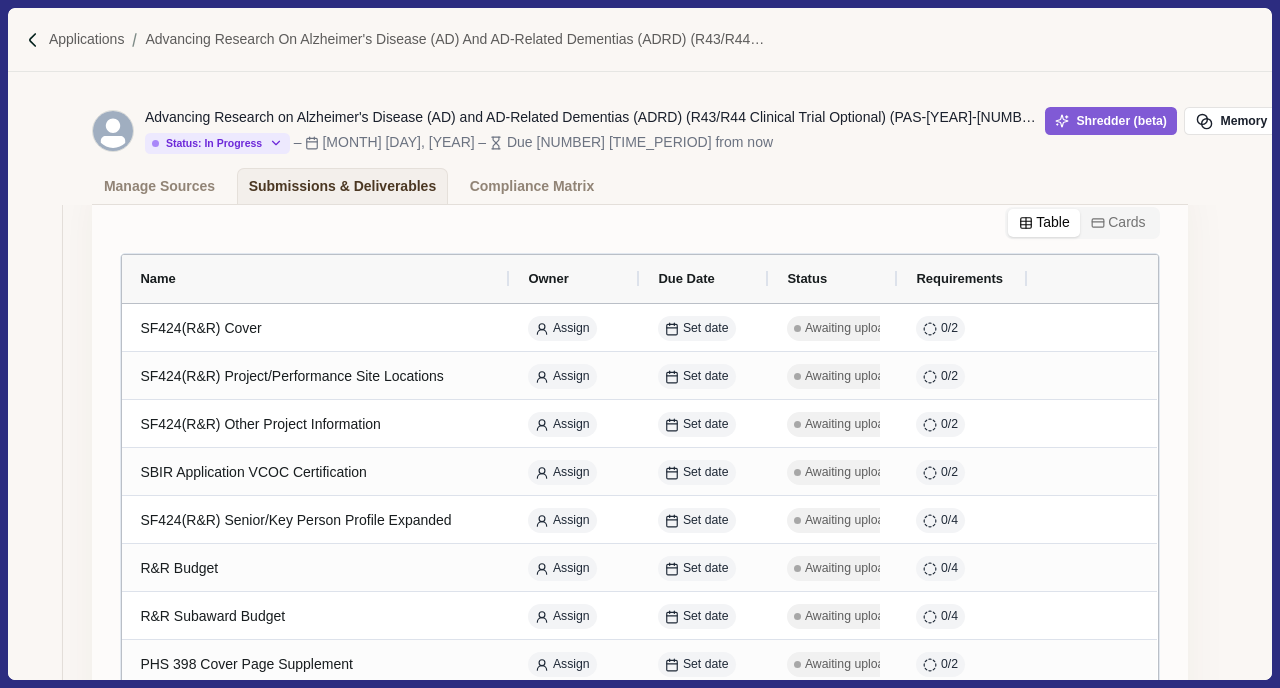 scroll, scrollTop: 538, scrollLeft: 0, axis: vertical 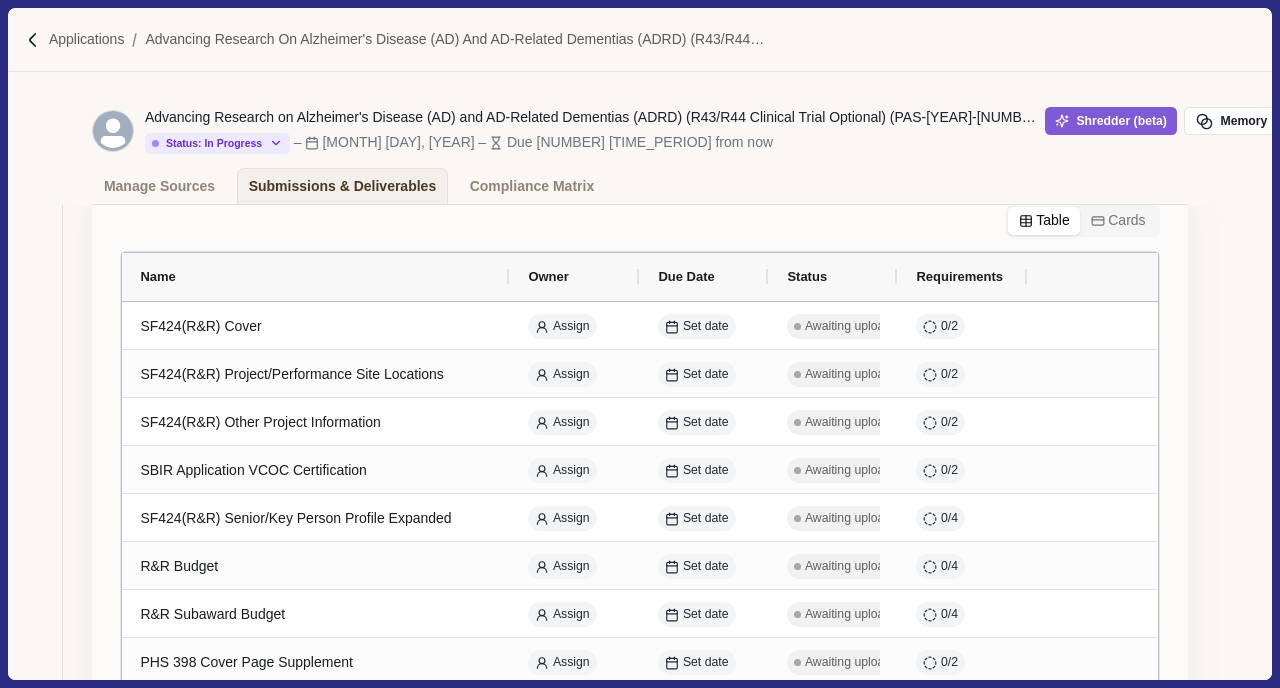click on "Cards" at bounding box center (1118, 221) 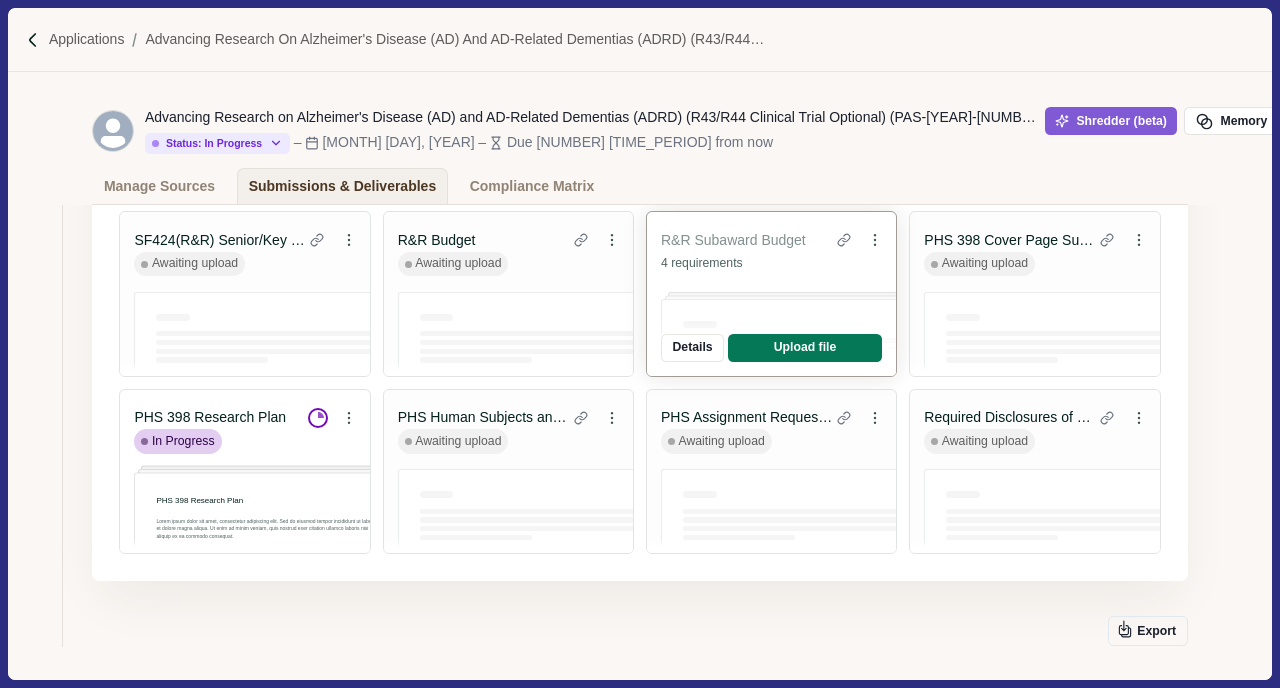 scroll, scrollTop: 760, scrollLeft: 0, axis: vertical 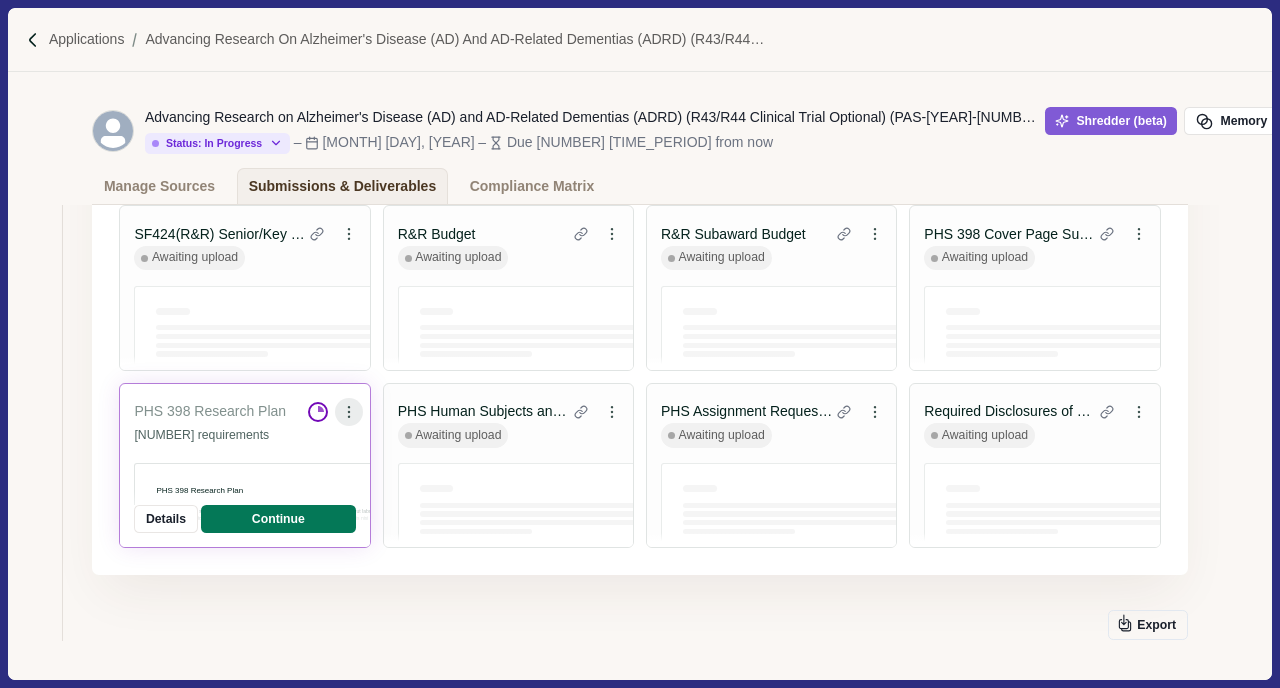 click 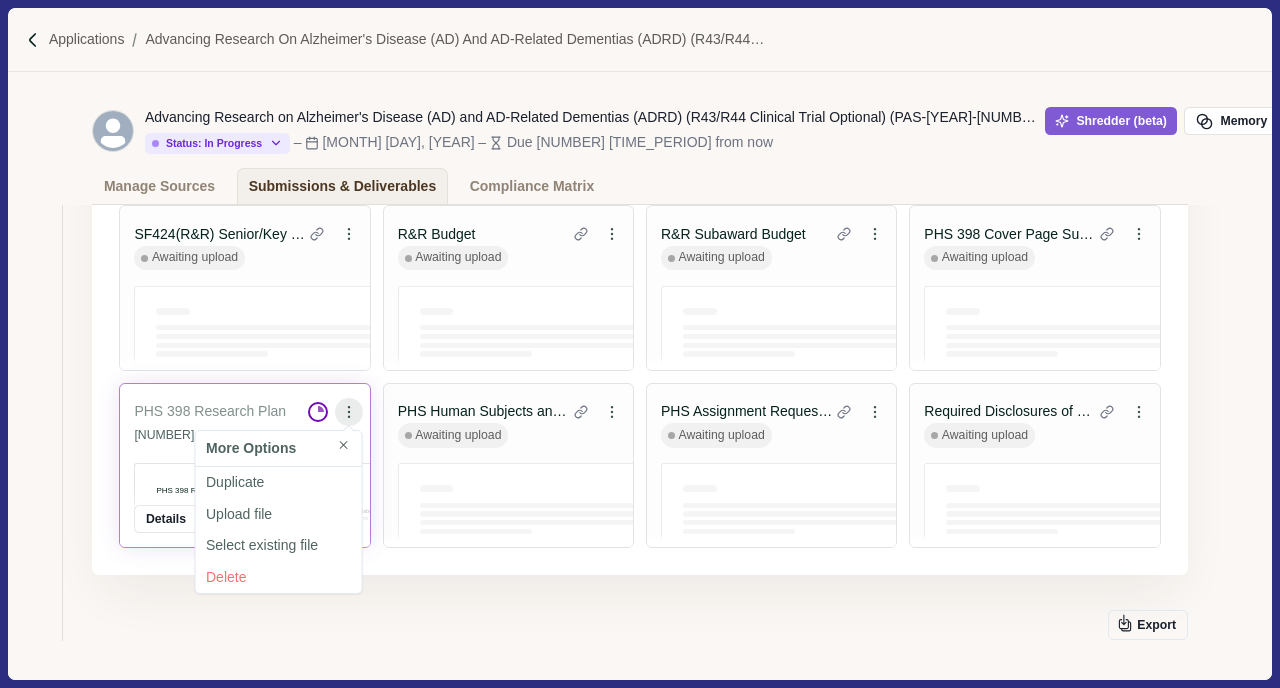 click at bounding box center [349, 412] 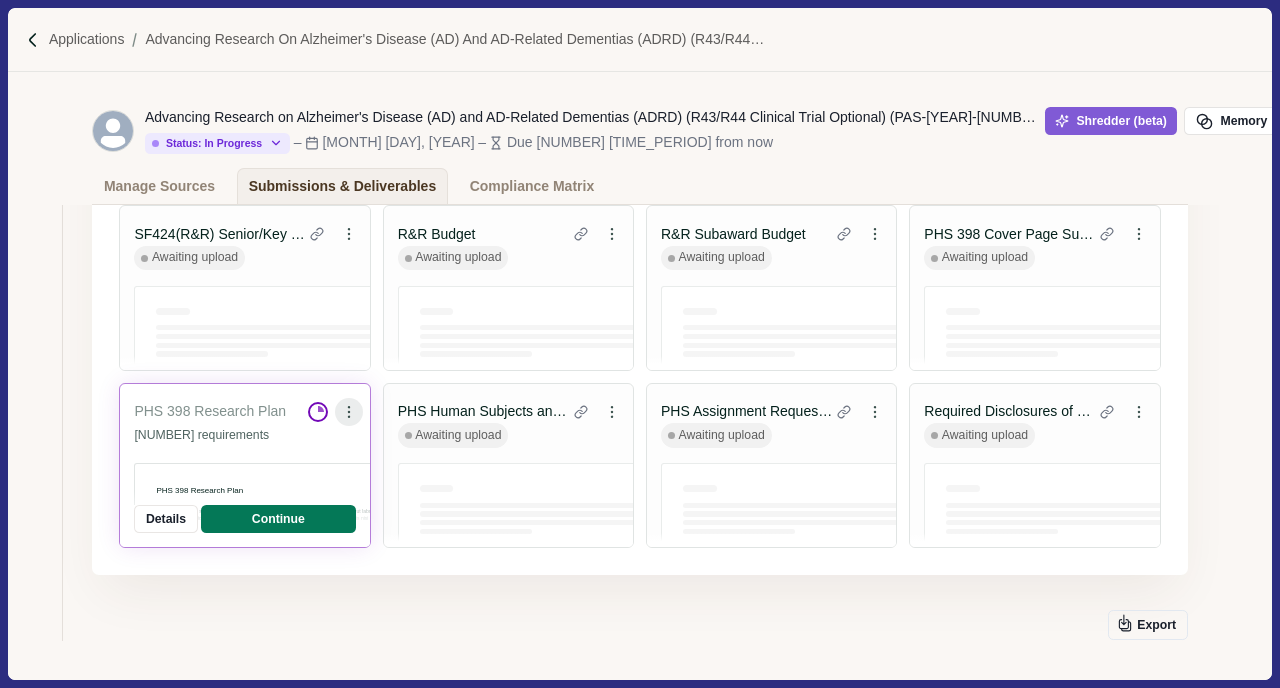 click at bounding box center (349, 412) 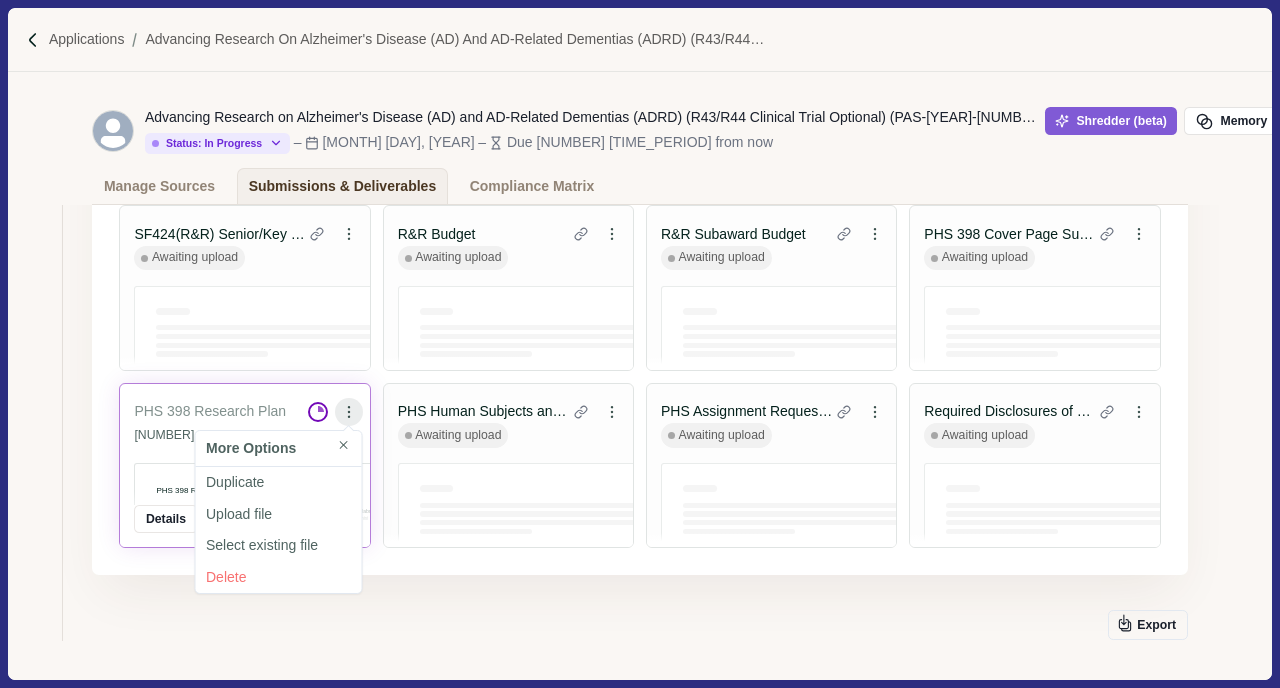 click at bounding box center [349, 412] 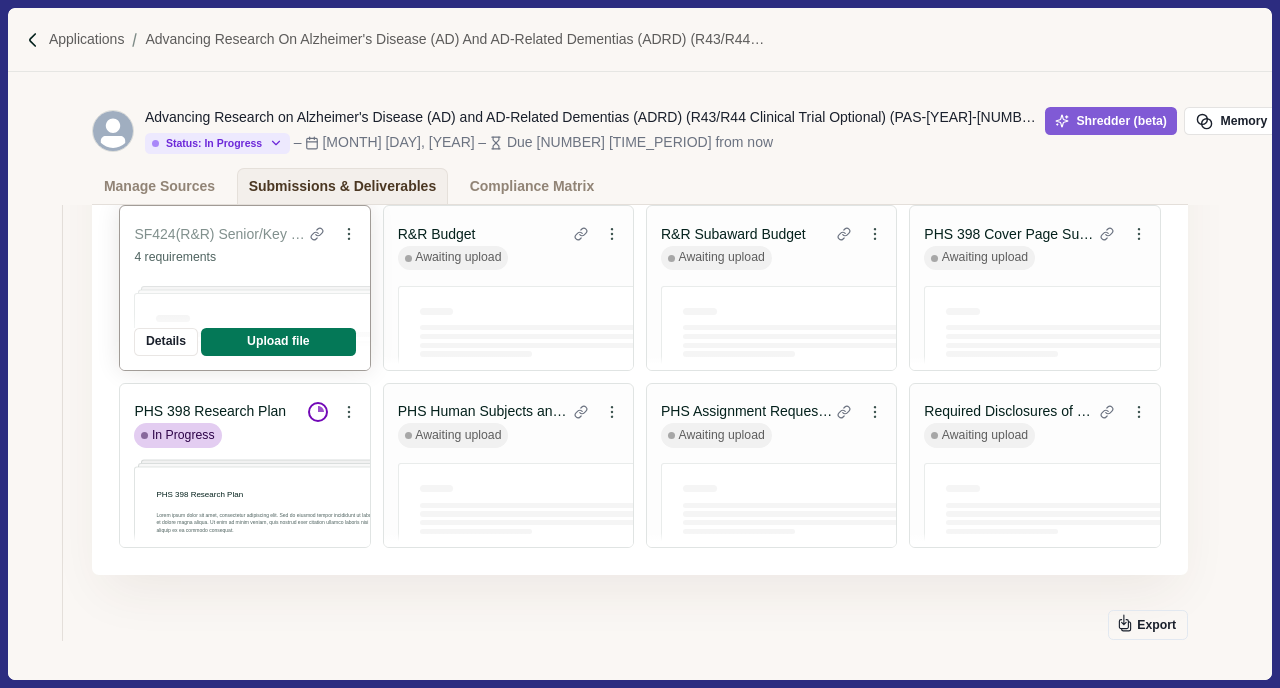 type 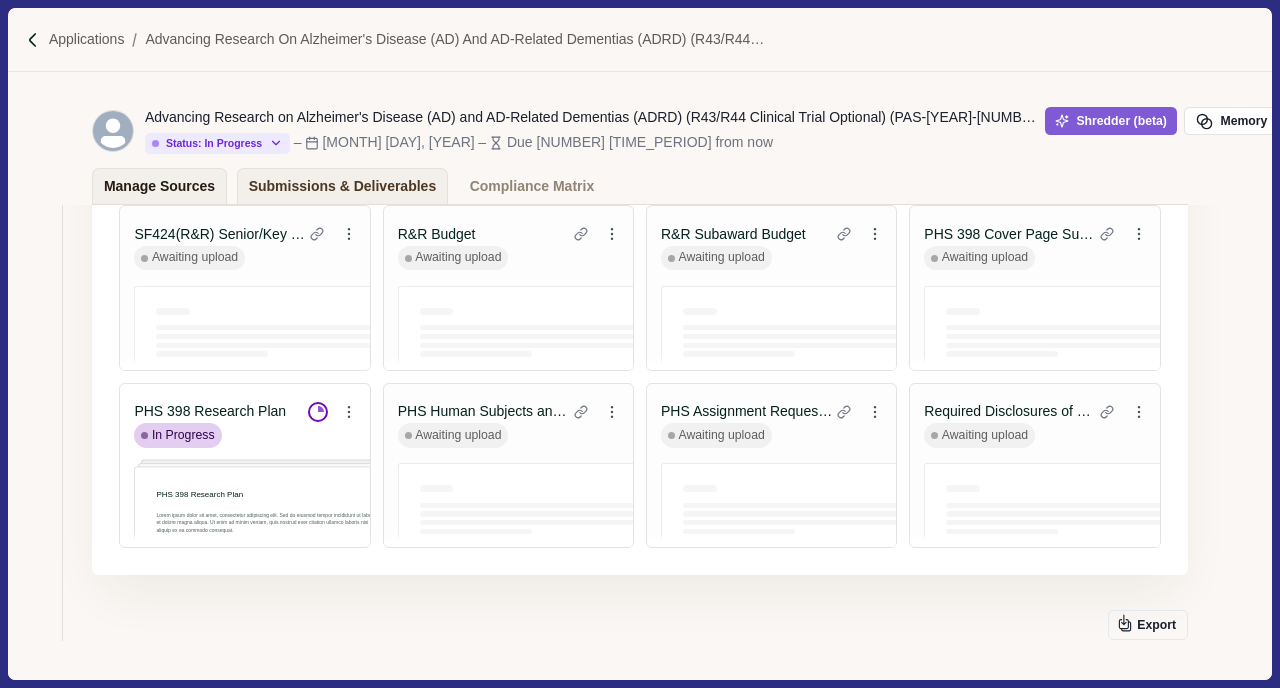 click on "Manage Sources" at bounding box center [159, 186] 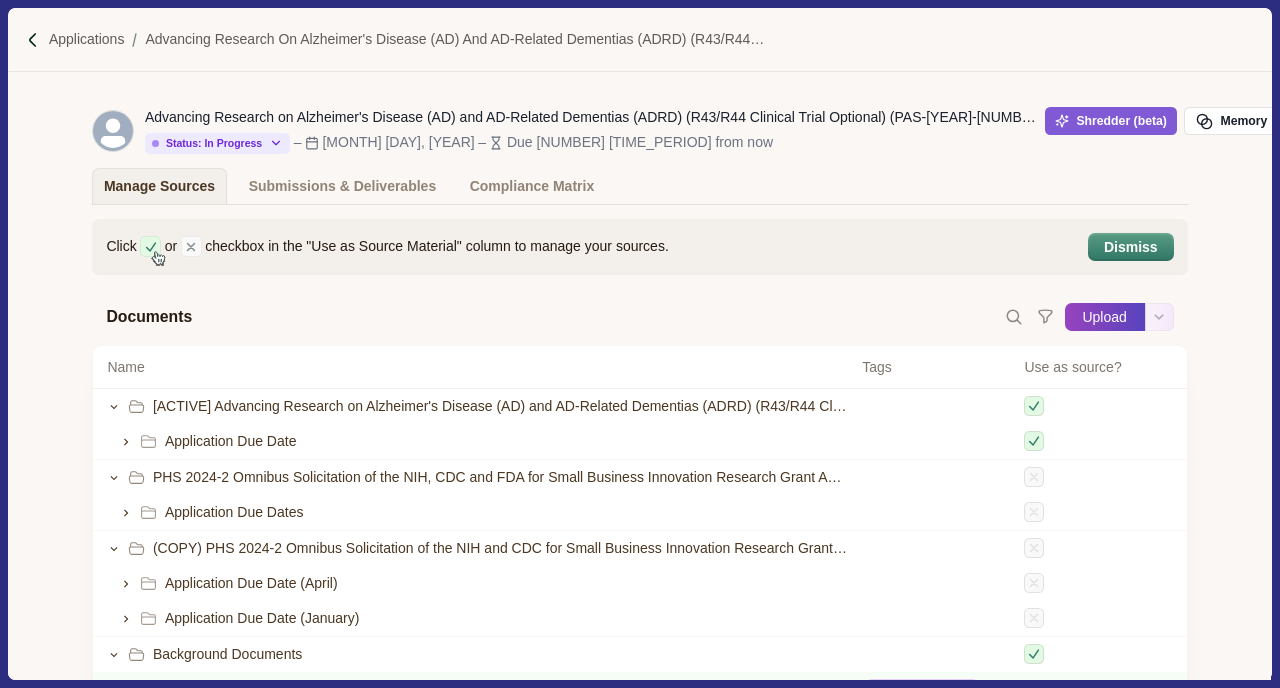 click on "Upload" at bounding box center (1105, 317) 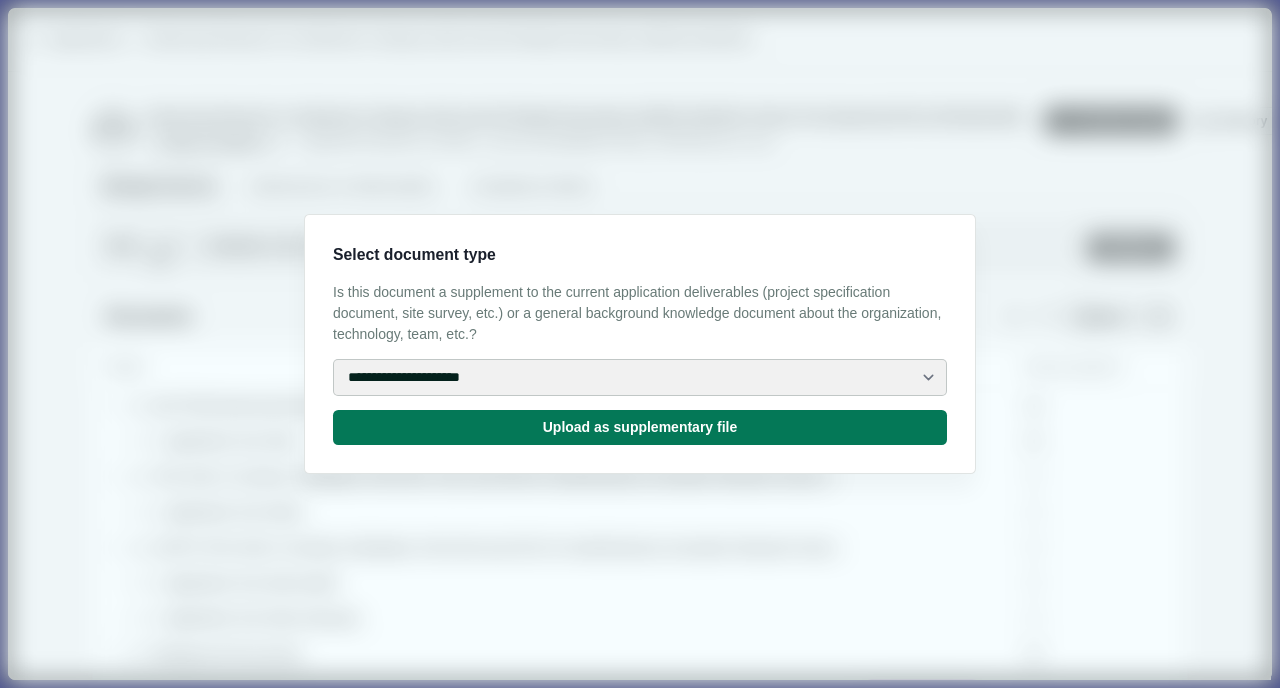 click on "**********" at bounding box center (640, 377) 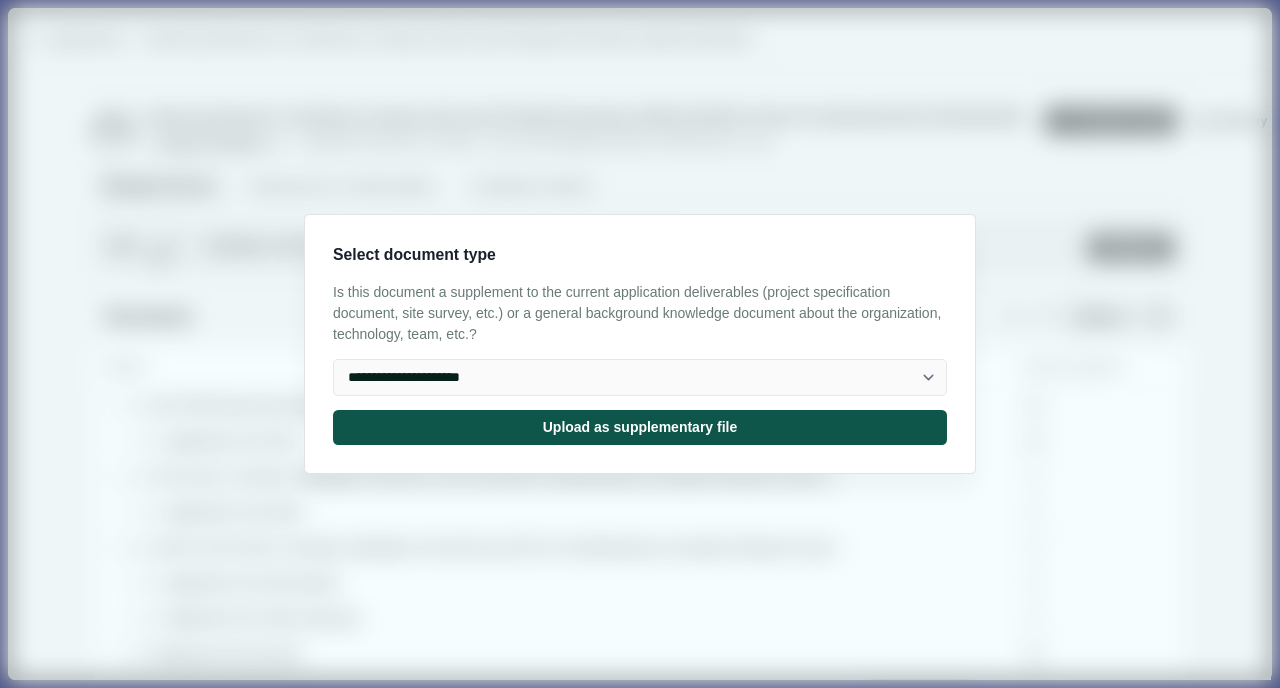 click on "Upload   as supplementary file" at bounding box center (640, 427) 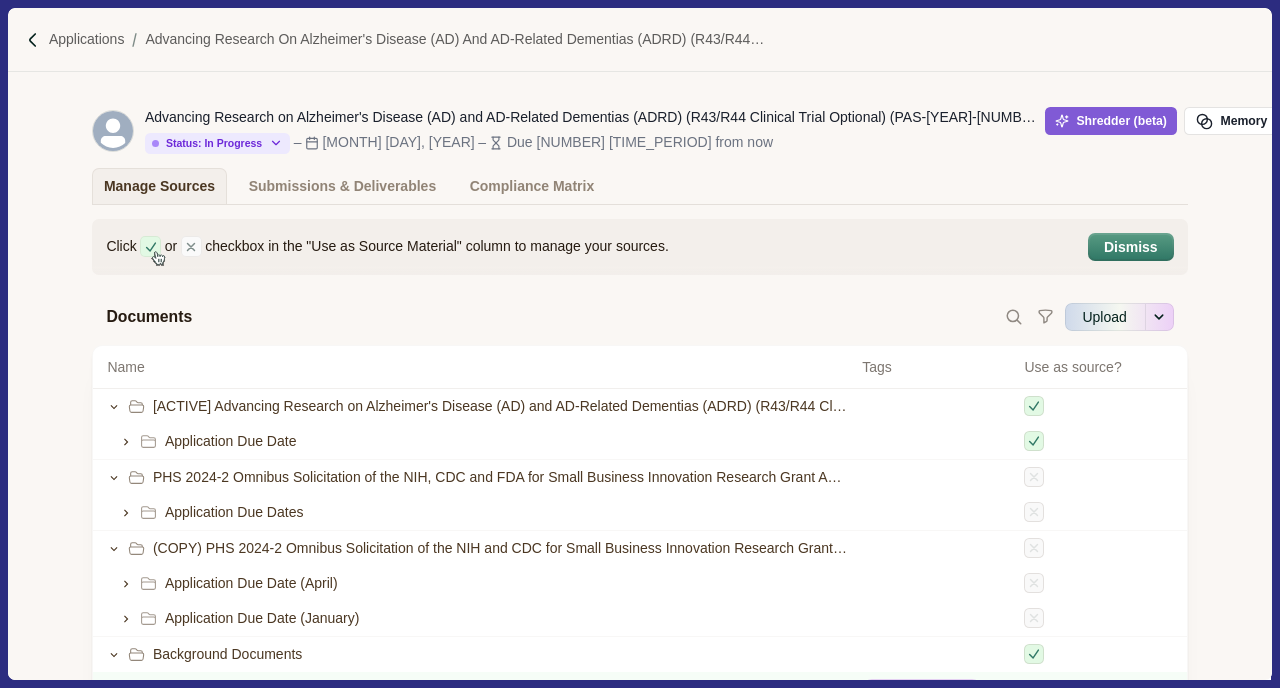 type on "**********" 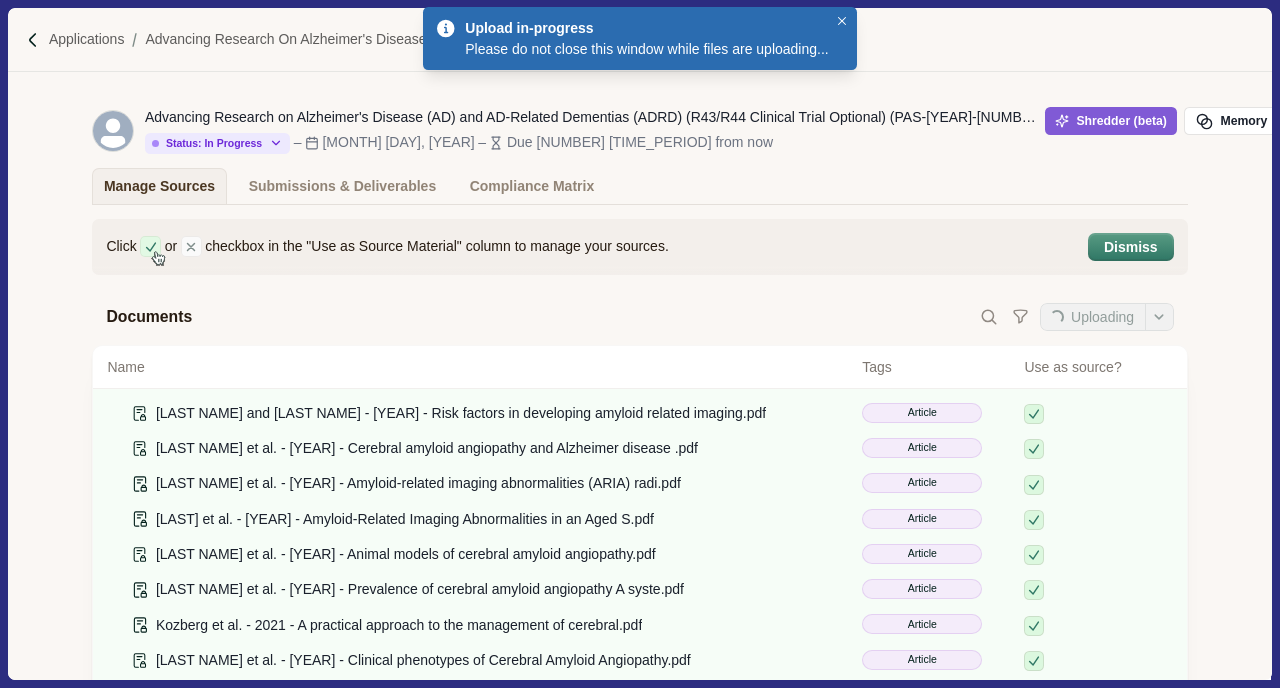 scroll, scrollTop: 587, scrollLeft: 0, axis: vertical 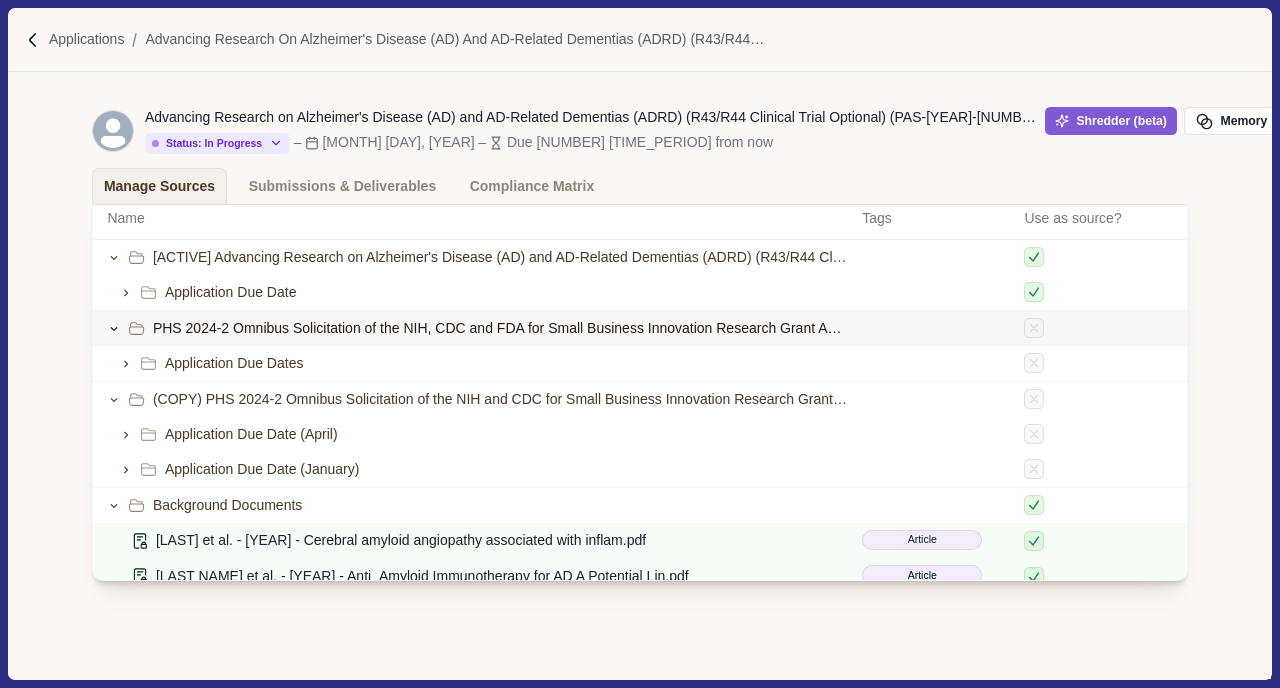click 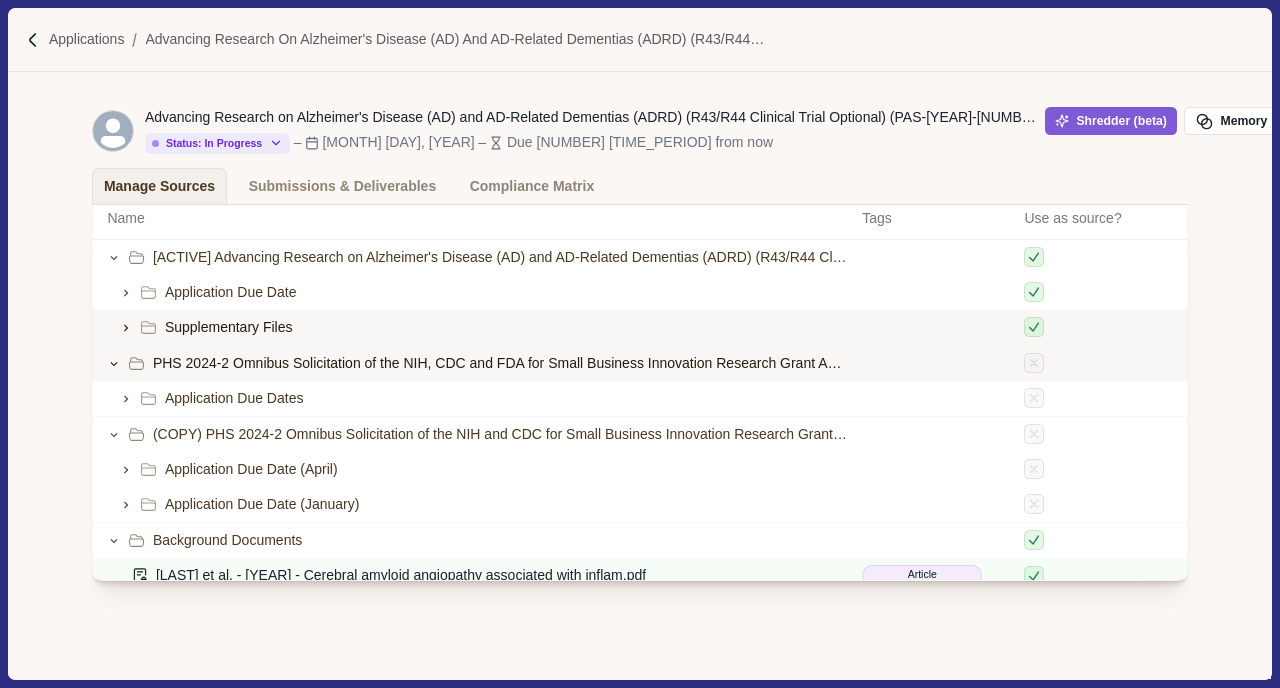 click 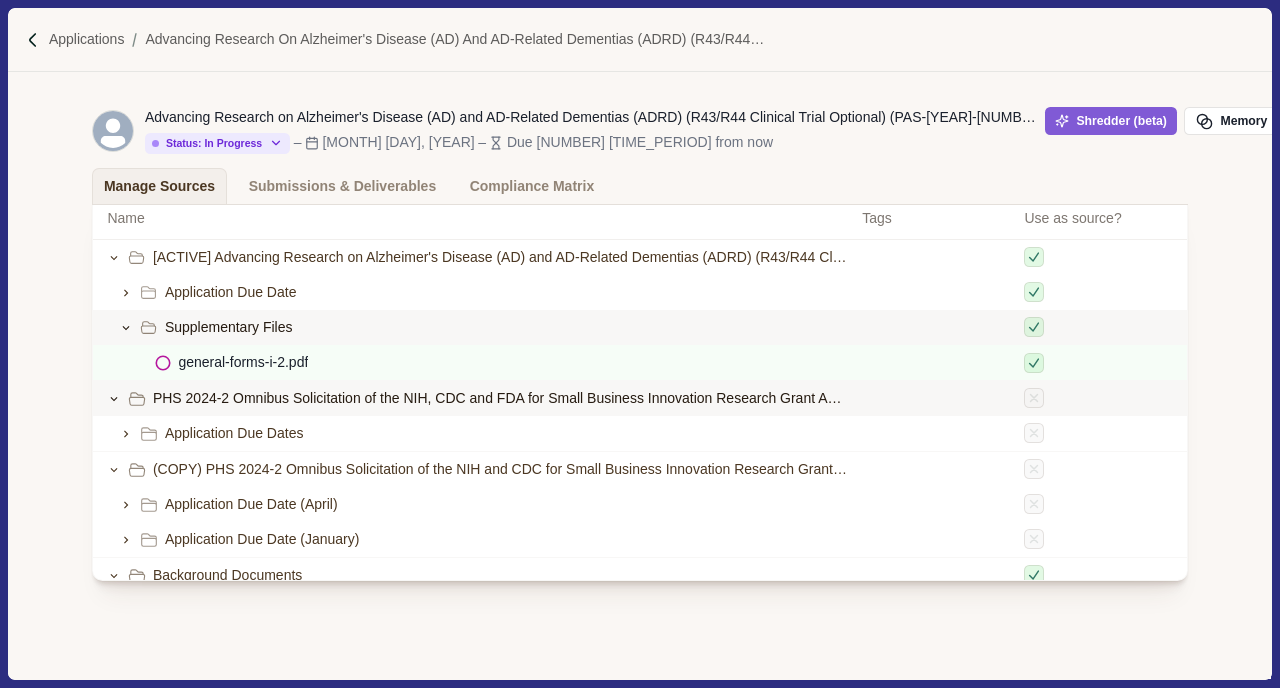 click 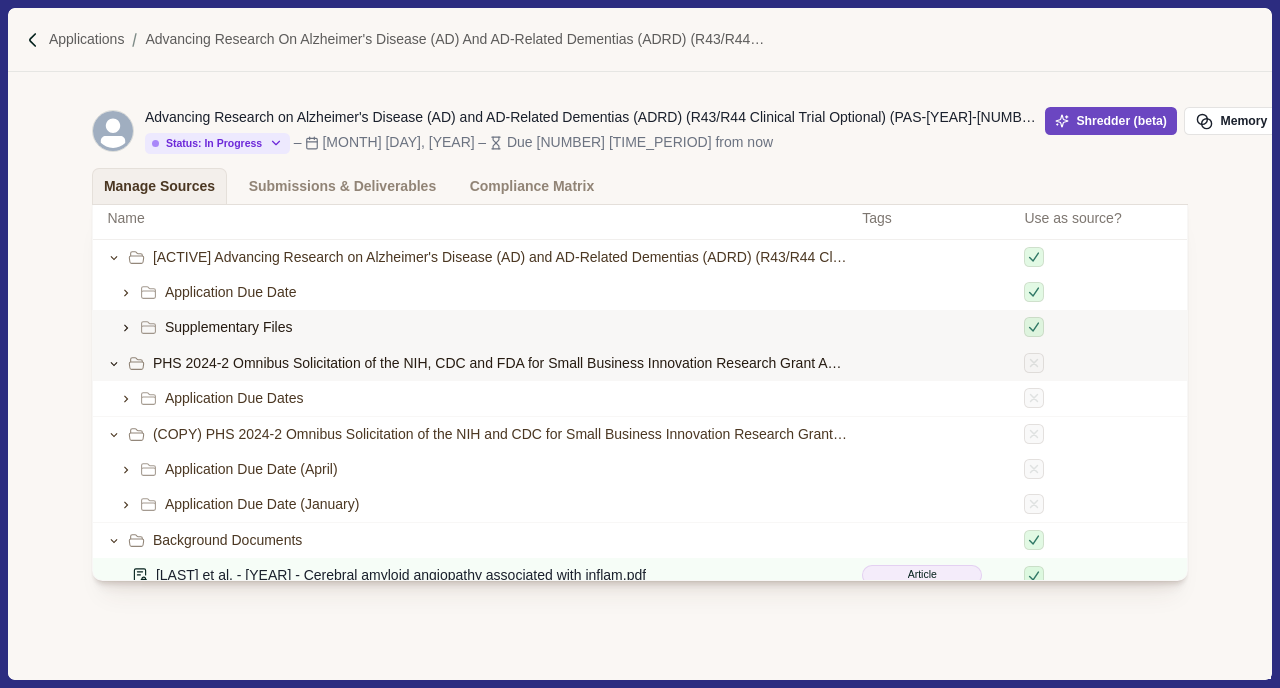click on "Shredder (beta)" at bounding box center [1111, 121] 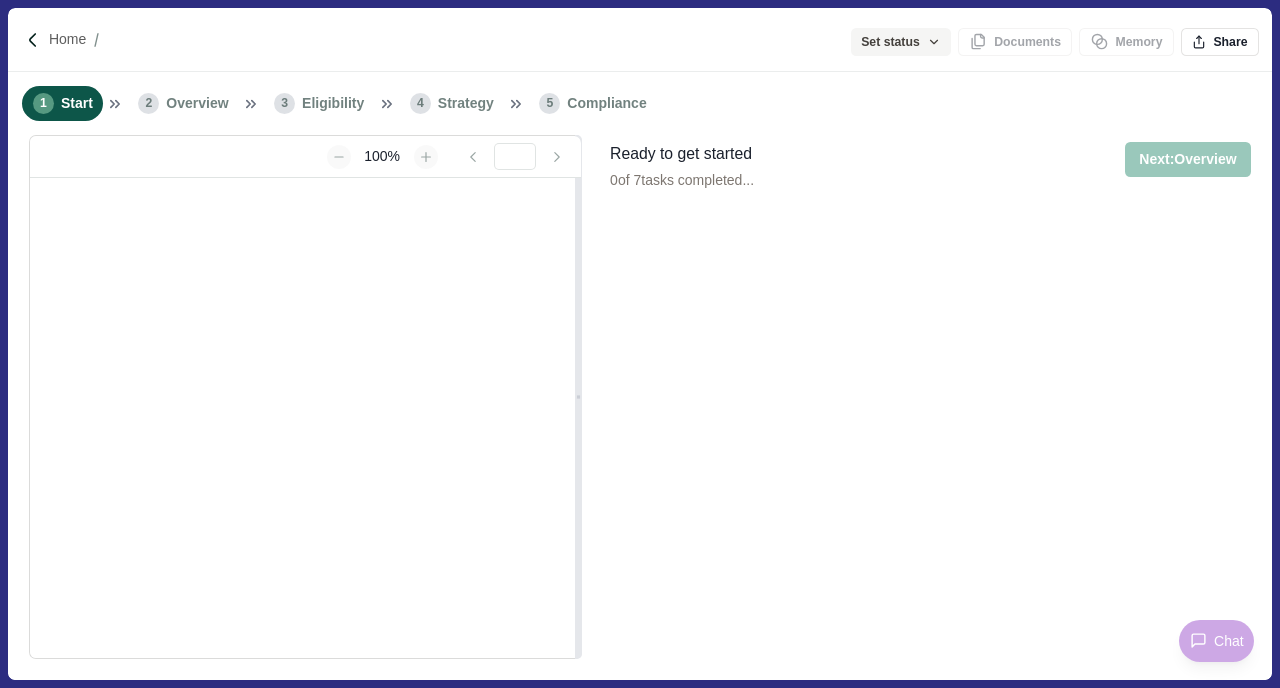 scroll, scrollTop: 0, scrollLeft: 0, axis: both 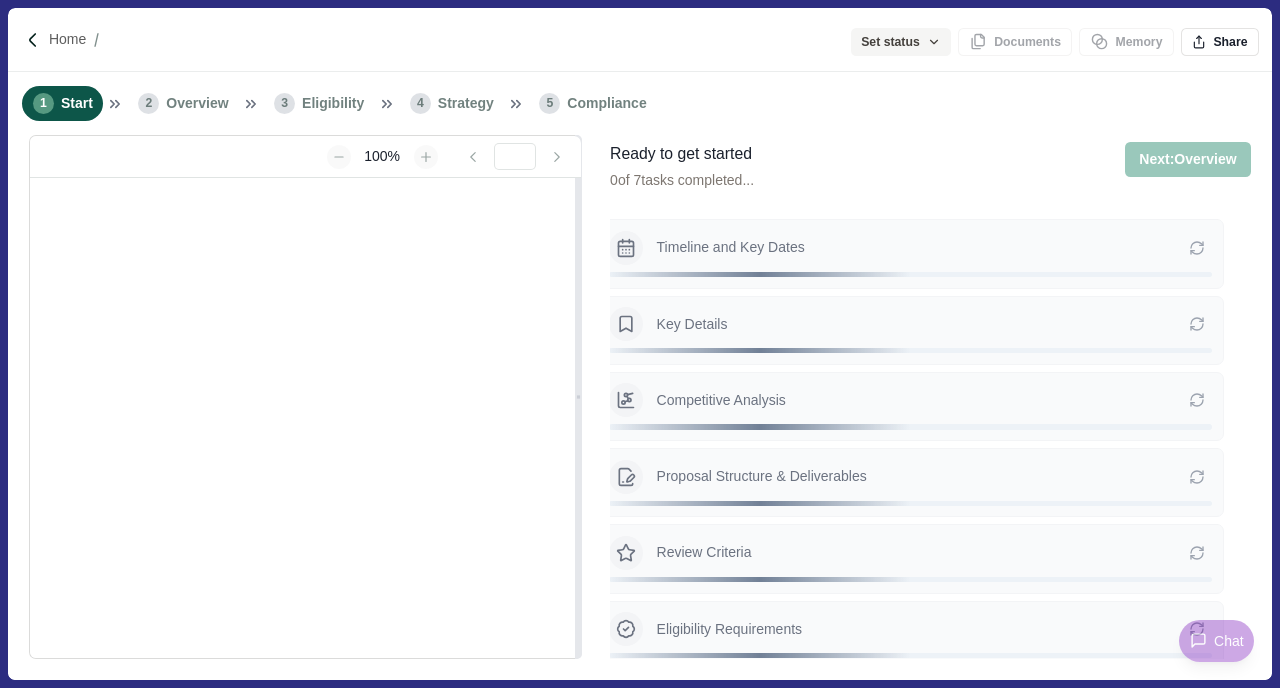 type on "**********" 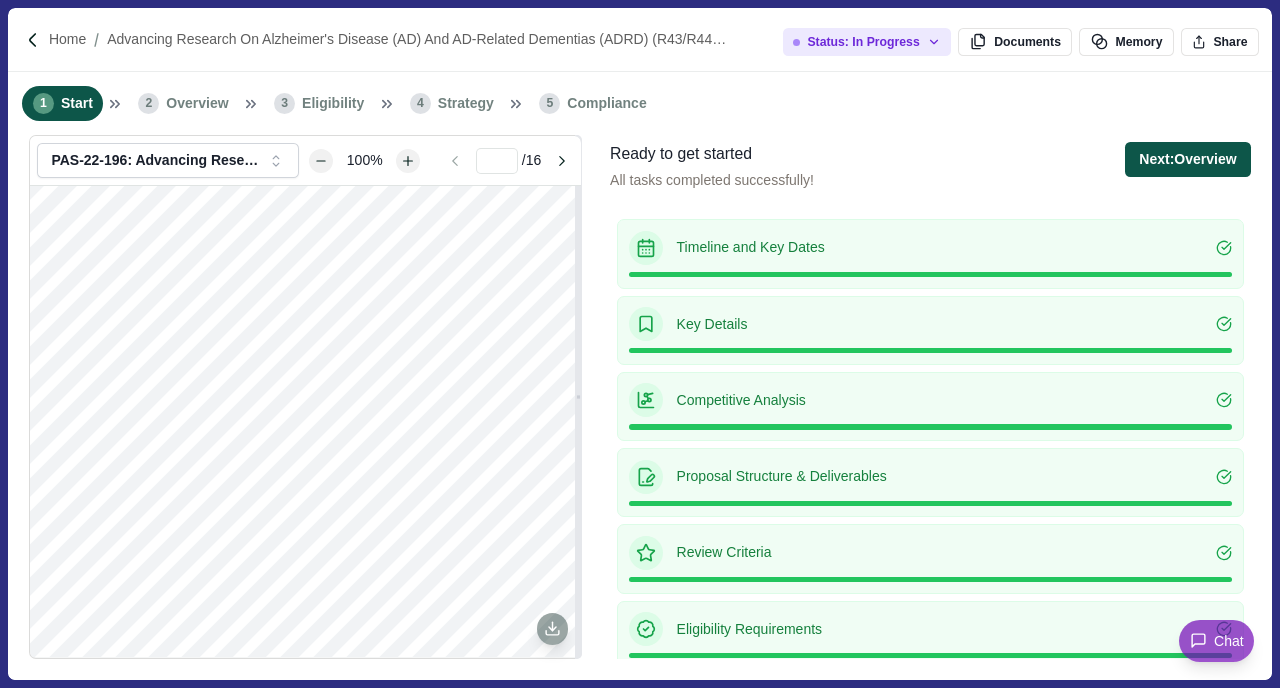 click on "Next:  Overview" at bounding box center (1187, 159) 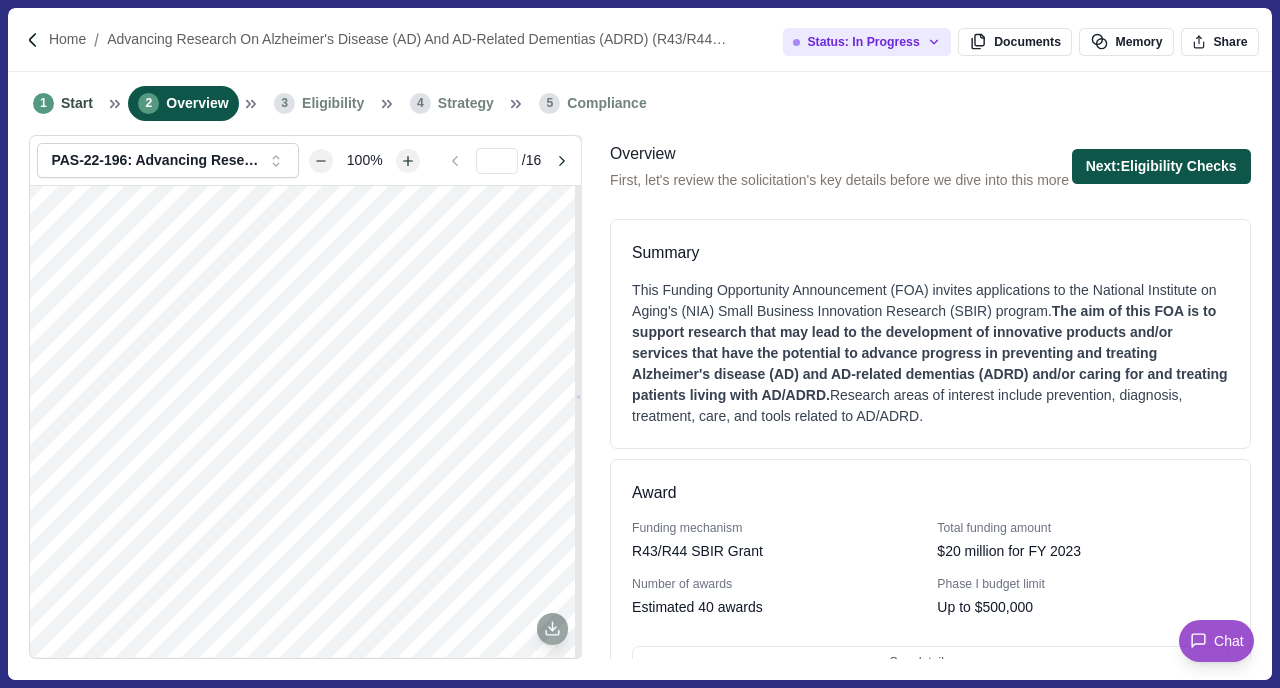 click on "Next:  Eligibility Checks" at bounding box center (1161, 166) 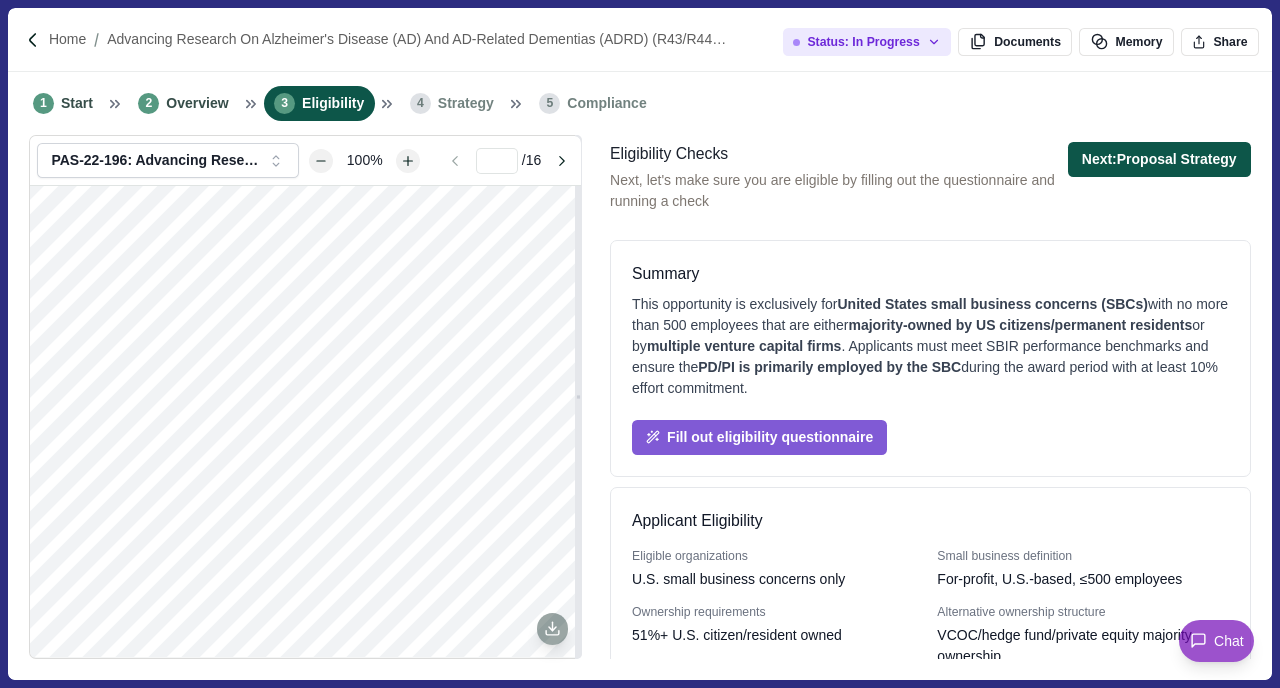 click on "Next:  Proposal Strategy" at bounding box center [1159, 159] 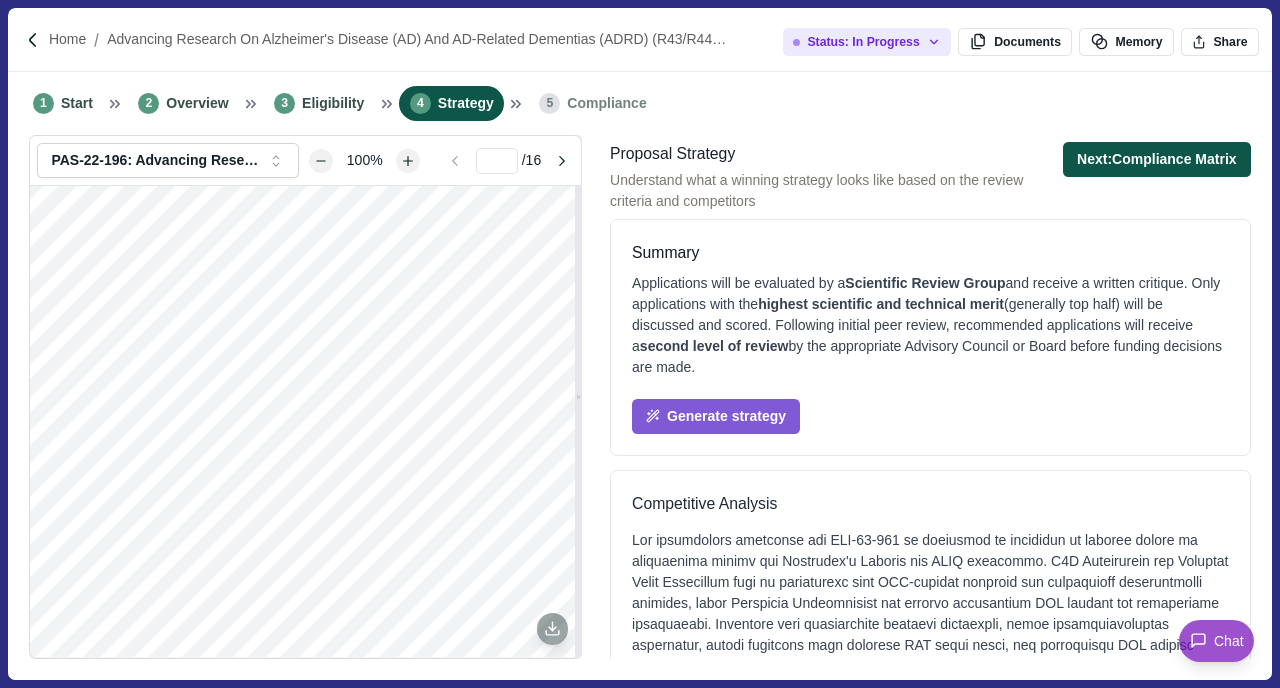 click on "Next:  Compliance Matrix" at bounding box center [1157, 159] 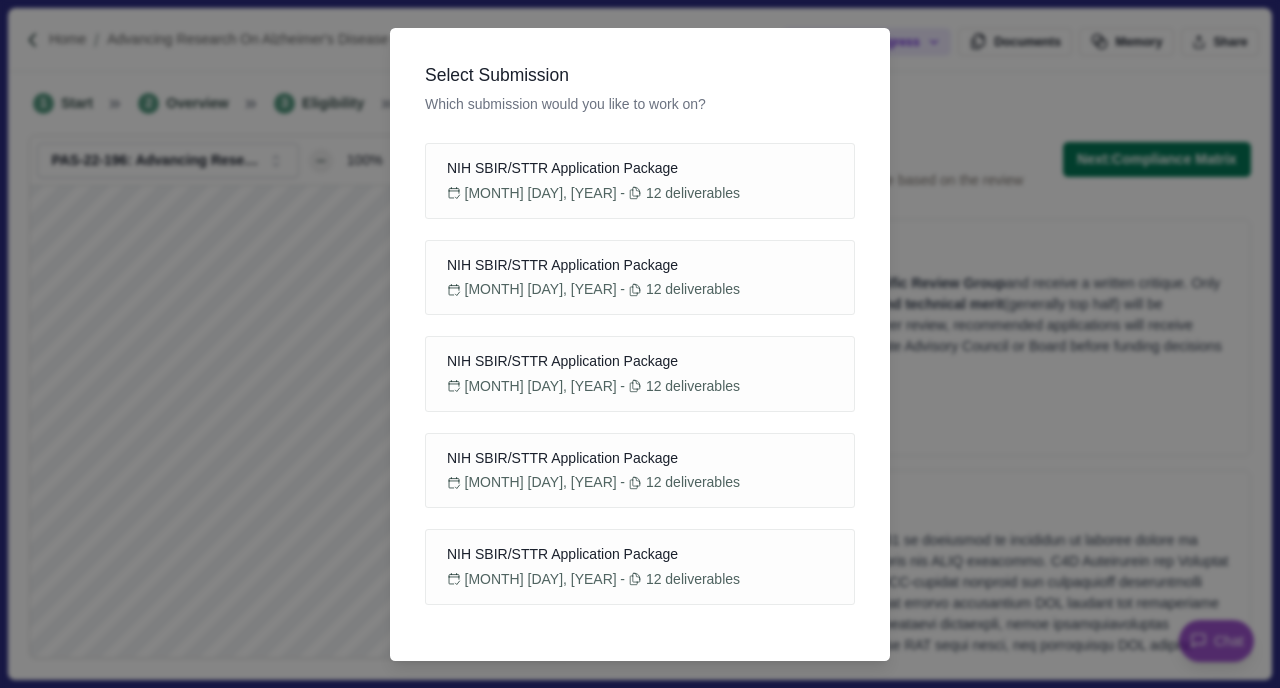 click on "Select Submission Which submission would you like to work on? NIH SBIR/STTR Application Package January 05, 2023 -  12 deliverables Select NIH SBIR/STTR Application Package April 05, 2023 -  12 deliverables Select NIH SBIR/STTR Application Package September 05, 2023 -  12 deliverables Select NIH SBIR/STTR Application Package January 05, 2024 -  12 deliverables Select NIH SBIR/STTR Application Package September 05, 2025 -  12 deliverables Select" at bounding box center (640, 344) 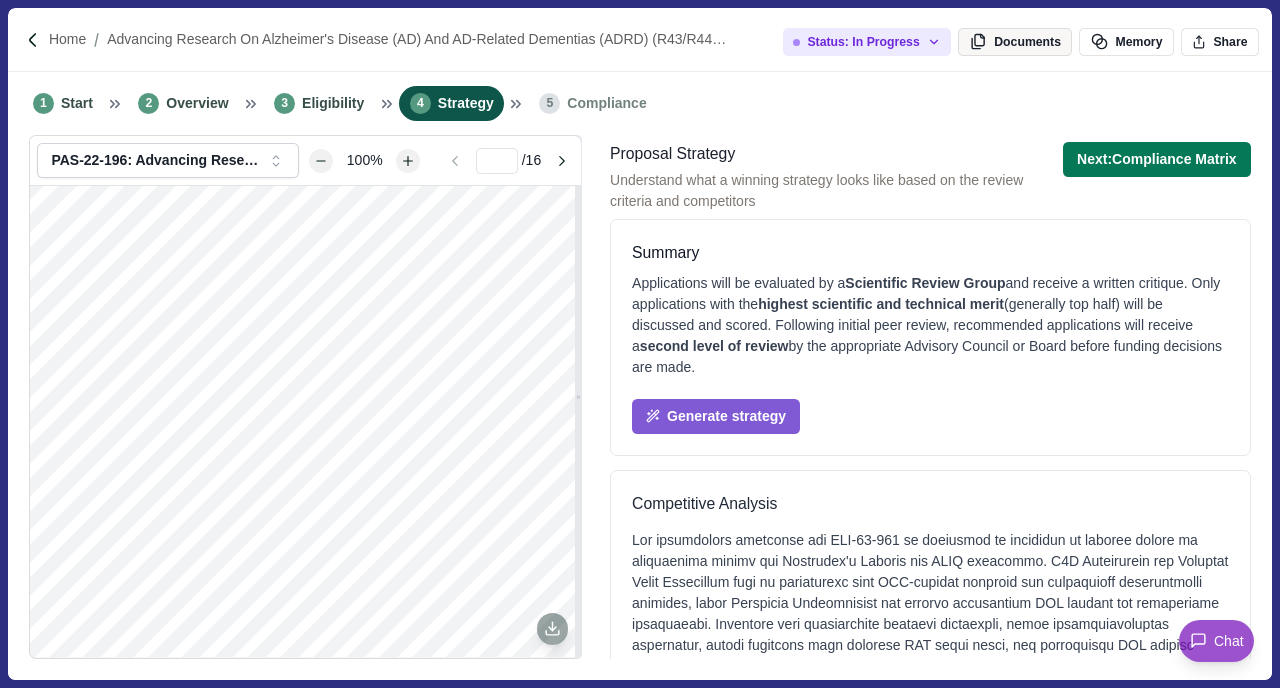 click on "Documents" at bounding box center [1015, 42] 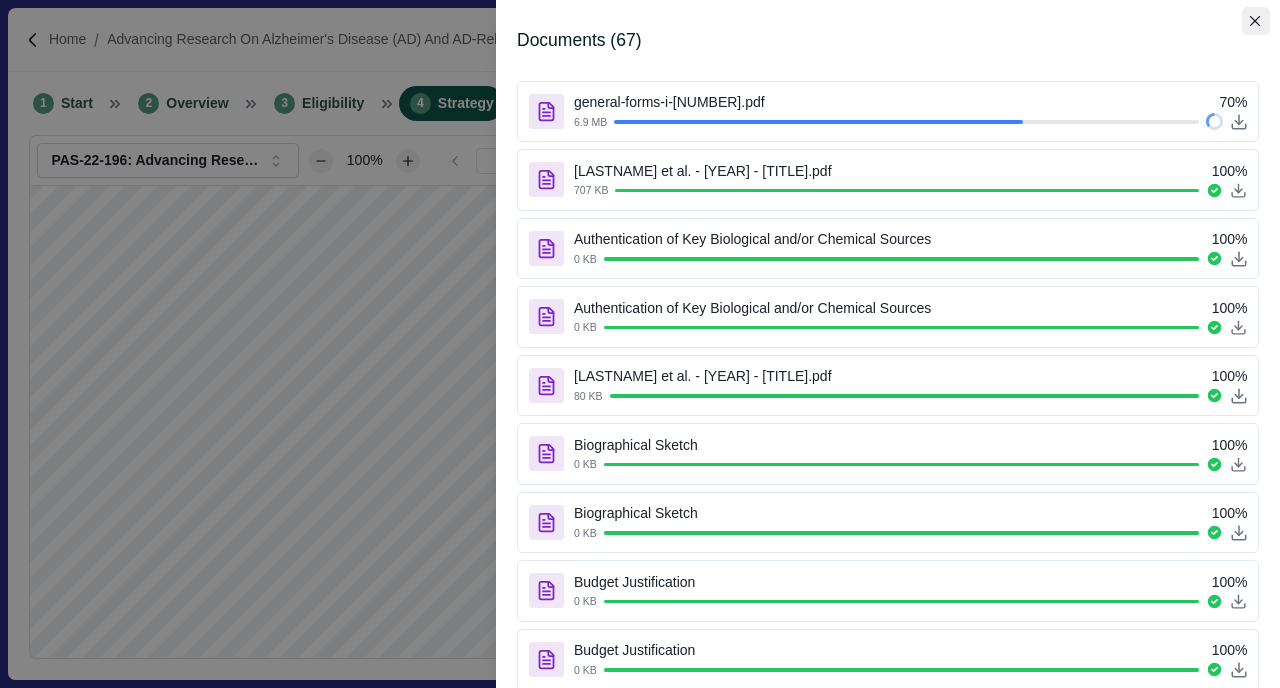 click 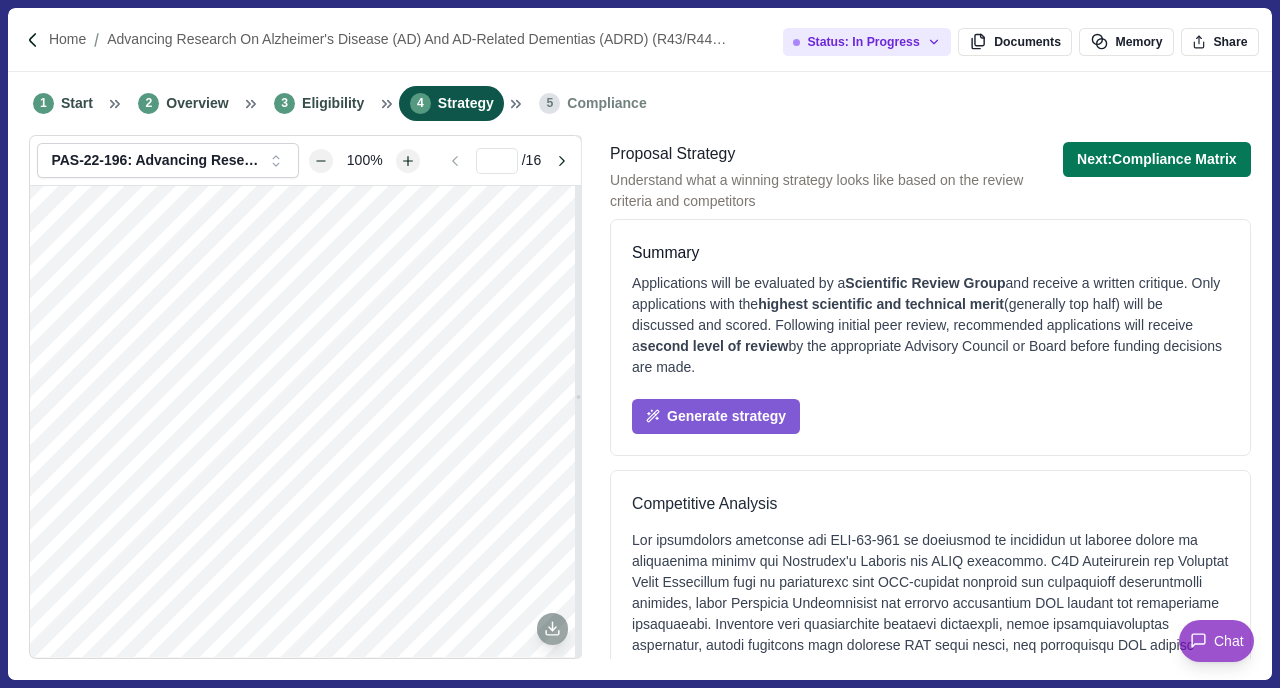 click on "Compliance" at bounding box center [606, 103] 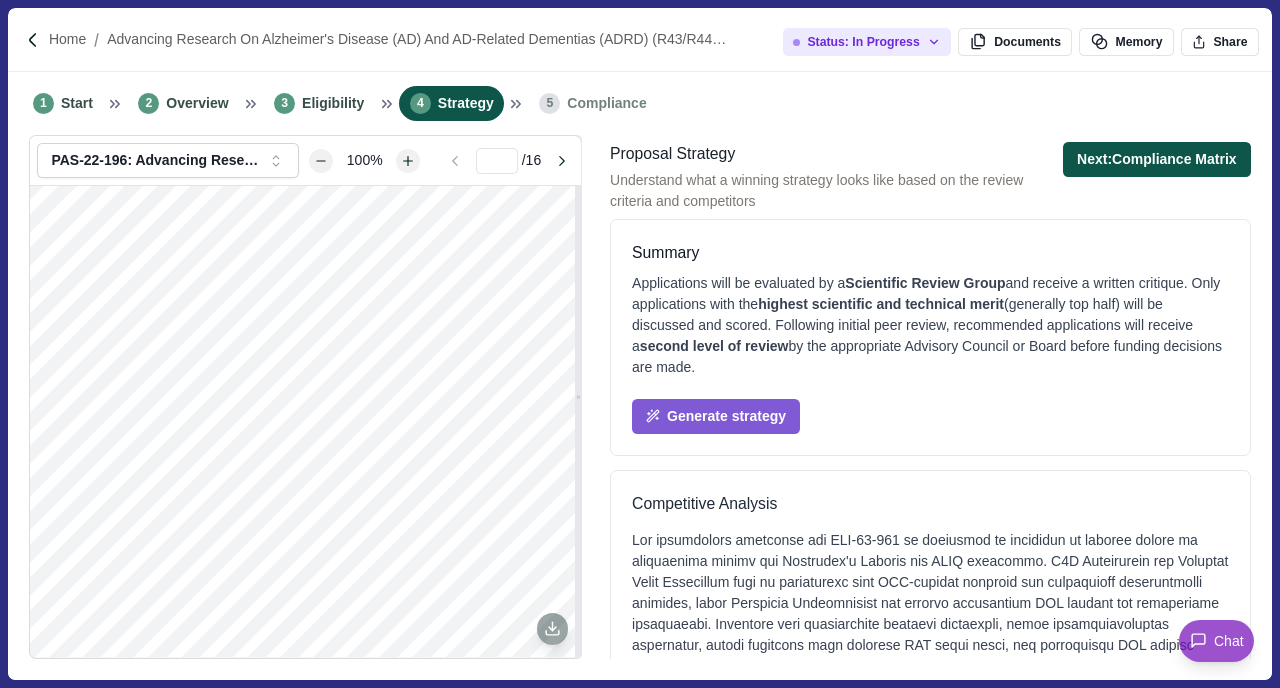 click on "Next:  Compliance Matrix" at bounding box center [1157, 159] 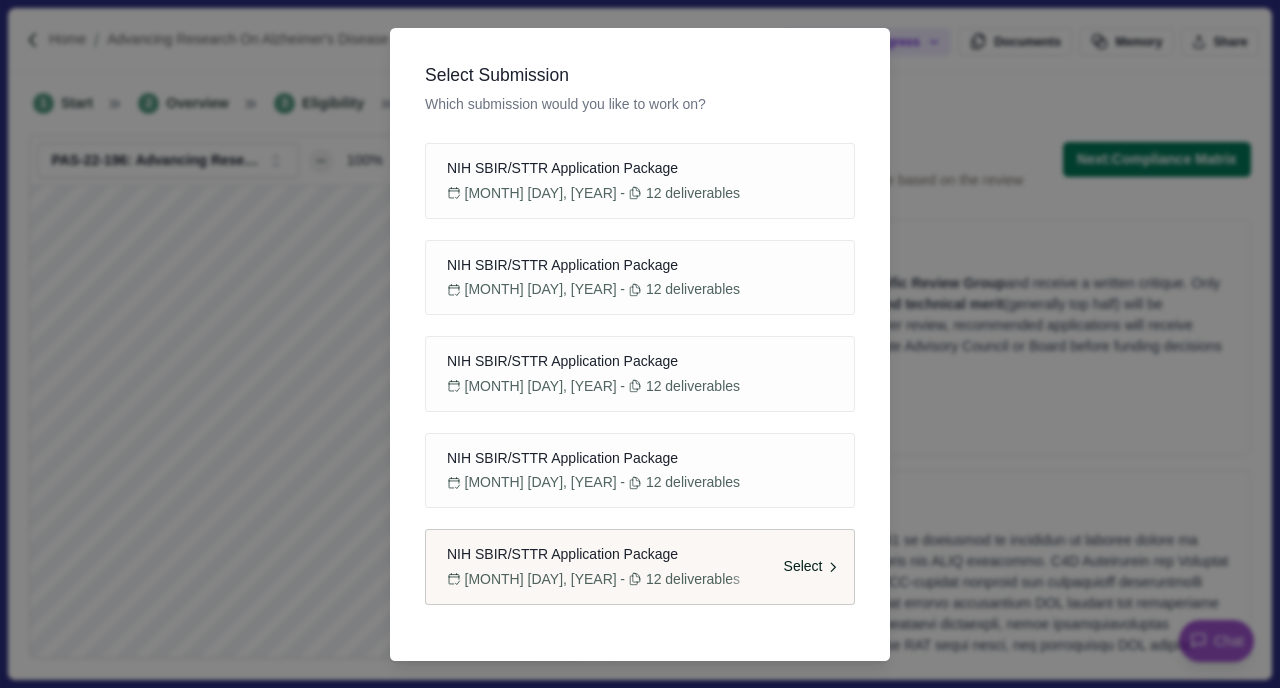 click on "NIH SBIR/STTR Application Package" at bounding box center [562, 554] 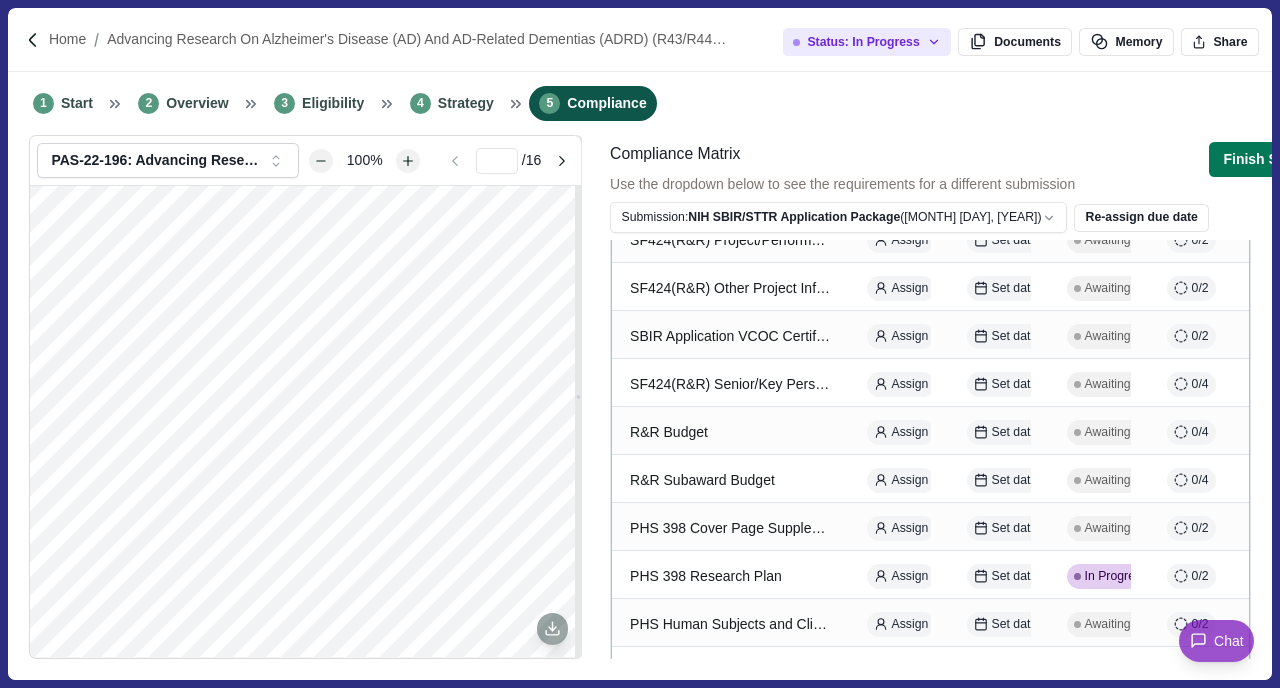 scroll, scrollTop: 409, scrollLeft: 0, axis: vertical 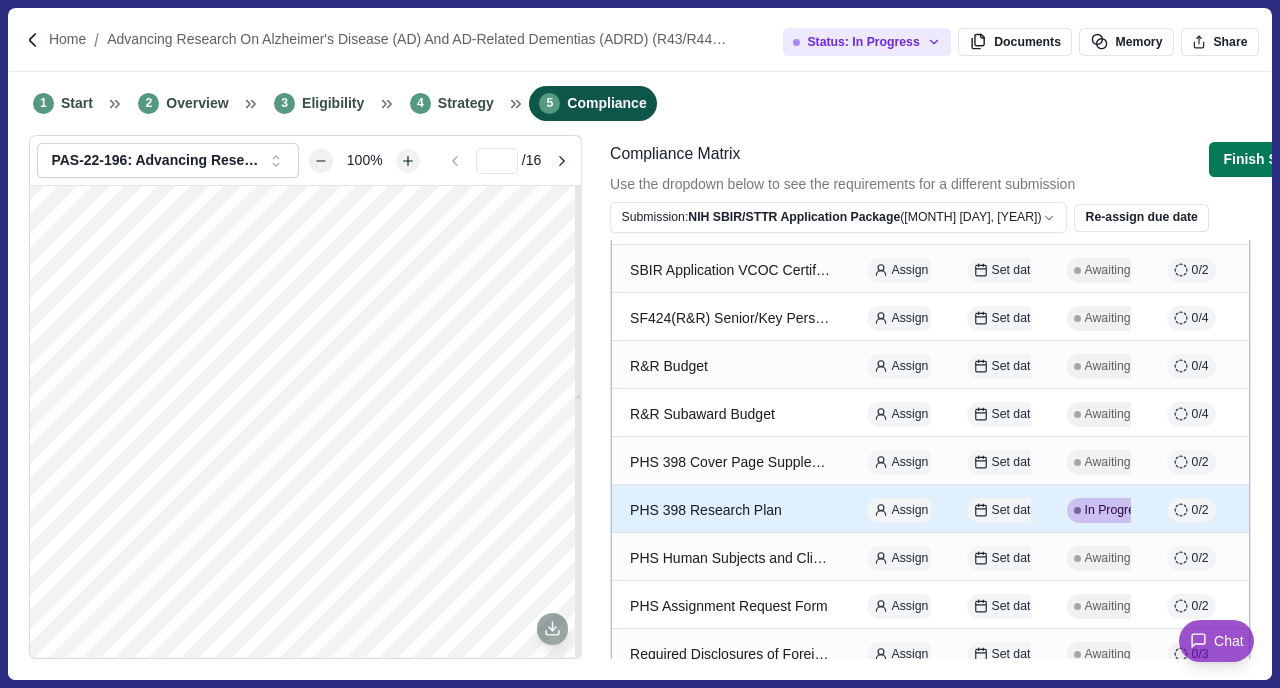 click on "PHS 398 Research Plan" at bounding box center [730, 510] 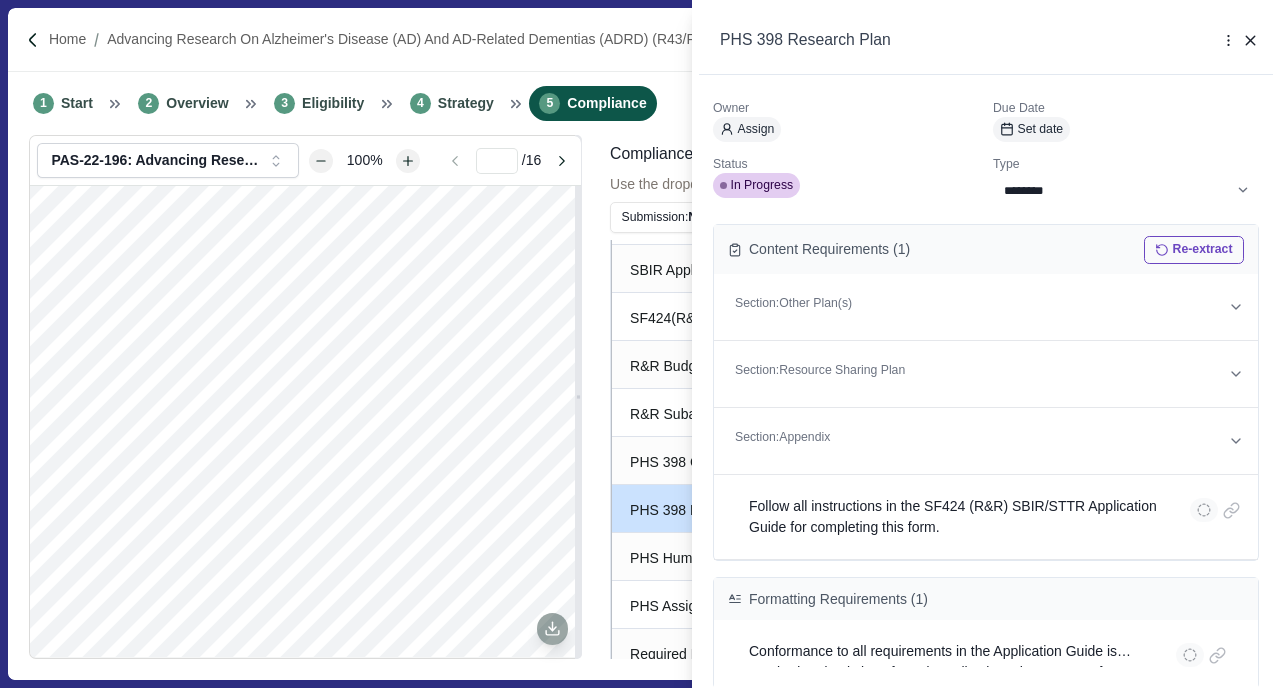 scroll, scrollTop: 26, scrollLeft: 0, axis: vertical 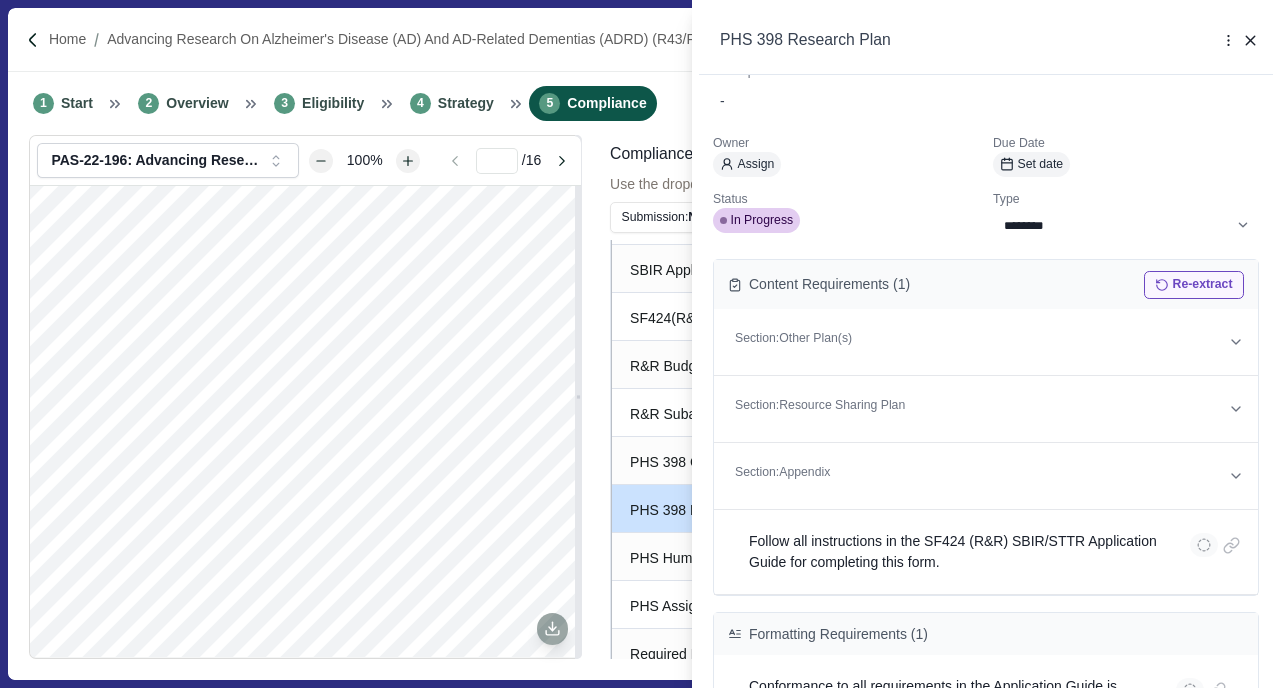 click on "Re-extract" at bounding box center [1194, 285] 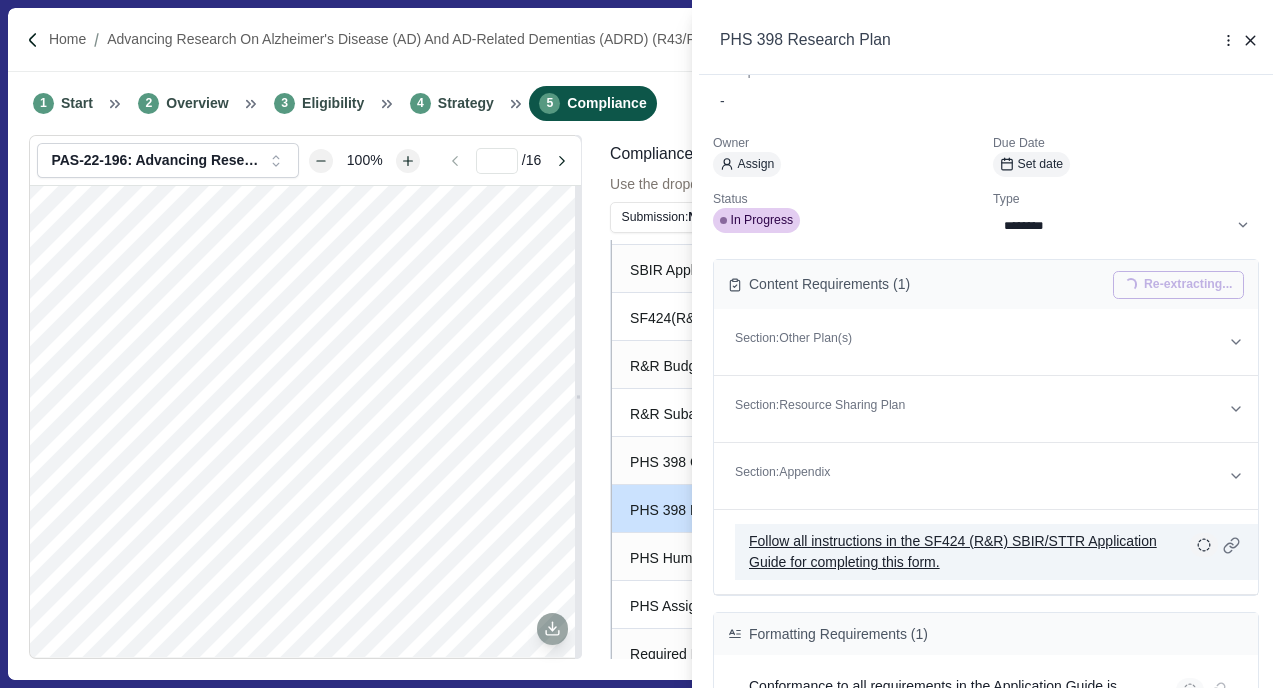click on "Follow all instructions in the SF424 (R&R) SBIR/STTR Application Guide for completing this form." at bounding box center [962, 552] 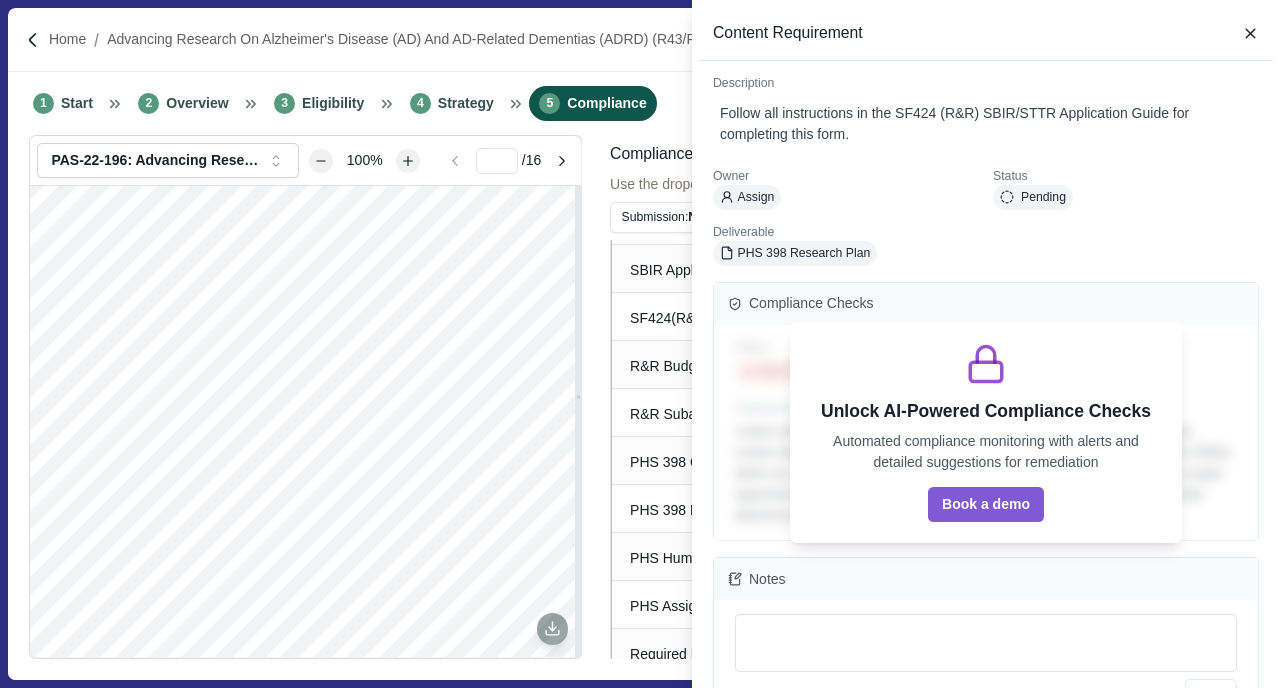 click on "Deliverable PHS 398 Research Plan" at bounding box center [846, 245] 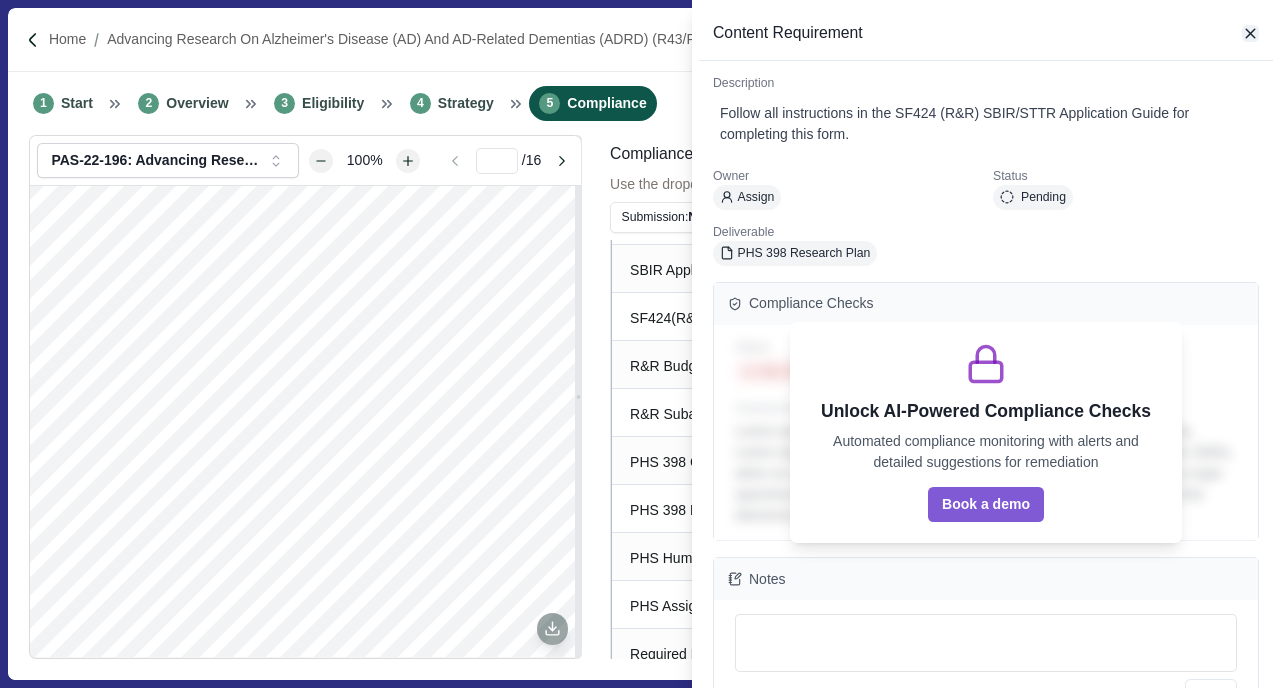 click 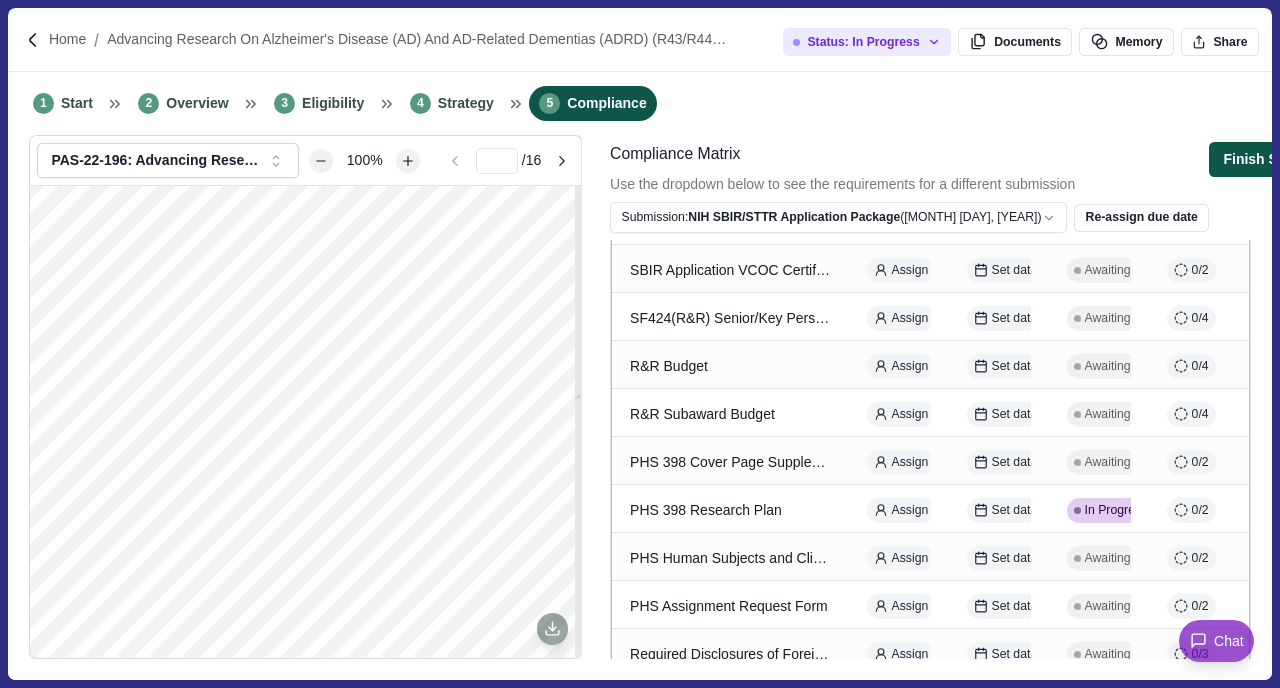 click on "Finish Setup" at bounding box center [1265, 159] 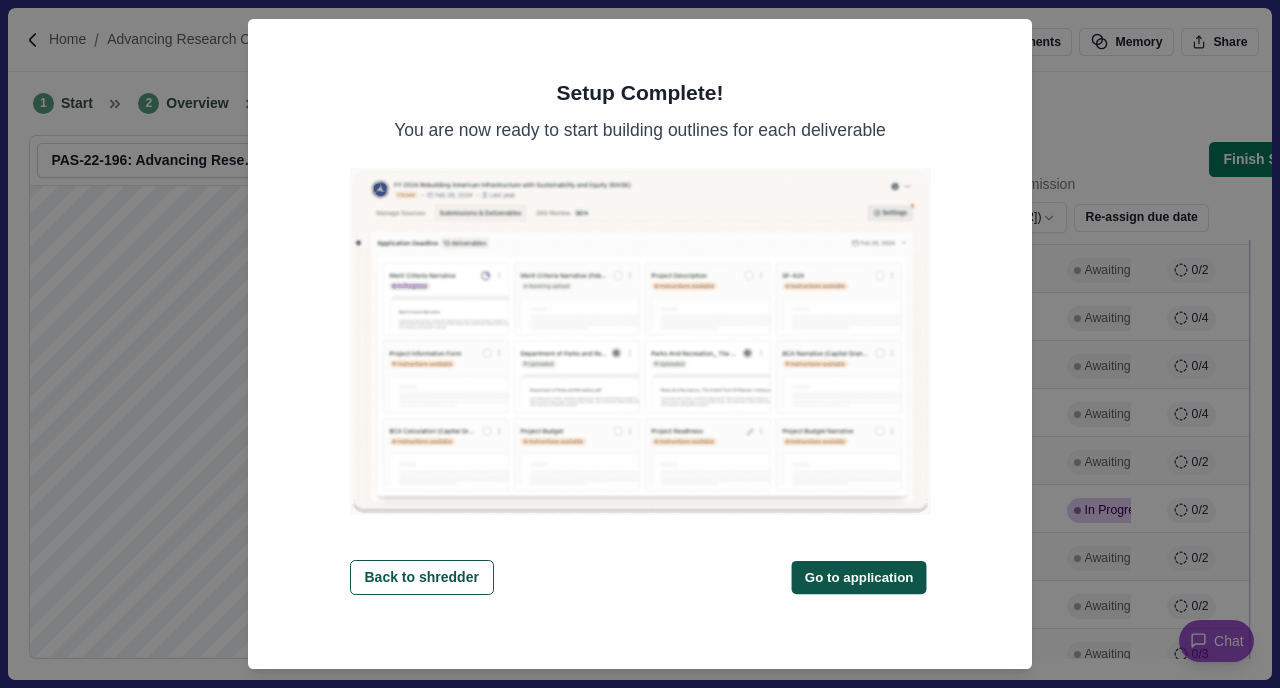 click on "Go to application" at bounding box center (859, 577) 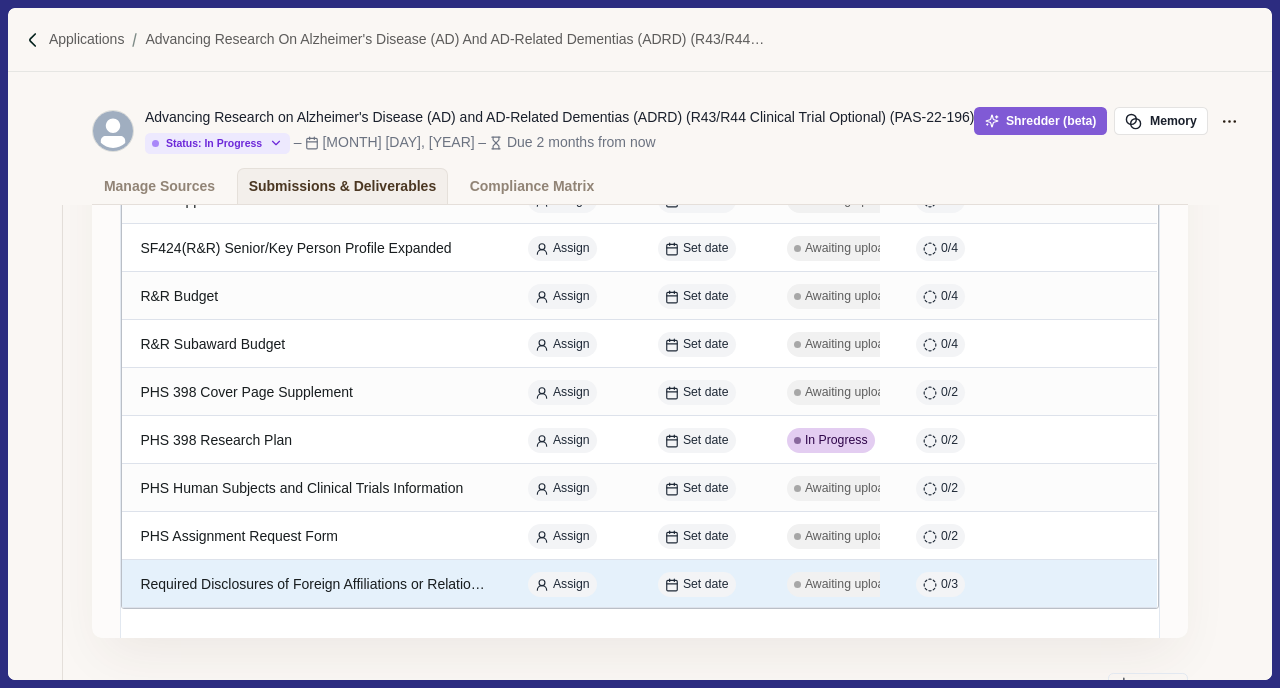 scroll, scrollTop: 786, scrollLeft: 0, axis: vertical 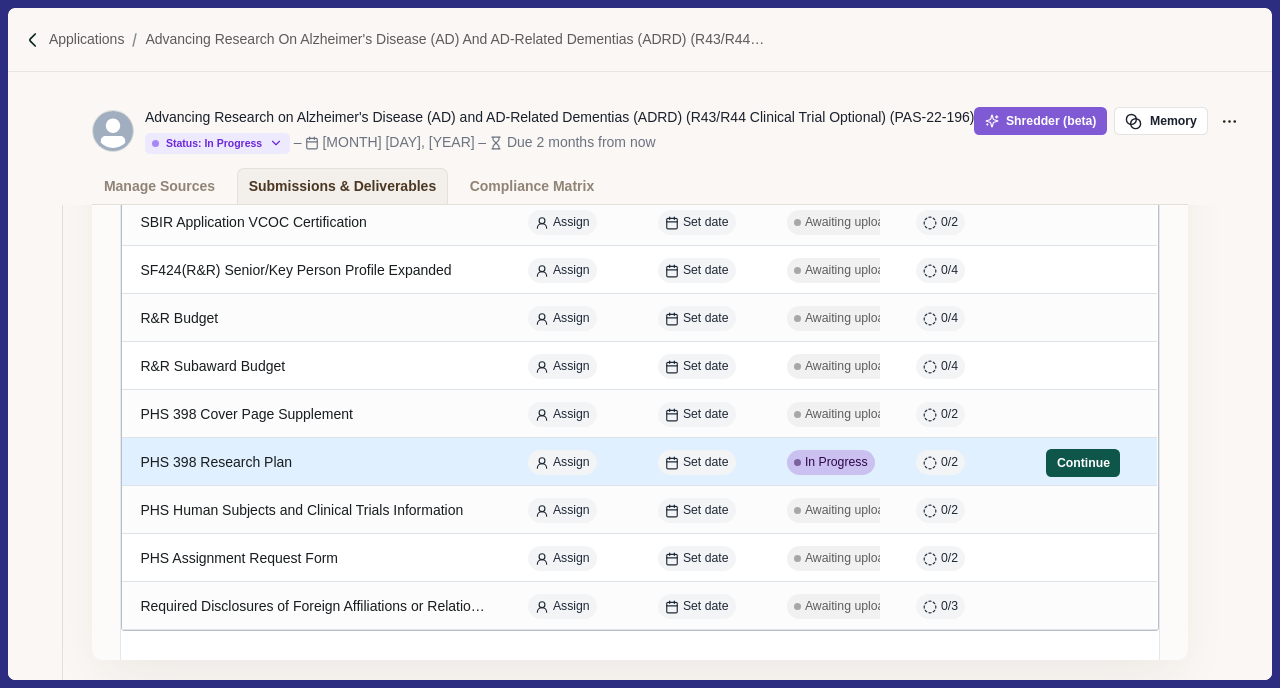 click on "Continue" at bounding box center (1083, 463) 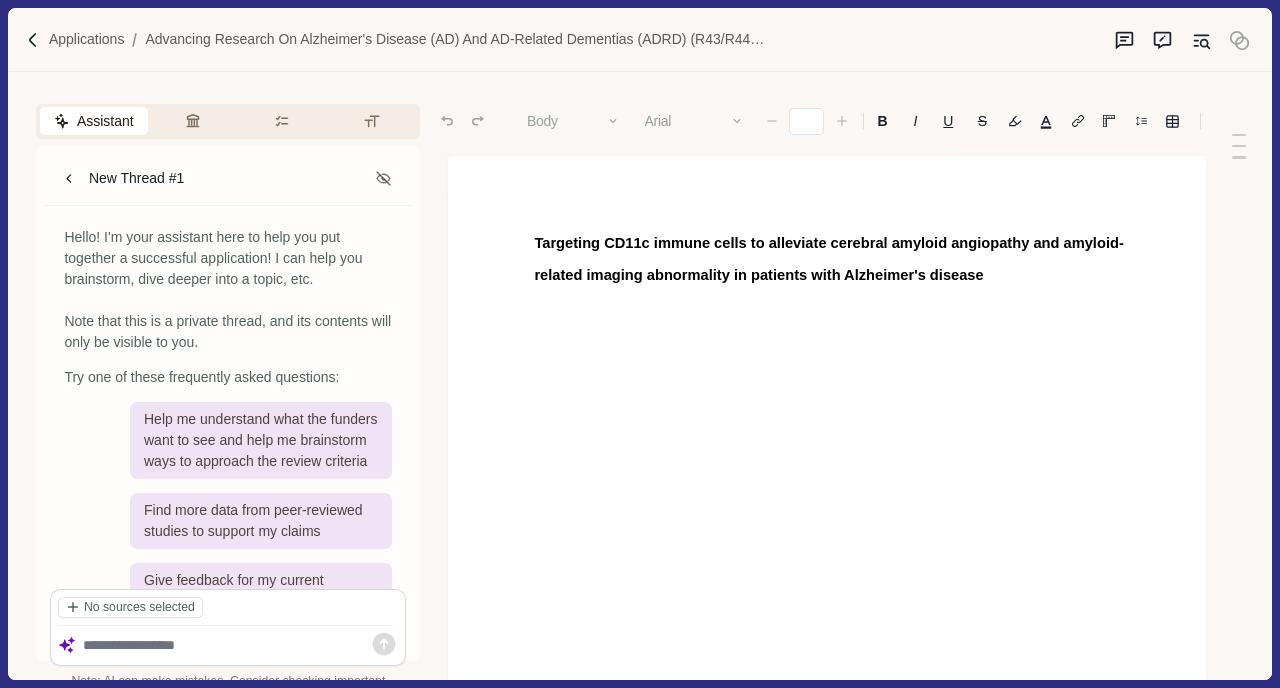 type on "**" 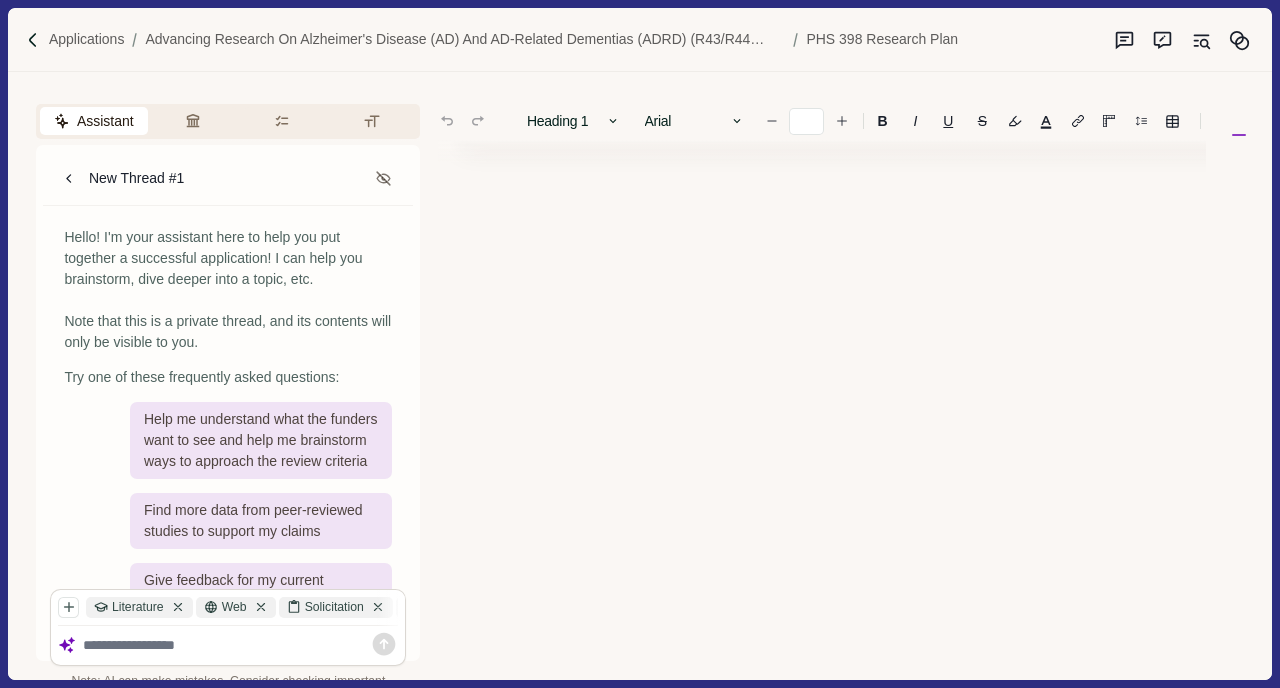 scroll, scrollTop: 652, scrollLeft: 0, axis: vertical 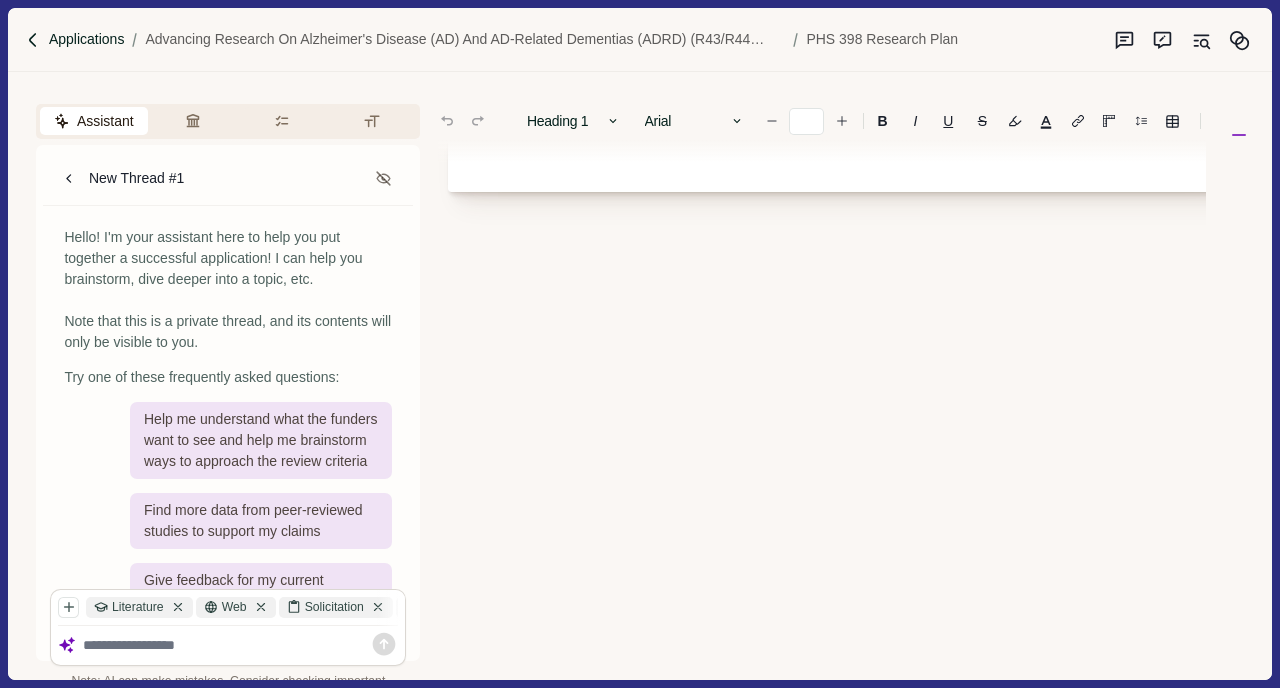 click on "Applications" at bounding box center [87, 39] 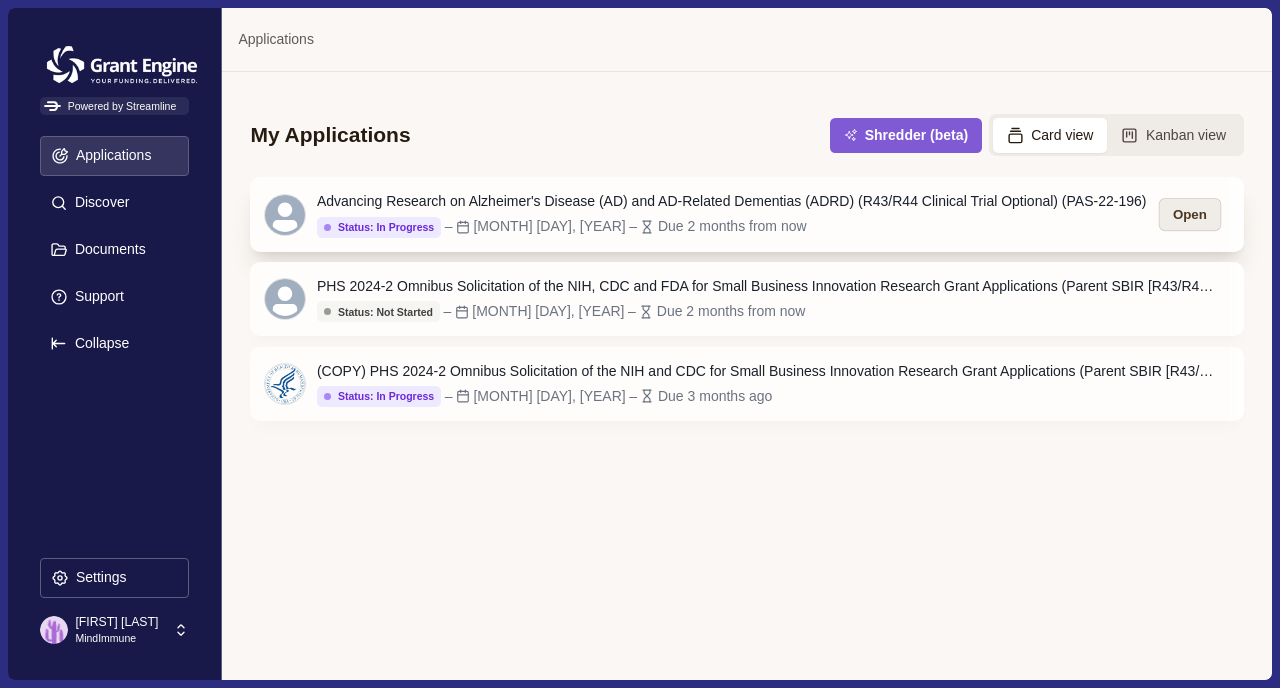 click on "Open" at bounding box center (1189, 214) 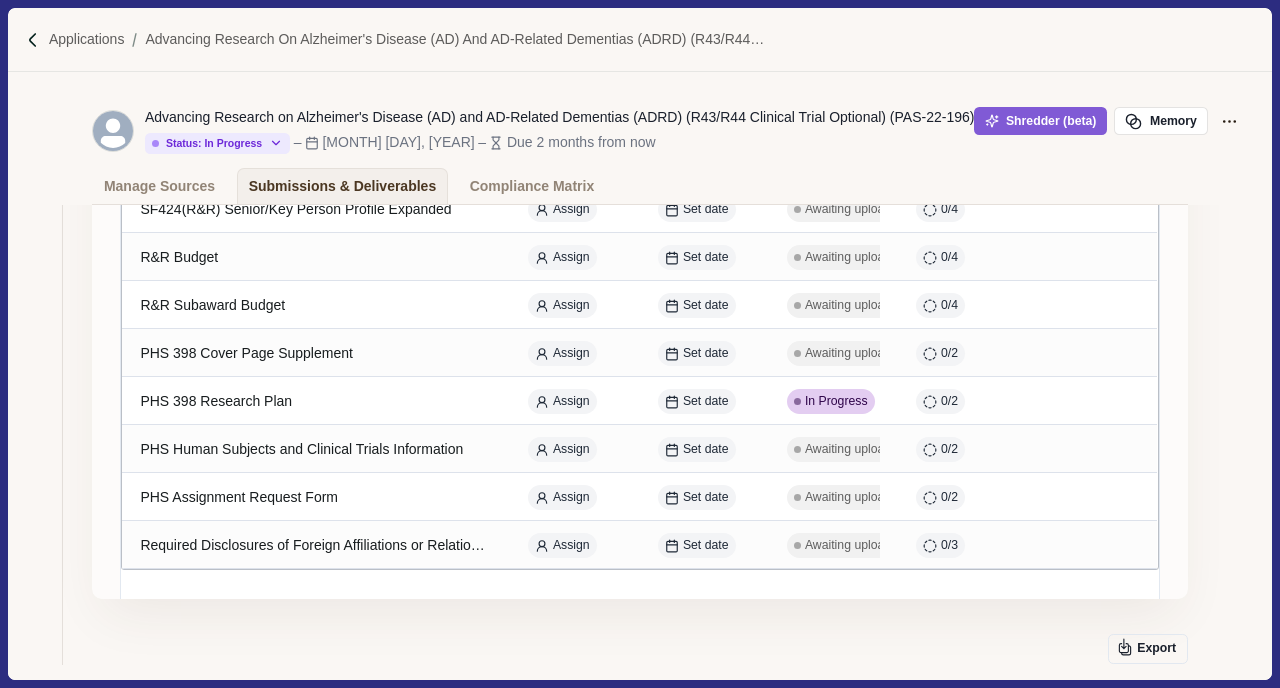 scroll, scrollTop: 850, scrollLeft: 0, axis: vertical 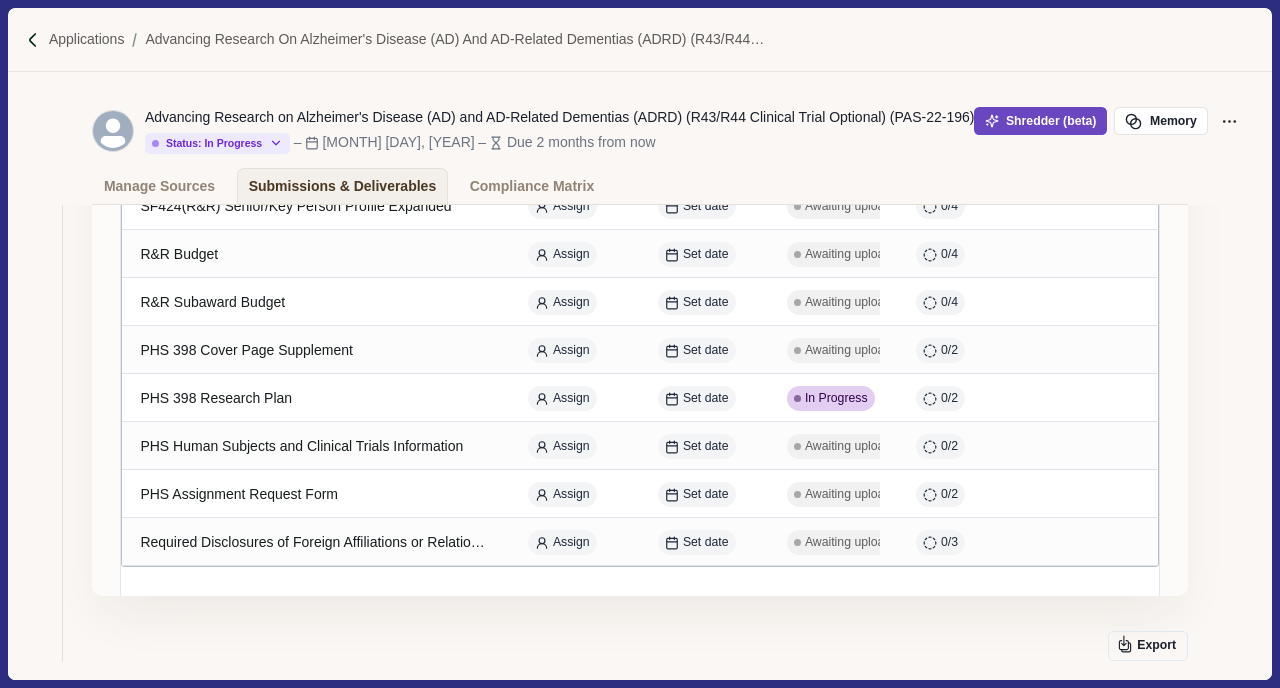 click on "Shredder (beta)" at bounding box center [1040, 121] 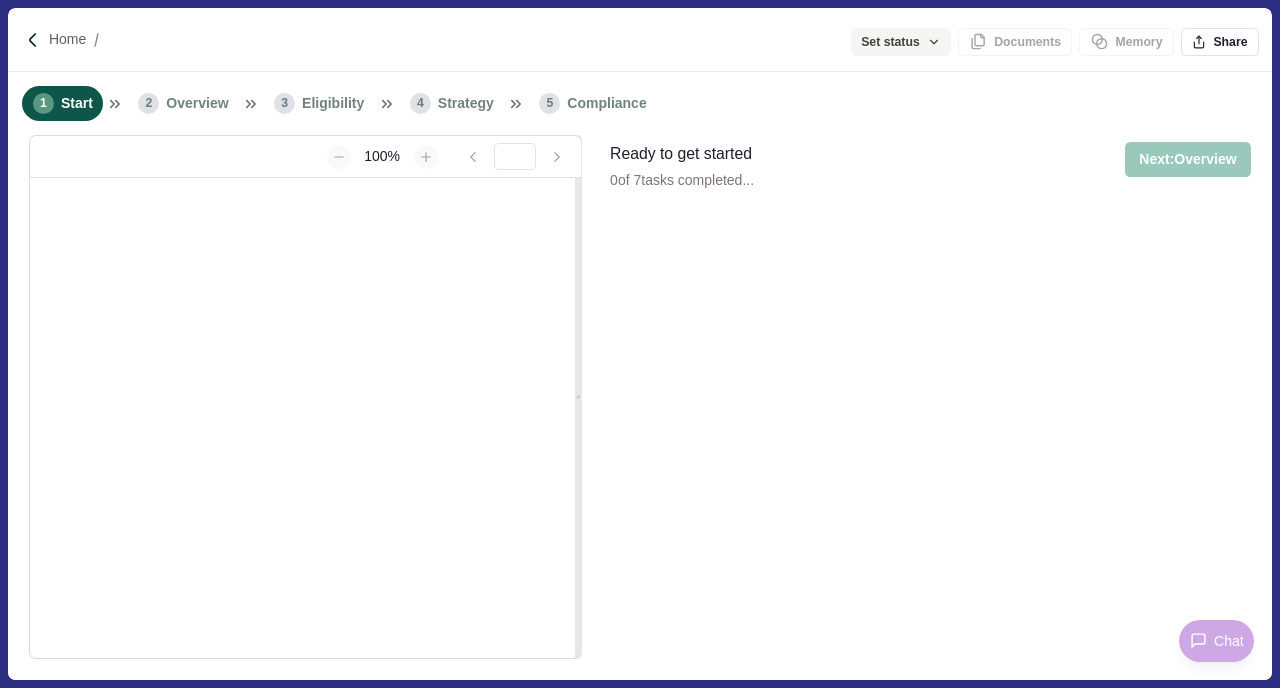 scroll, scrollTop: 0, scrollLeft: 0, axis: both 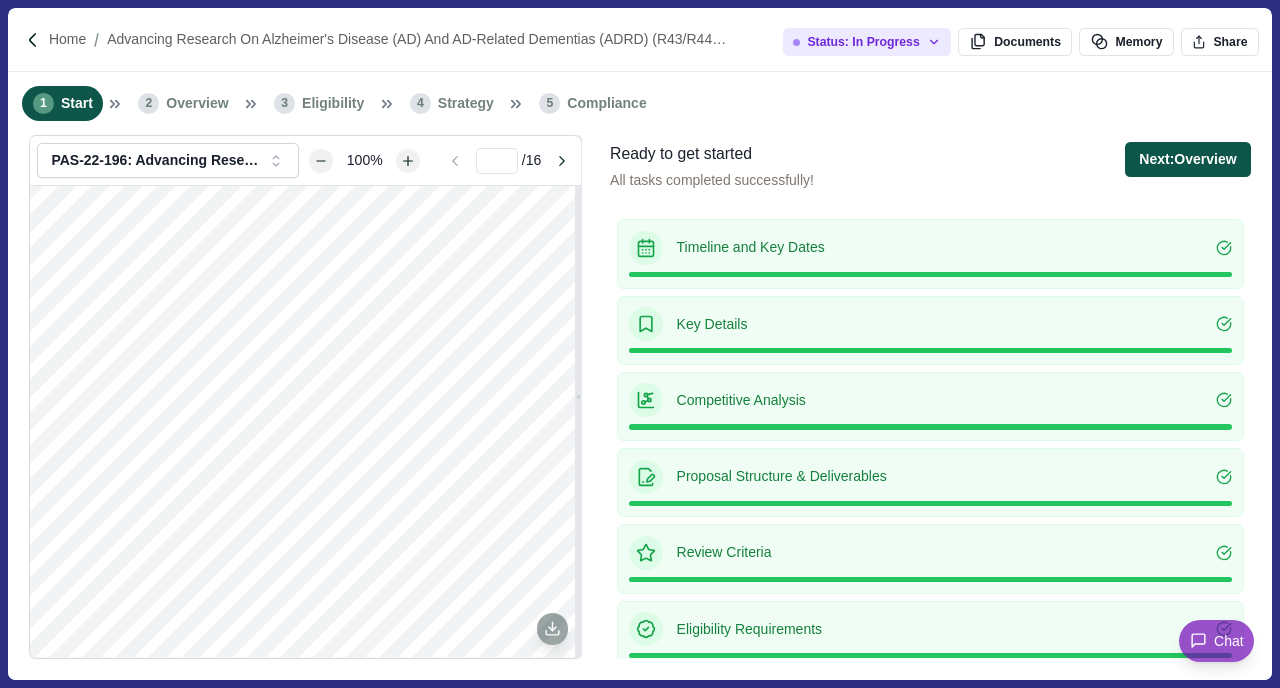 click on "Next:  Overview" at bounding box center (1187, 159) 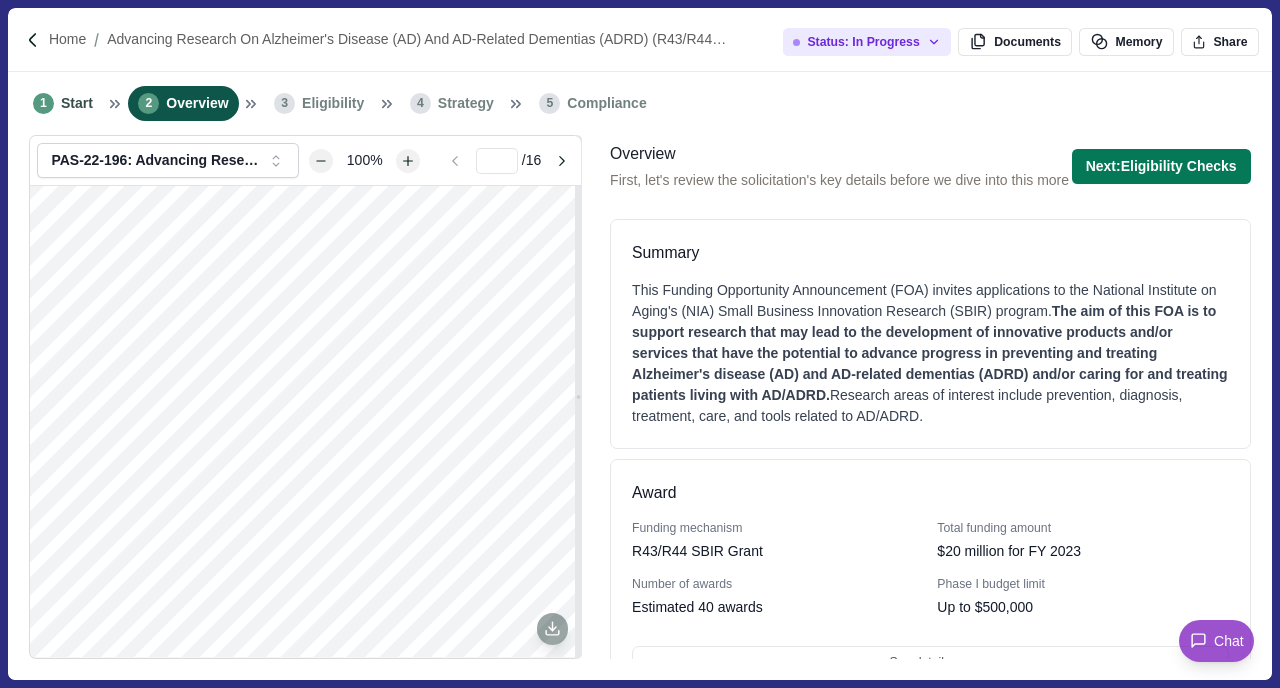 click on "Next: Eligibility Checks Next step: Eligibility Checks All tasks completed successfully! Proceed to Eligibility Checks Extraction Progress 2 / 2 Key Details ✓ Complete Eligibility Questionnaire ✓ Complete" at bounding box center (1161, 166) 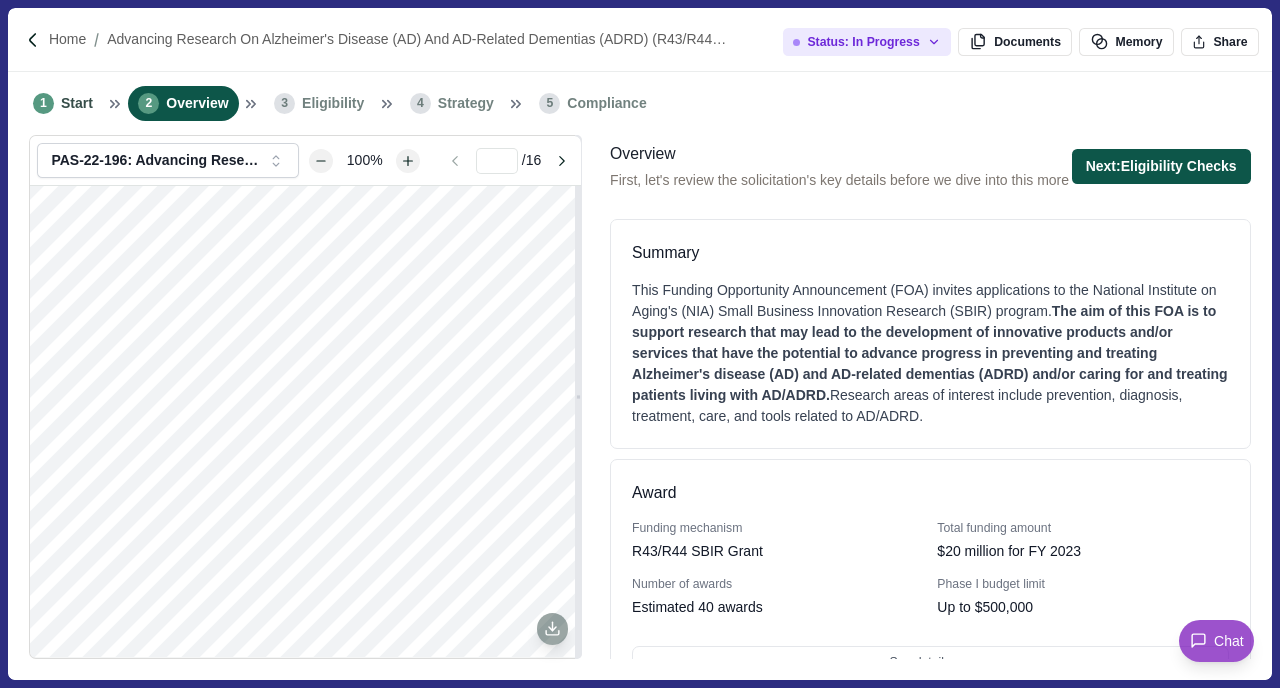 click on "Next:  Eligibility Checks" at bounding box center [1161, 166] 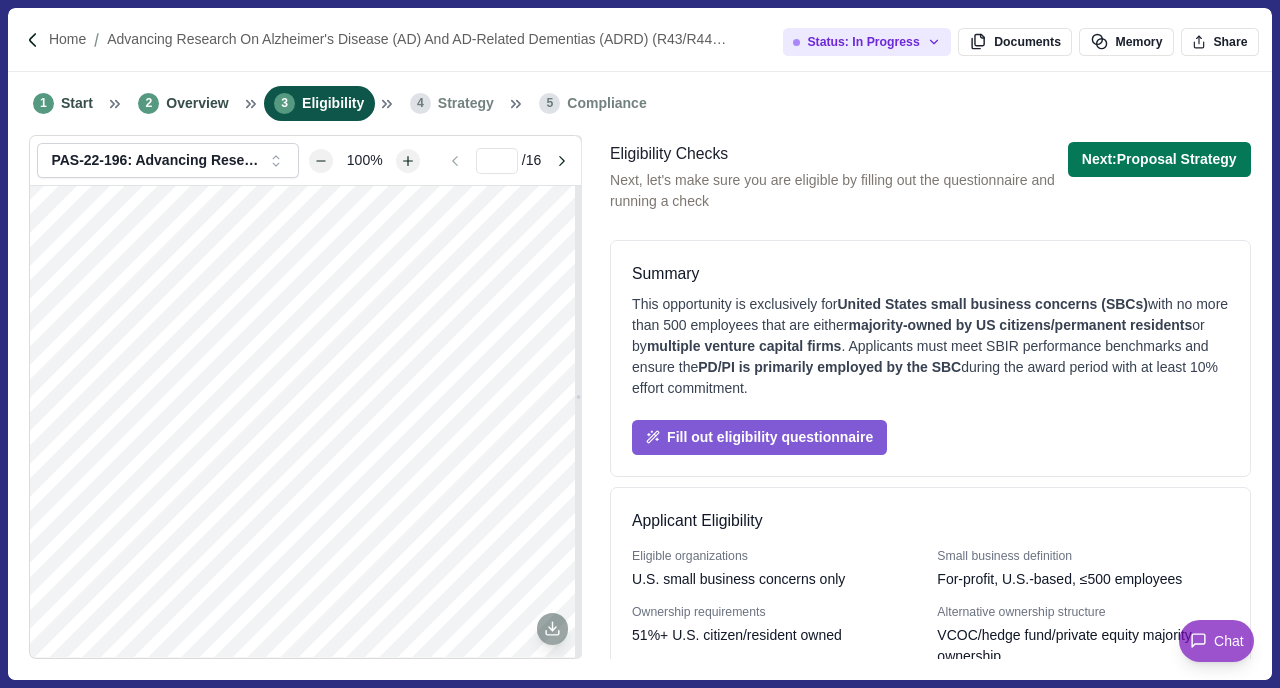 click on "Next:  Proposal Strategy" at bounding box center [1159, 159] 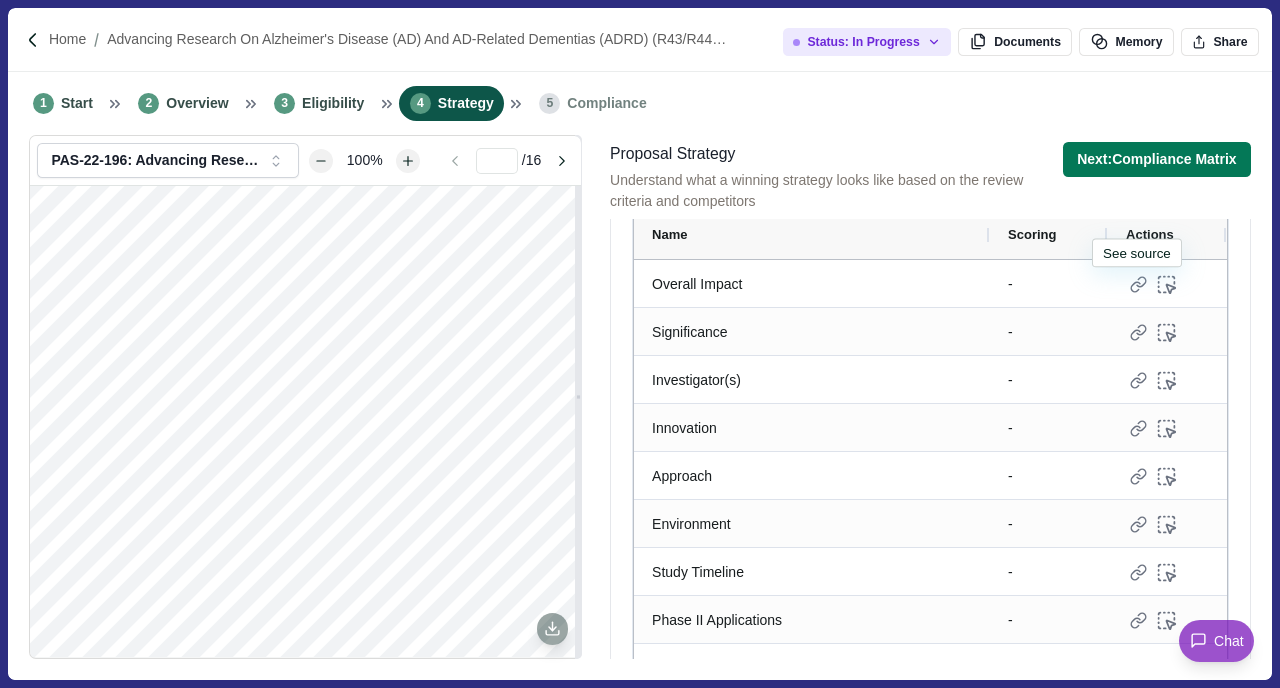 scroll, scrollTop: 7873, scrollLeft: 0, axis: vertical 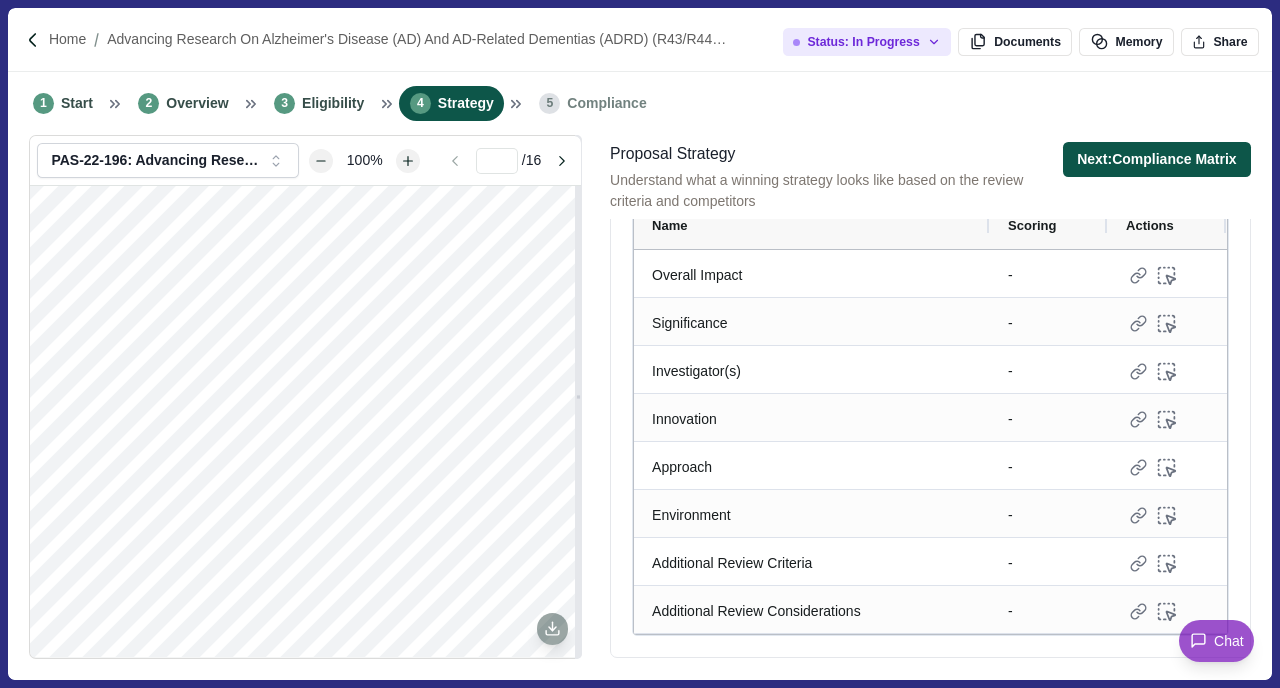 click on "Next:  Compliance Matrix" at bounding box center [1157, 159] 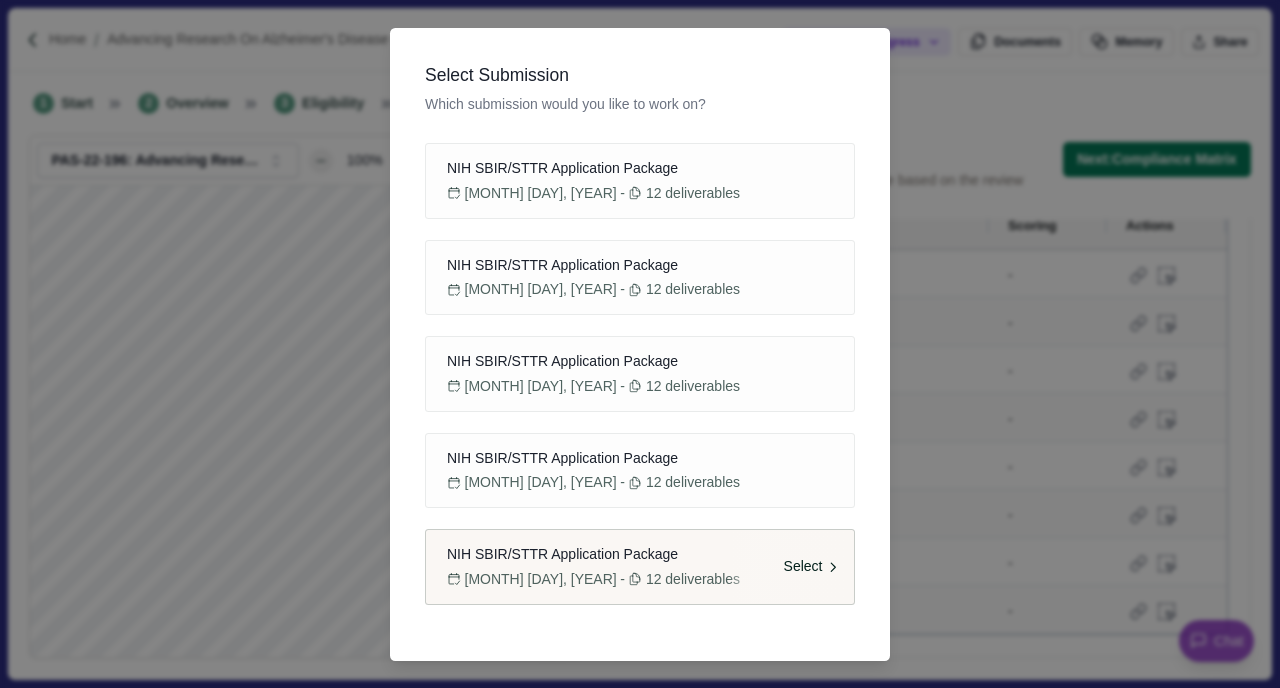 click on "NIH SBIR/STTR Application Package [MONTH] [DAY], [YEAR] - 12 deliverables Select" at bounding box center (640, 567) 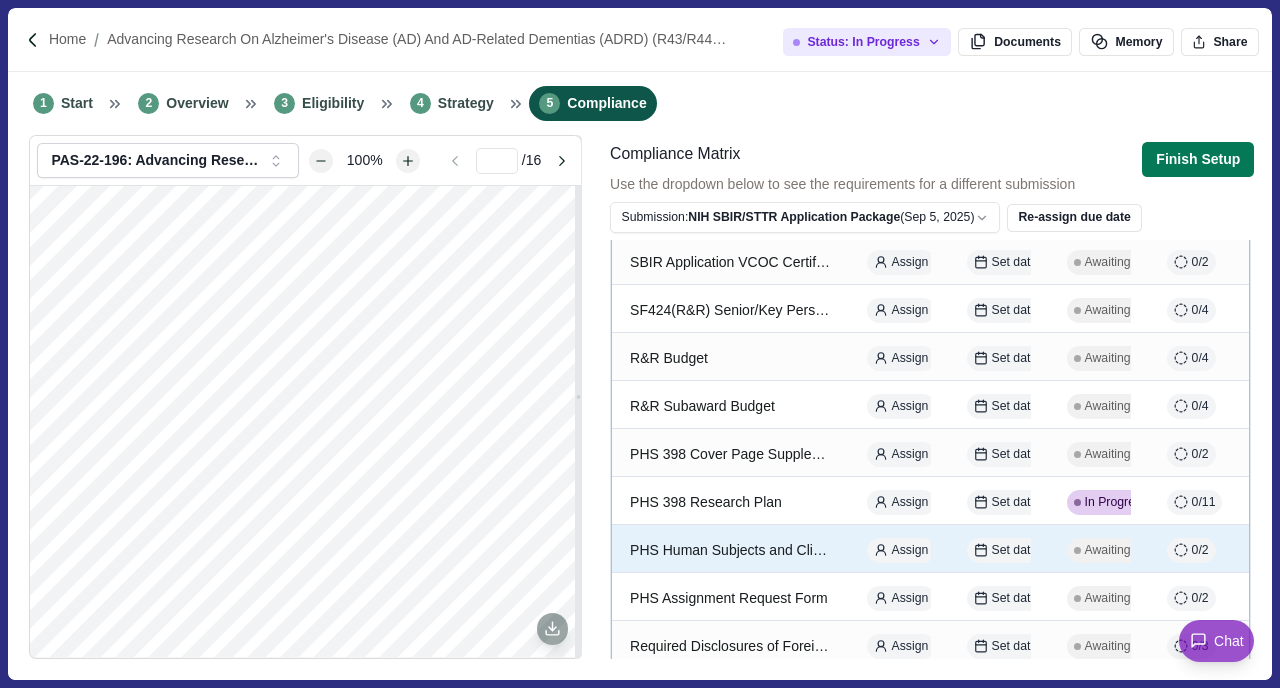 scroll, scrollTop: 409, scrollLeft: 0, axis: vertical 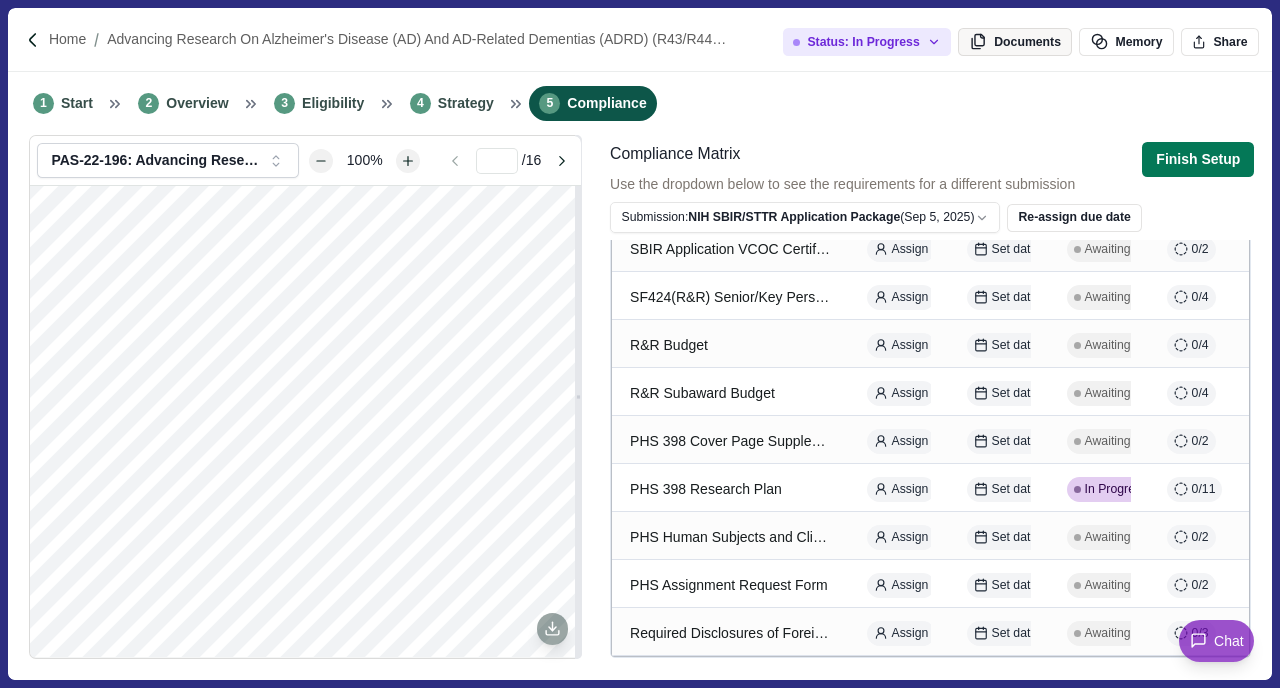 click on "Documents" at bounding box center [1015, 42] 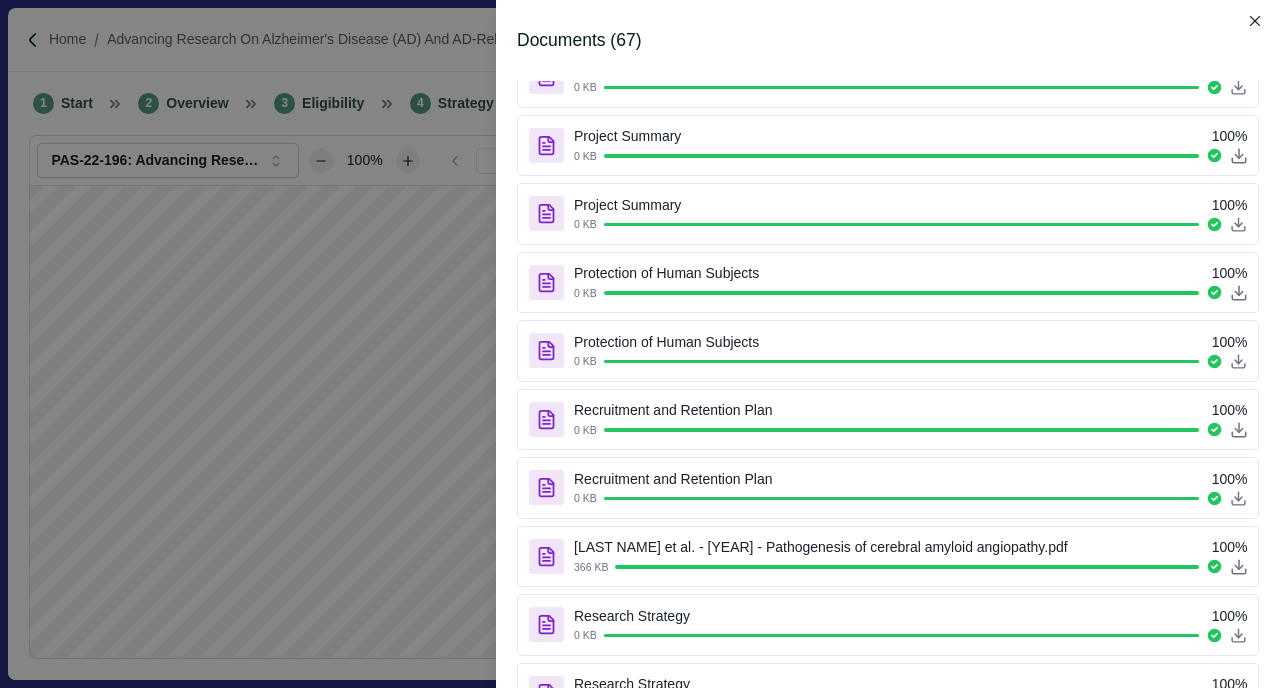 scroll, scrollTop: 3346, scrollLeft: 0, axis: vertical 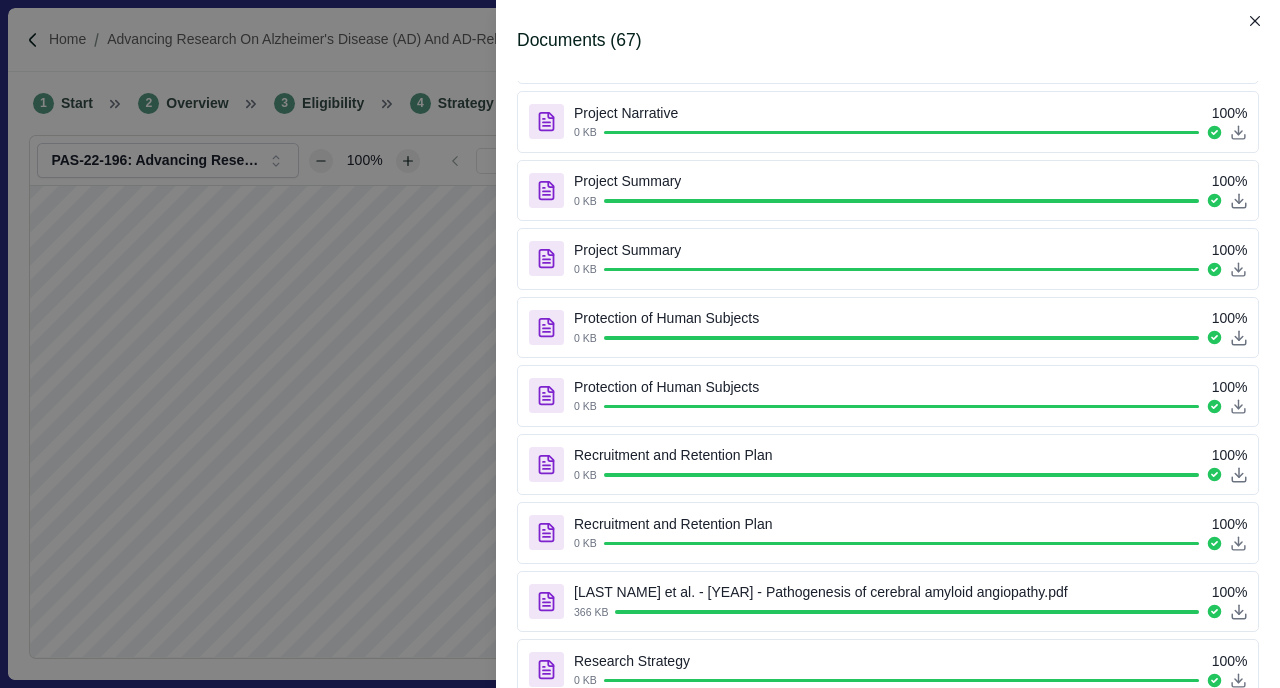 click 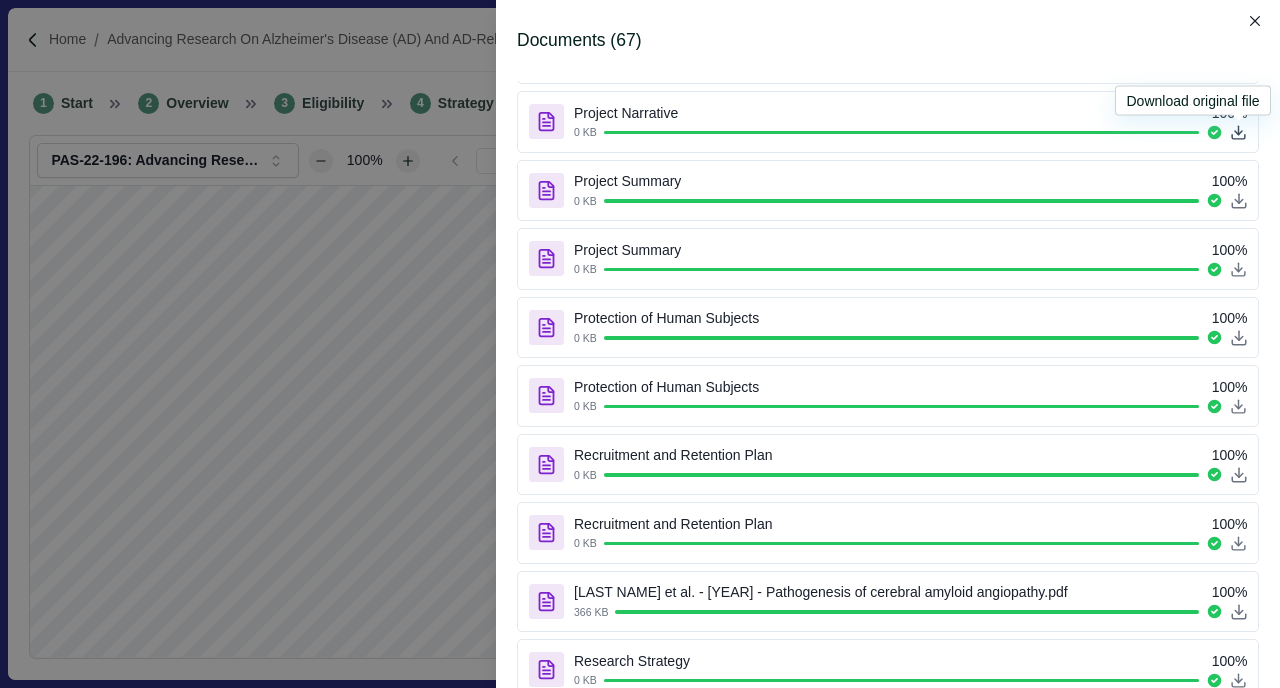 click 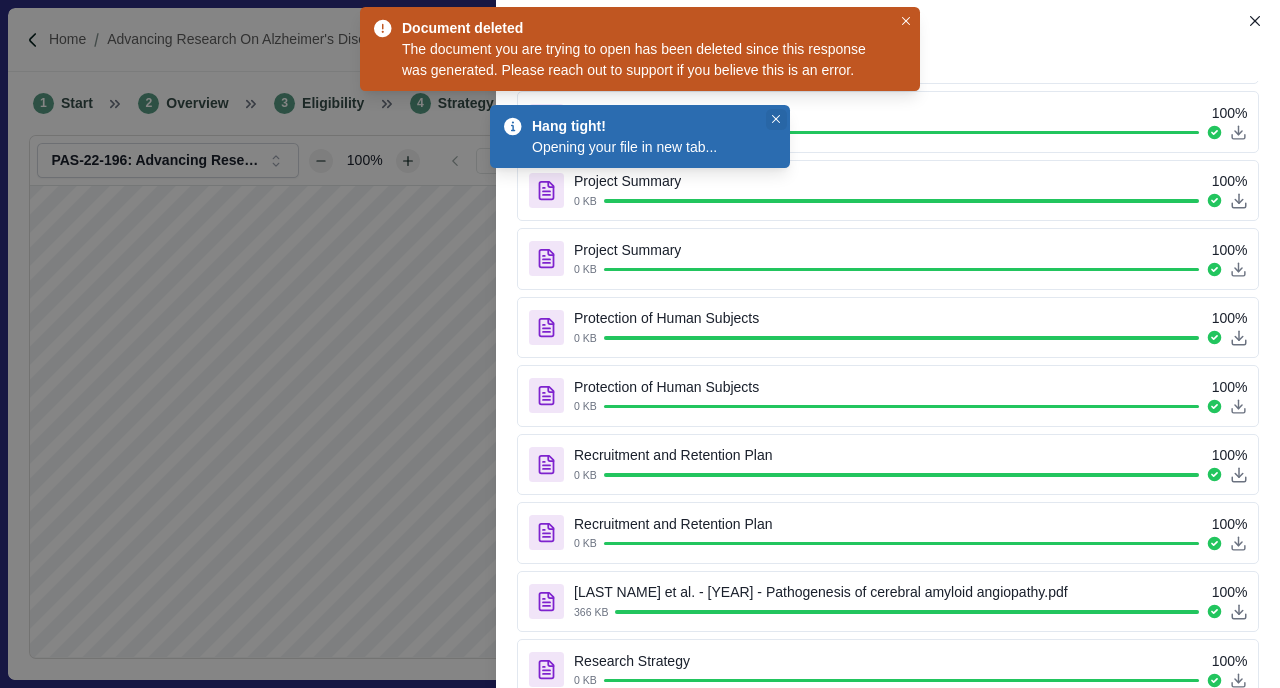 click 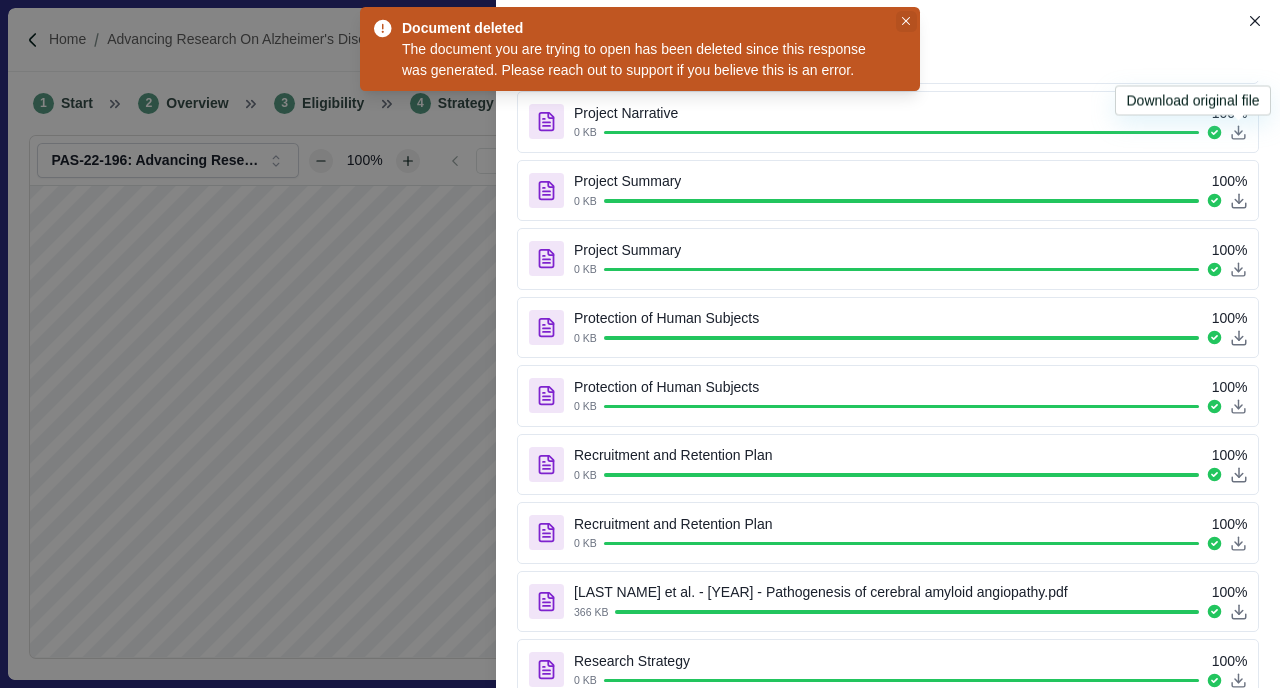 click 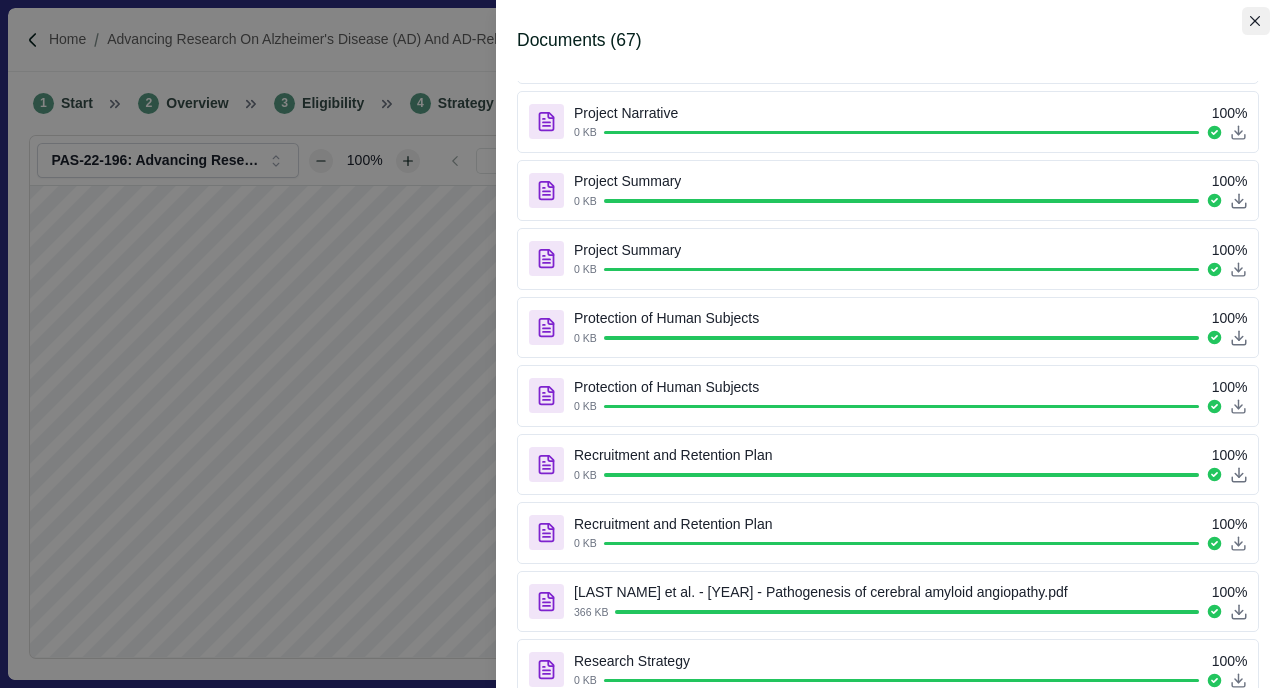 click 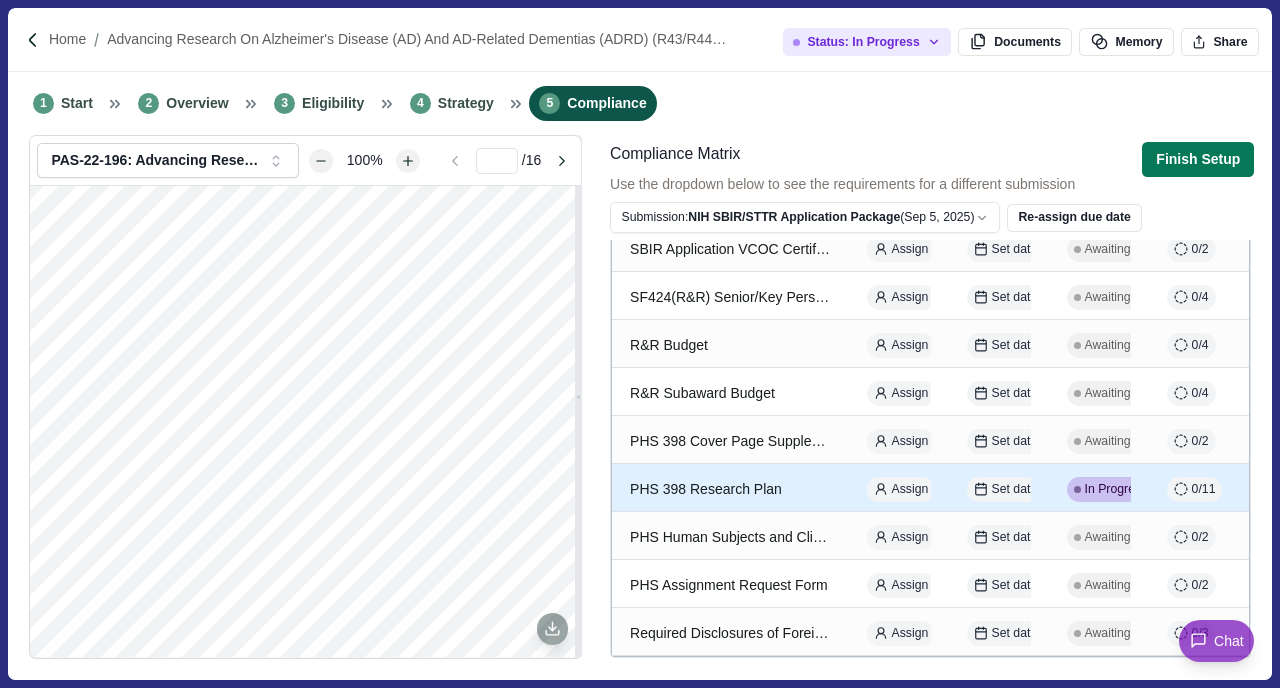 click on "0 / 11" at bounding box center (1204, 490) 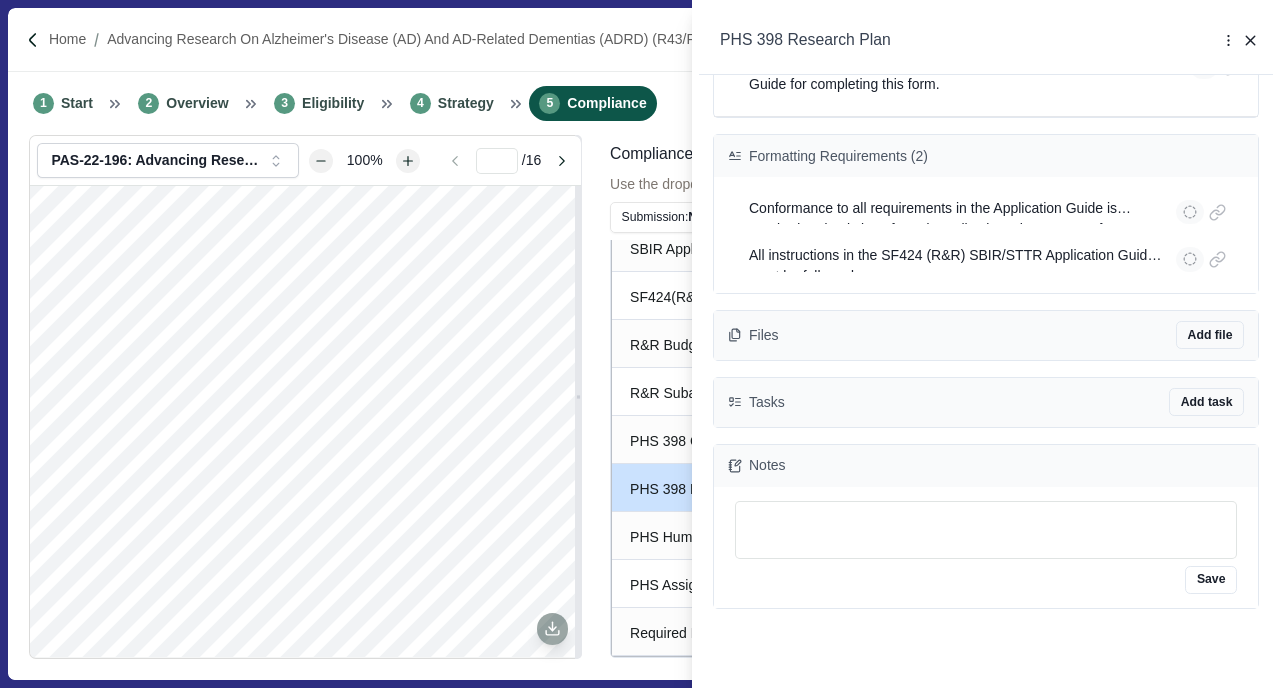 scroll, scrollTop: 1288, scrollLeft: 0, axis: vertical 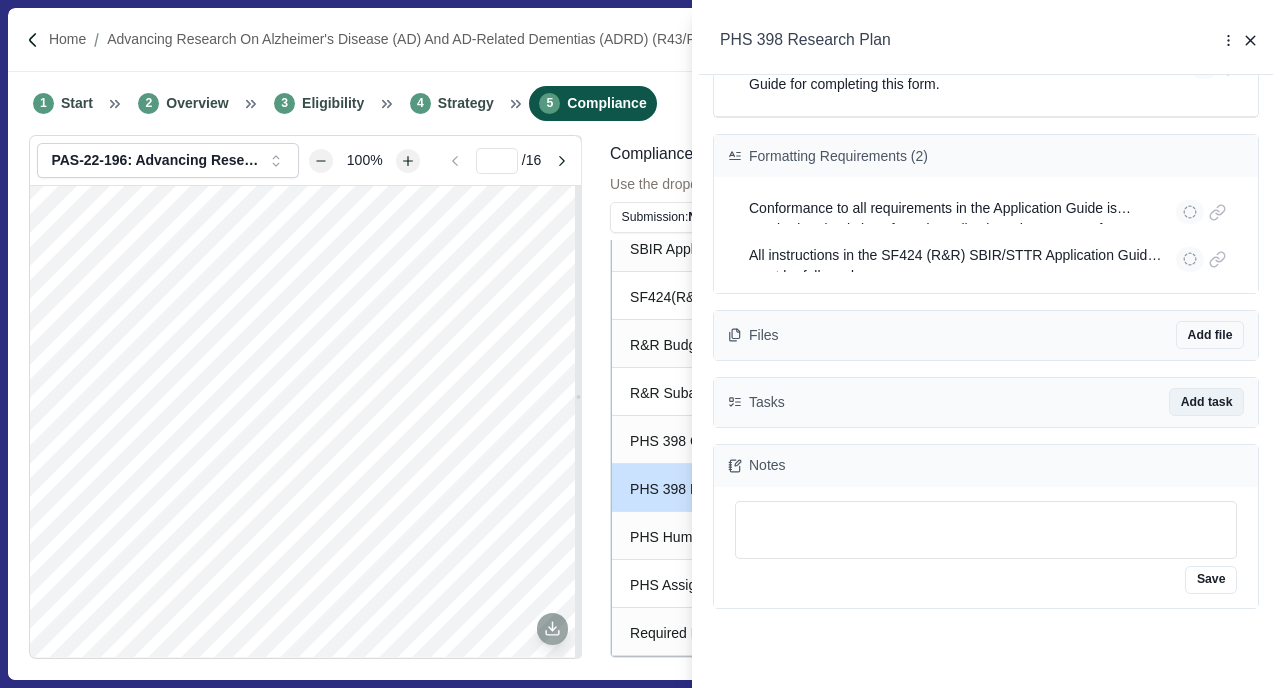 click on "Add task" at bounding box center [1206, 402] 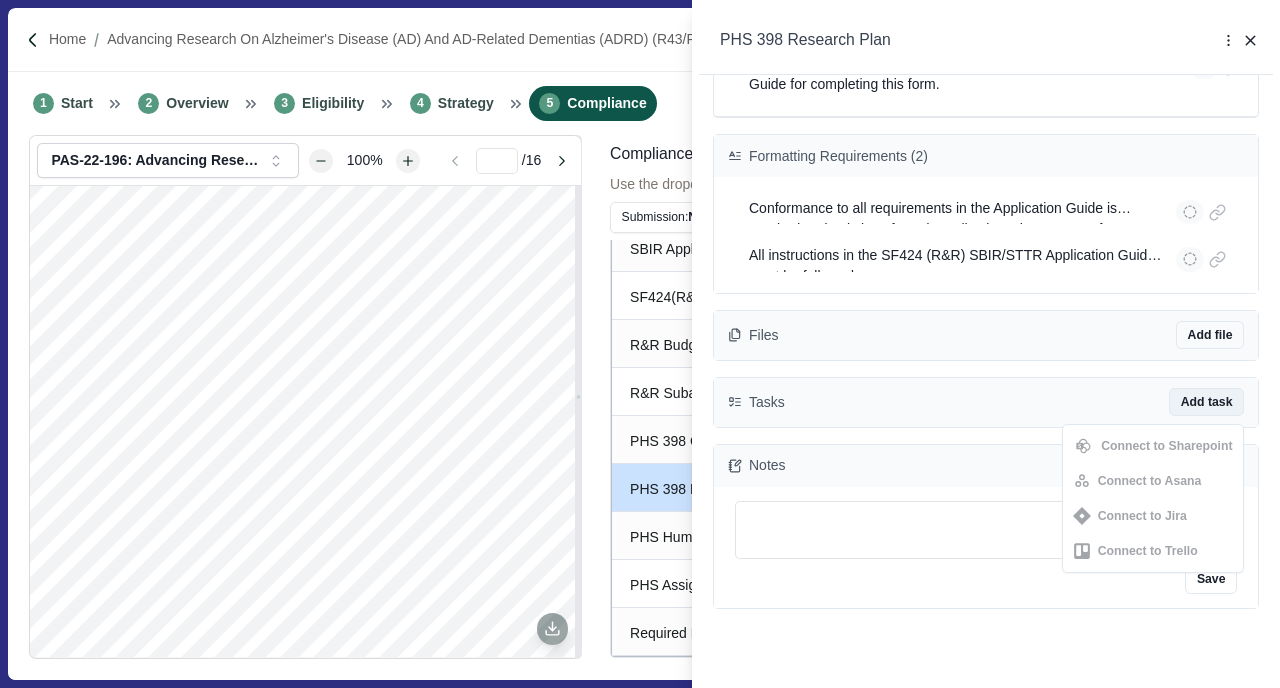 click on "Add task" at bounding box center [1206, 402] 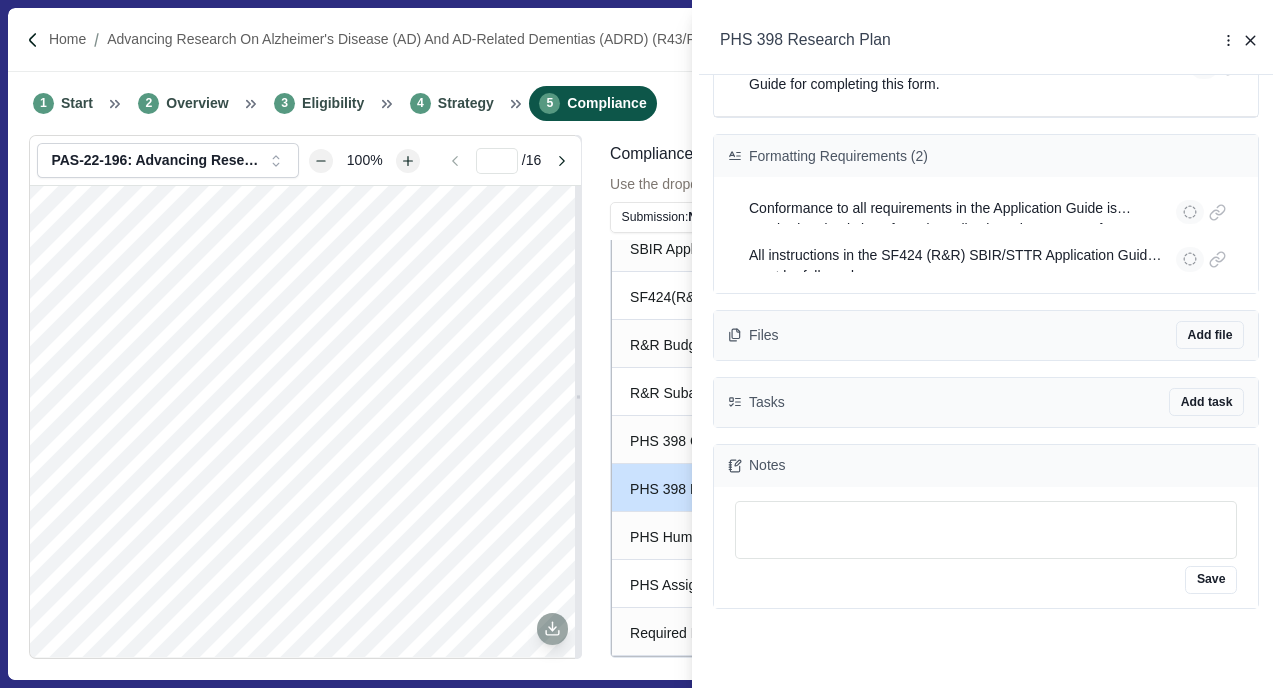 click on "**********" at bounding box center (986, 412) 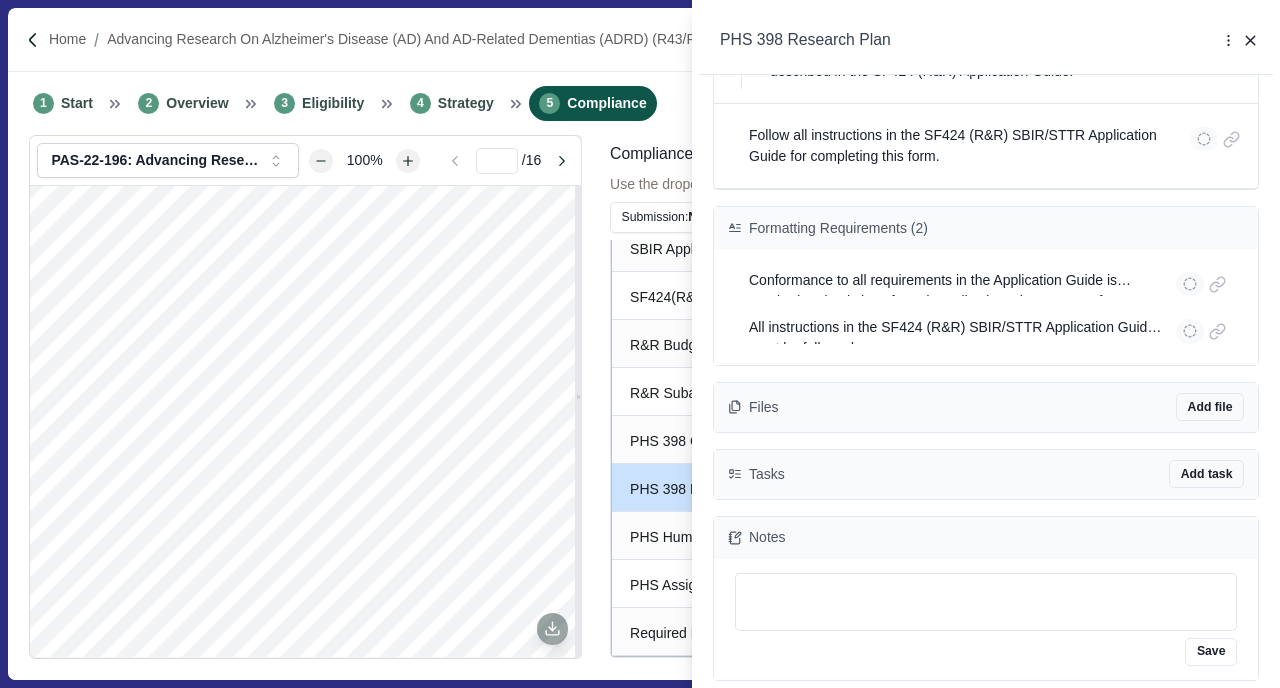 scroll, scrollTop: 1157, scrollLeft: 0, axis: vertical 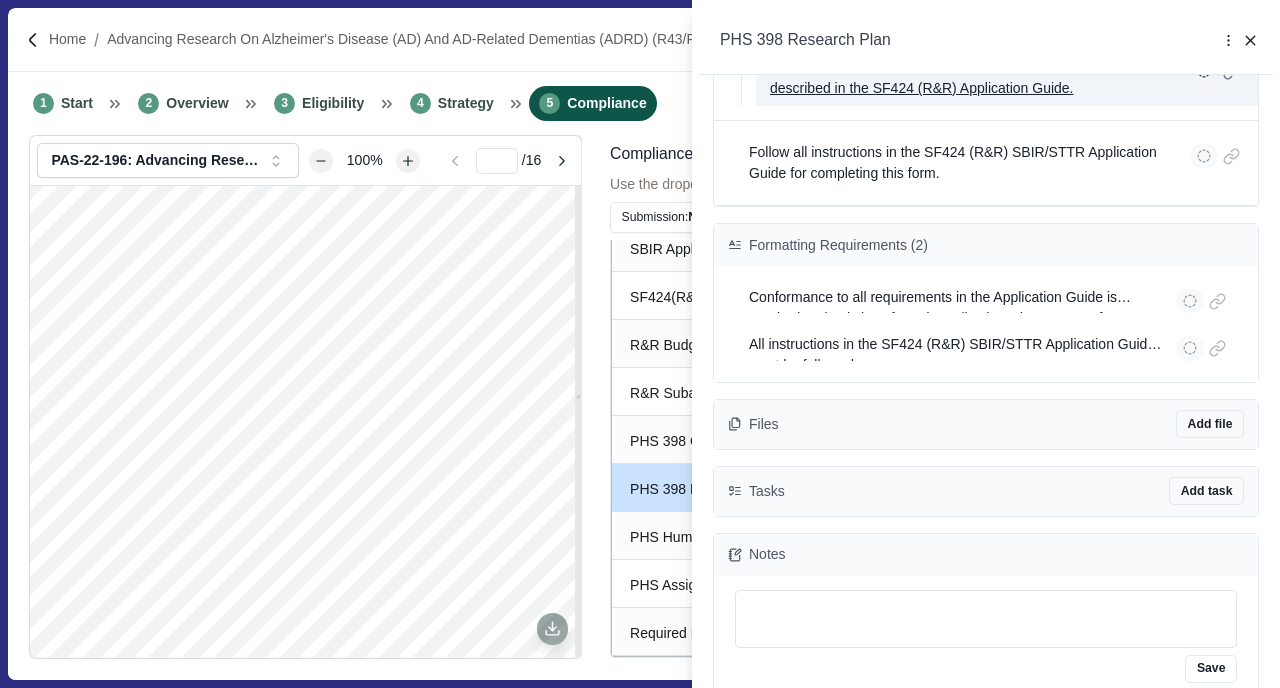 click on "Follow the instructions for the Appendix of the Research Plan as described in the SF424 (R&R) Application Guide." at bounding box center [973, 78] 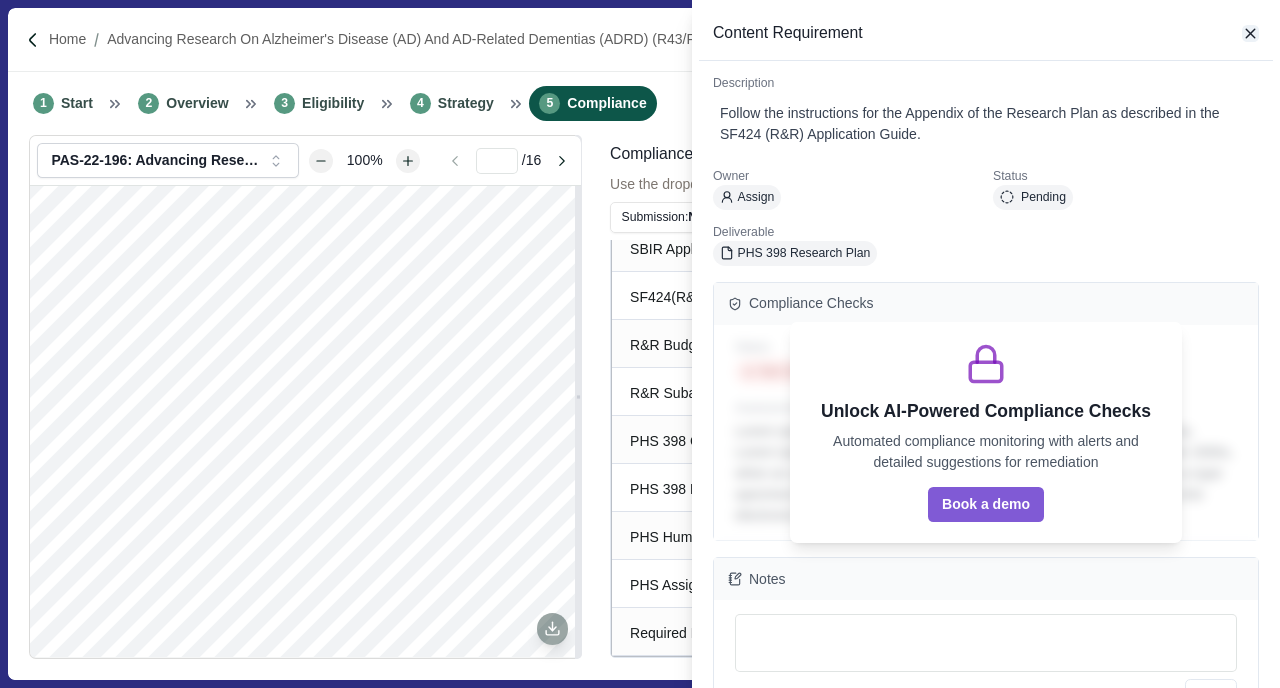 click 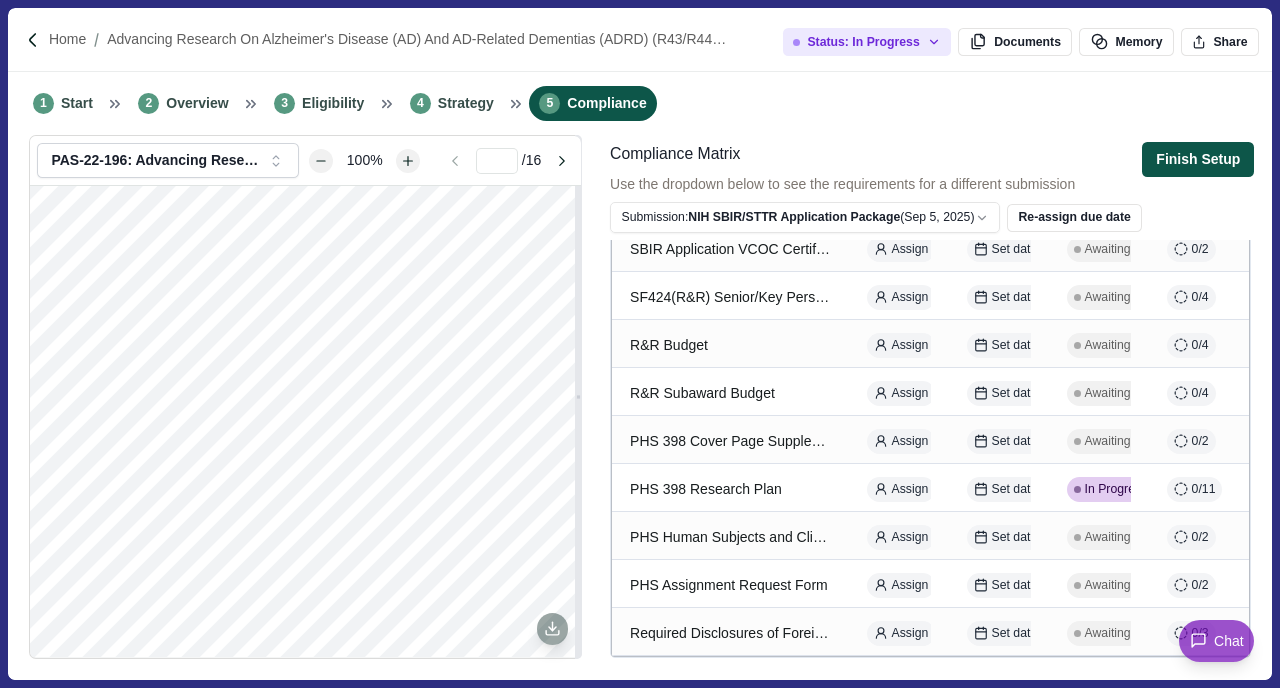 click on "Finish Setup" at bounding box center [1198, 159] 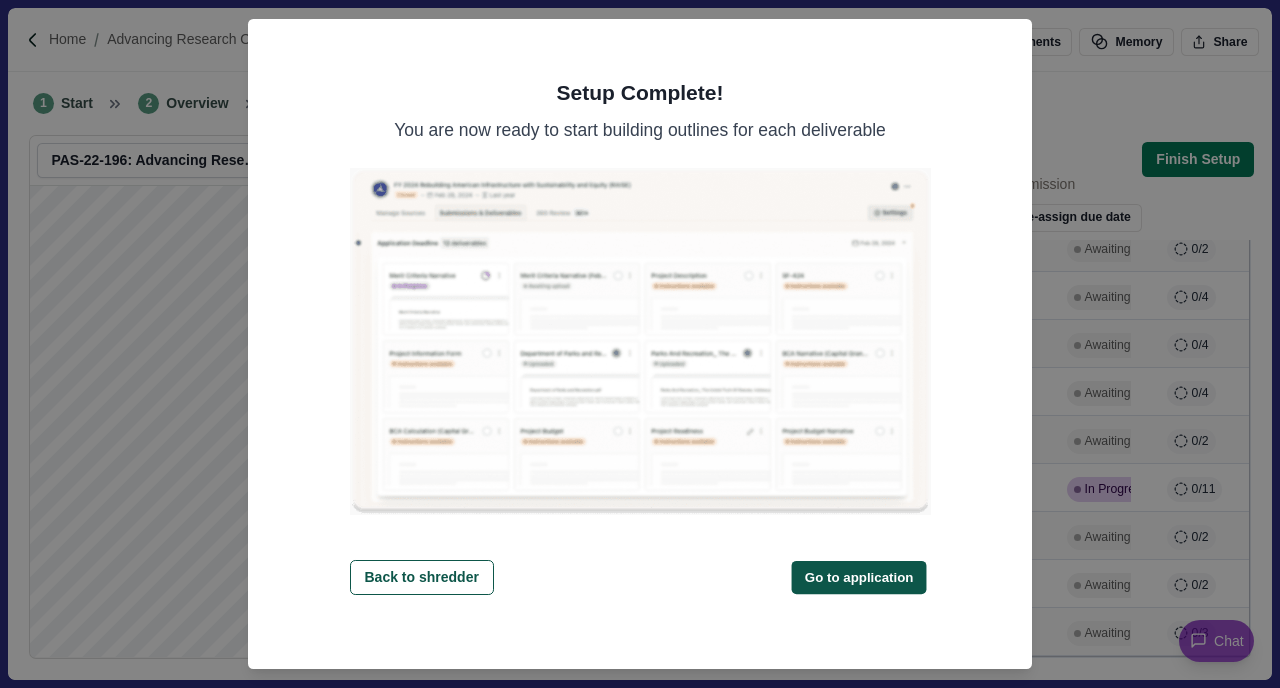 click on "Go to application" at bounding box center [859, 577] 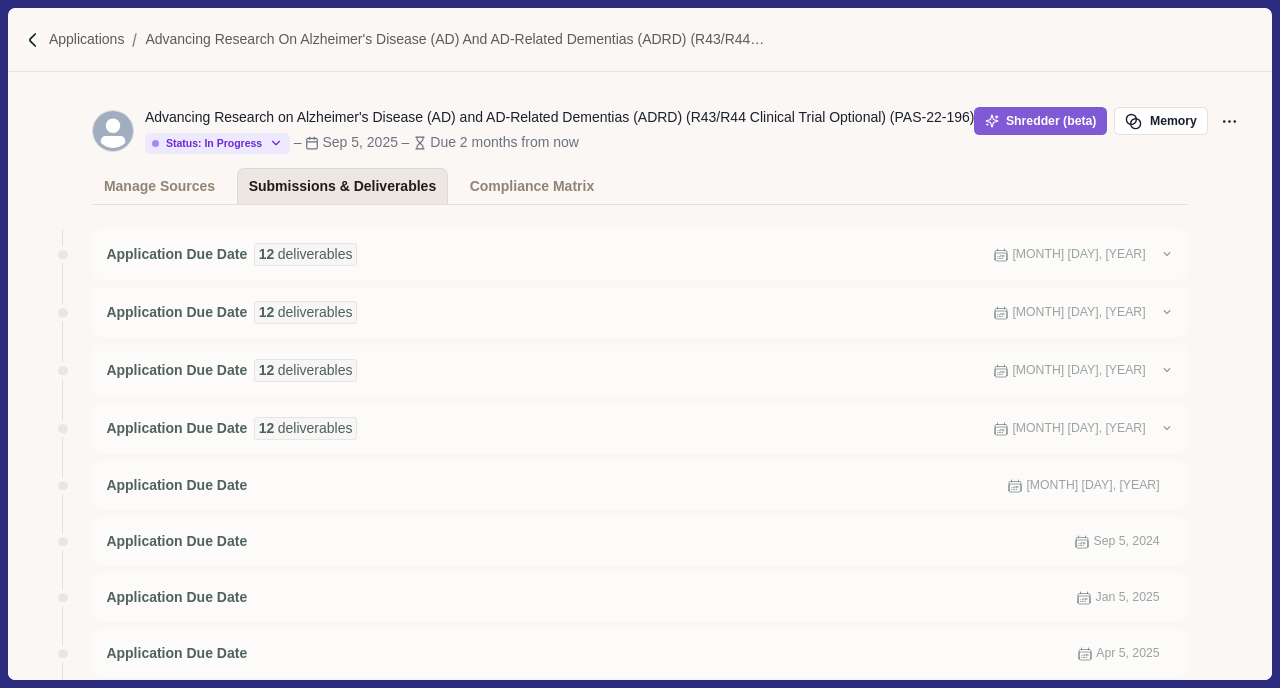 click on "Submissions & Deliverables" at bounding box center [343, 186] 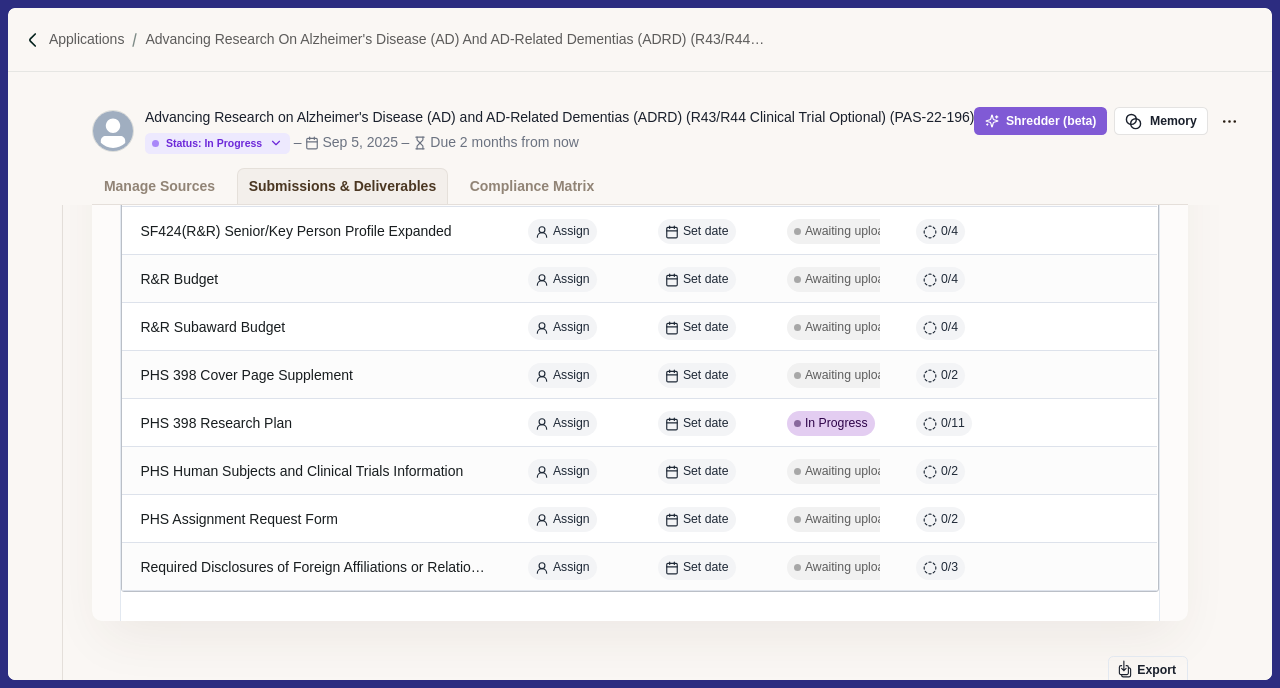 scroll, scrollTop: 829, scrollLeft: 0, axis: vertical 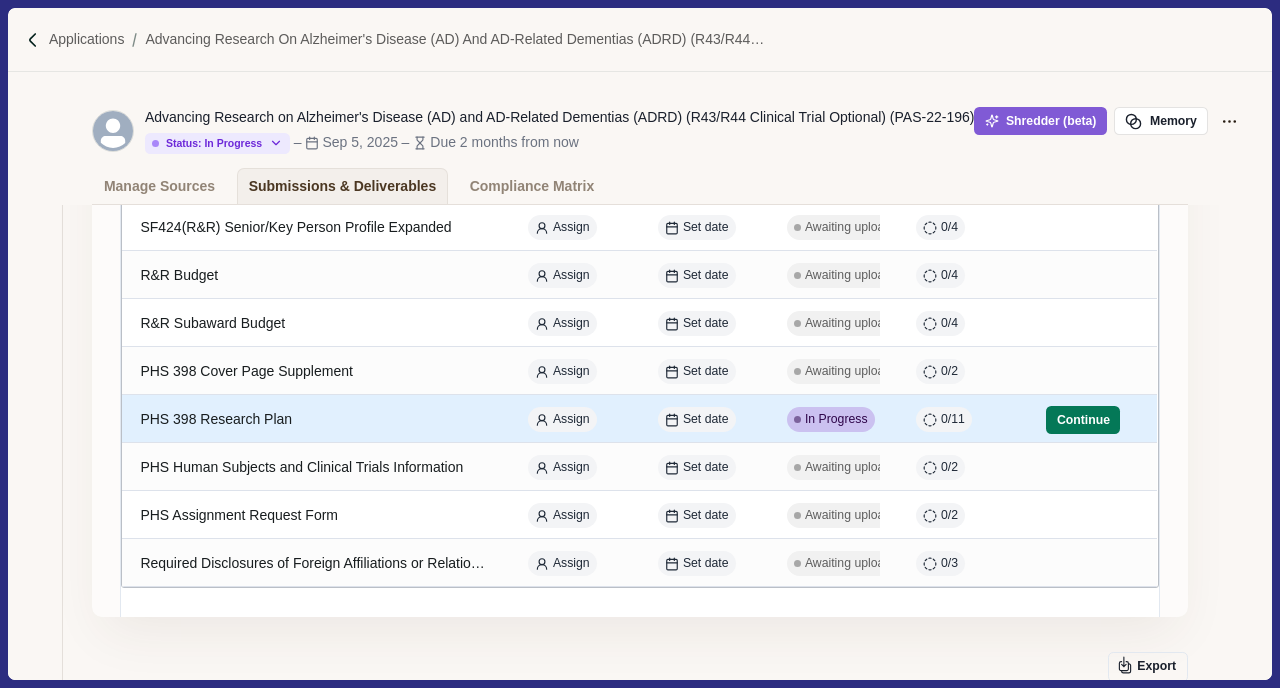 click 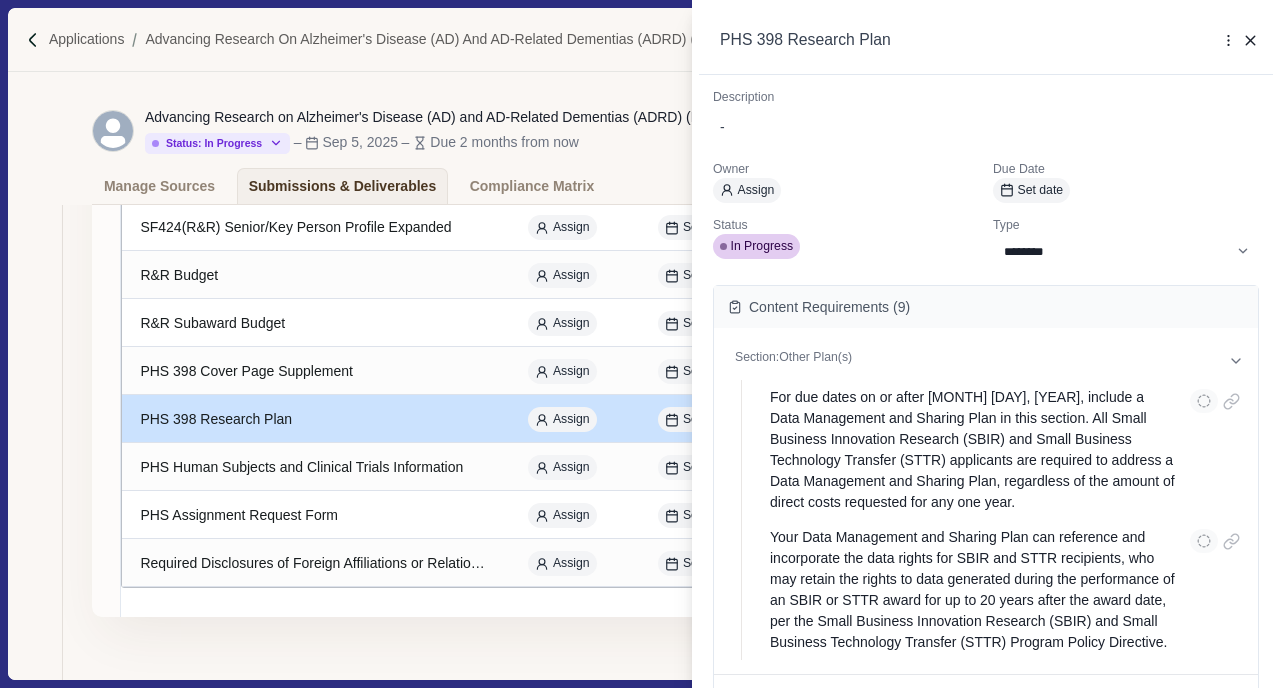 click on "Content Requirements ( 9 )" at bounding box center [829, 307] 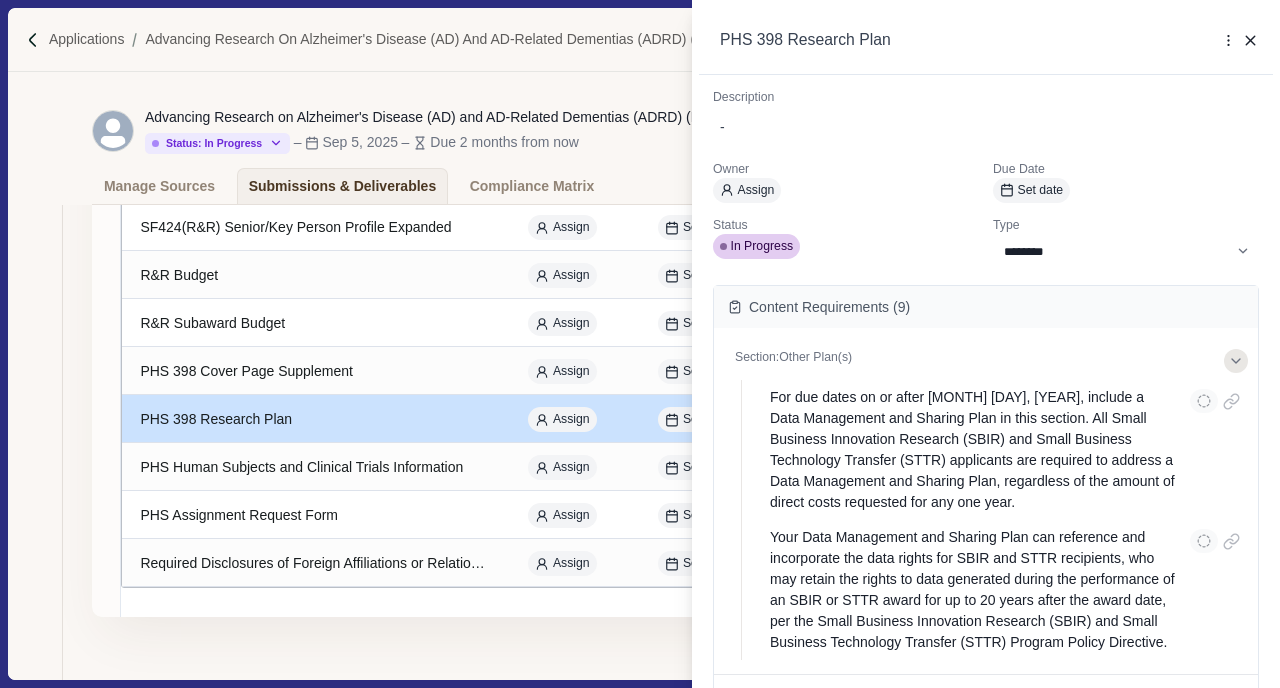 click 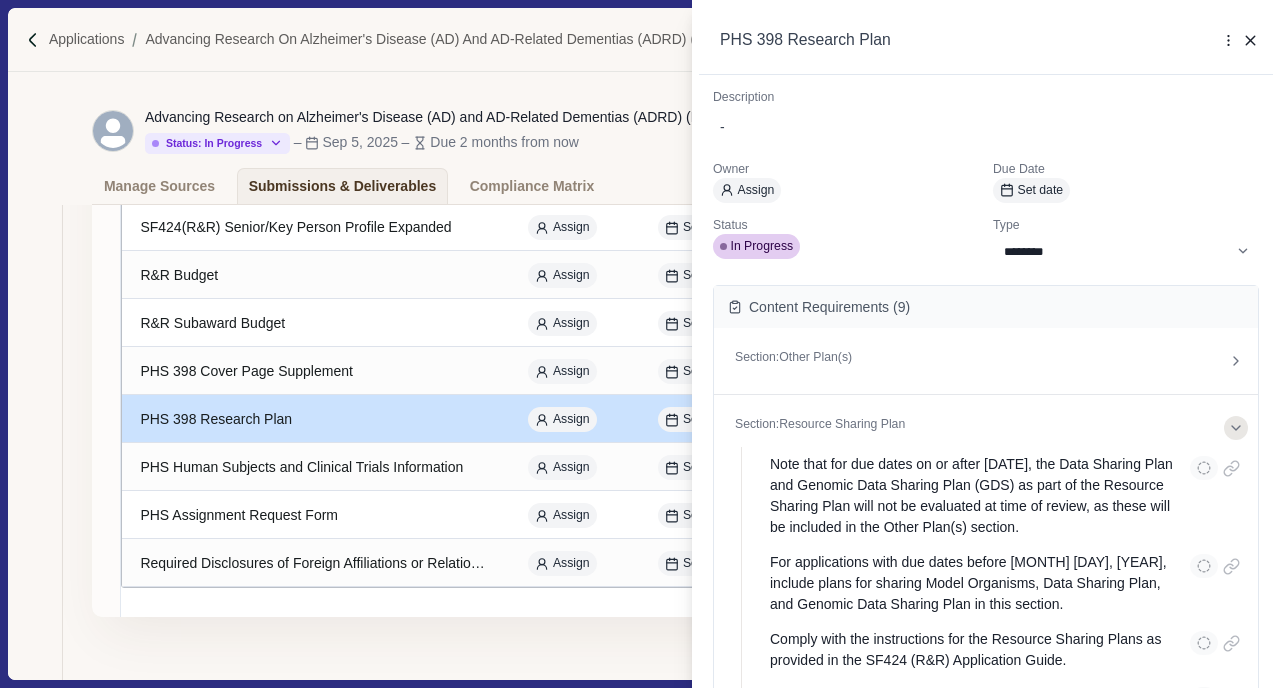 click 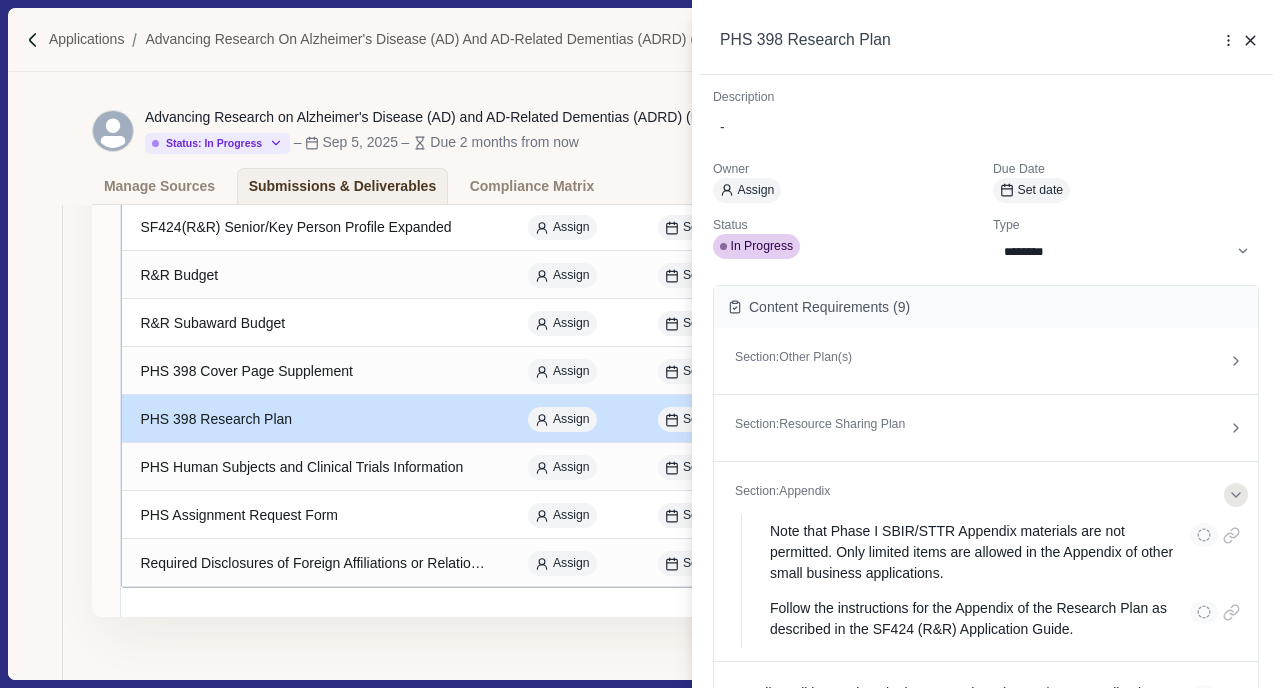 click 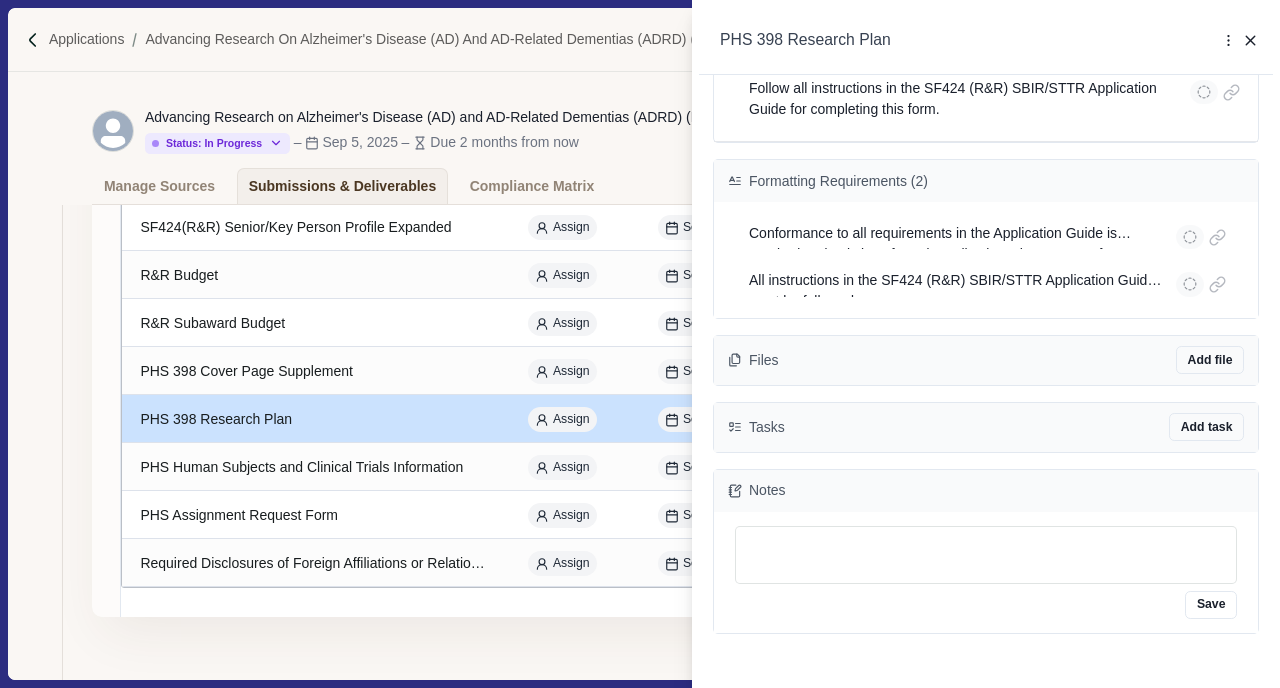 scroll, scrollTop: 498, scrollLeft: 0, axis: vertical 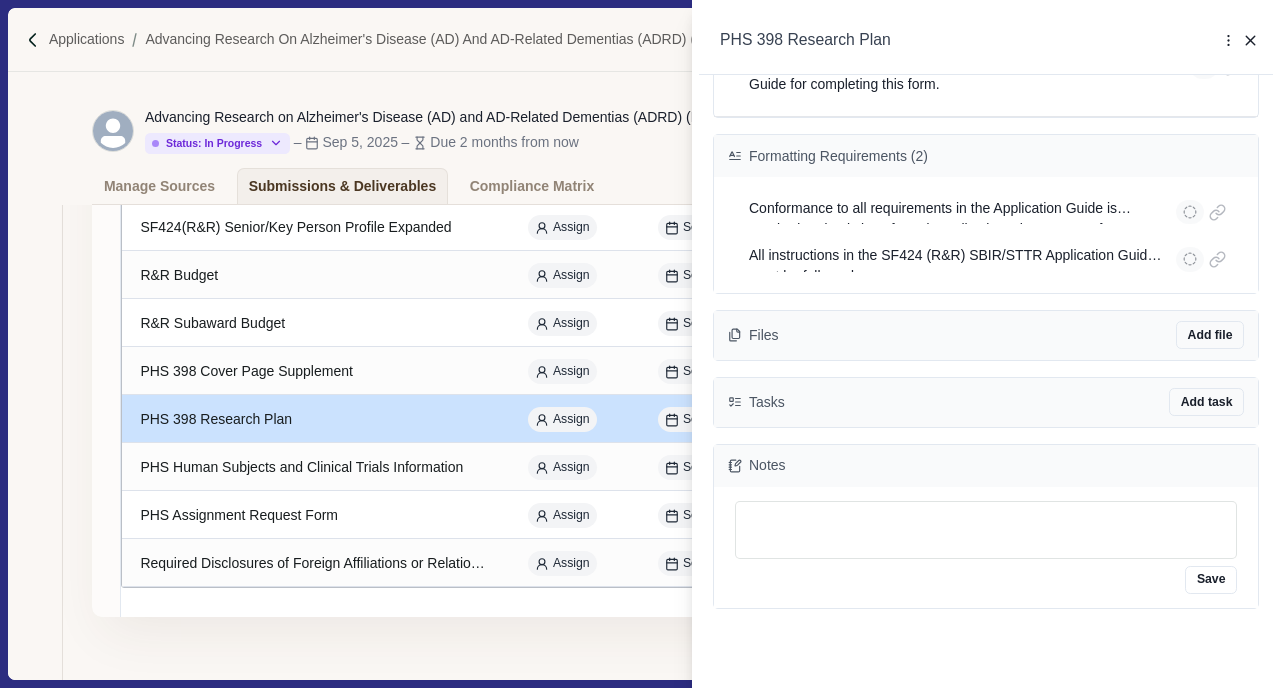 click on "**********" at bounding box center [640, 344] 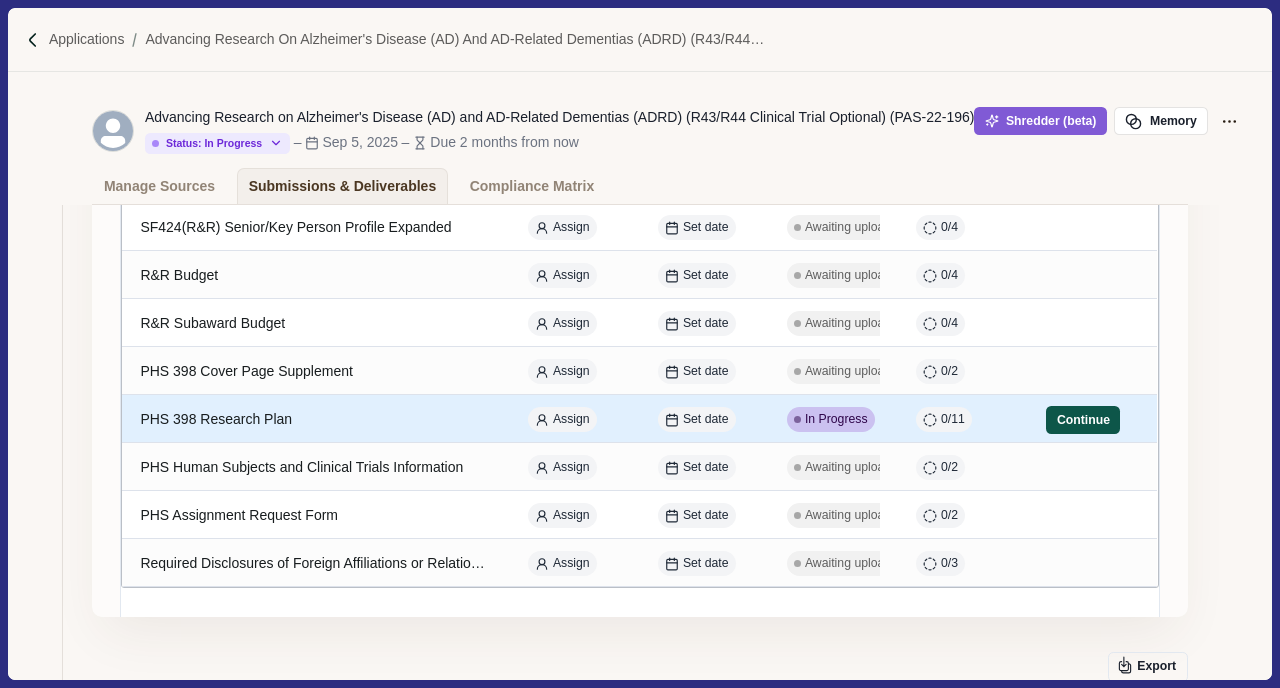 click on "Continue" at bounding box center [1083, 420] 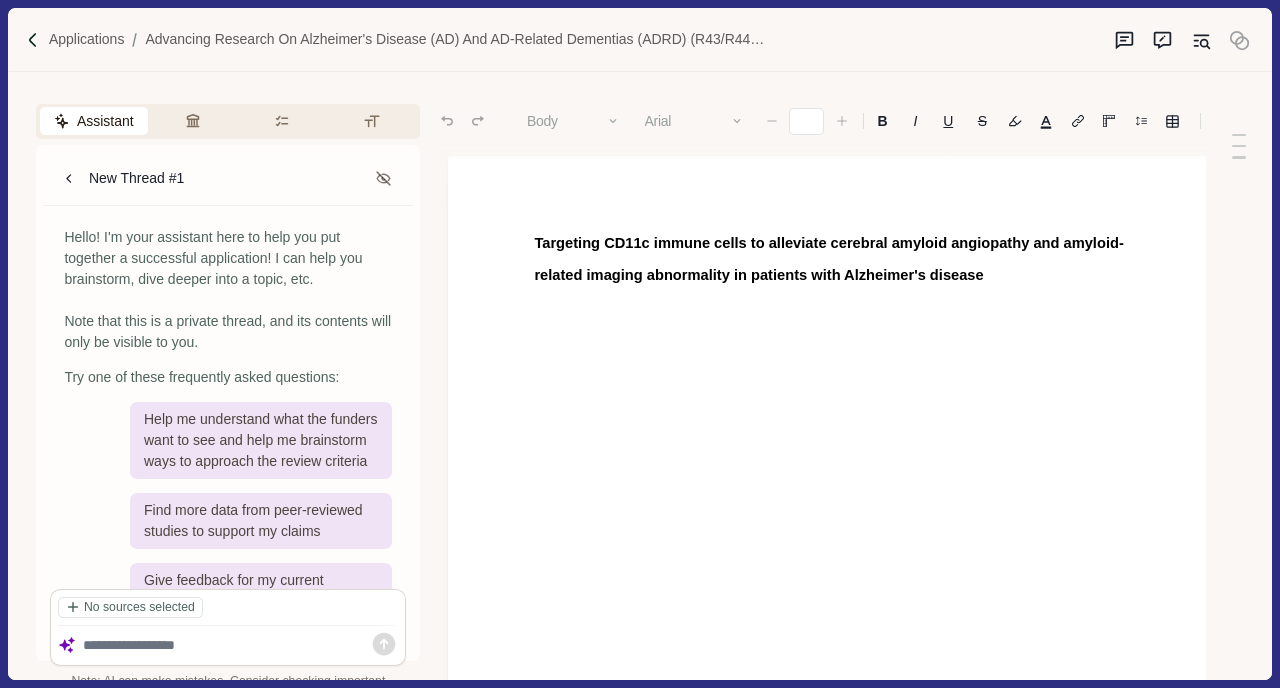 type on "**" 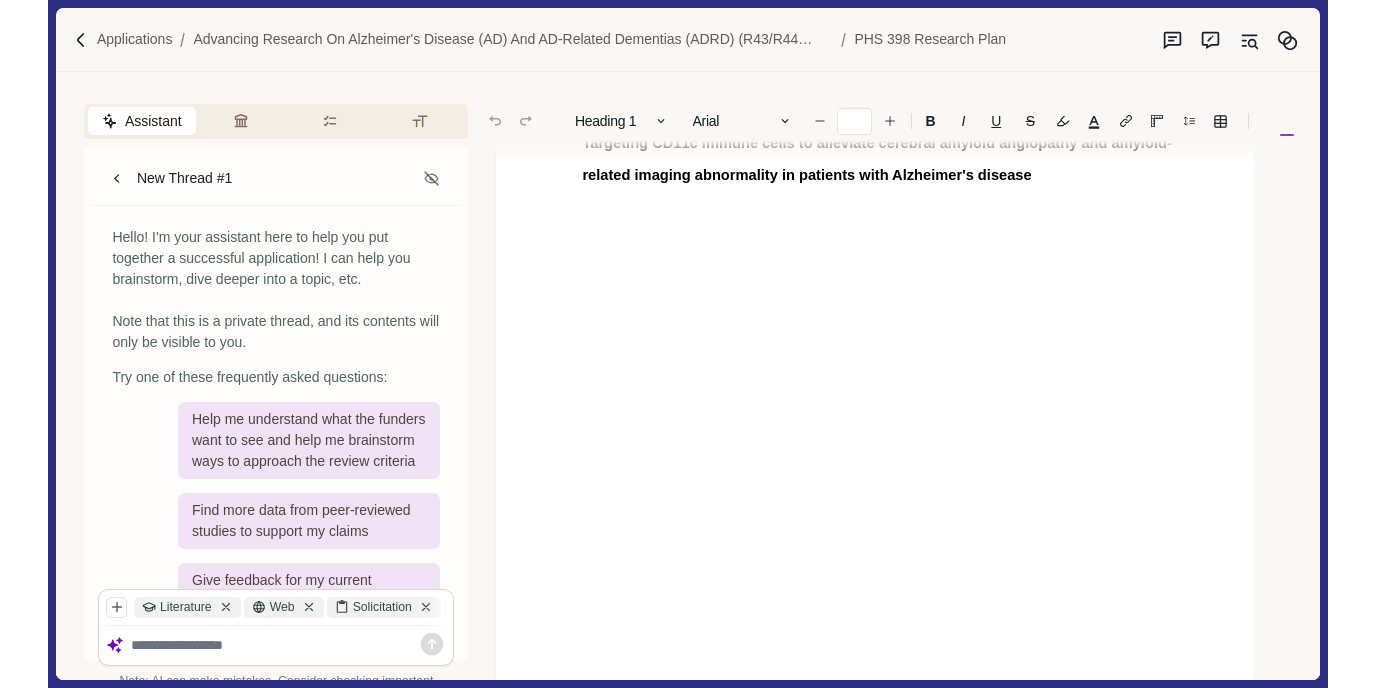 scroll, scrollTop: 0, scrollLeft: 0, axis: both 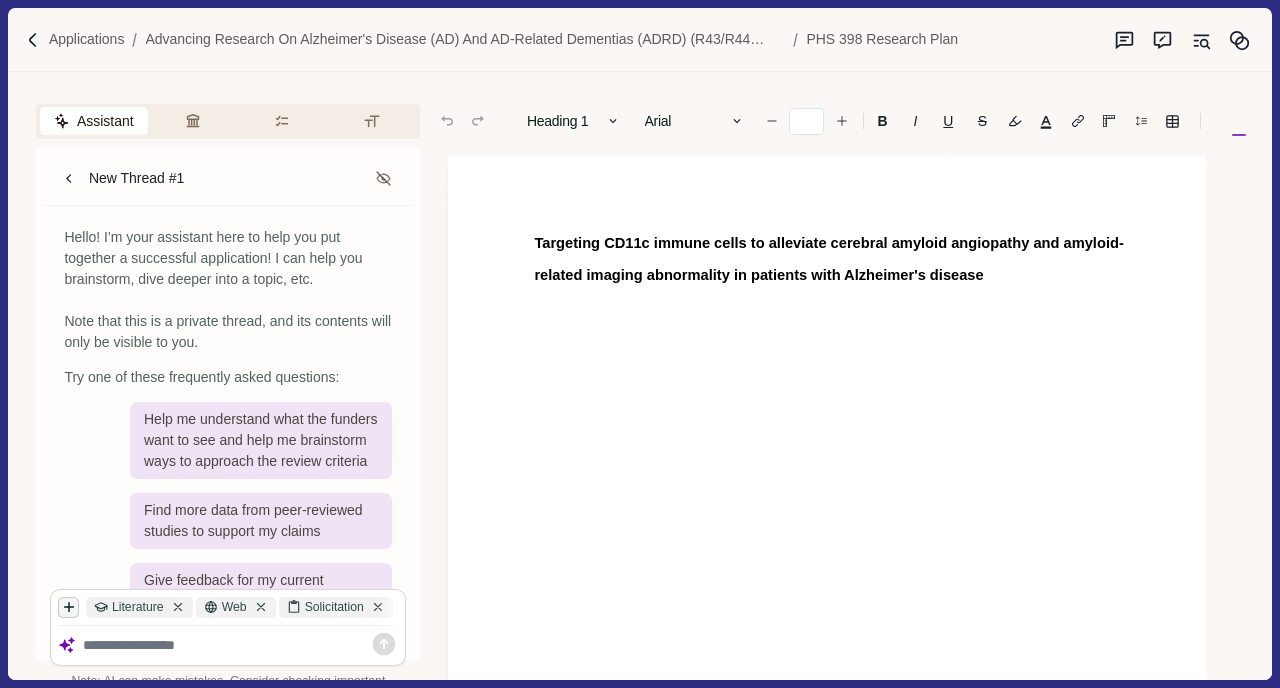 click 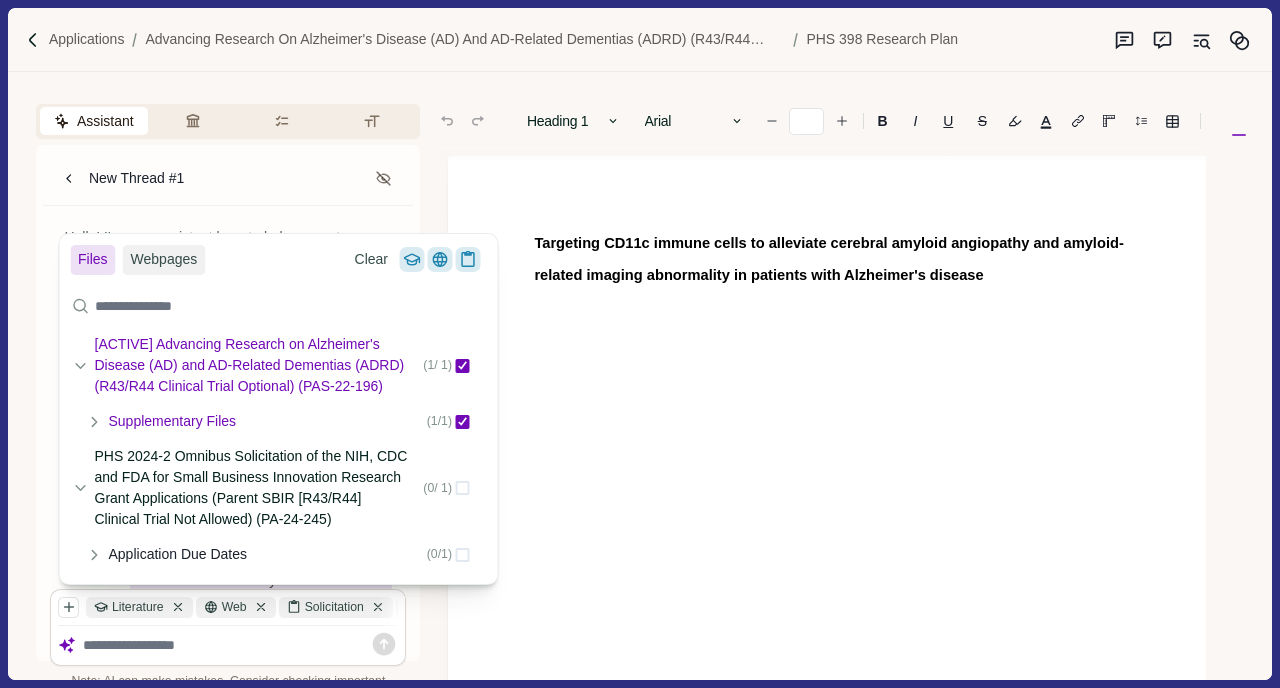 click 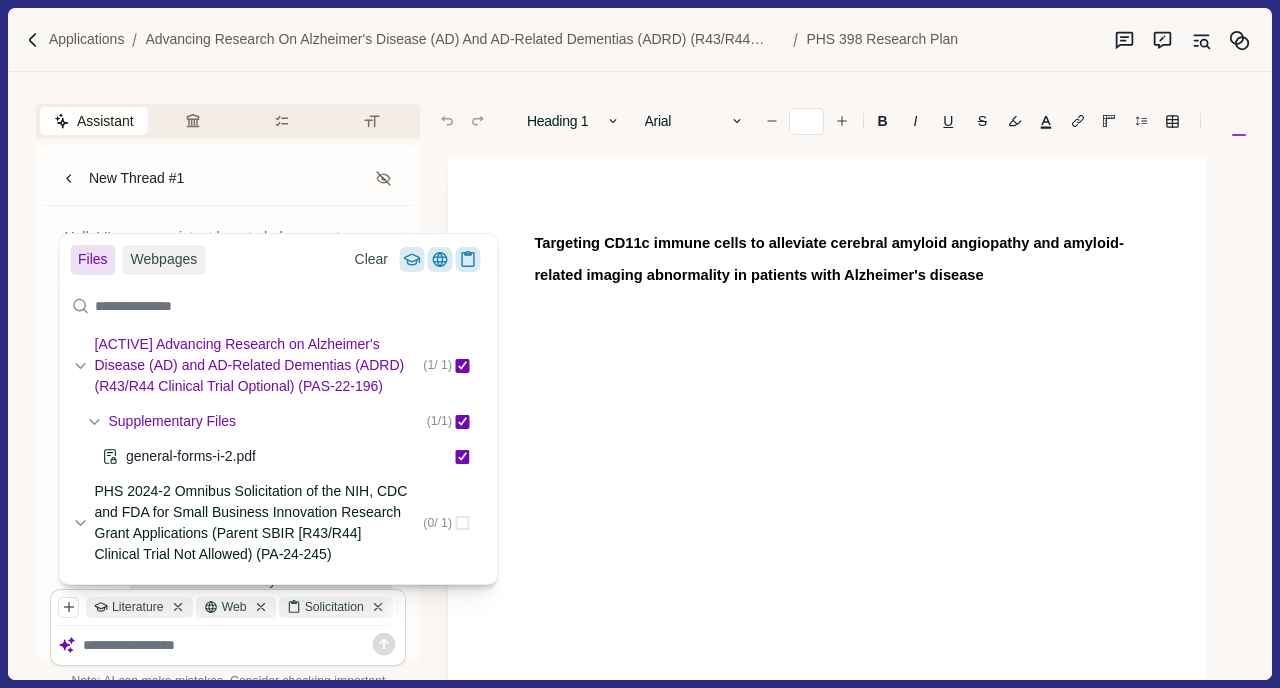 click 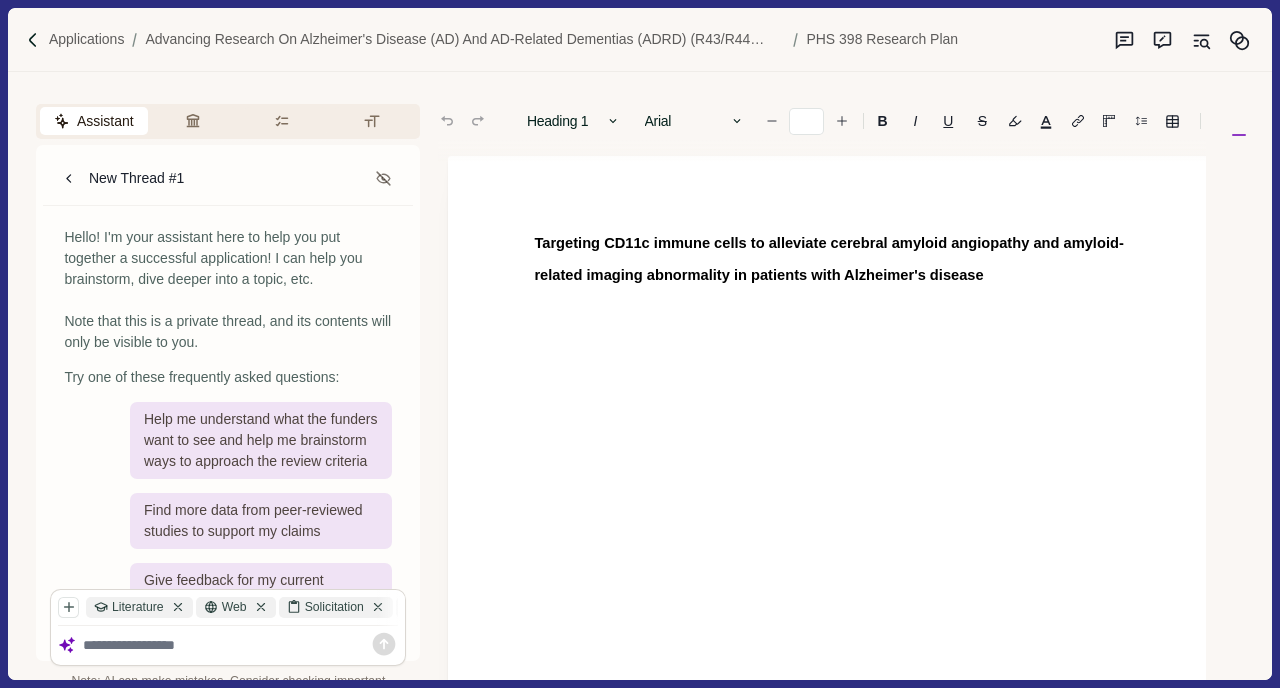 click at bounding box center [241, 645] 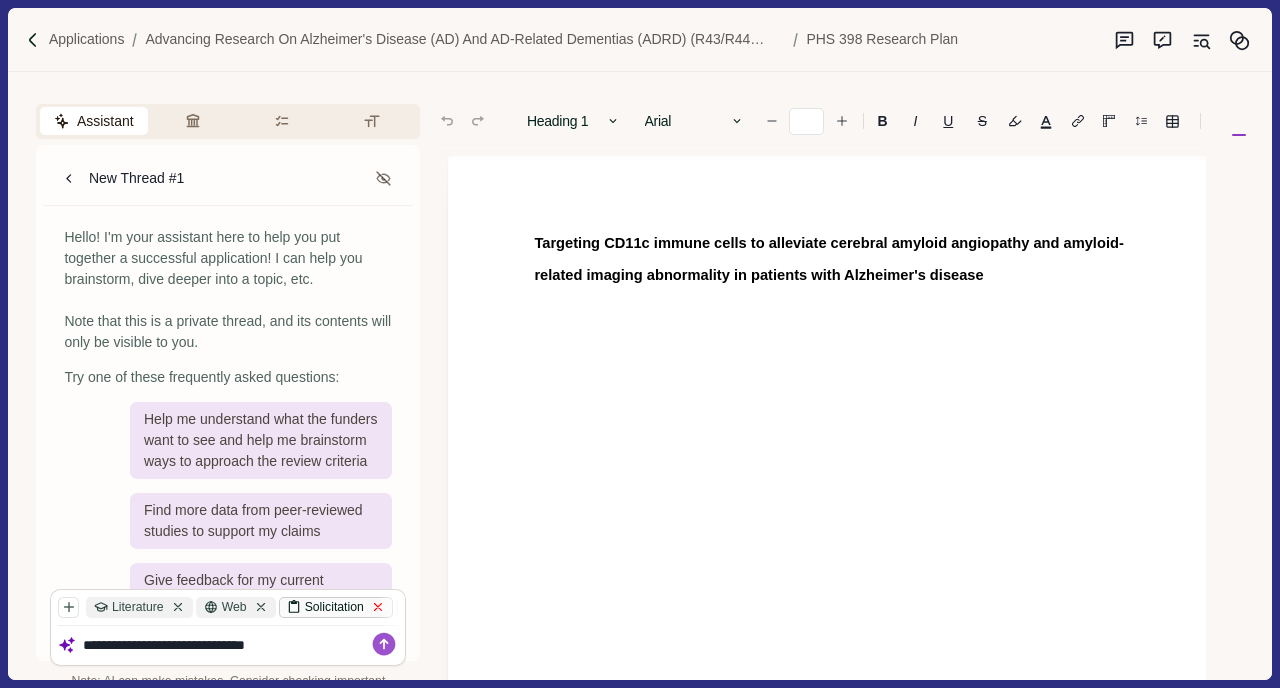 click 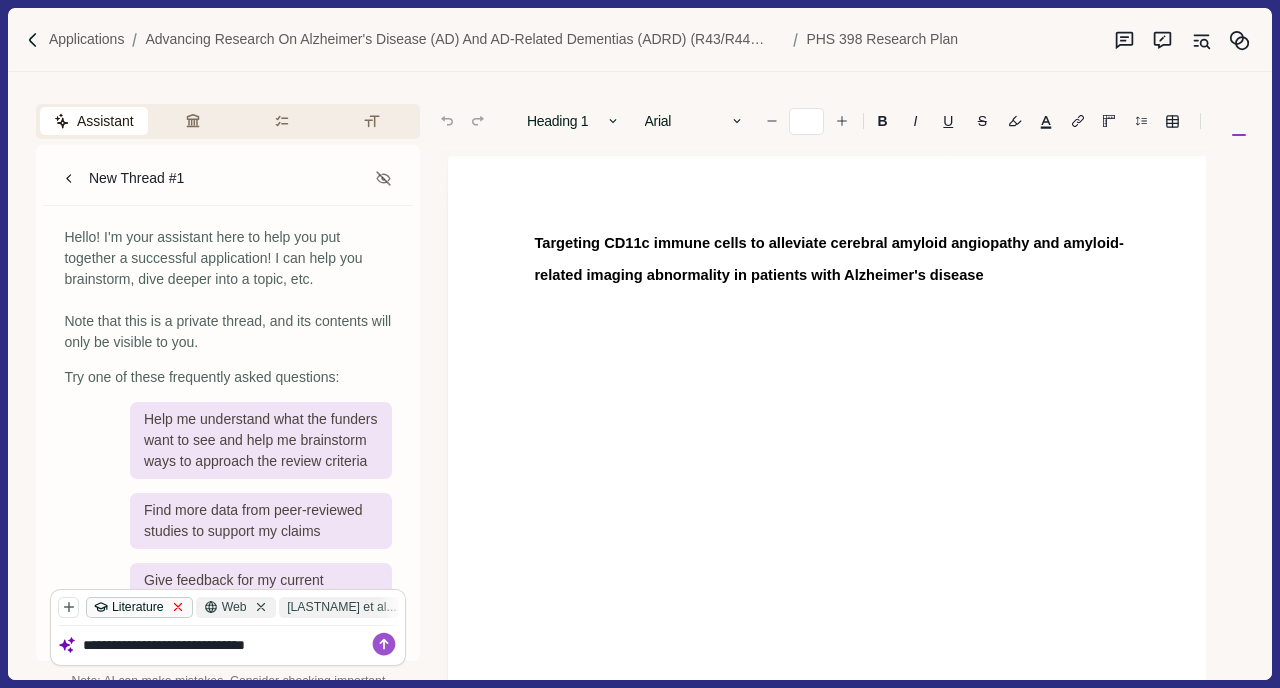 click 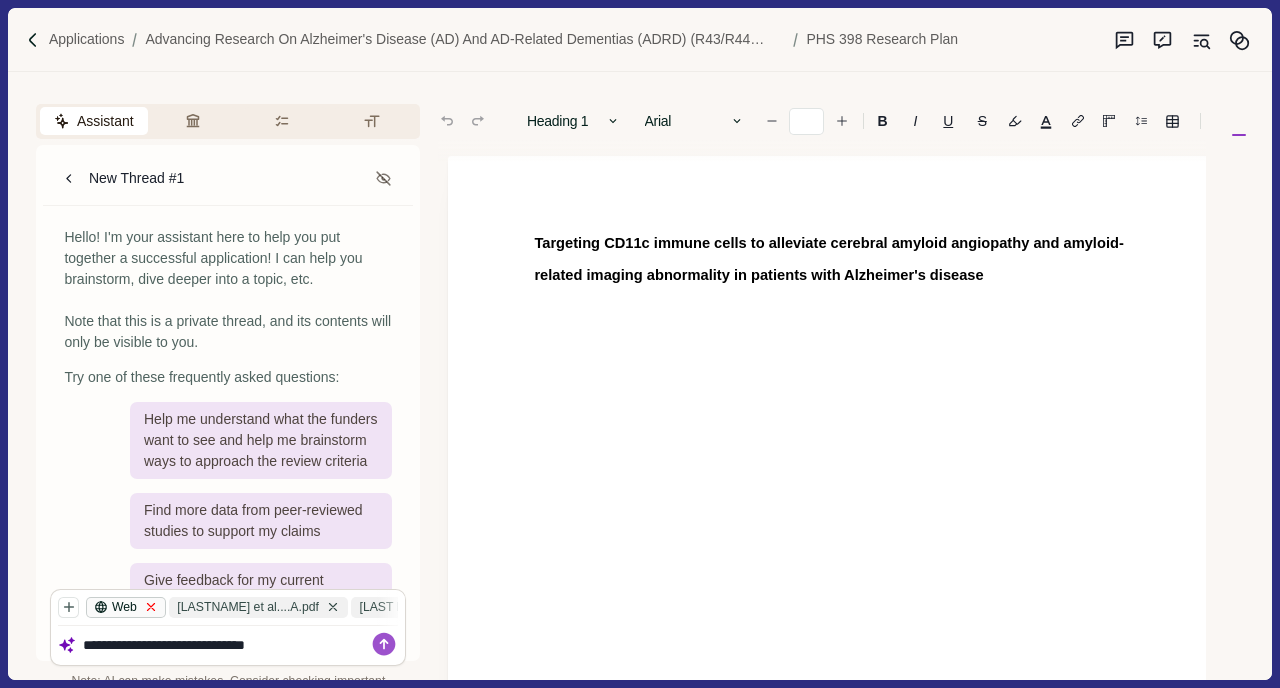 click 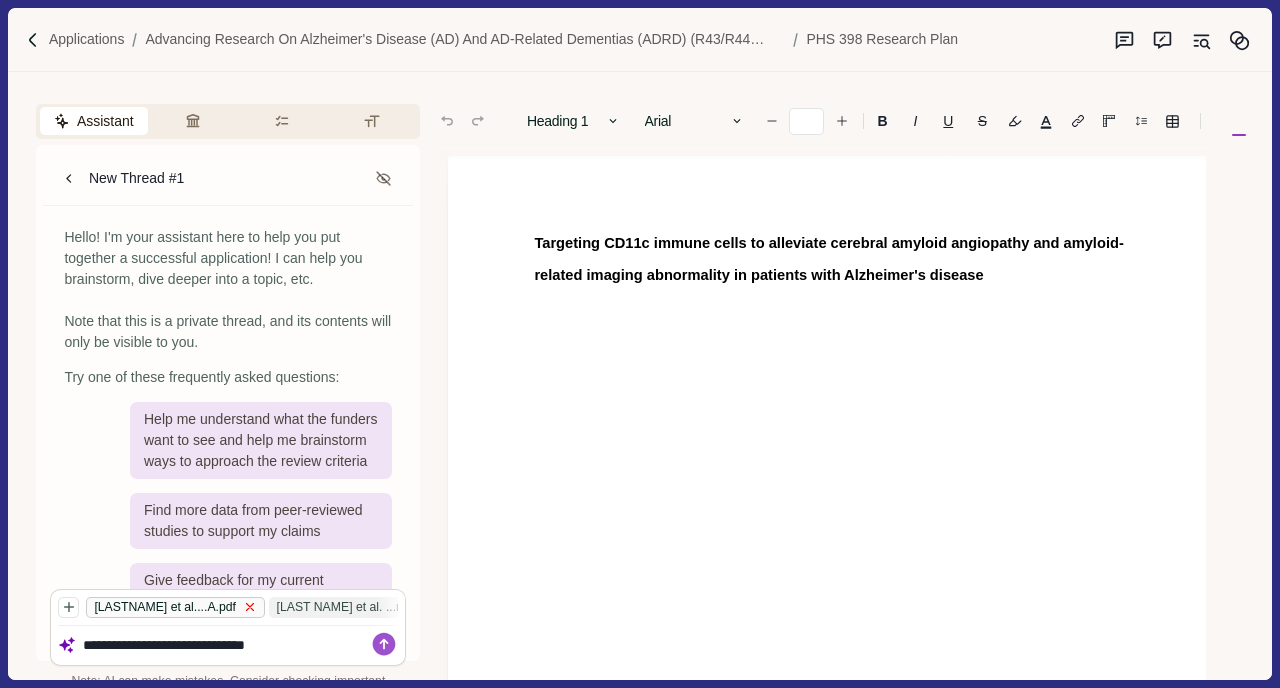 click 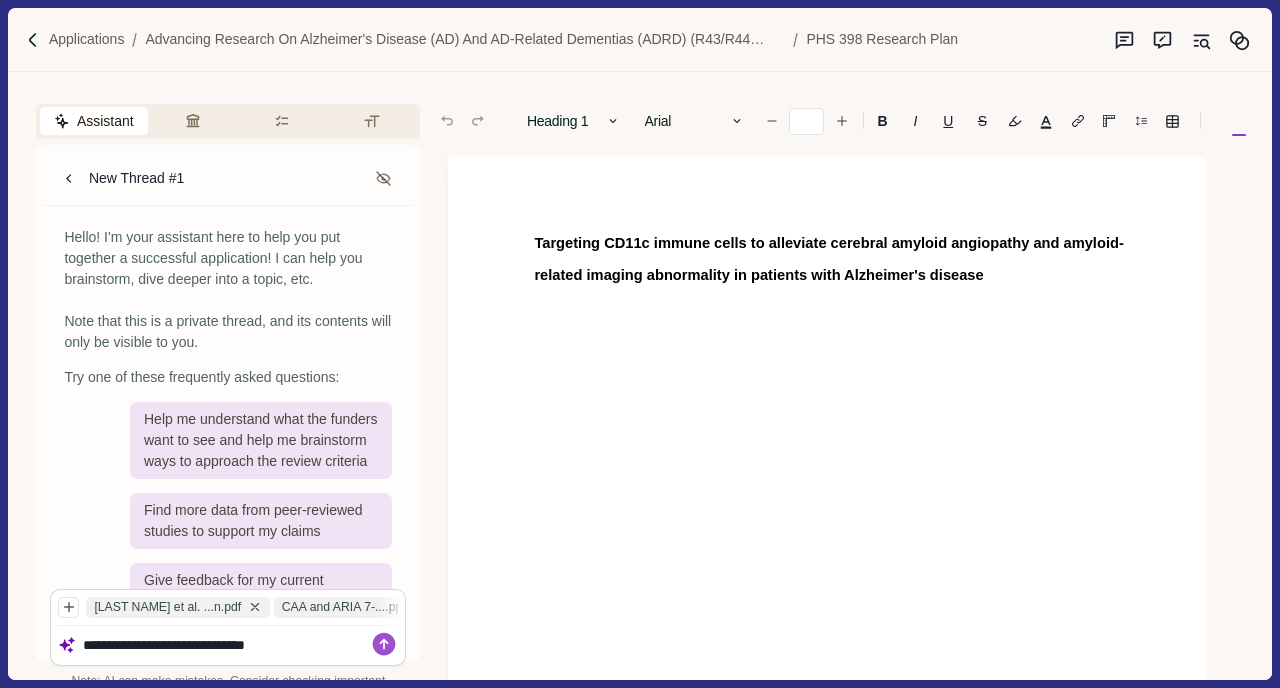click 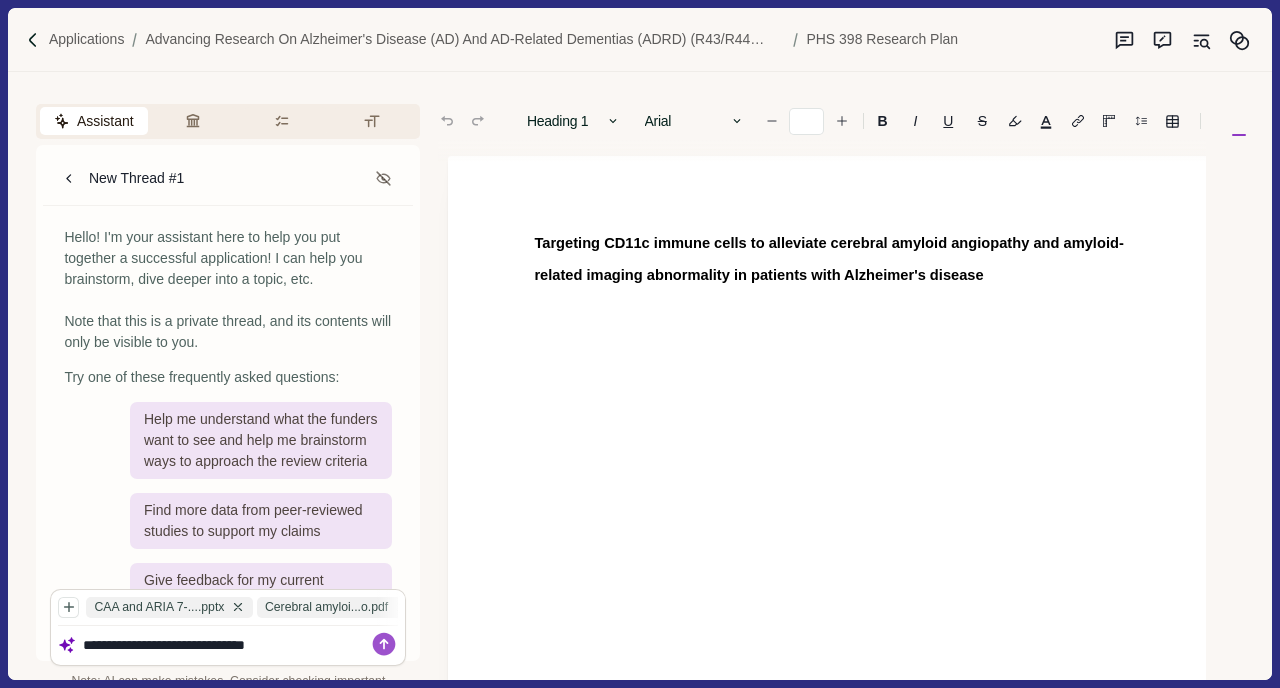 click on "CAA and ARIA 7-....pptx" at bounding box center (169, 607) 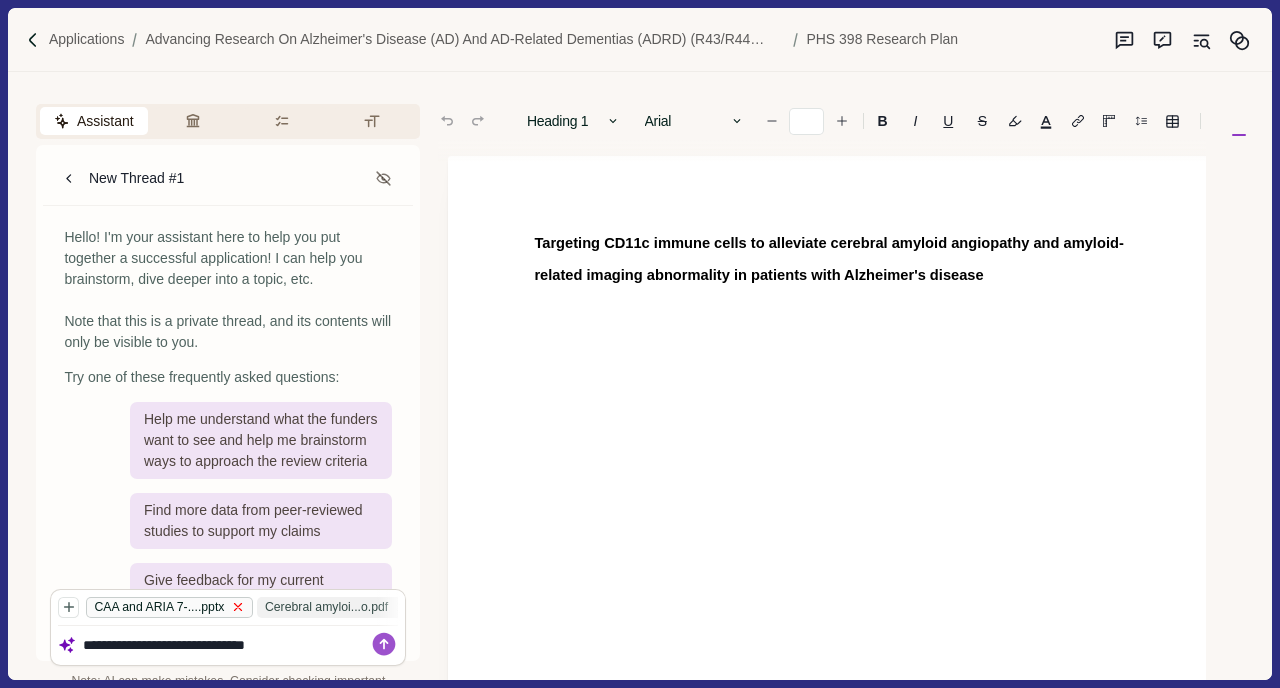 click 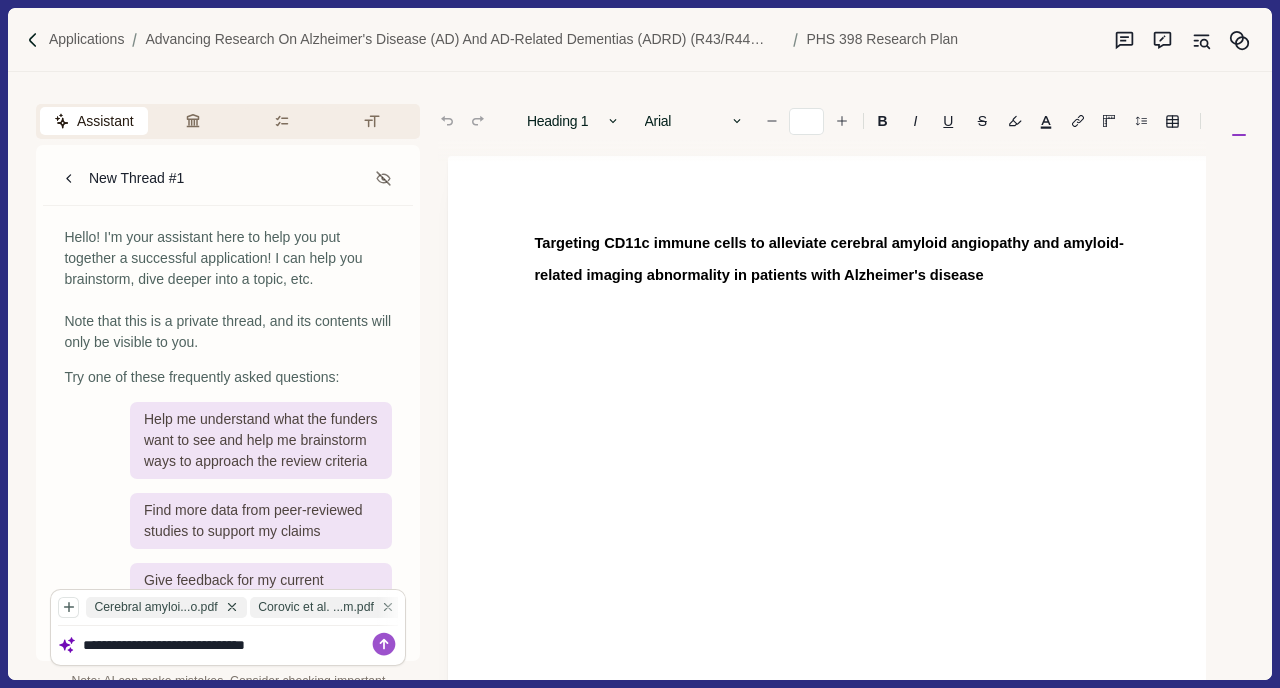 click 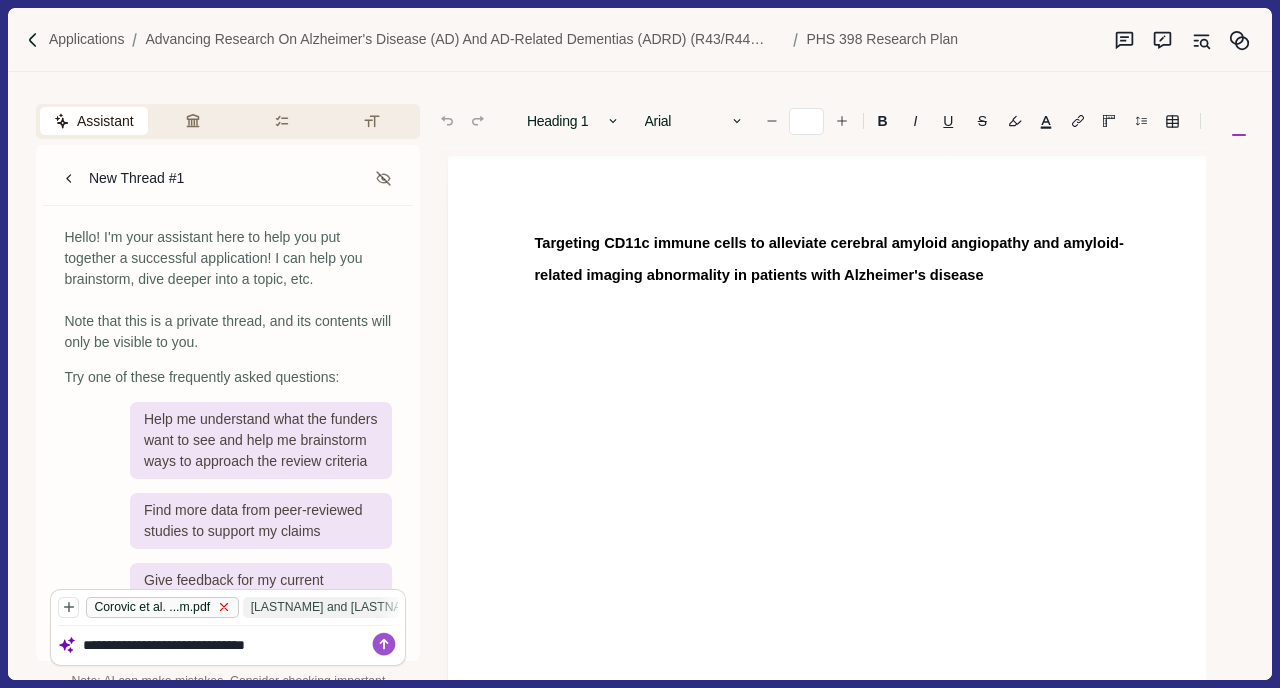 click 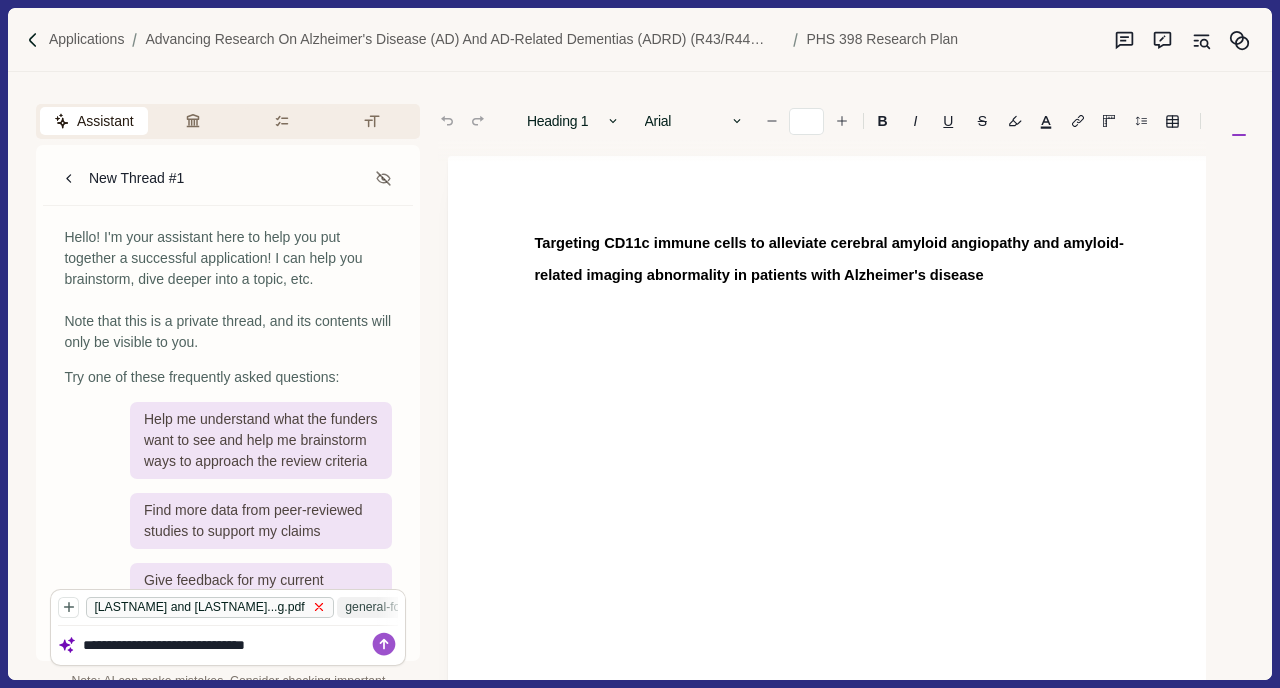 click 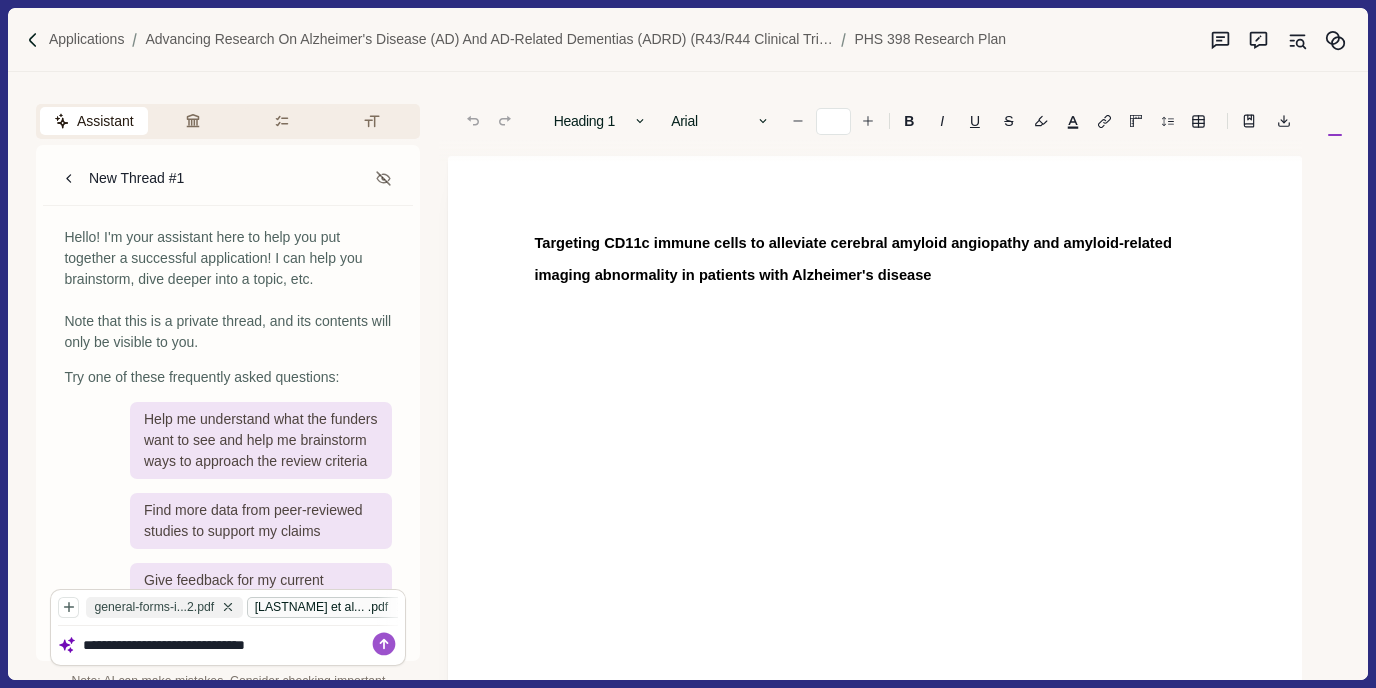click on "[NAME] et al... .pdf" at bounding box center [332, 607] 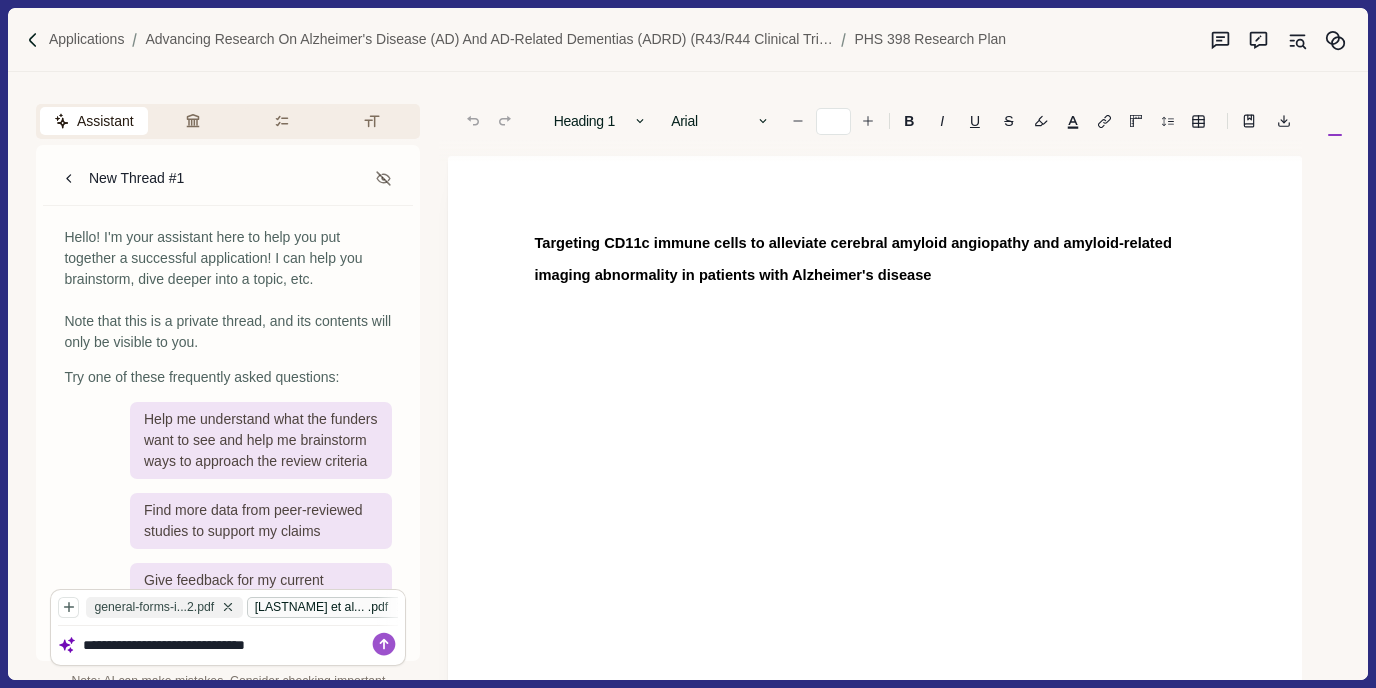 click on "[NAME] et al... .pdf" at bounding box center (332, 607) 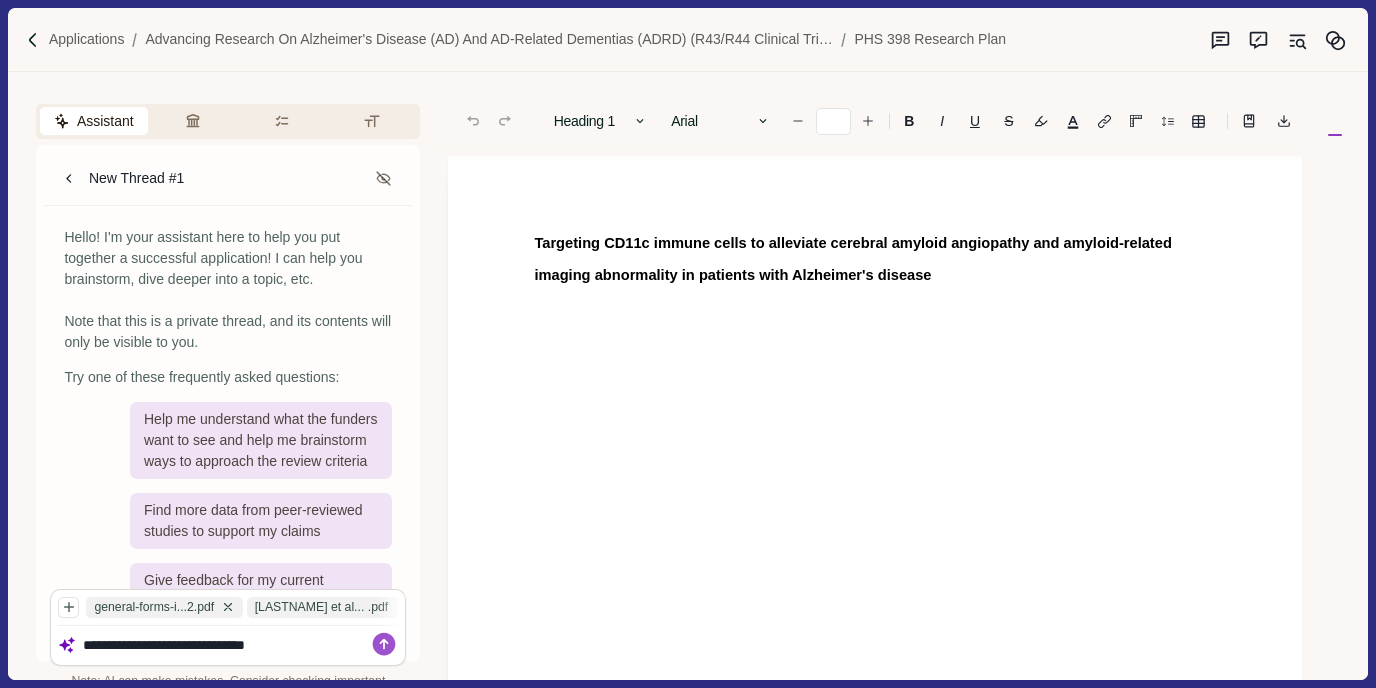 click on "**********" at bounding box center [241, 645] 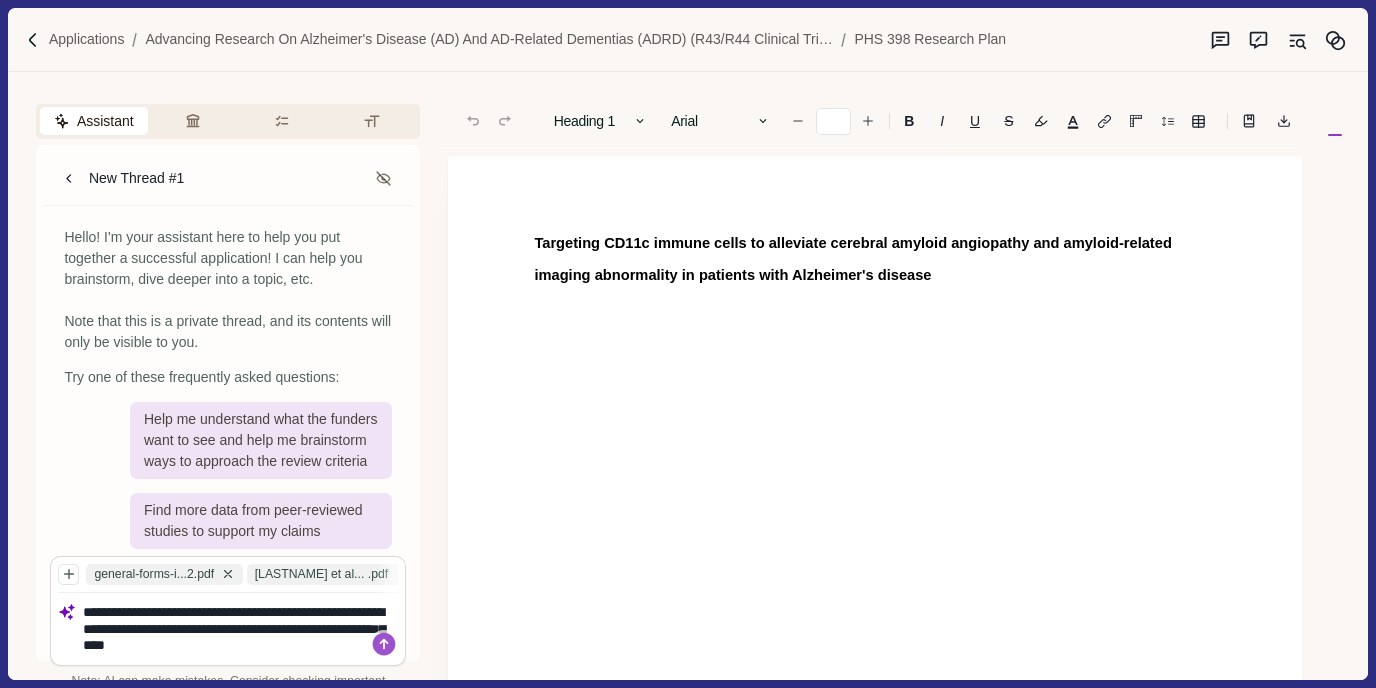 type on "**********" 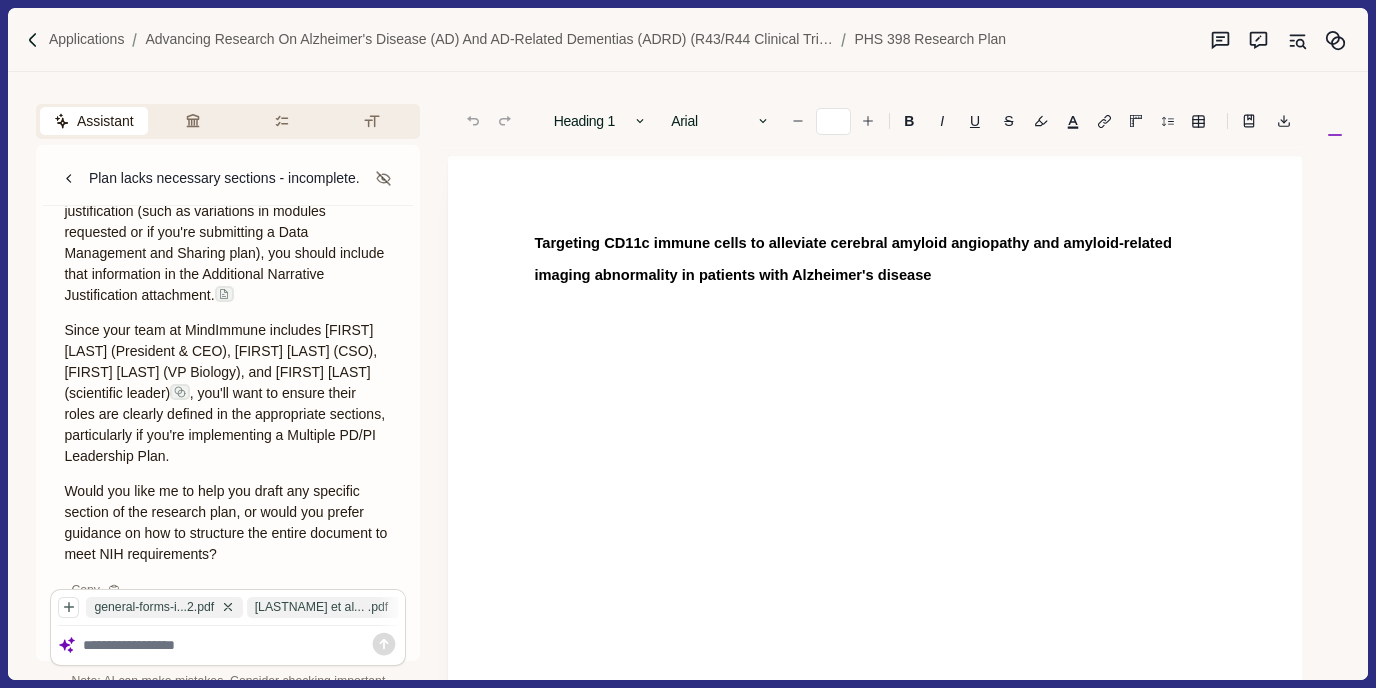 scroll, scrollTop: 1209, scrollLeft: 0, axis: vertical 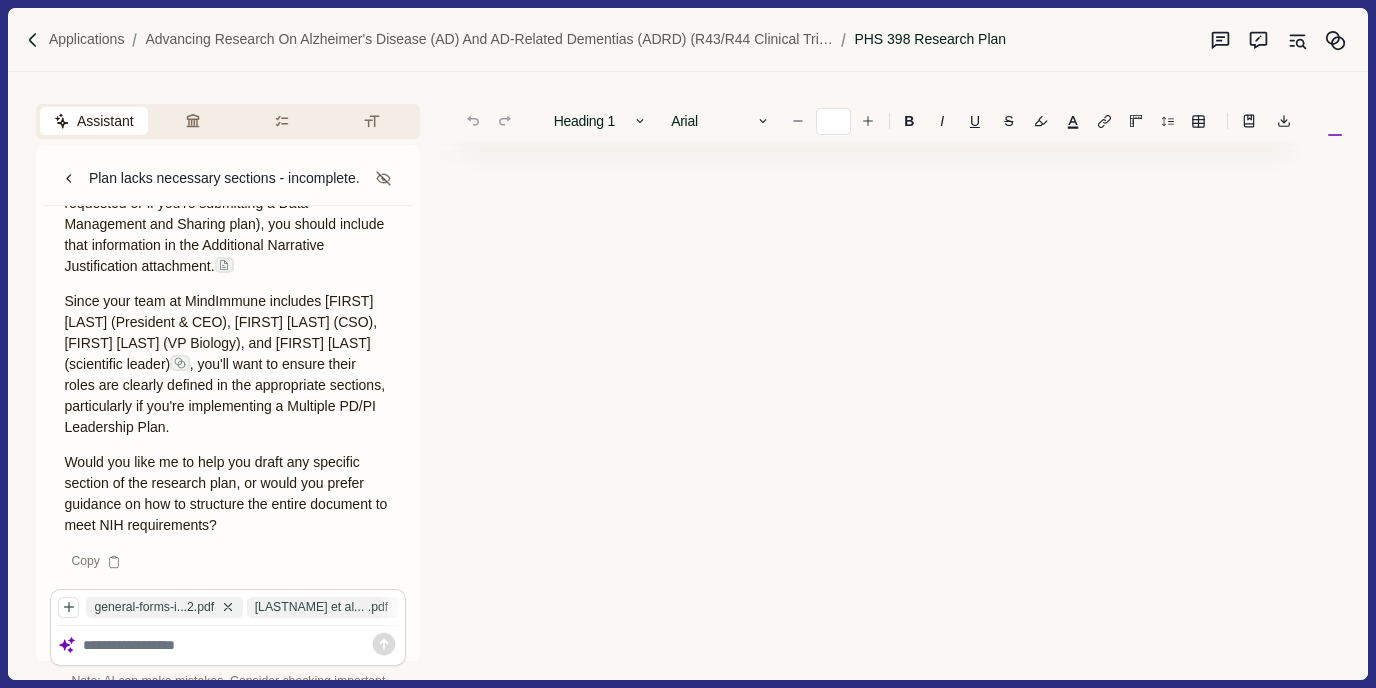 type 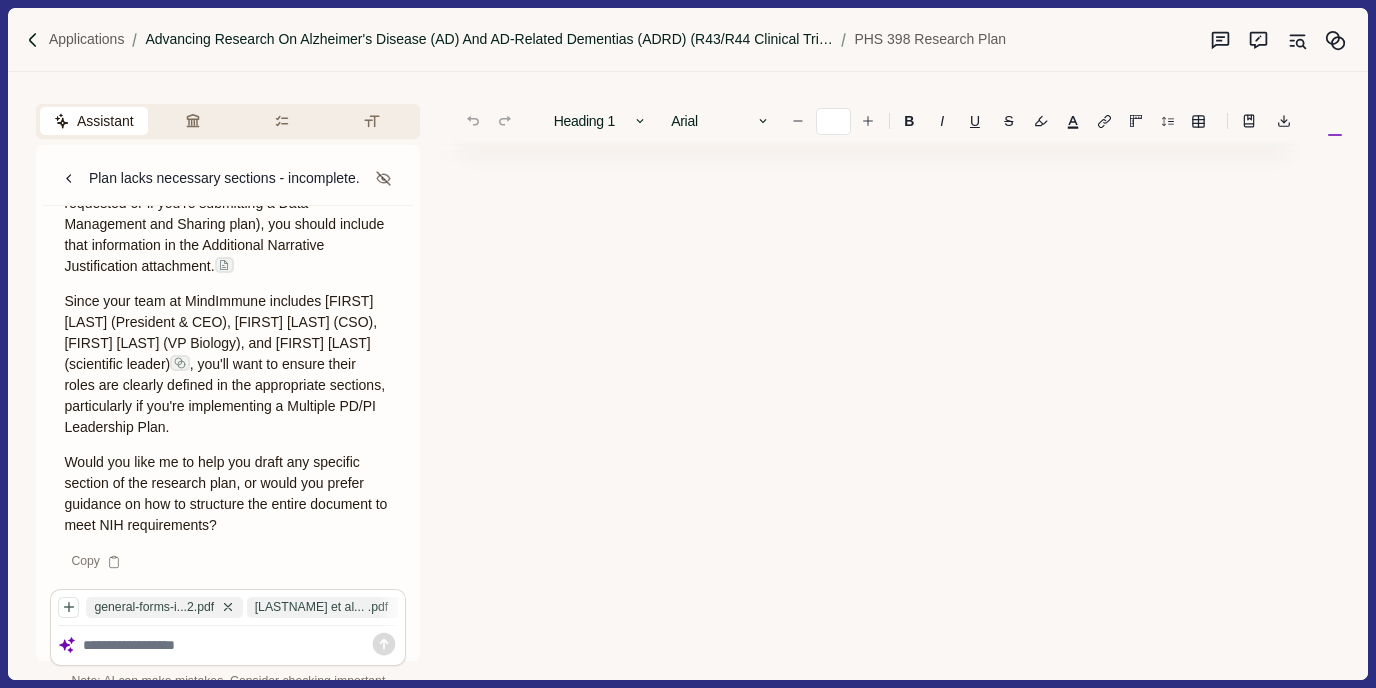 click on "Advancing Research on Alzheimer's Disease (AD) and AD-Related Dementias (ADRD) (R43/R44 Clinical Trial Optional) (PAS-22-196)" at bounding box center [489, 39] 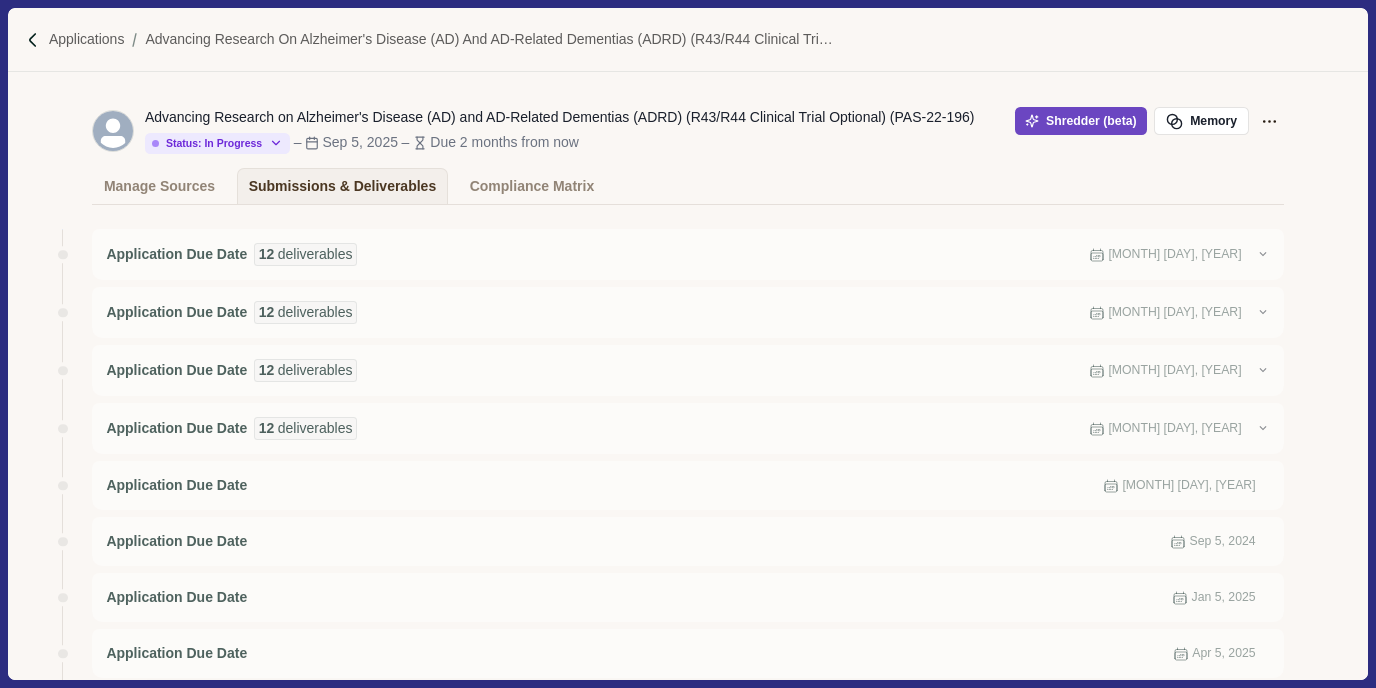 click on "Shredder (beta)" at bounding box center [1081, 121] 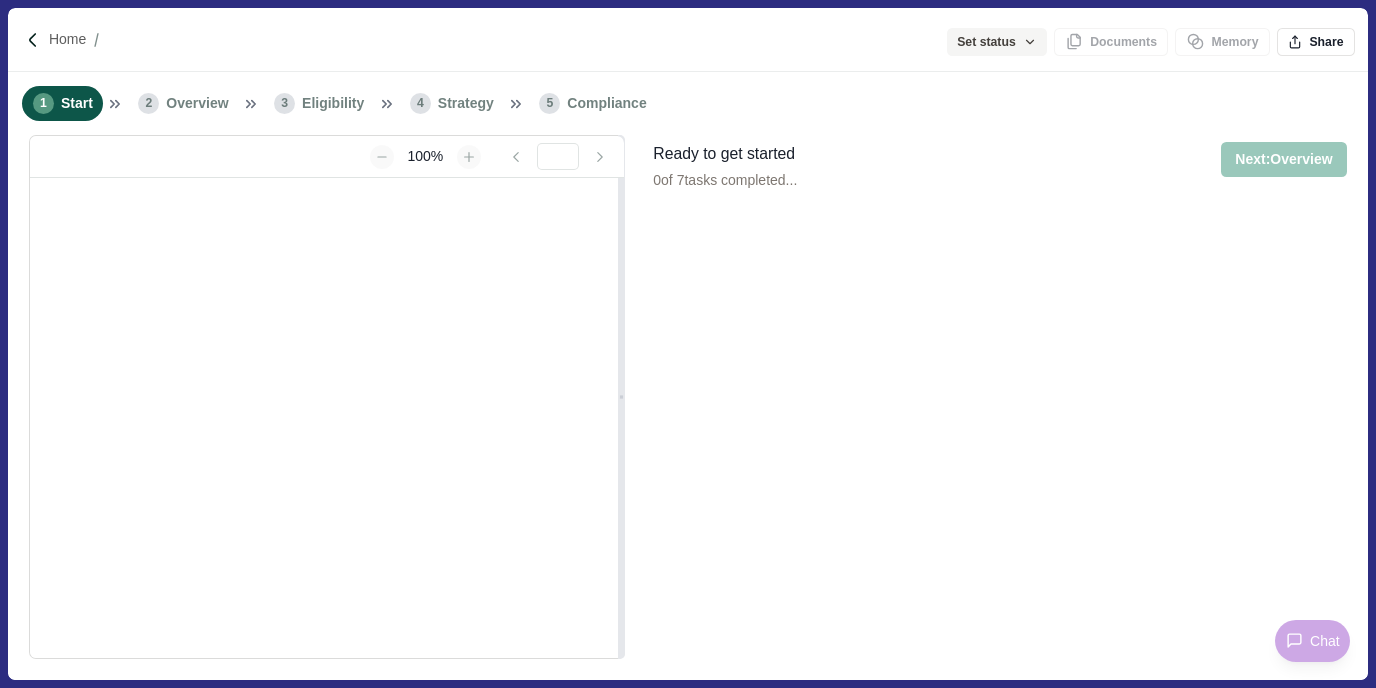 scroll, scrollTop: 0, scrollLeft: 0, axis: both 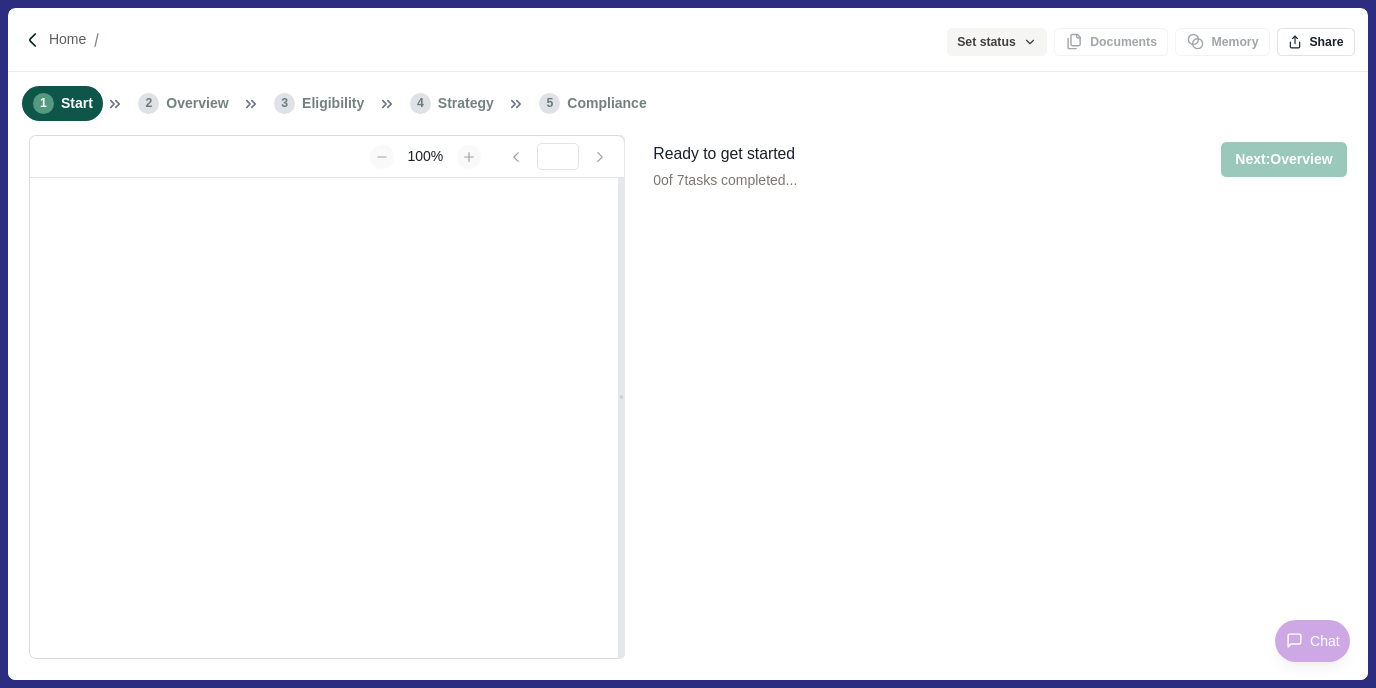 type on "**********" 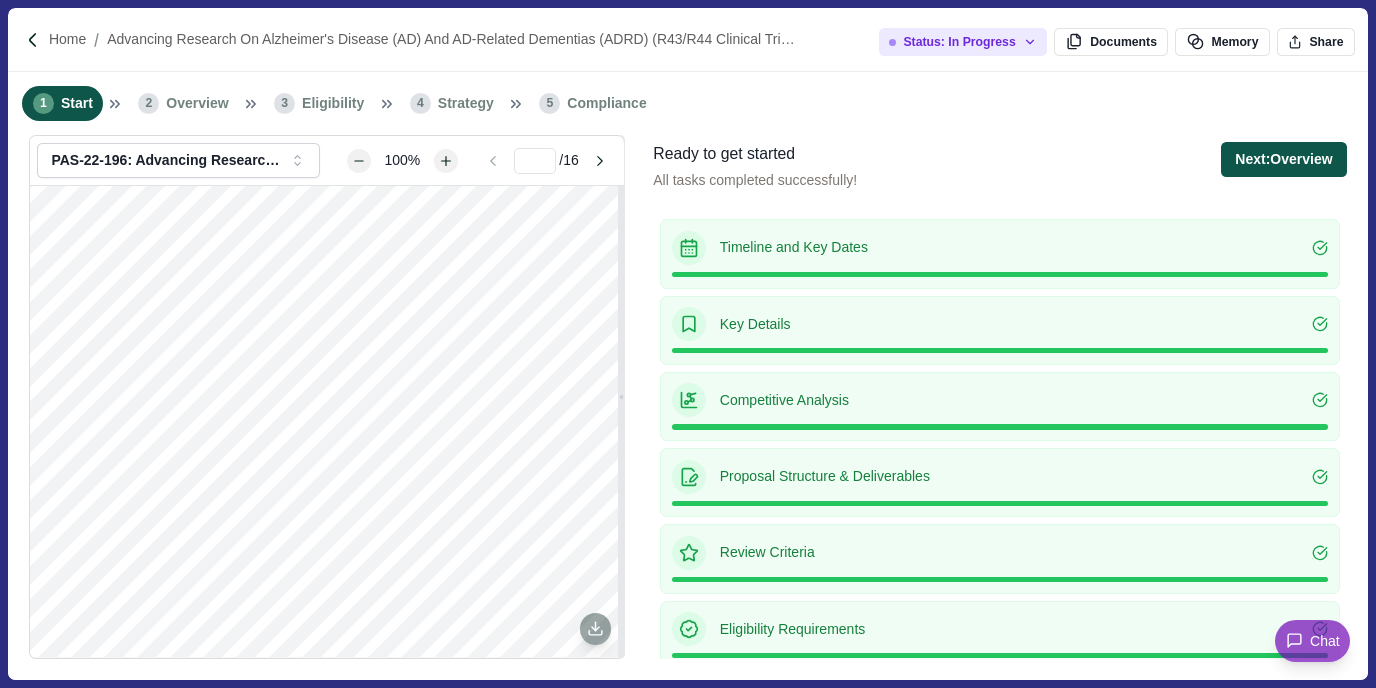 click on "Next:  Overview" at bounding box center (1283, 159) 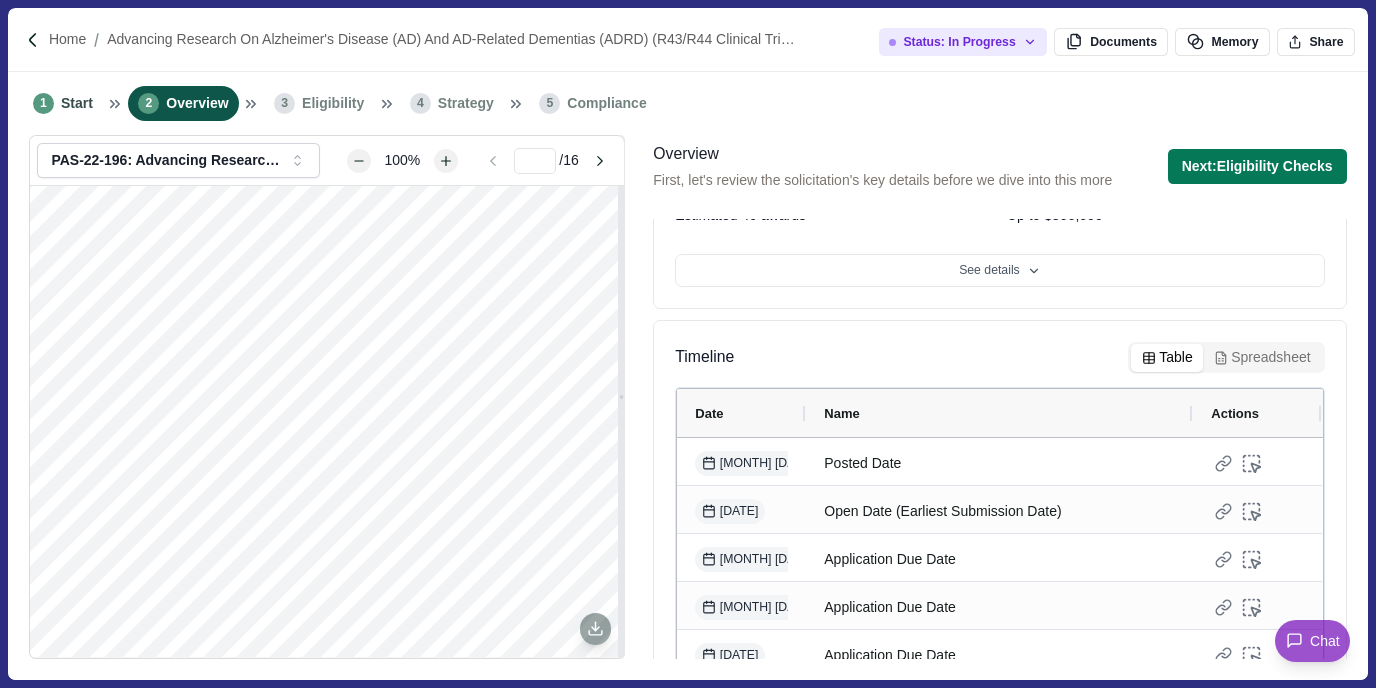 scroll, scrollTop: 372, scrollLeft: 0, axis: vertical 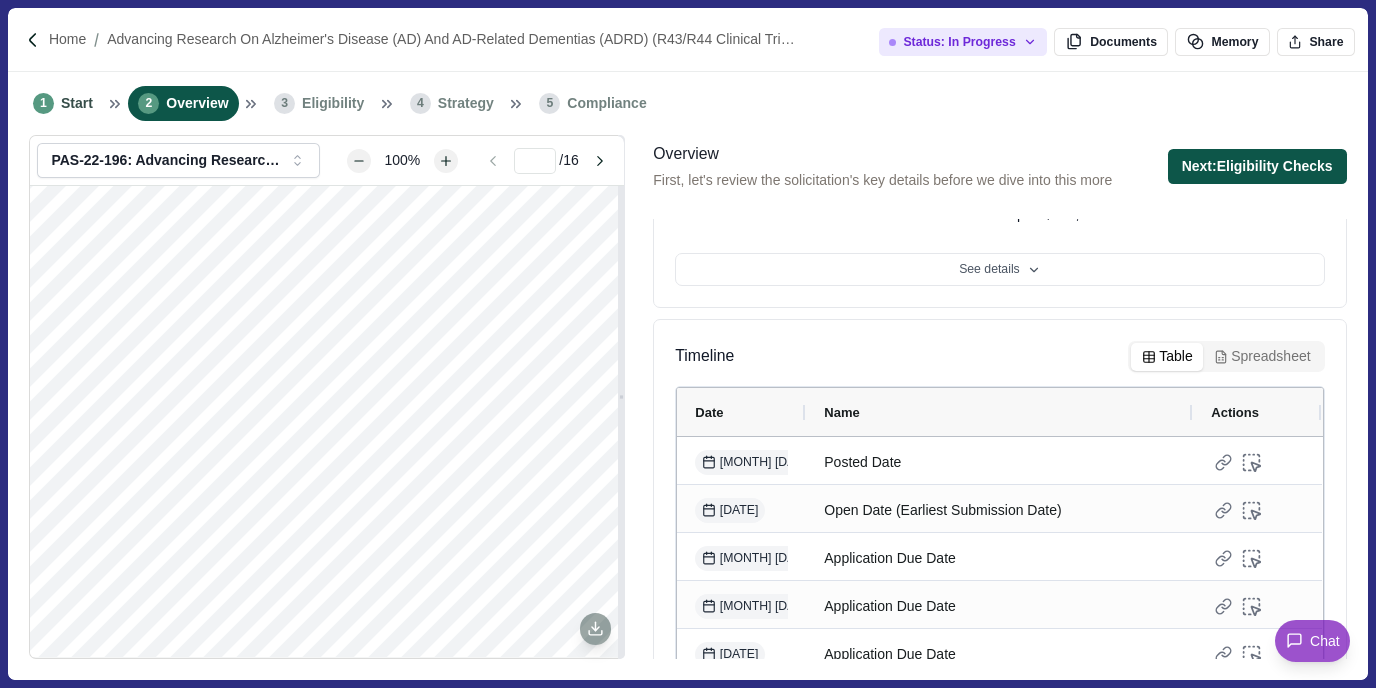 click on "Next:  Eligibility Checks" at bounding box center (1257, 166) 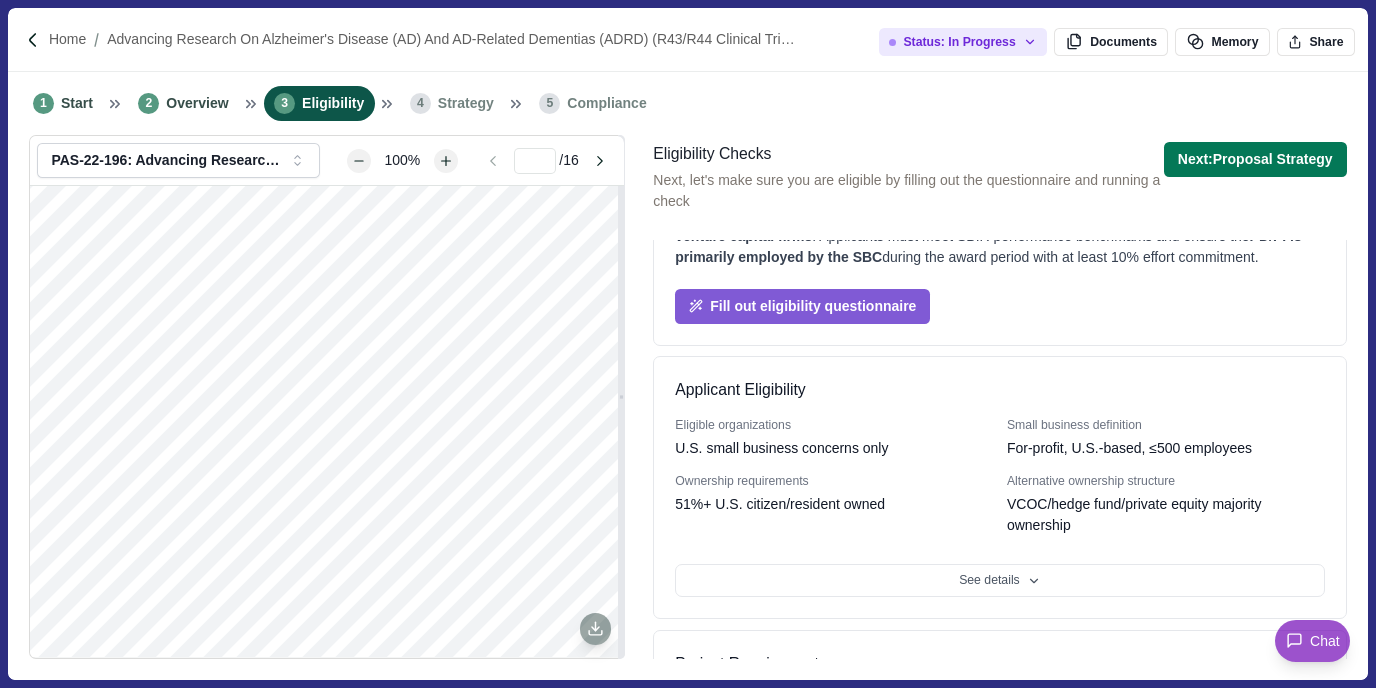 scroll, scrollTop: 0, scrollLeft: 0, axis: both 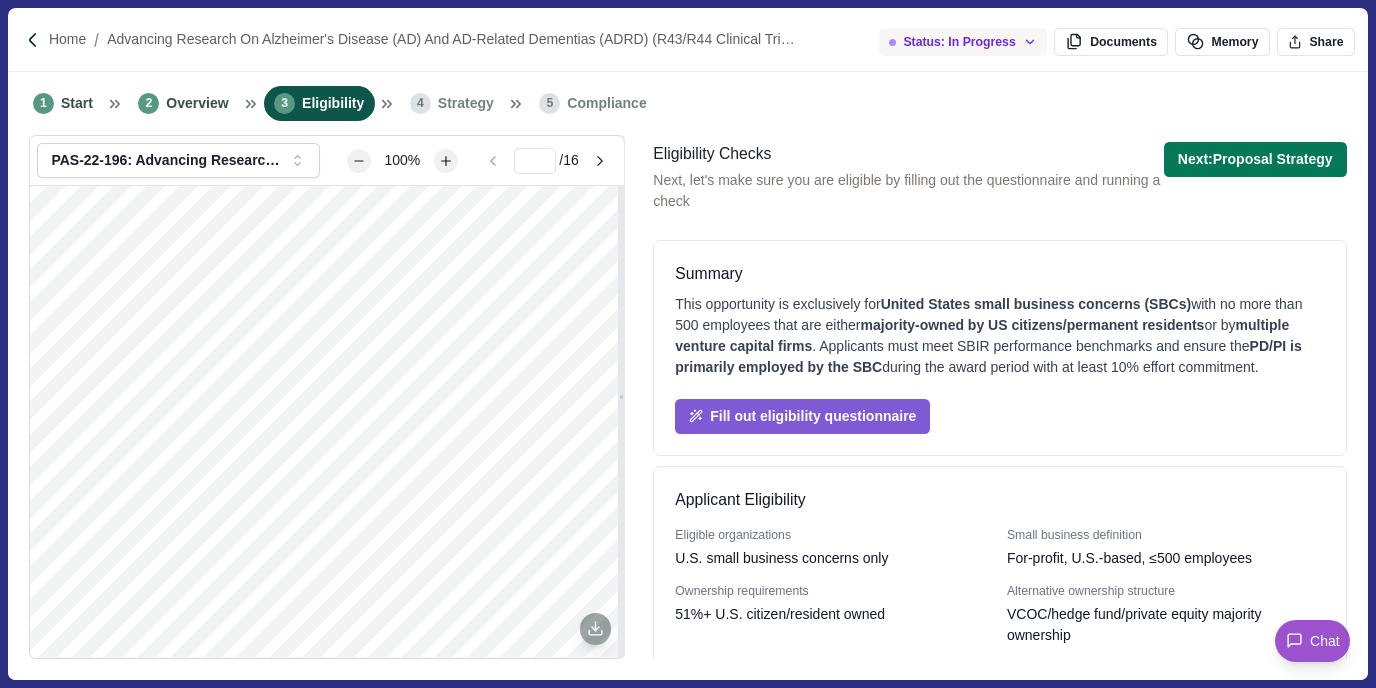 click 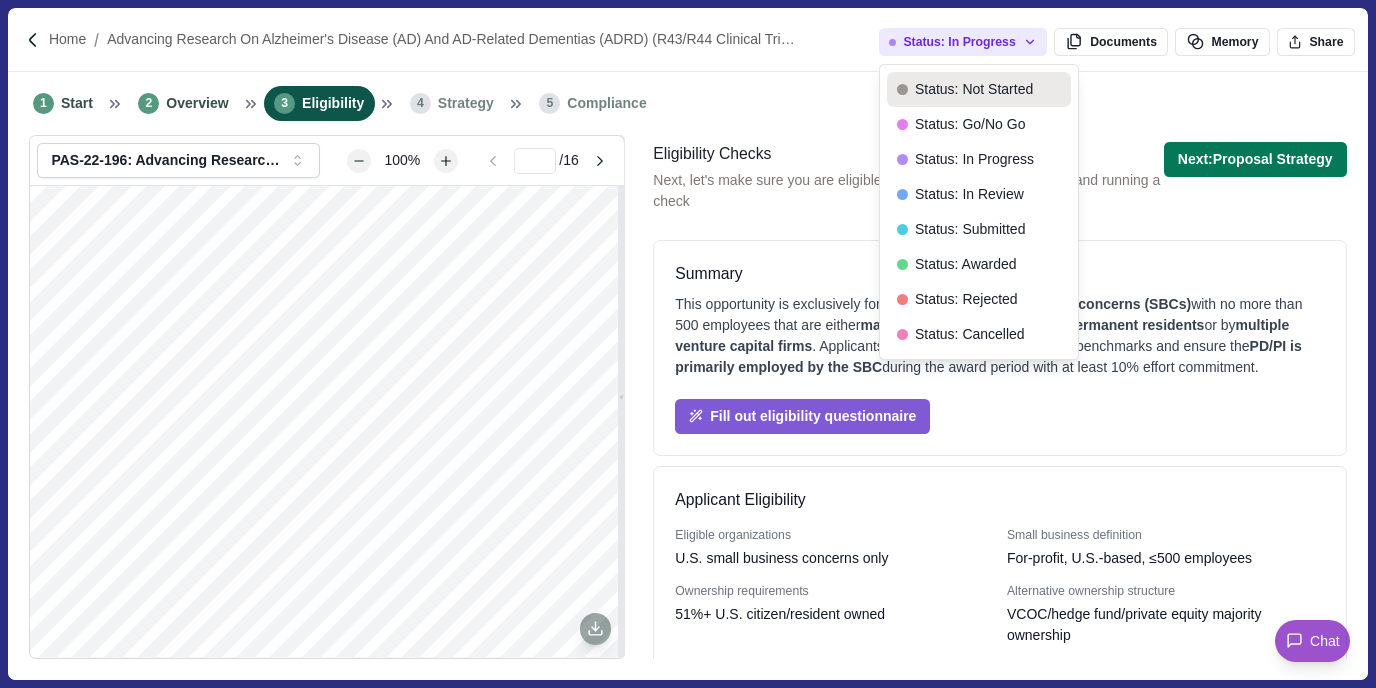 click on "Status: Not Started" at bounding box center (979, 89) 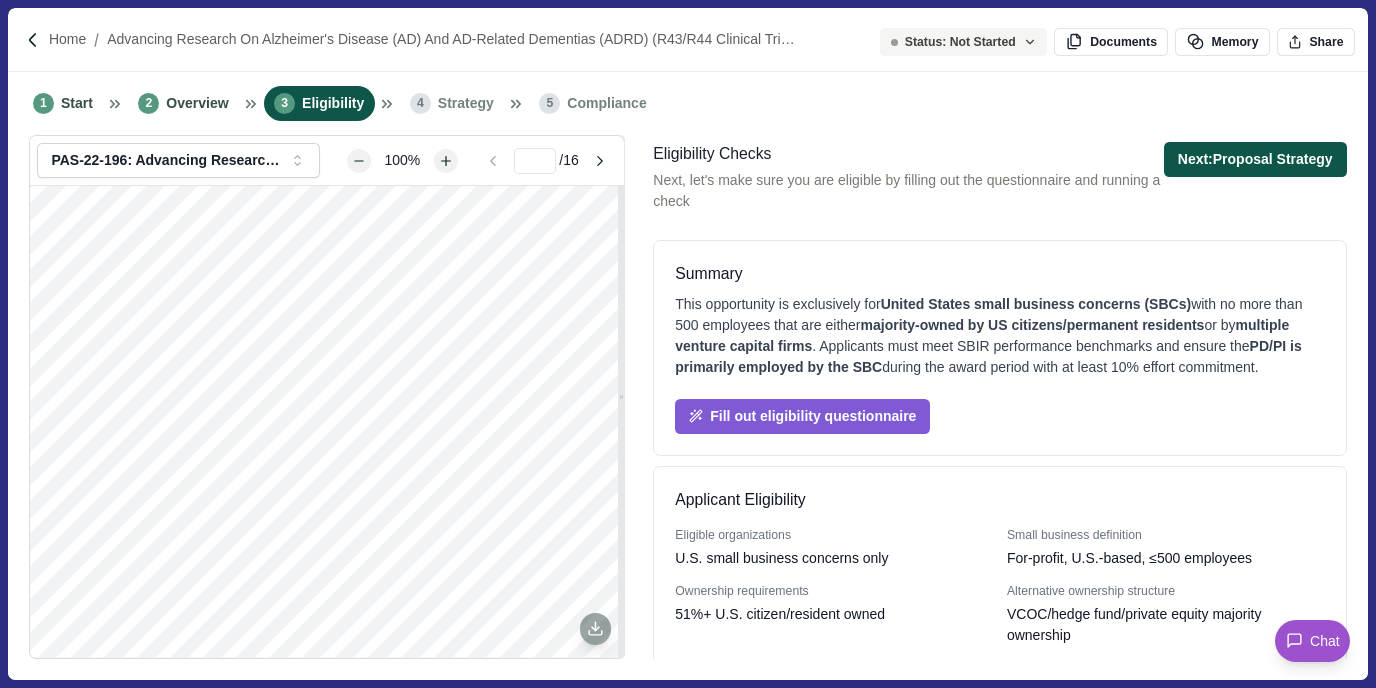 click on "Next:  Proposal Strategy" at bounding box center (1255, 159) 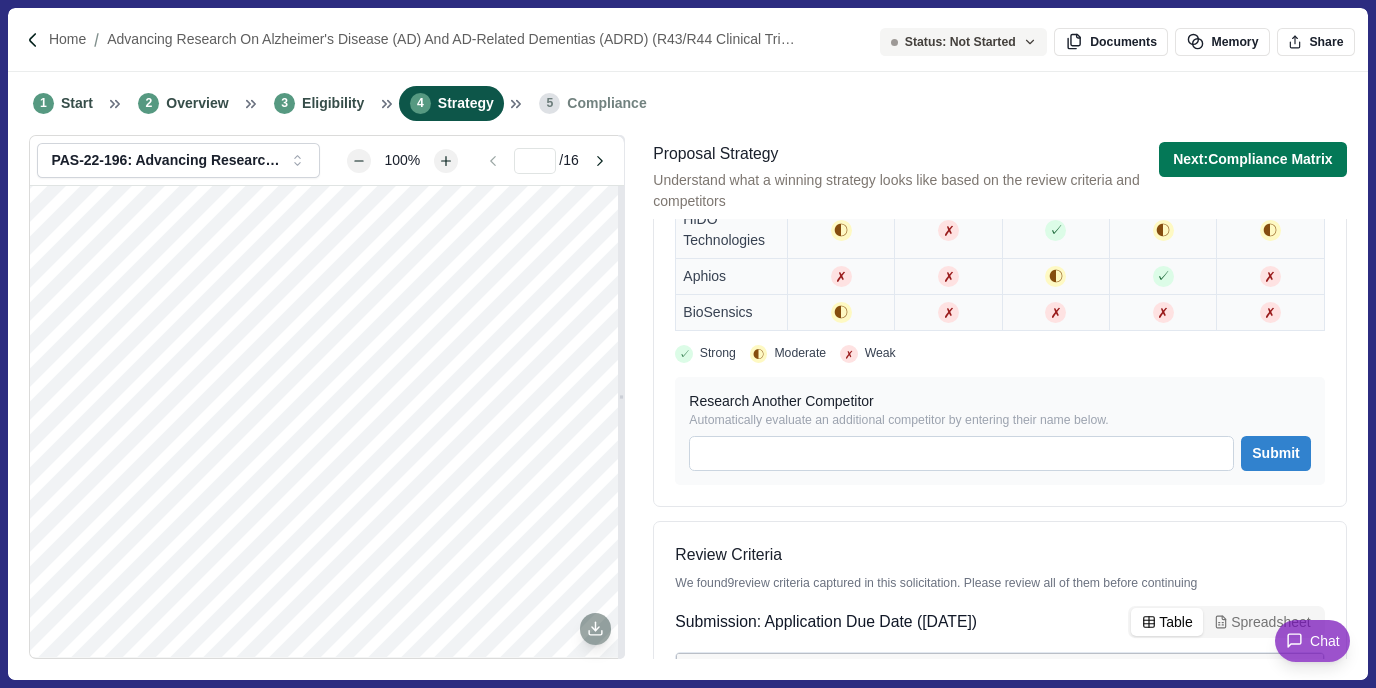 scroll, scrollTop: 870, scrollLeft: 0, axis: vertical 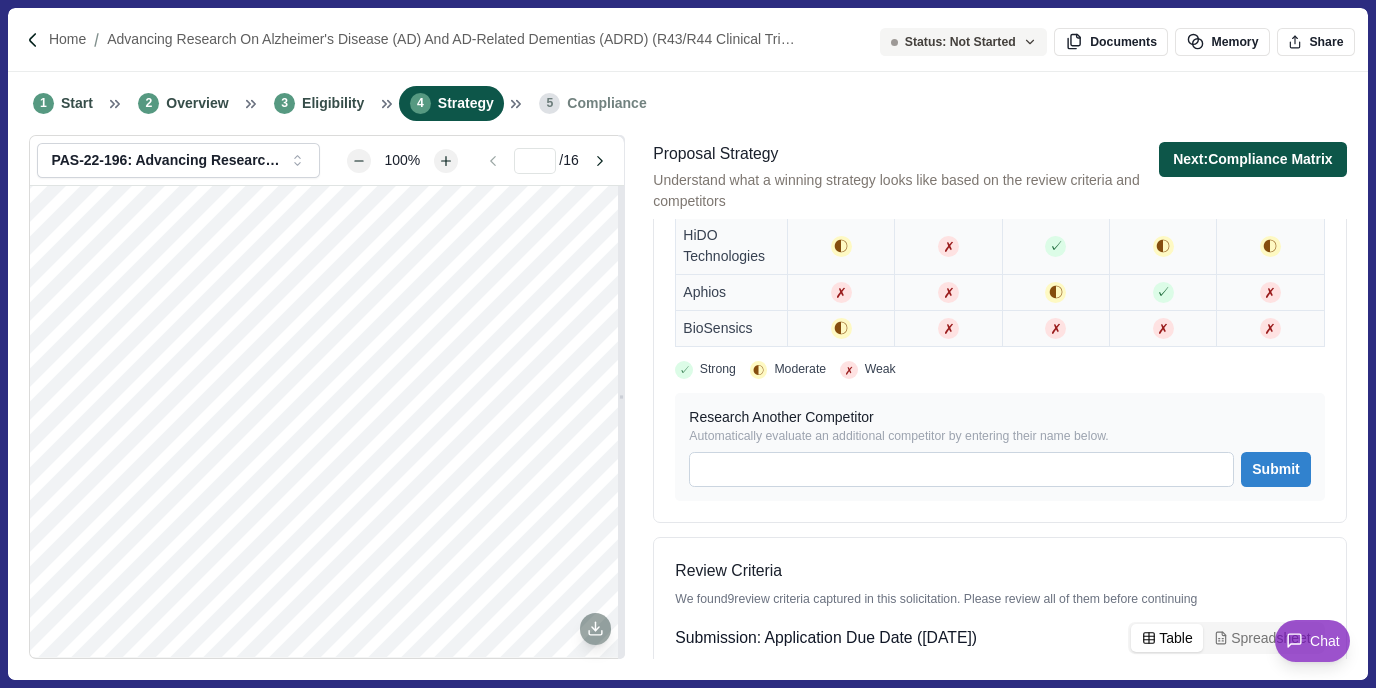 click on "Next:  Compliance Matrix" at bounding box center [1253, 159] 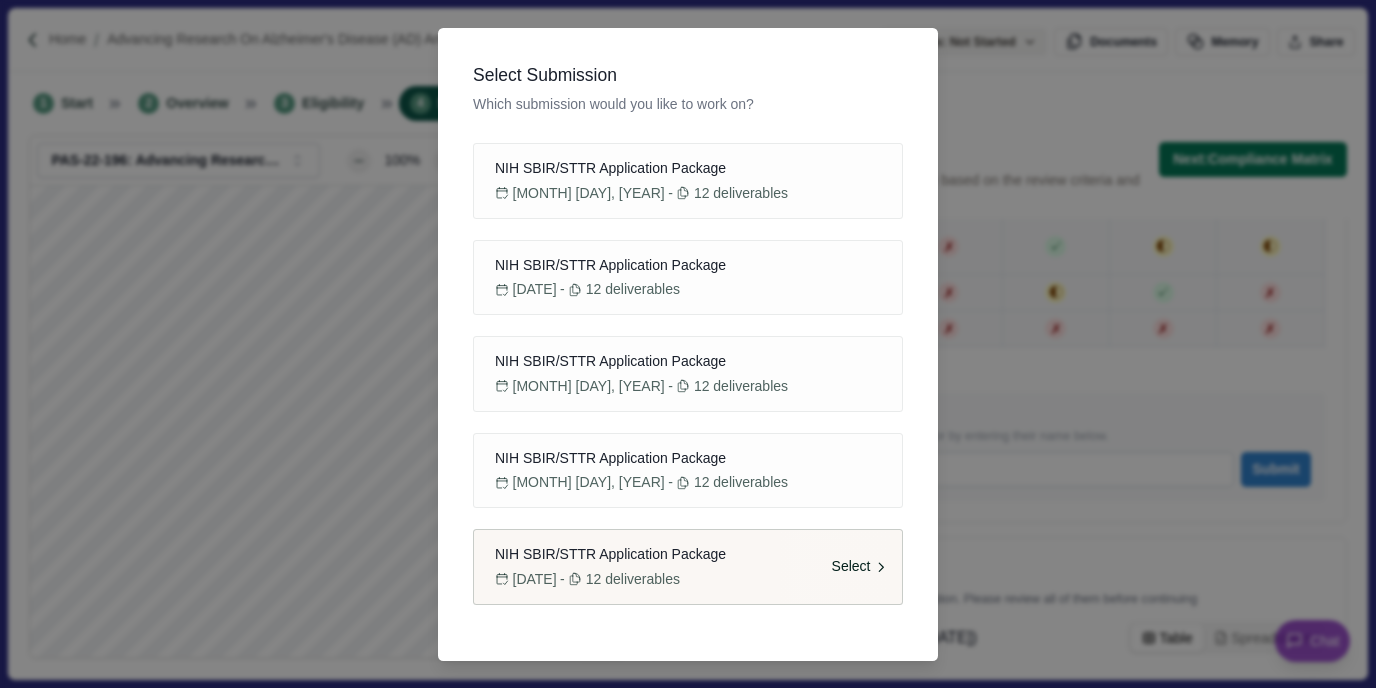 click on "12 deliverables" at bounding box center (633, 579) 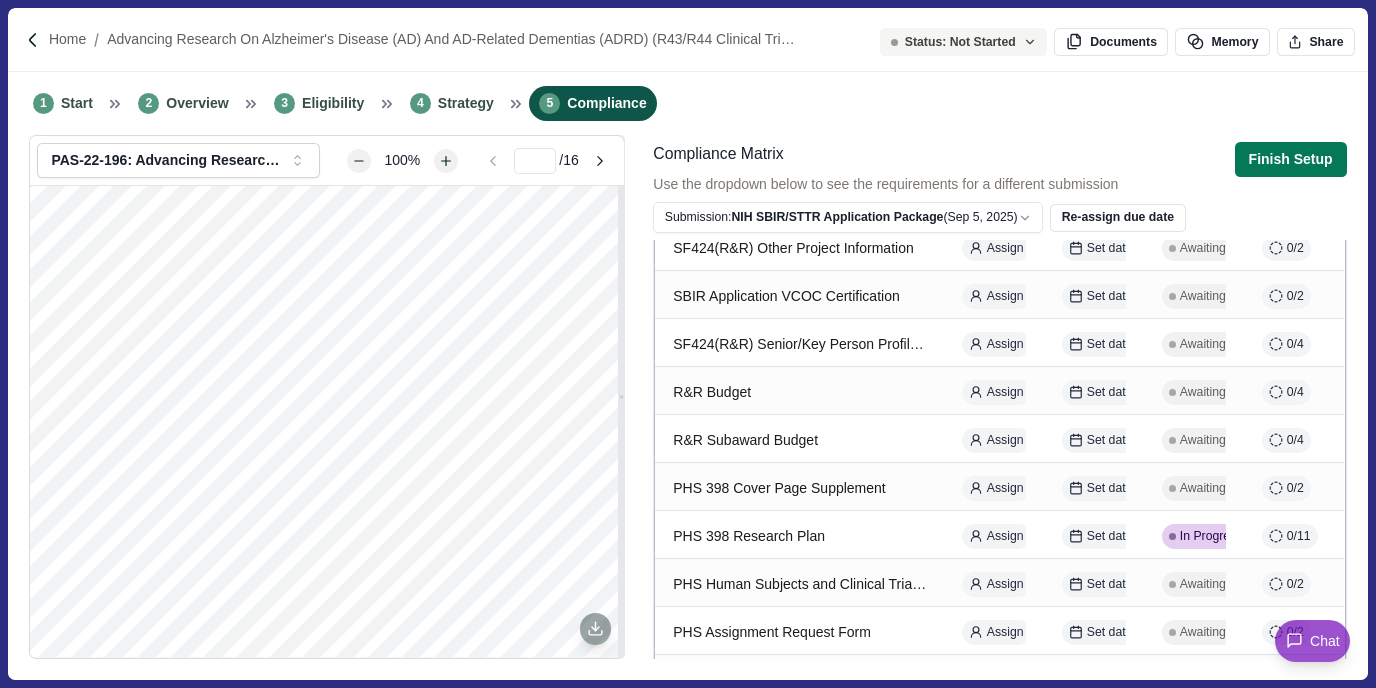 scroll, scrollTop: 375, scrollLeft: 0, axis: vertical 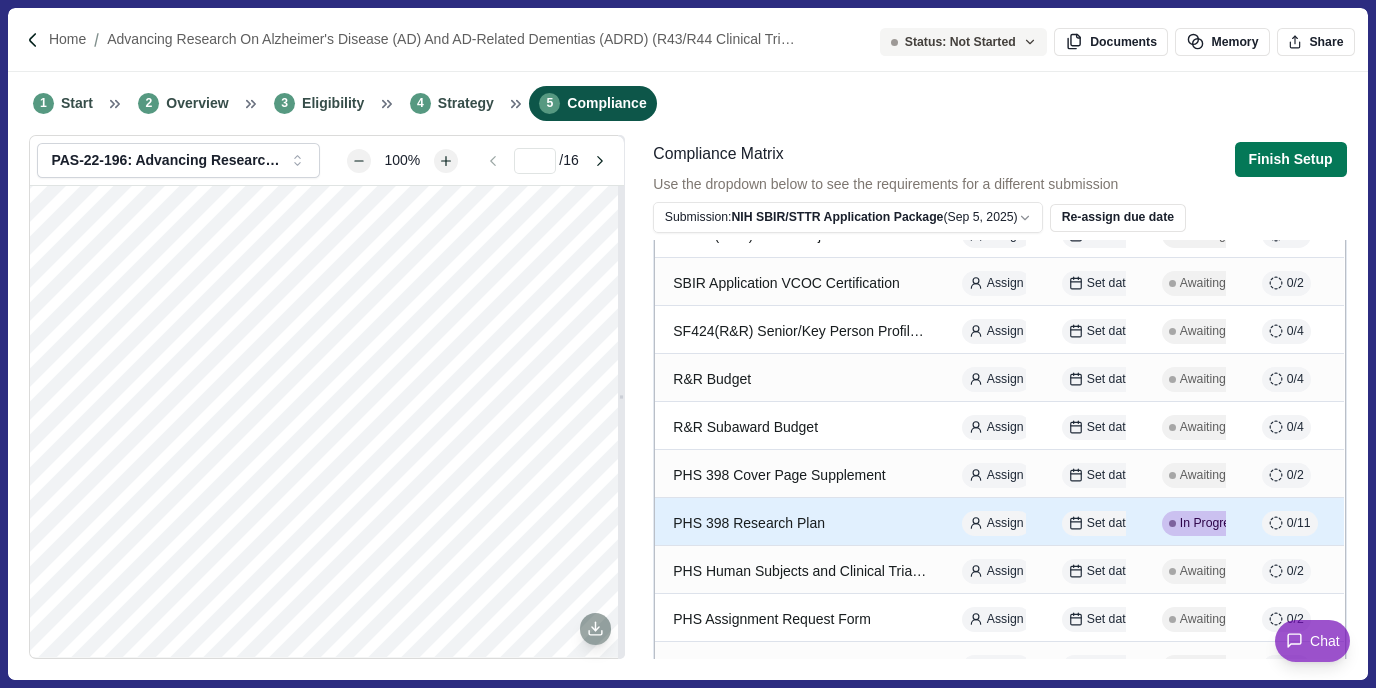 click on "0 / 11" at bounding box center (1289, 523) 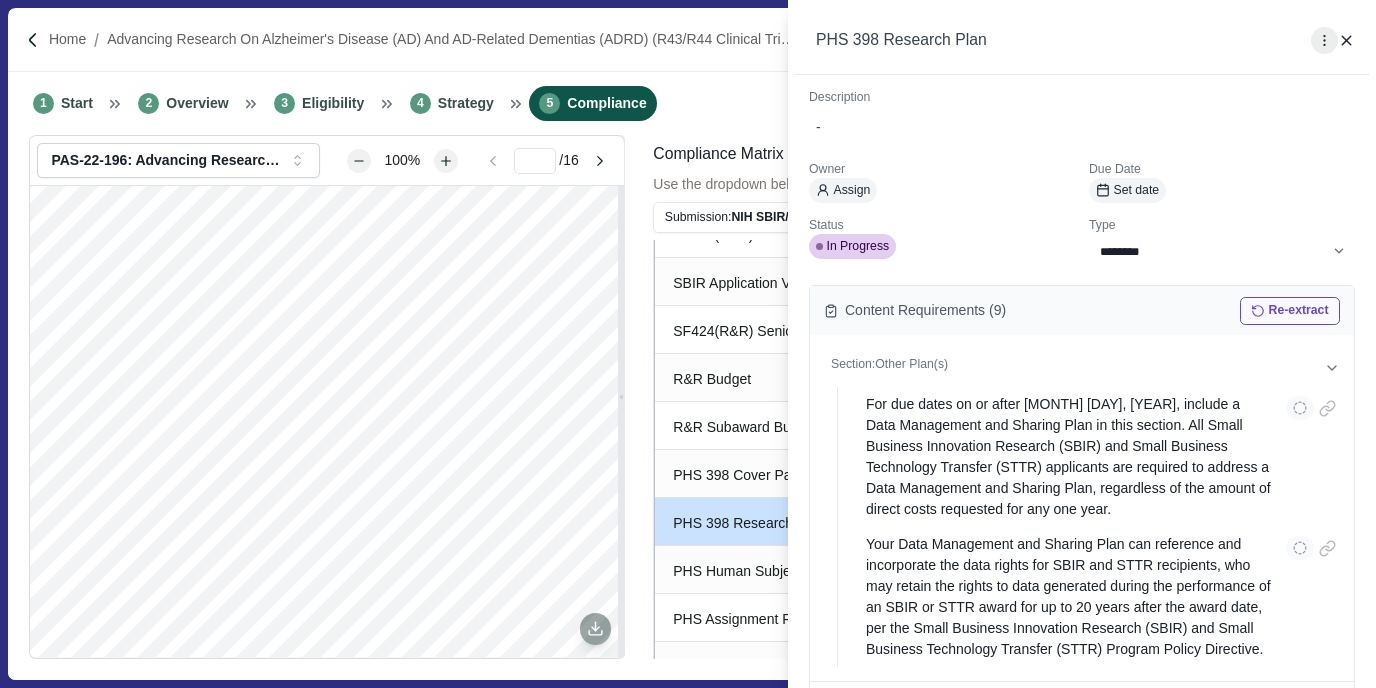 click 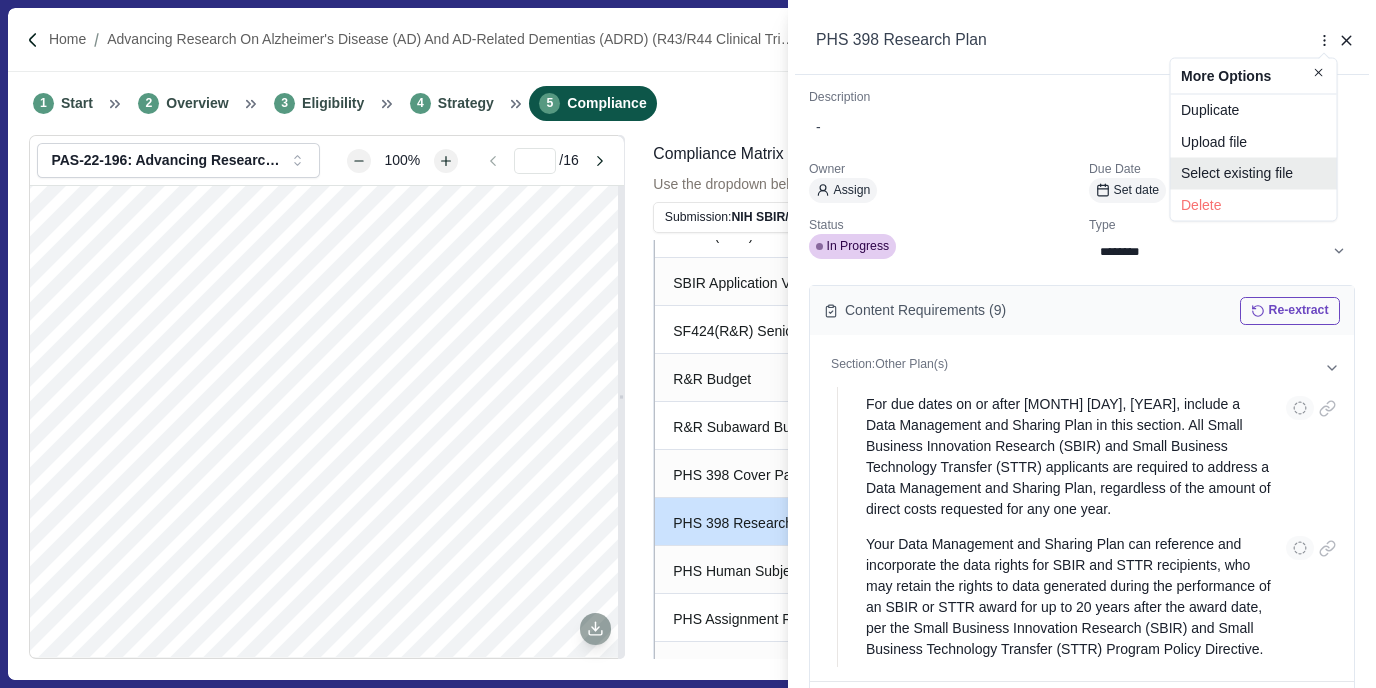click on "Select existing file" at bounding box center [1254, 174] 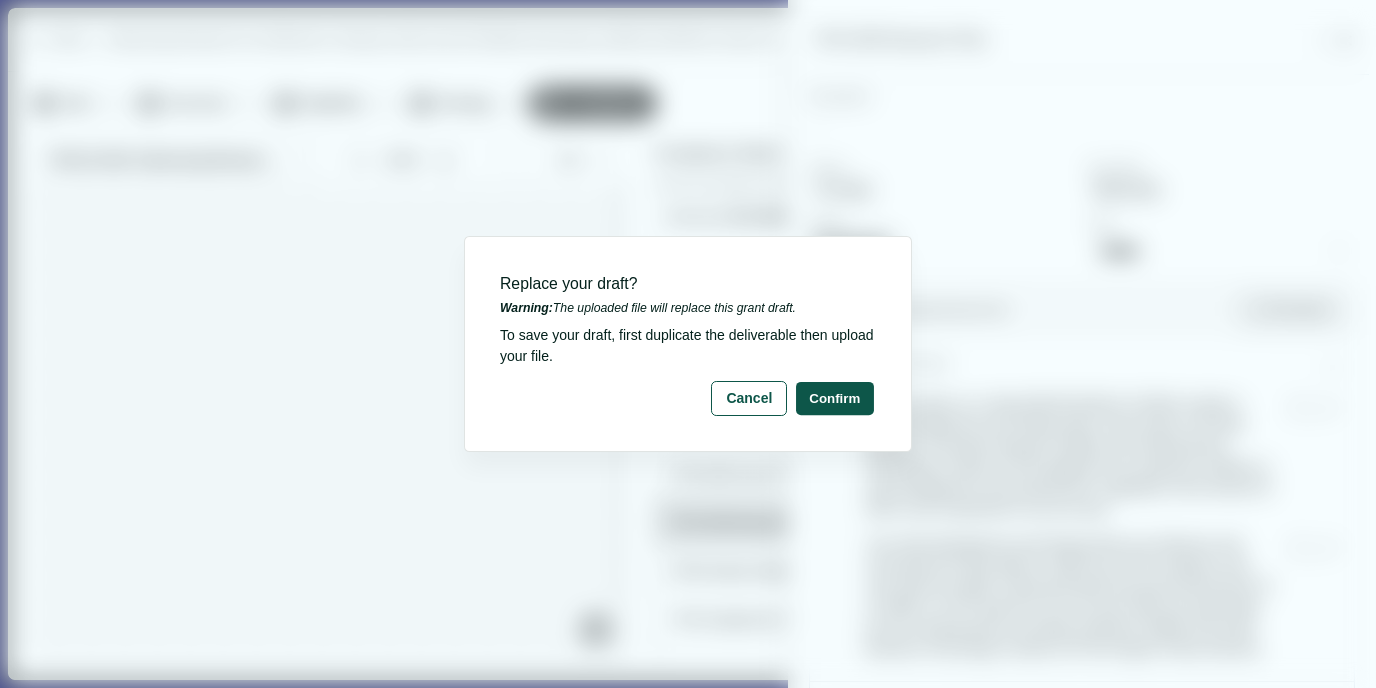 click on "Confirm" at bounding box center (835, 398) 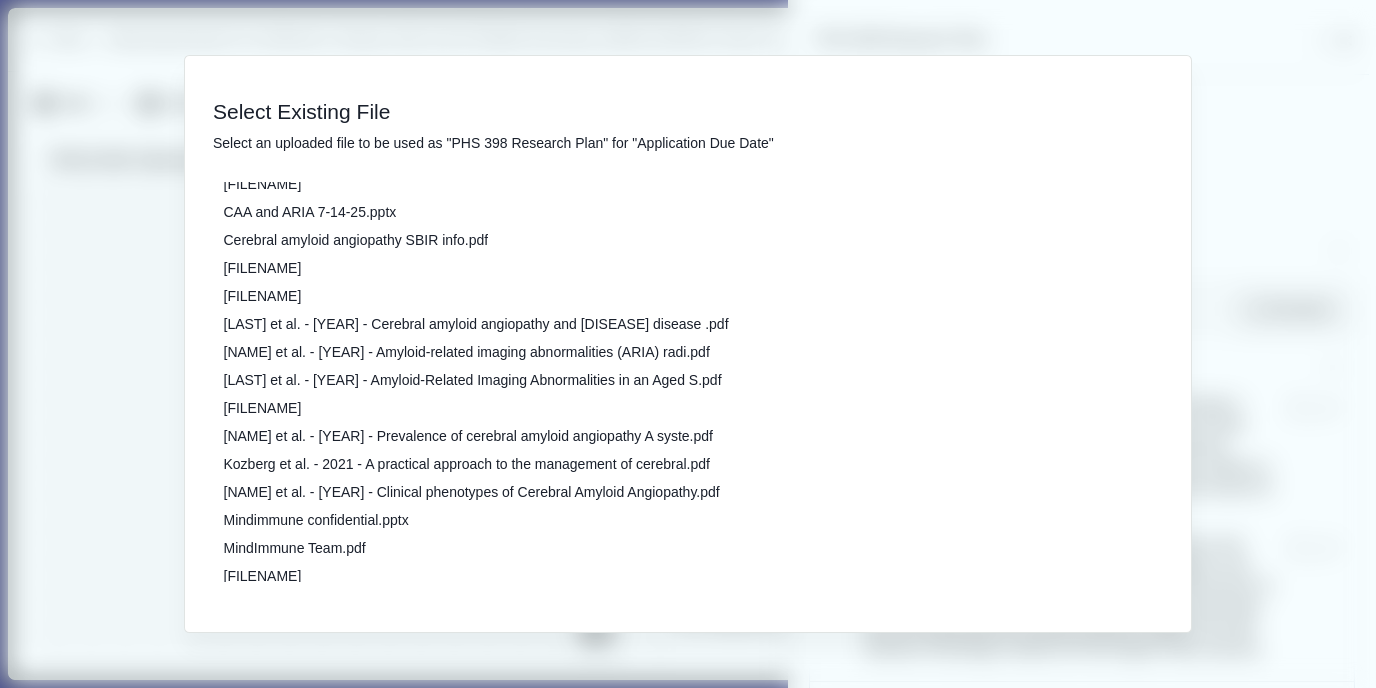 scroll, scrollTop: 202, scrollLeft: 0, axis: vertical 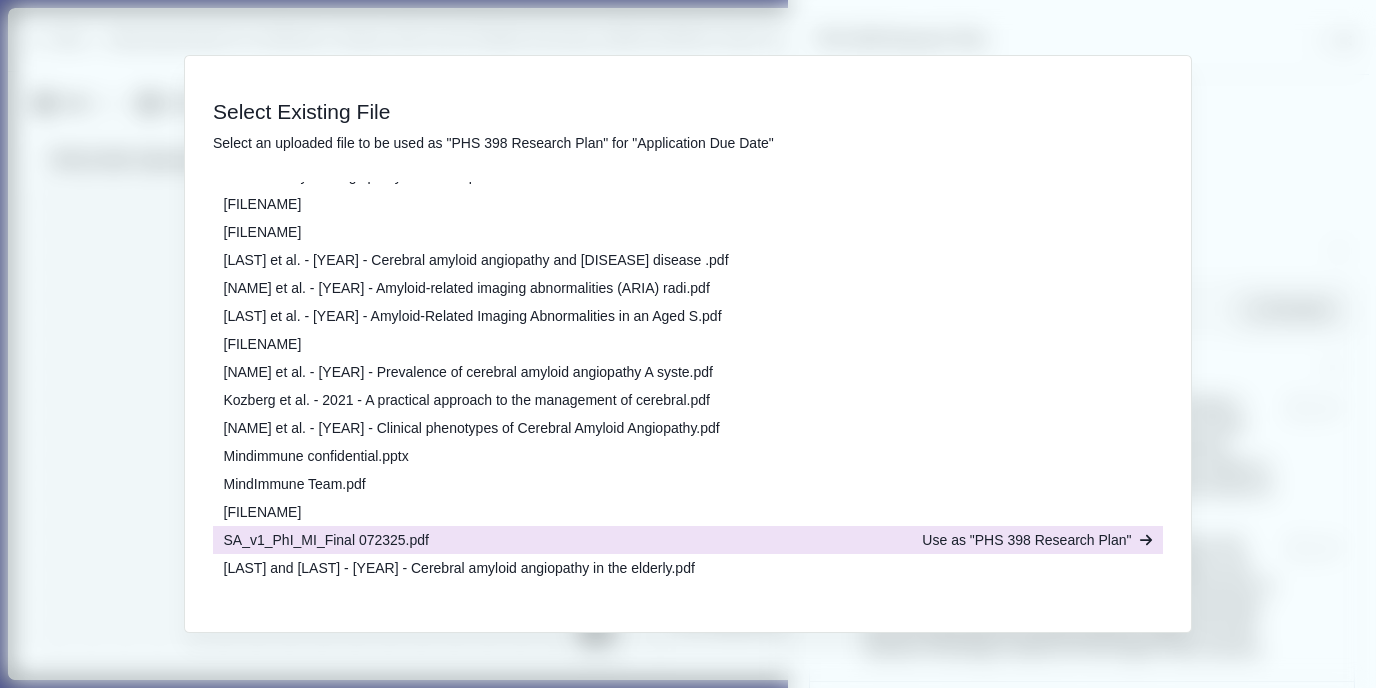 click on "[FILENAME] Use as "PHS 398 Research Plan"" at bounding box center (688, 540) 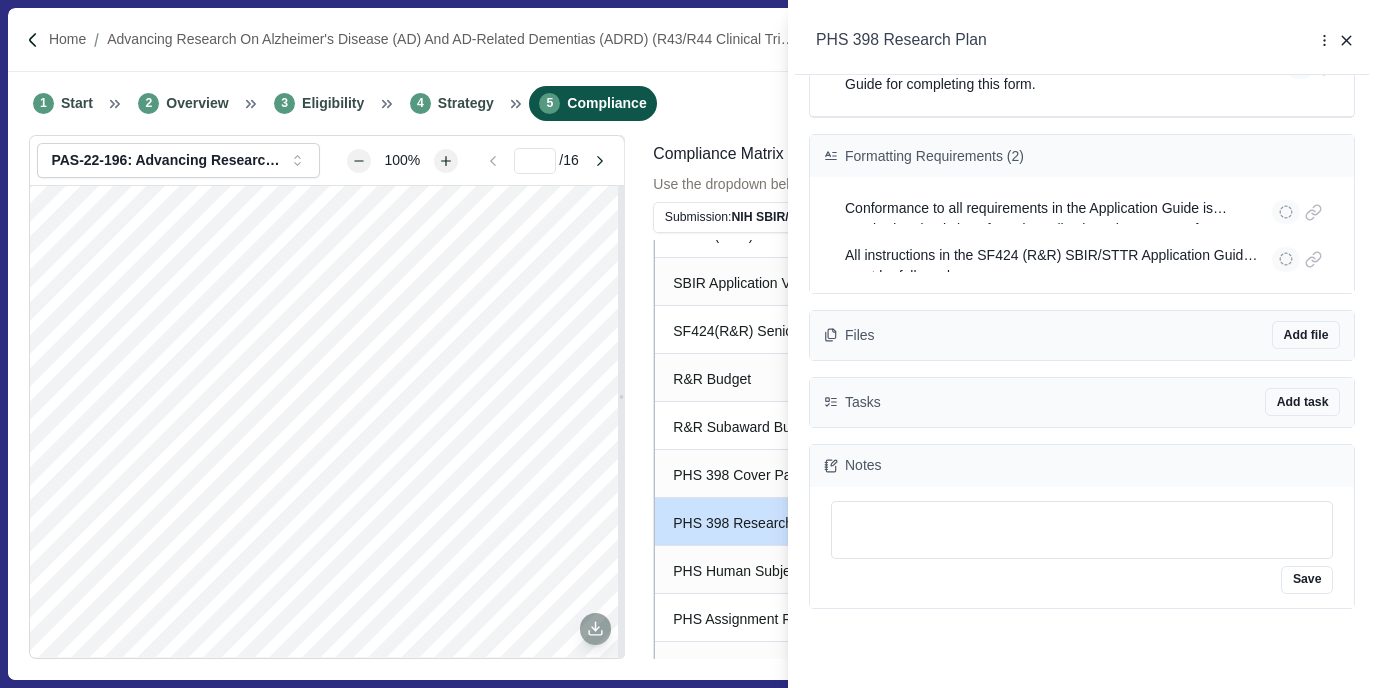 scroll, scrollTop: 1289, scrollLeft: 0, axis: vertical 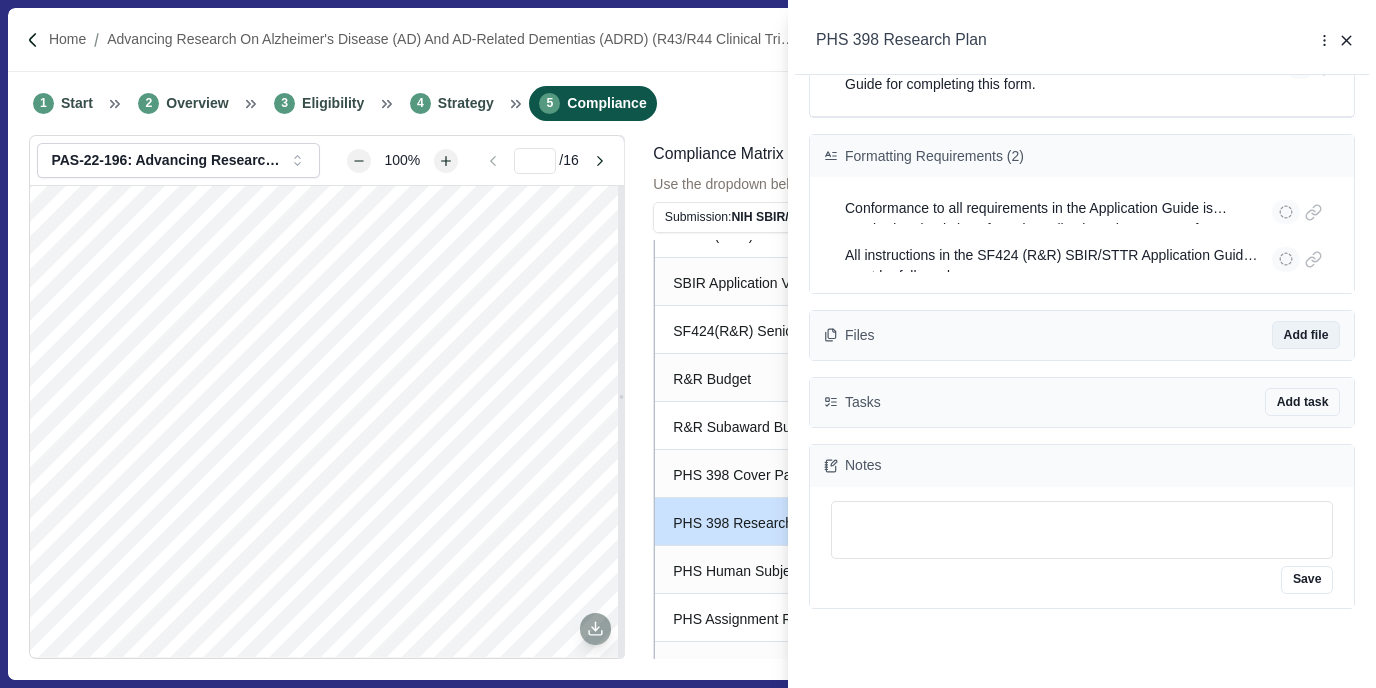click on "Add file" at bounding box center [1306, 335] 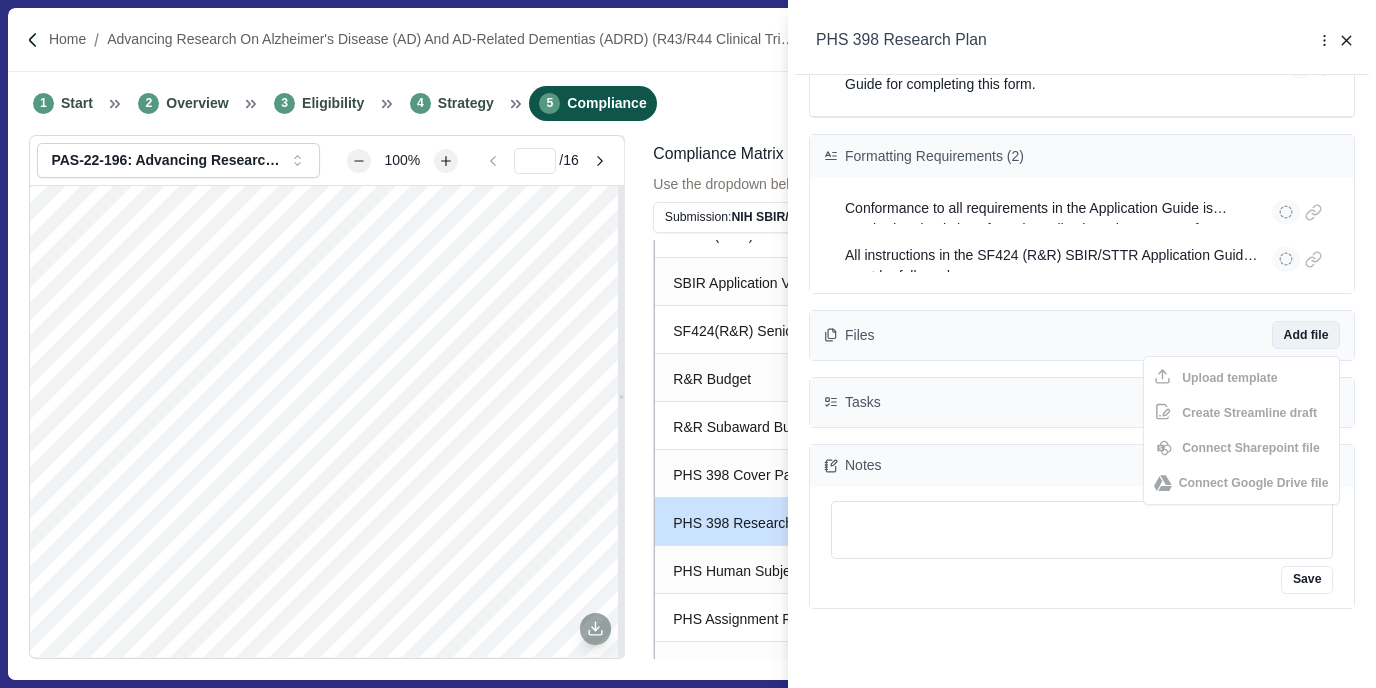 click on "Add file" at bounding box center (1306, 335) 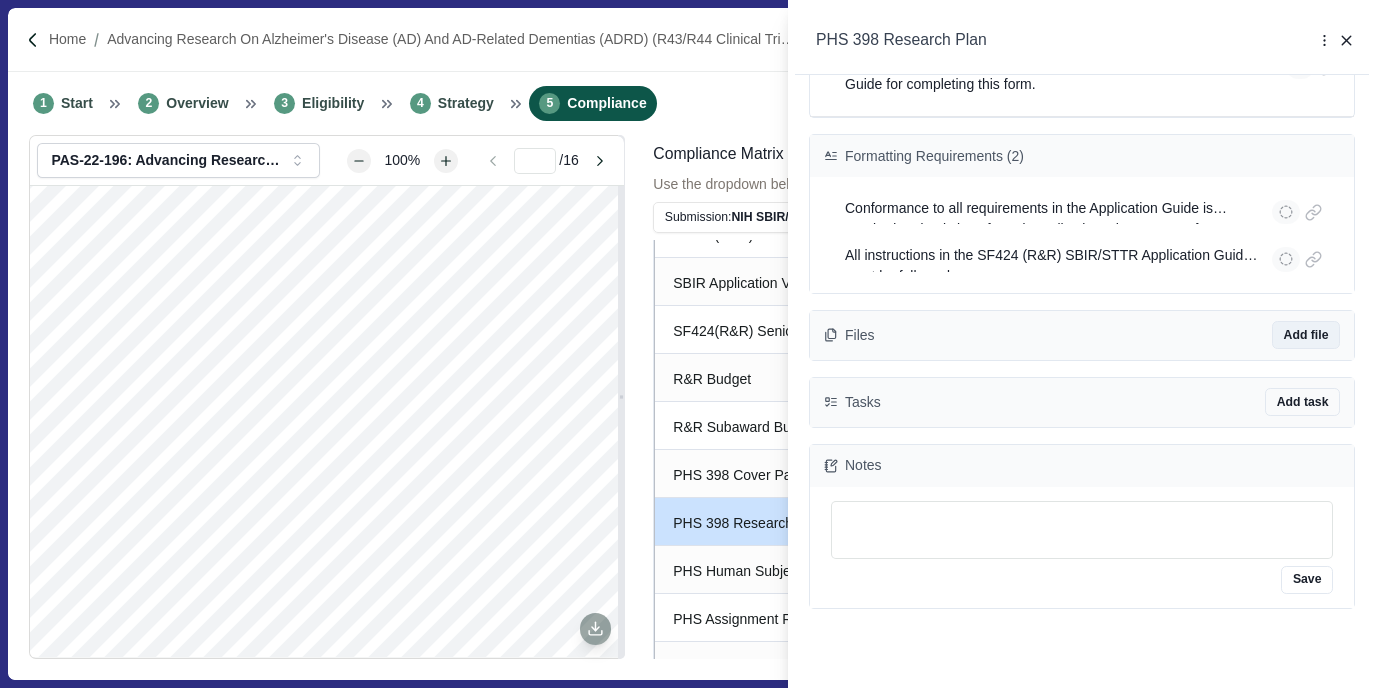 click on "Add file" at bounding box center (1306, 335) 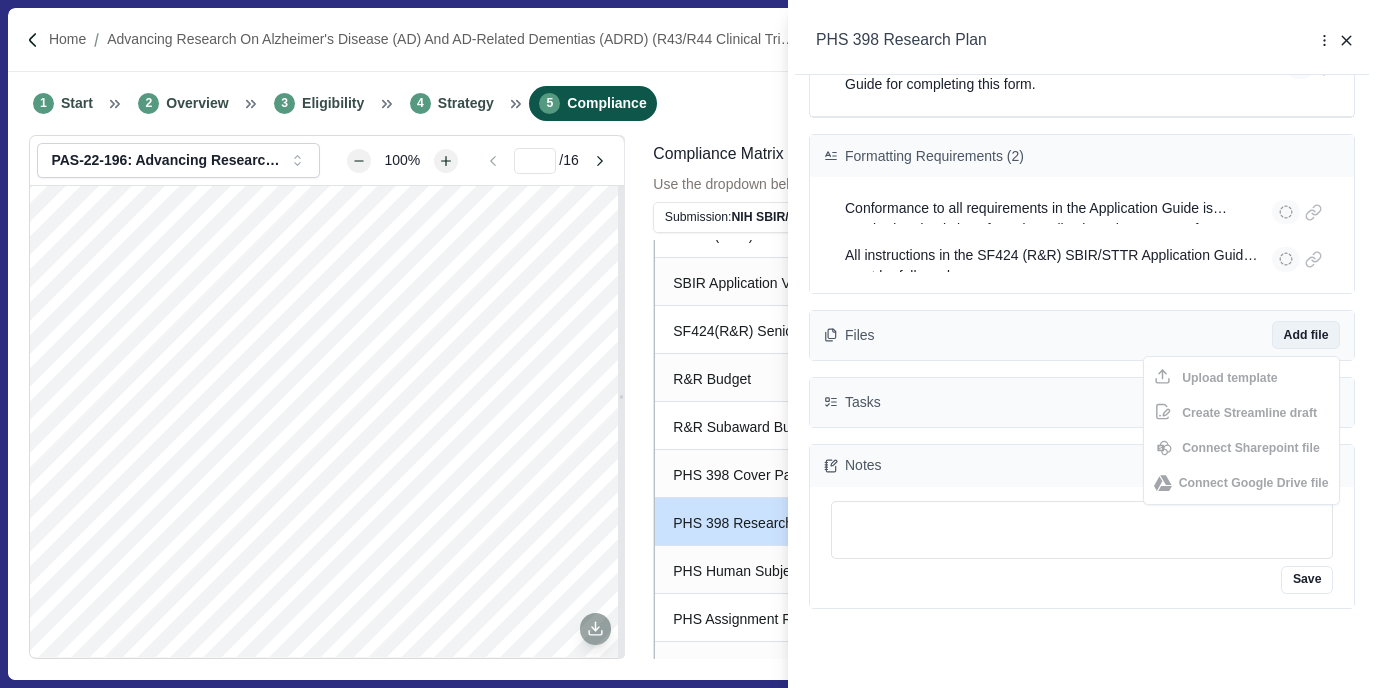 click on "Add file" at bounding box center [1306, 335] 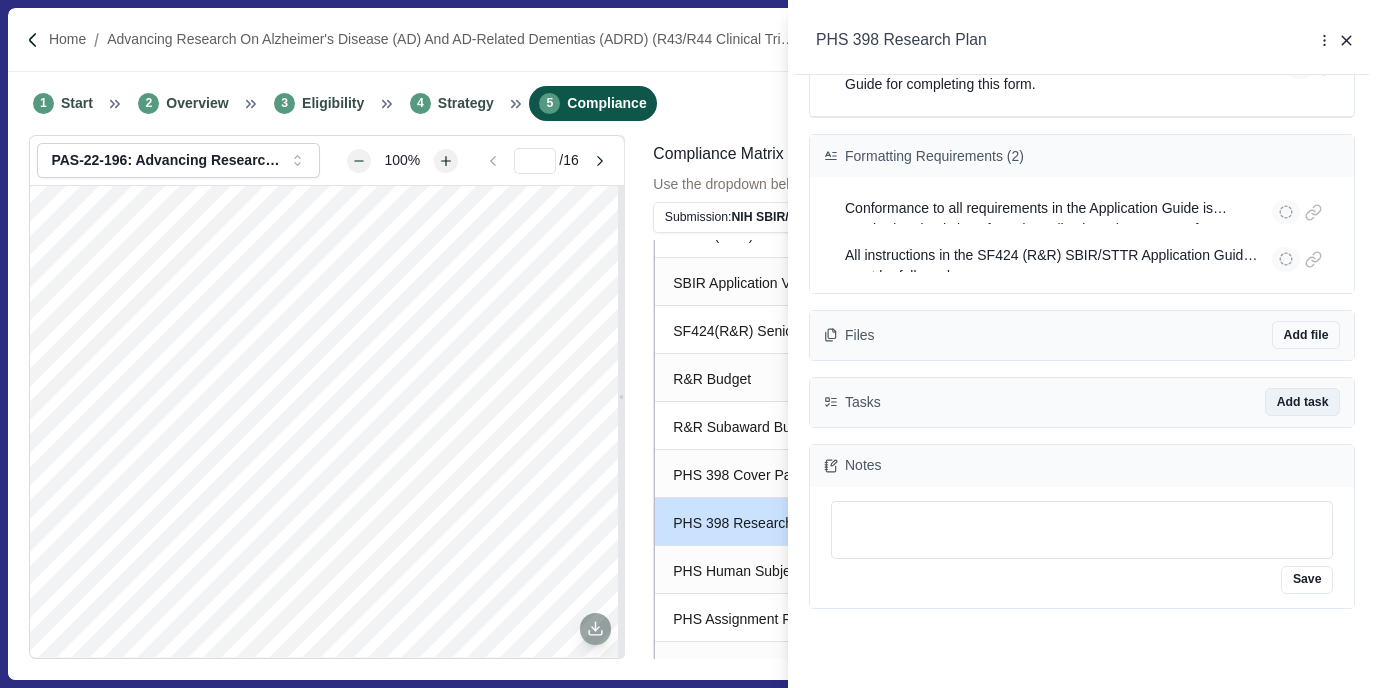 click on "Add task" at bounding box center [1302, 402] 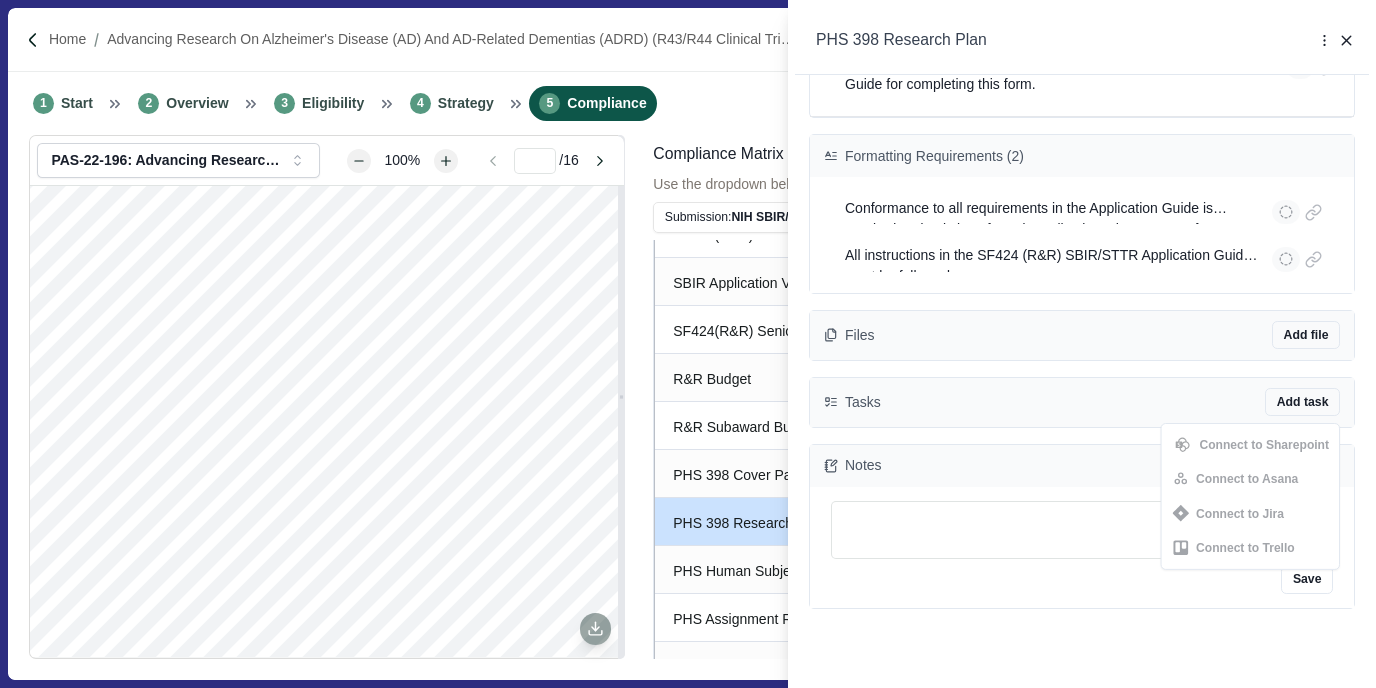 click on "**********" at bounding box center [1082, 412] 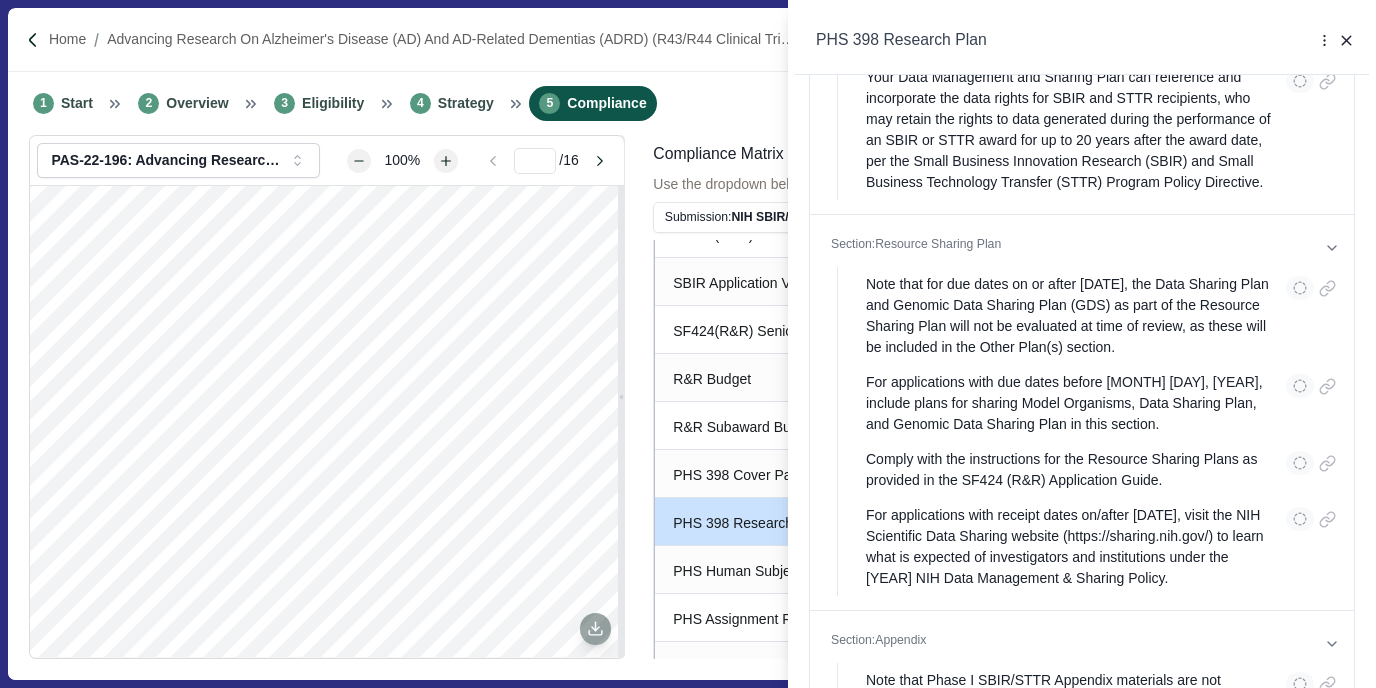 scroll, scrollTop: 441, scrollLeft: 0, axis: vertical 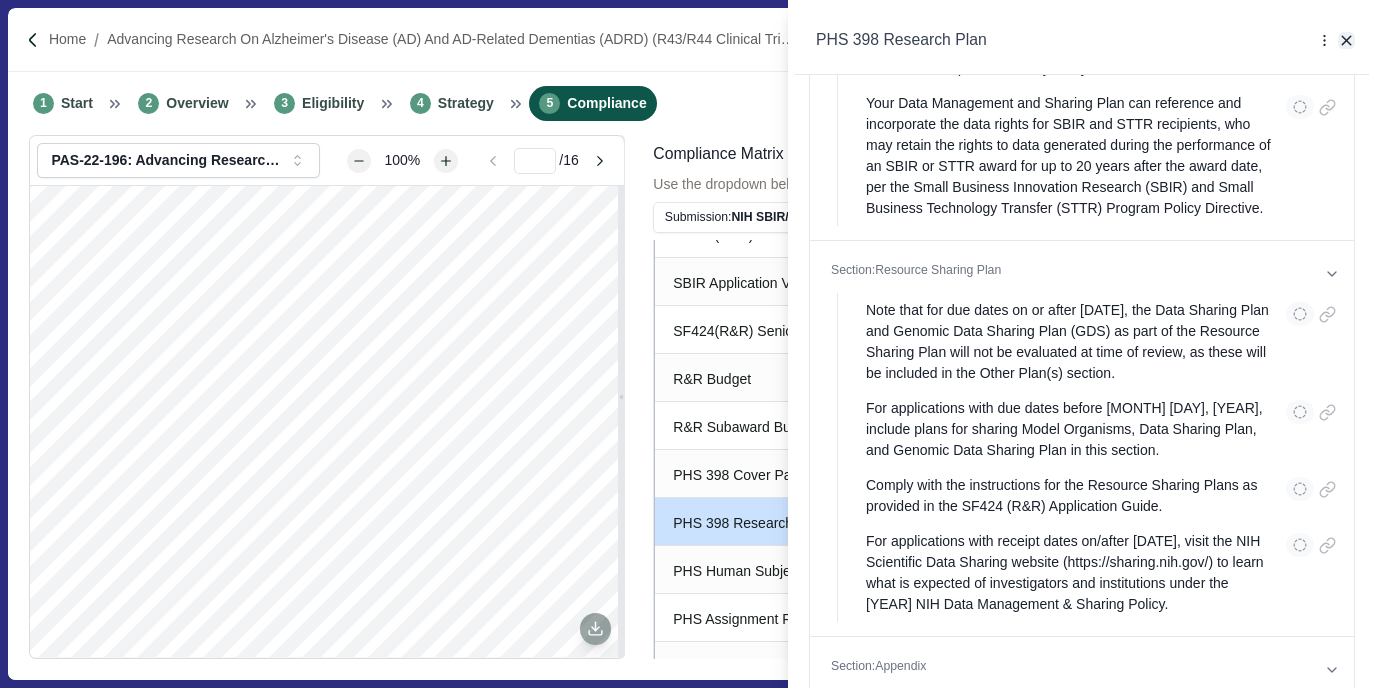 click 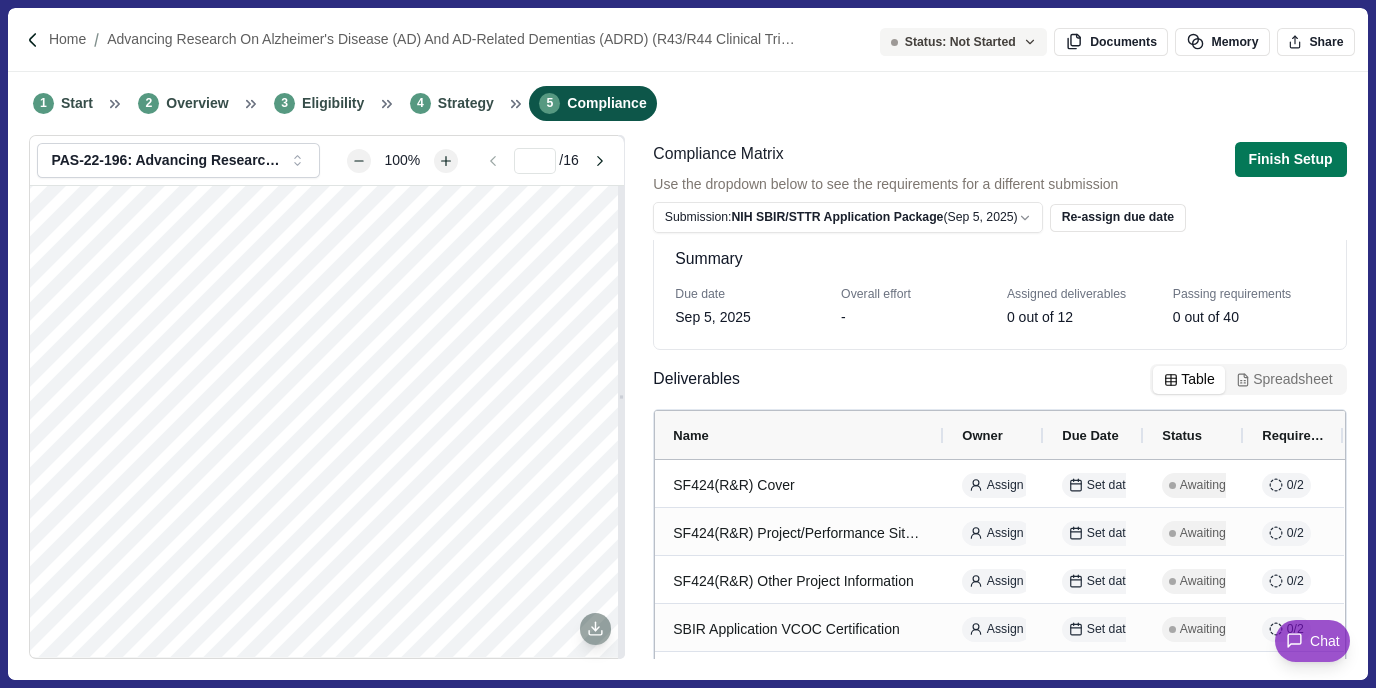 scroll, scrollTop: 0, scrollLeft: 0, axis: both 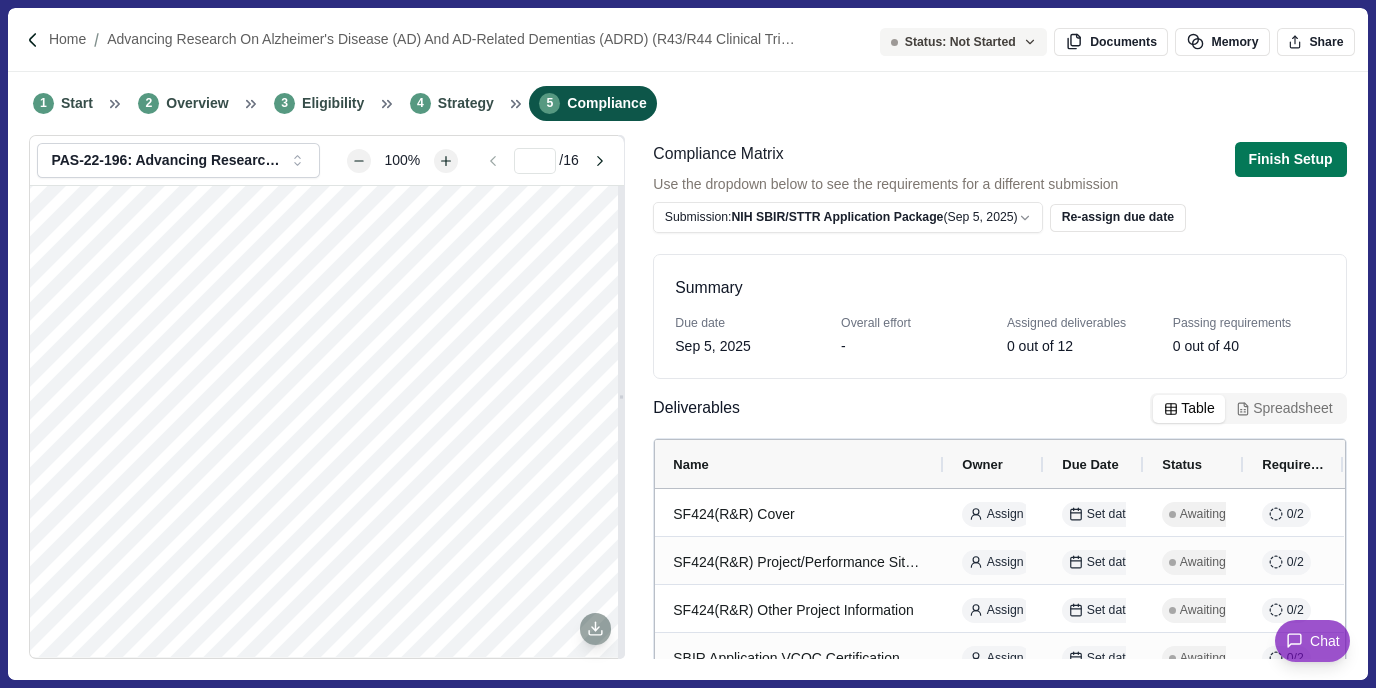 click on "0 out of 40" at bounding box center (1206, 346) 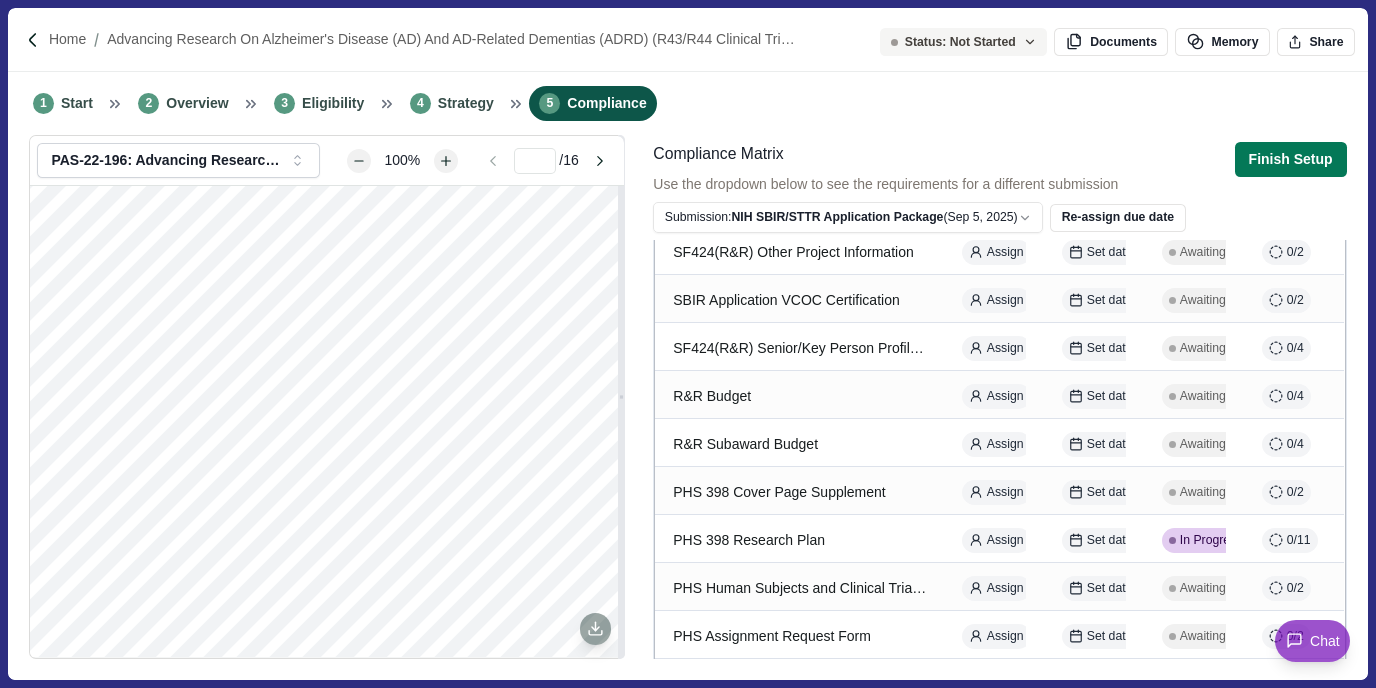 scroll, scrollTop: 409, scrollLeft: 0, axis: vertical 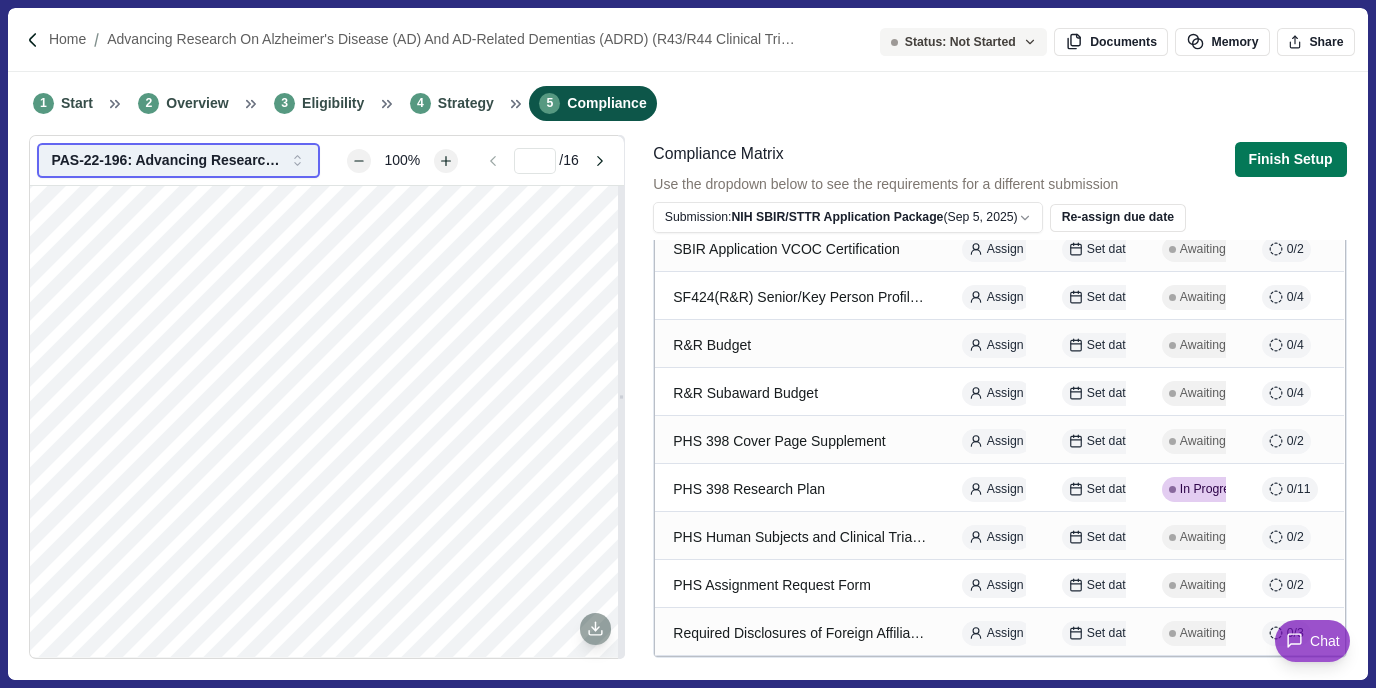 click 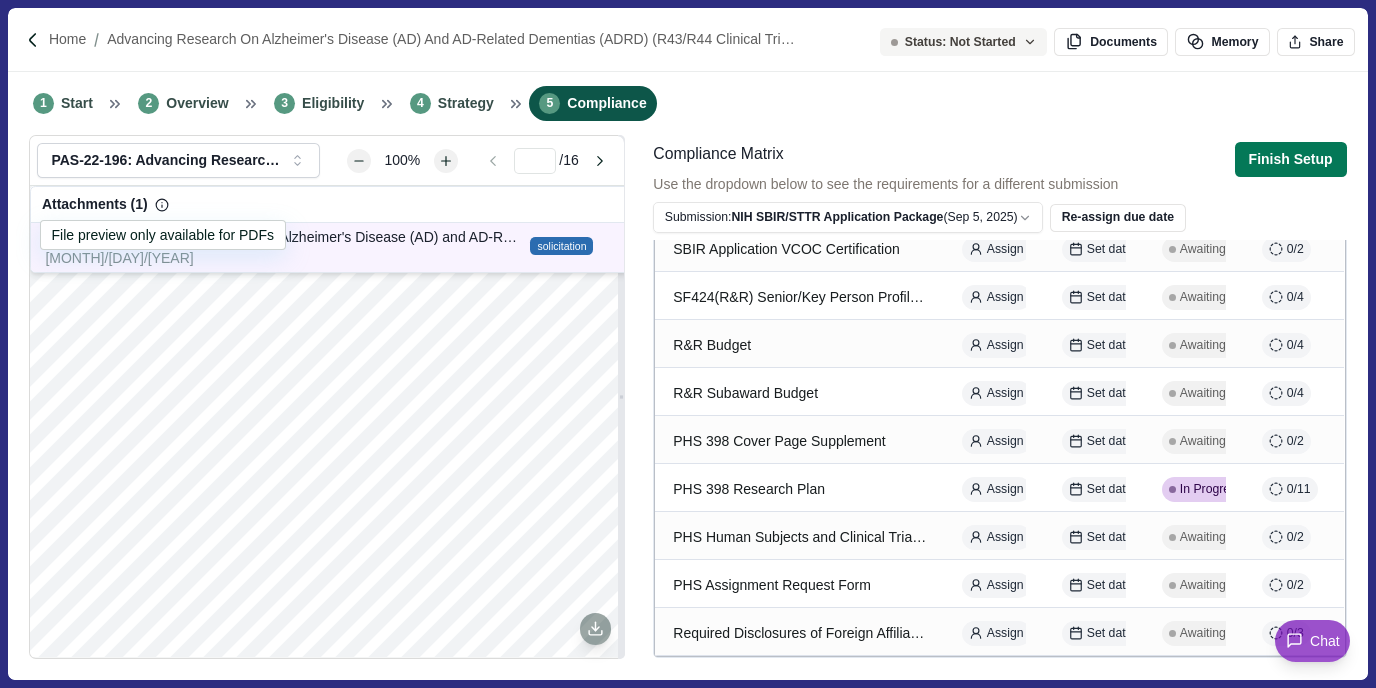 click 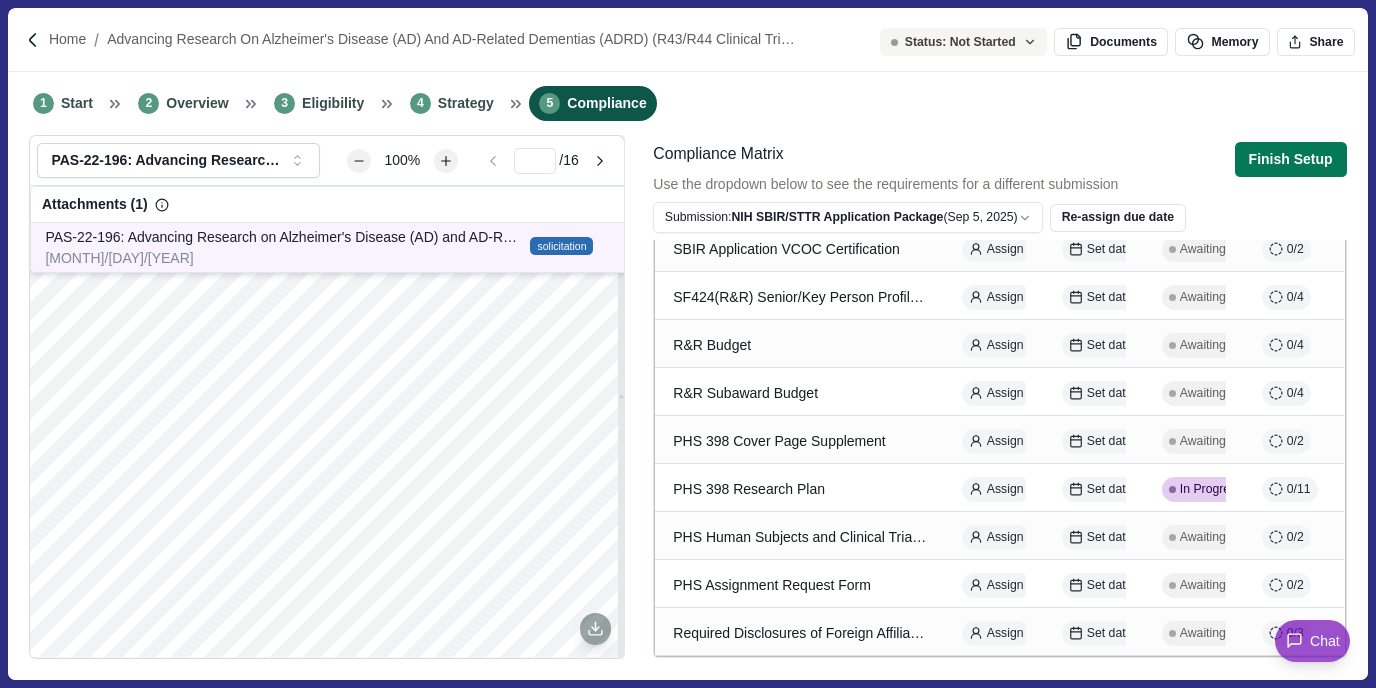 click 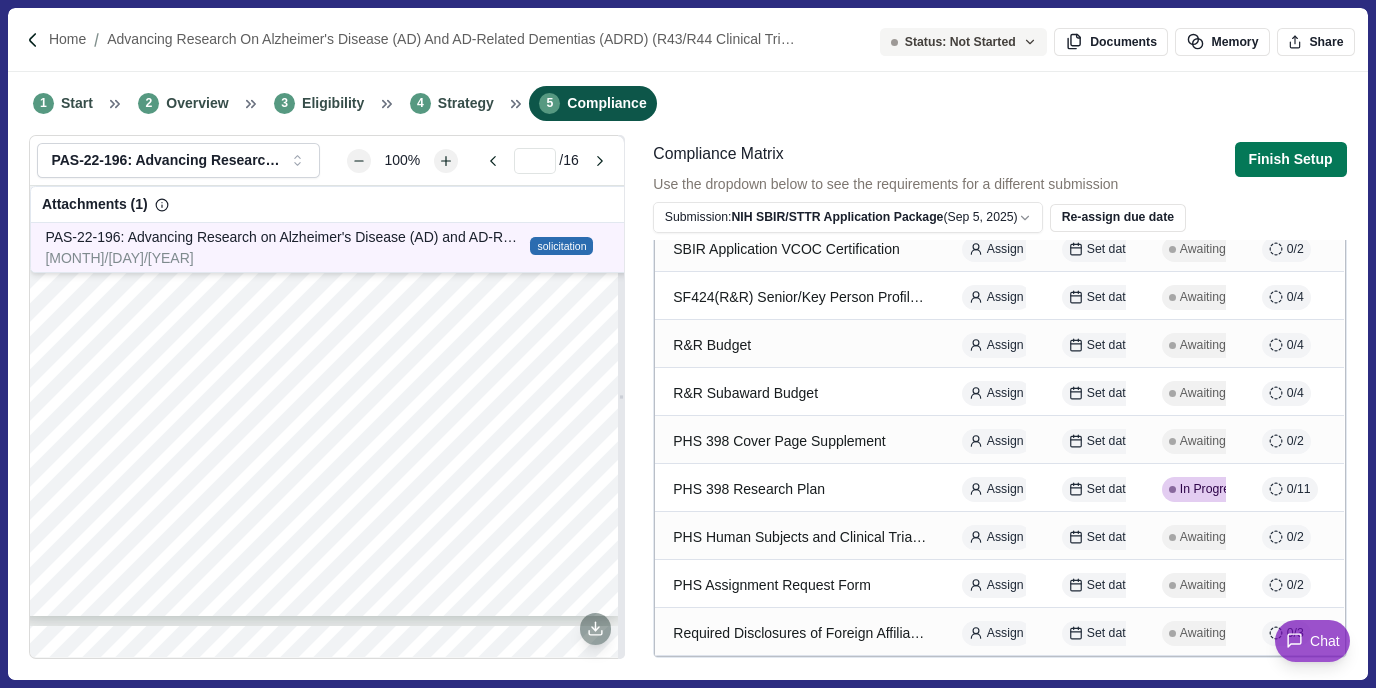 type on "*" 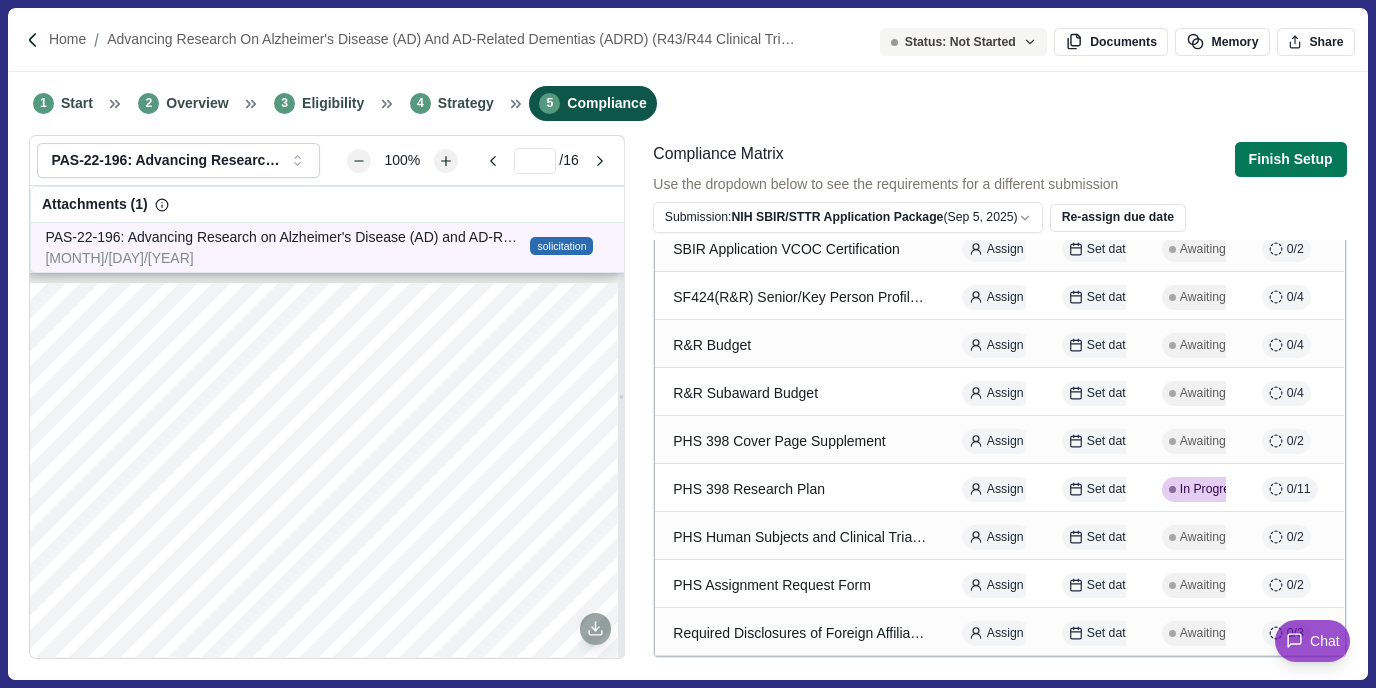 scroll, scrollTop: 1551, scrollLeft: 0, axis: vertical 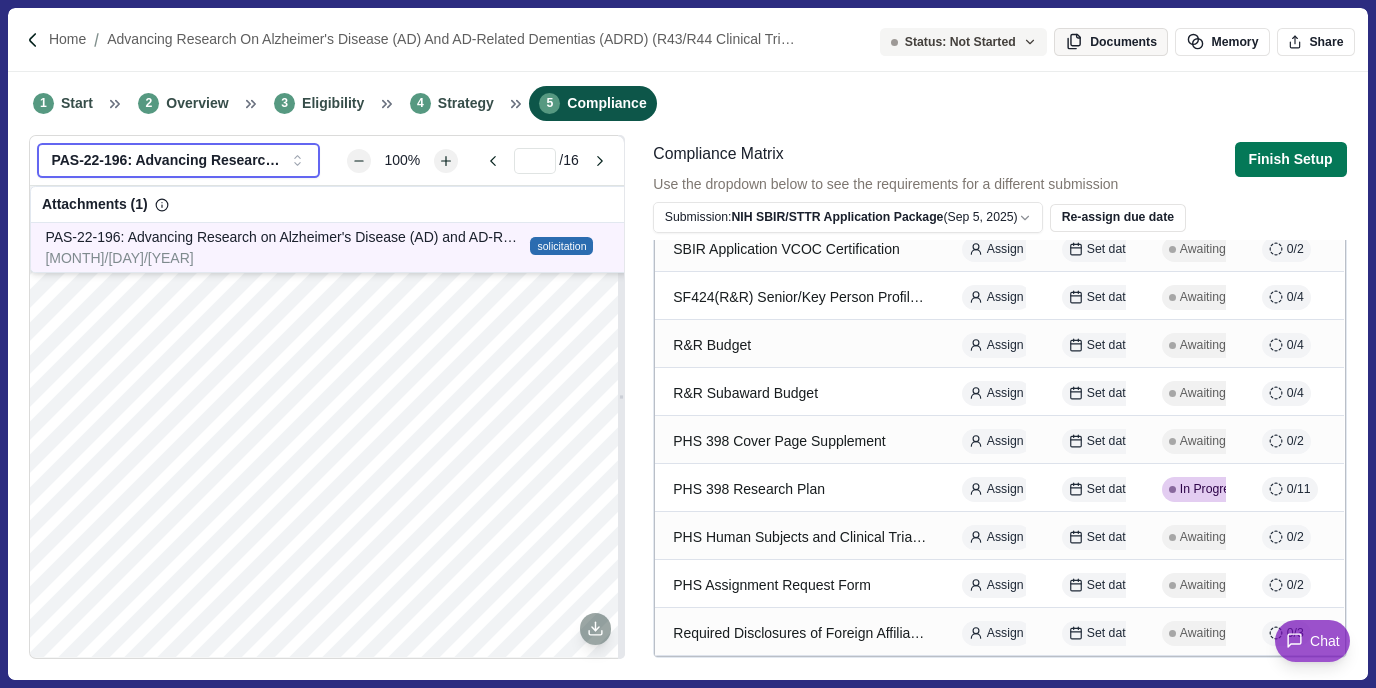 click on "Documents" at bounding box center [1111, 42] 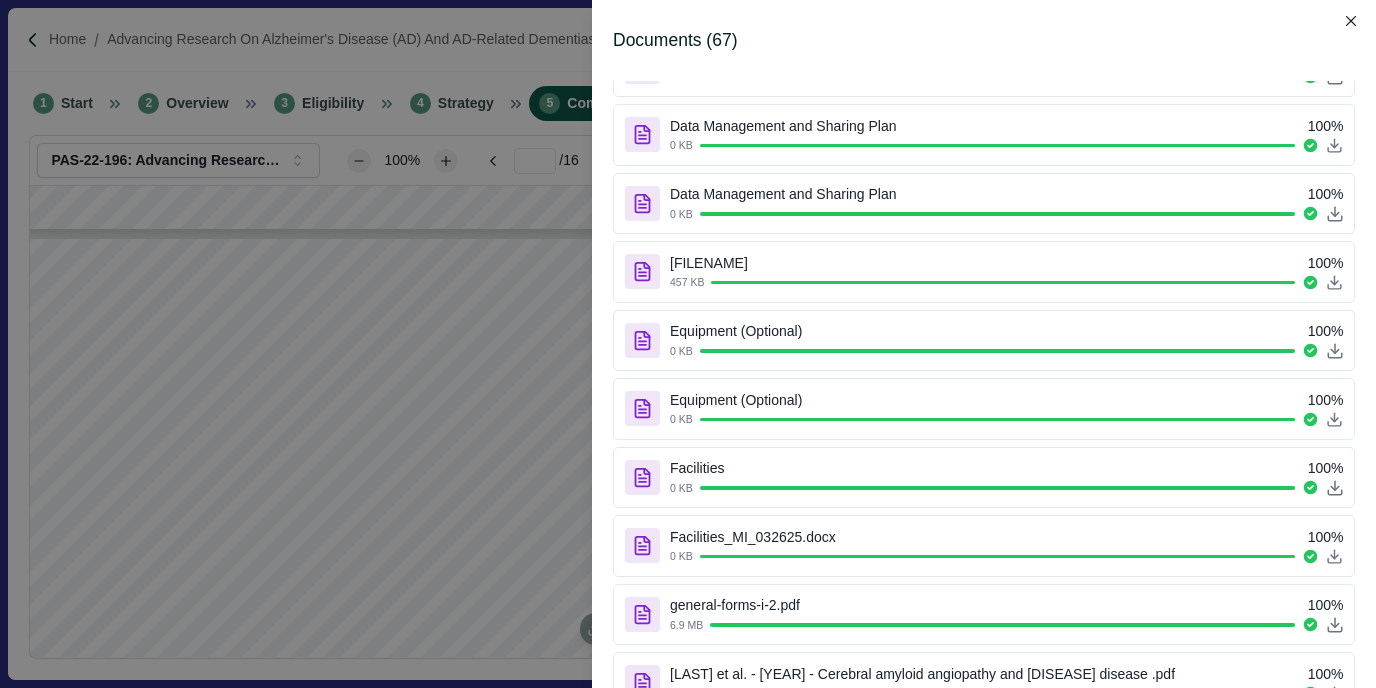 scroll, scrollTop: 1146, scrollLeft: 0, axis: vertical 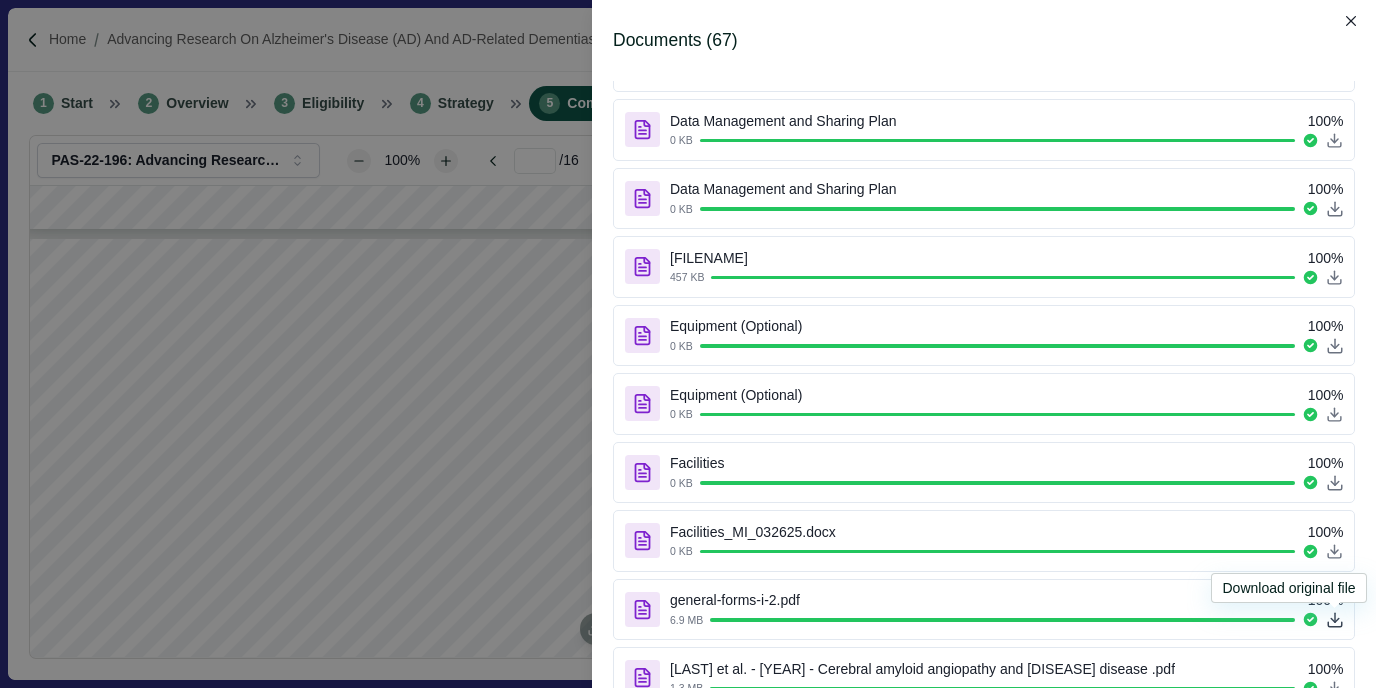 click 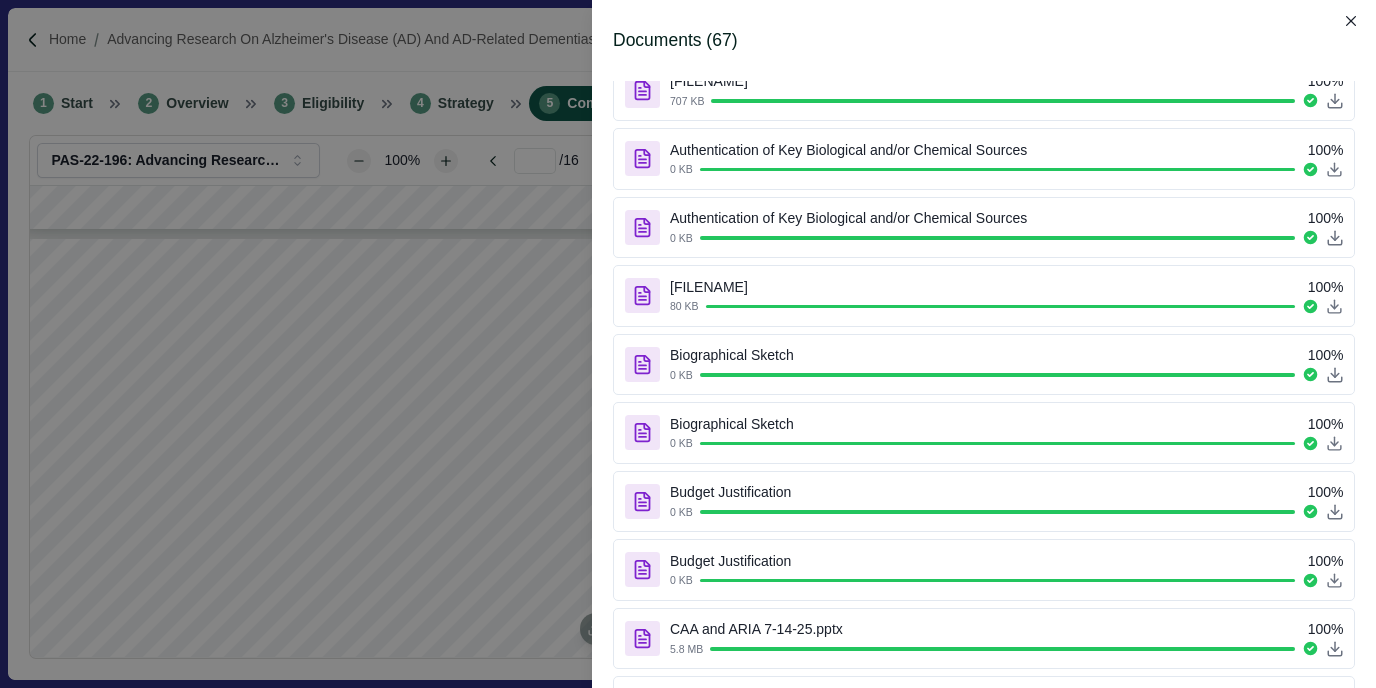 scroll, scrollTop: 0, scrollLeft: 0, axis: both 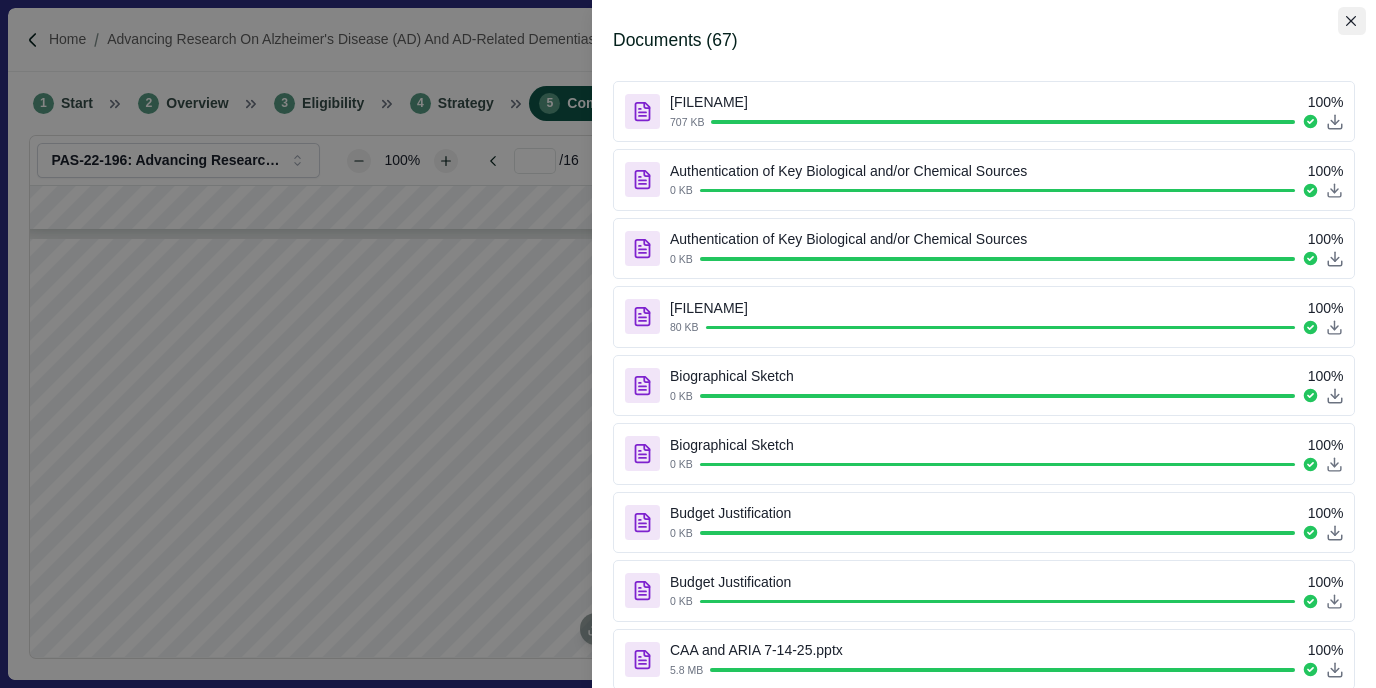 click 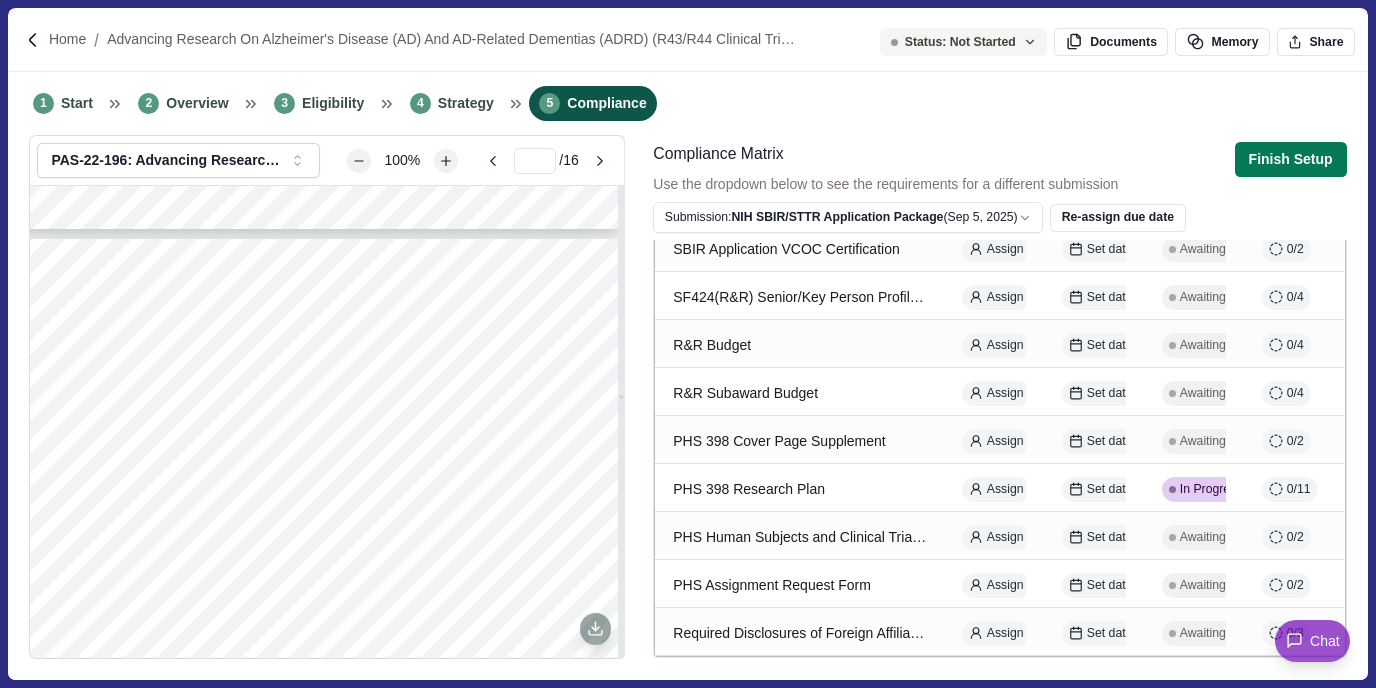 click on "Compliance Matrix" at bounding box center [919, 154] 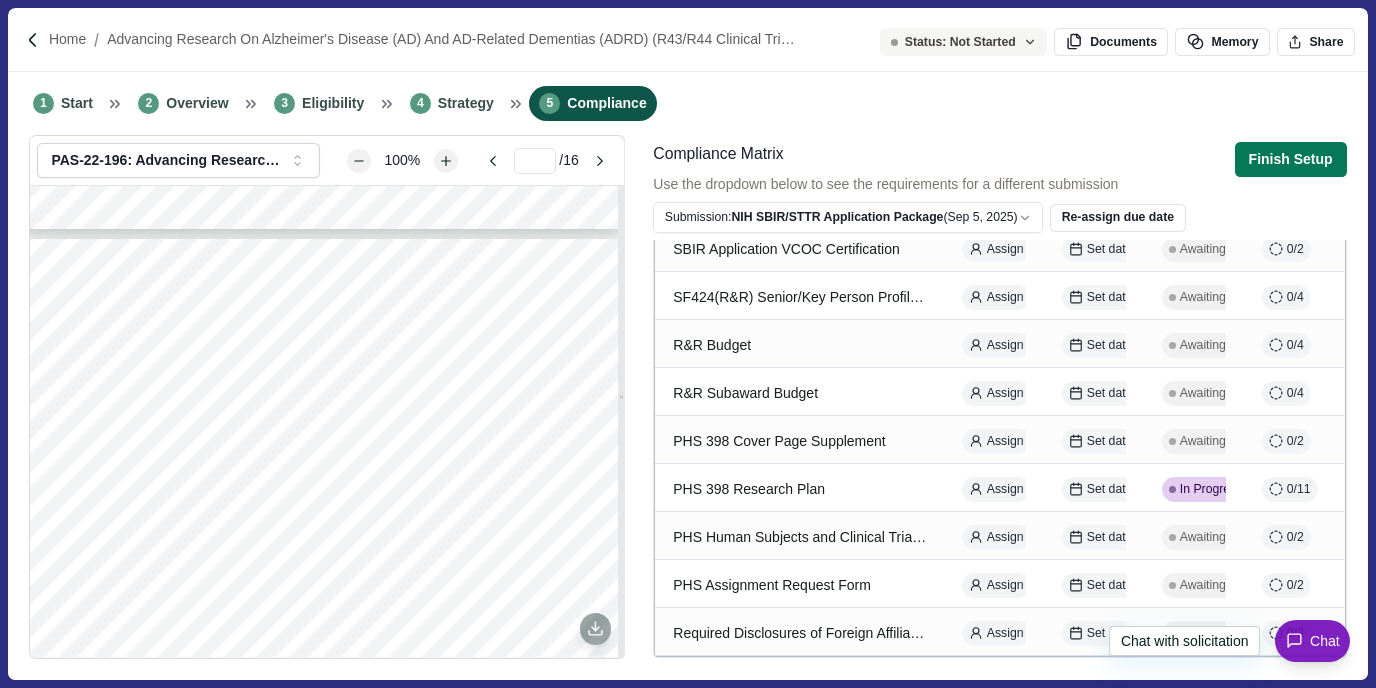 click on "Chat" at bounding box center (1313, 641) 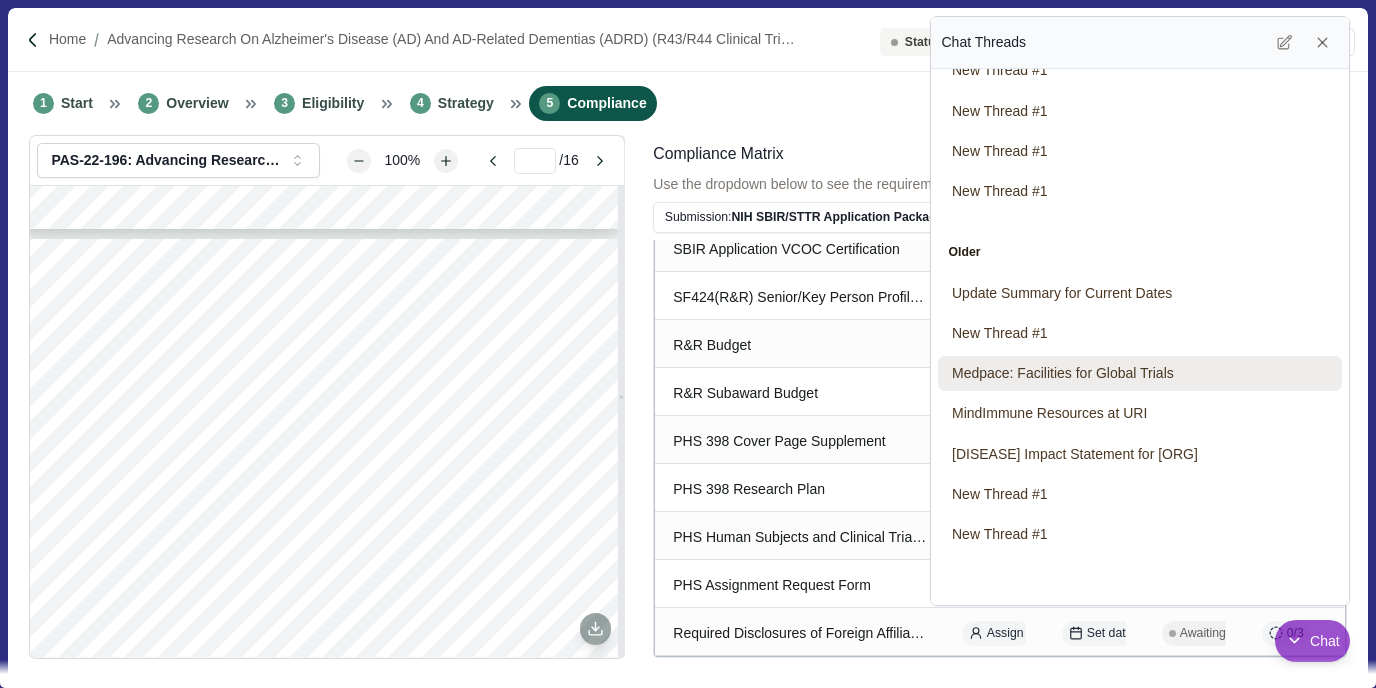 scroll, scrollTop: 141, scrollLeft: 0, axis: vertical 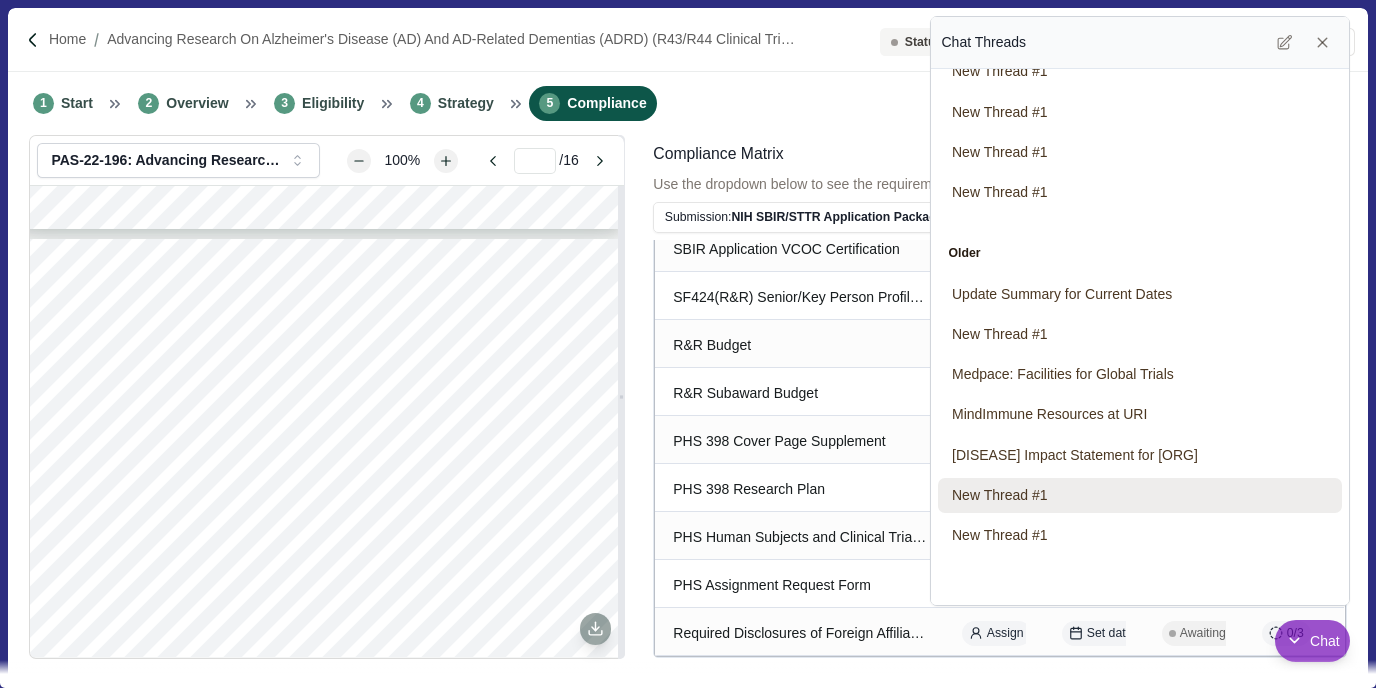 click on "New Thread #1" at bounding box center (1140, 495) 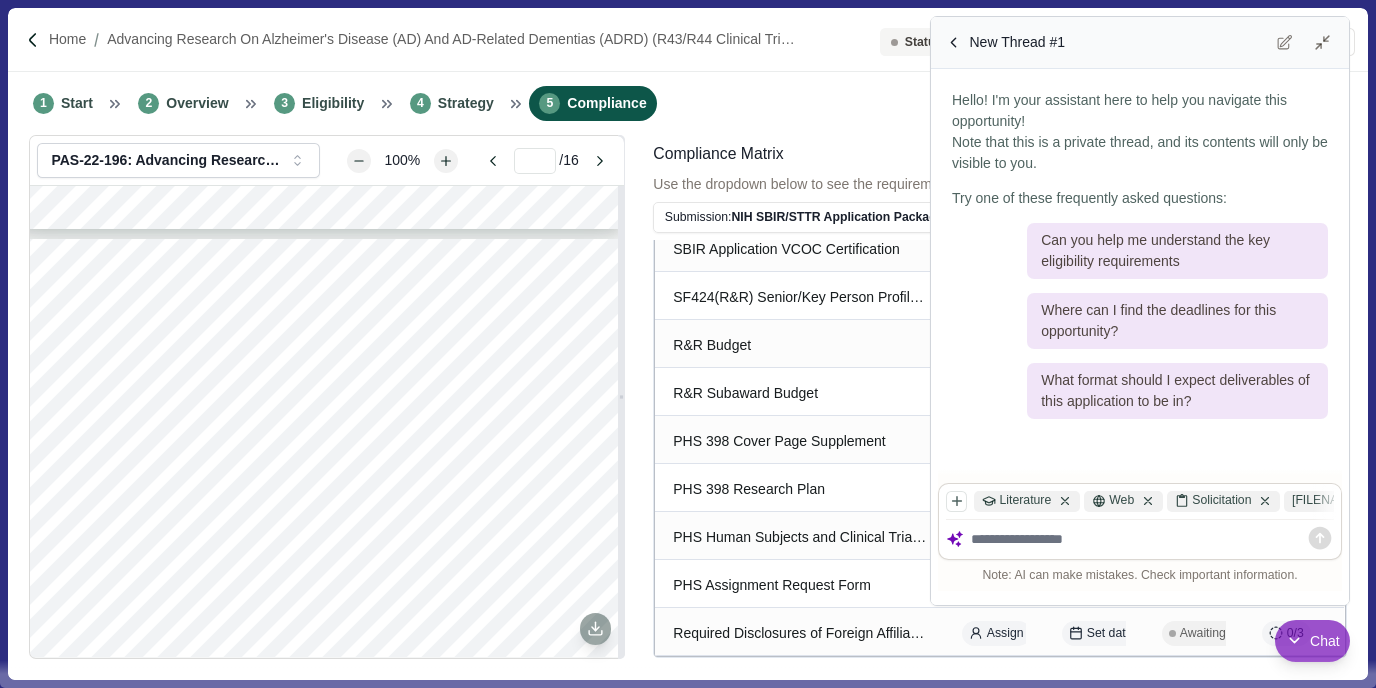 click at bounding box center [1153, 539] 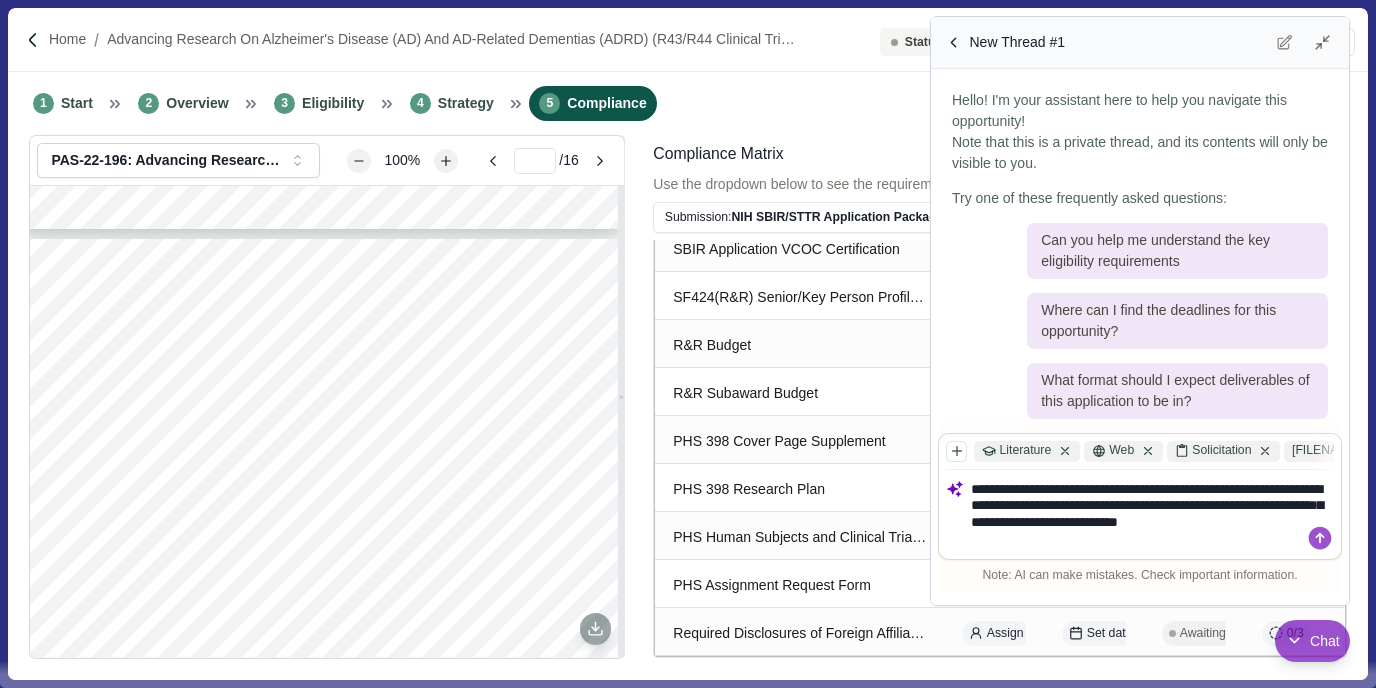 scroll, scrollTop: 0, scrollLeft: 0, axis: both 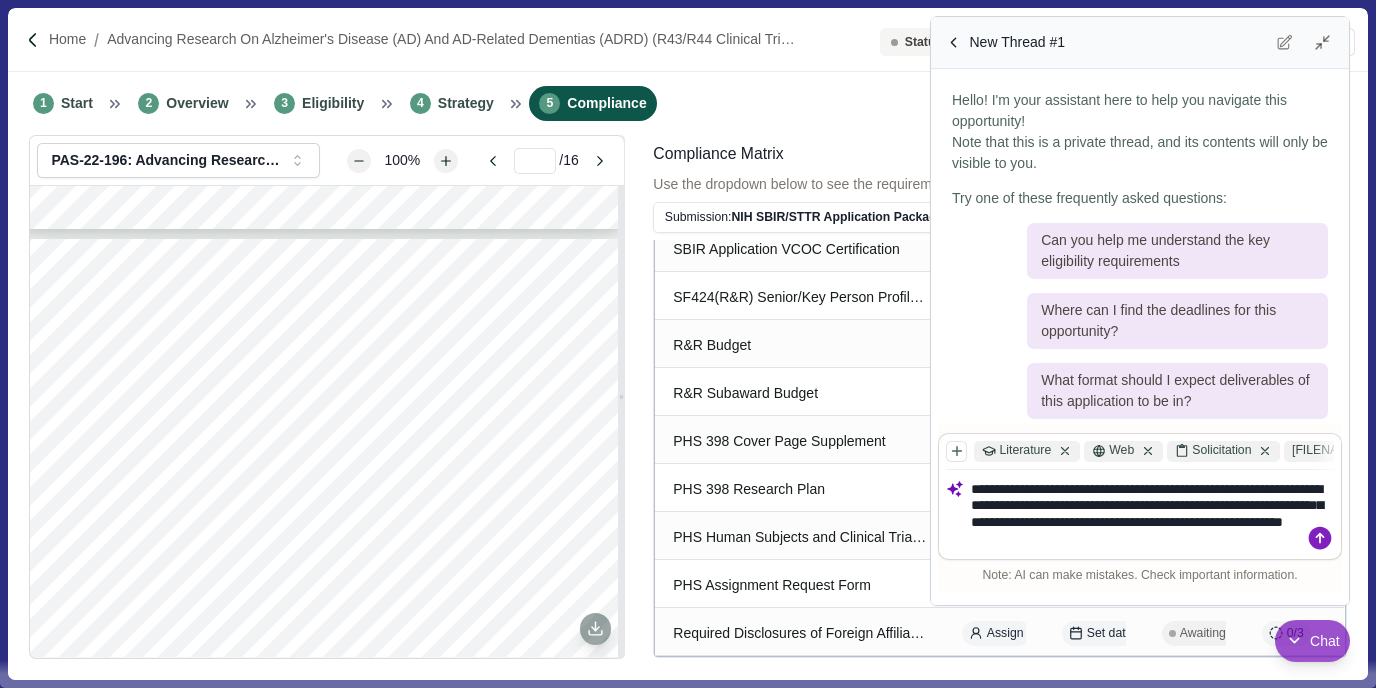 type on "**********" 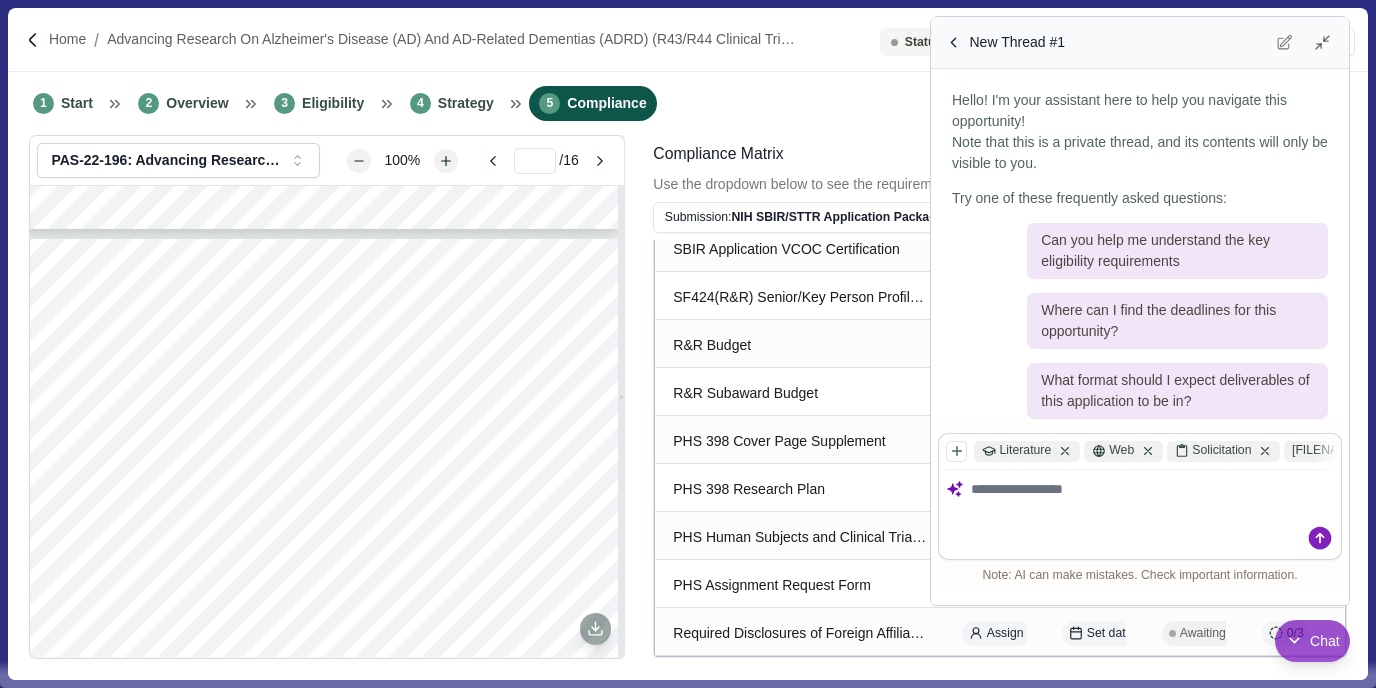 scroll, scrollTop: 142, scrollLeft: 0, axis: vertical 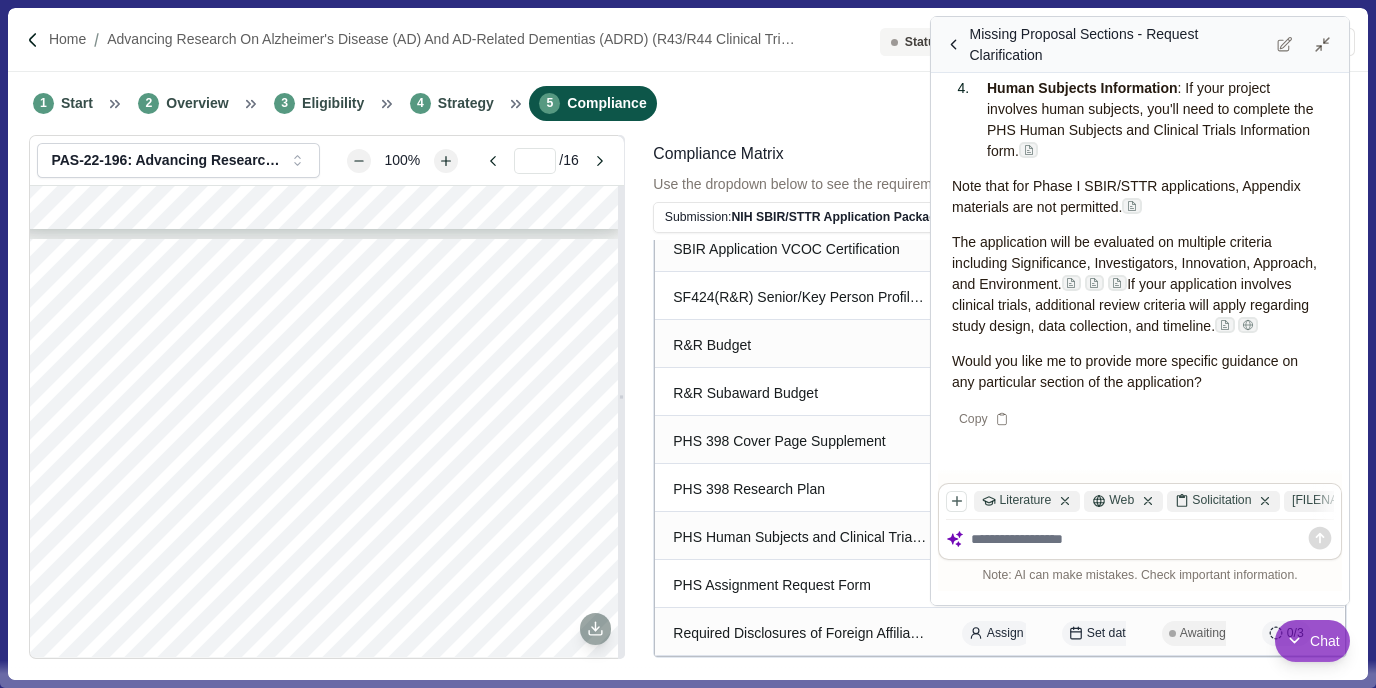 click at bounding box center [1153, 539] 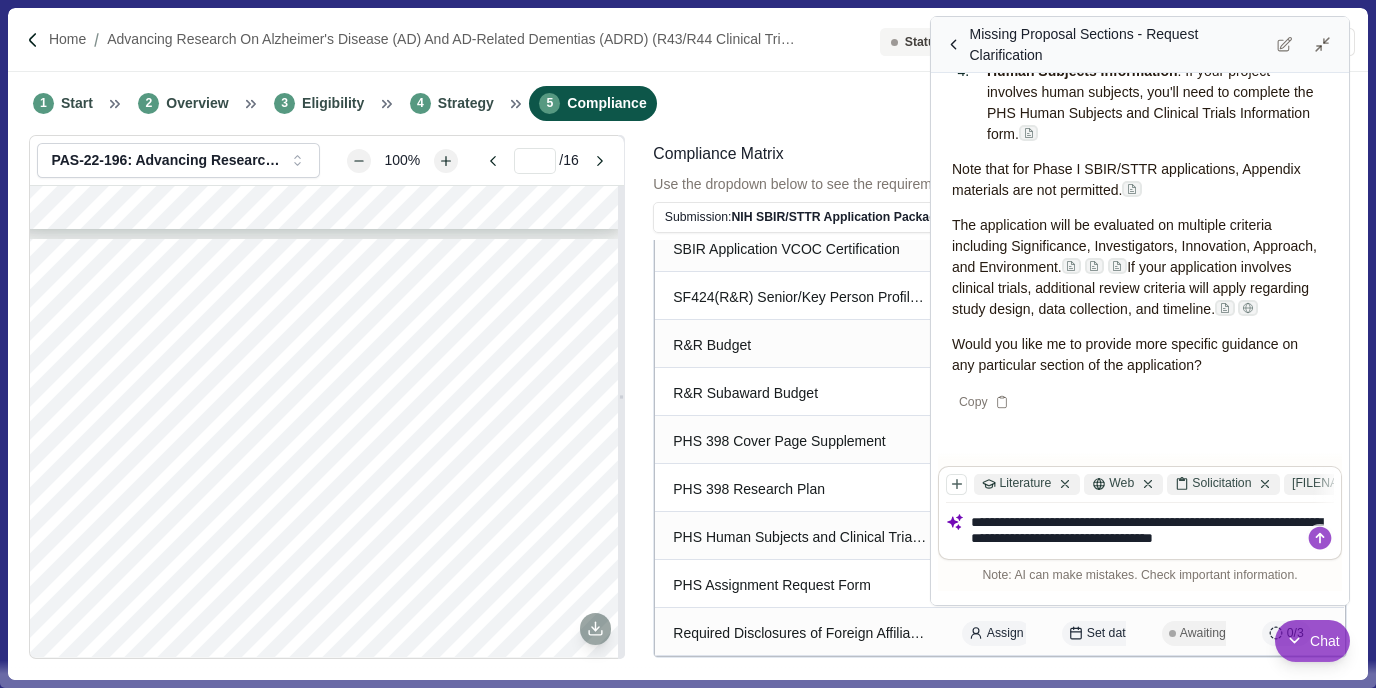 scroll, scrollTop: 0, scrollLeft: 0, axis: both 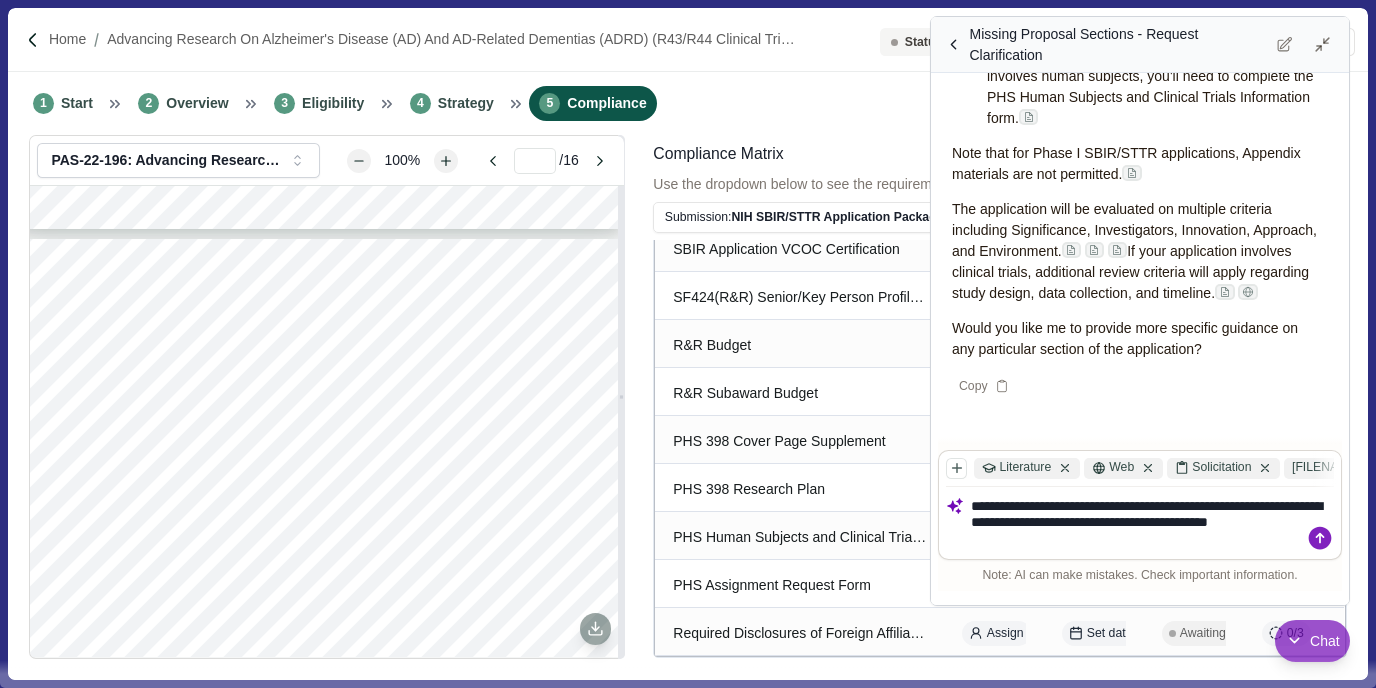 type on "**********" 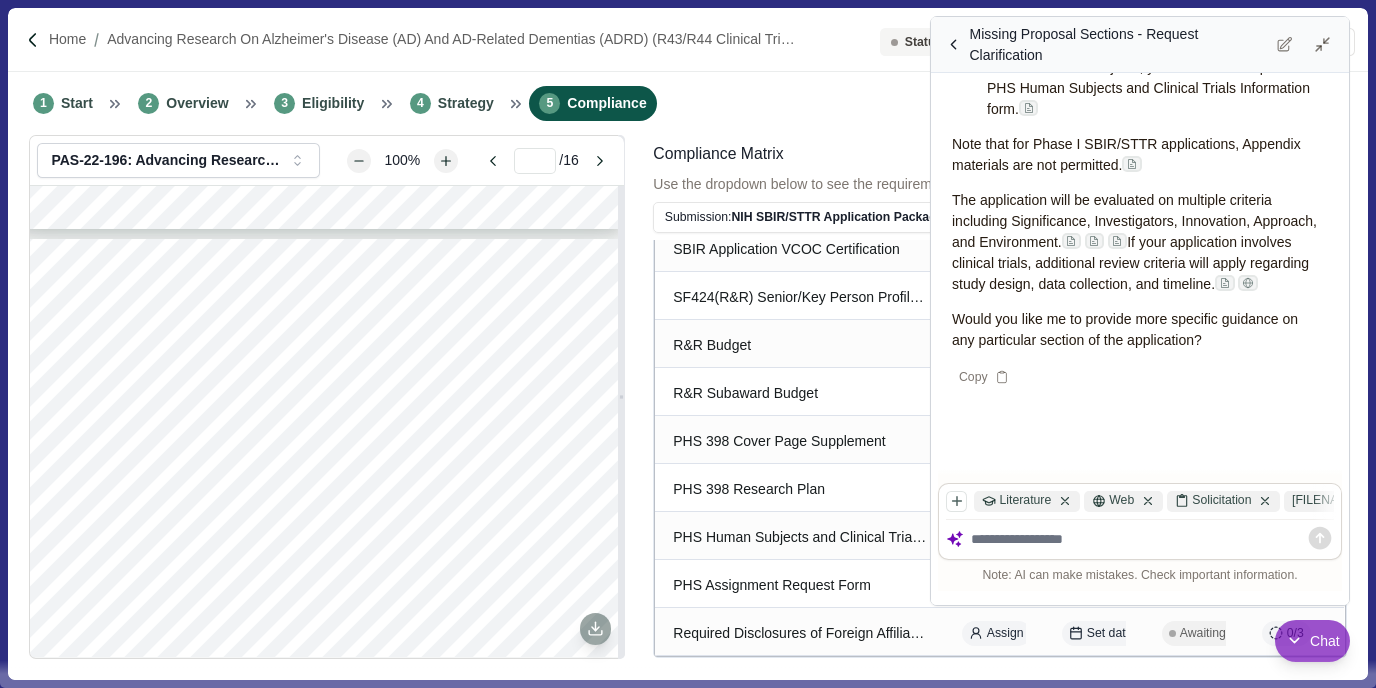 scroll, scrollTop: 0, scrollLeft: 0, axis: both 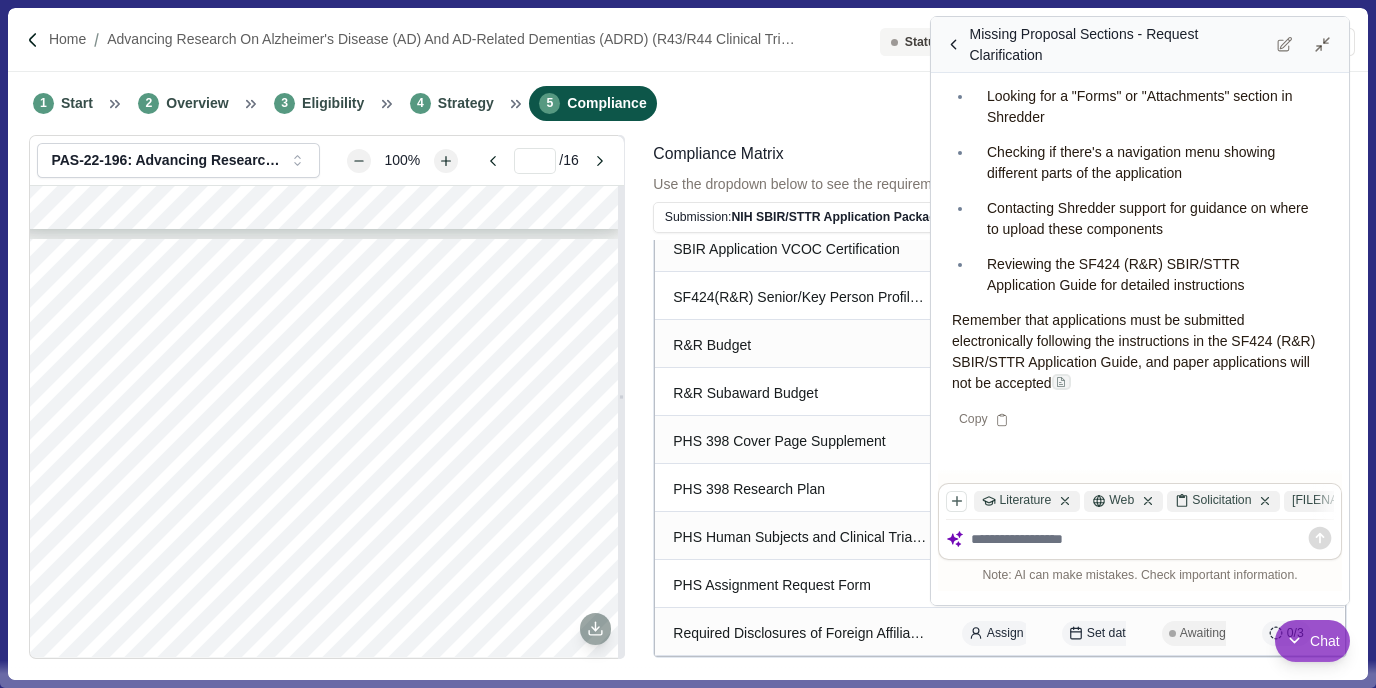 click at bounding box center (1153, 539) 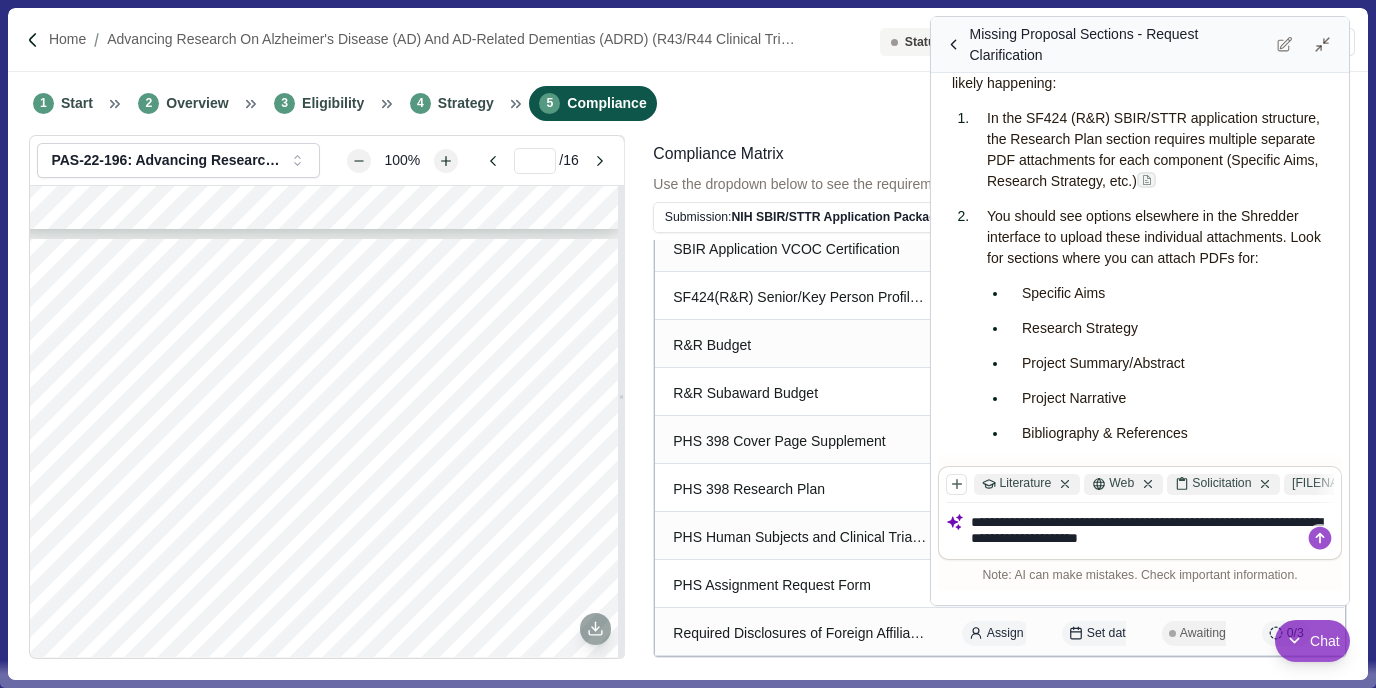 scroll, scrollTop: 1856, scrollLeft: 0, axis: vertical 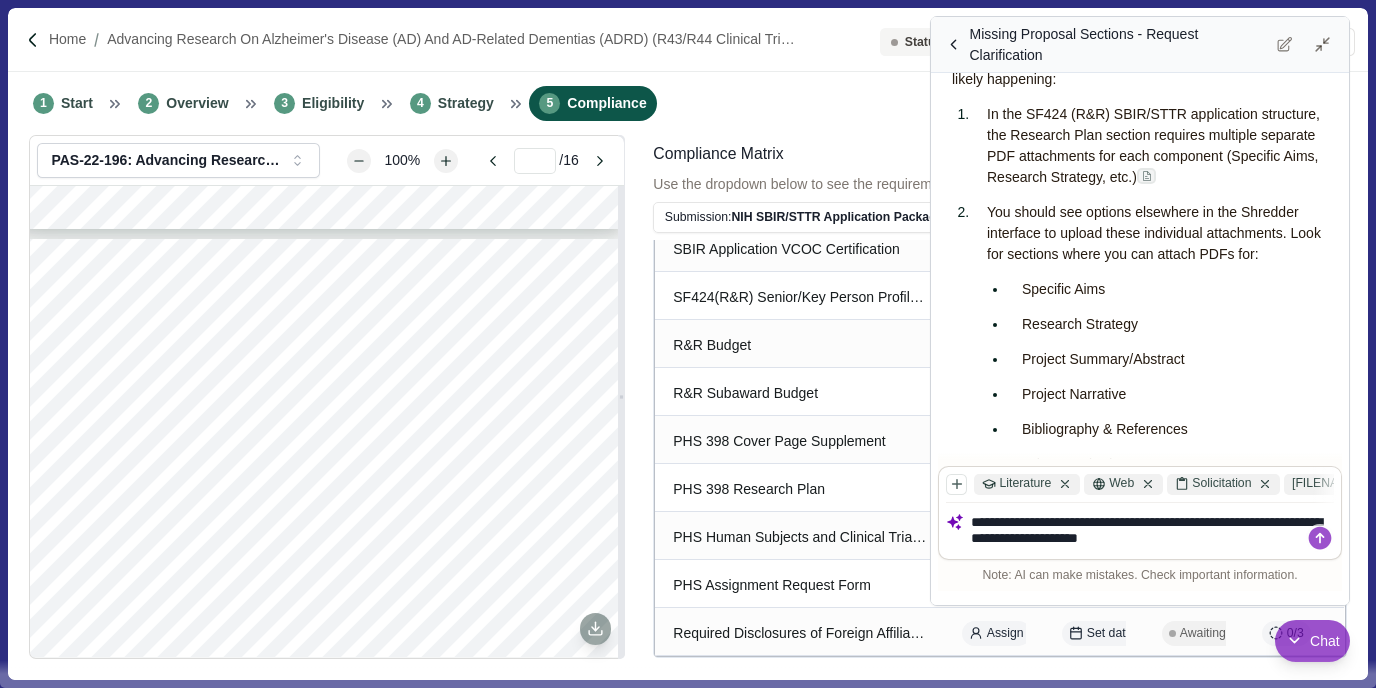 click on "**********" at bounding box center [1153, 531] 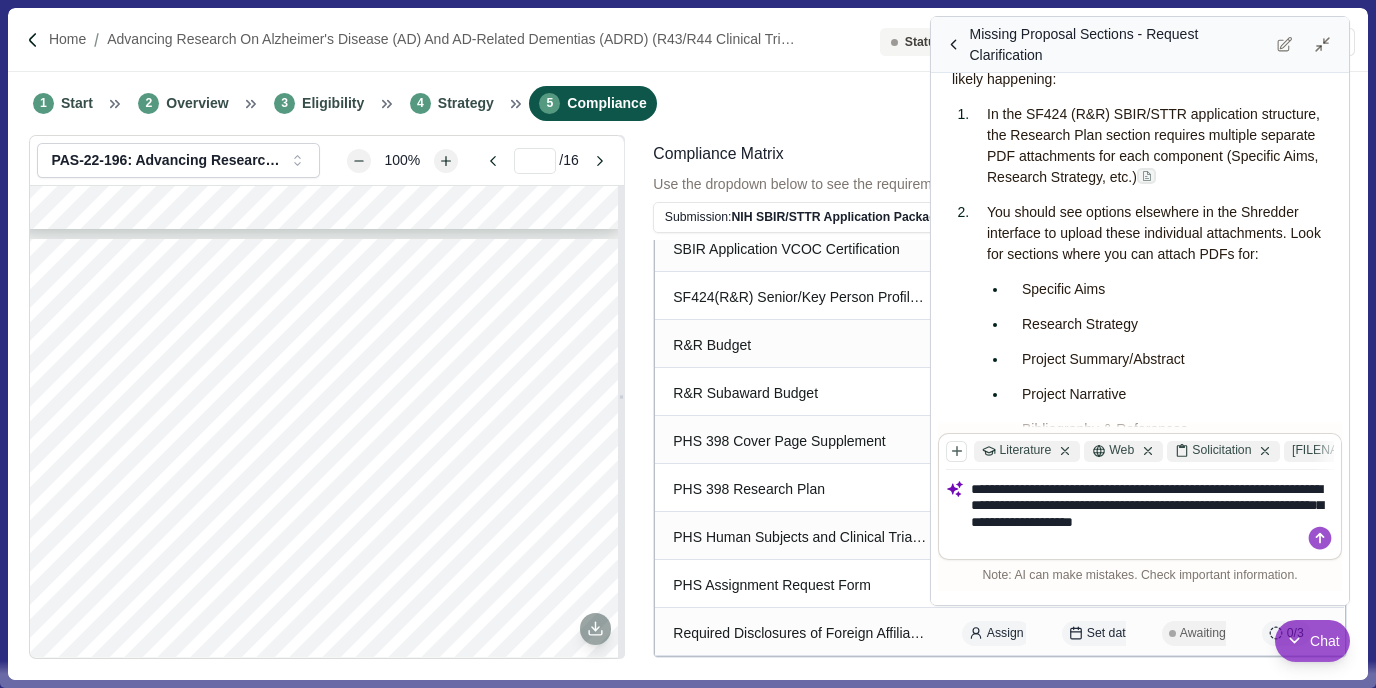 scroll, scrollTop: 0, scrollLeft: 0, axis: both 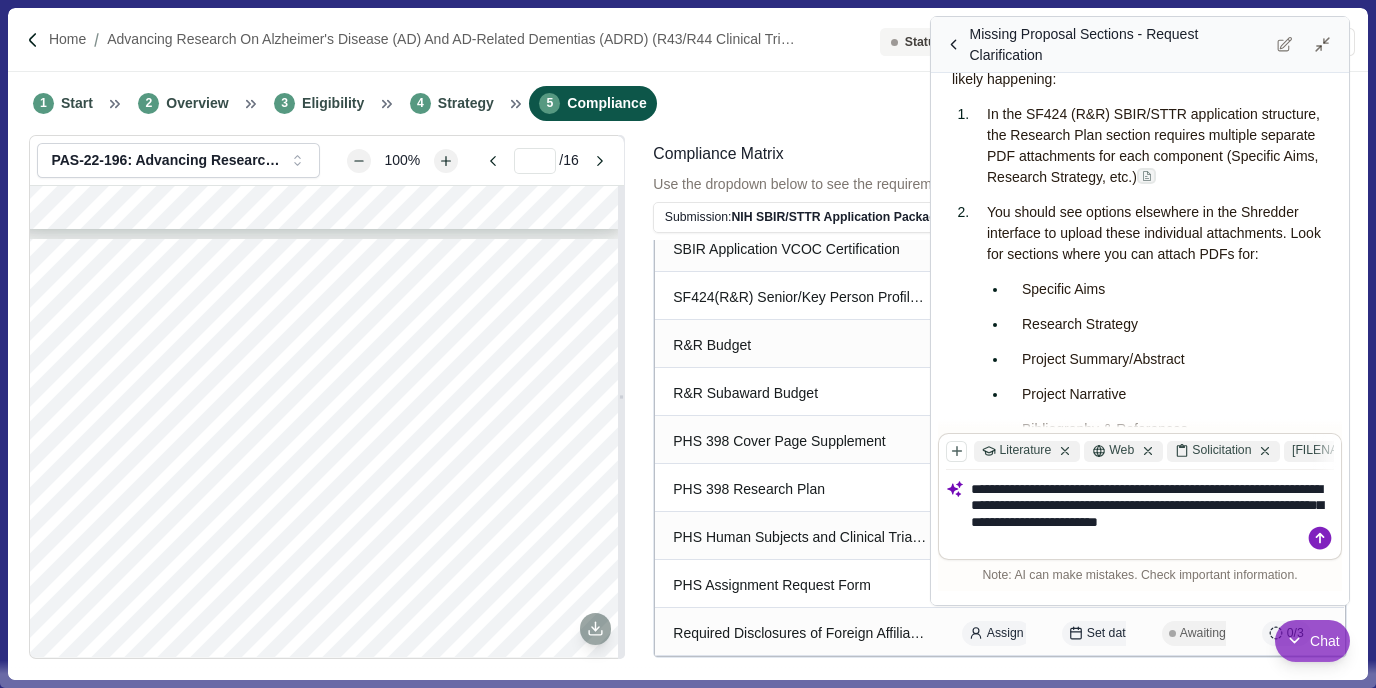 type on "**********" 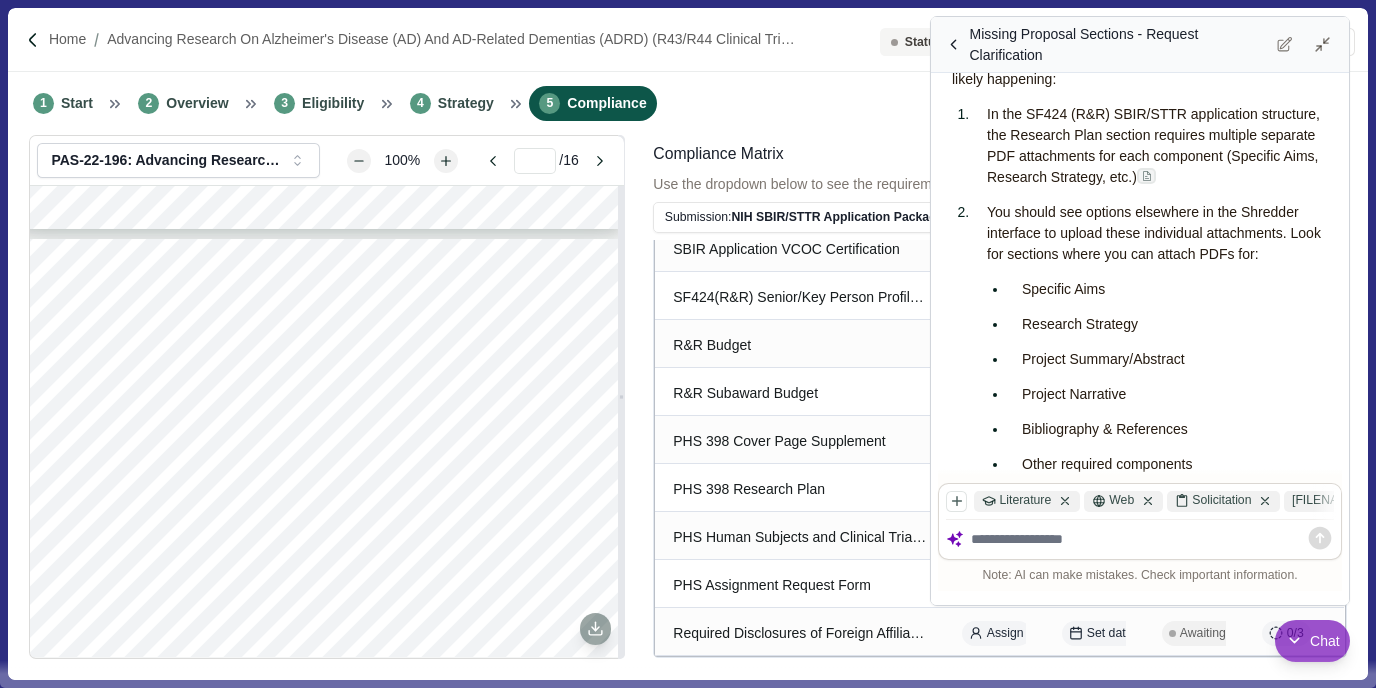 scroll, scrollTop: 167, scrollLeft: 0, axis: vertical 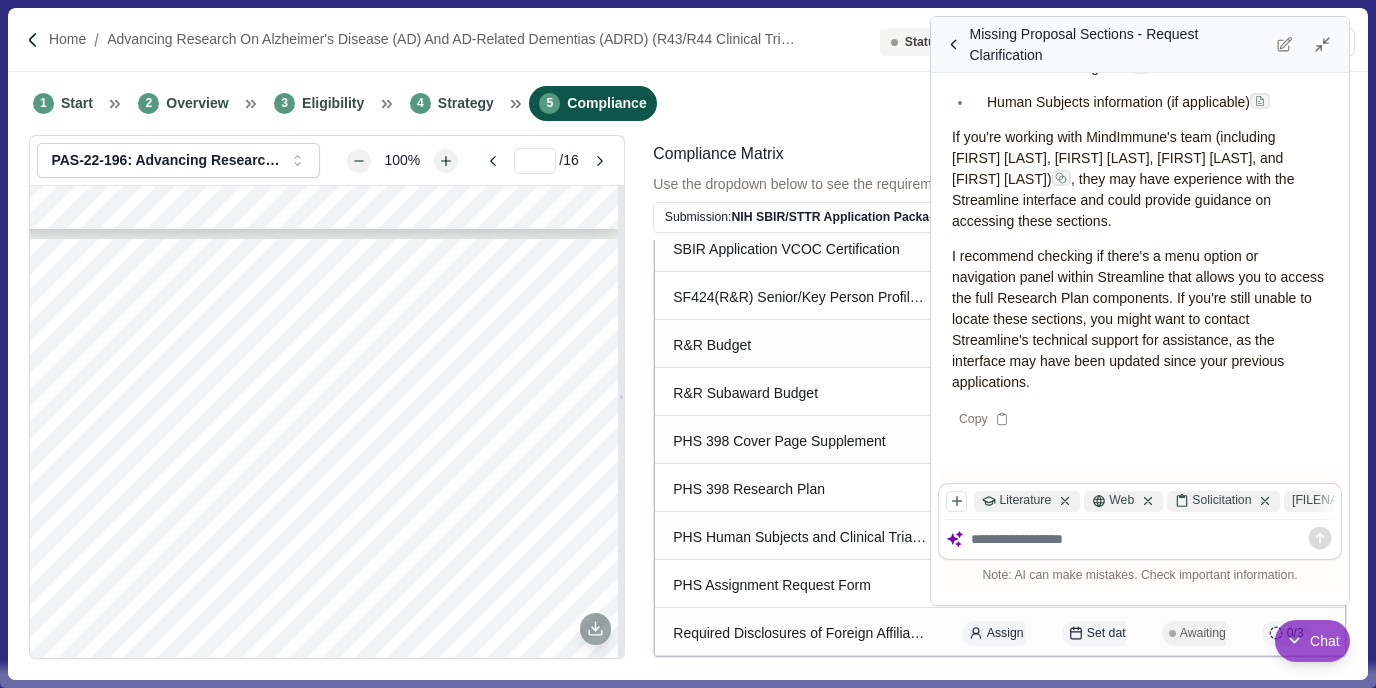 click on "Missing Proposal Sections - Request Clarification" at bounding box center [1140, 45] 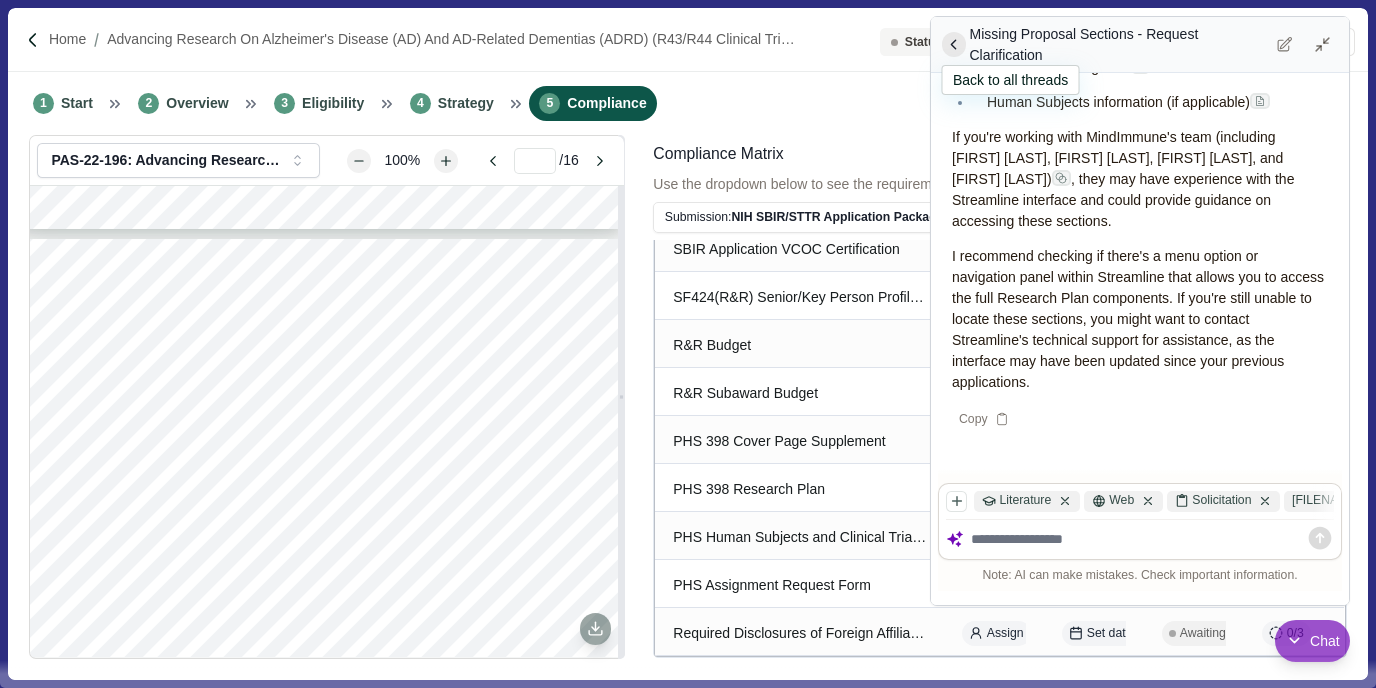 click 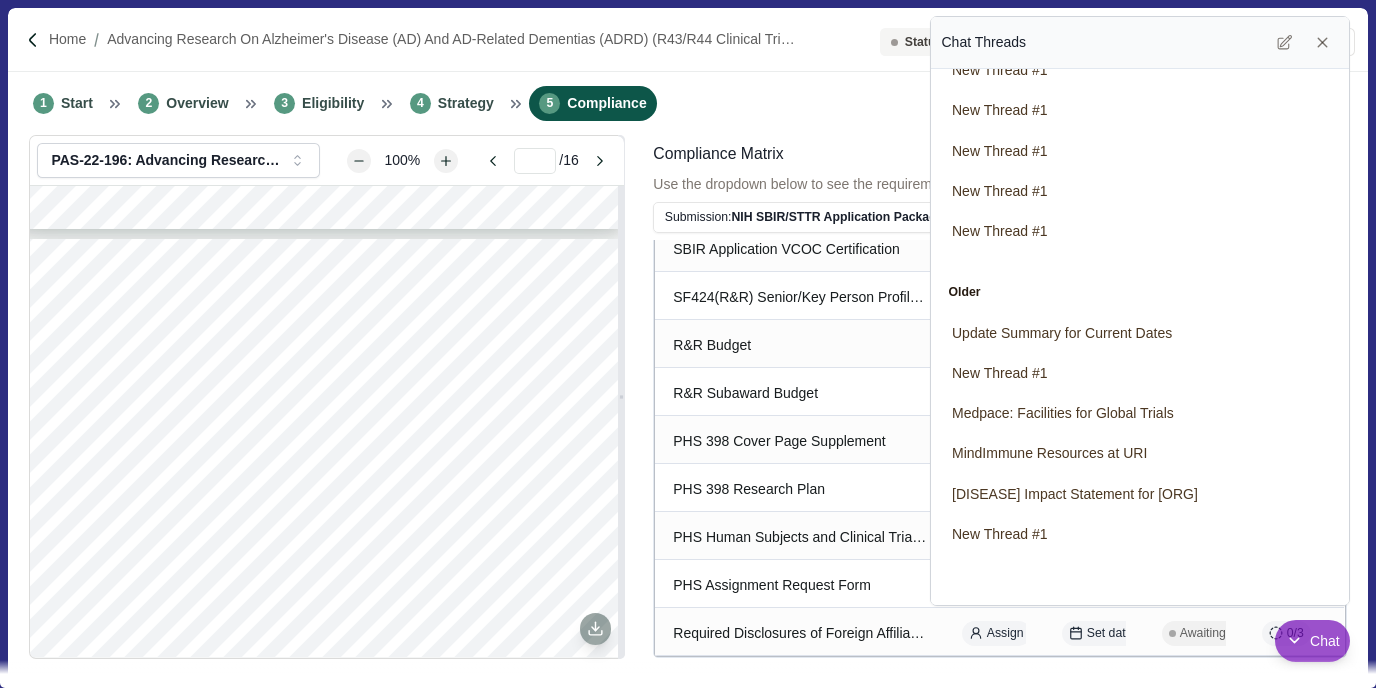 scroll, scrollTop: 142, scrollLeft: 0, axis: vertical 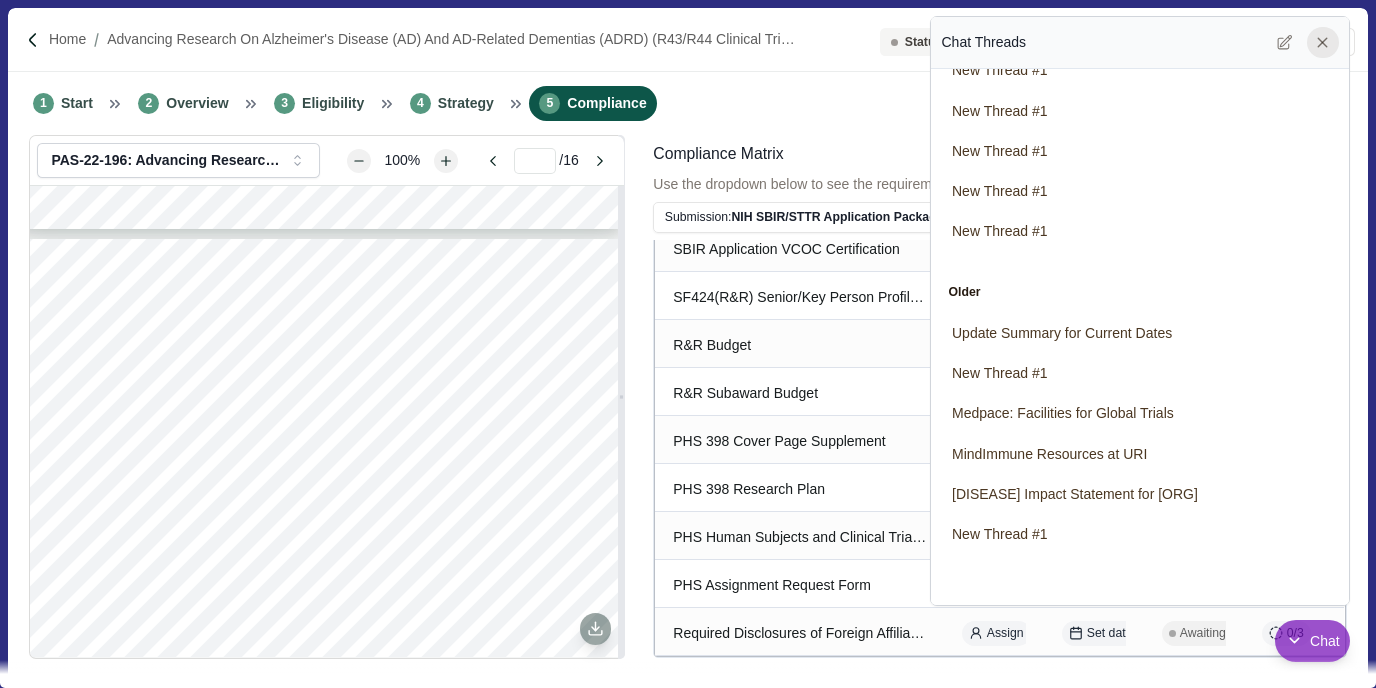 click 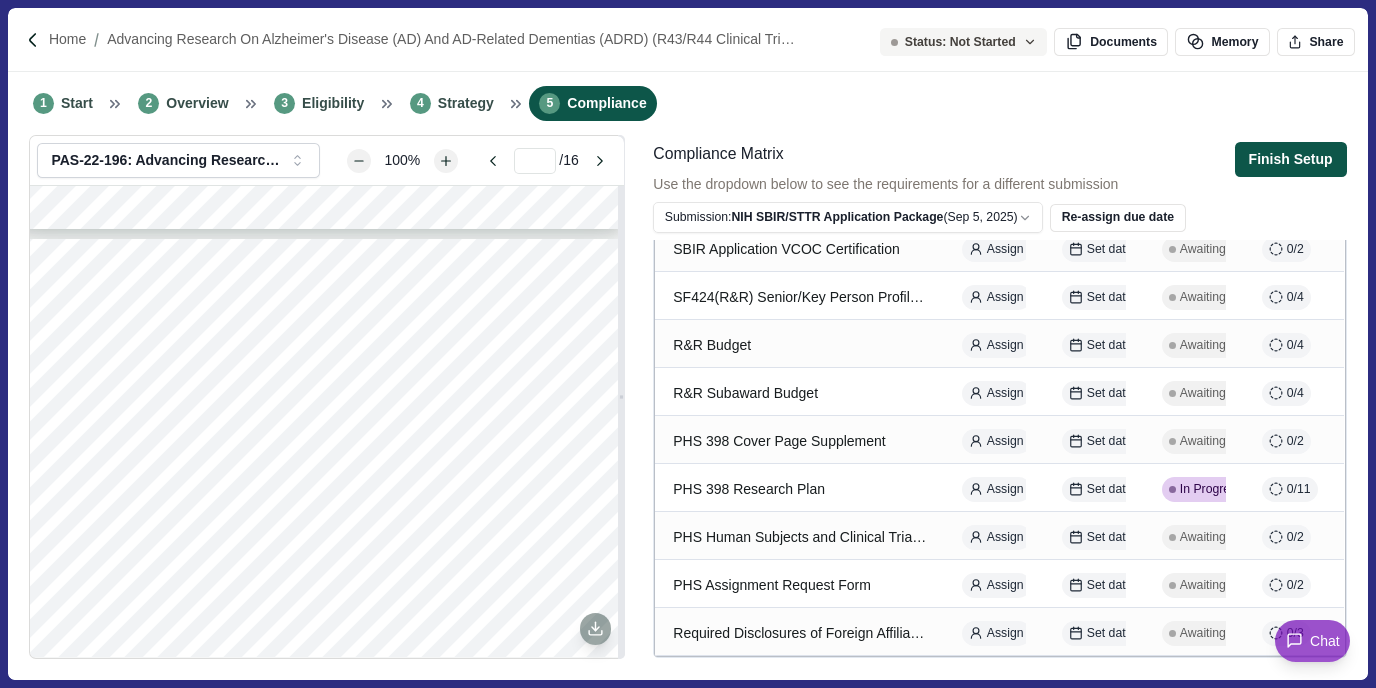 click on "Finish Setup" at bounding box center (1291, 159) 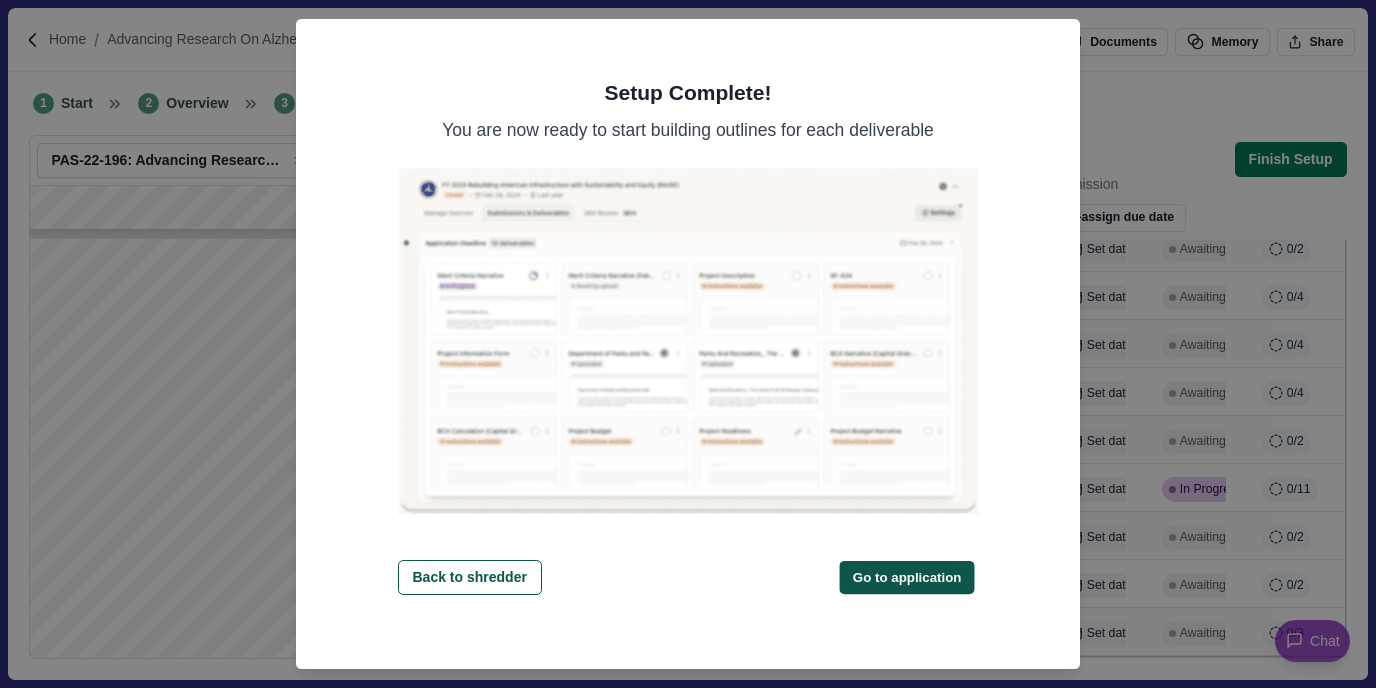 click on "Go to application" at bounding box center [907, 577] 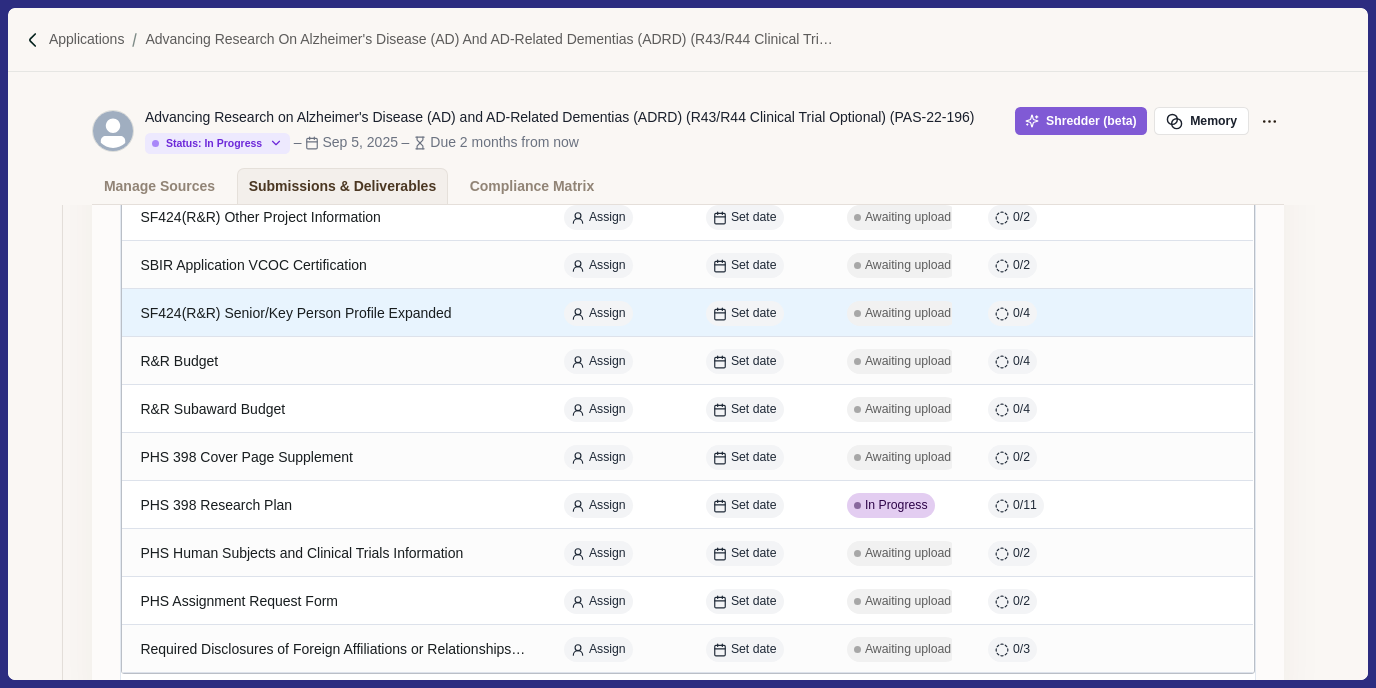 scroll, scrollTop: 755, scrollLeft: 0, axis: vertical 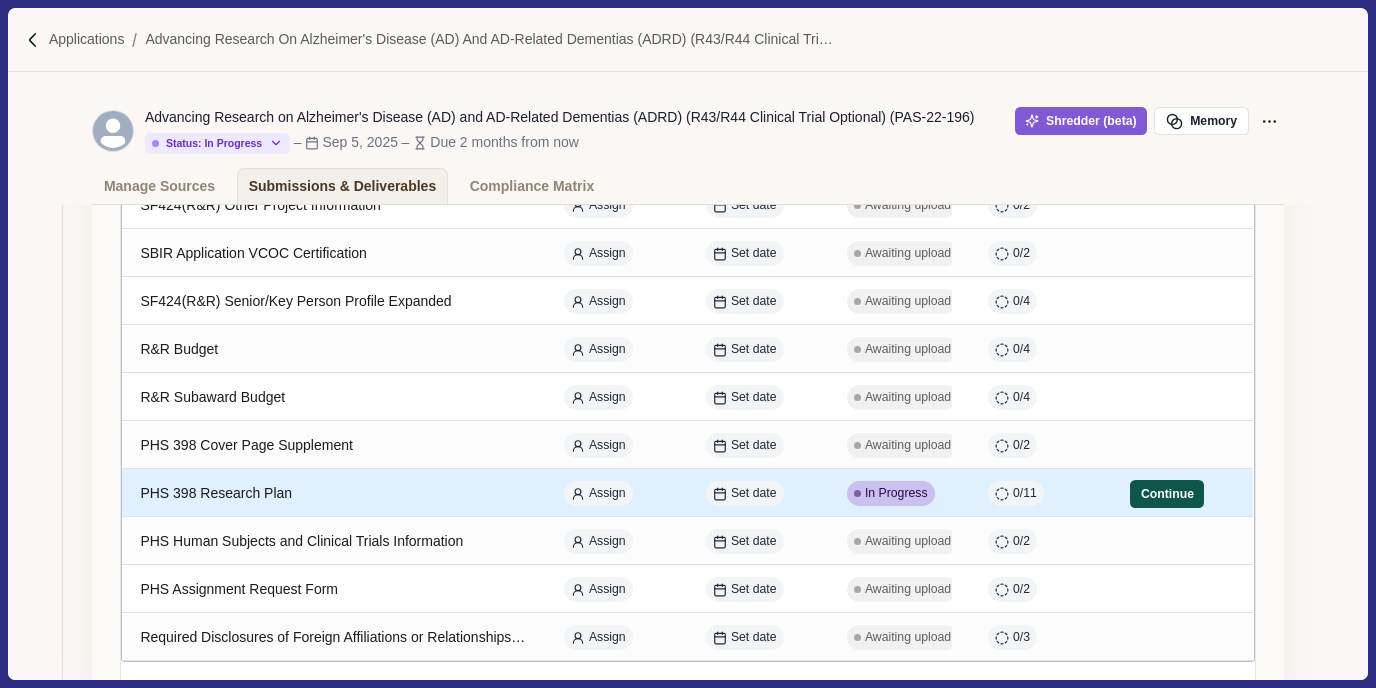 click on "Continue" at bounding box center [1167, 494] 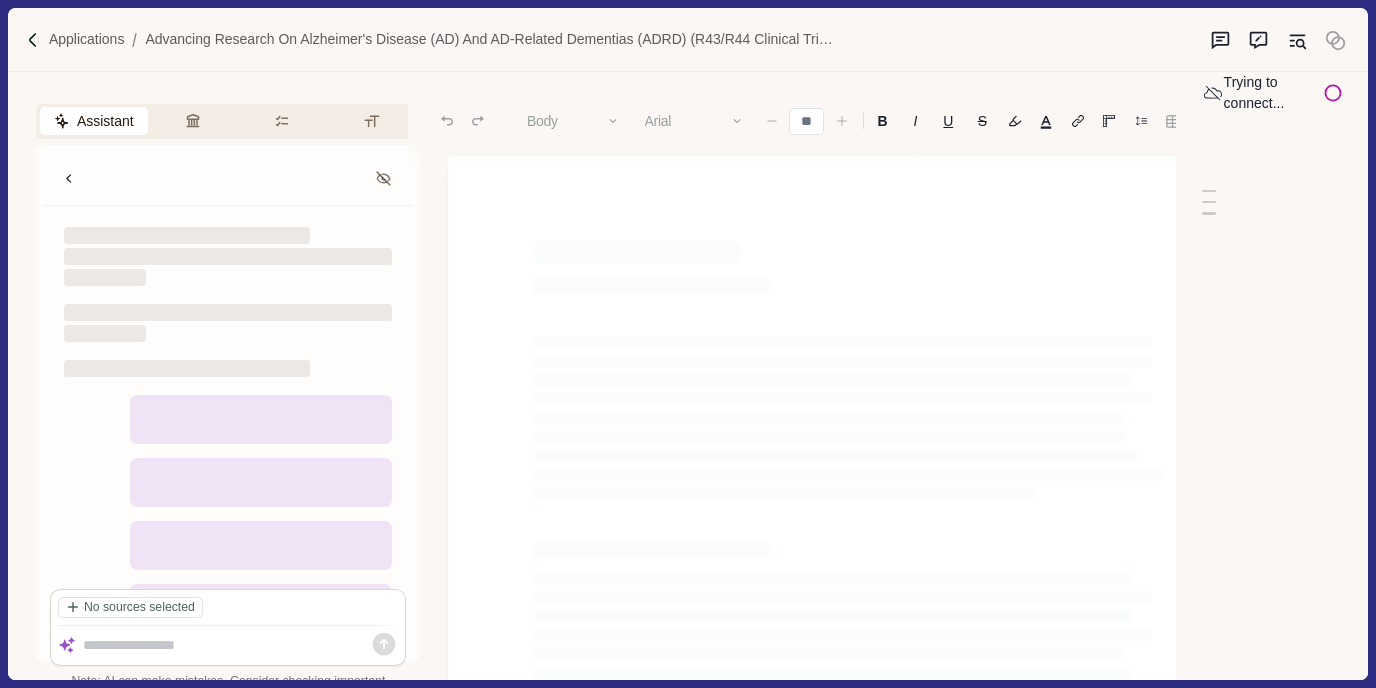 type on "**" 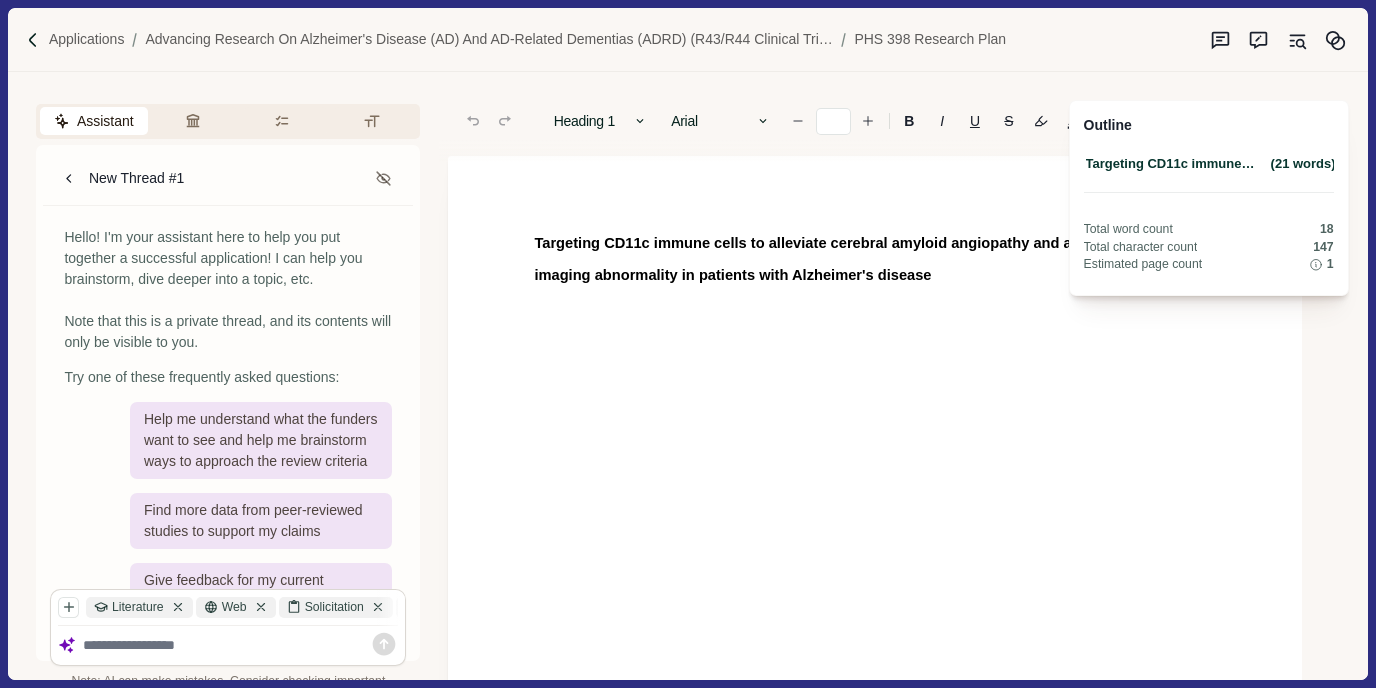 click on "(21 words)" at bounding box center [1303, 164] 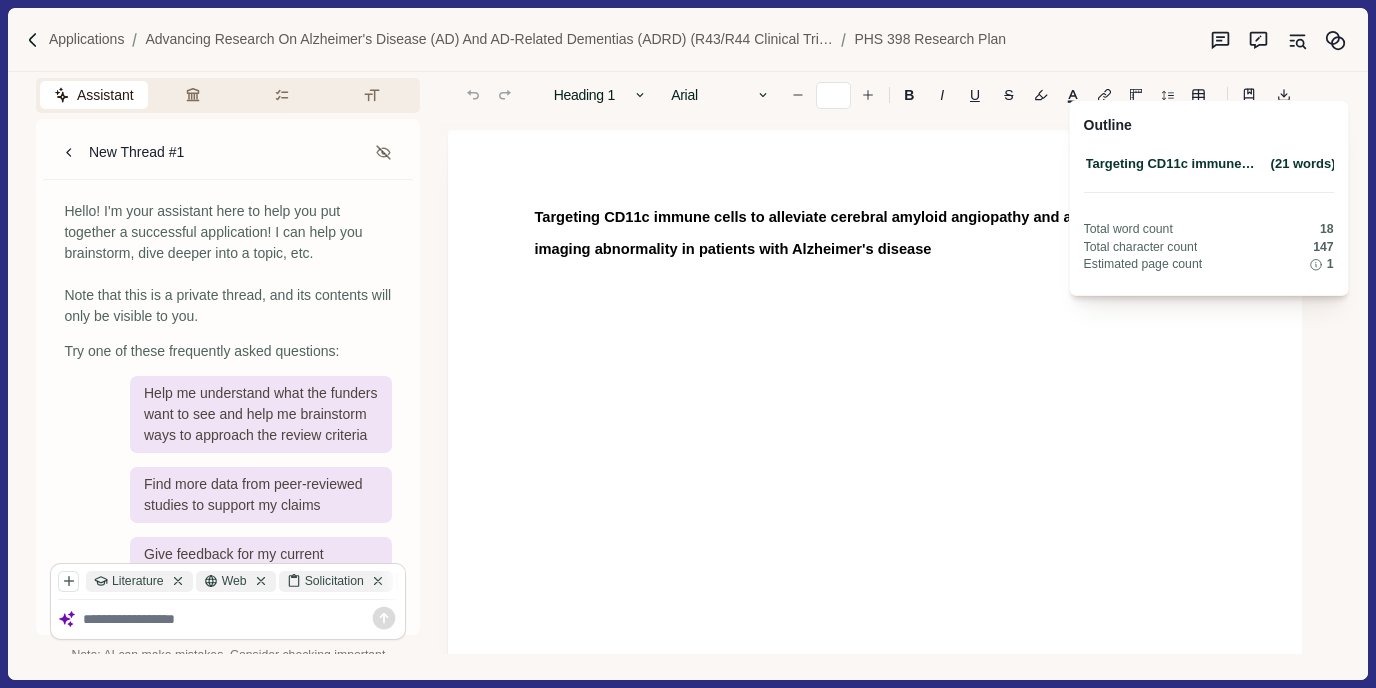 scroll, scrollTop: 33, scrollLeft: 0, axis: vertical 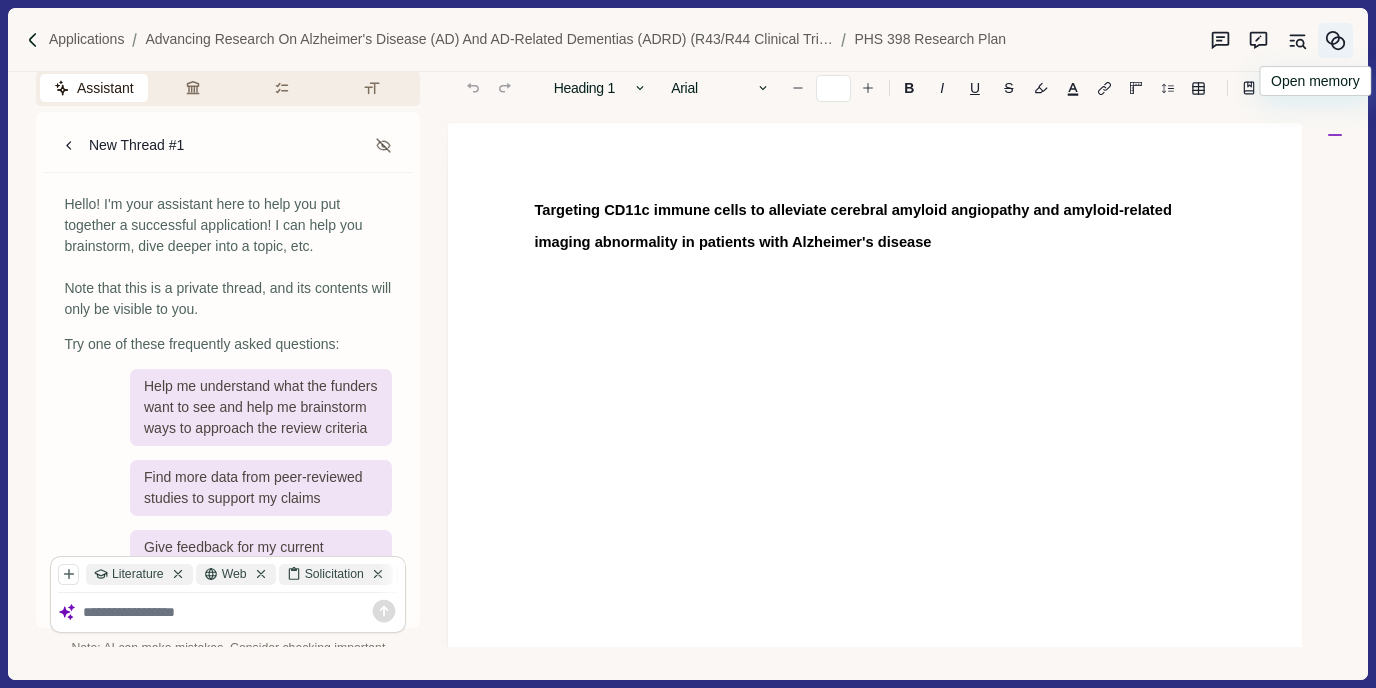 click 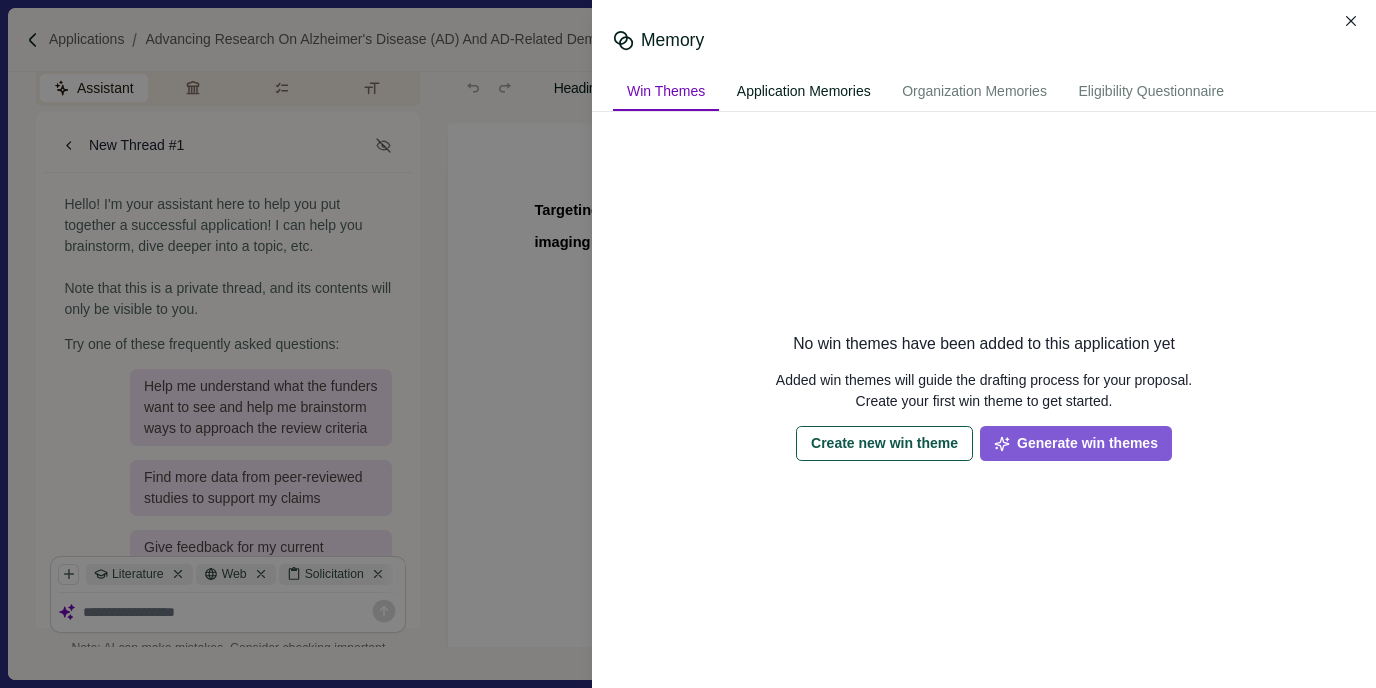 click on "Application Memories" at bounding box center (804, 92) 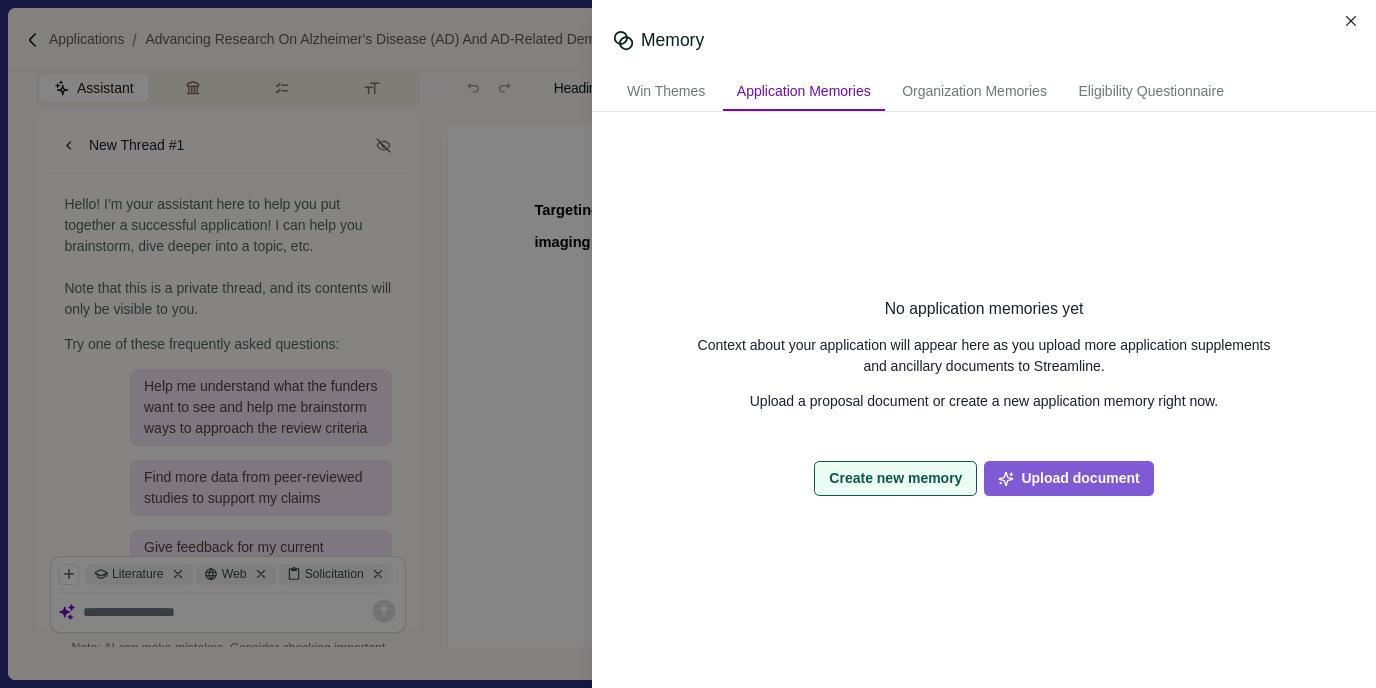 click on "Create new memory" at bounding box center (895, 478) 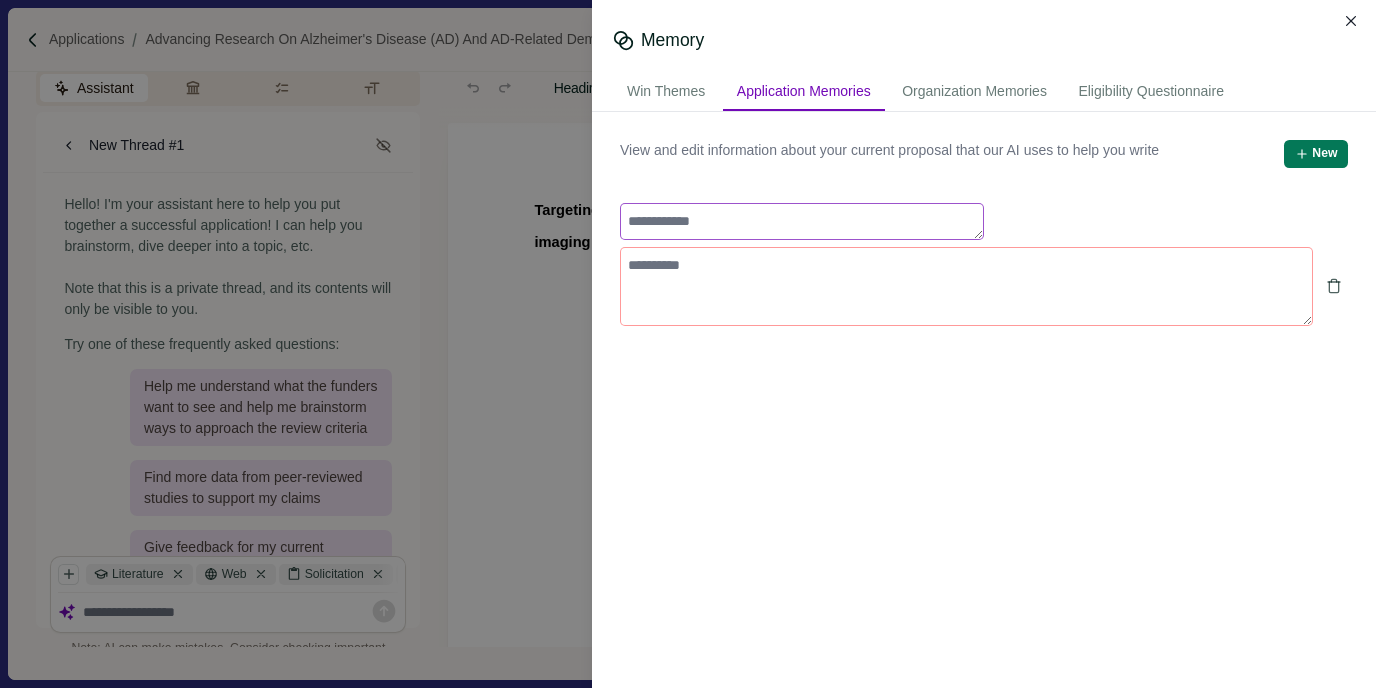 click at bounding box center [802, 221] 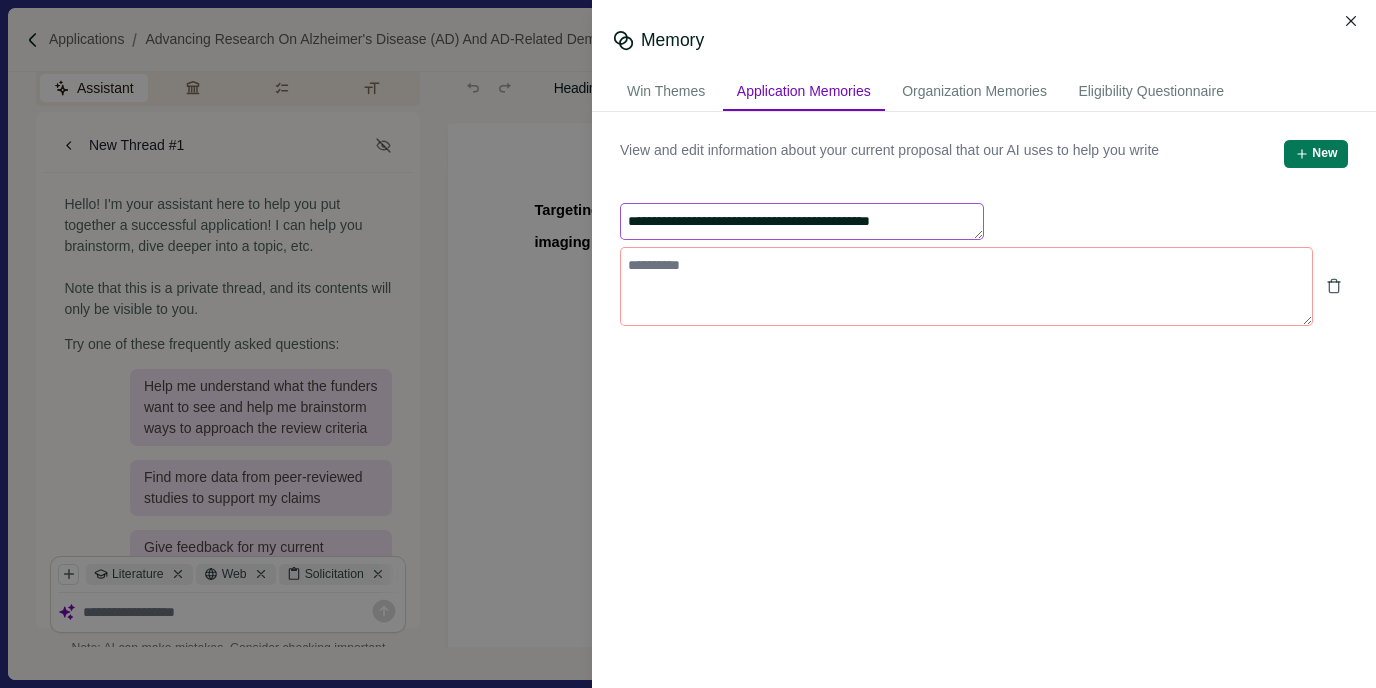 scroll, scrollTop: 0, scrollLeft: 0, axis: both 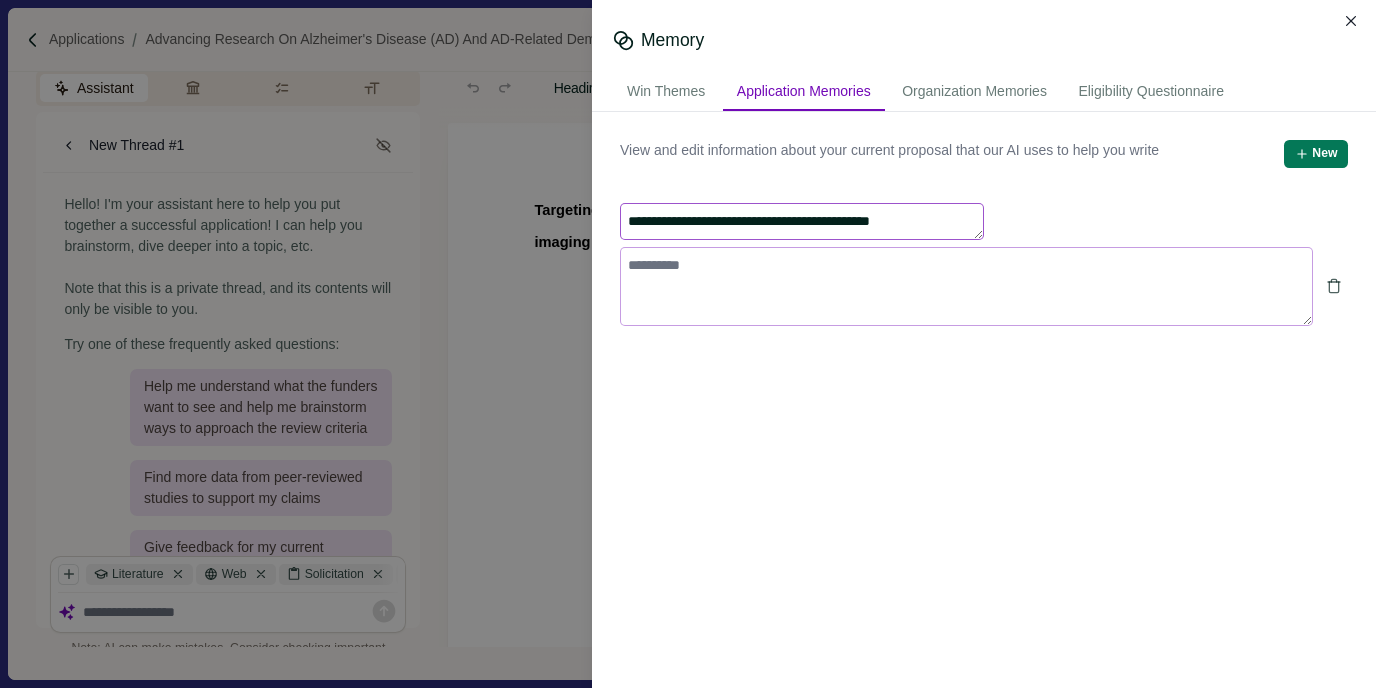 type on "**********" 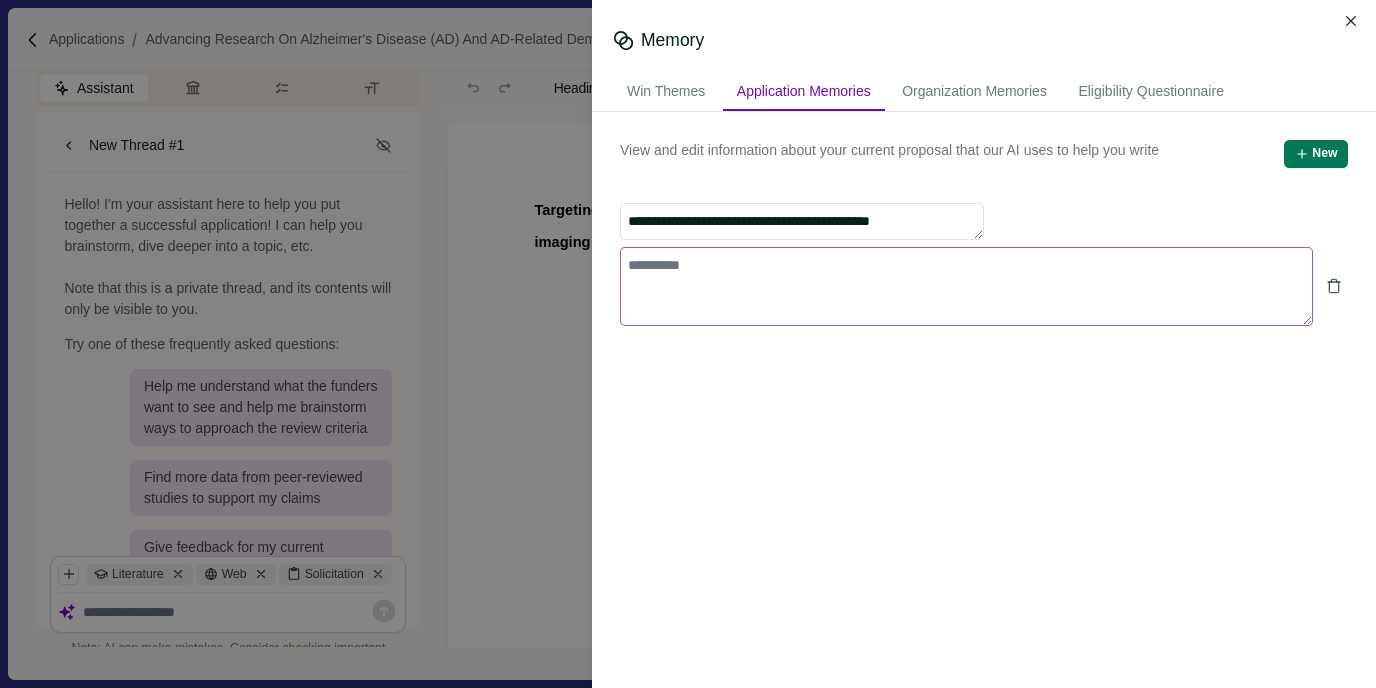 click at bounding box center (966, 286) 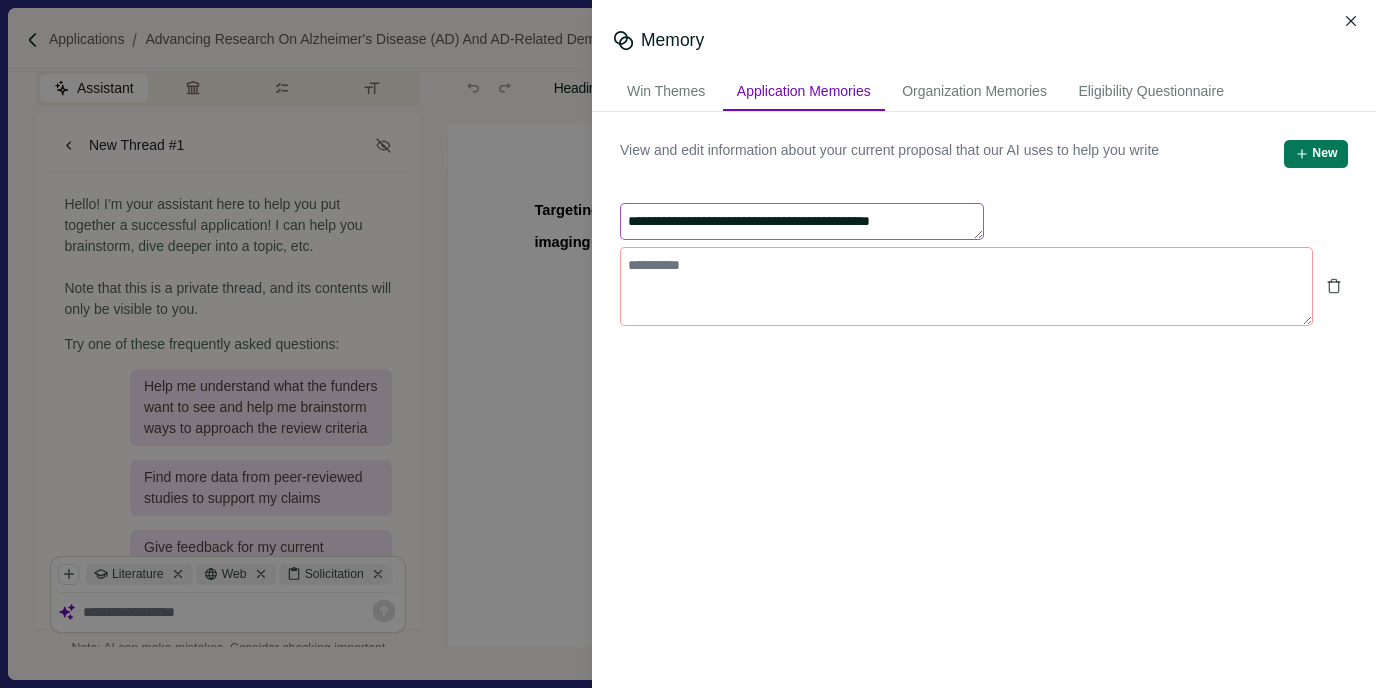 drag, startPoint x: 938, startPoint y: 225, endPoint x: 606, endPoint y: 215, distance: 332.15057 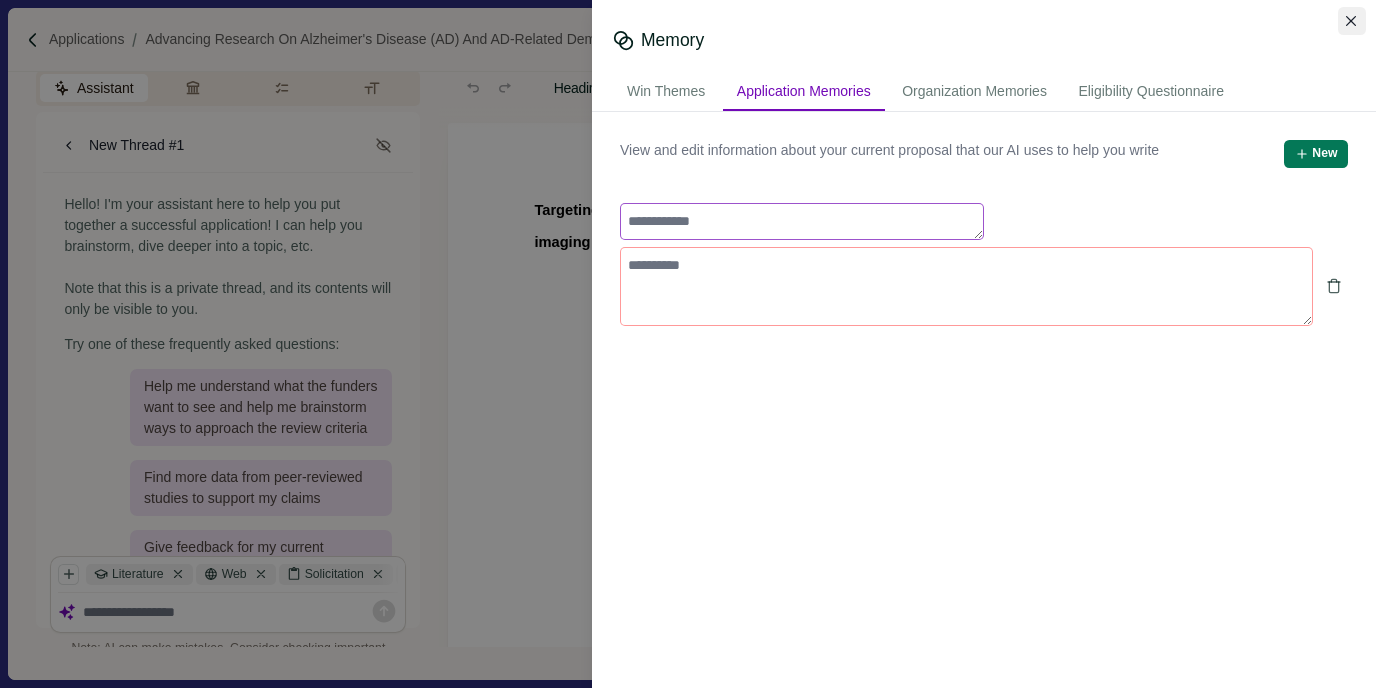 type 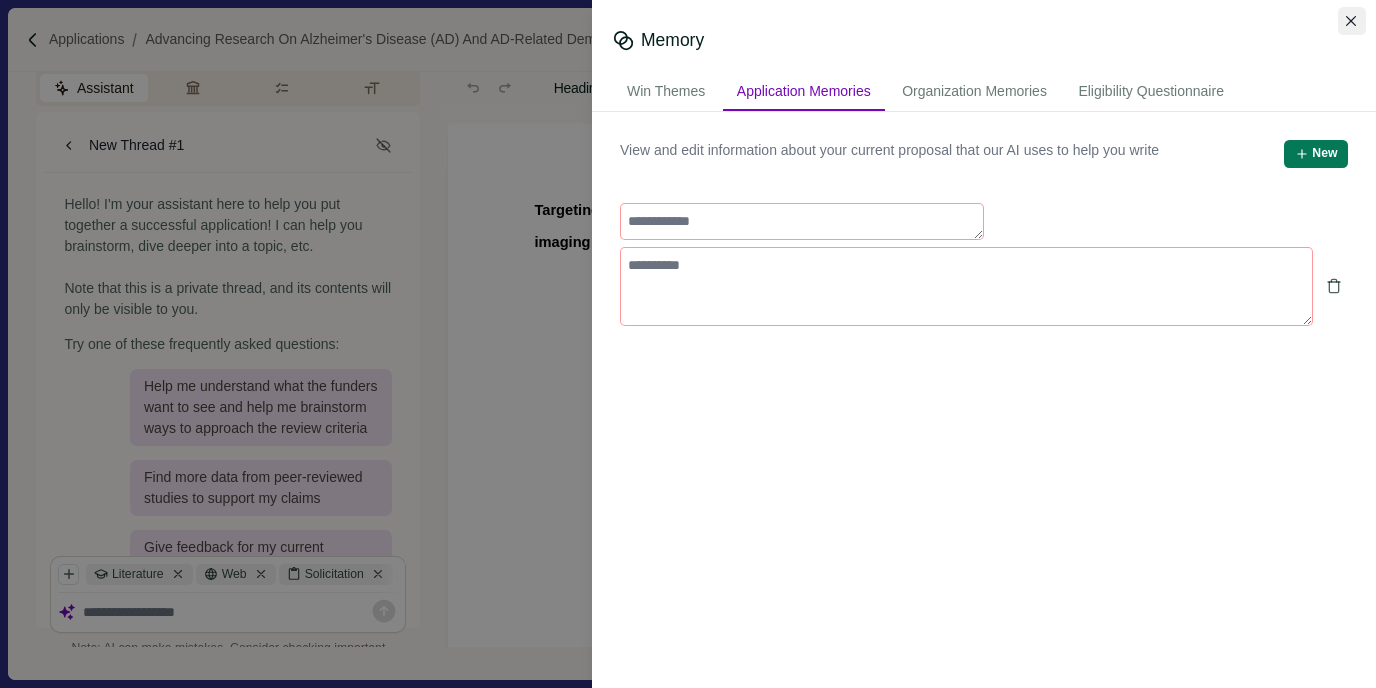 click 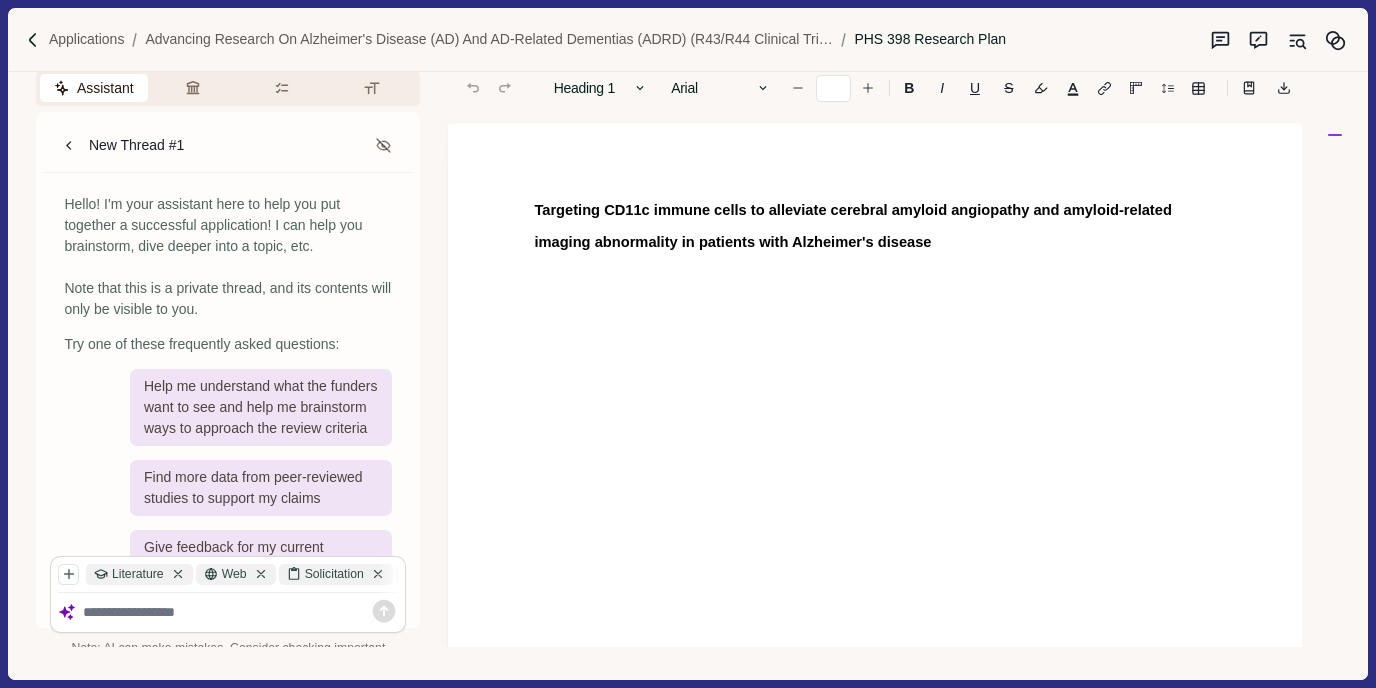 click on "PHS 398 Research Plan" at bounding box center (930, 39) 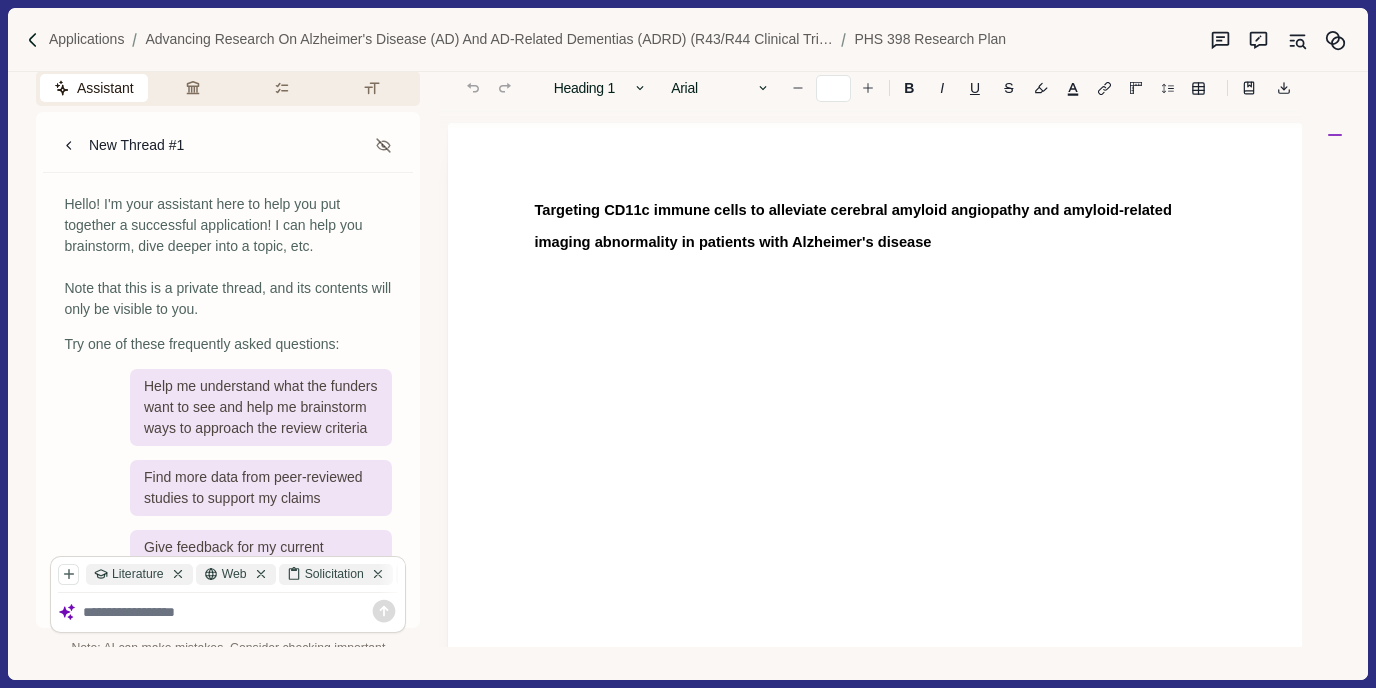 click at bounding box center (241, 612) 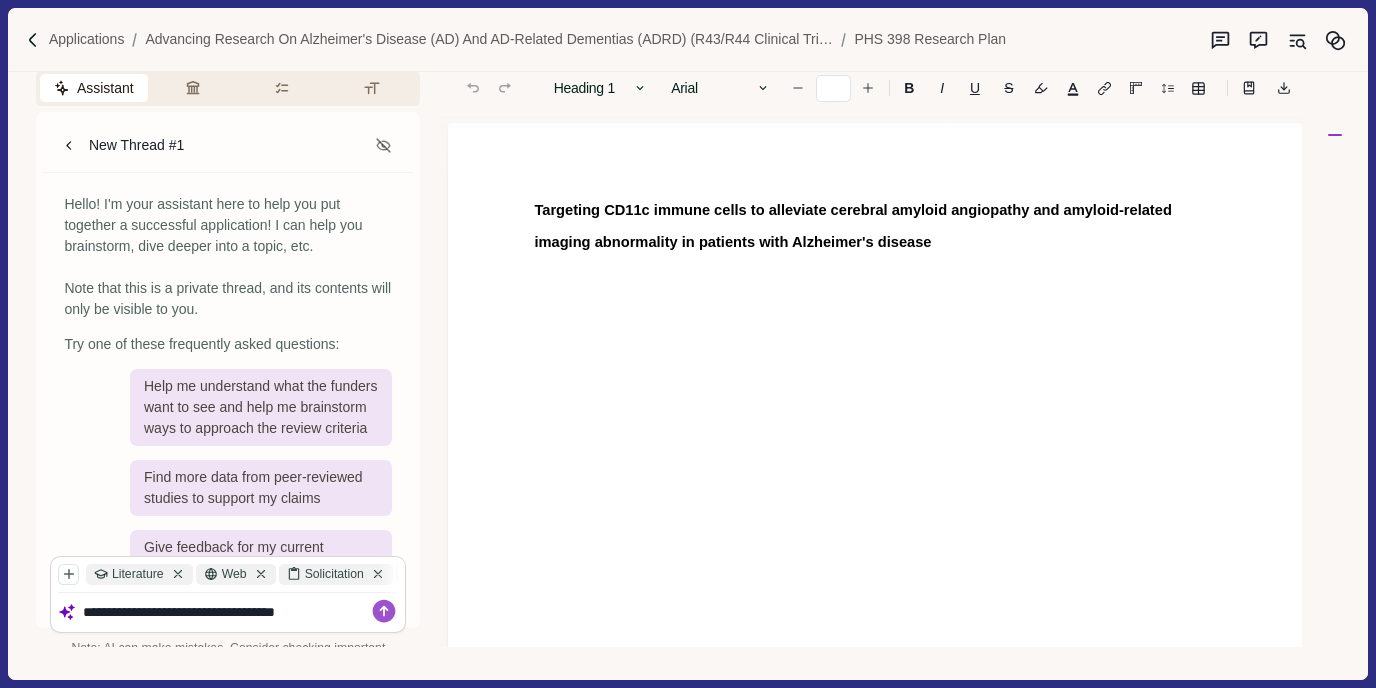 type on "**********" 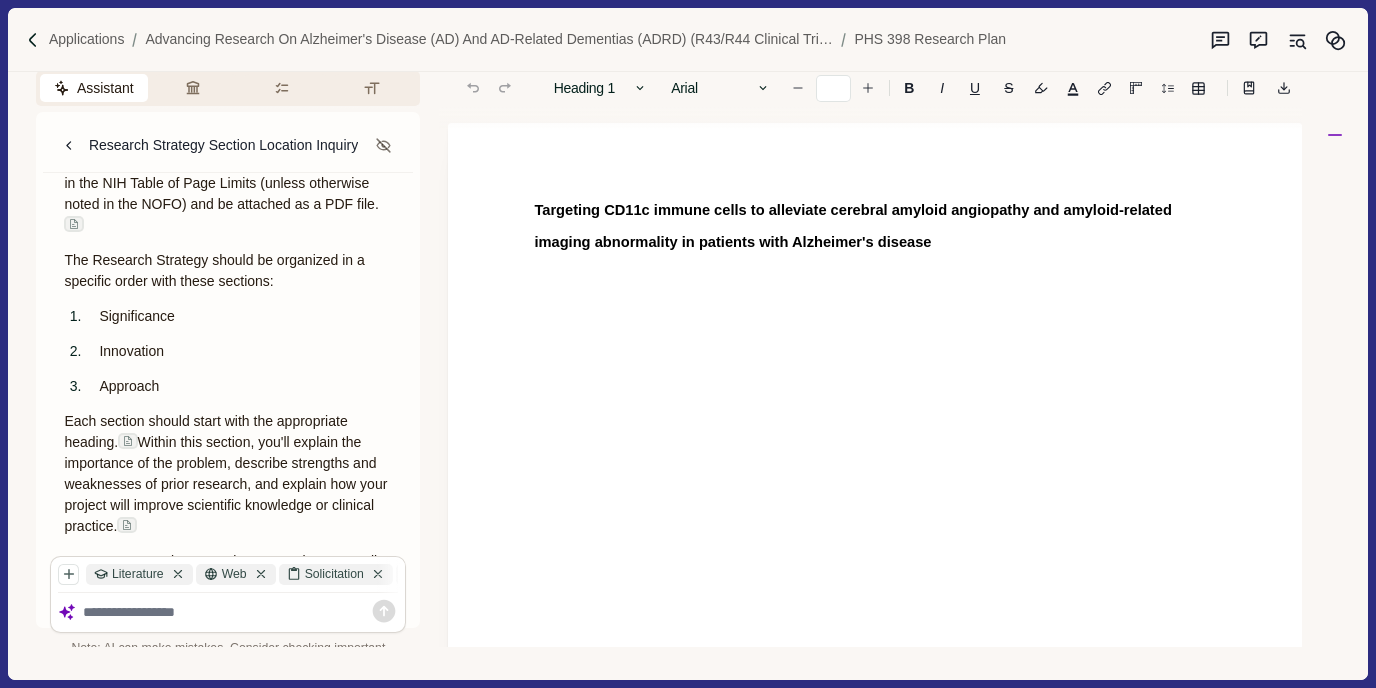 scroll, scrollTop: 204, scrollLeft: 0, axis: vertical 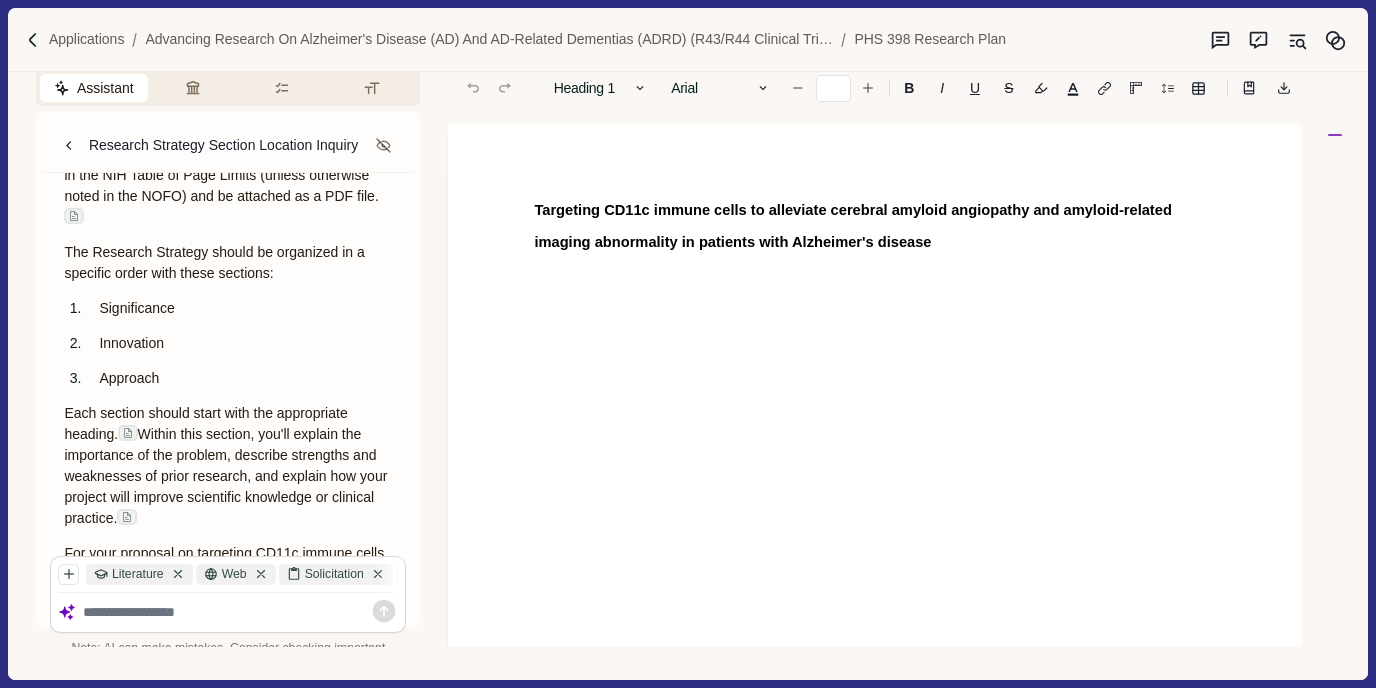 click at bounding box center (241, 612) 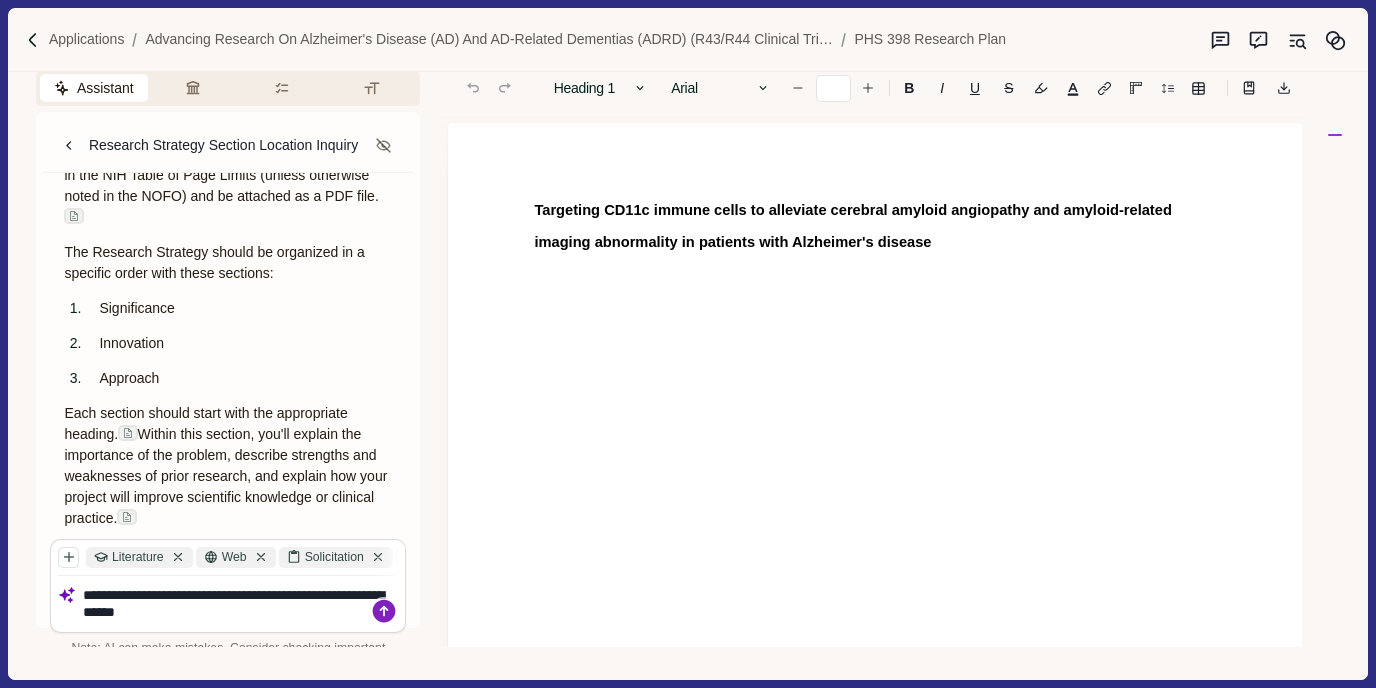 type on "**********" 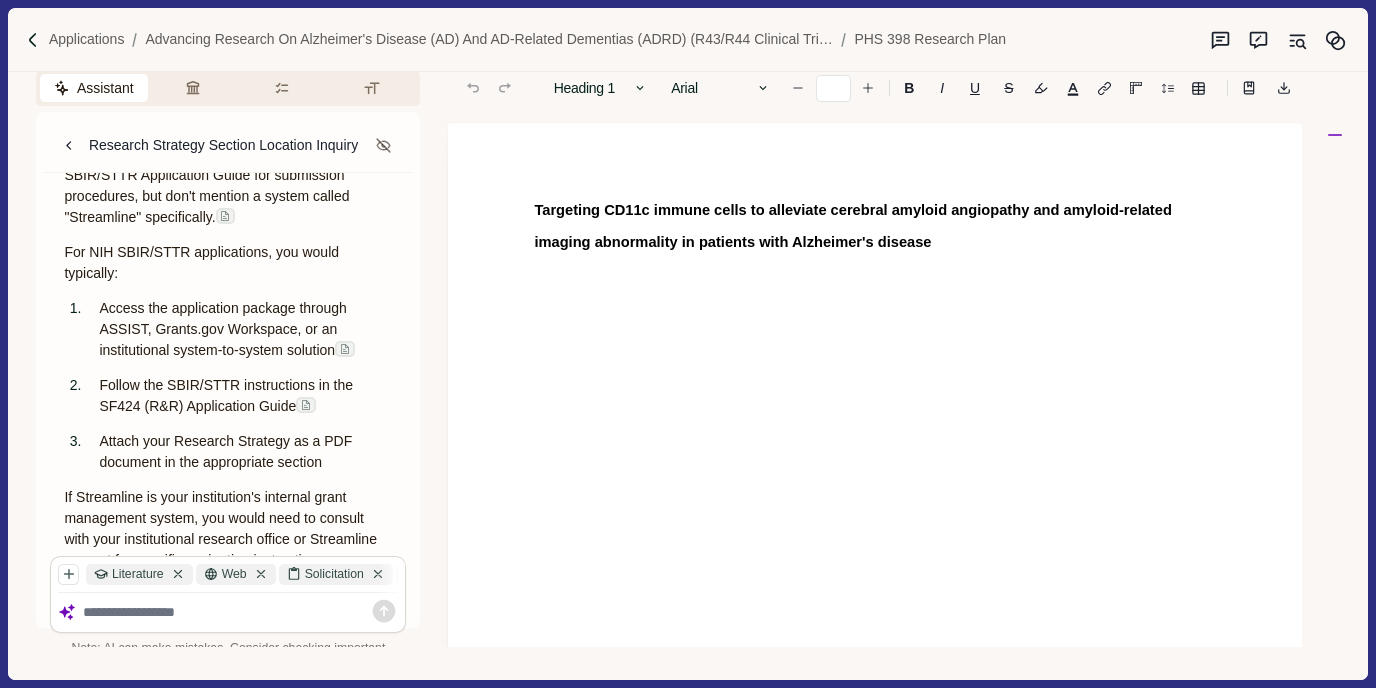 scroll, scrollTop: 1214, scrollLeft: 0, axis: vertical 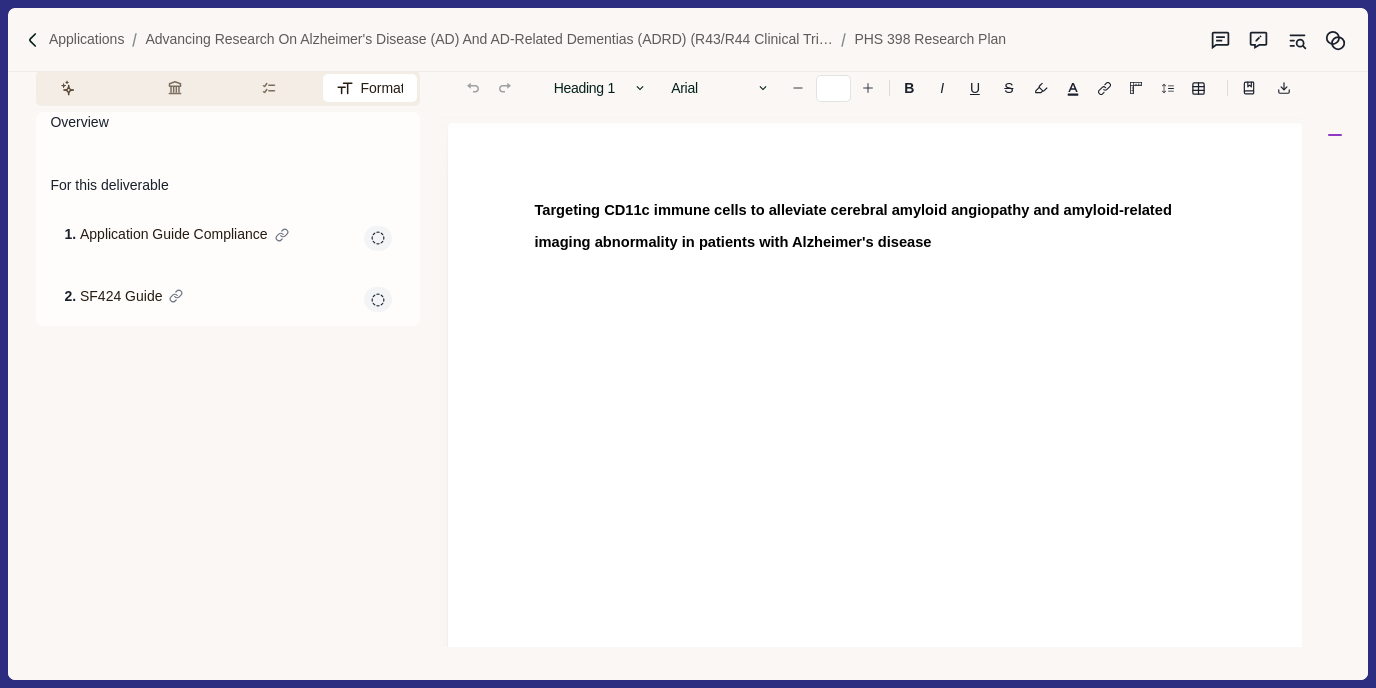 click on "Formatting" at bounding box center (370, 88) 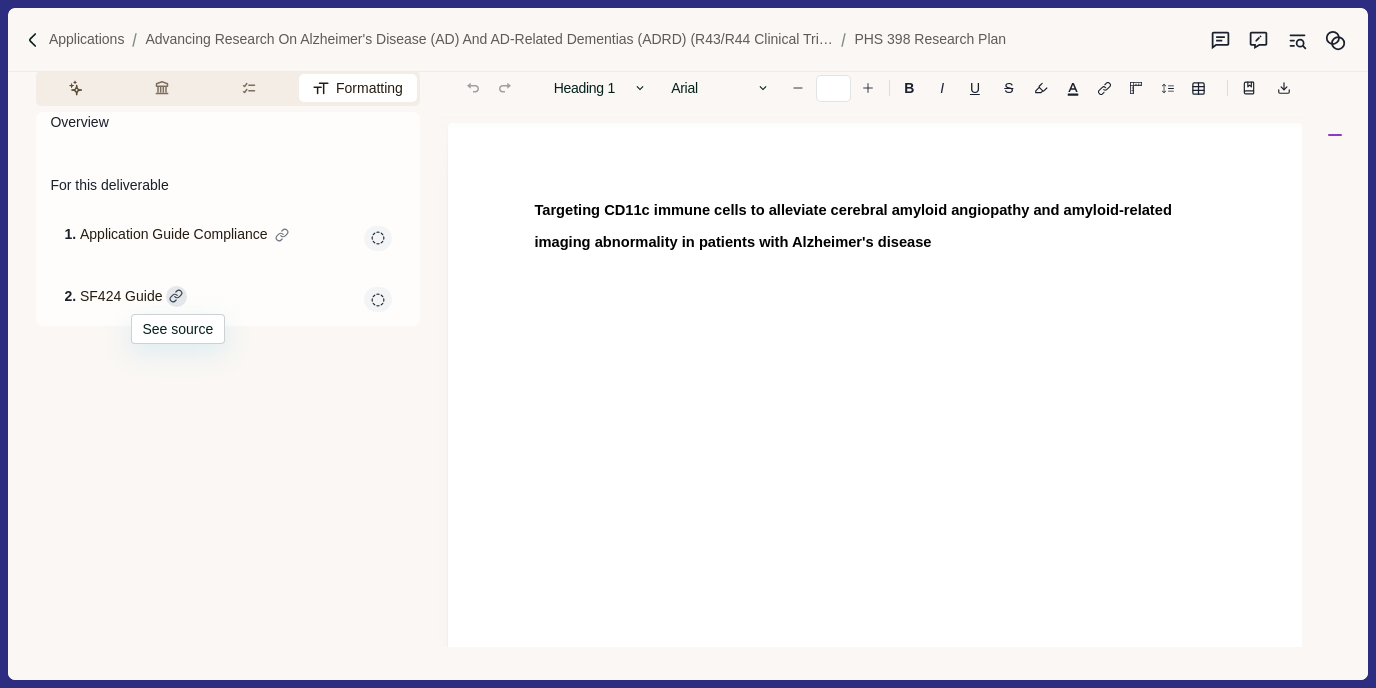 click at bounding box center [176, 296] 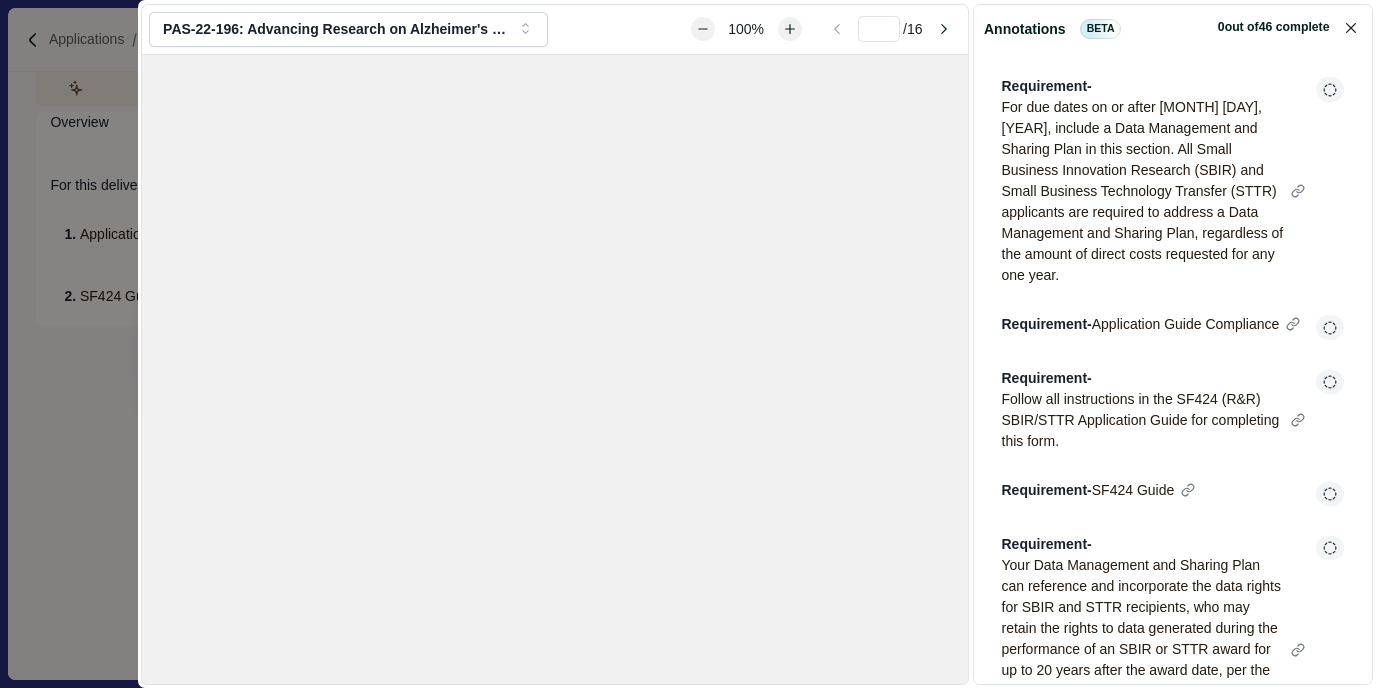 type on "*" 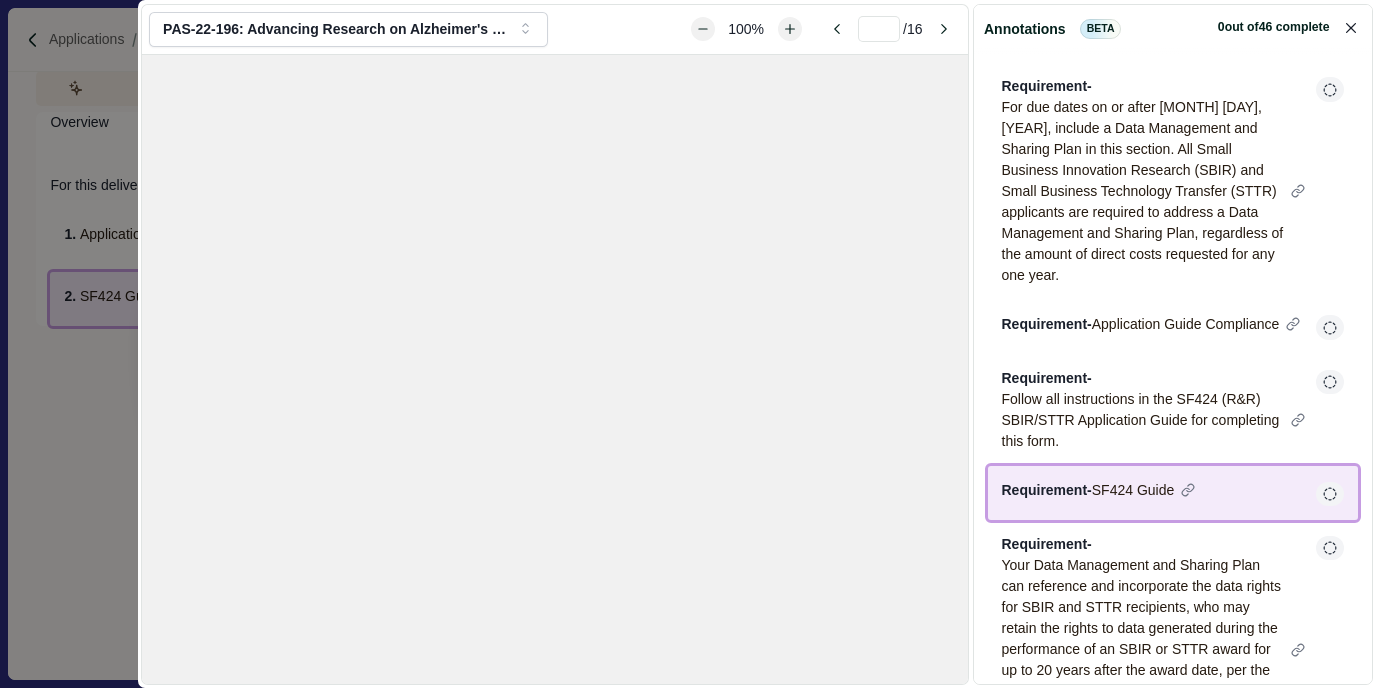 scroll, scrollTop: 5577, scrollLeft: 0, axis: vertical 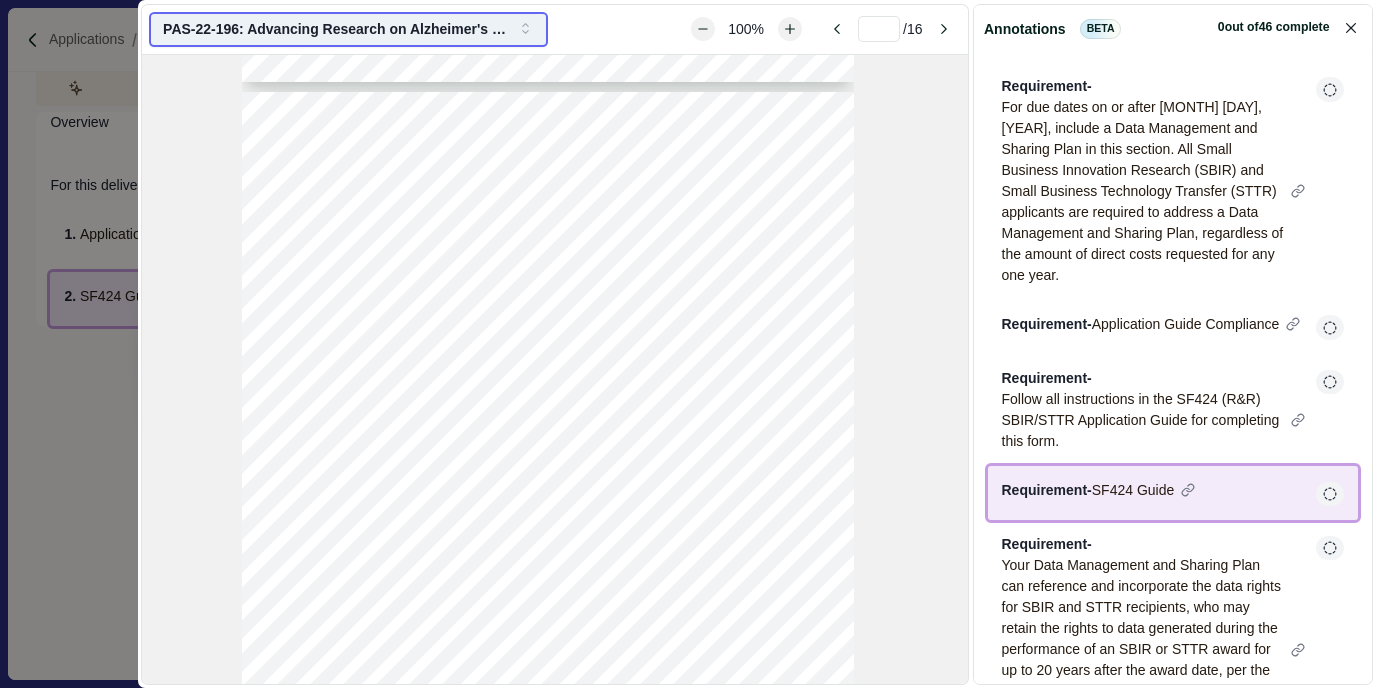 click 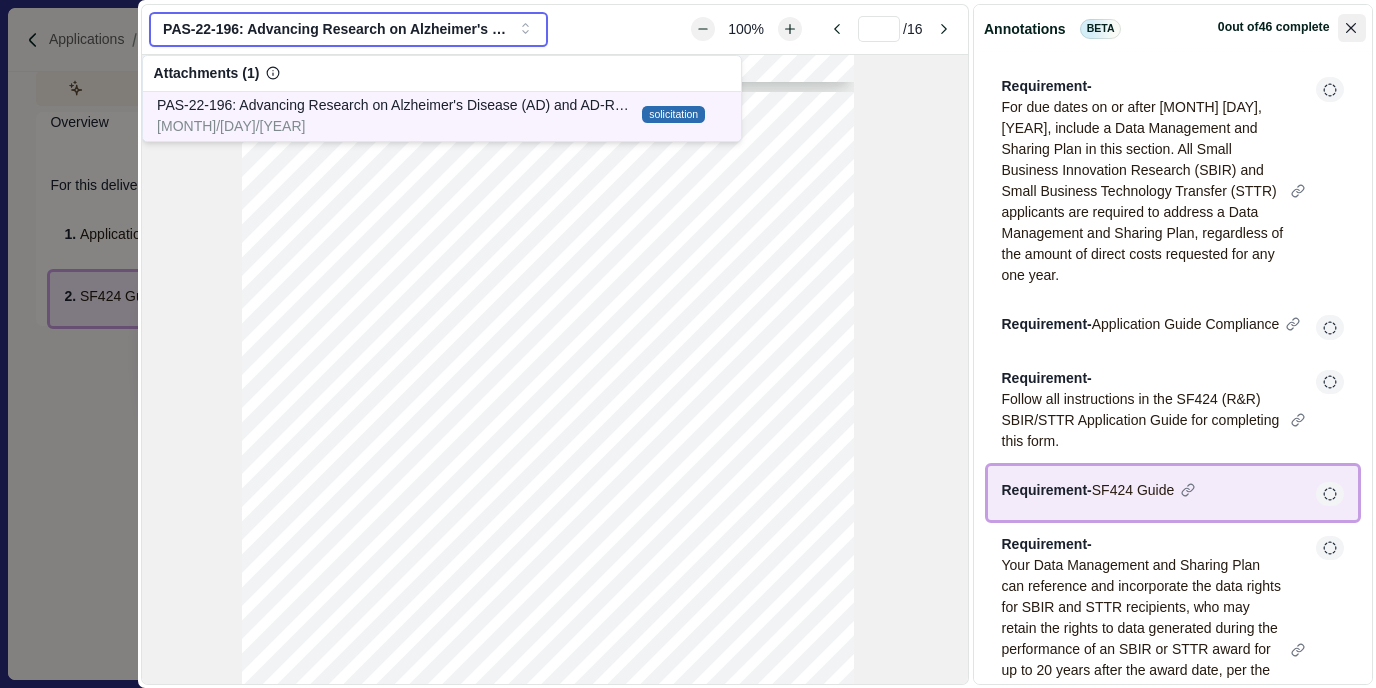 click 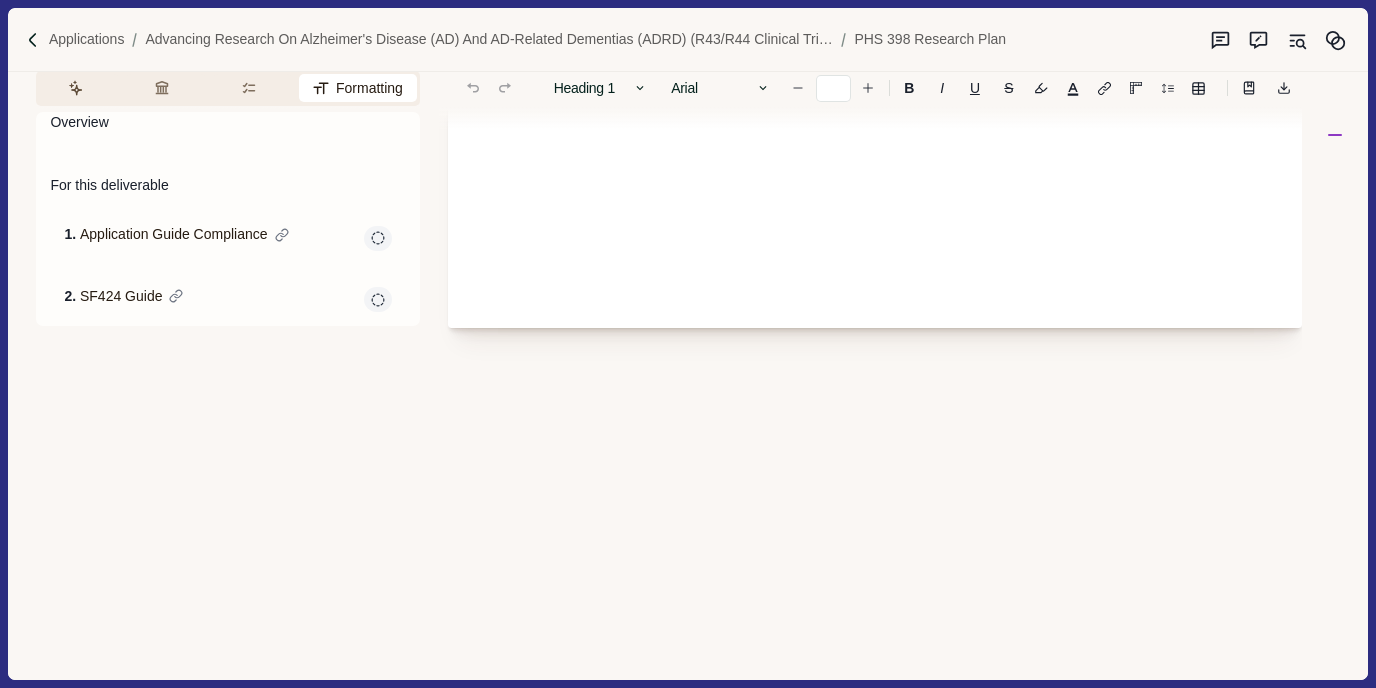 scroll, scrollTop: 481, scrollLeft: 0, axis: vertical 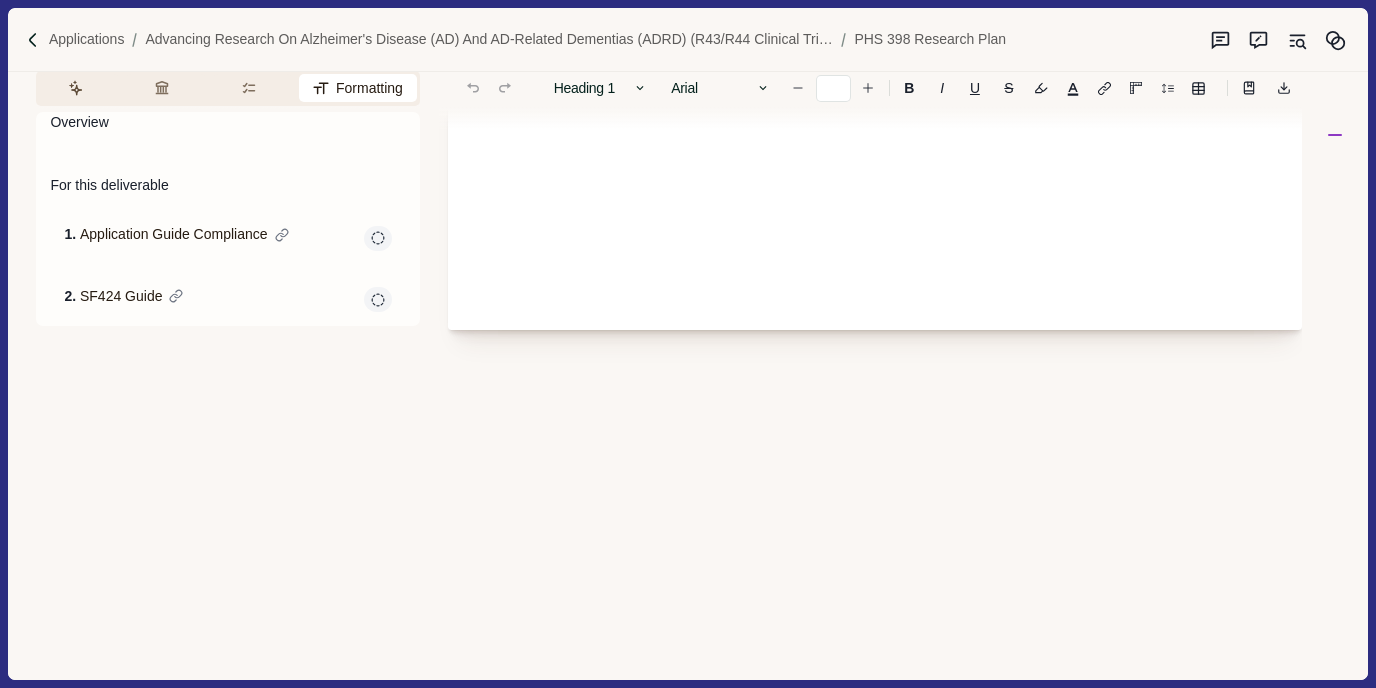 click on "Application Guide Compliance" at bounding box center (186, 234) 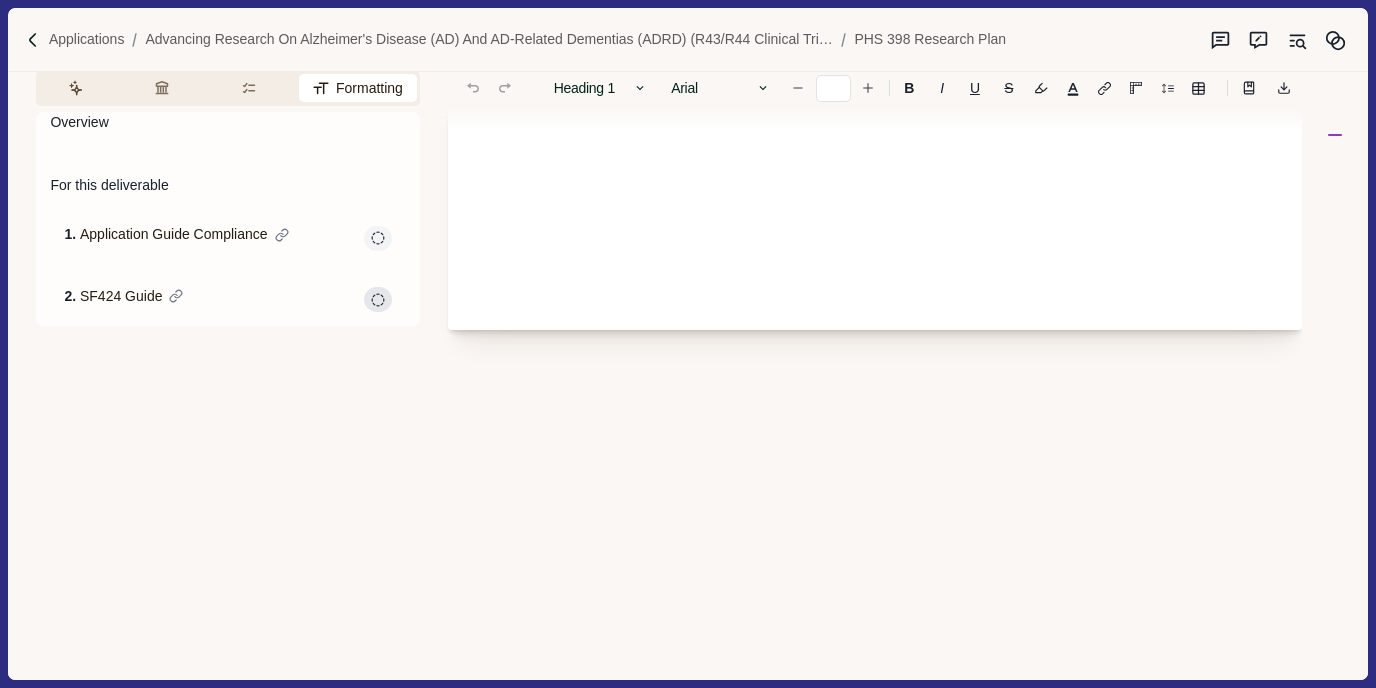 click 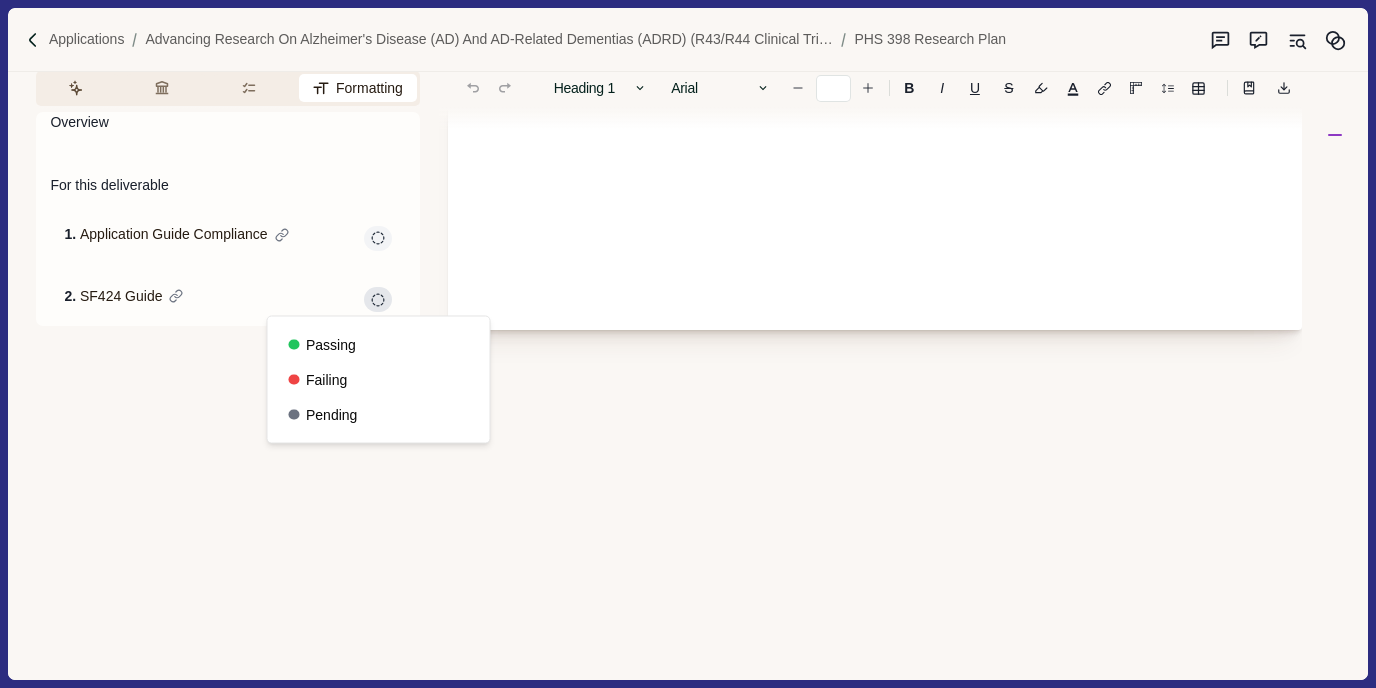 click 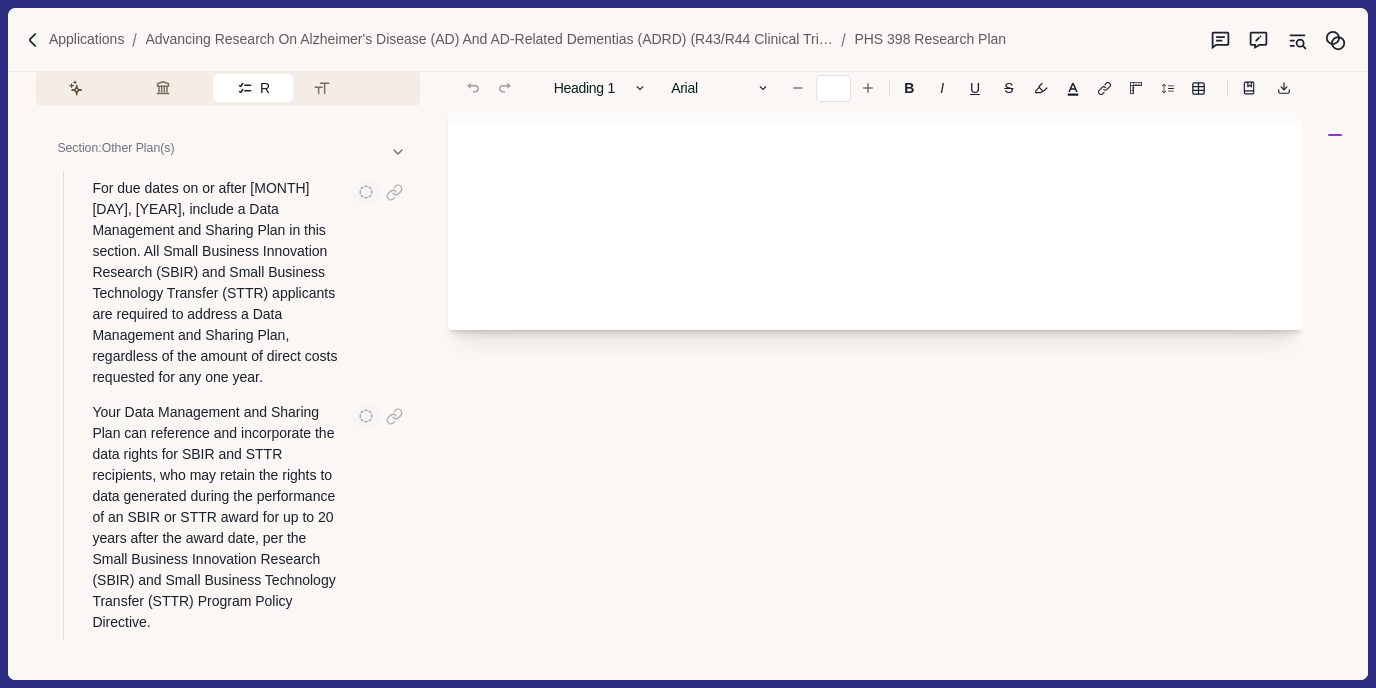 click 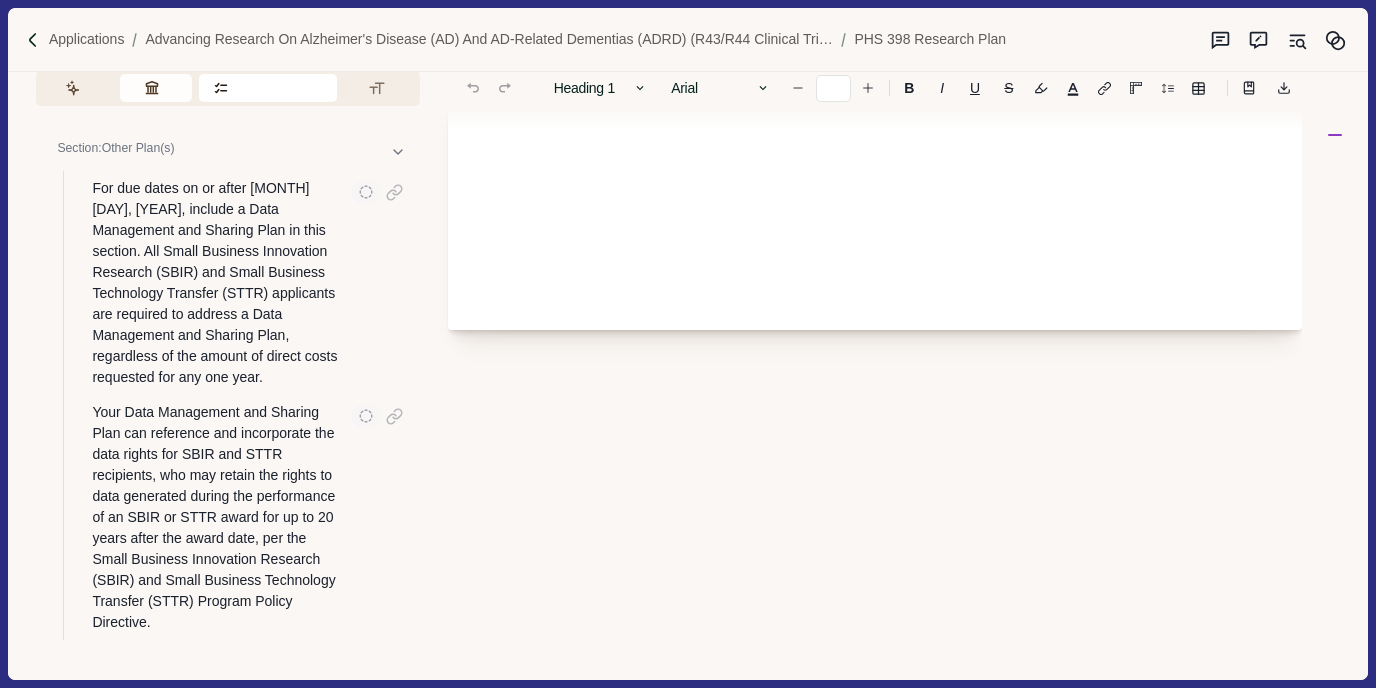 click 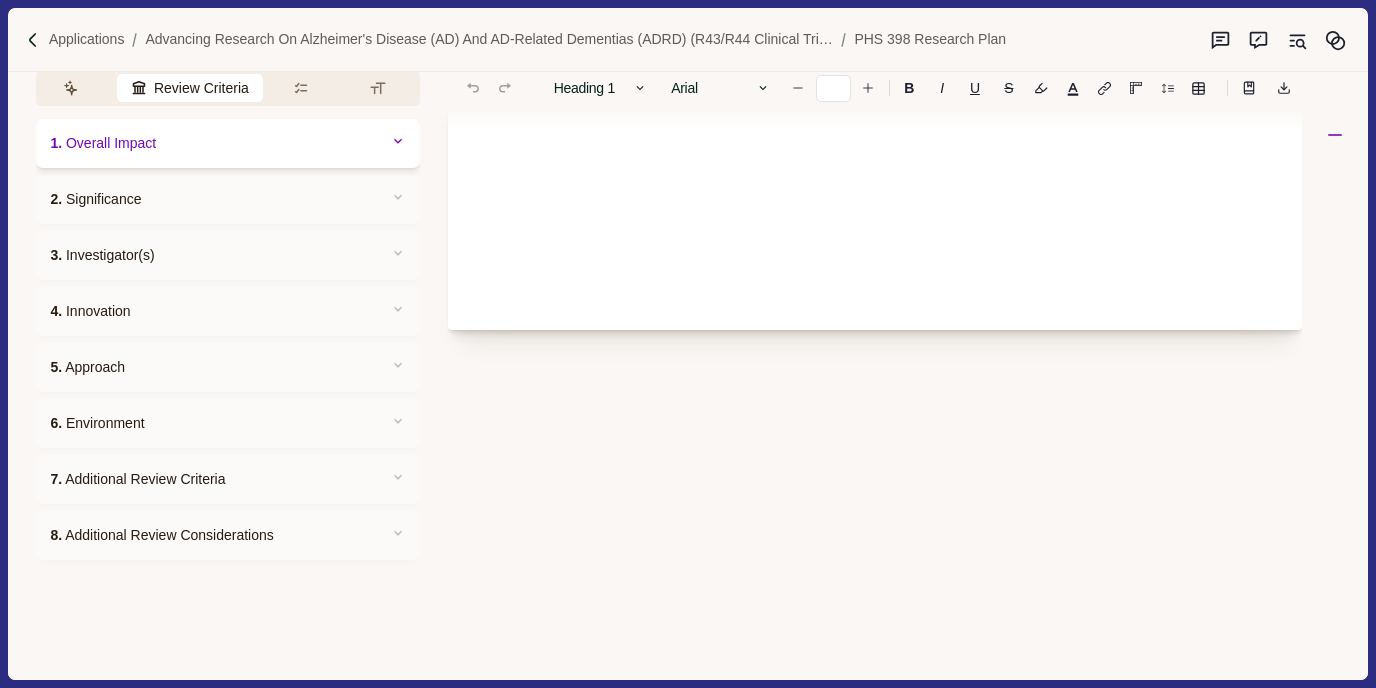 click on "1.   Overall Impact" at bounding box center [103, 143] 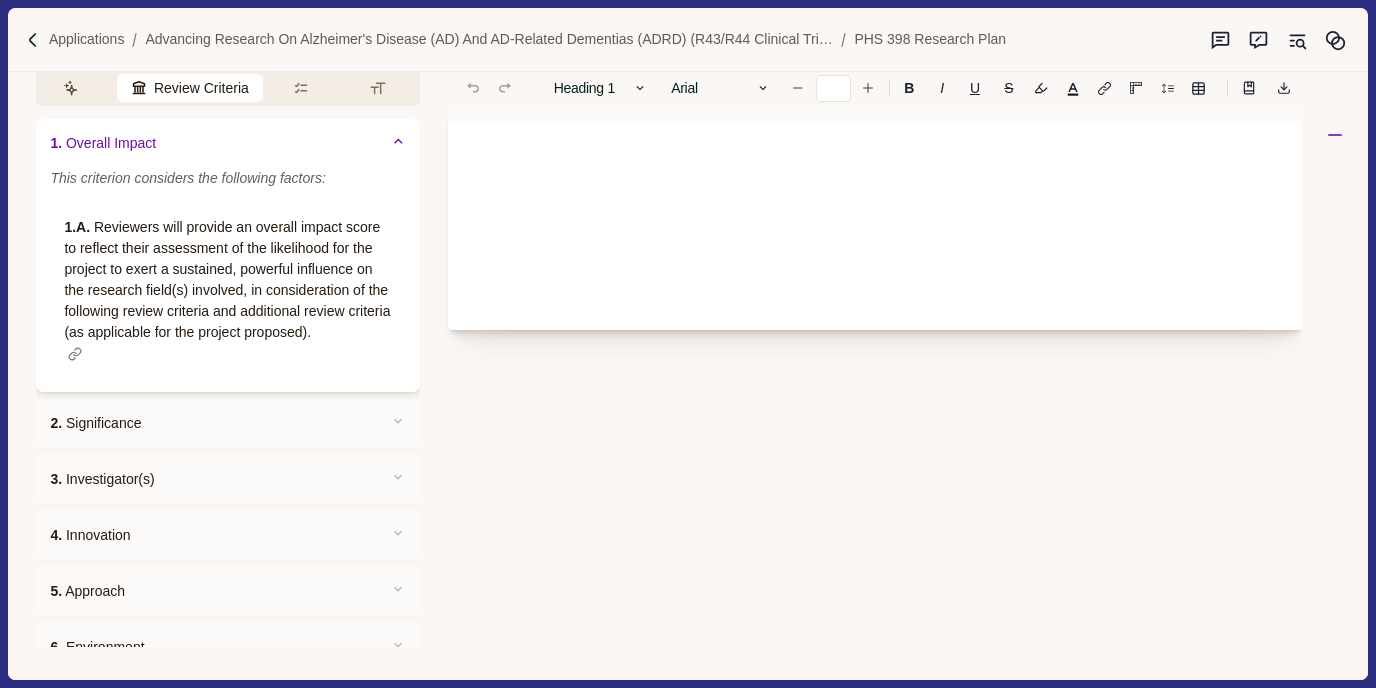 click on "1.   Overall Impact" at bounding box center (103, 143) 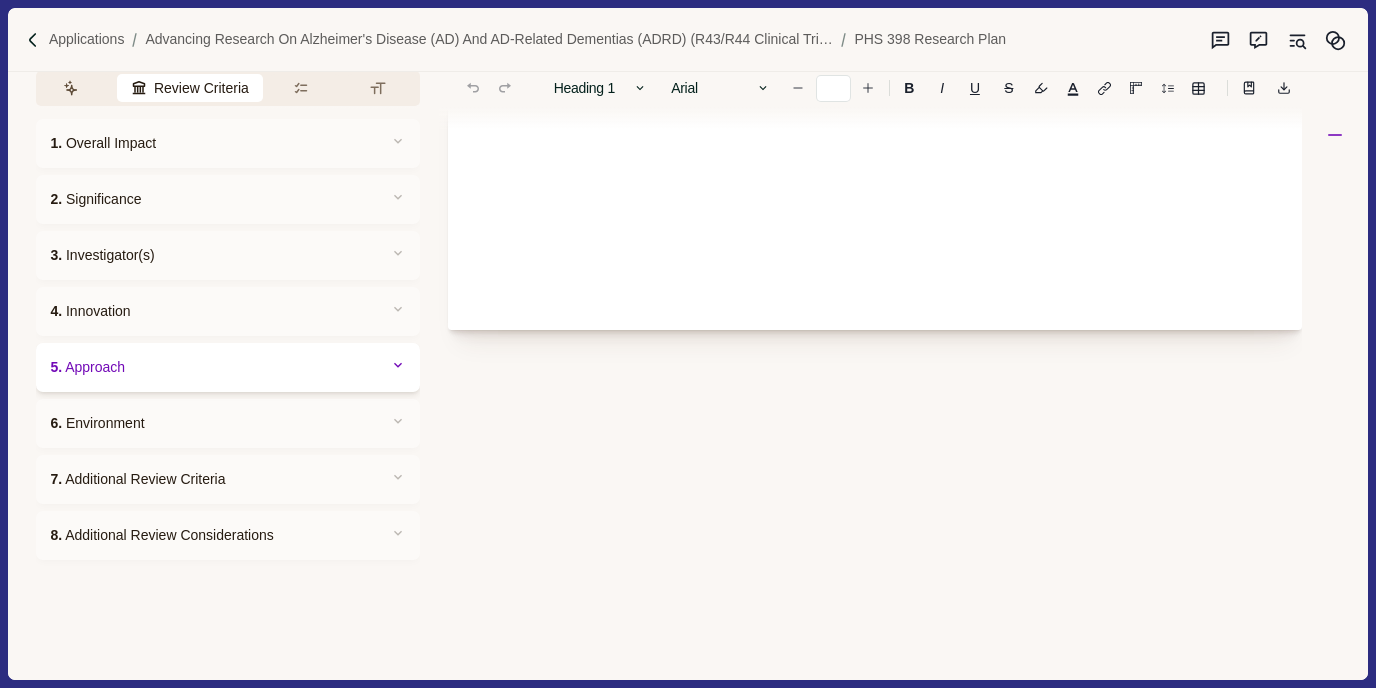 click on "5.   Approach" at bounding box center [228, 143] 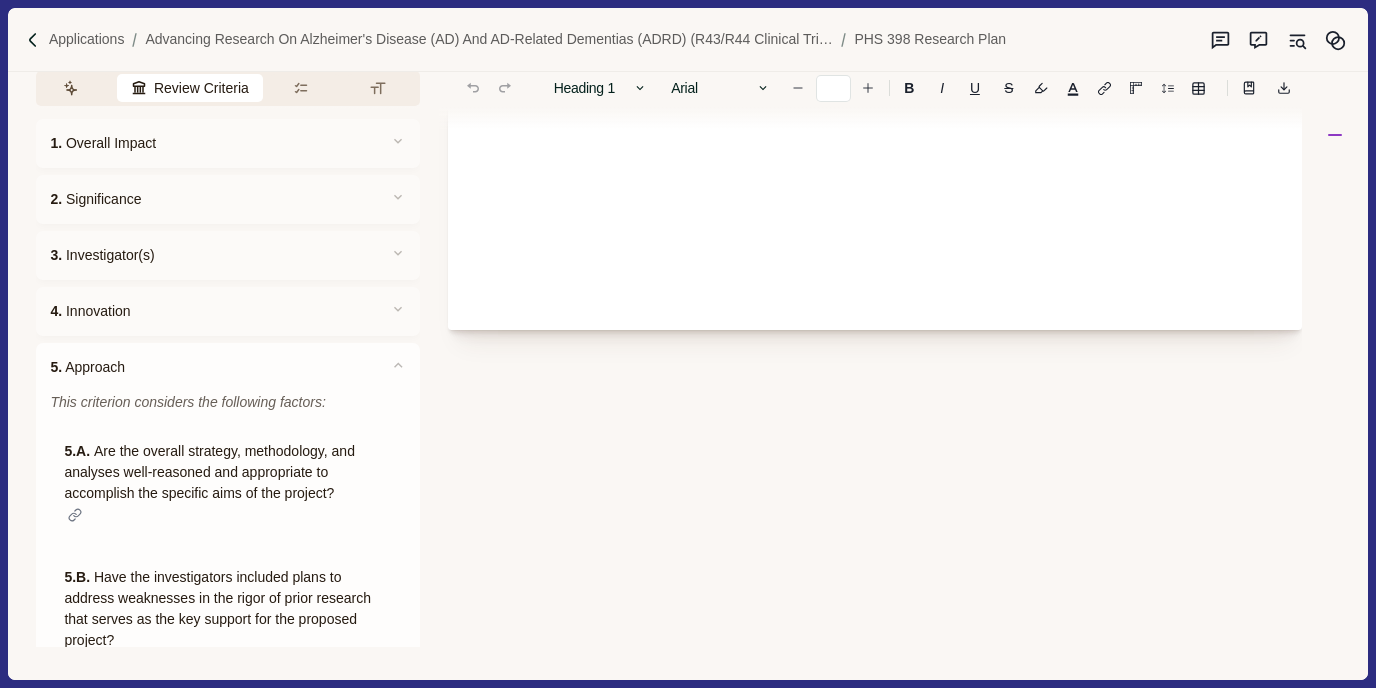 click on "Targeting CD11c immune cells to alleviate cerebral amyloid angiopathy and amyloid-related imaging abnormality in patients with Alzheimer's disease" at bounding box center [874, -14] 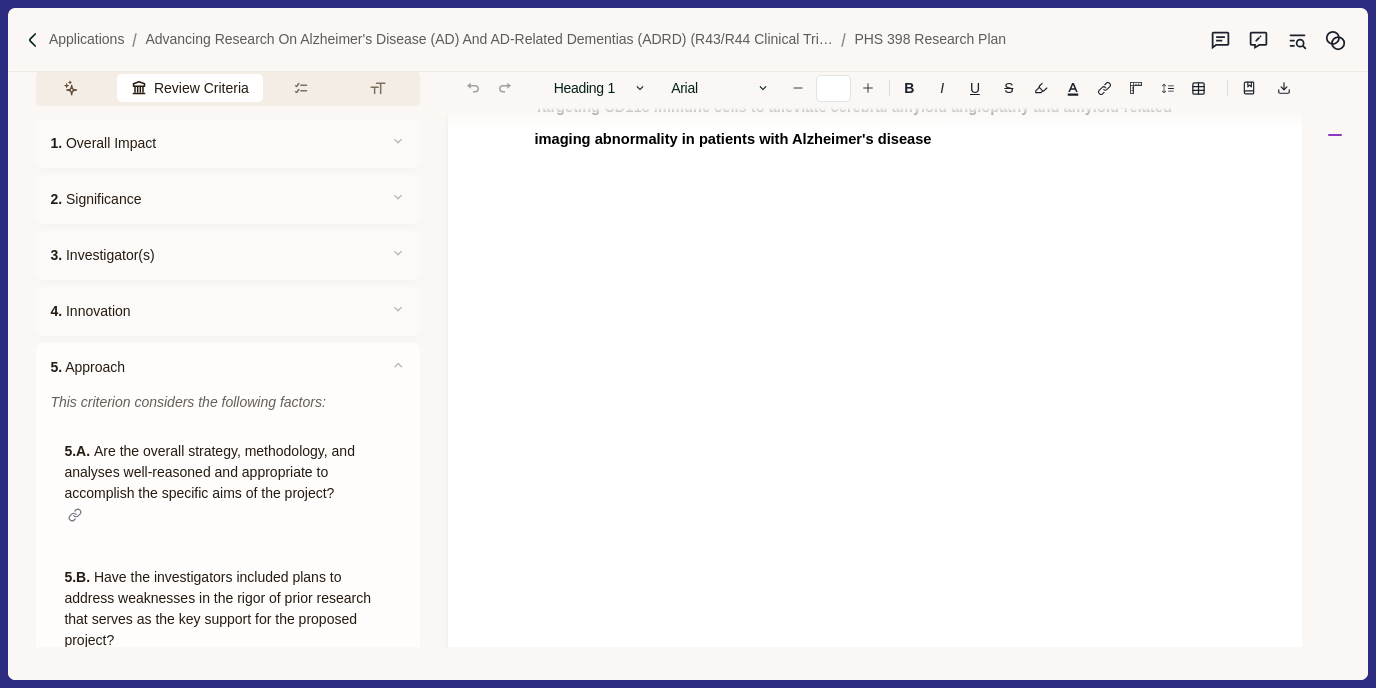 scroll, scrollTop: 0, scrollLeft: 0, axis: both 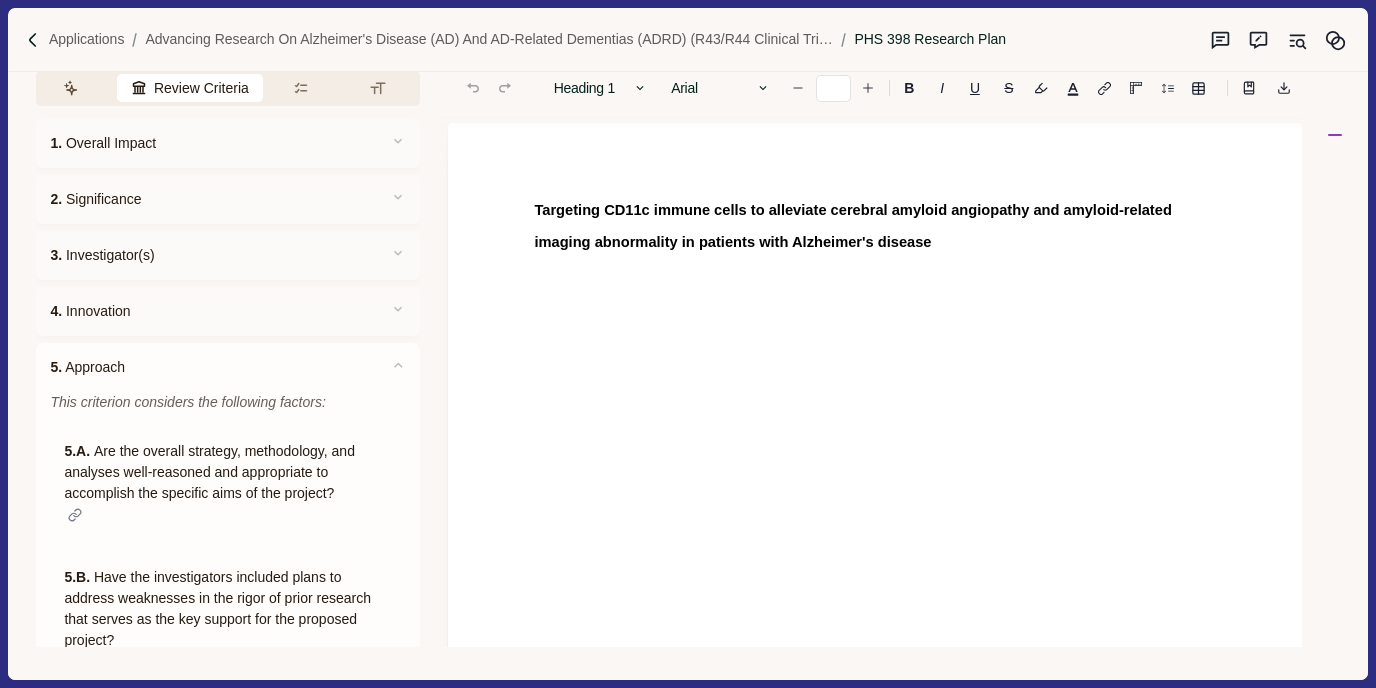 click on "PHS 398 Research Plan" at bounding box center (930, 39) 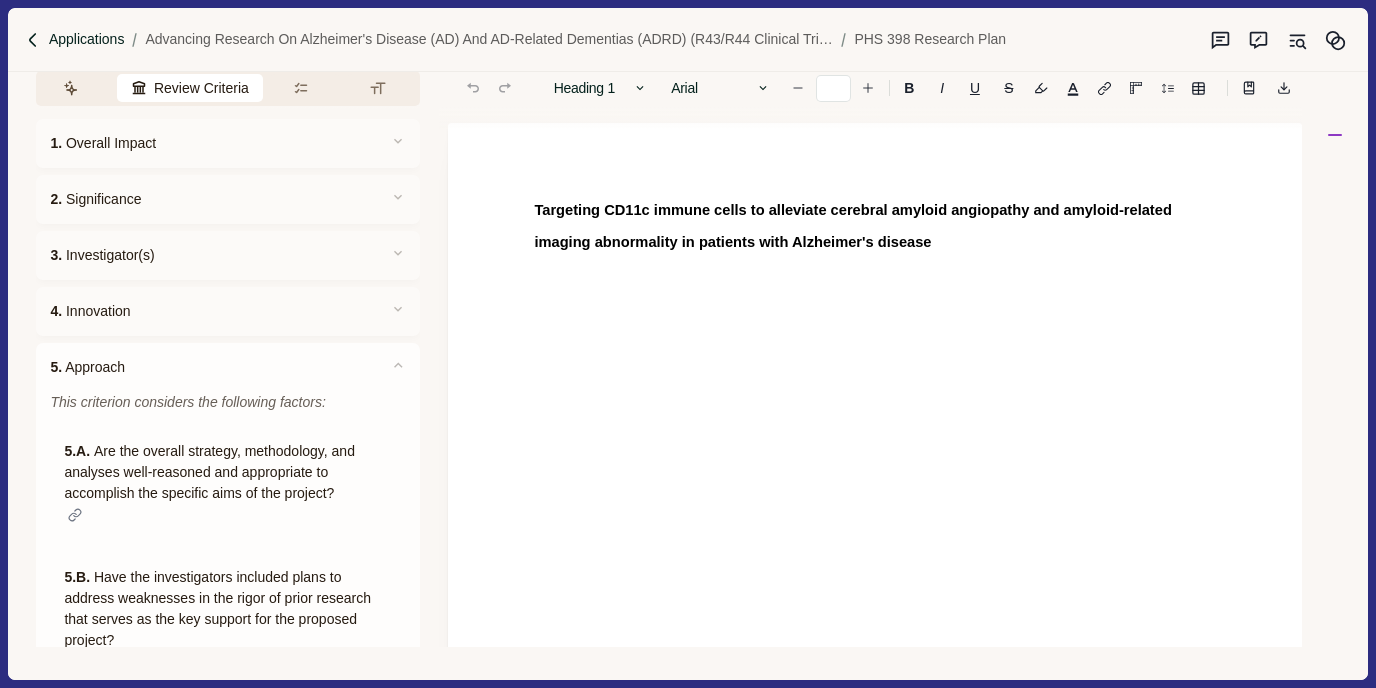 click on "Applications" at bounding box center (87, 39) 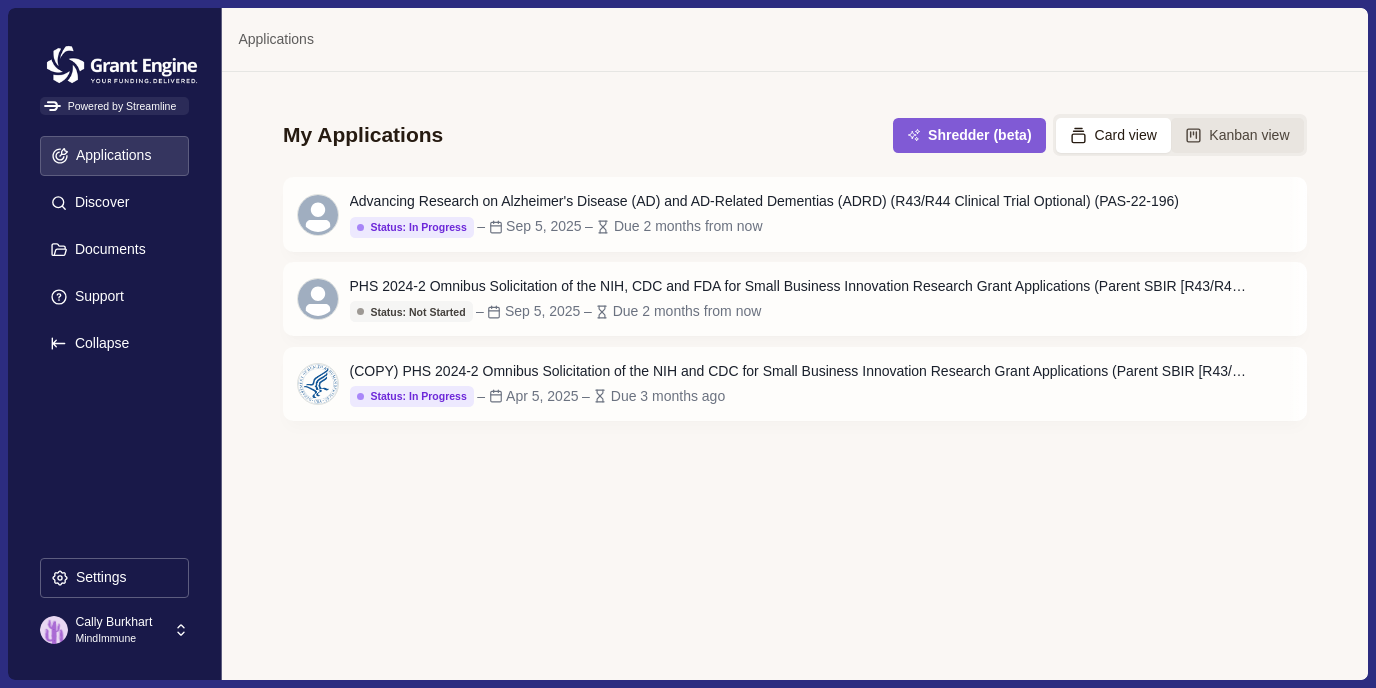 click on "Kanban view" at bounding box center (1237, 135) 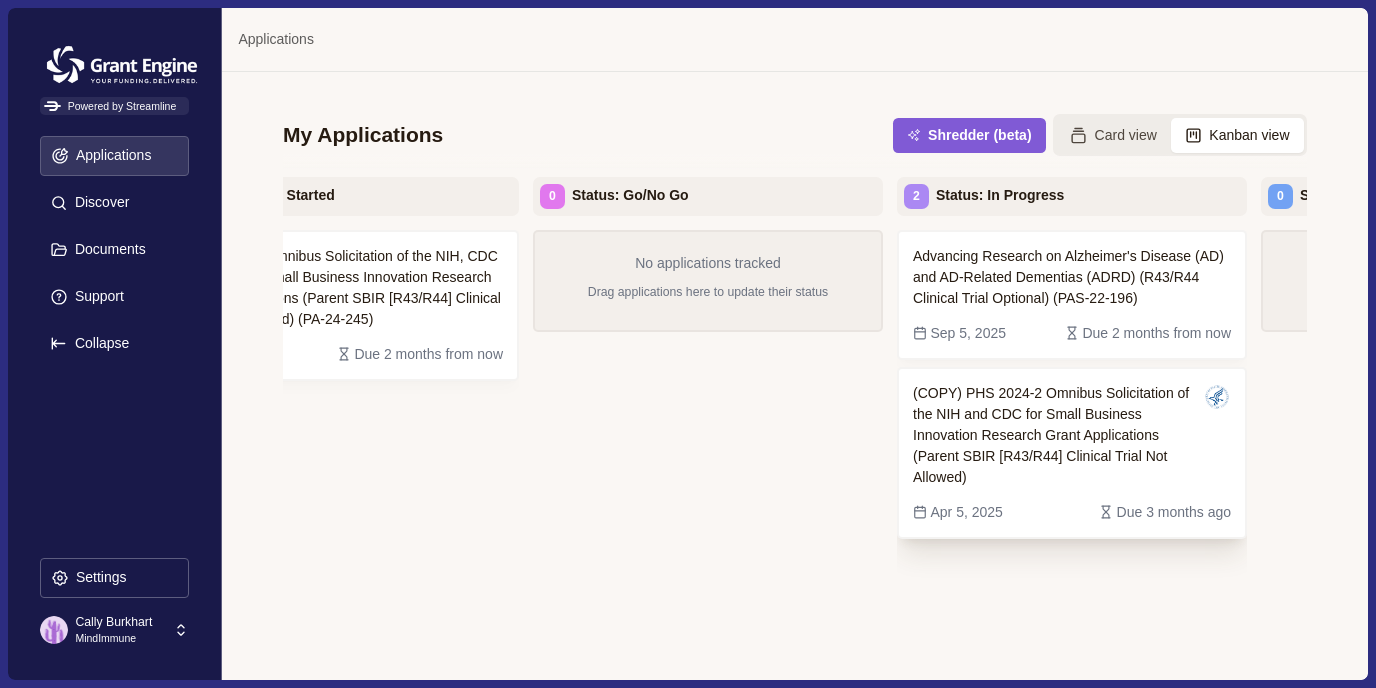 scroll, scrollTop: 0, scrollLeft: 117, axis: horizontal 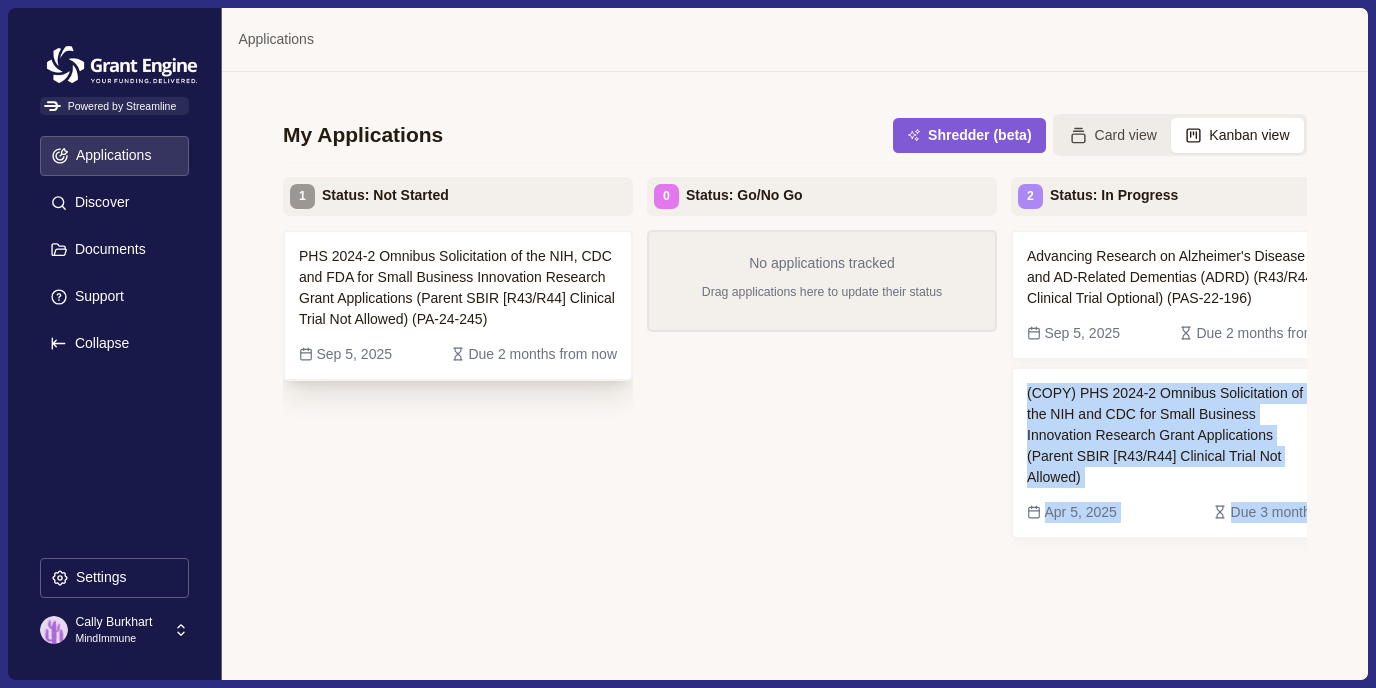 click on "PHS 2024-2 Omnibus Solicitation of the NIH, CDC and FDA for Small Business Innovation Research Grant Applications (Parent SBIR [R43/R44] Clinical Trial Not Allowed) (PA-24-245)" at bounding box center (458, 288) 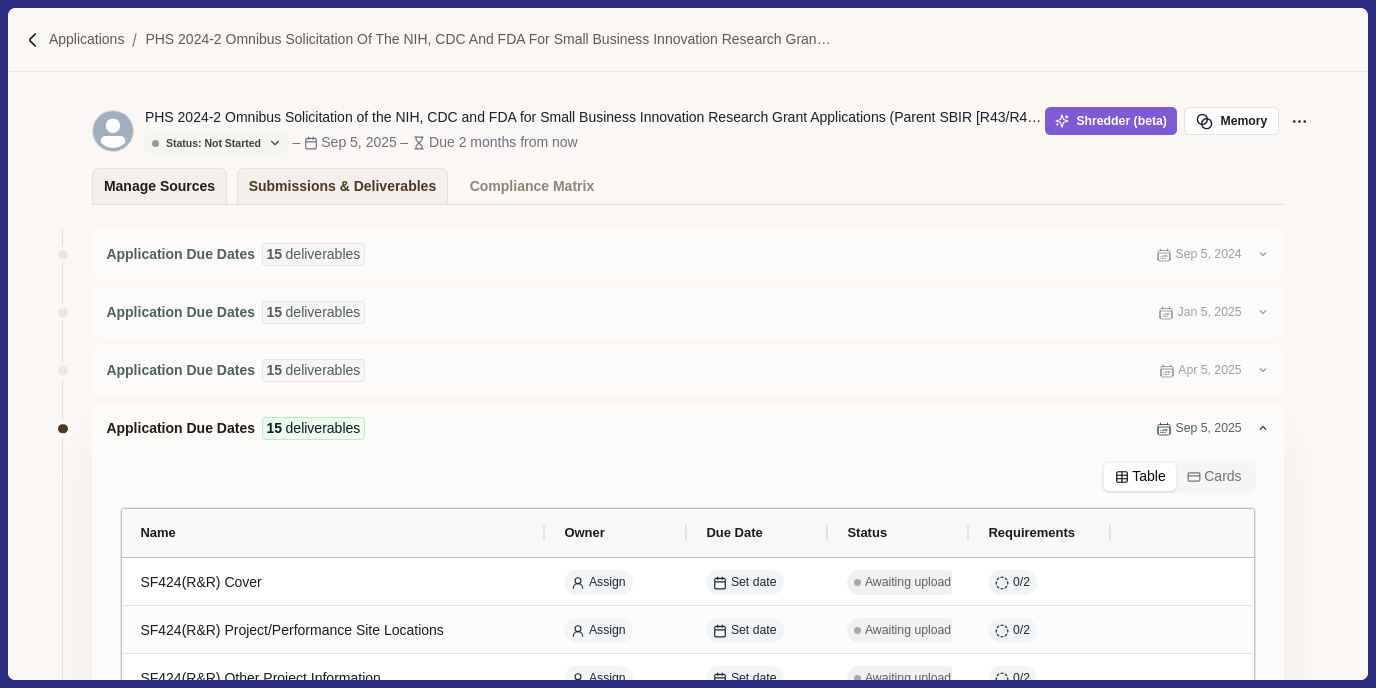 click on "Manage Sources" at bounding box center (159, 186) 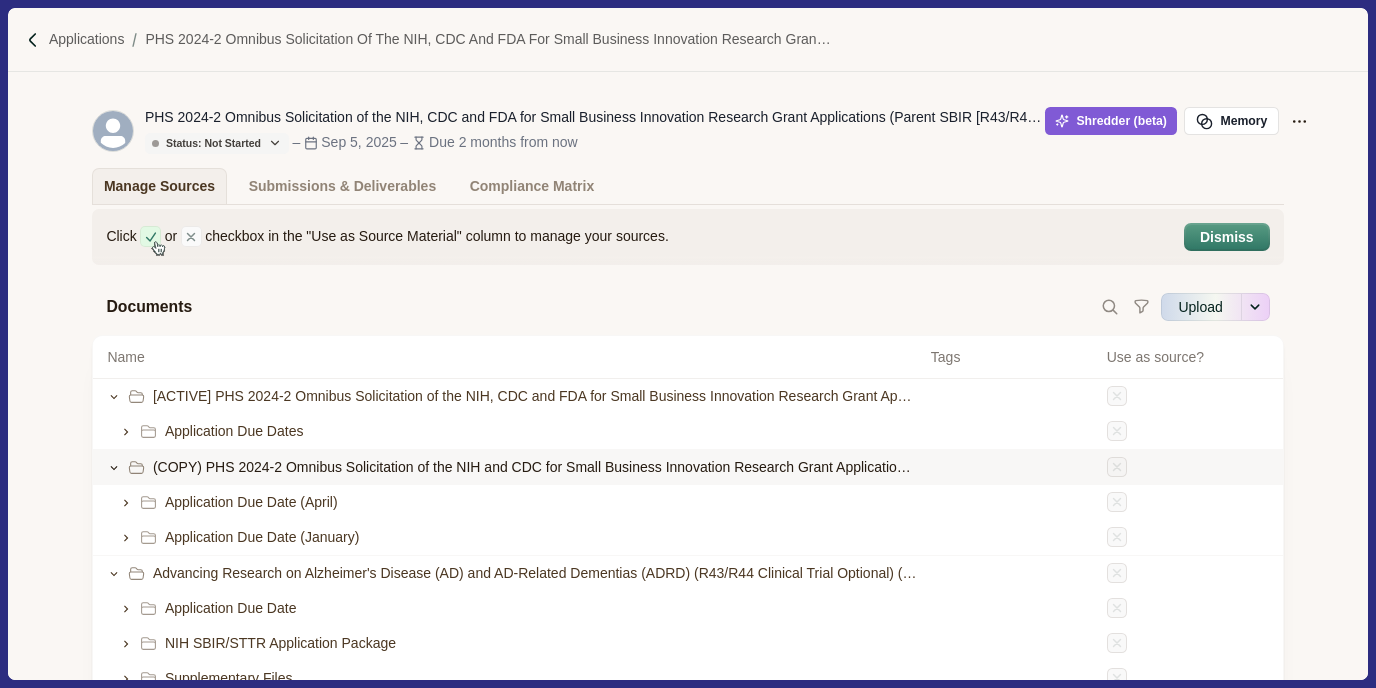 scroll, scrollTop: 0, scrollLeft: 0, axis: both 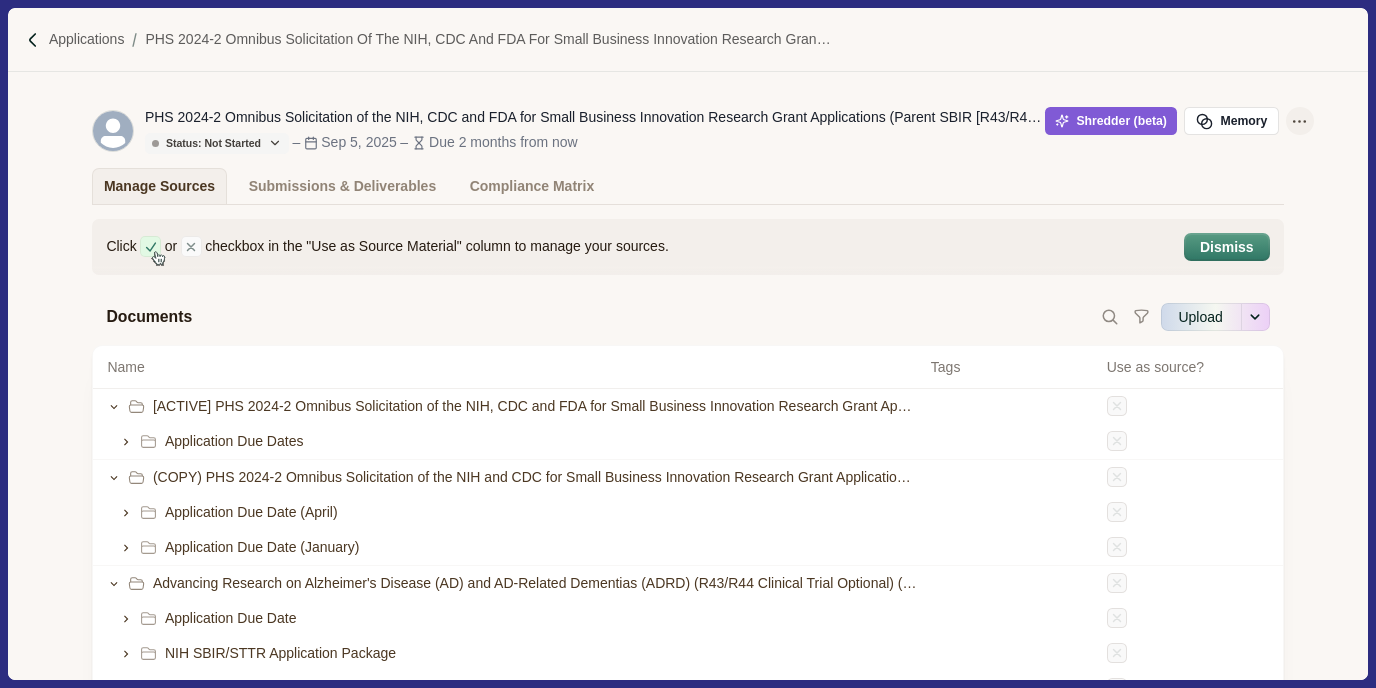 click 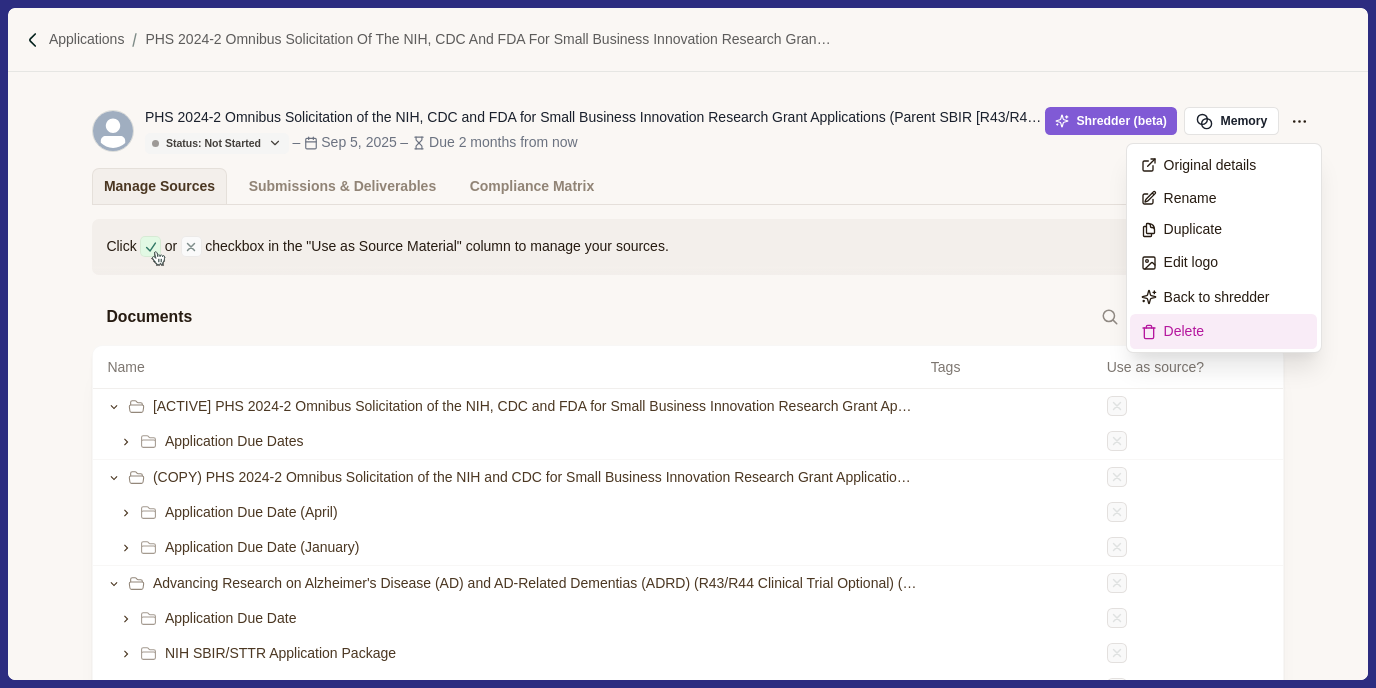 click on "Delete" at bounding box center (1223, 331) 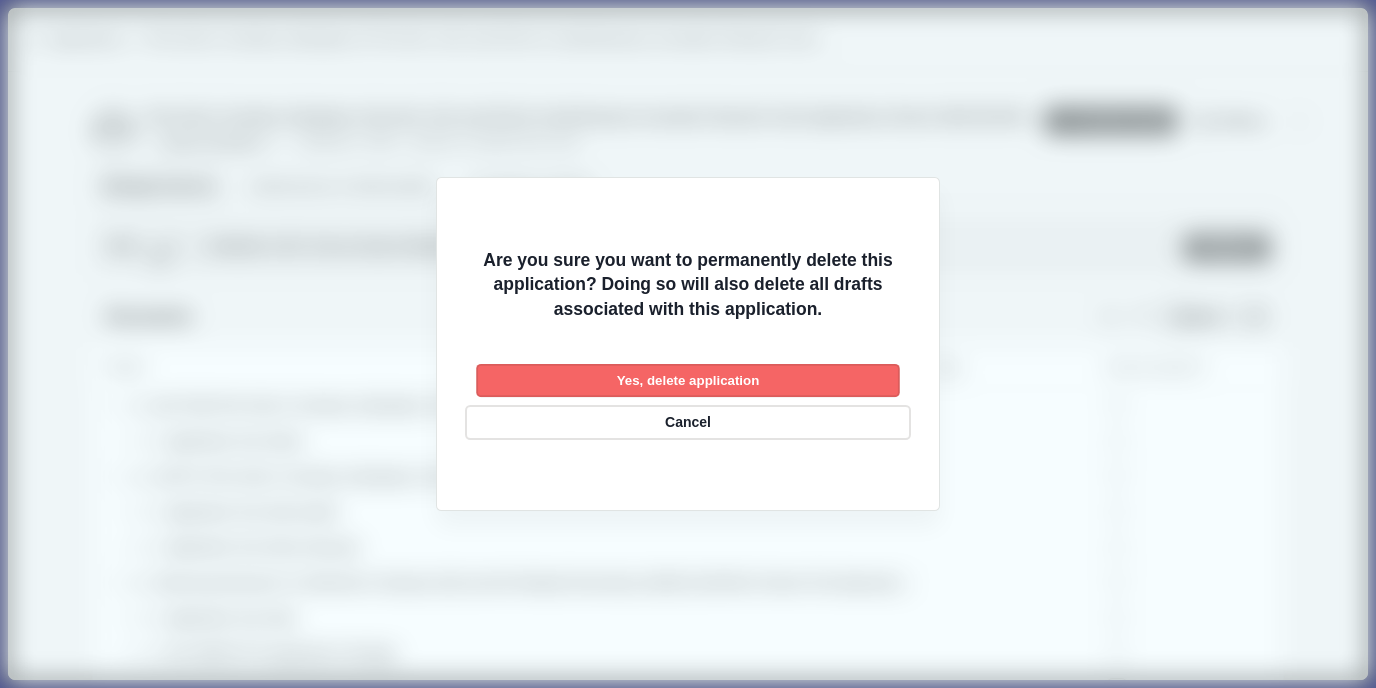 click on "Yes, delete application" at bounding box center (688, 380) 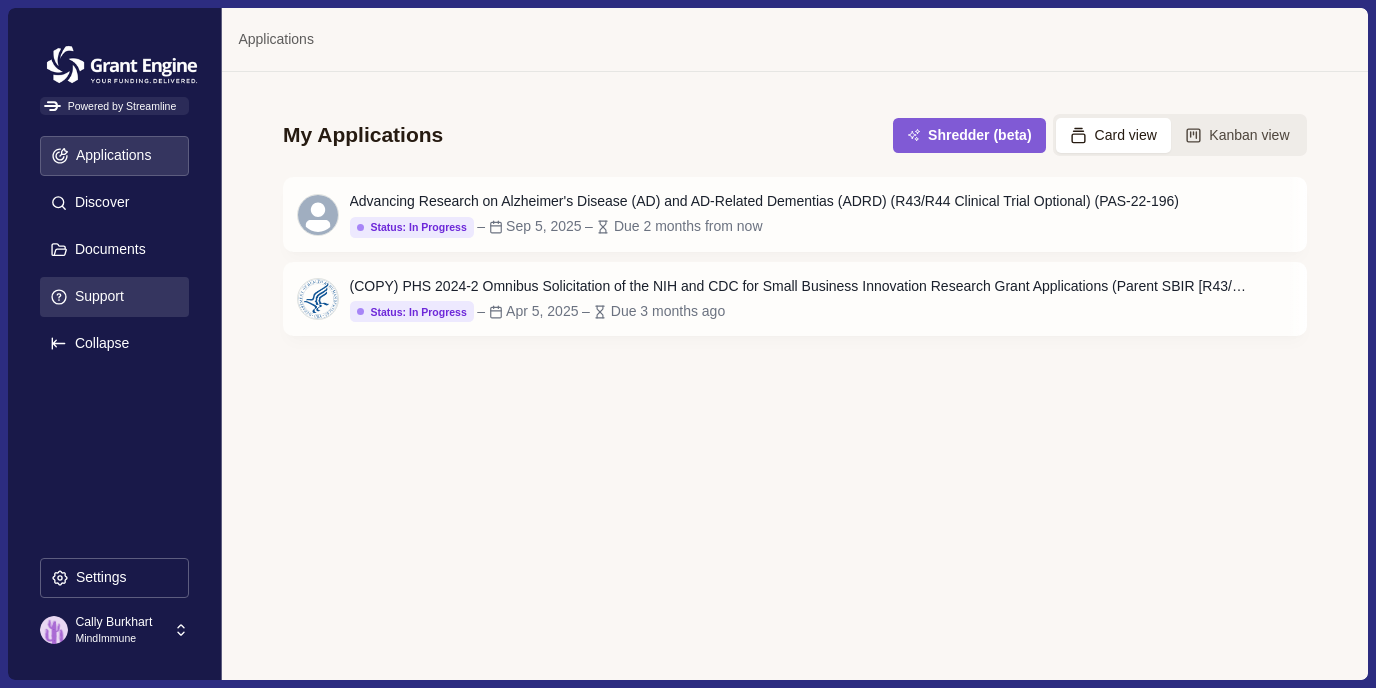 click on "Support" at bounding box center (114, 297) 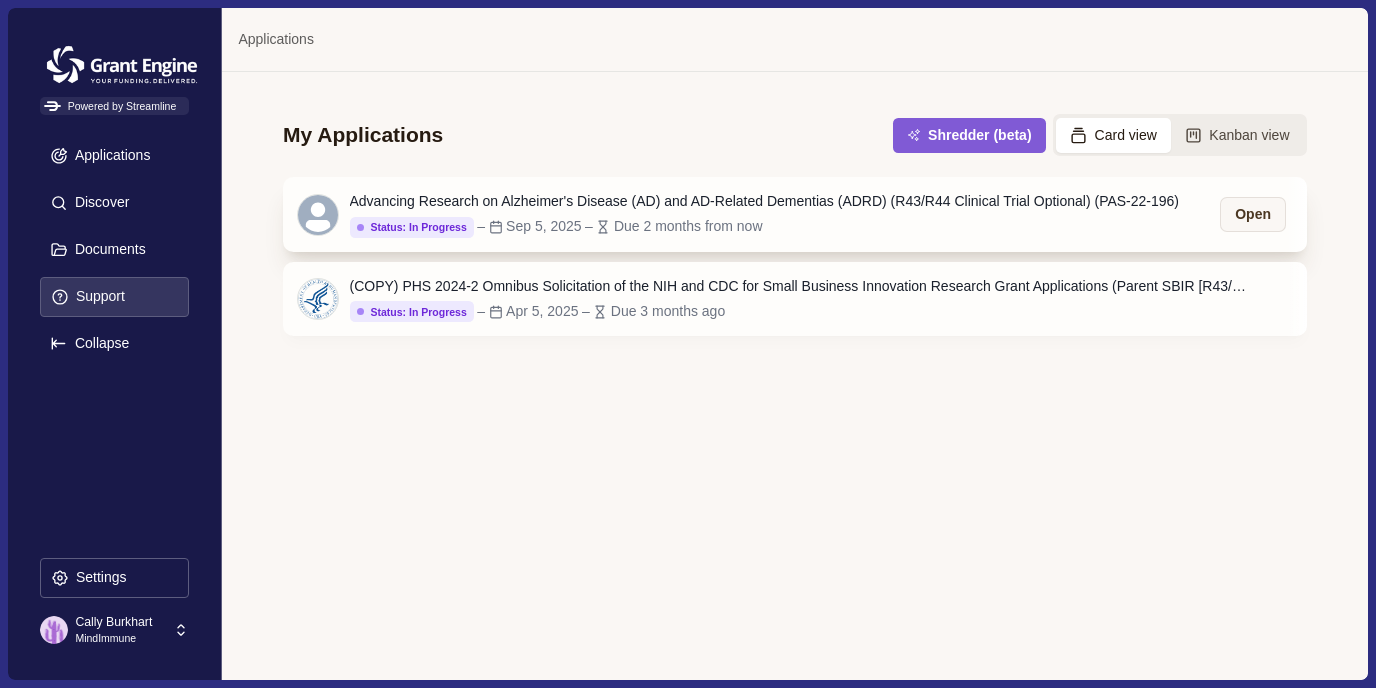 click on "Status: In Progress Status: Not Started Status: Go/No Go Status: In Progress Status: In Review Status: Submitted Status: Awarded Status: Rejected Status: Cancelled – Sep 5, 2025 – Due 2 months from now" at bounding box center (765, 227) 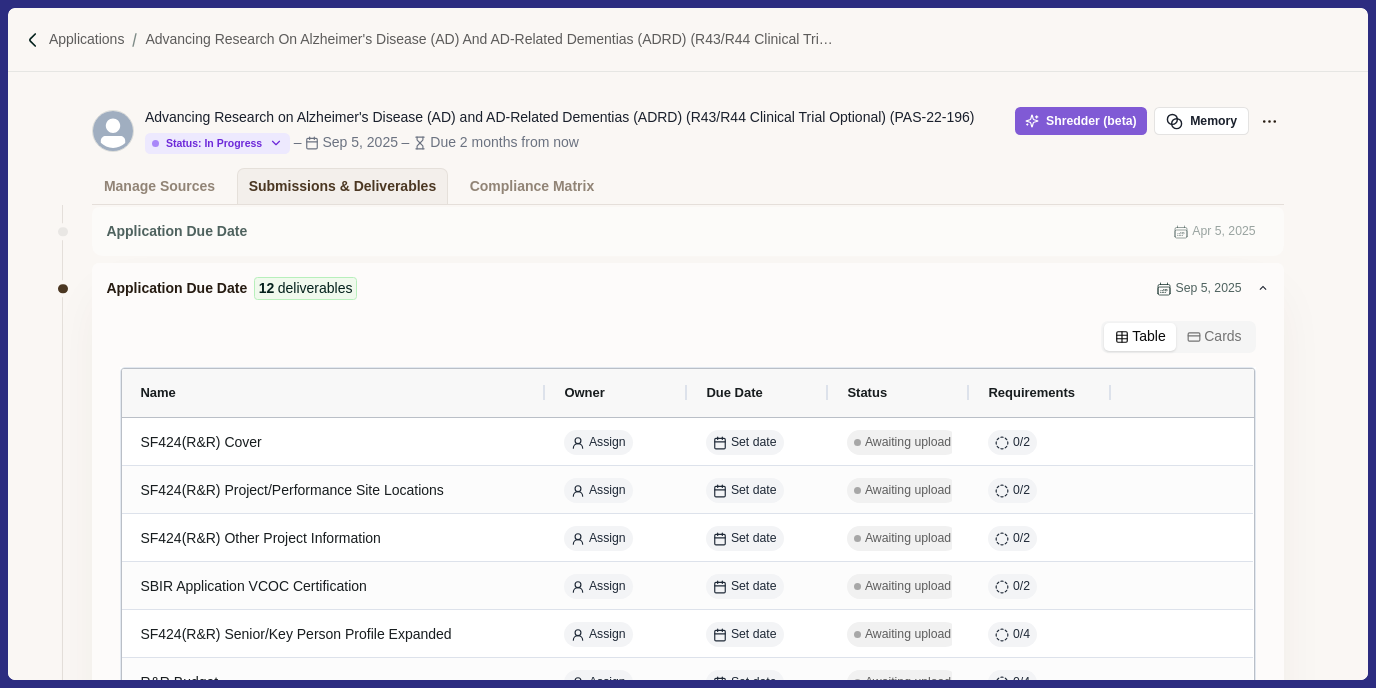 scroll, scrollTop: 432, scrollLeft: 0, axis: vertical 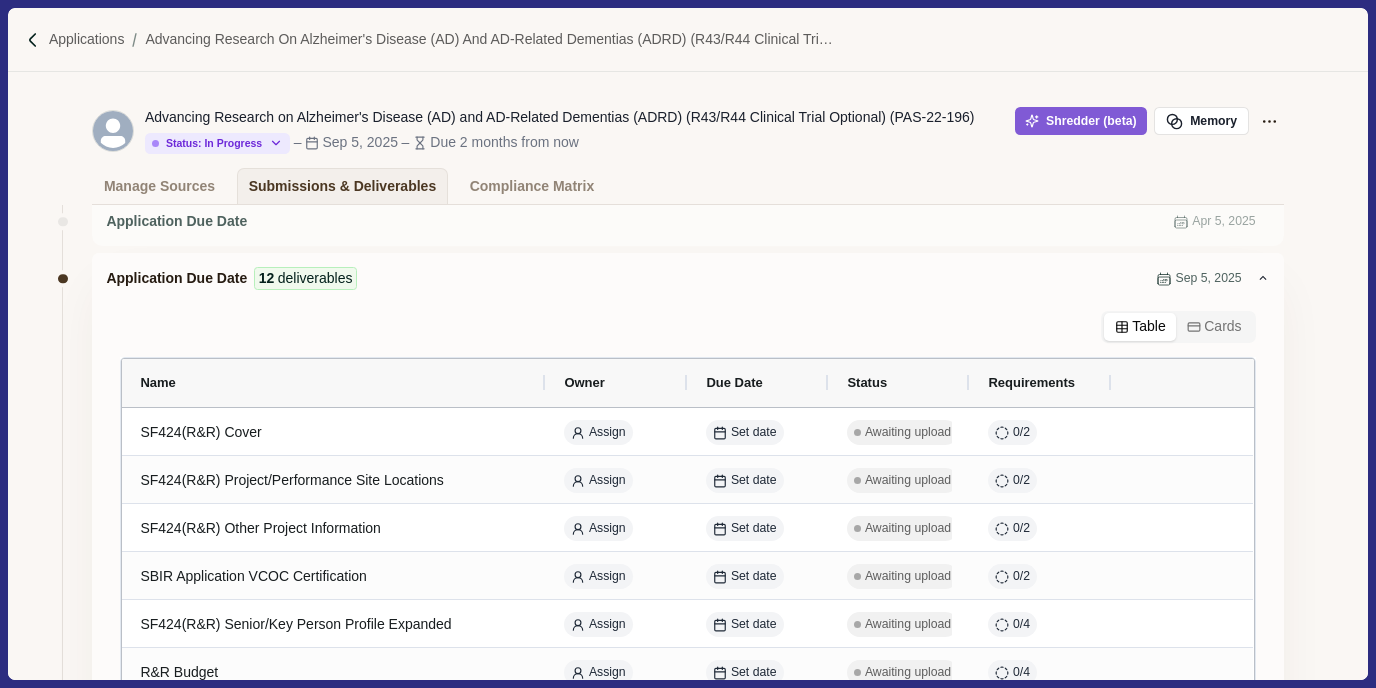 click on "Cards" at bounding box center (1214, 327) 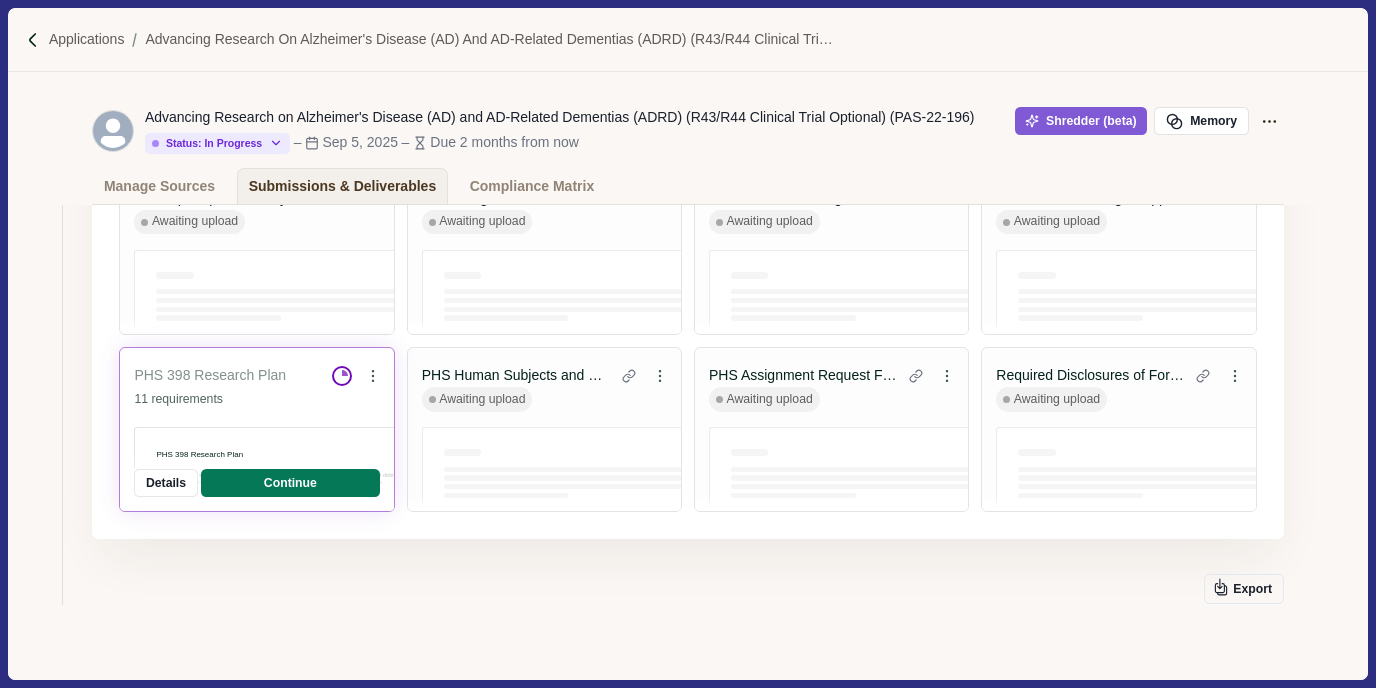 scroll, scrollTop: 801, scrollLeft: 0, axis: vertical 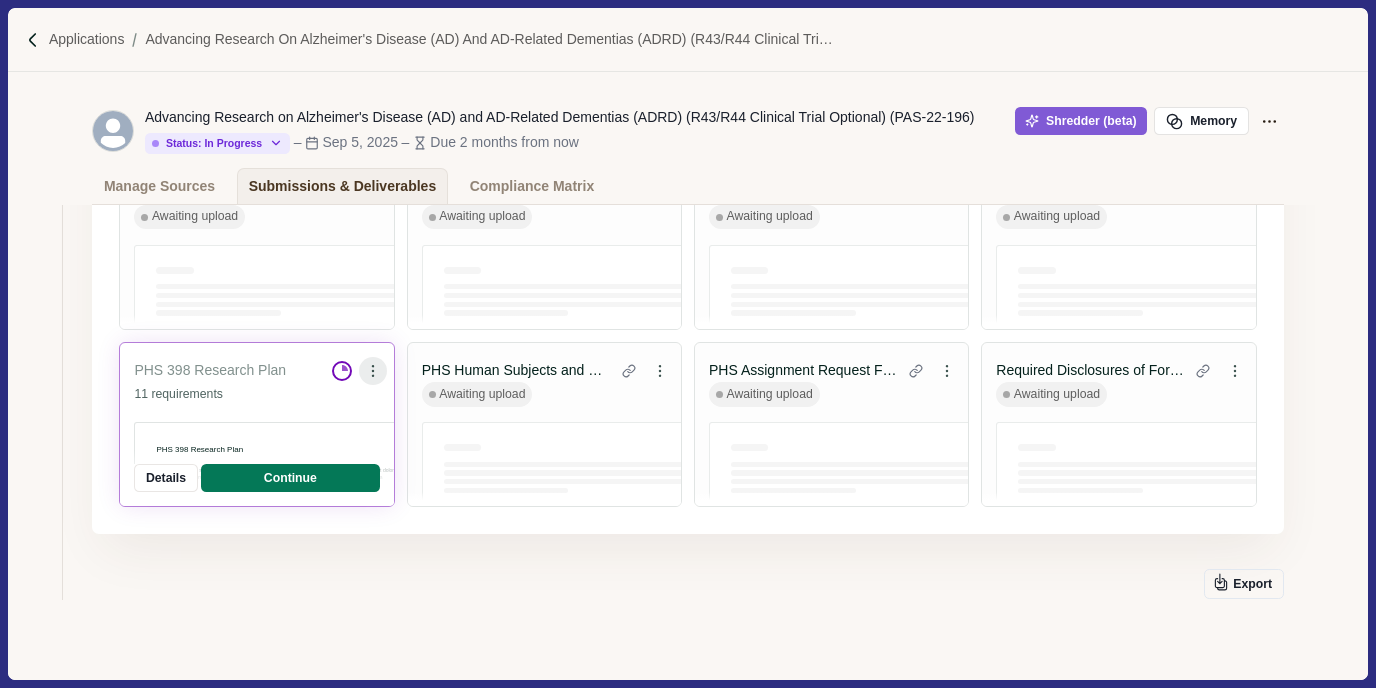 click 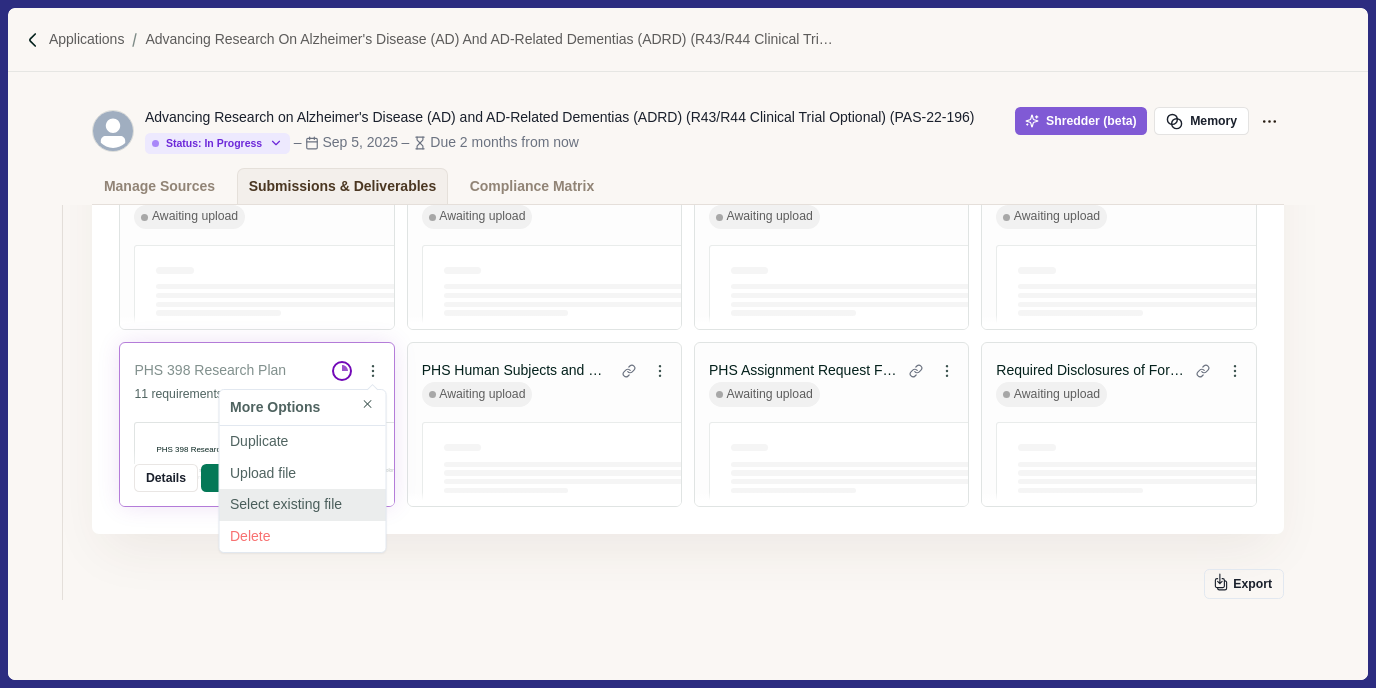 click on "Select existing file" at bounding box center (303, 505) 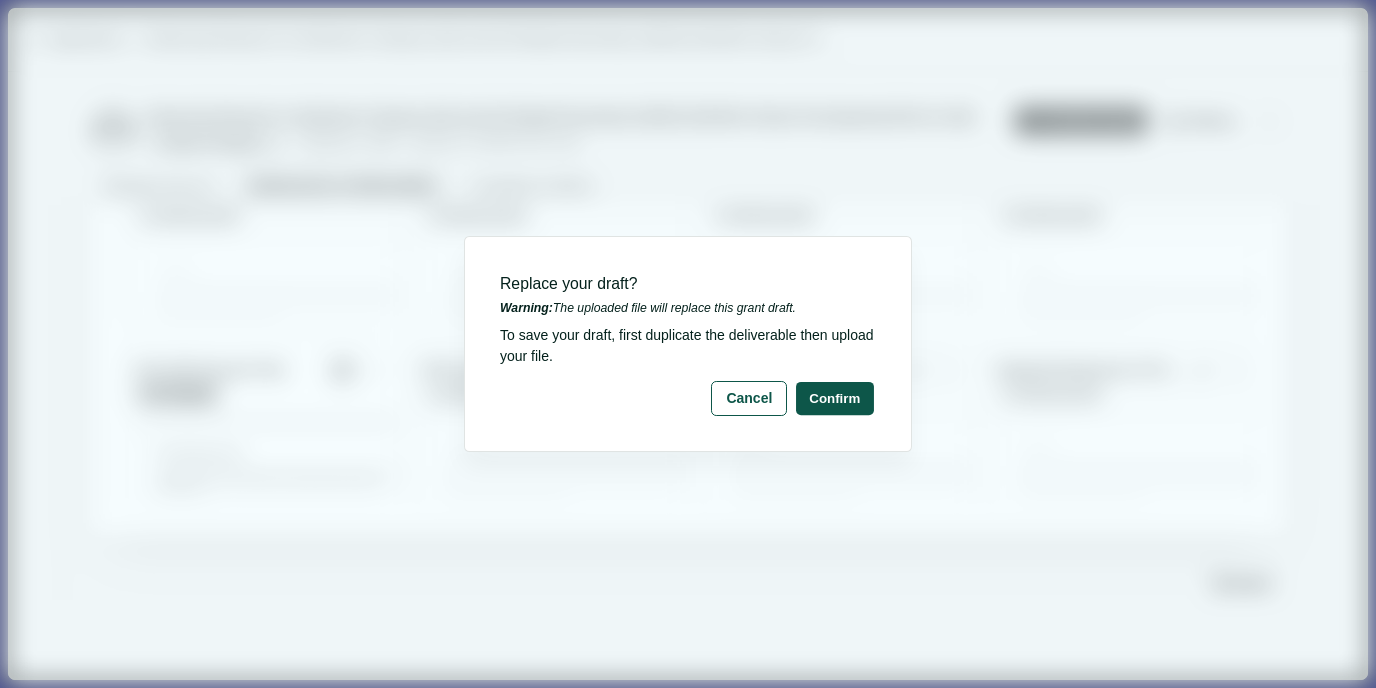 click on "Confirm" at bounding box center [835, 398] 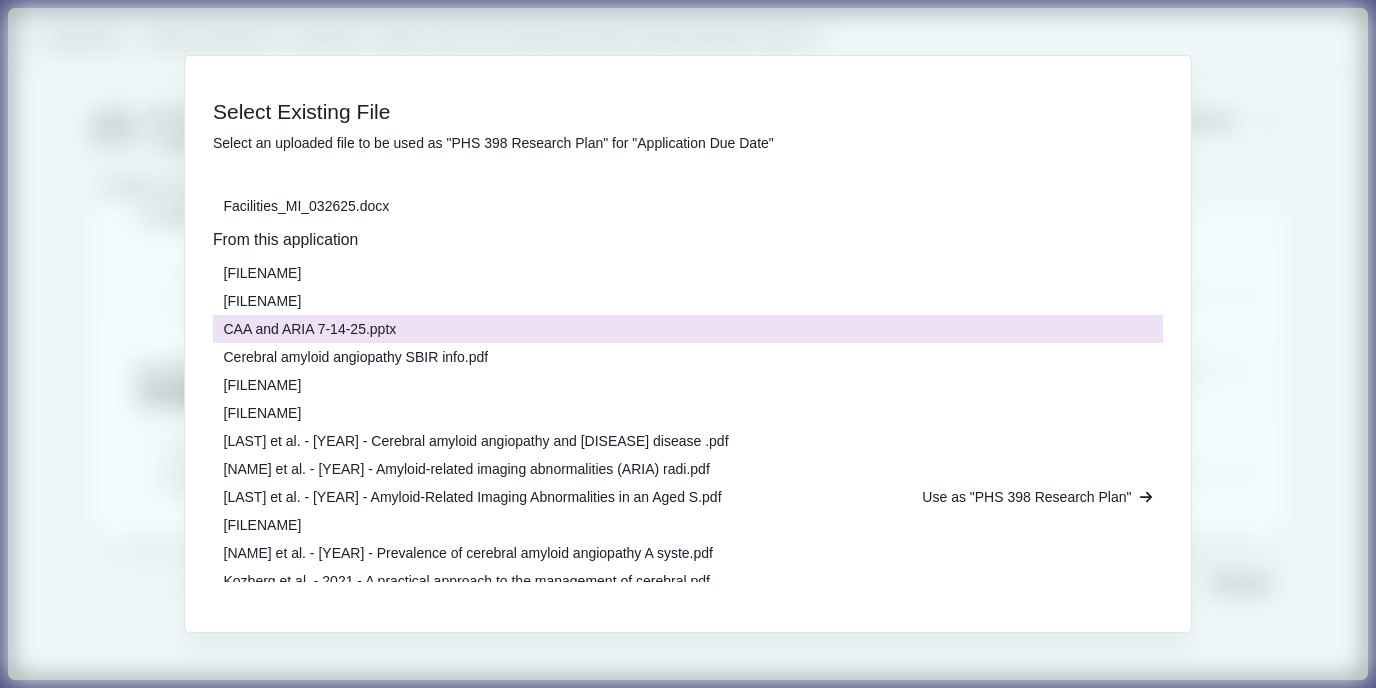 scroll, scrollTop: 0, scrollLeft: 0, axis: both 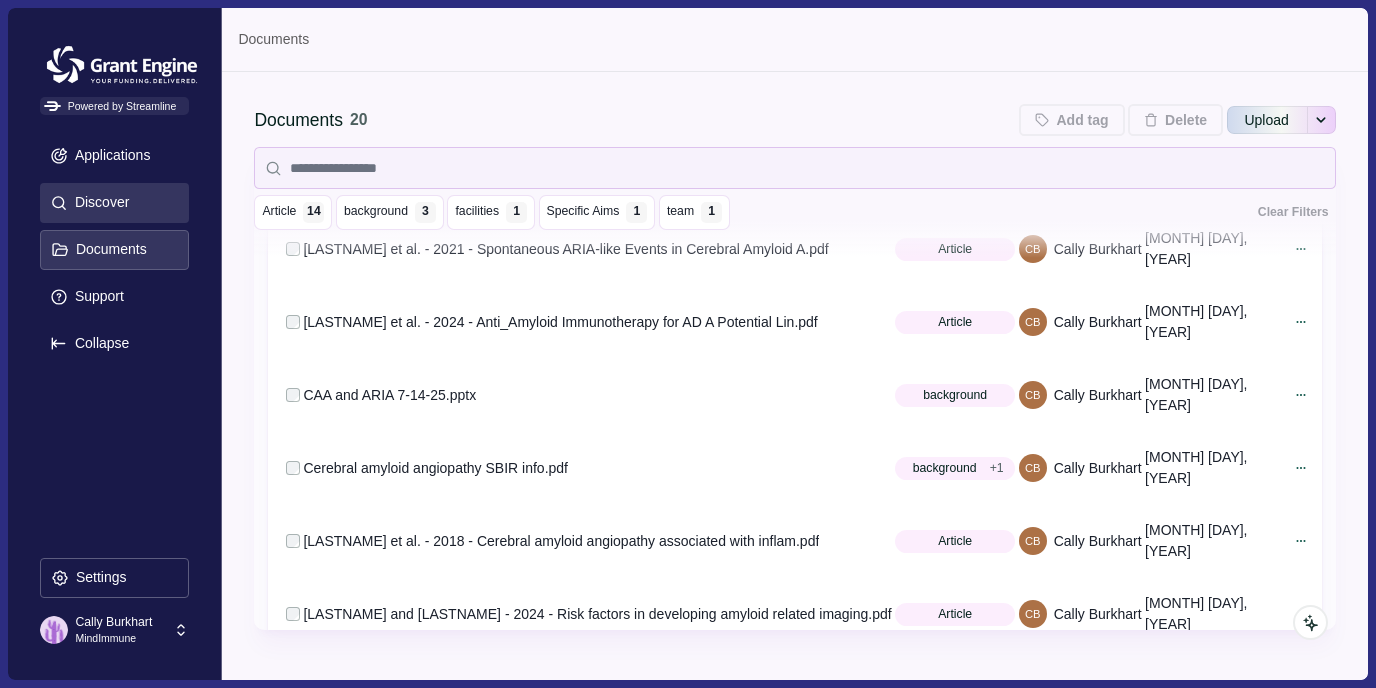 click on "Discover" at bounding box center [98, 202] 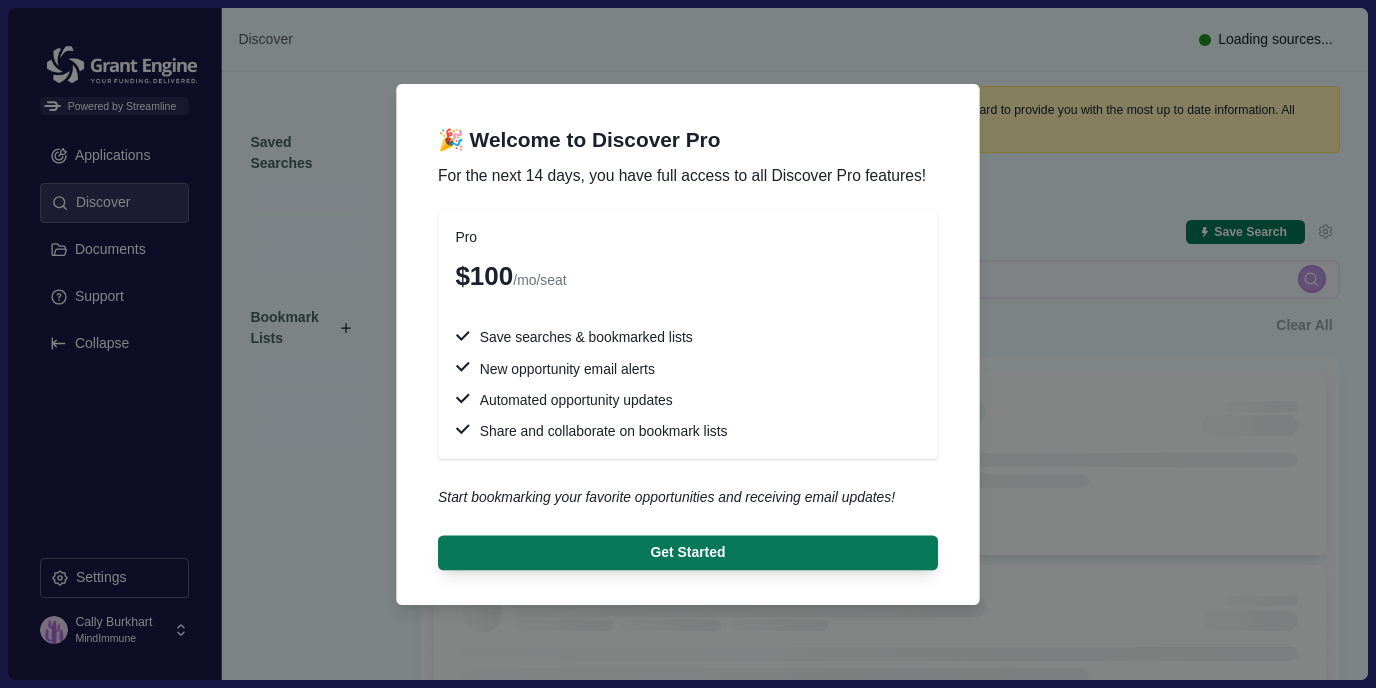 type 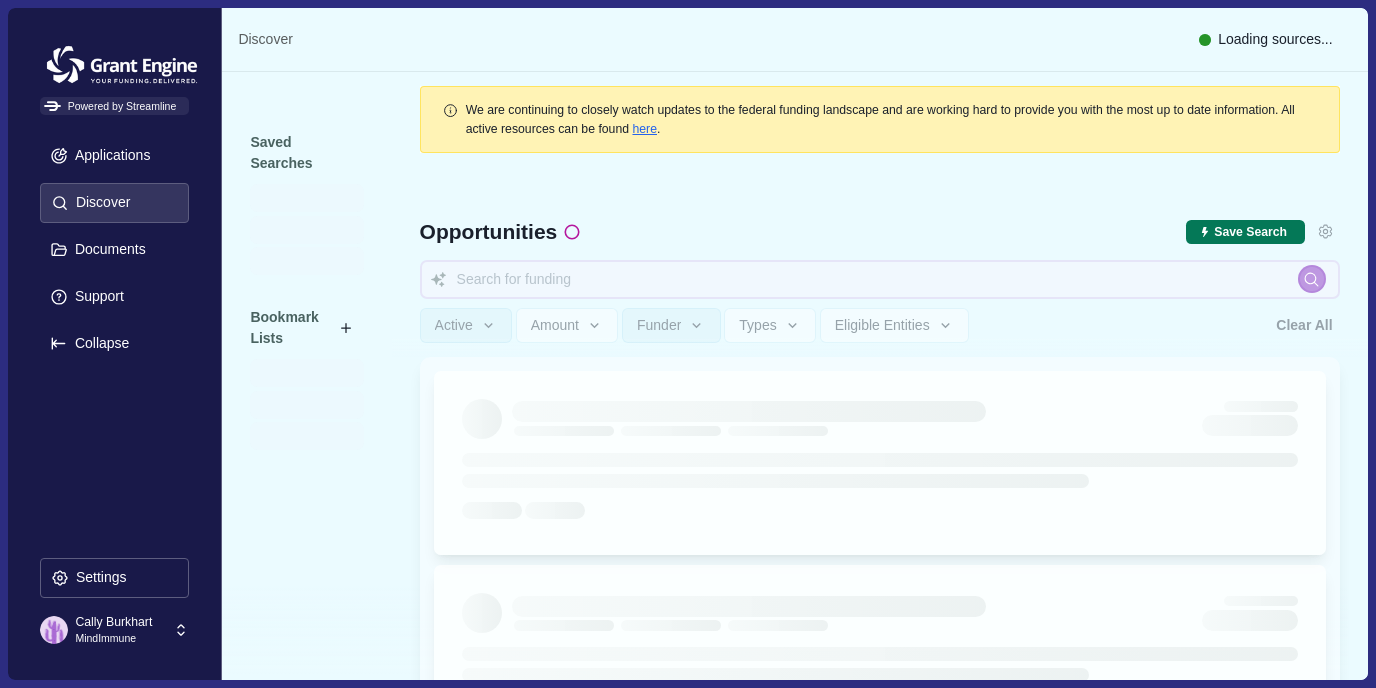 type 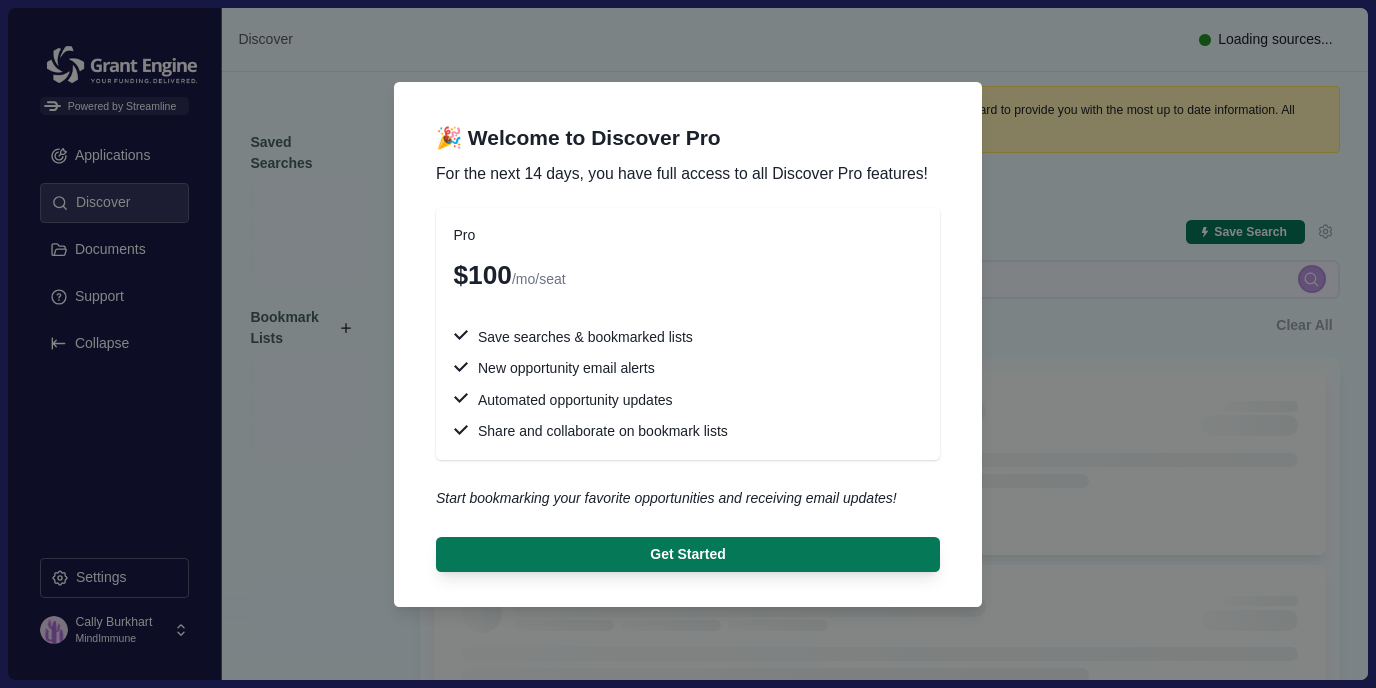 type 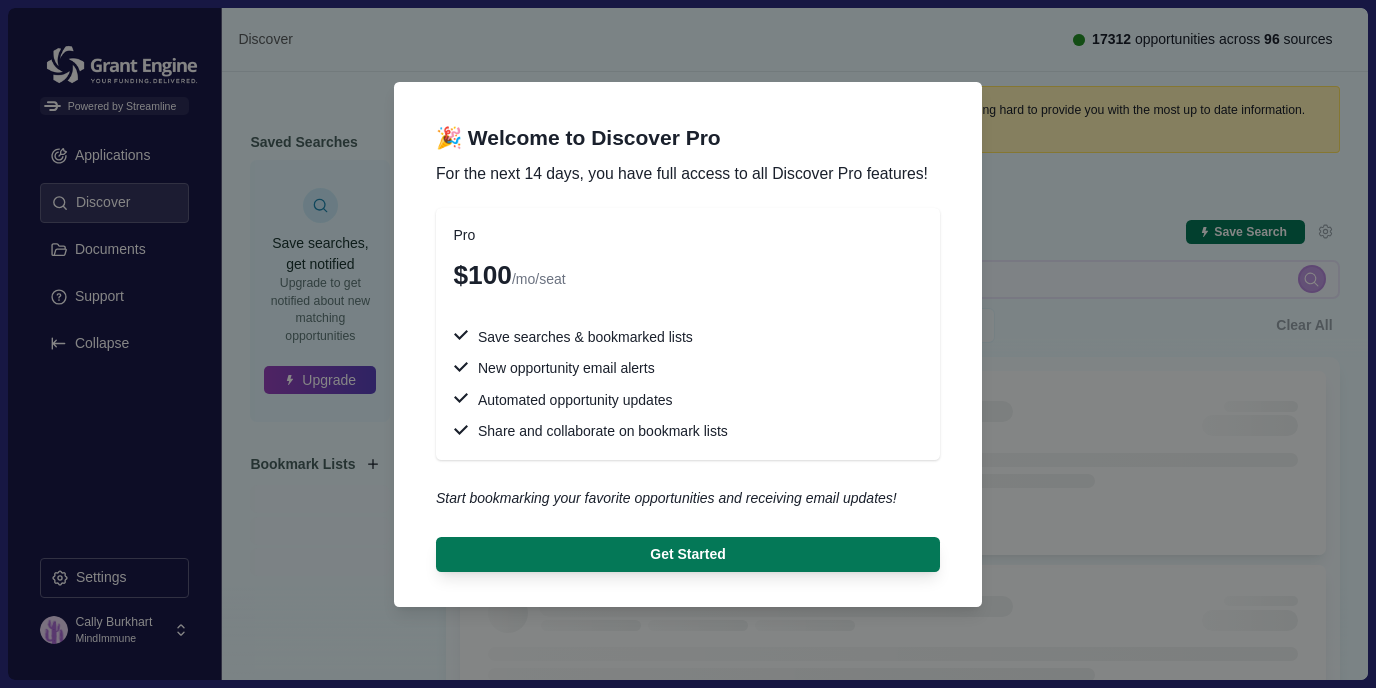 type 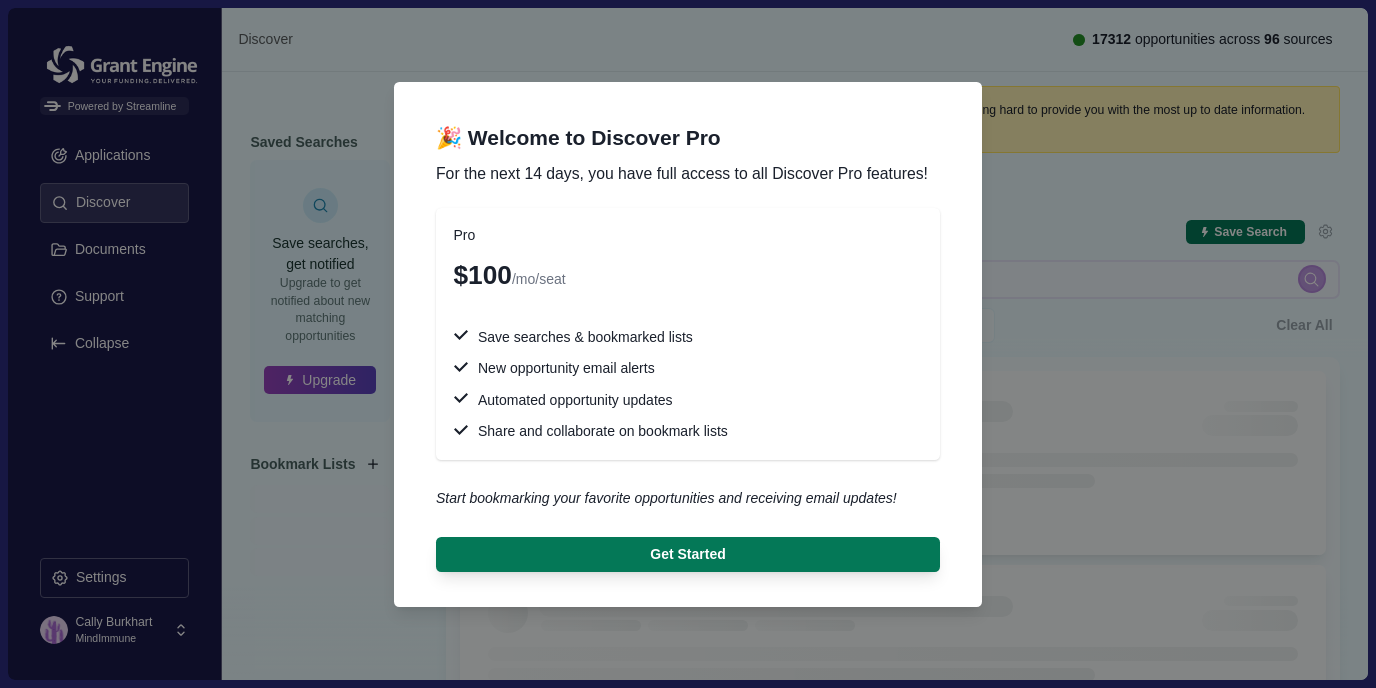 type 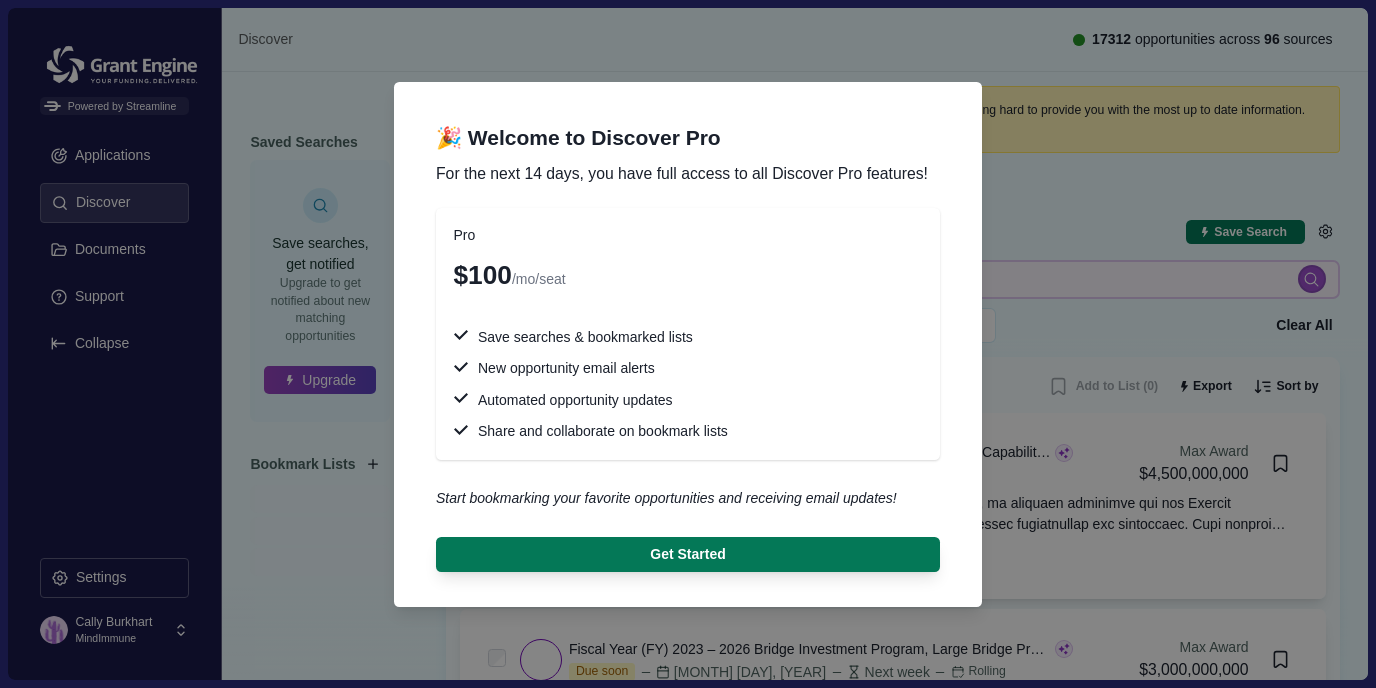 type 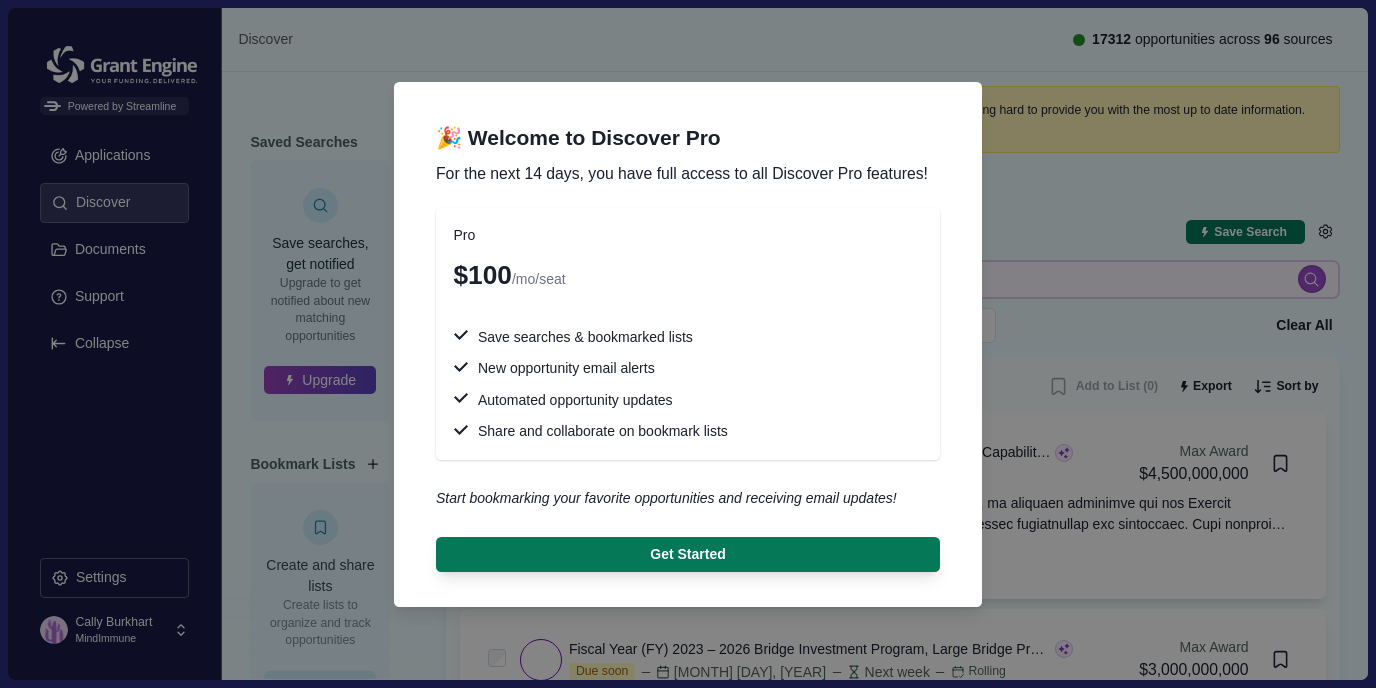 type 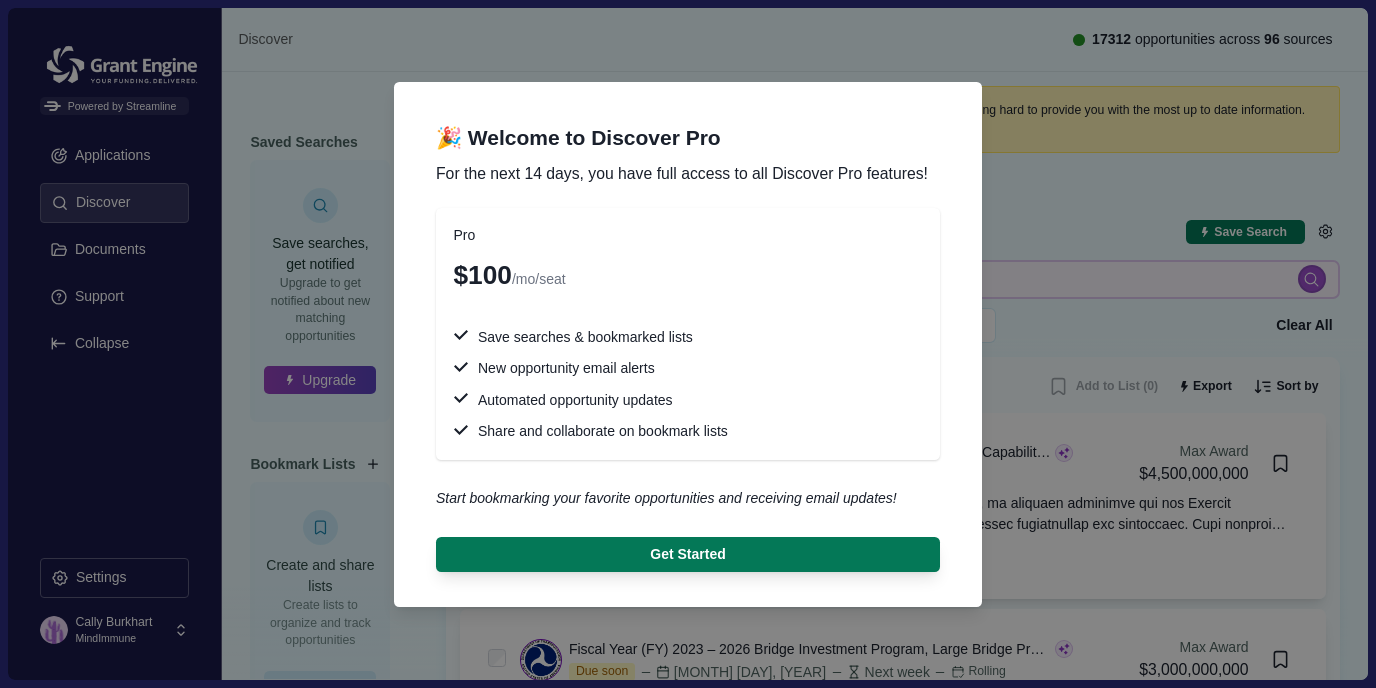 type 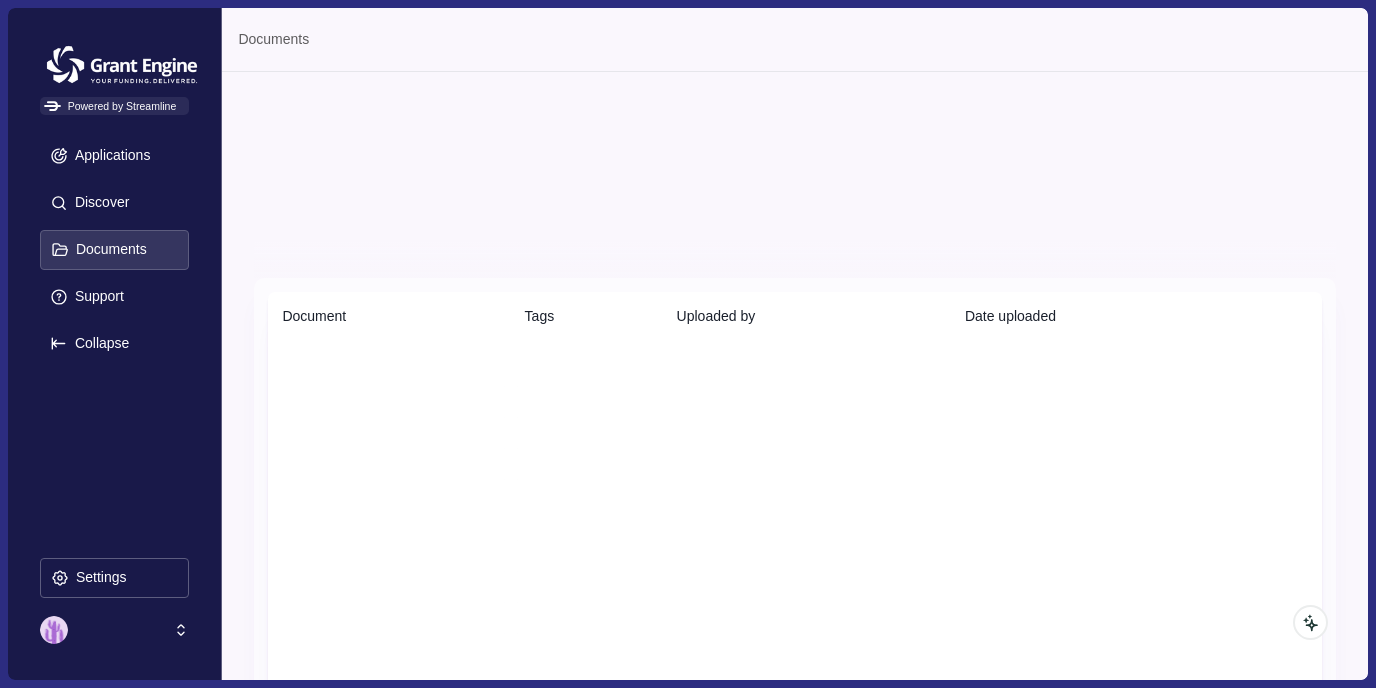 scroll, scrollTop: 0, scrollLeft: 0, axis: both 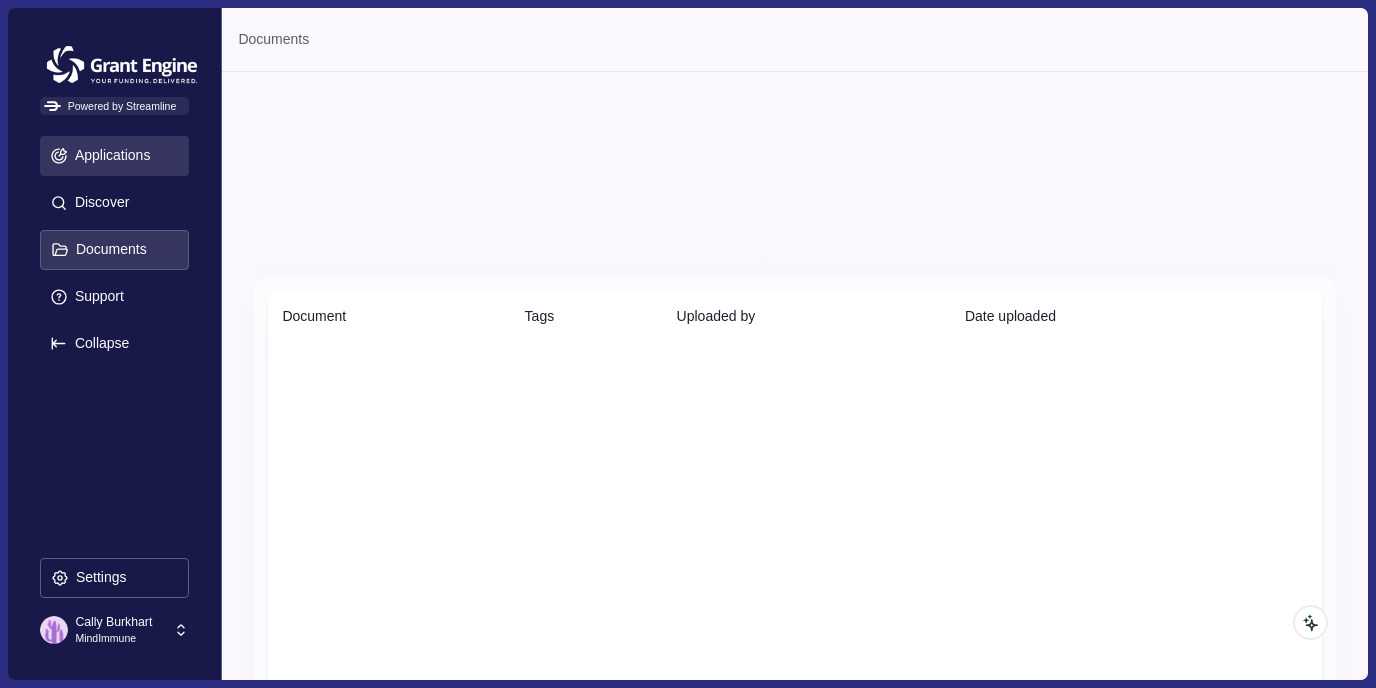 click on "Applications" at bounding box center [114, 156] 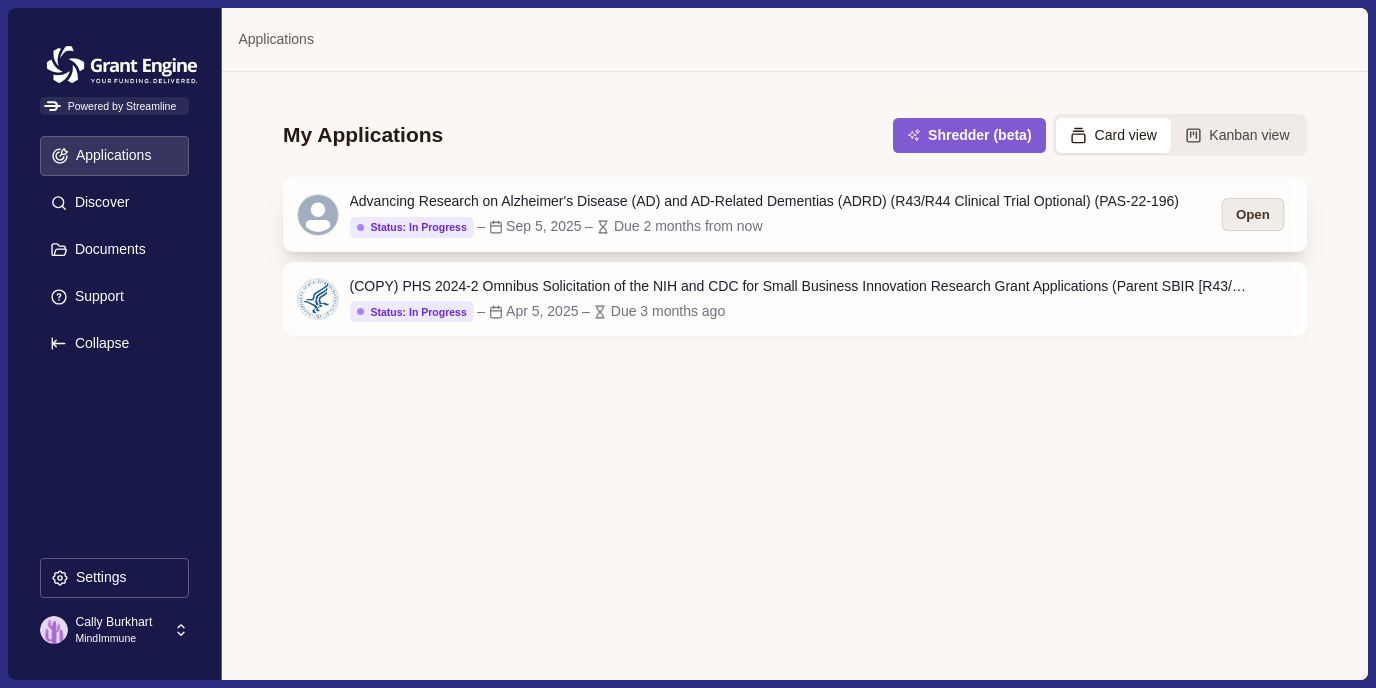 click on "Open" at bounding box center (1253, 214) 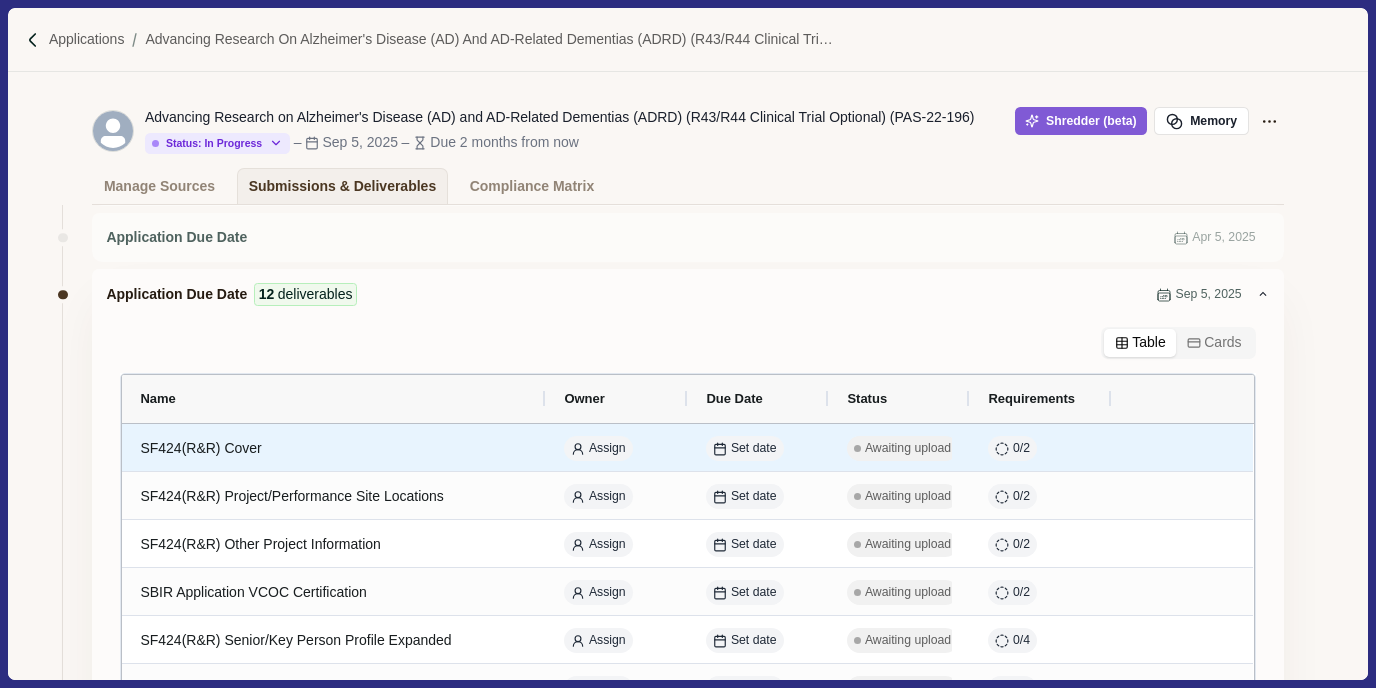 scroll, scrollTop: 429, scrollLeft: 0, axis: vertical 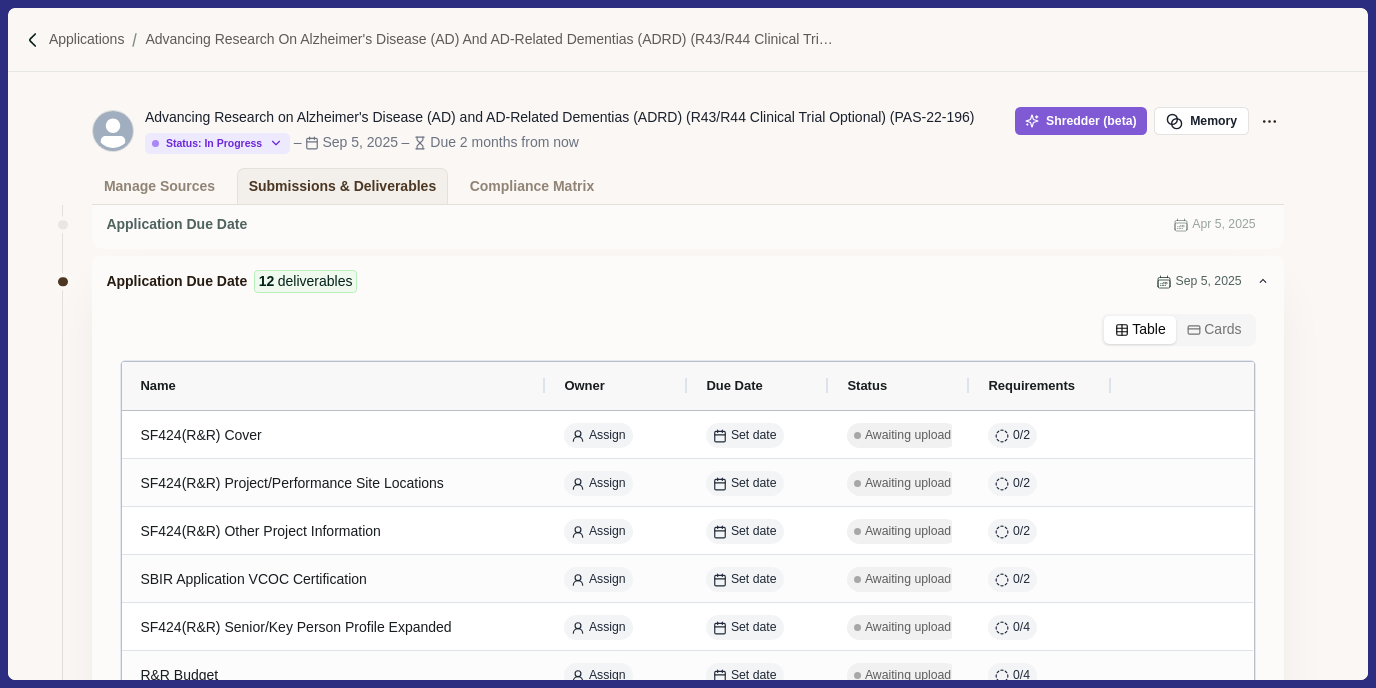 click on "deliverables" at bounding box center (315, 281) 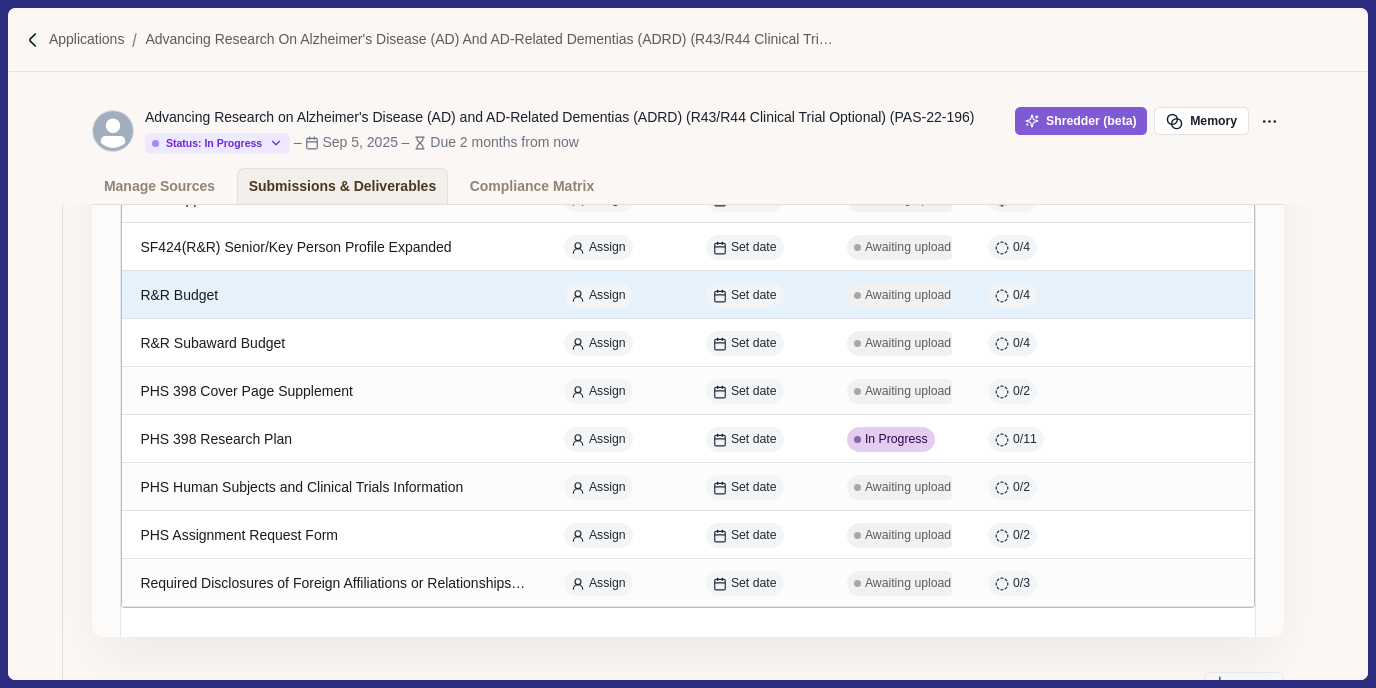 scroll, scrollTop: 816, scrollLeft: 0, axis: vertical 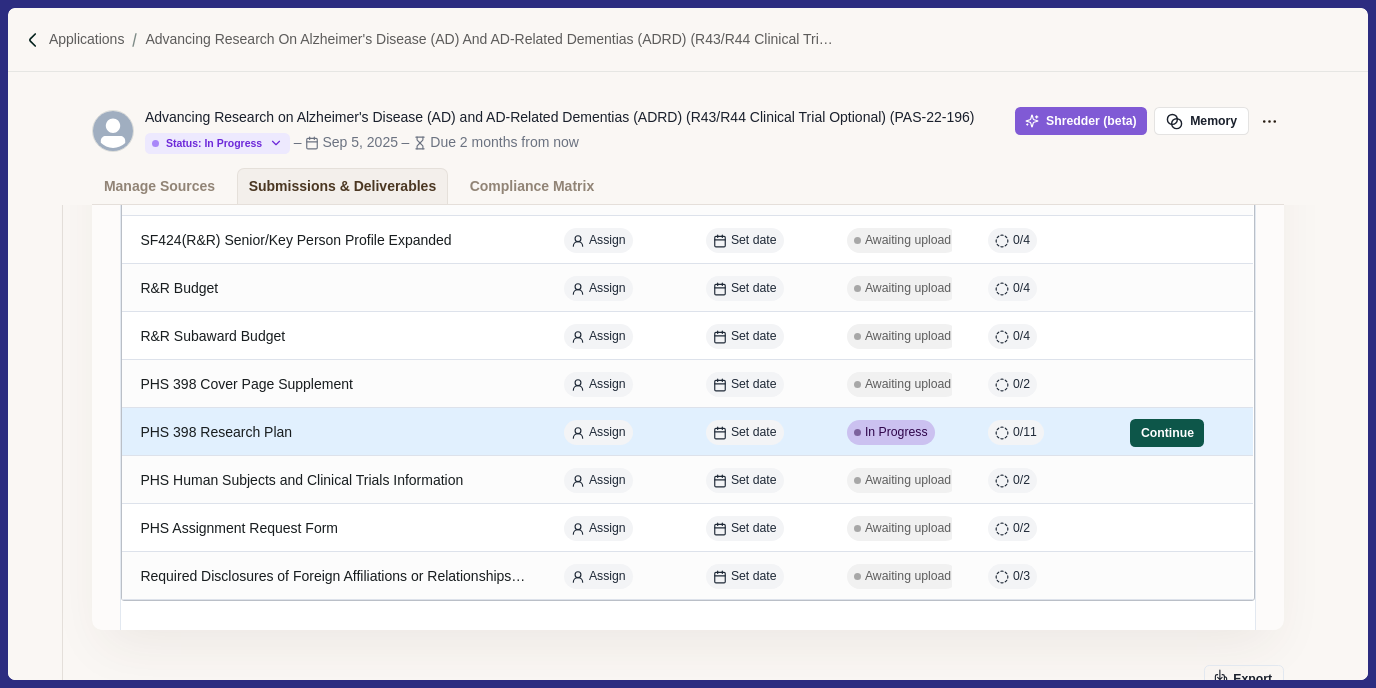 click on "Continue" at bounding box center [1167, 433] 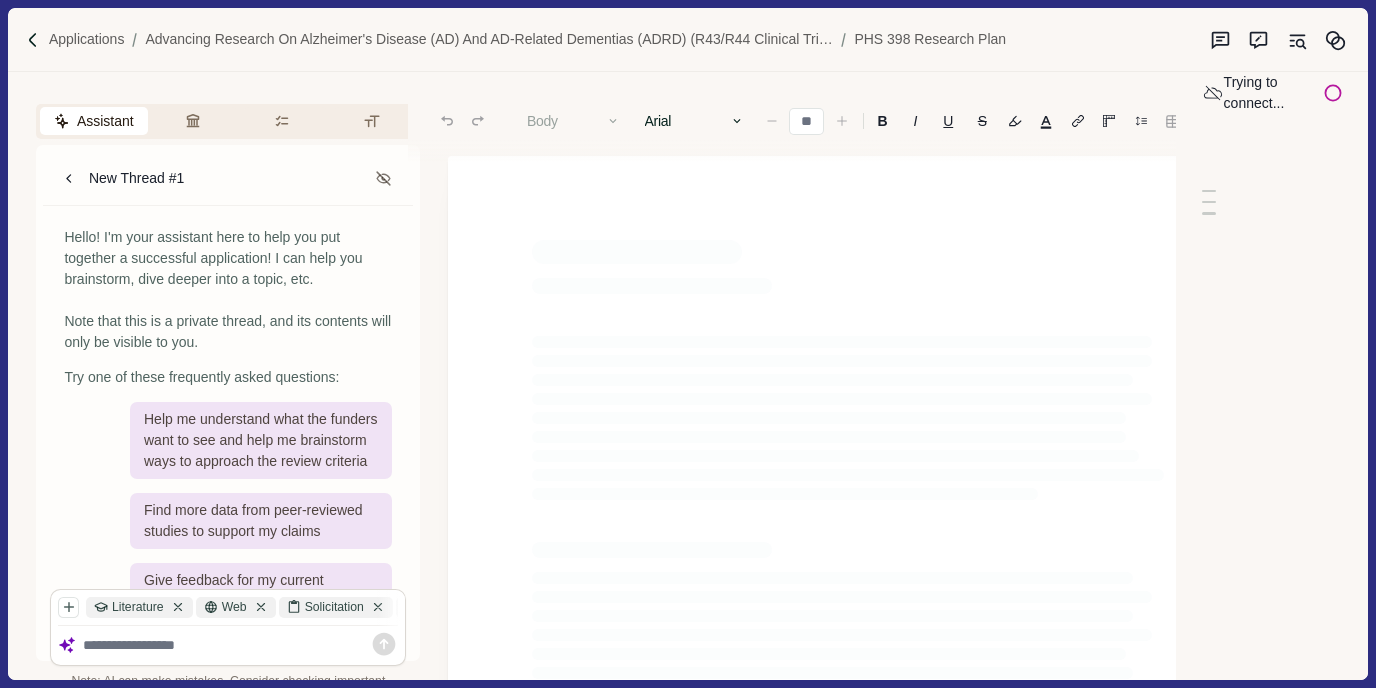 type on "**" 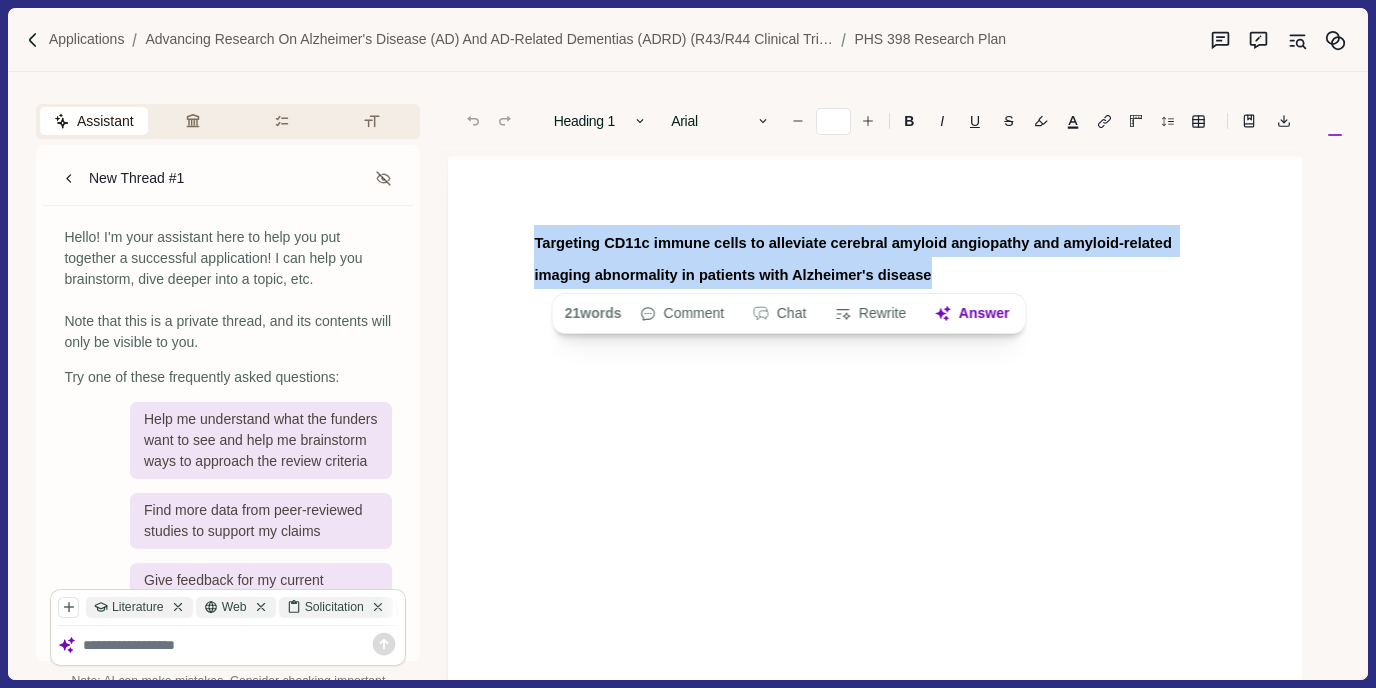 drag, startPoint x: 946, startPoint y: 273, endPoint x: 499, endPoint y: 209, distance: 451.5584 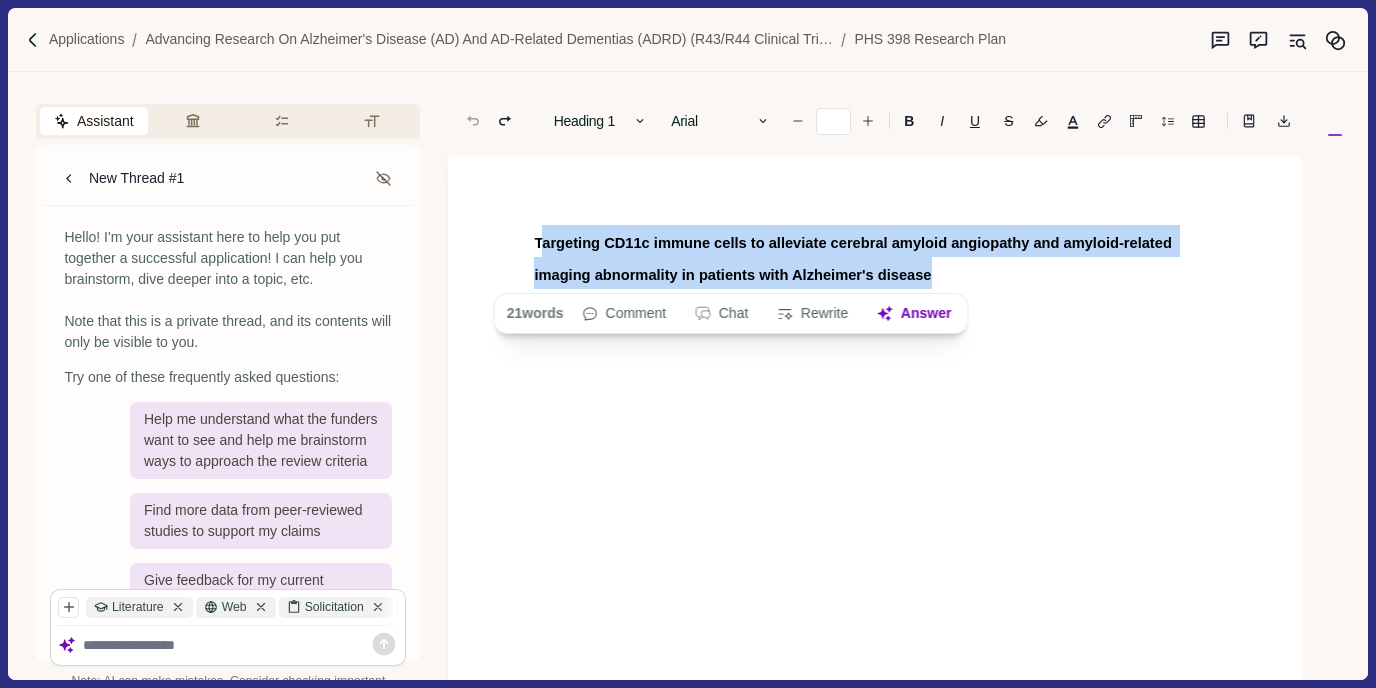 drag, startPoint x: 540, startPoint y: 238, endPoint x: 948, endPoint y: 275, distance: 409.67426 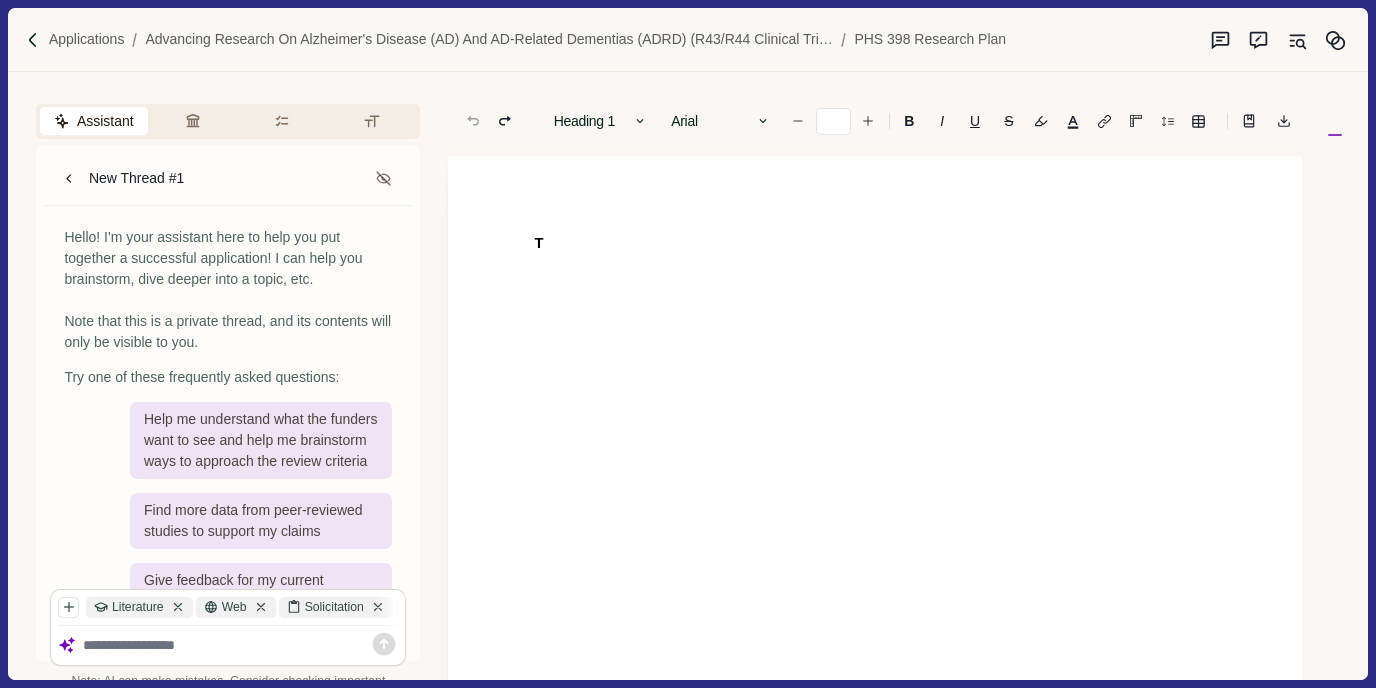type 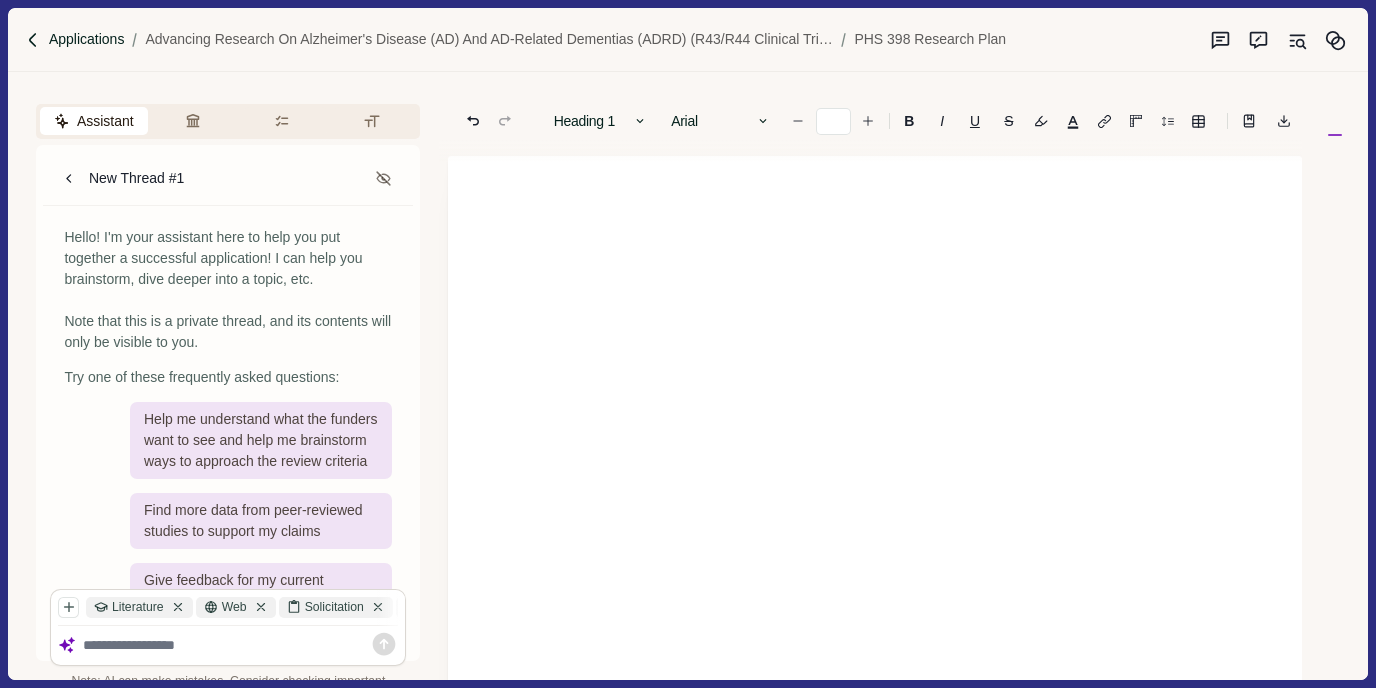 click on "Applications" at bounding box center [87, 39] 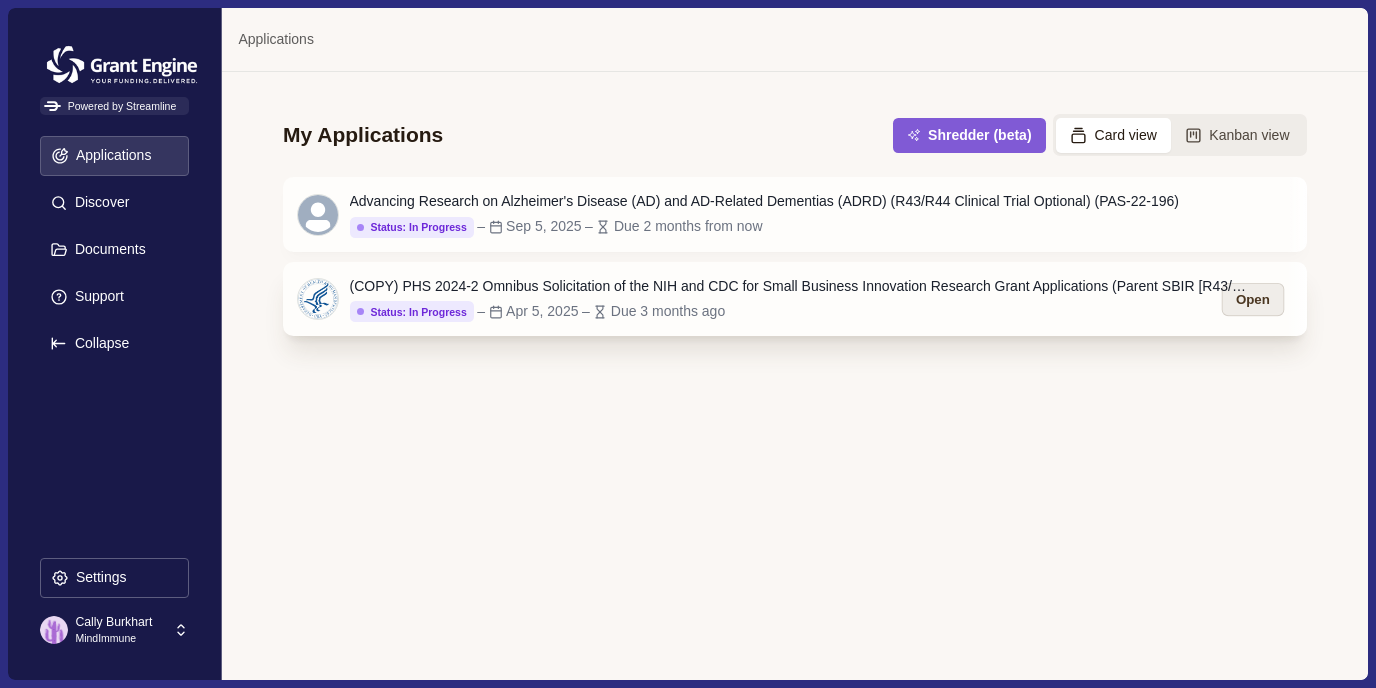 click on "Open" at bounding box center (1253, 299) 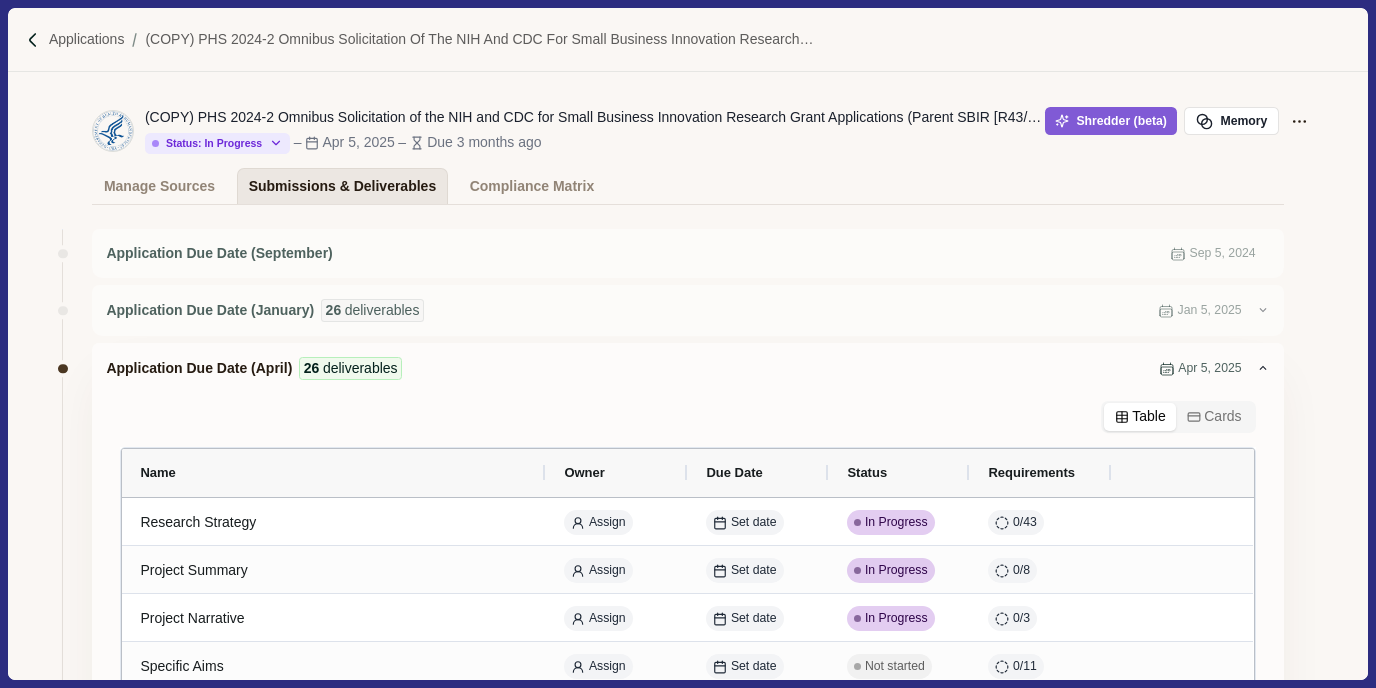 click on "Submissions & Deliverables" at bounding box center [343, 186] 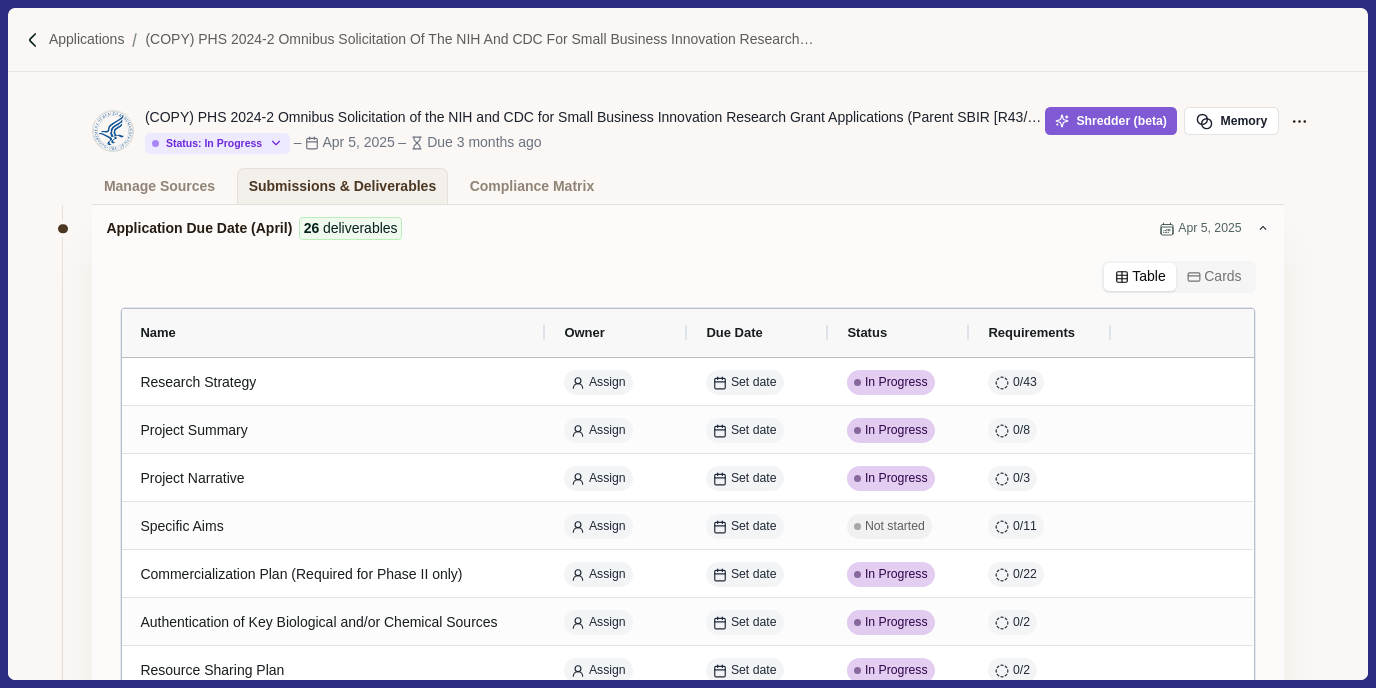 scroll, scrollTop: 138, scrollLeft: 0, axis: vertical 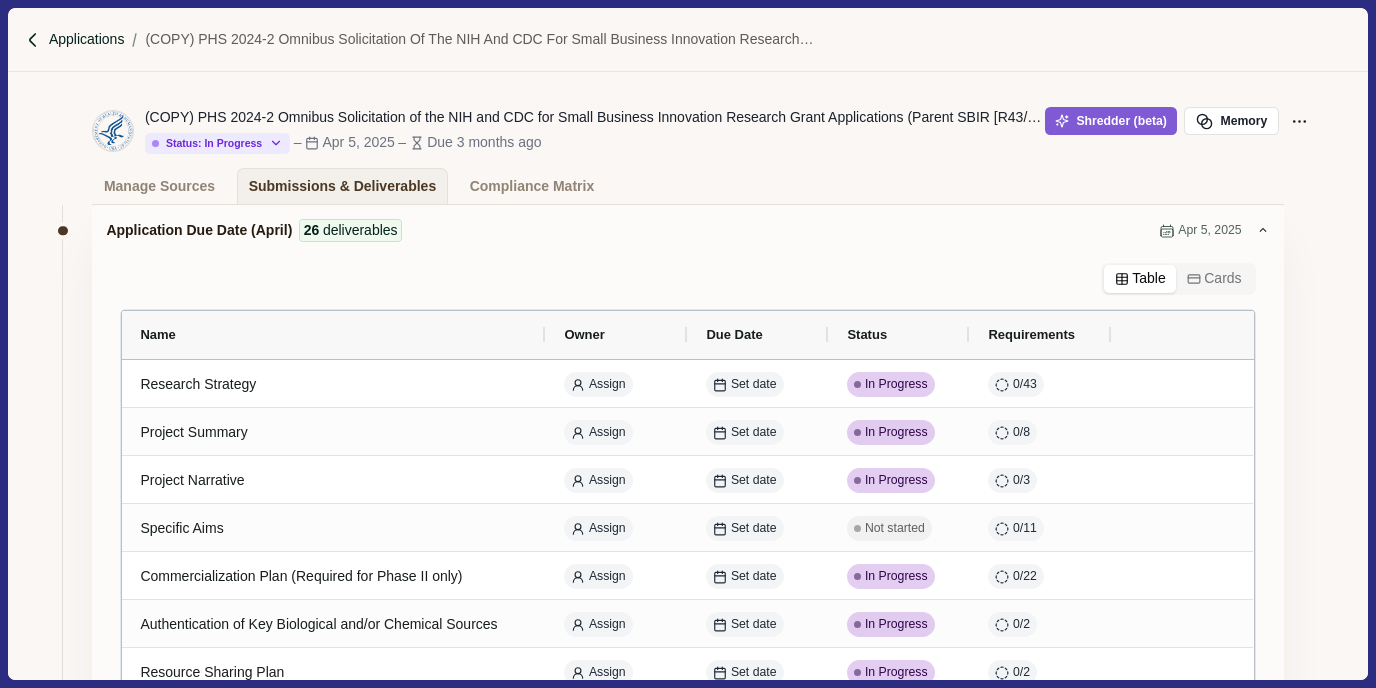 click on "Applications" at bounding box center (87, 39) 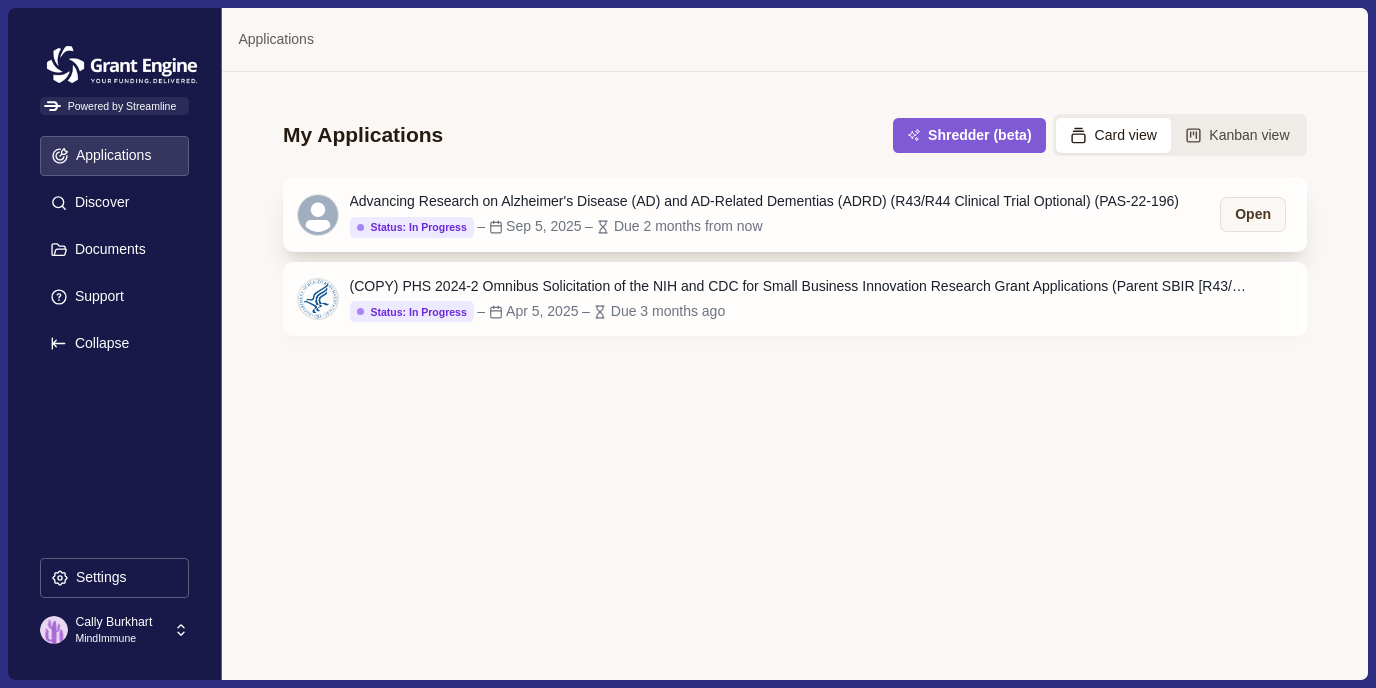 click on "Advancing Research on Alzheimer's Disease (AD) and AD-Related Dementias (ADRD) (R43/R44 Clinical Trial Optional) (PAS-22-196)" at bounding box center (765, 201) 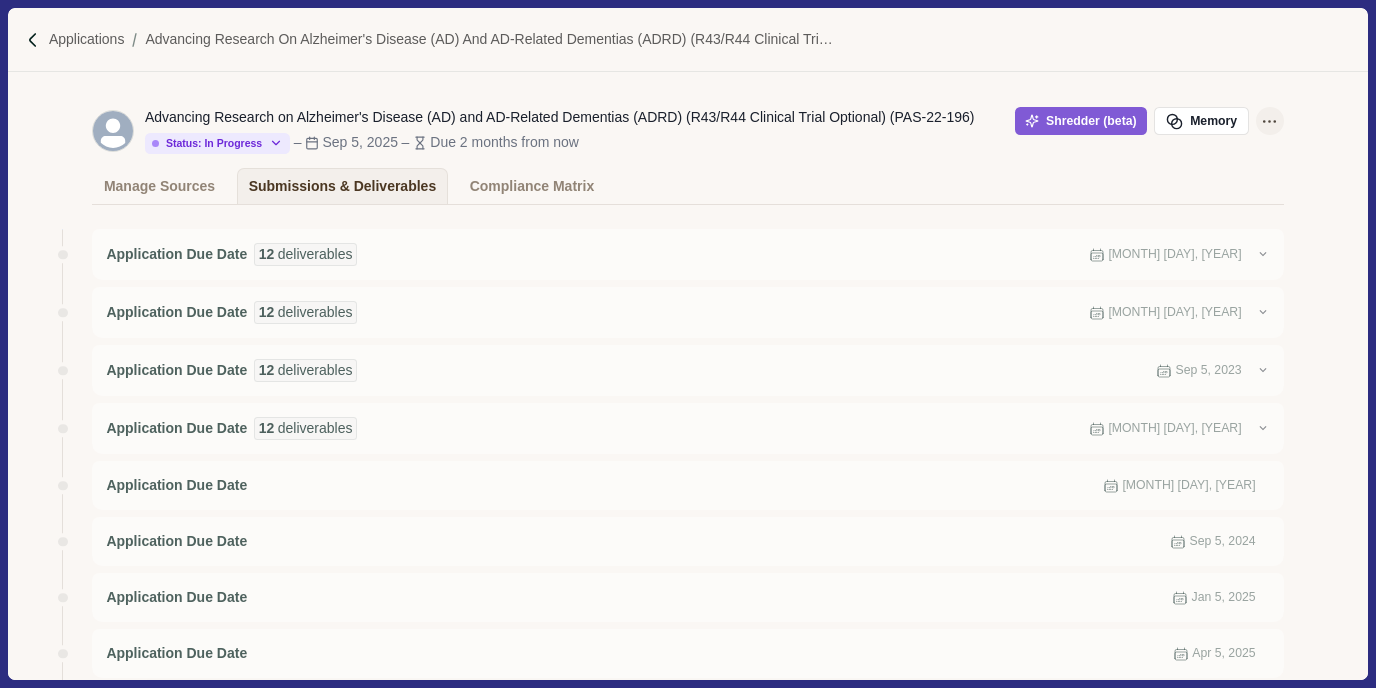 click 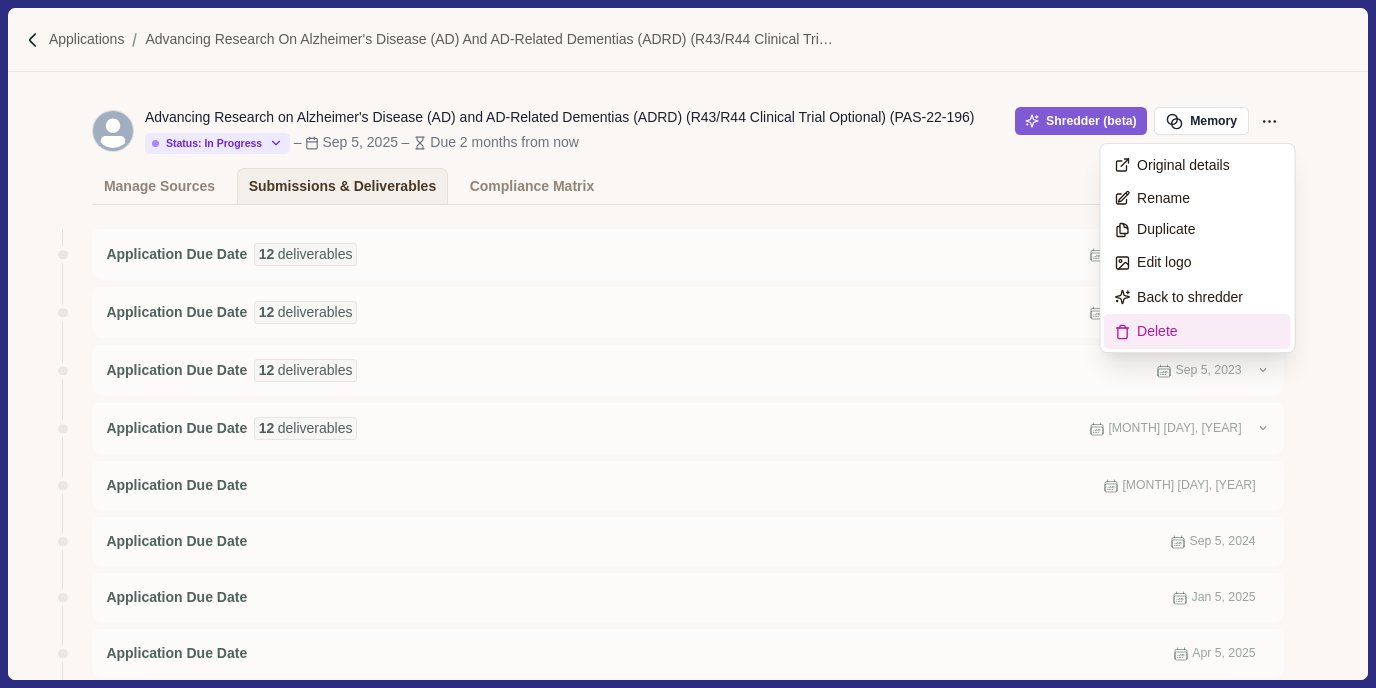 click on "Delete" at bounding box center (1197, 331) 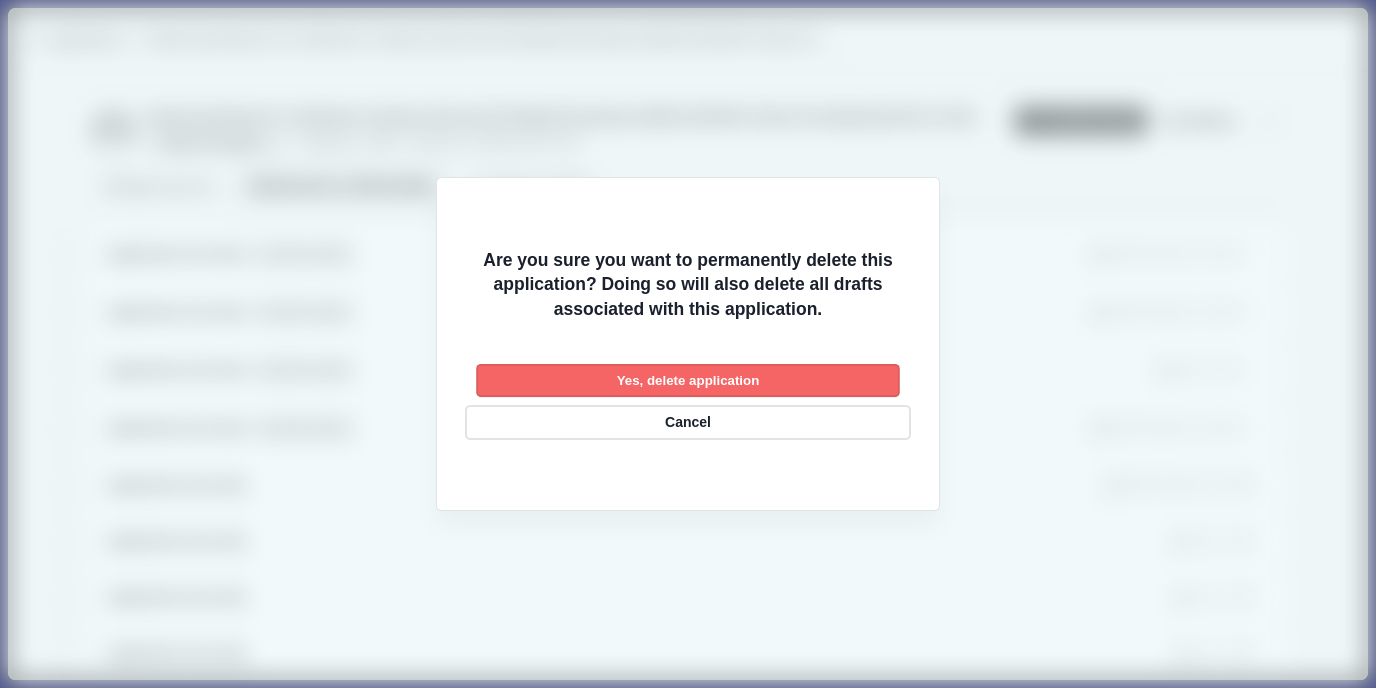 click on "Yes, delete application" at bounding box center (688, 380) 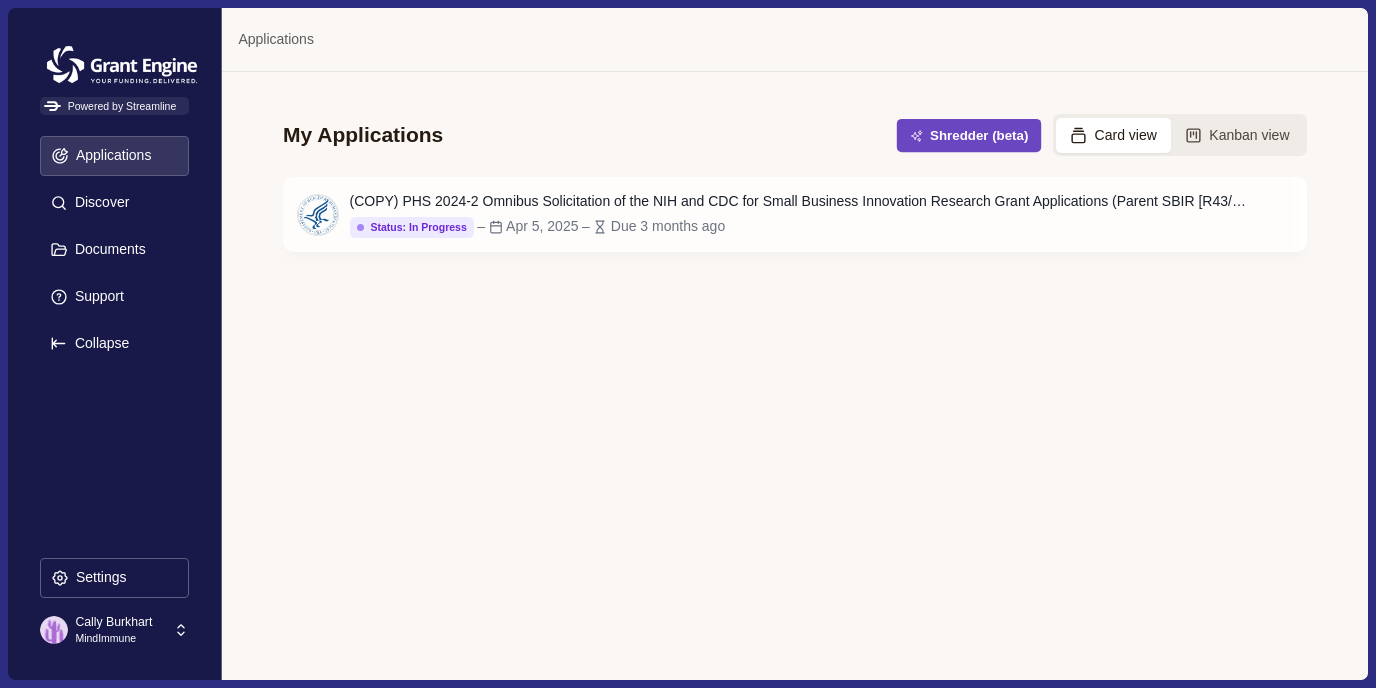 click on "Shredder (beta)" at bounding box center [969, 135] 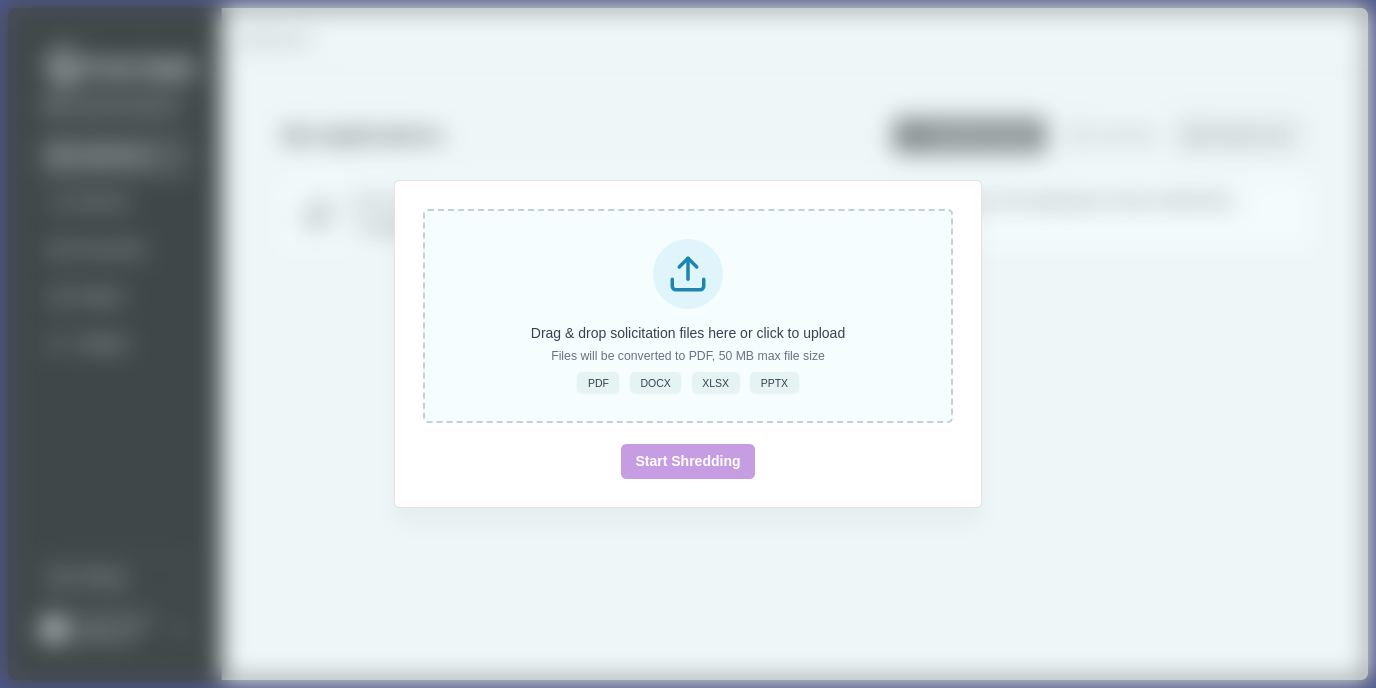 click at bounding box center (688, 274) 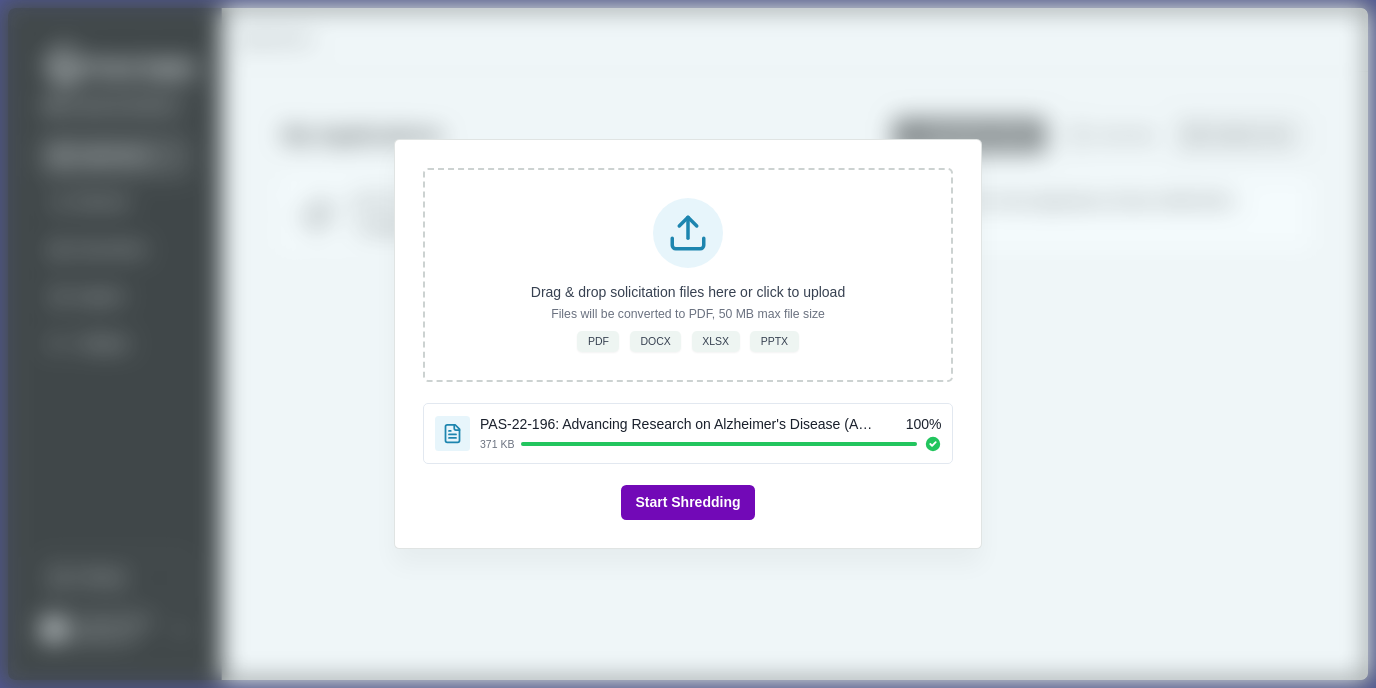 click on "Start Shredding" at bounding box center (687, 502) 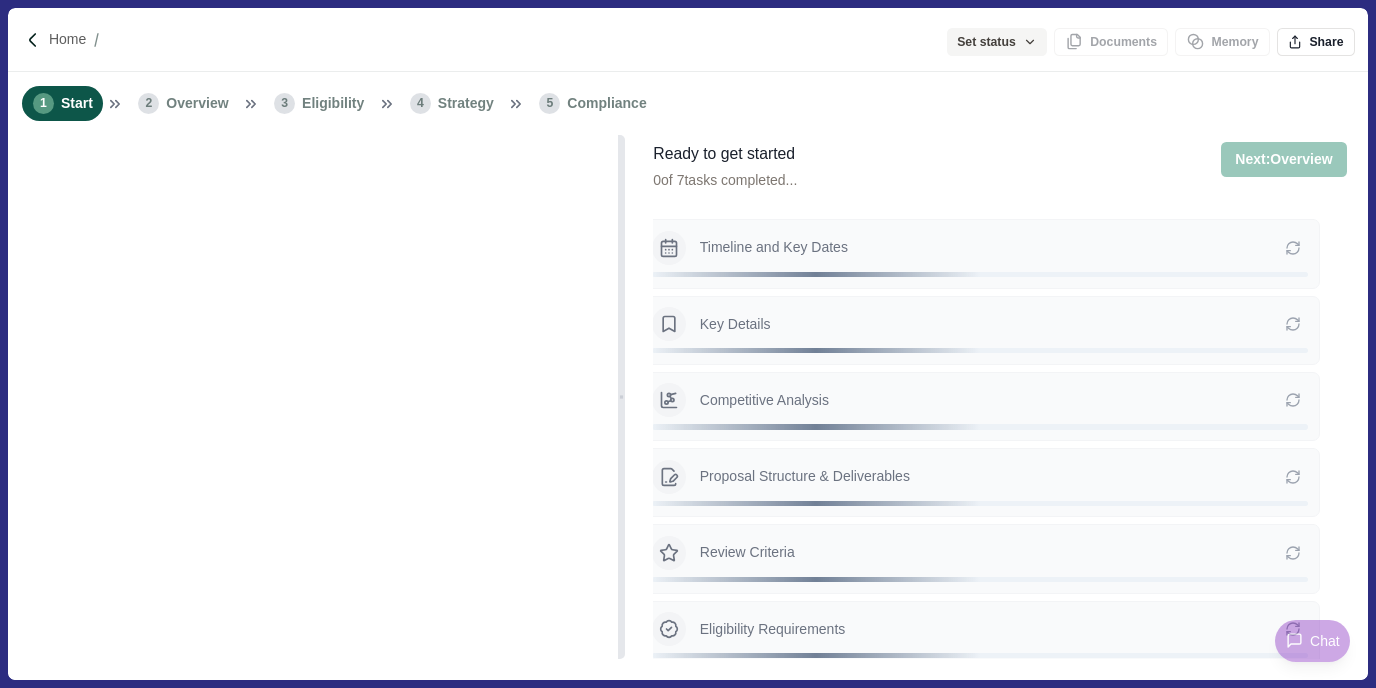 type on "**********" 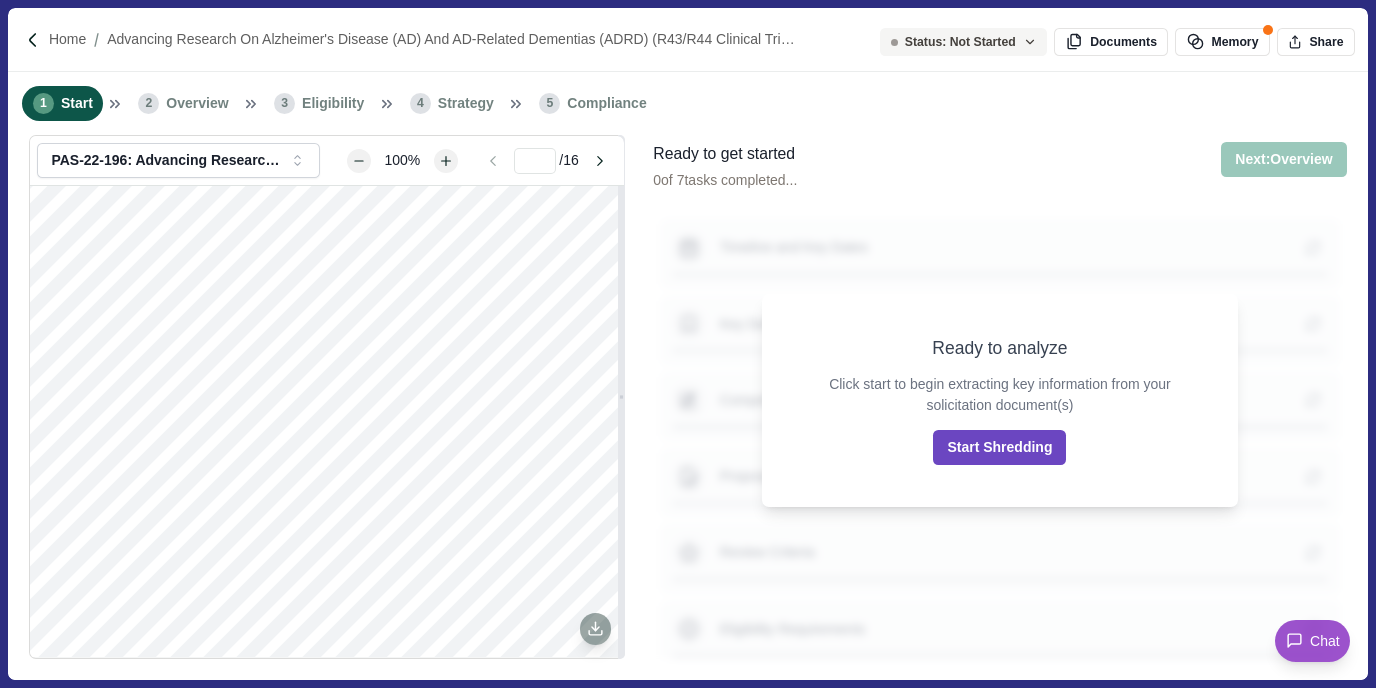 click on "Start Shredding" at bounding box center [999, 447] 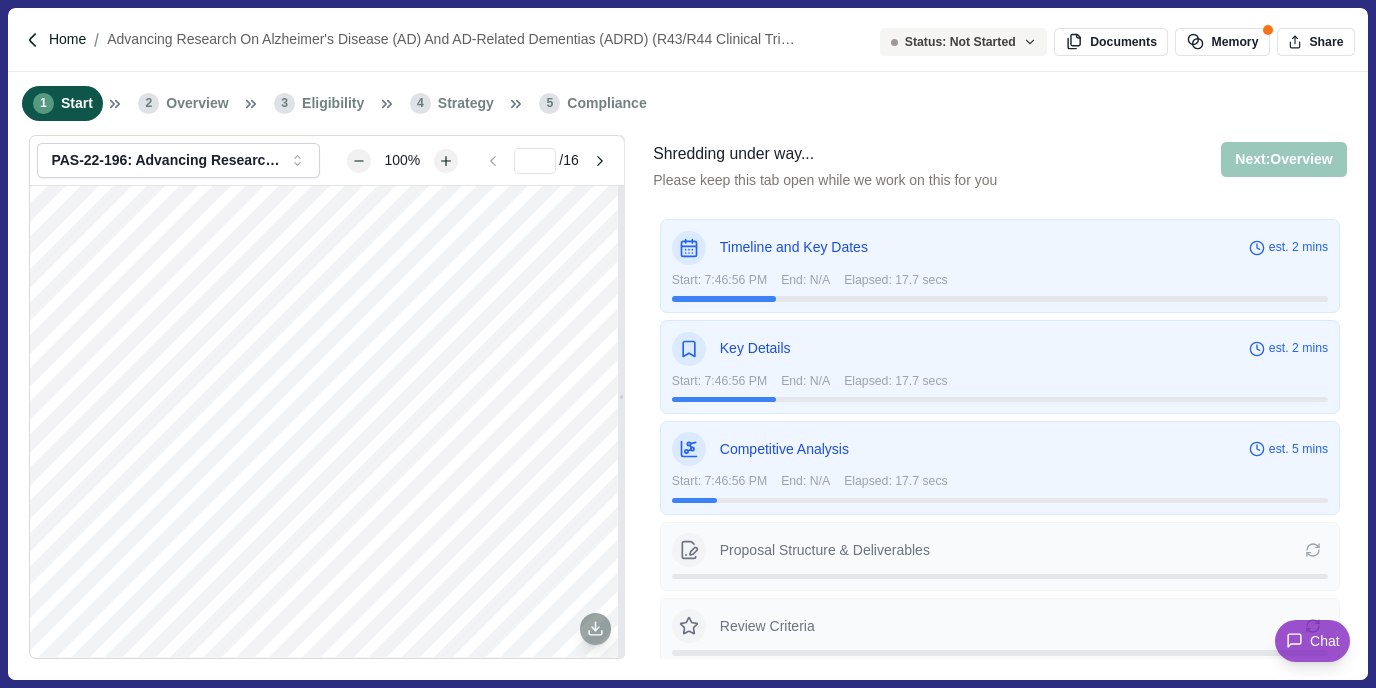 click on "Home" at bounding box center [67, 39] 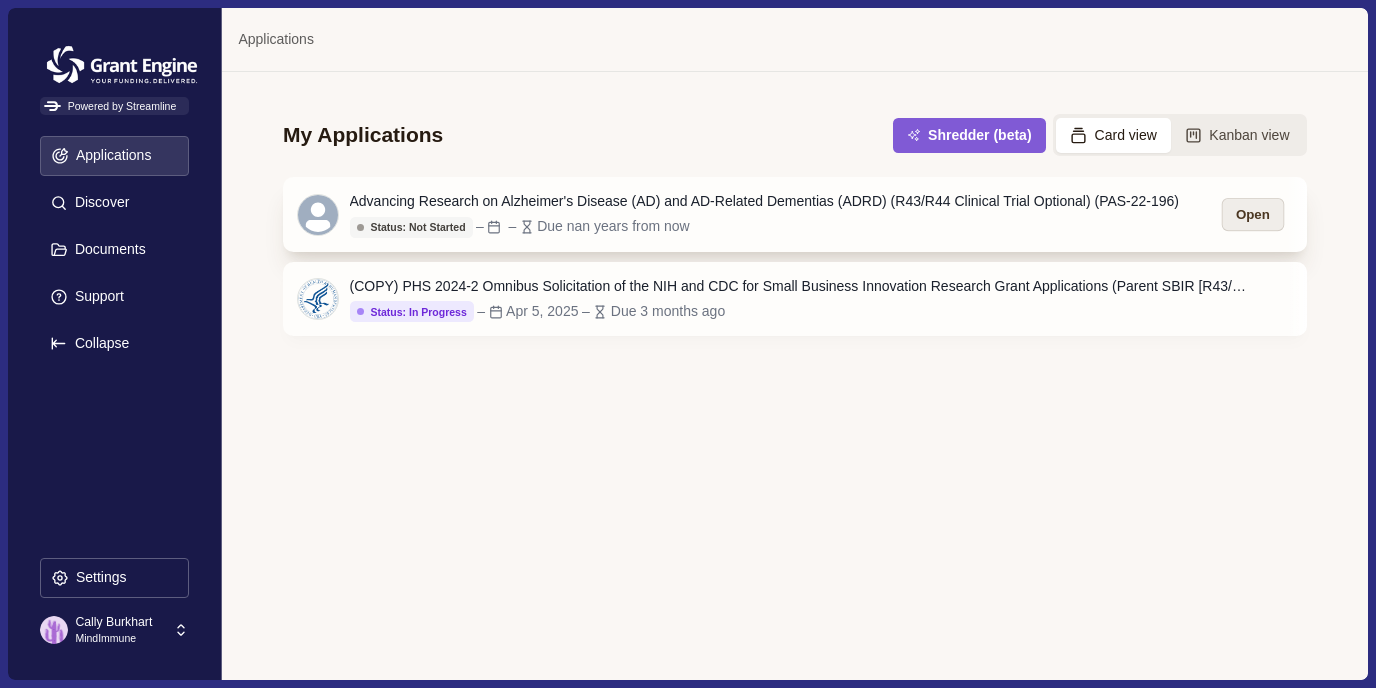 click on "Open" at bounding box center [1253, 214] 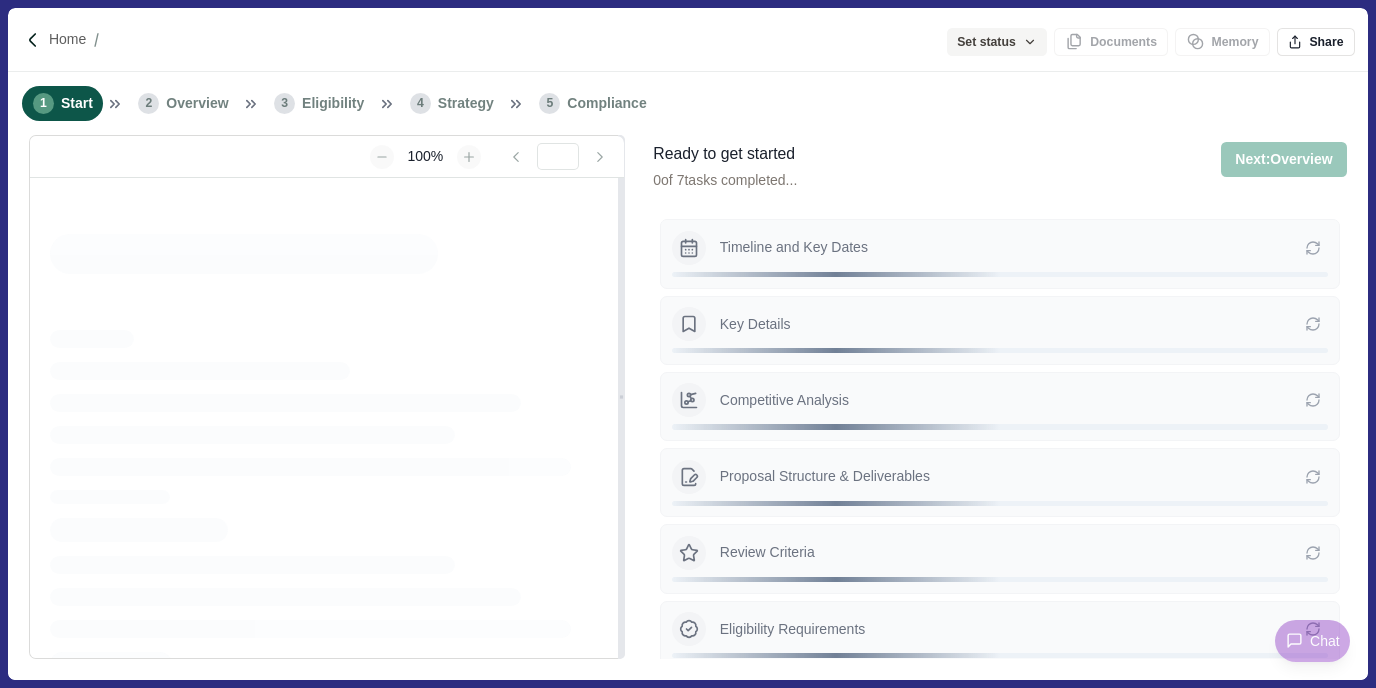 type on "**********" 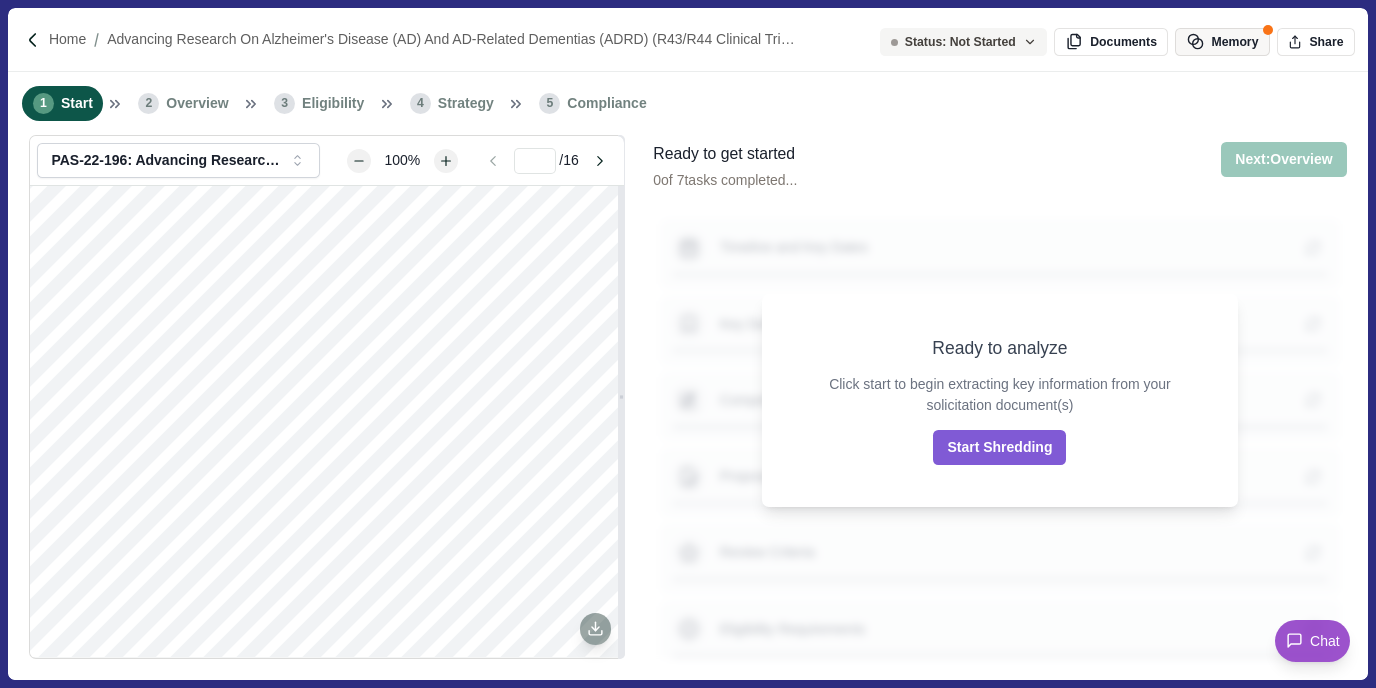 click on "Memory" at bounding box center (1222, 42) 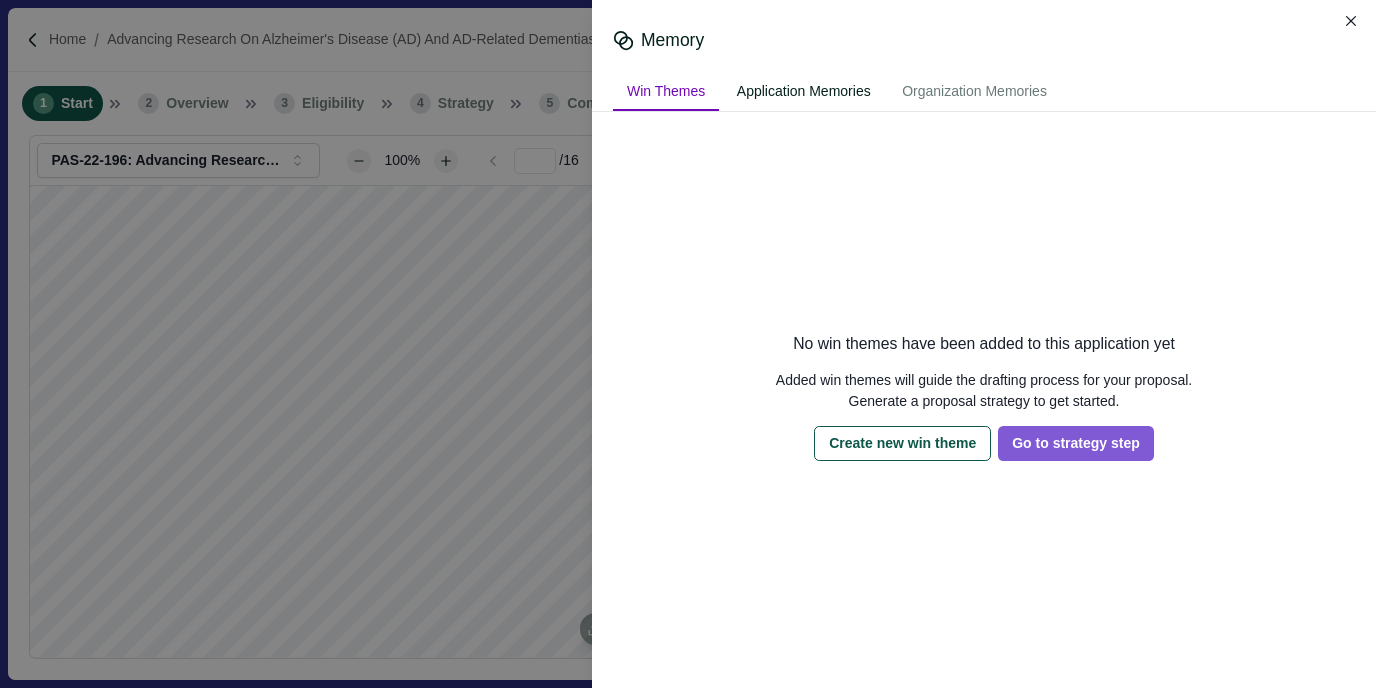 click on "Application Memories" at bounding box center (804, 92) 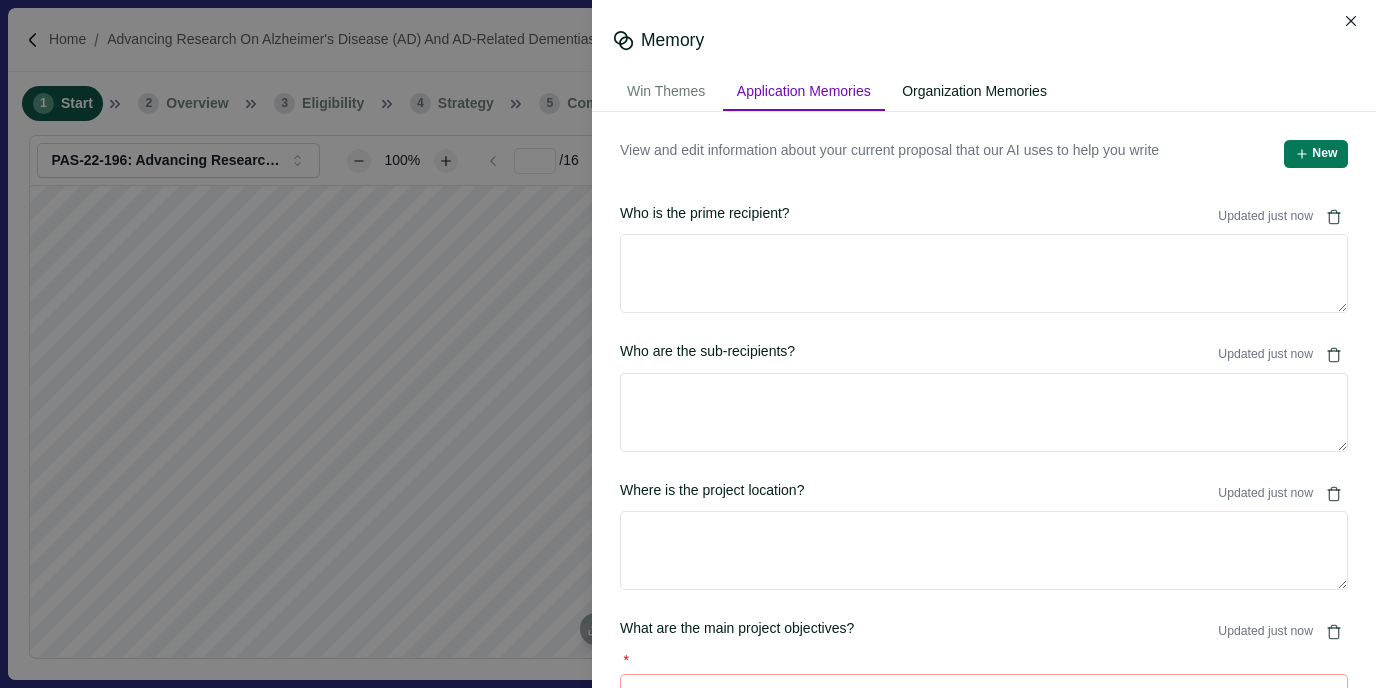 click on "Organization Memories" at bounding box center [974, 92] 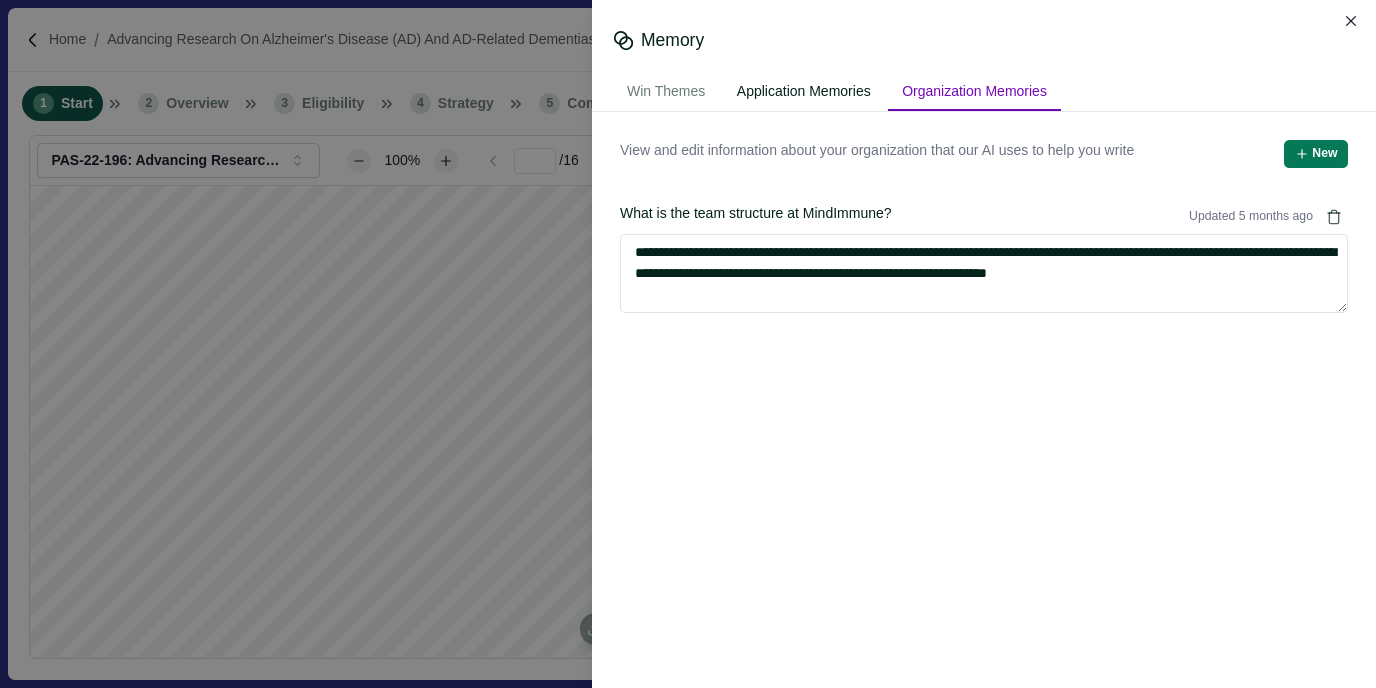click on "Application Memories" at bounding box center (804, 92) 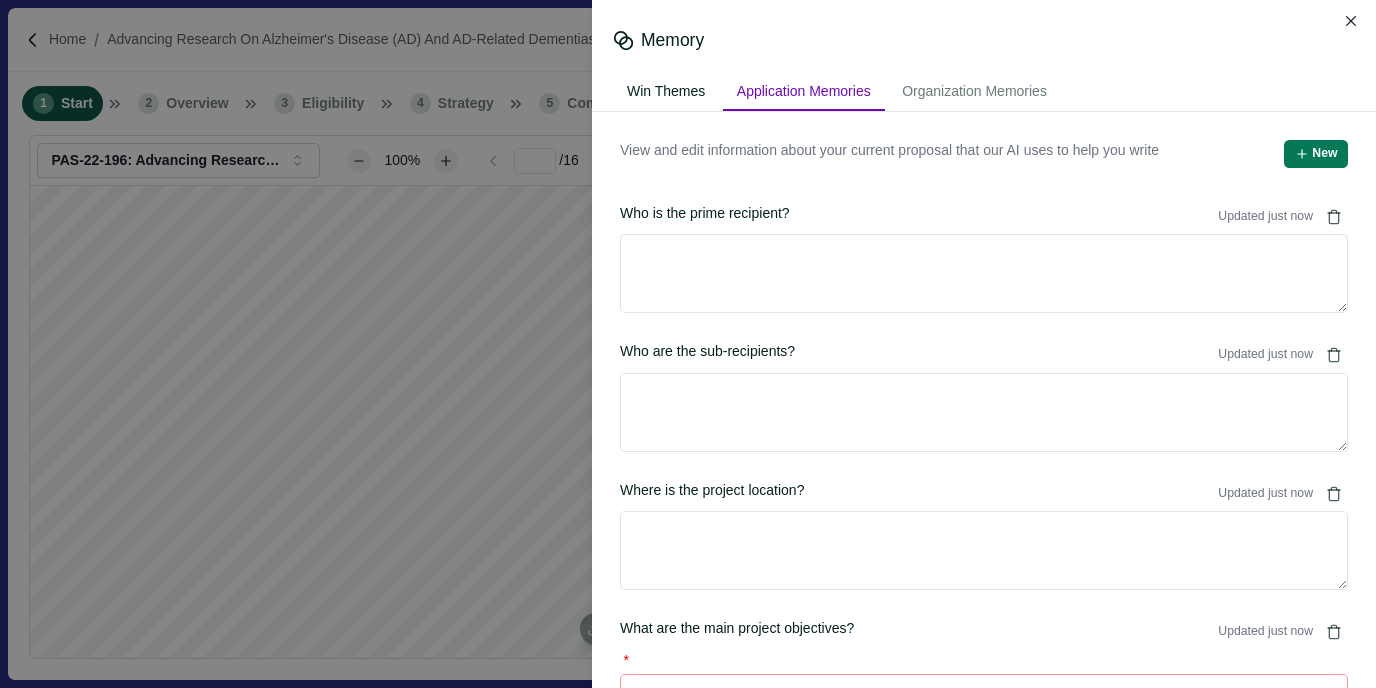 click on "Win Themes" at bounding box center [666, 92] 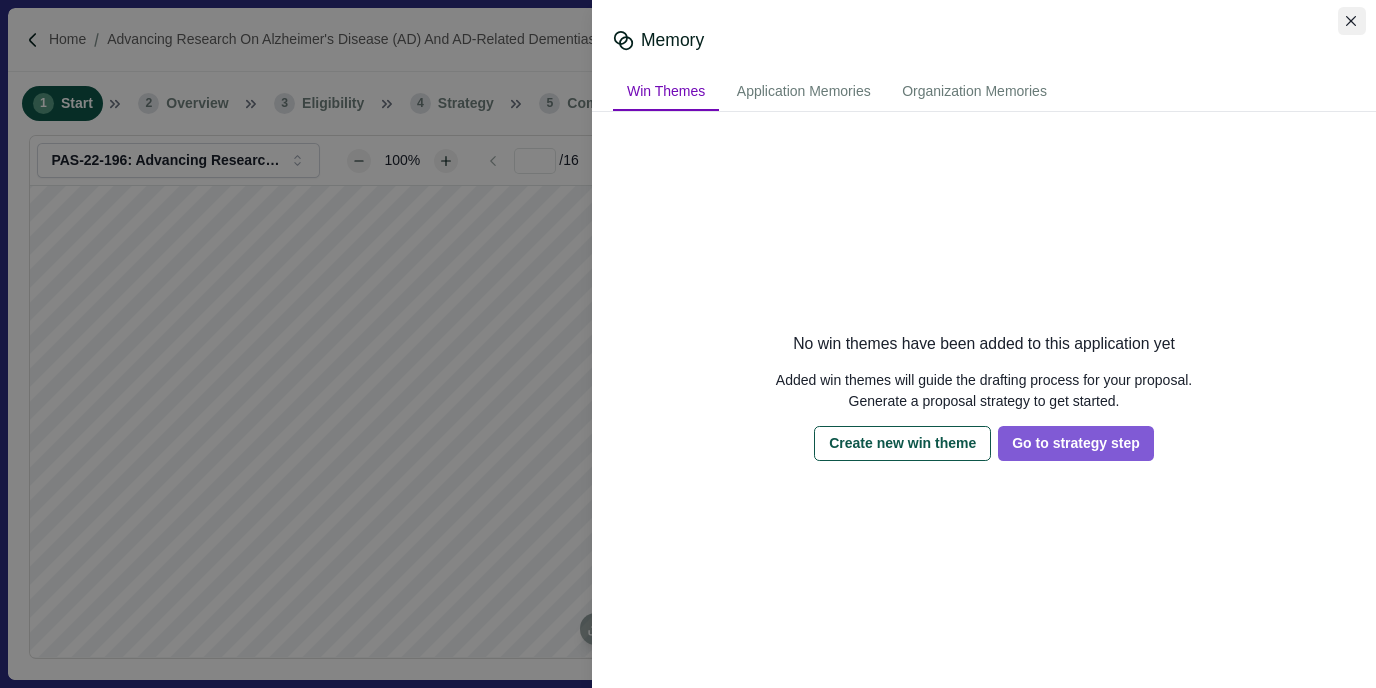 click 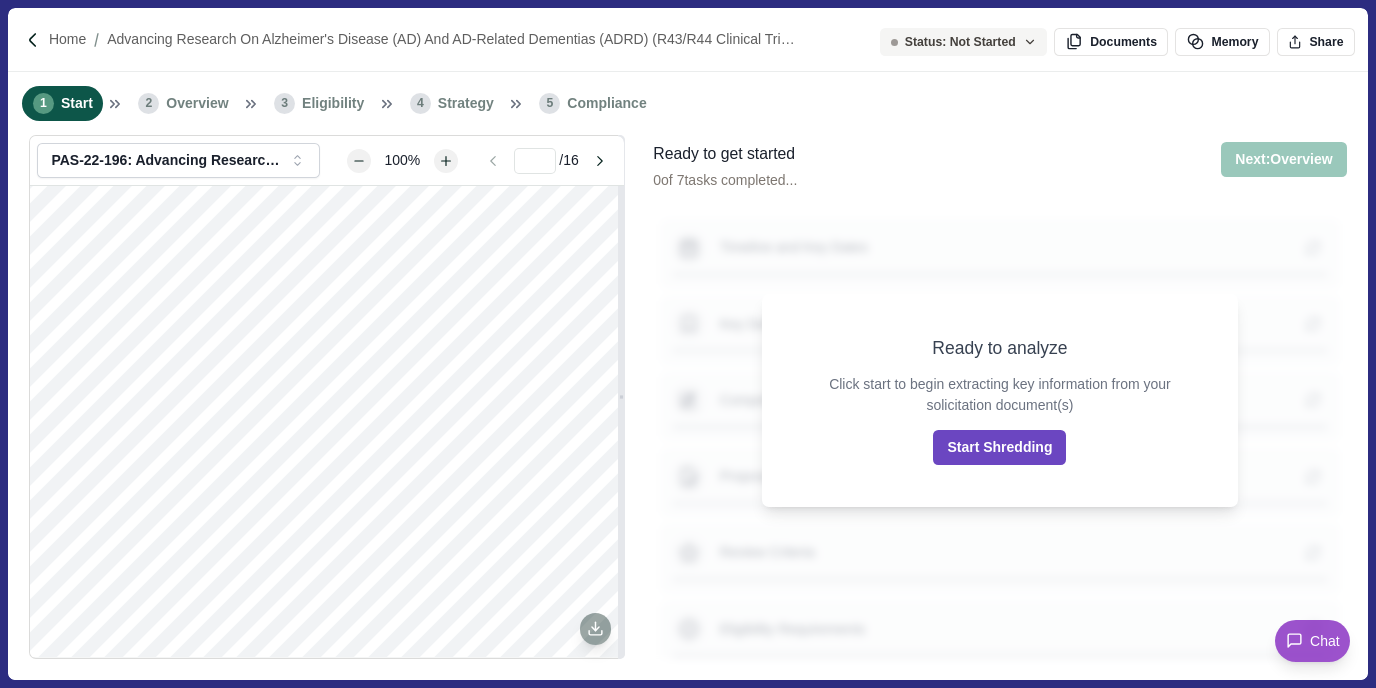 click on "Start Shredding" at bounding box center [999, 447] 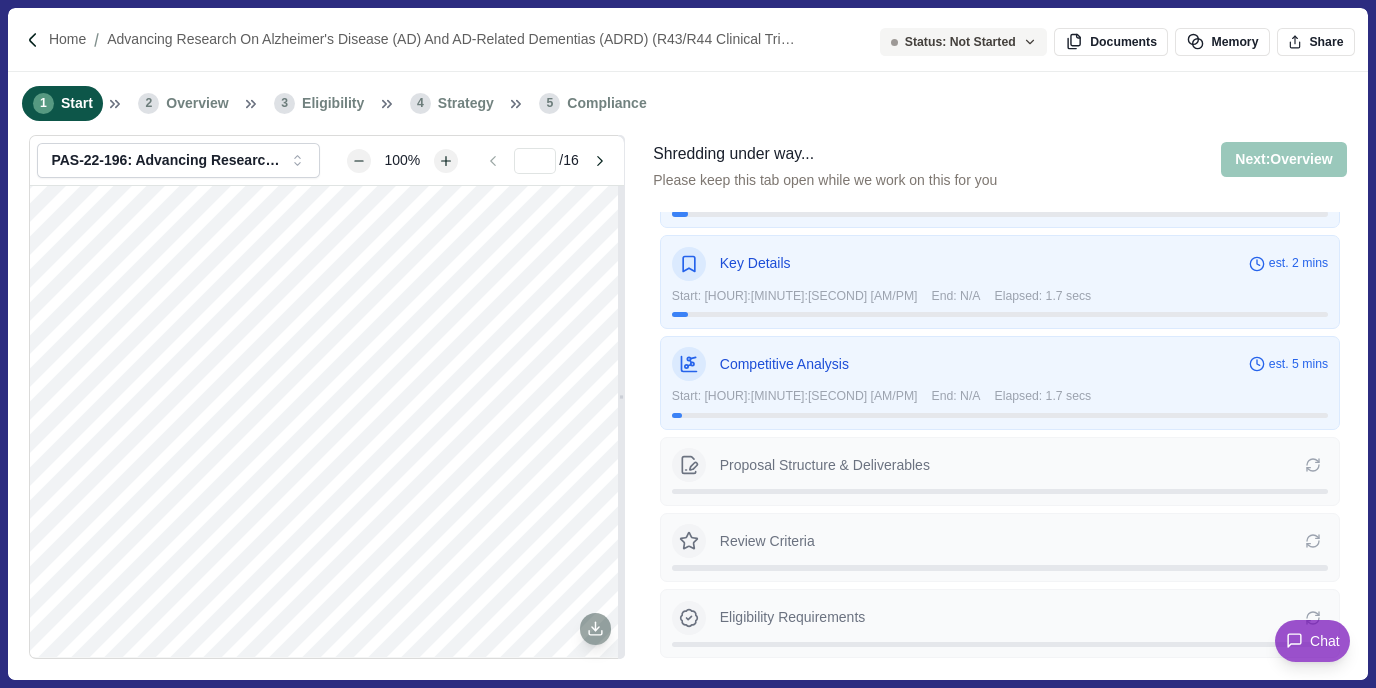 scroll, scrollTop: 161, scrollLeft: 0, axis: vertical 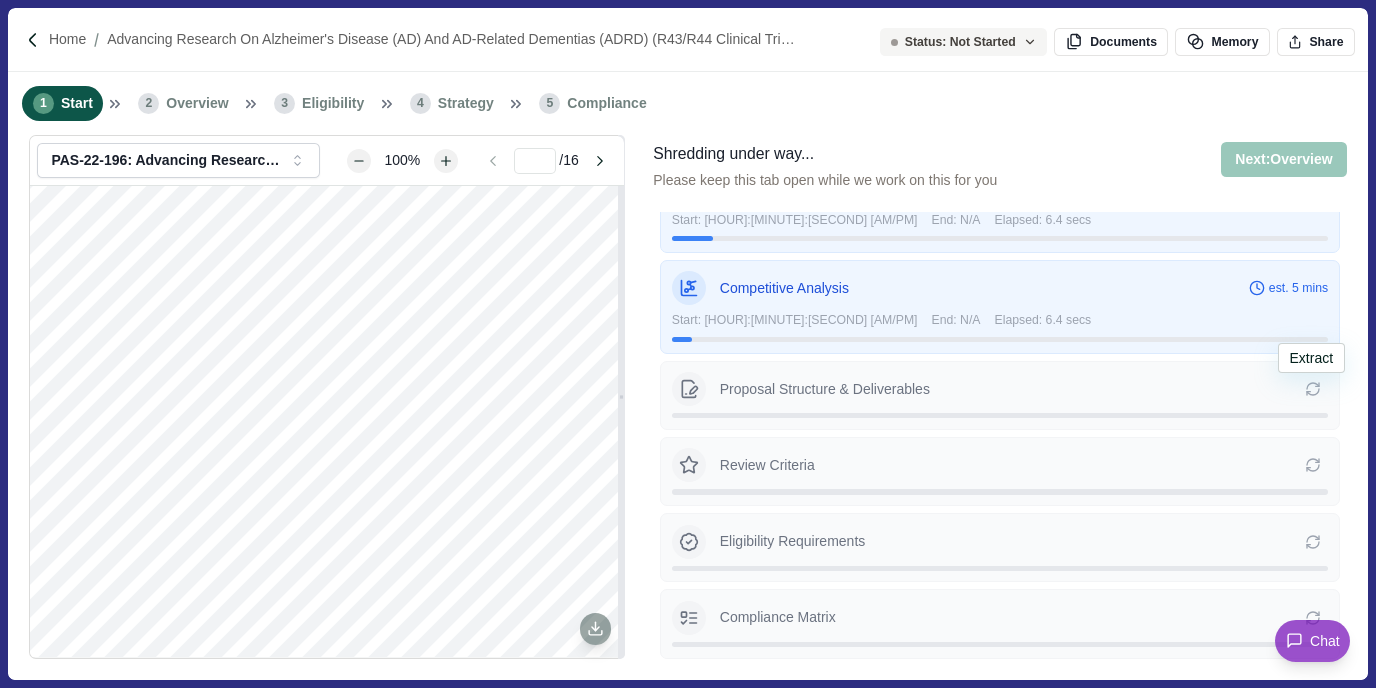 click 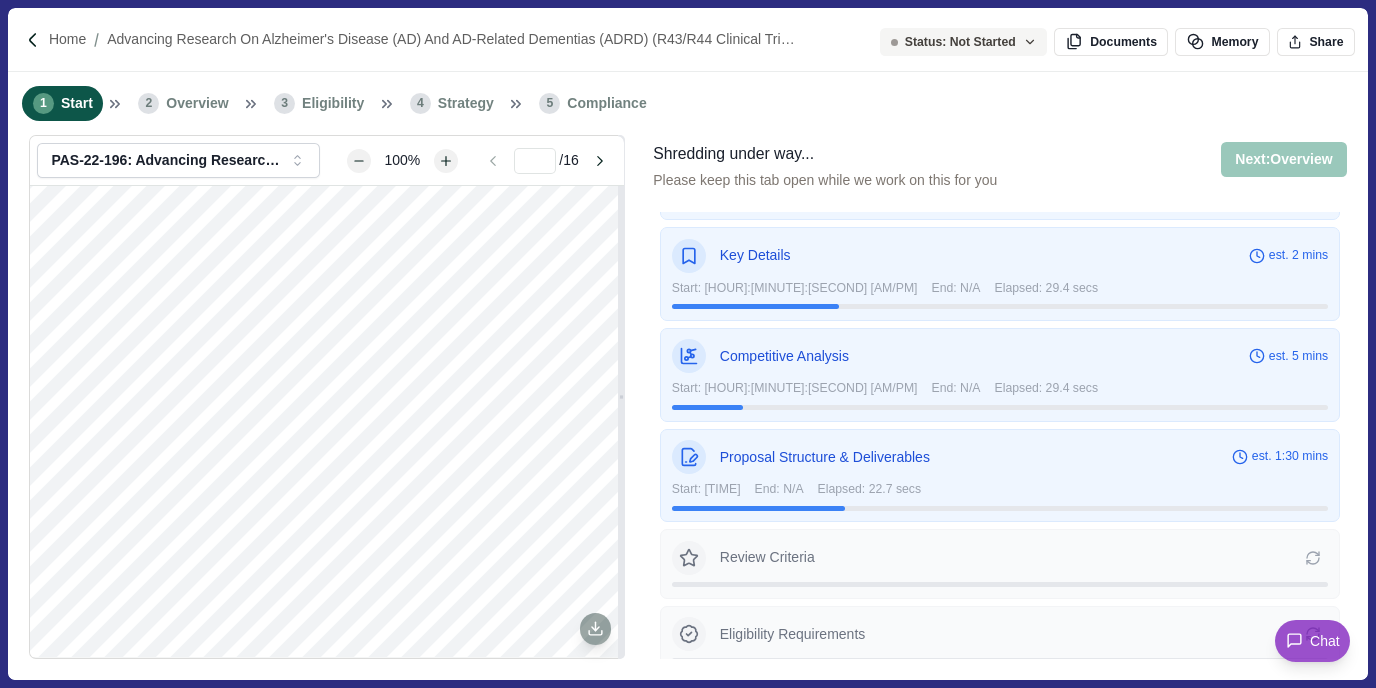 scroll, scrollTop: 185, scrollLeft: 0, axis: vertical 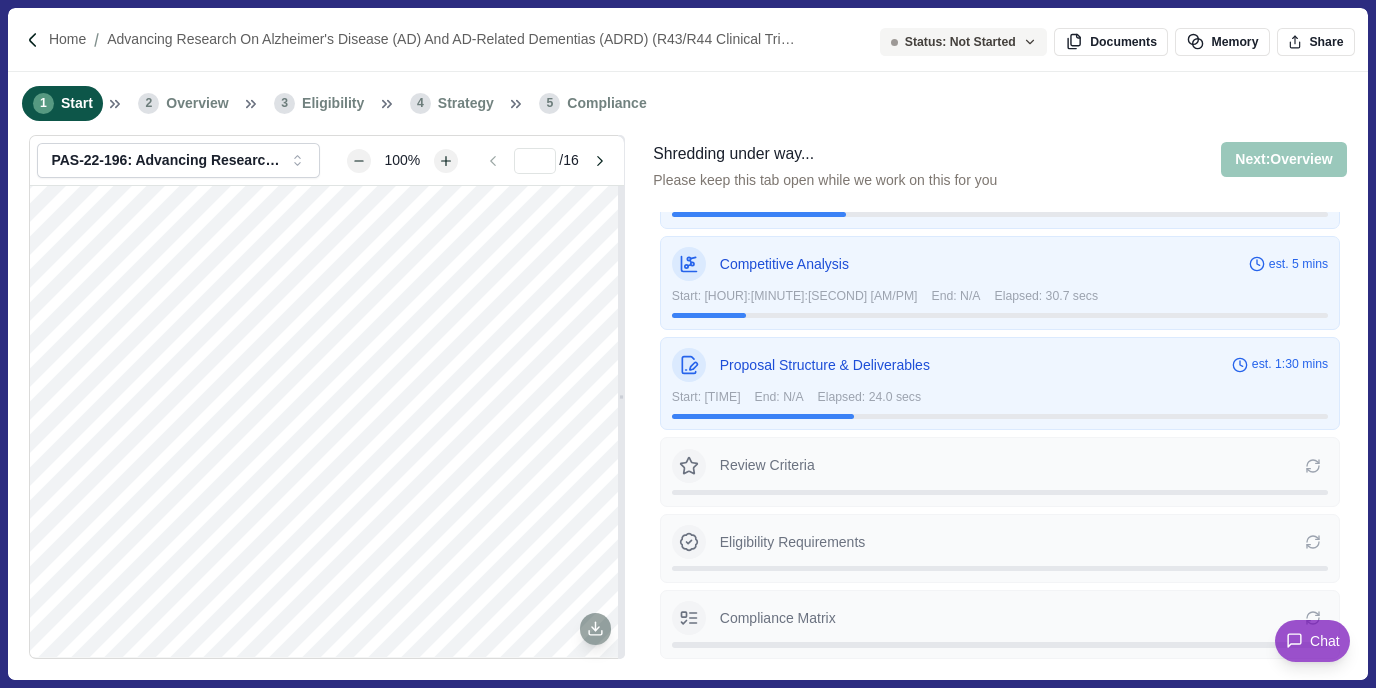 click 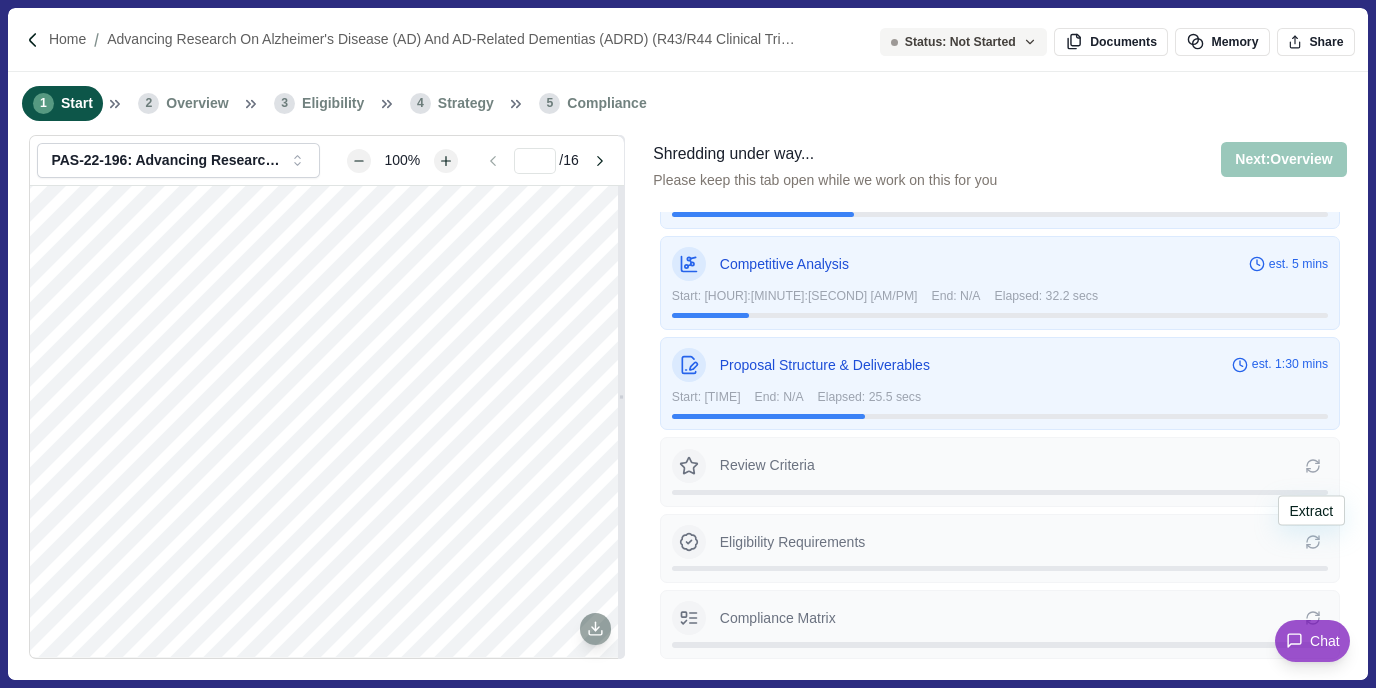 click 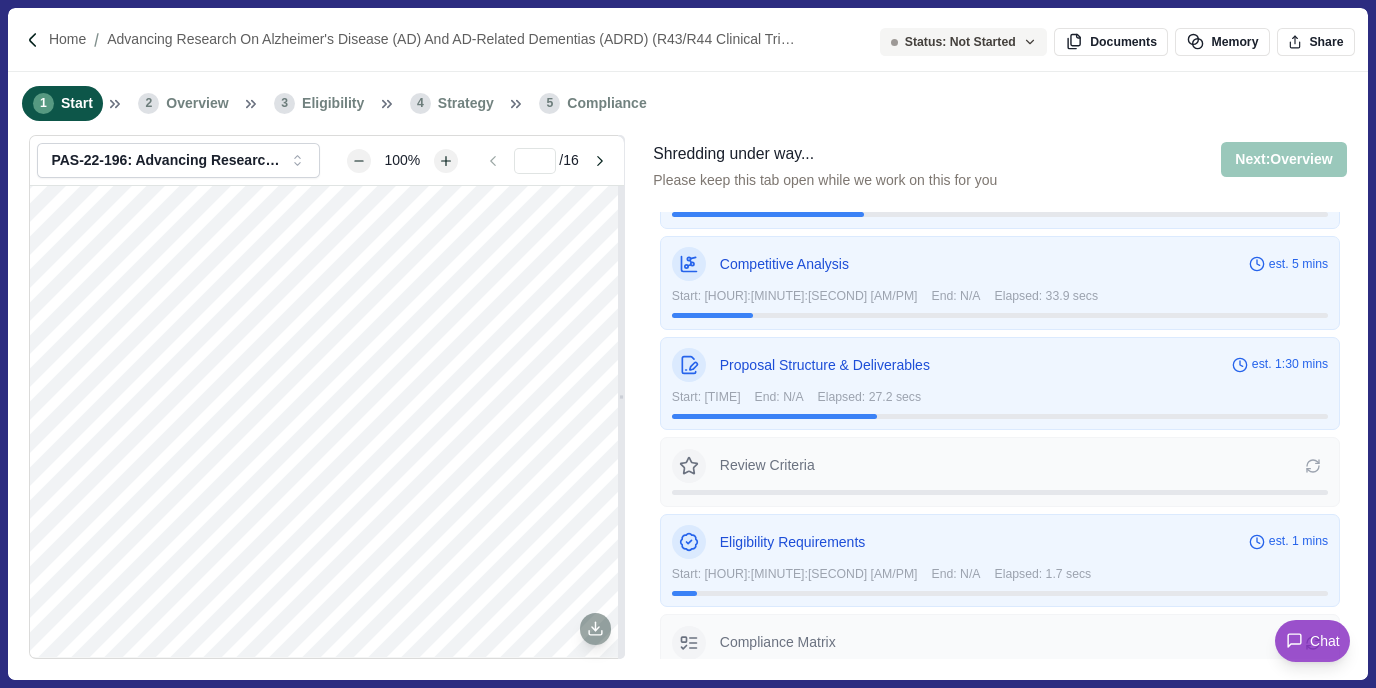 click 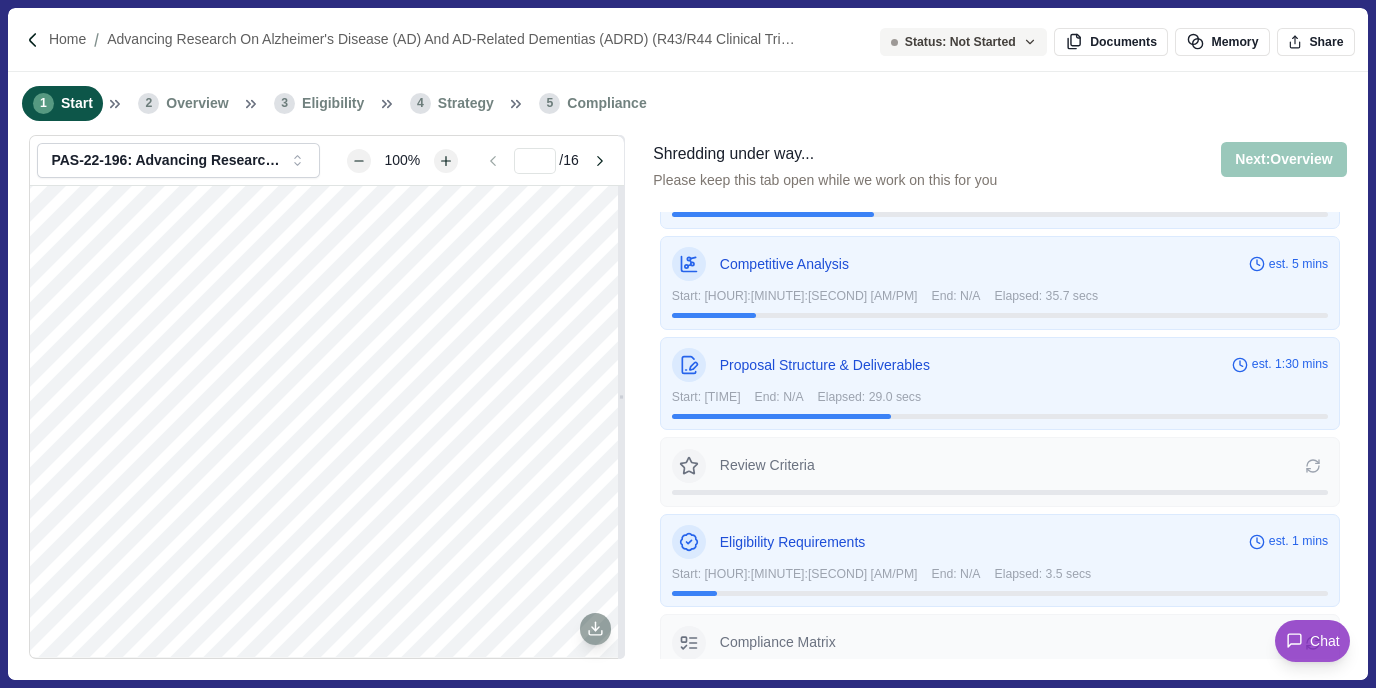 scroll, scrollTop: 210, scrollLeft: 0, axis: vertical 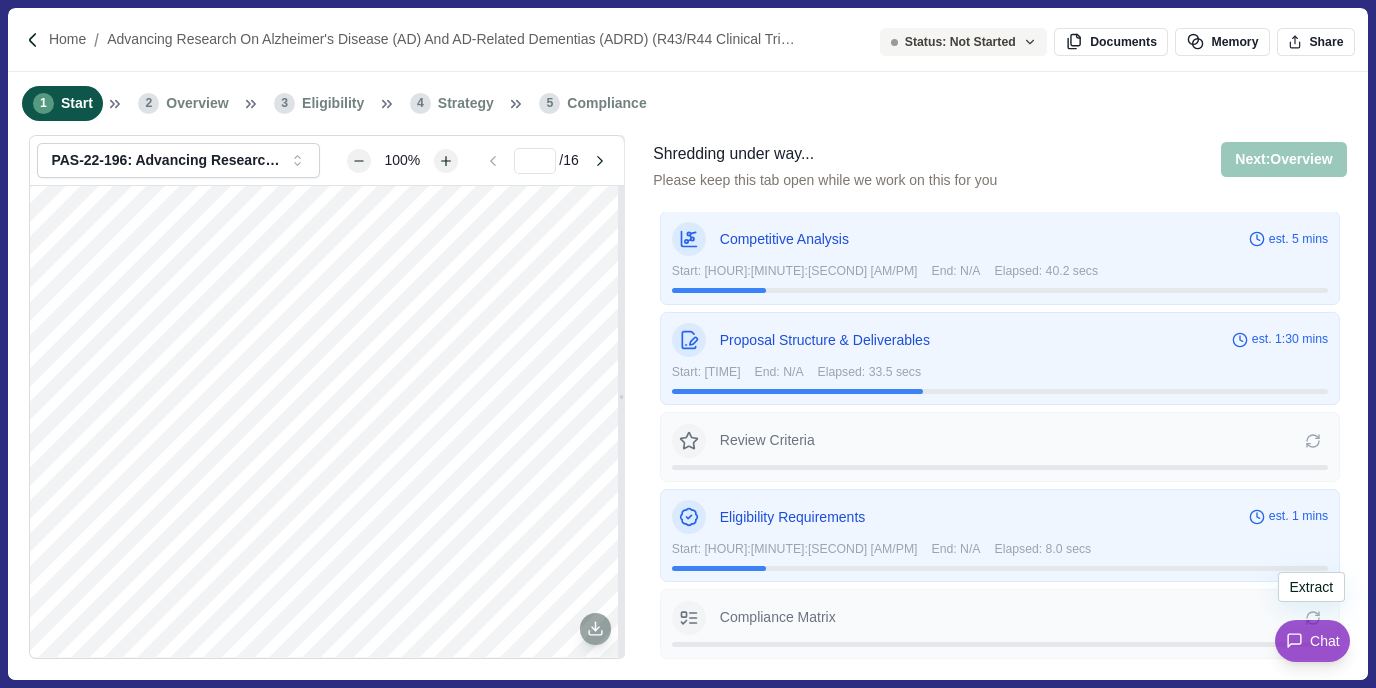 click 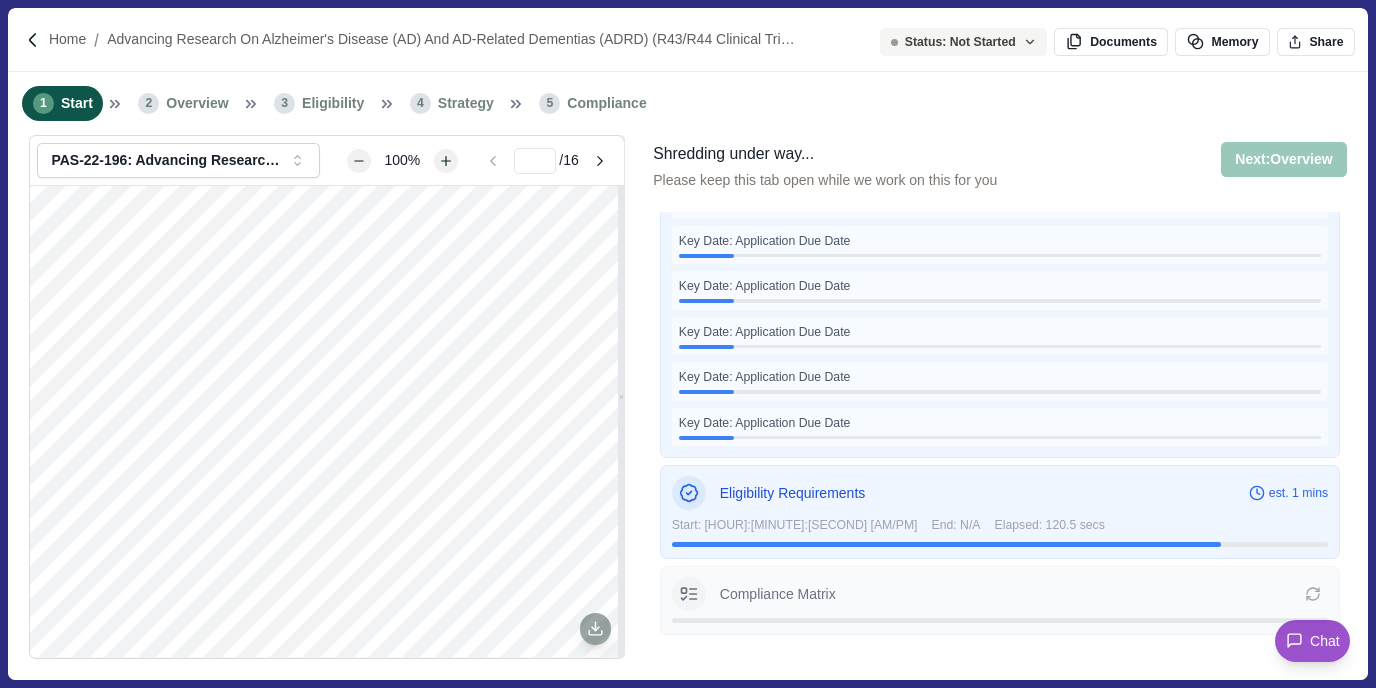 scroll, scrollTop: 702, scrollLeft: 0, axis: vertical 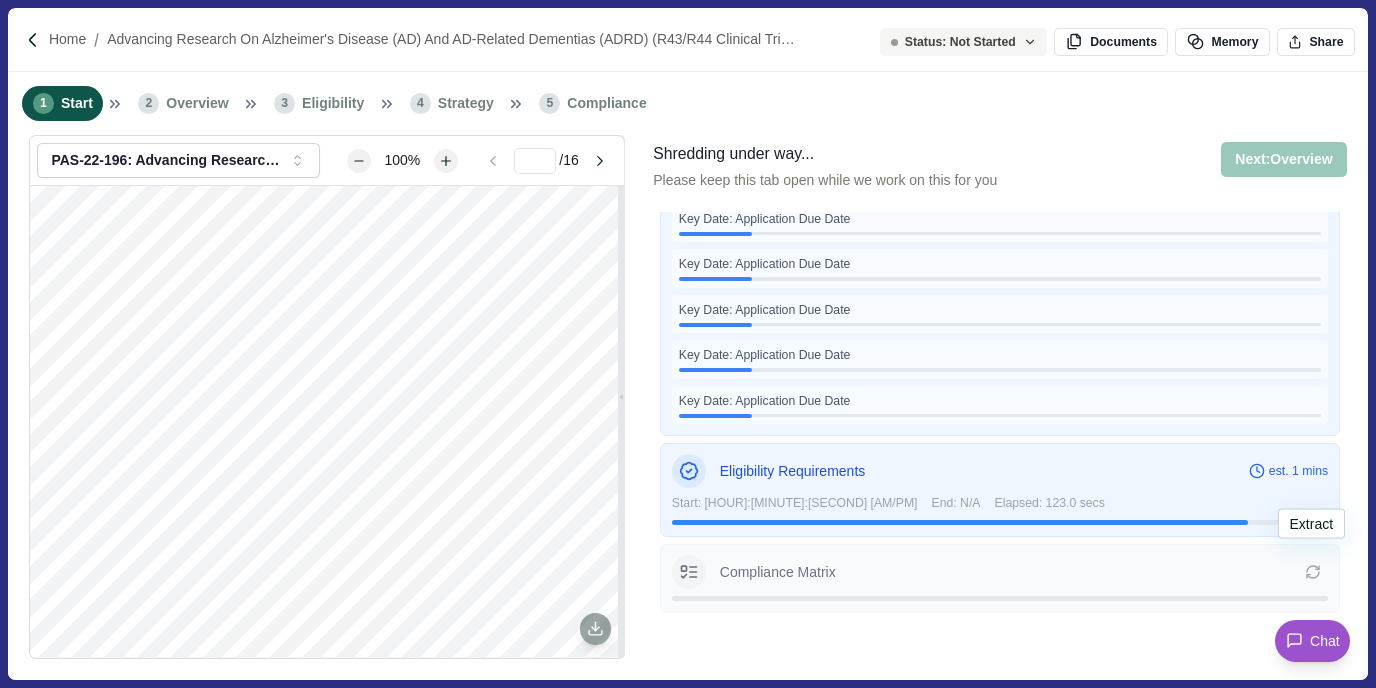 click 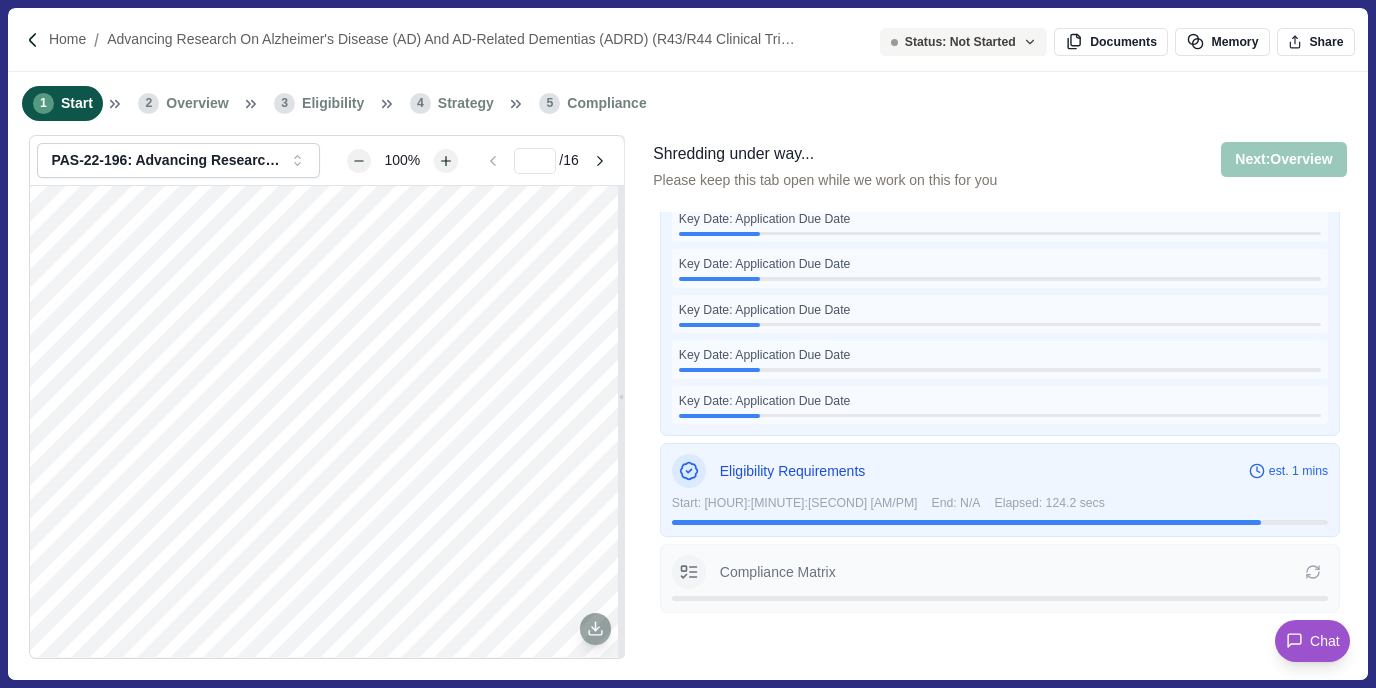 click 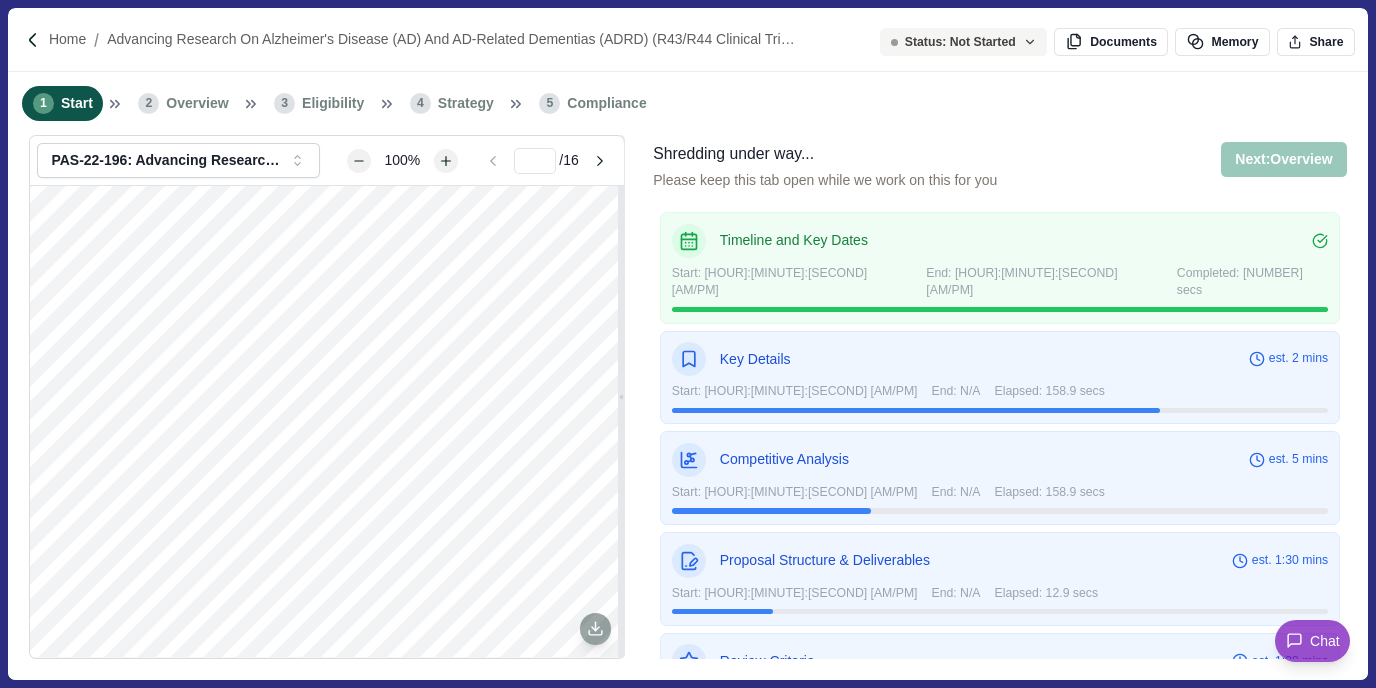 scroll, scrollTop: 0, scrollLeft: 0, axis: both 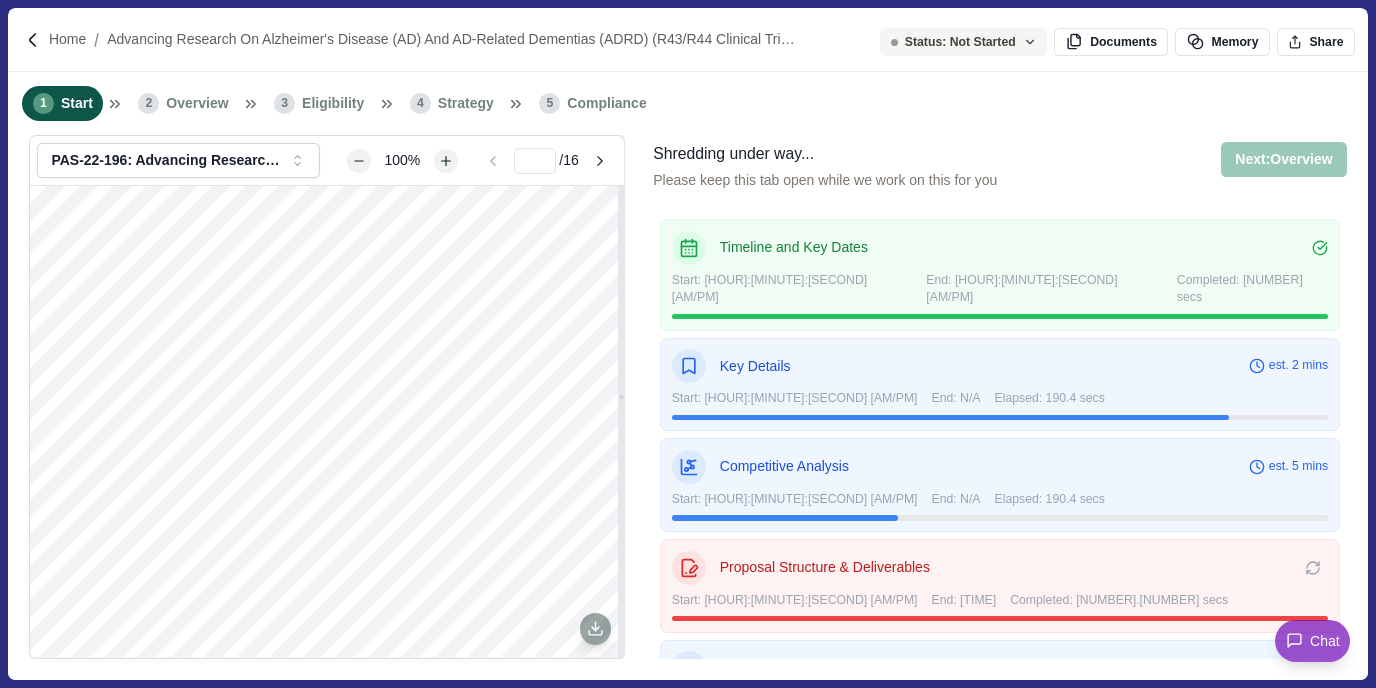 click on "Proposal Structure & Deliverables Re-extracting deliverables will also extract a new compliance matrix. Cancel Extract Start:   [HOUR]:[MINUTE]:[SECOND] [AM/PM] End:   [HOUR]:[MINUTE]:[SECOND] [AM/PM] Completed: [NUMBER]. secs" at bounding box center (999, 586) 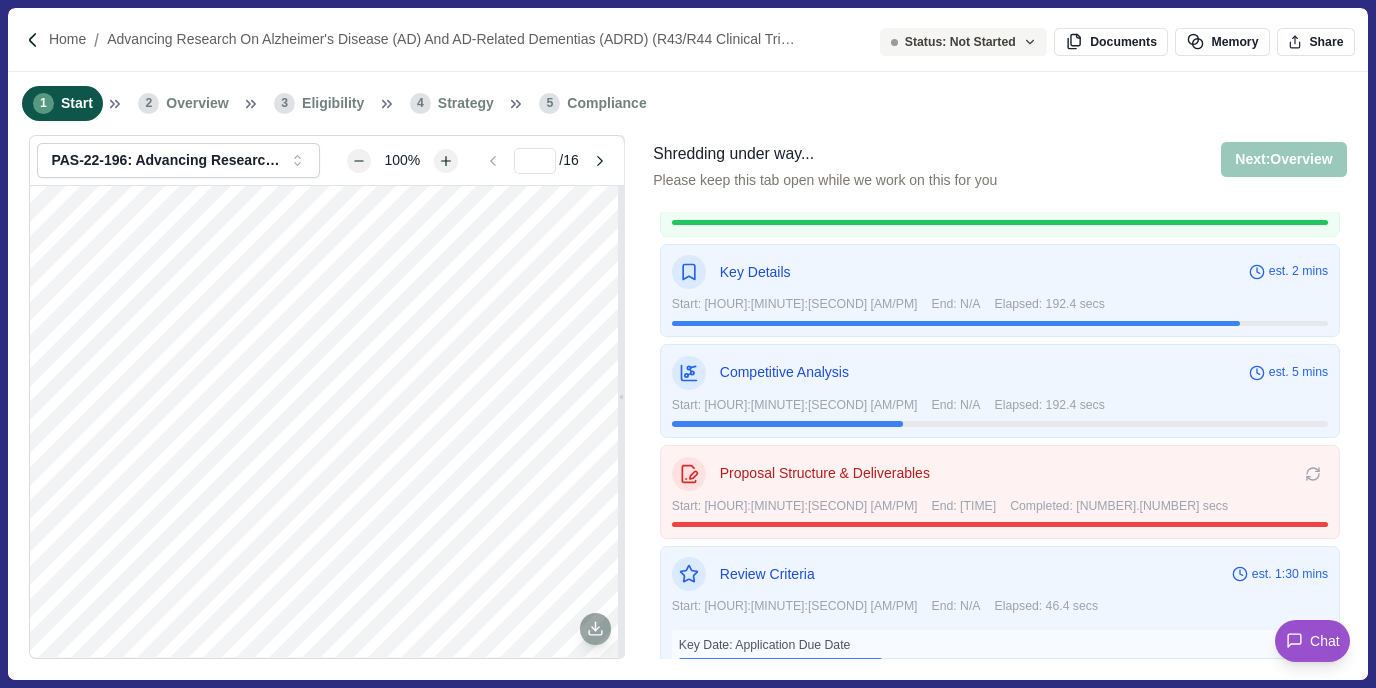 scroll, scrollTop: 97, scrollLeft: 0, axis: vertical 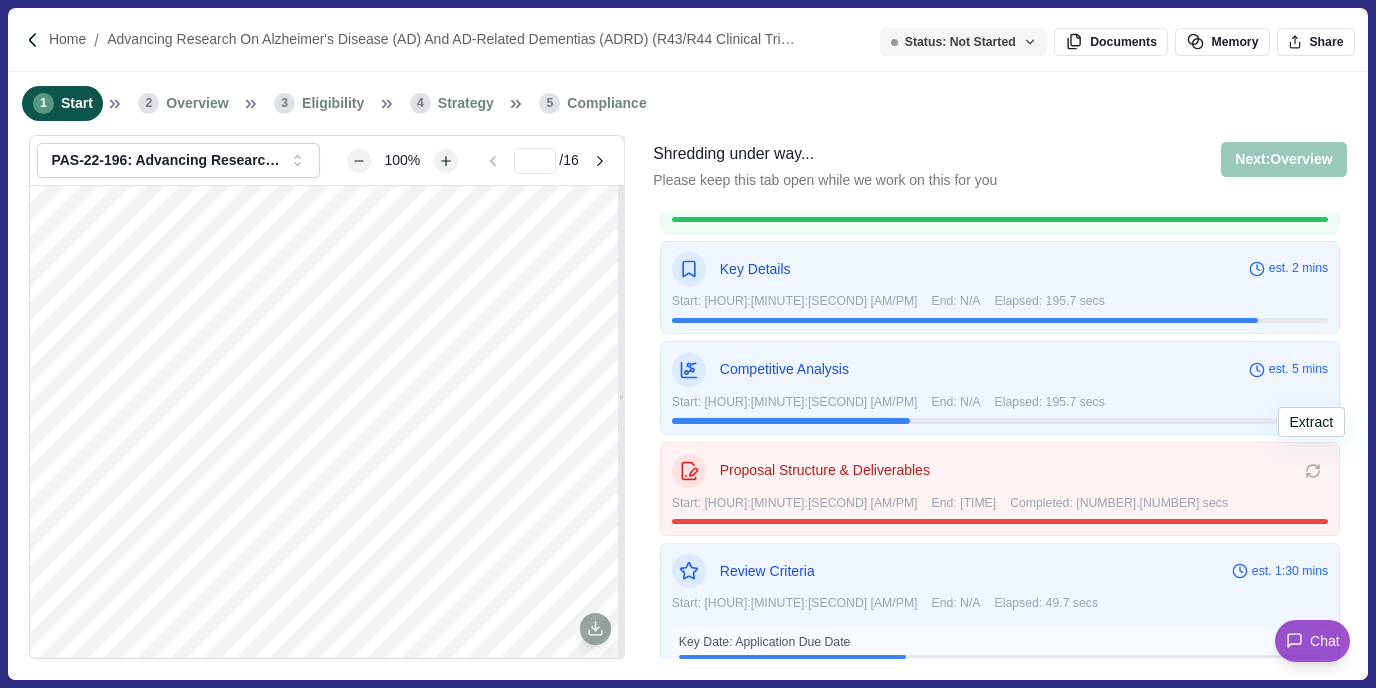 click 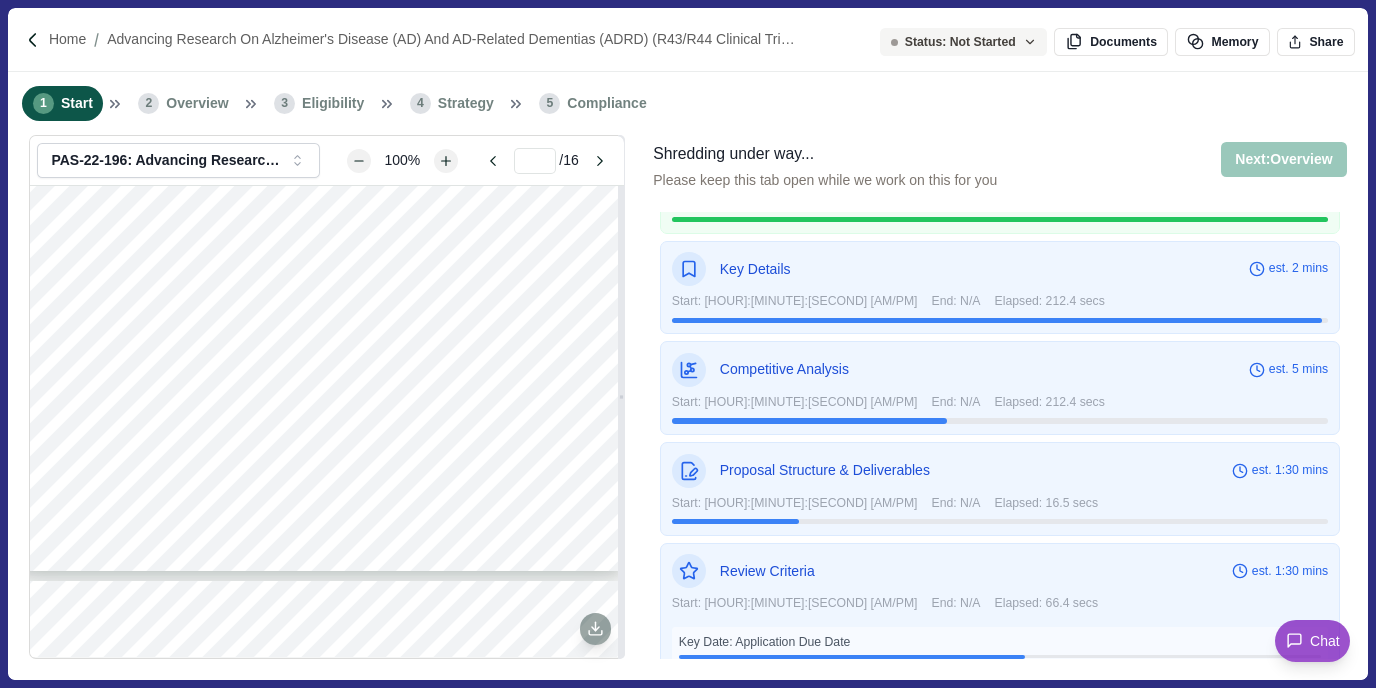 type on "**" 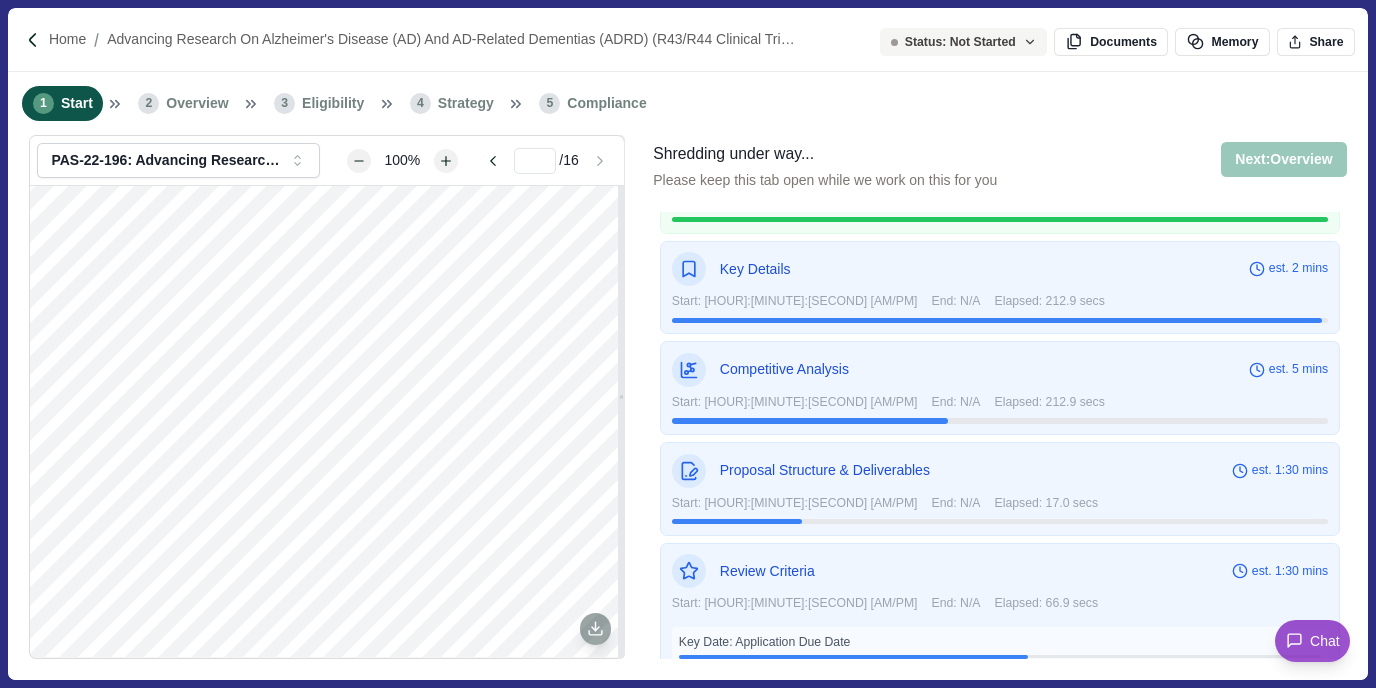 scroll, scrollTop: 12361, scrollLeft: 0, axis: vertical 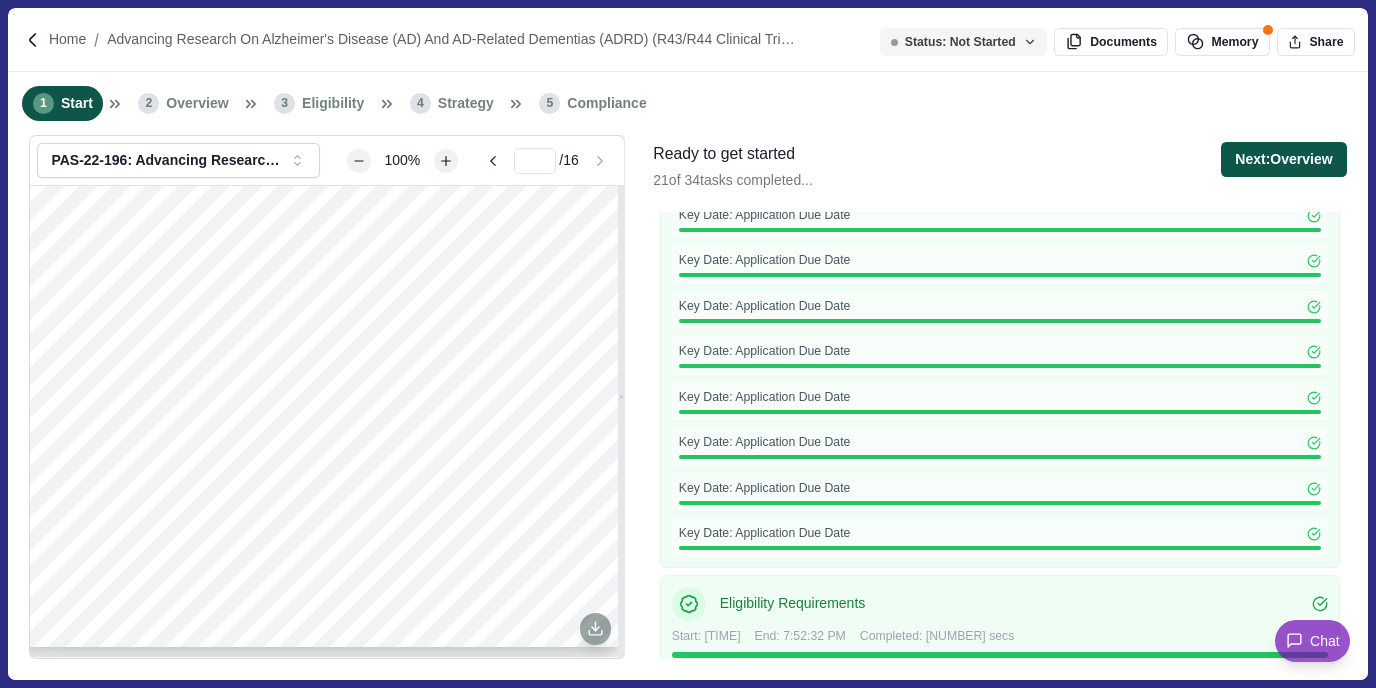 click on "Next:  Overview" at bounding box center [1283, 159] 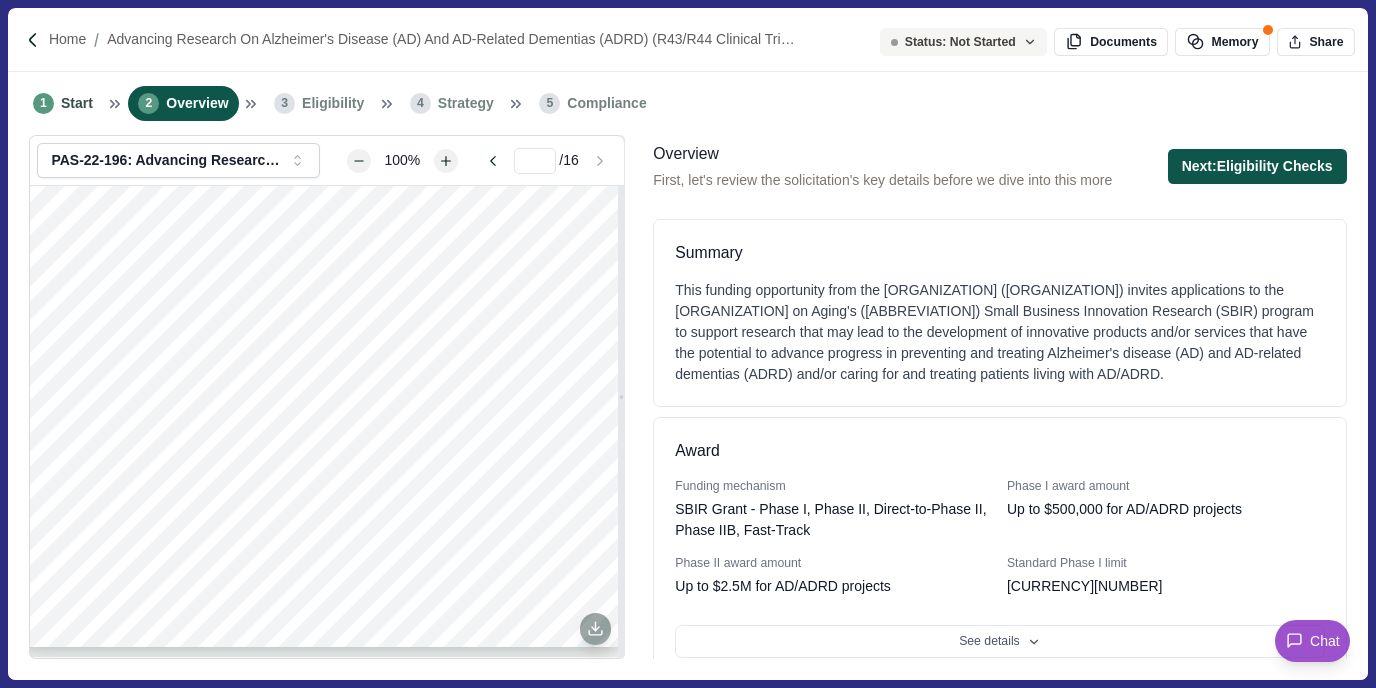 click on "Next:  Eligibility Checks" at bounding box center [1257, 166] 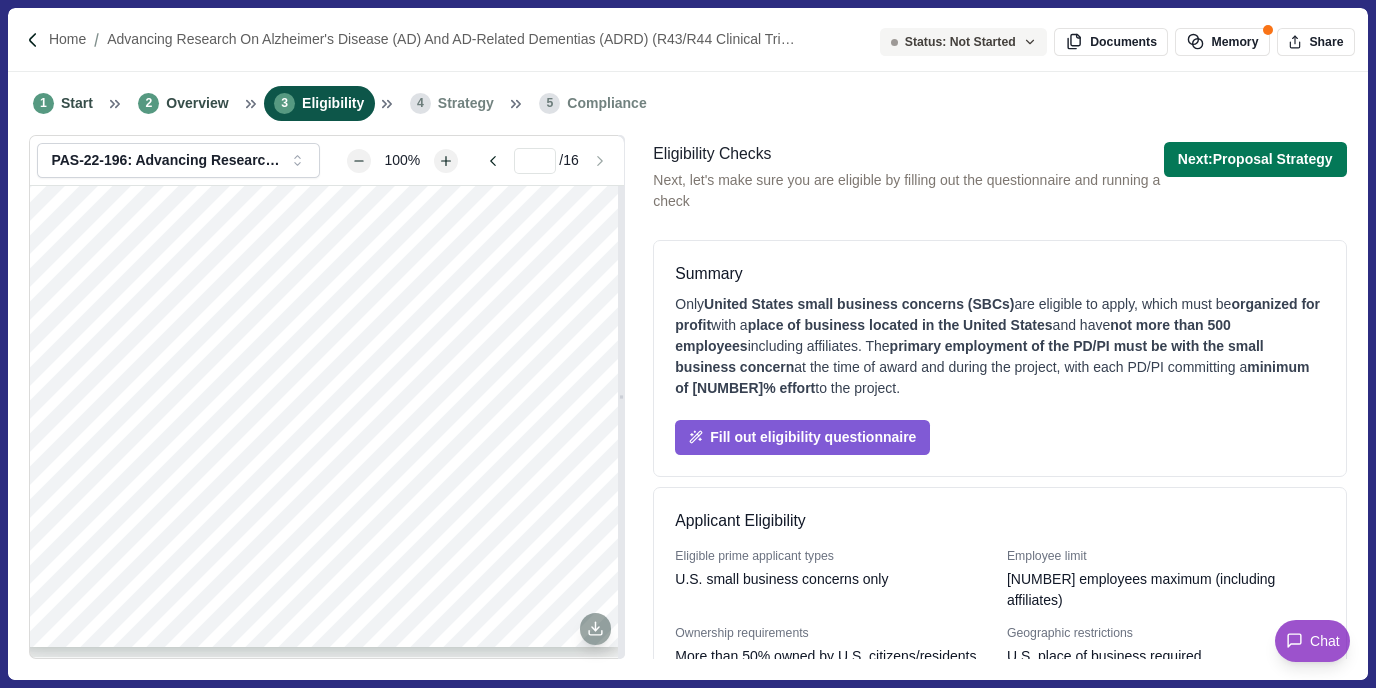 click on "Summary Only  United States small business concerns (SBCs)  are eligible to apply, which must be  organized for profit  with a  place of business located in the United States  and have  not more than [NUMBER] employees  including affiliates. The  primary employment of the PD/PI must be with the small business concern  at the time of award and during the project, with each PD/PI committing a  minimum of [NUMBER]% effort  to the project. Fill out eligibility questionnaire" at bounding box center [999, 358] 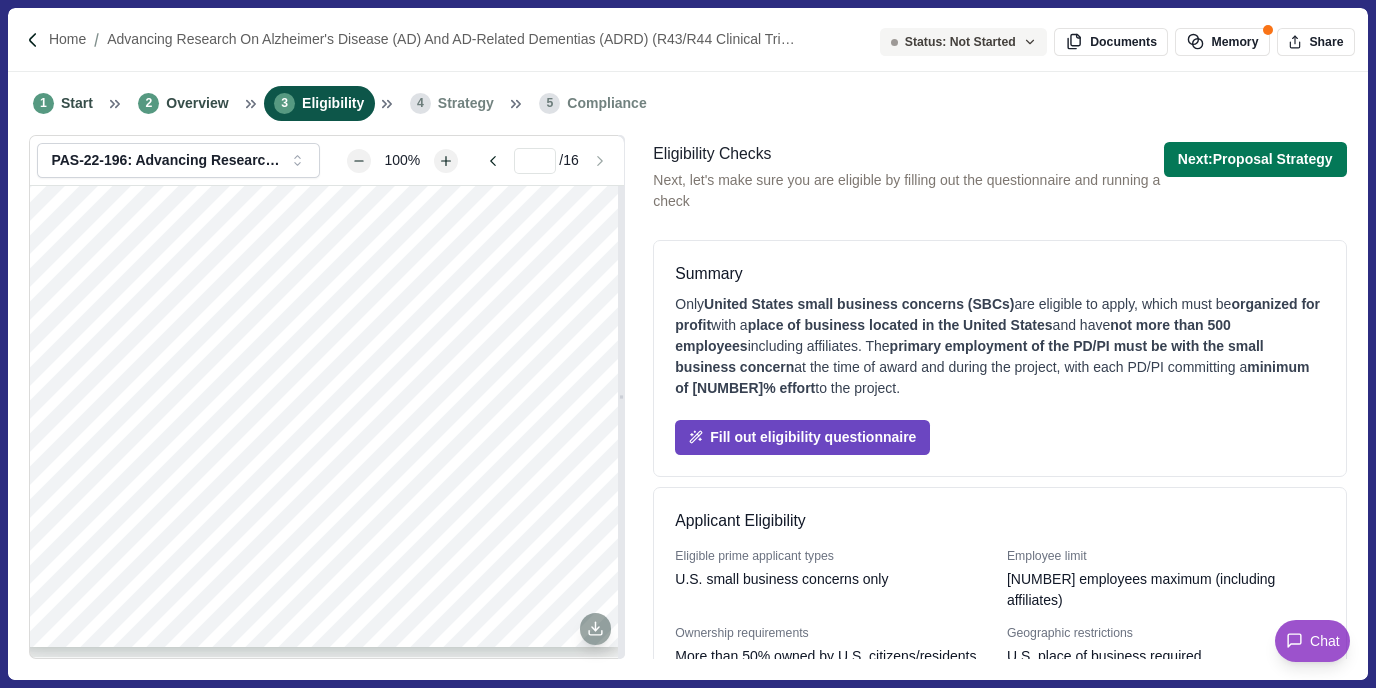 click on "Fill out eligibility questionnaire" at bounding box center [802, 437] 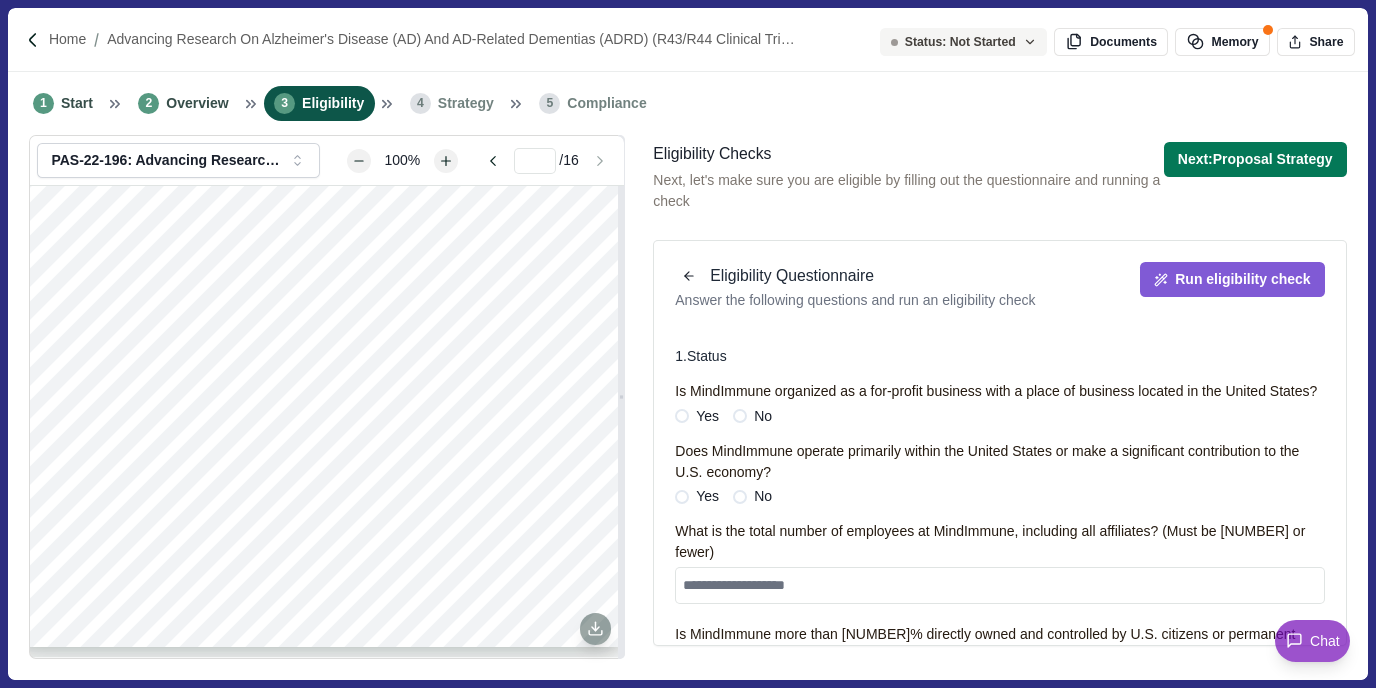 click at bounding box center (682, 416) 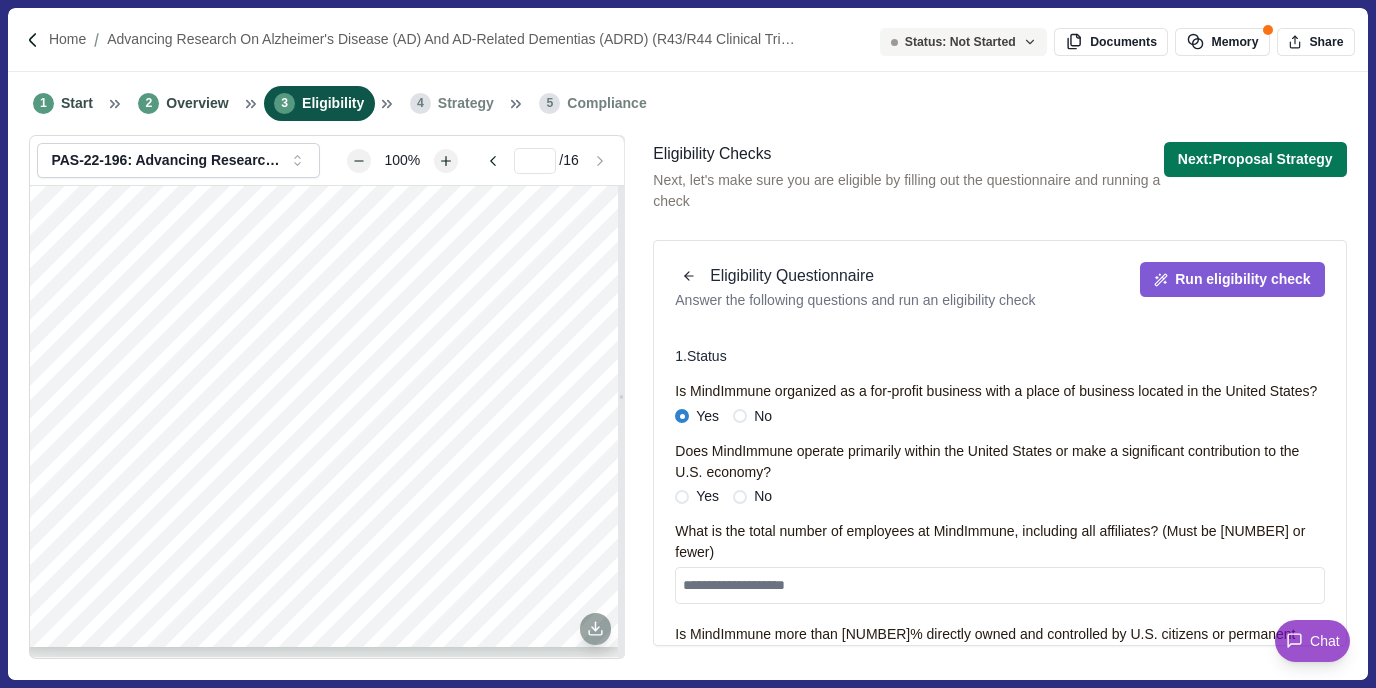 click at bounding box center (682, 497) 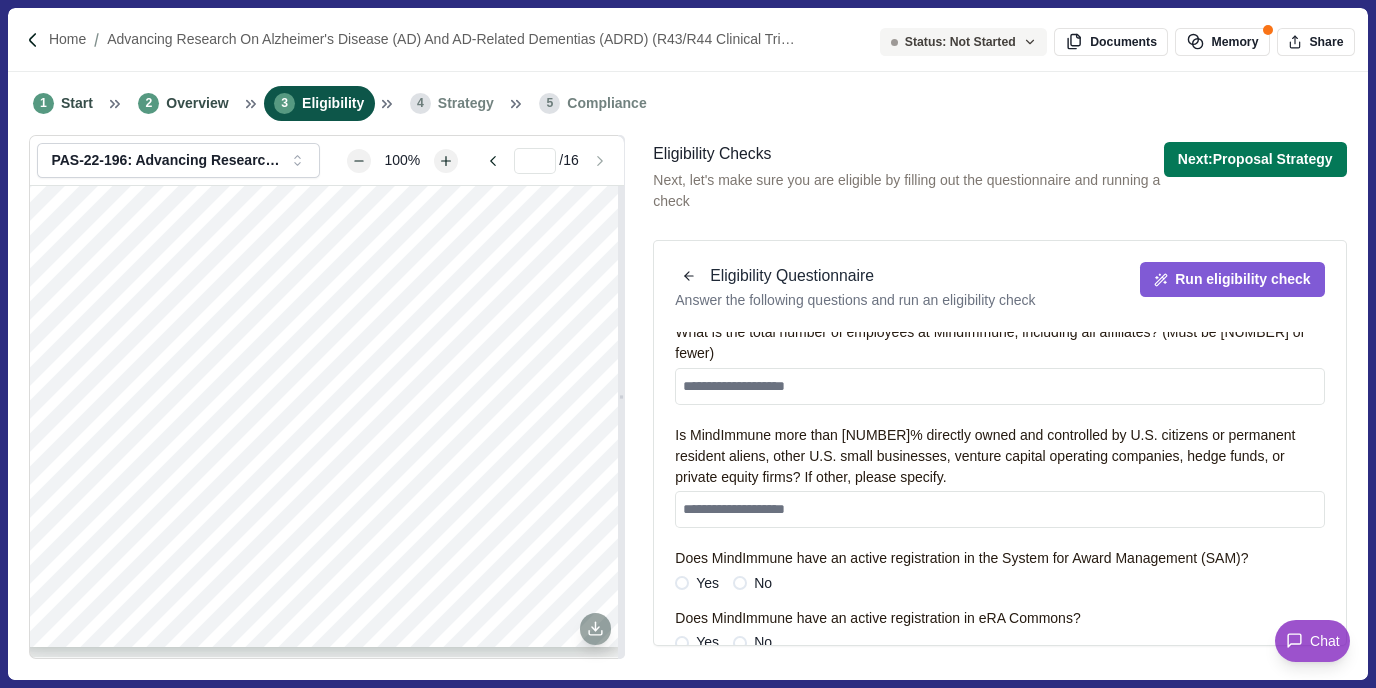 scroll, scrollTop: 200, scrollLeft: 0, axis: vertical 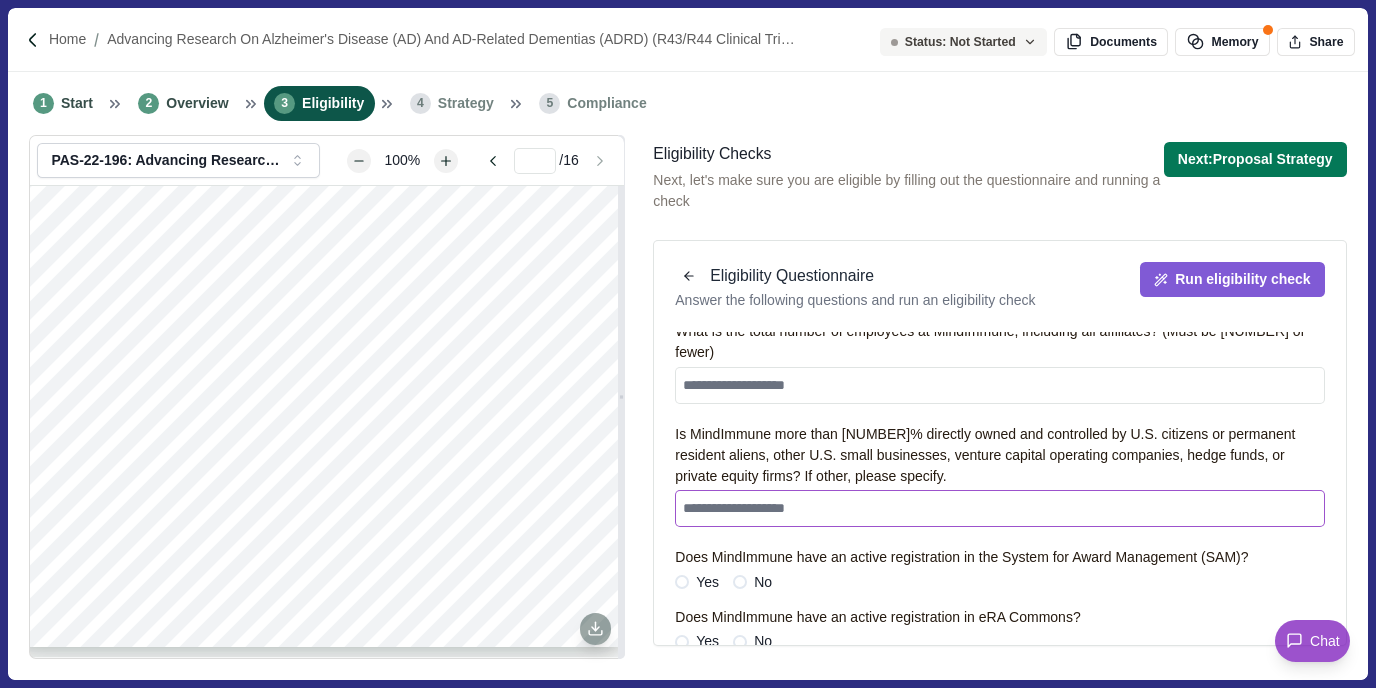 click at bounding box center (999, 508) 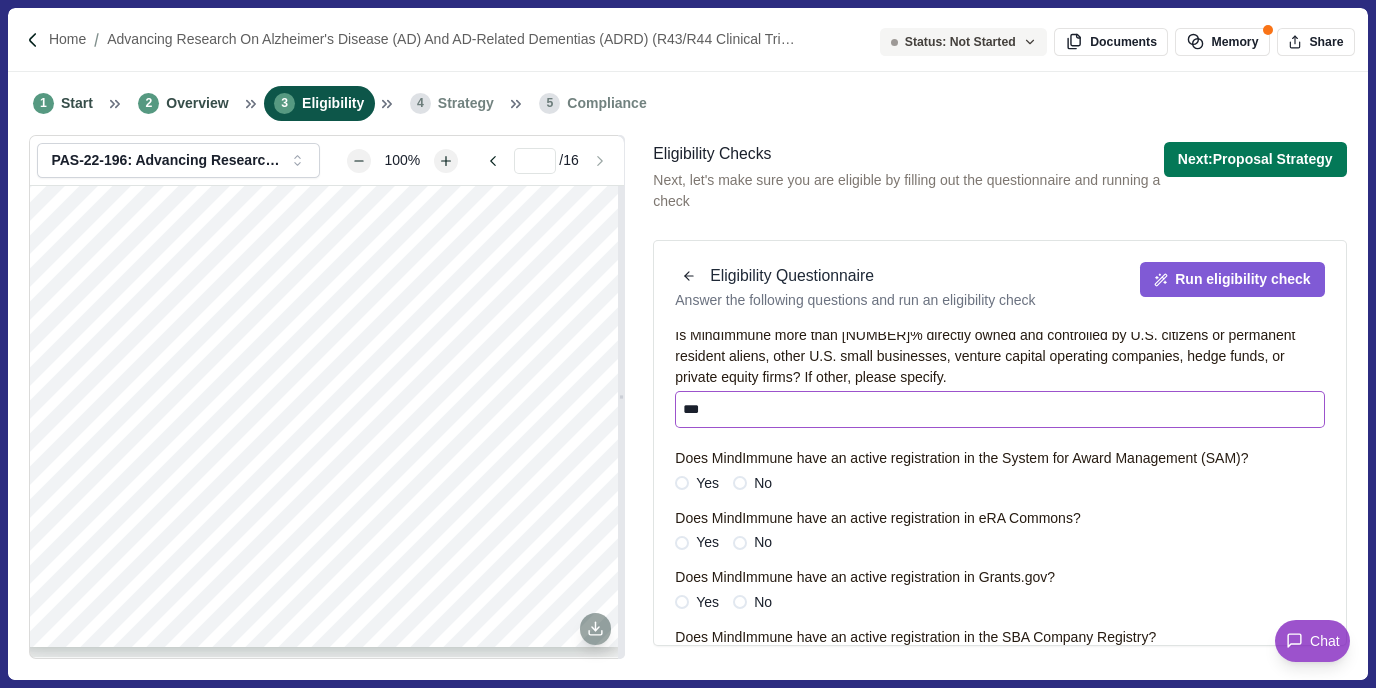 scroll, scrollTop: 312, scrollLeft: 0, axis: vertical 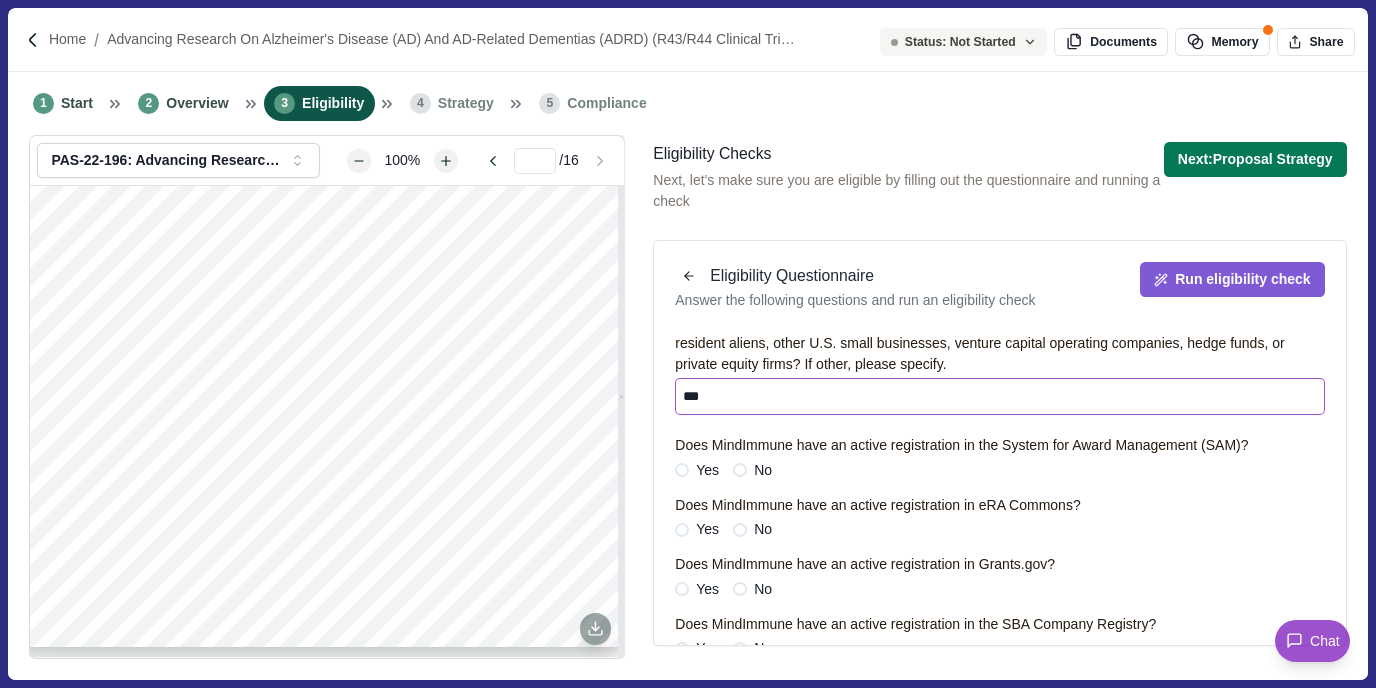 type on "***" 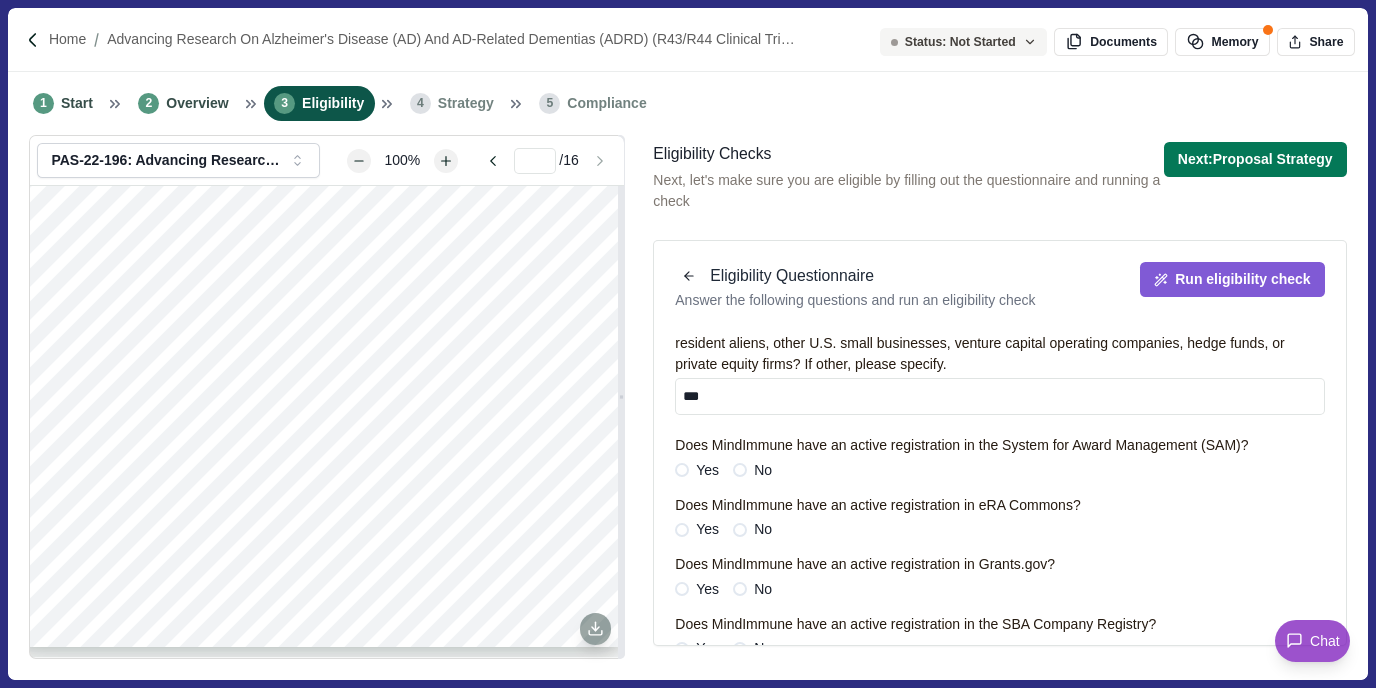 click at bounding box center (682, 470) 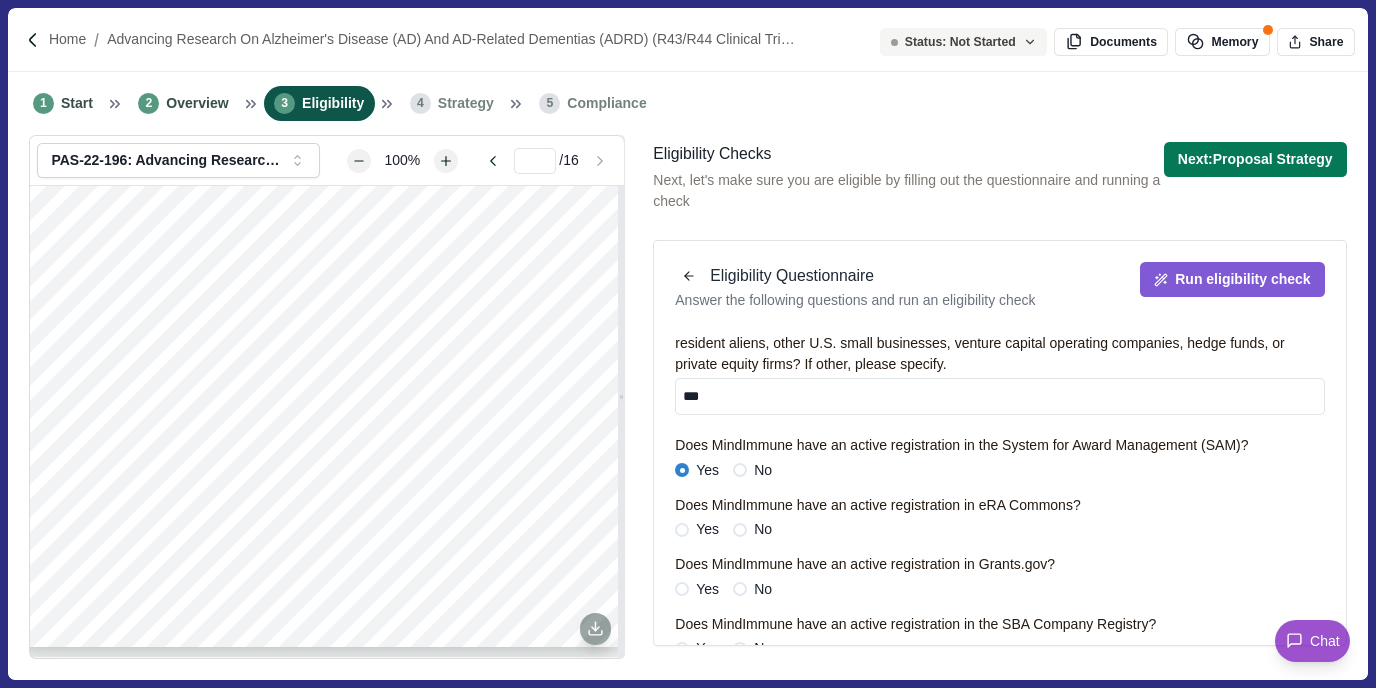 click at bounding box center (682, 530) 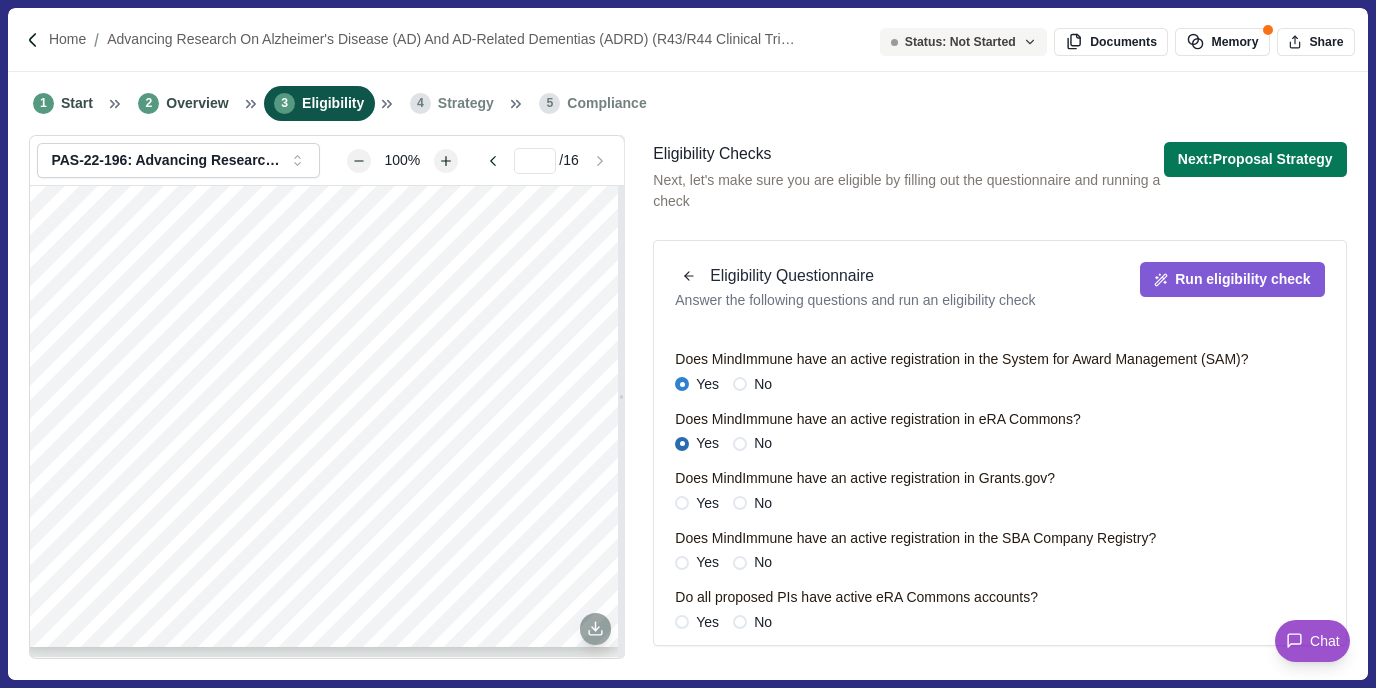 scroll, scrollTop: 419, scrollLeft: 0, axis: vertical 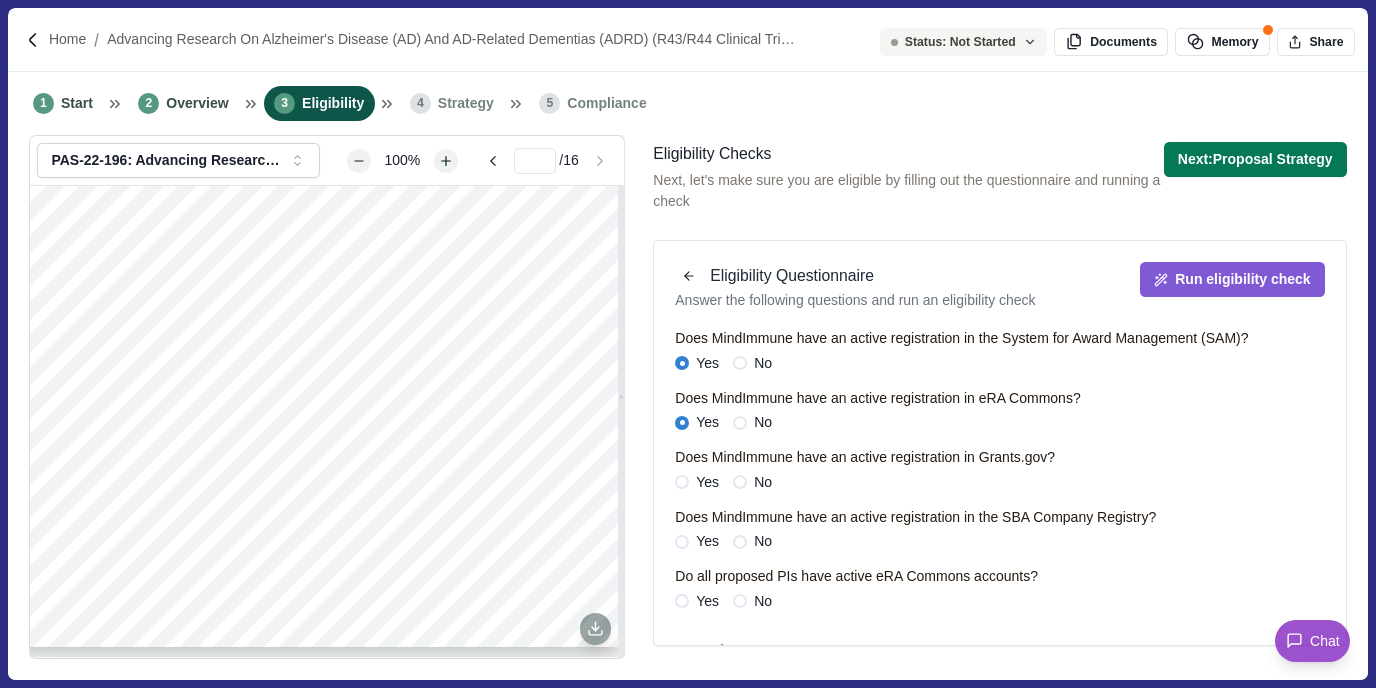 click at bounding box center (682, 482) 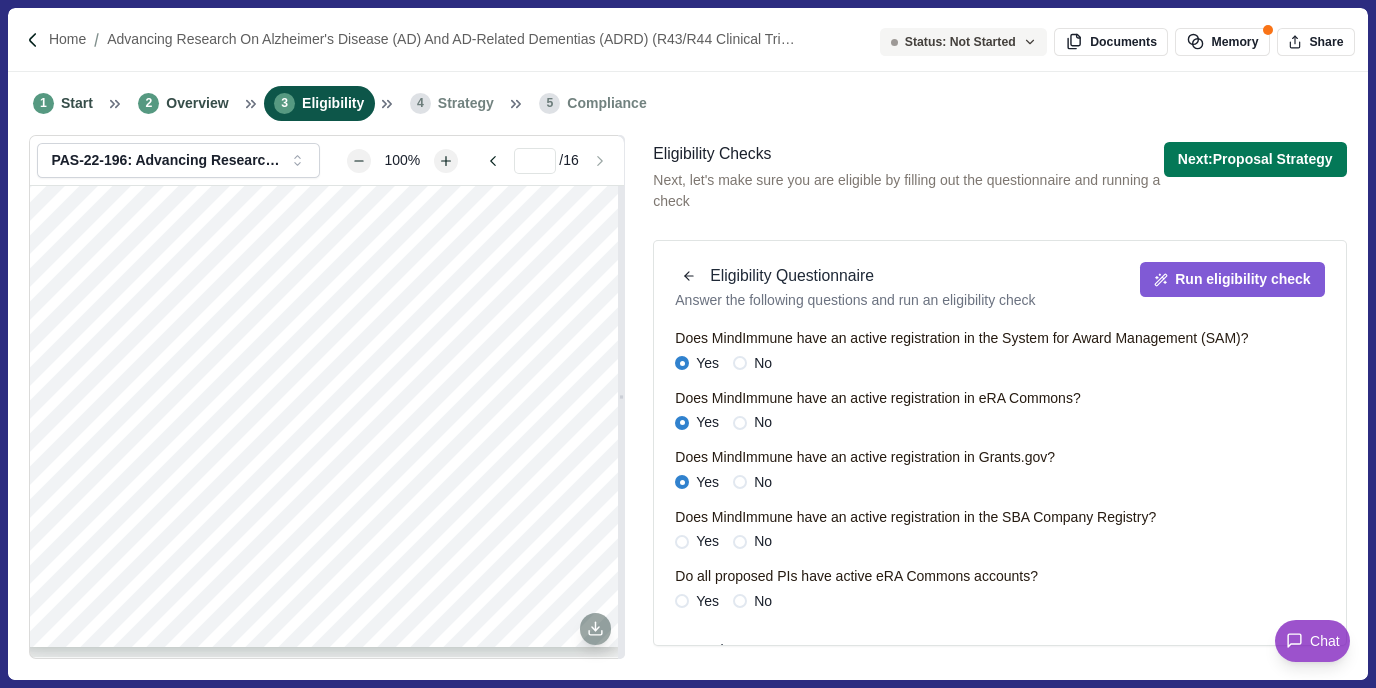 click at bounding box center (682, 542) 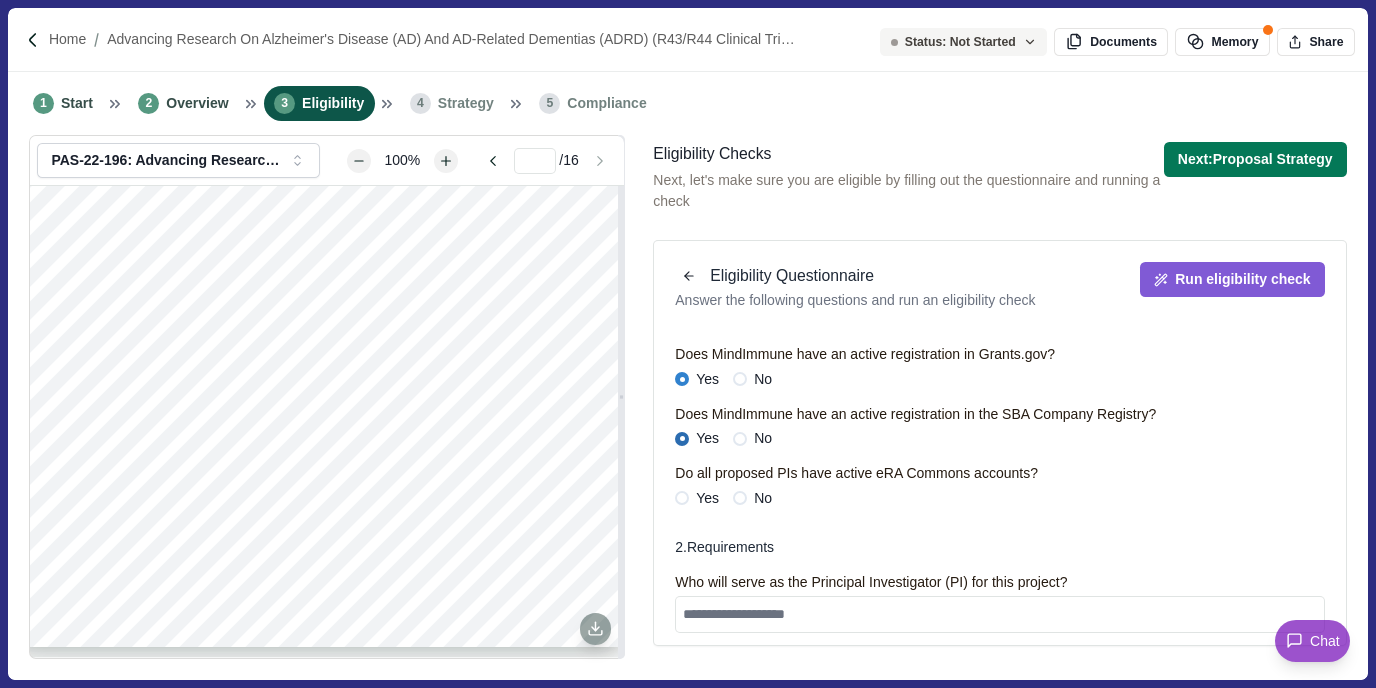 scroll, scrollTop: 521, scrollLeft: 0, axis: vertical 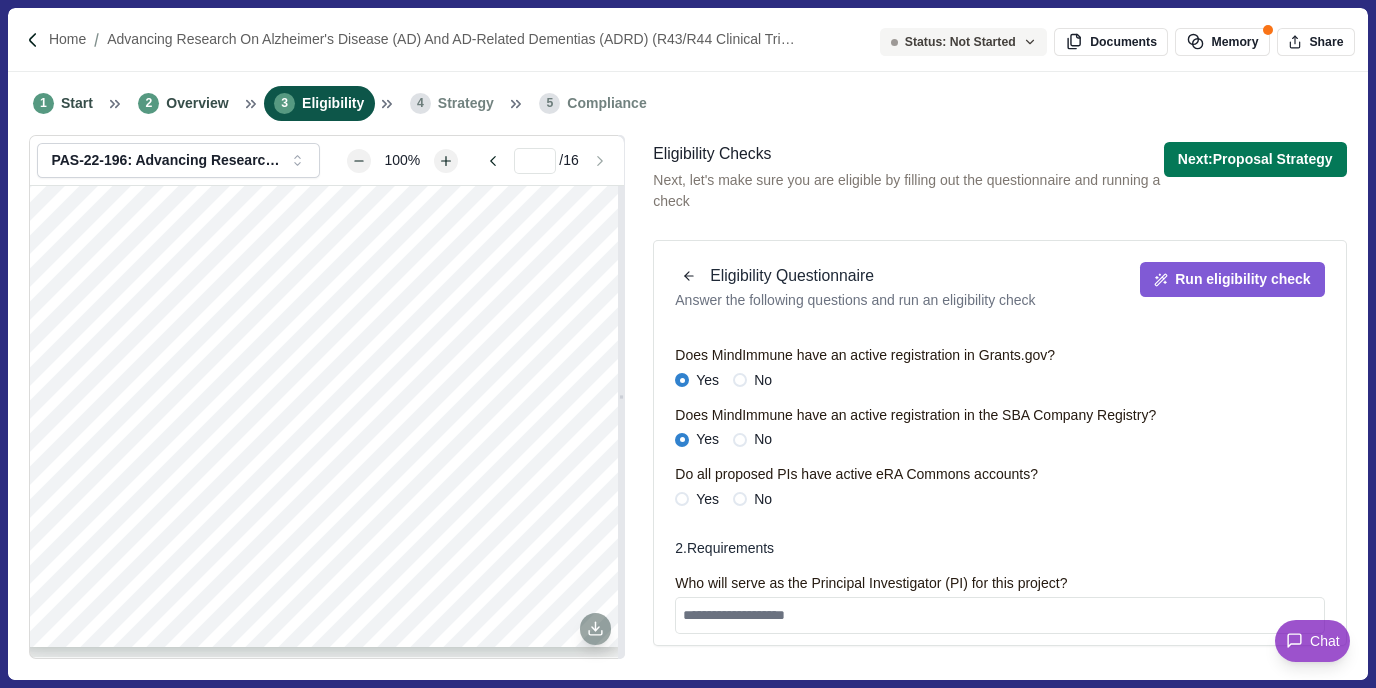 click at bounding box center [682, 499] 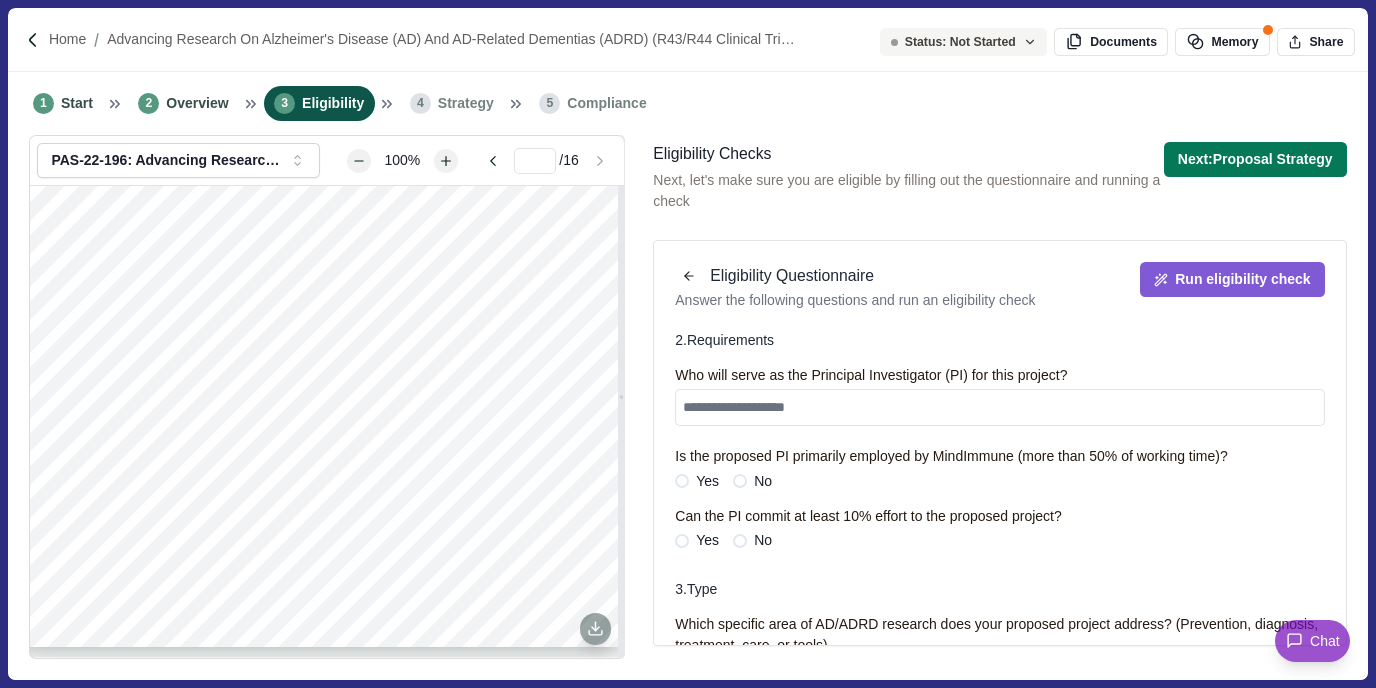 scroll, scrollTop: 730, scrollLeft: 0, axis: vertical 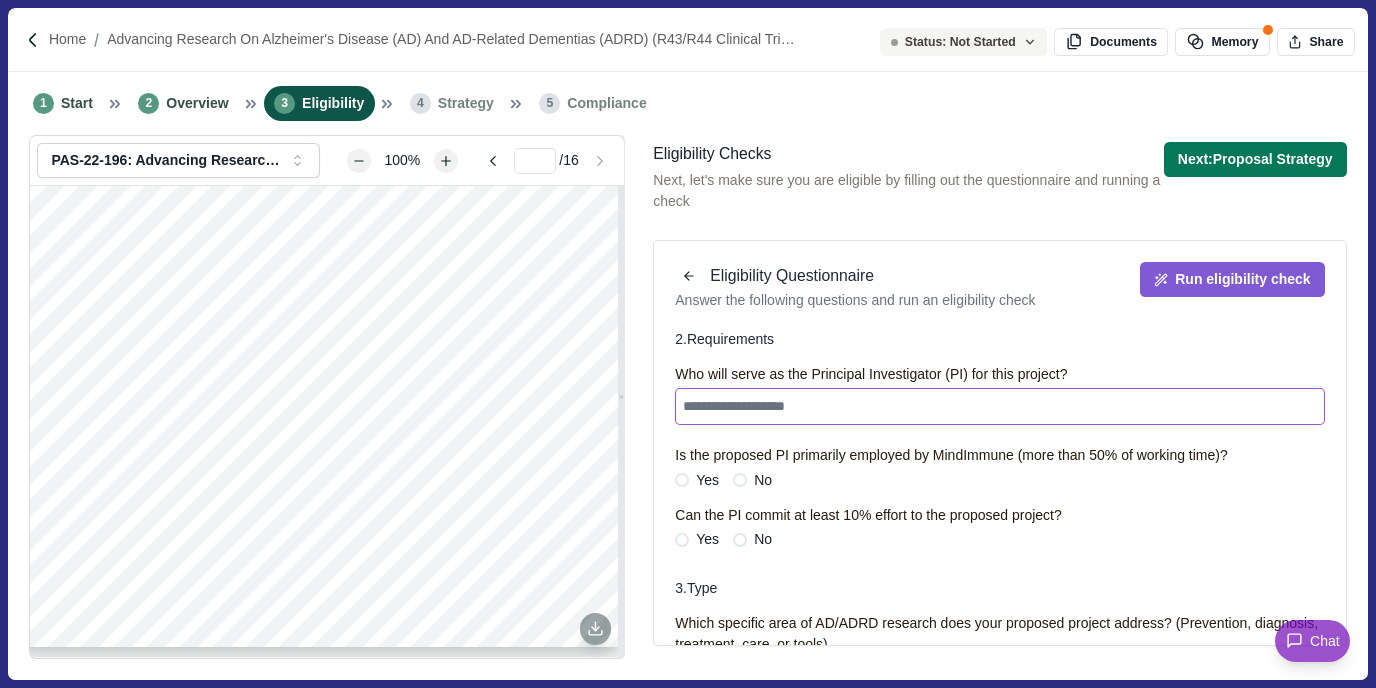 click at bounding box center (999, 406) 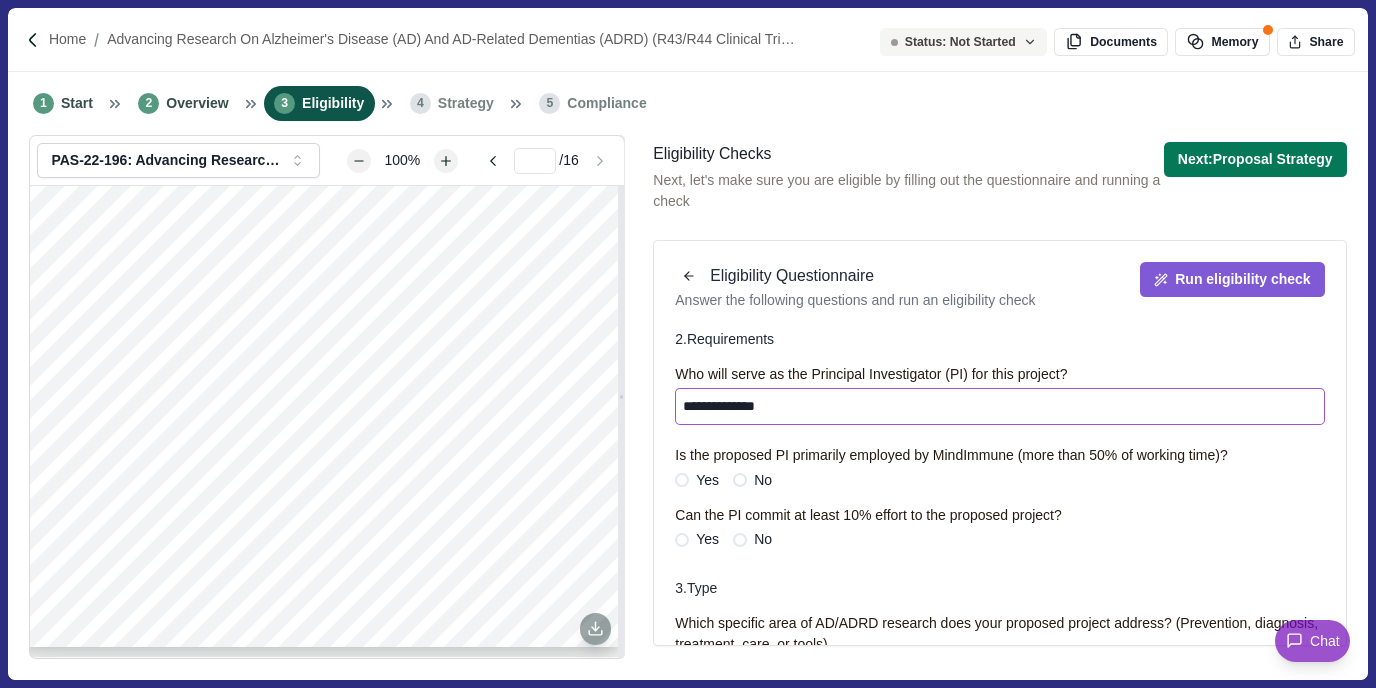 type on "**********" 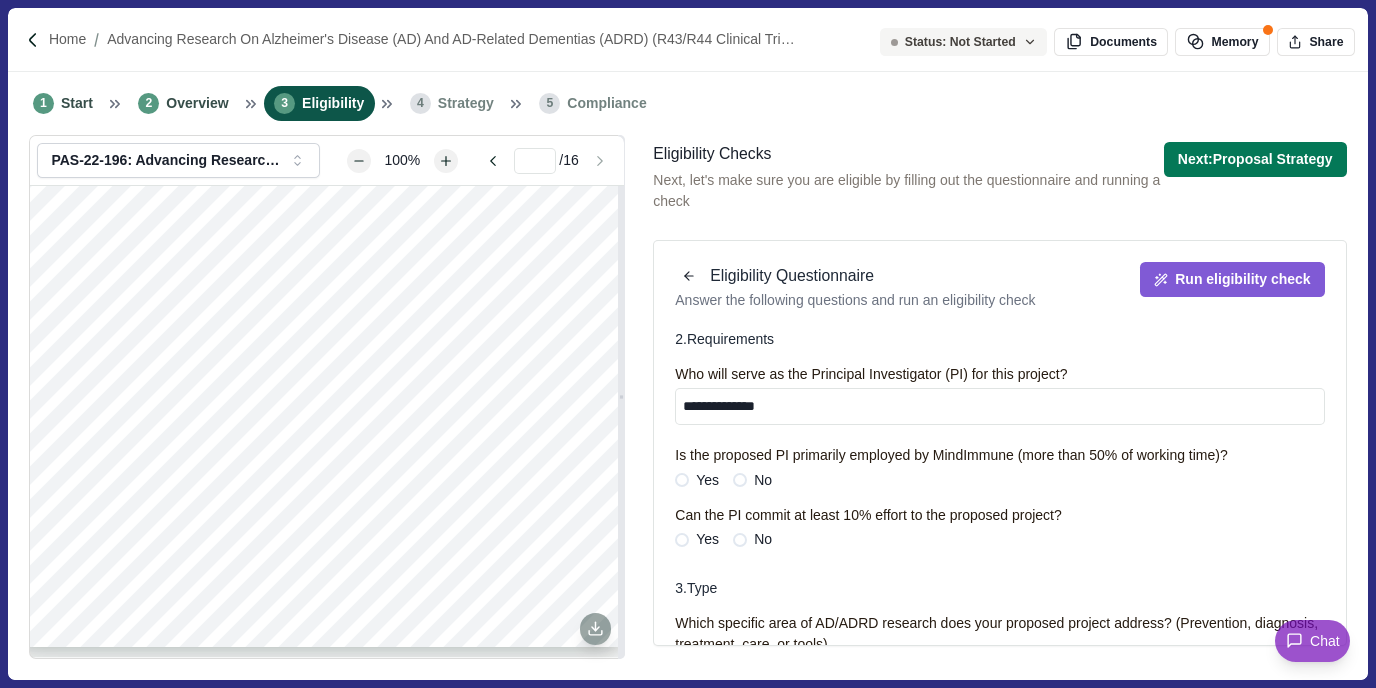 click on "**********" at bounding box center [999, 457] 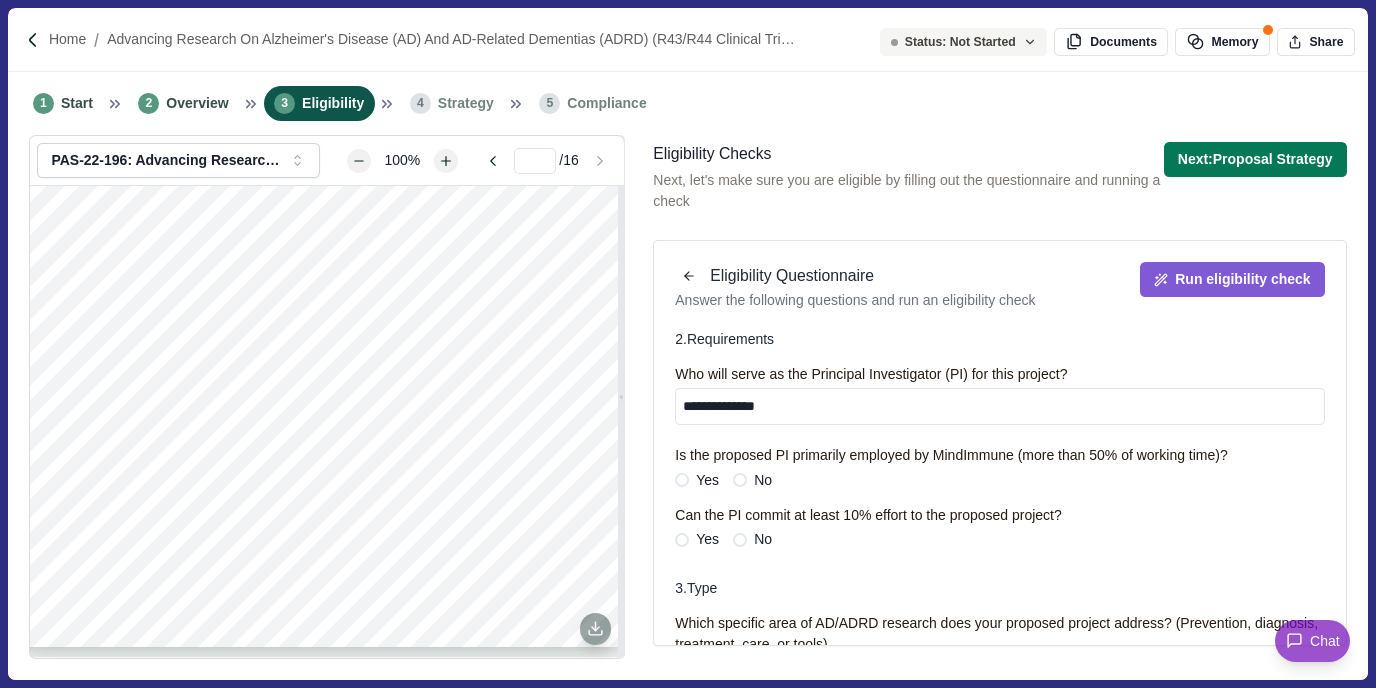 click at bounding box center (682, 480) 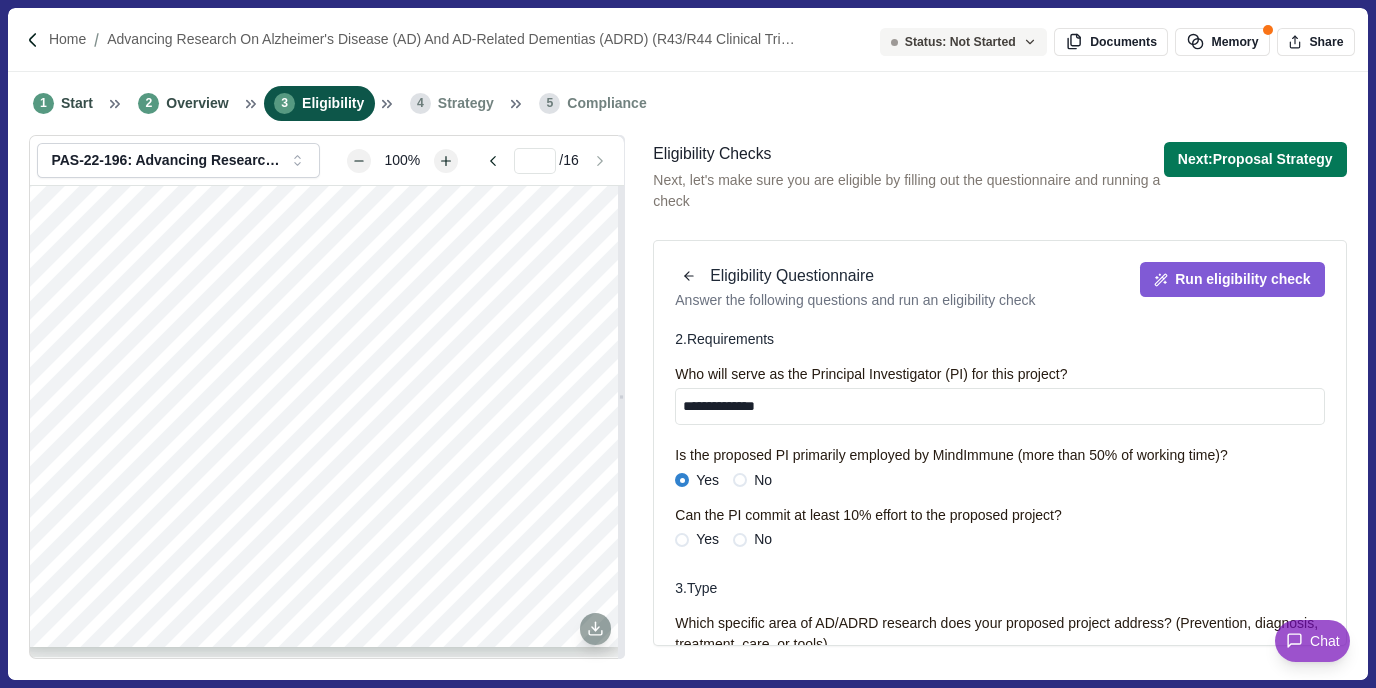 click at bounding box center [682, 540] 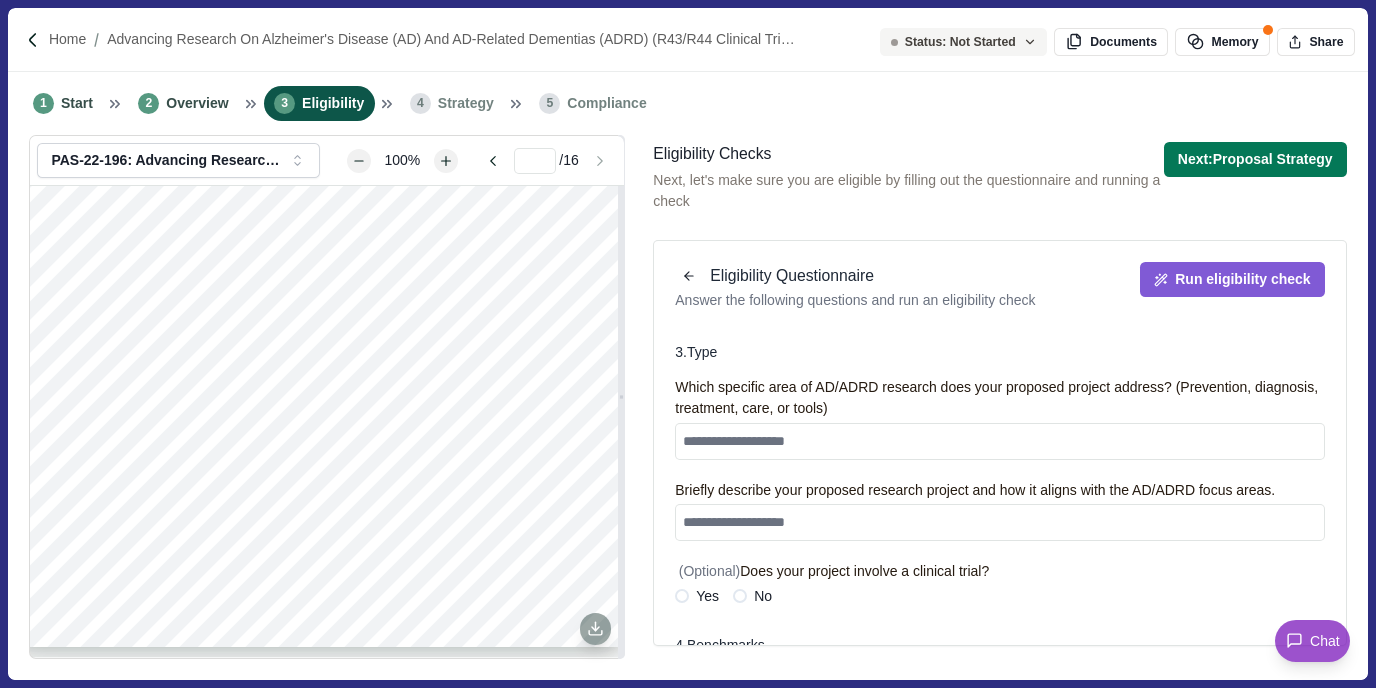 scroll, scrollTop: 967, scrollLeft: 0, axis: vertical 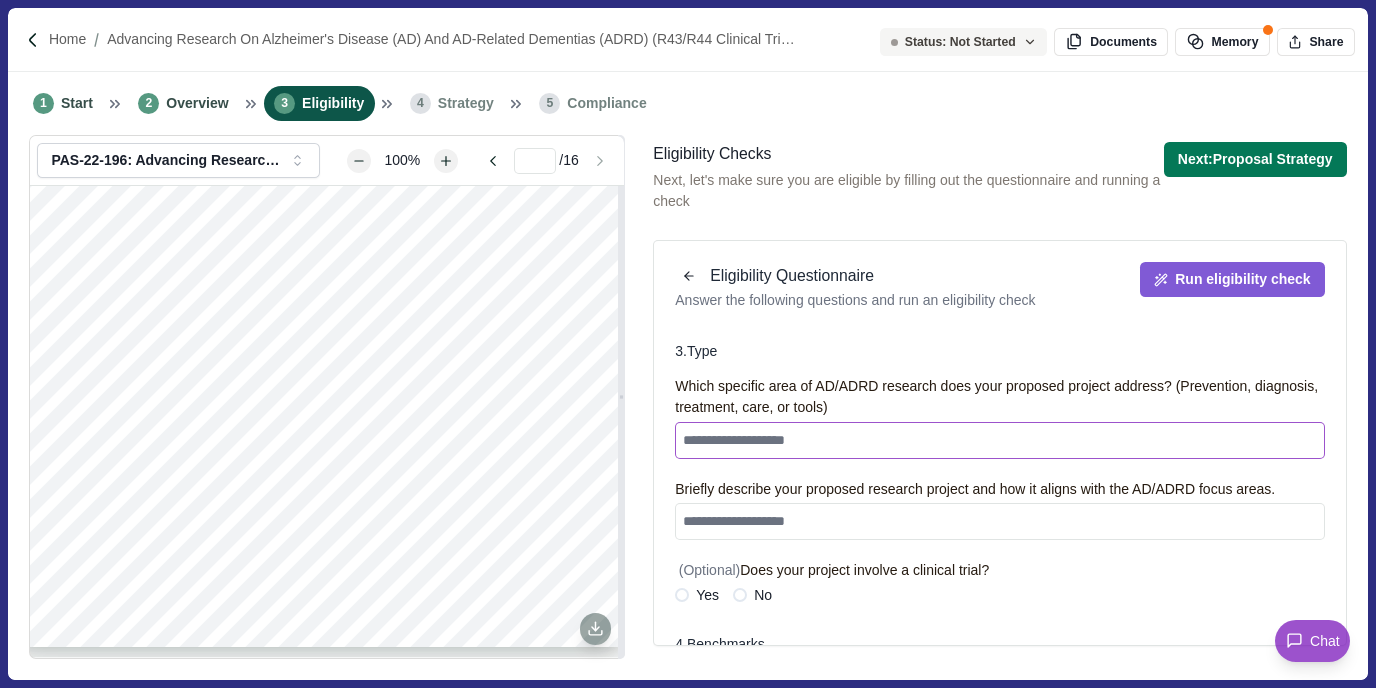 click at bounding box center (999, 440) 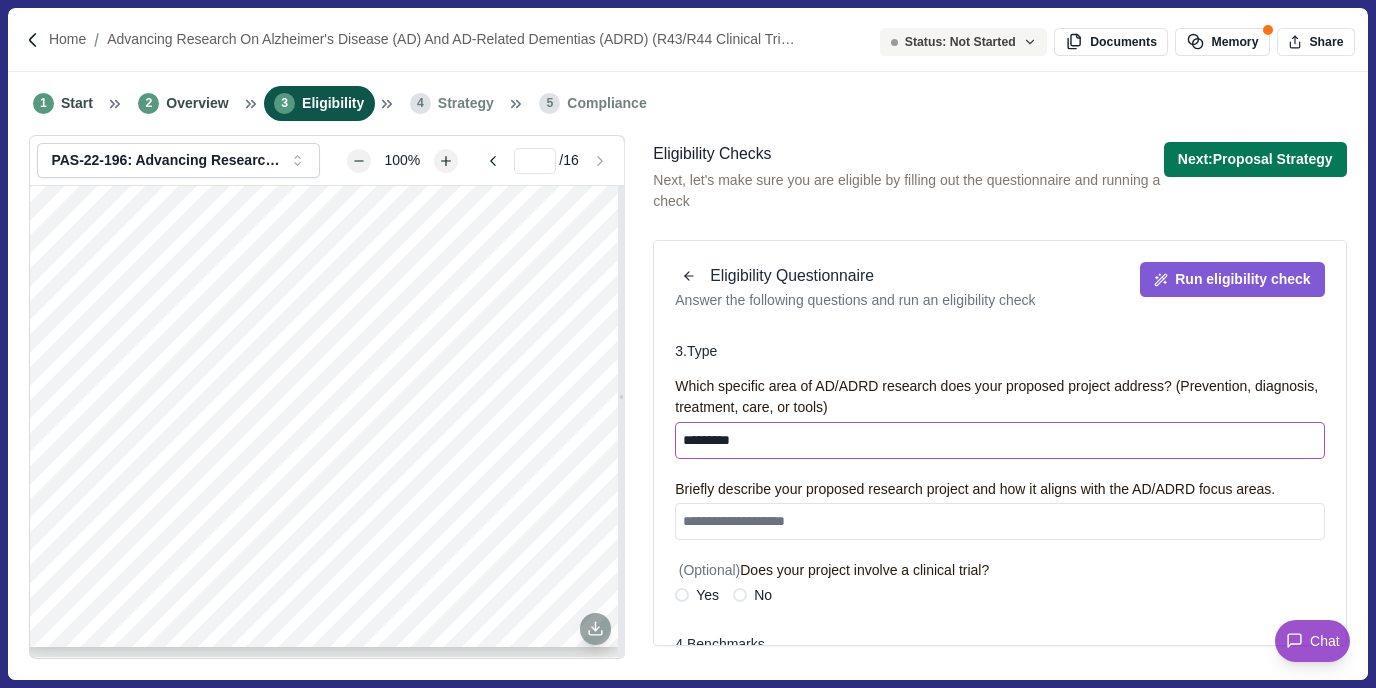 type on "*********" 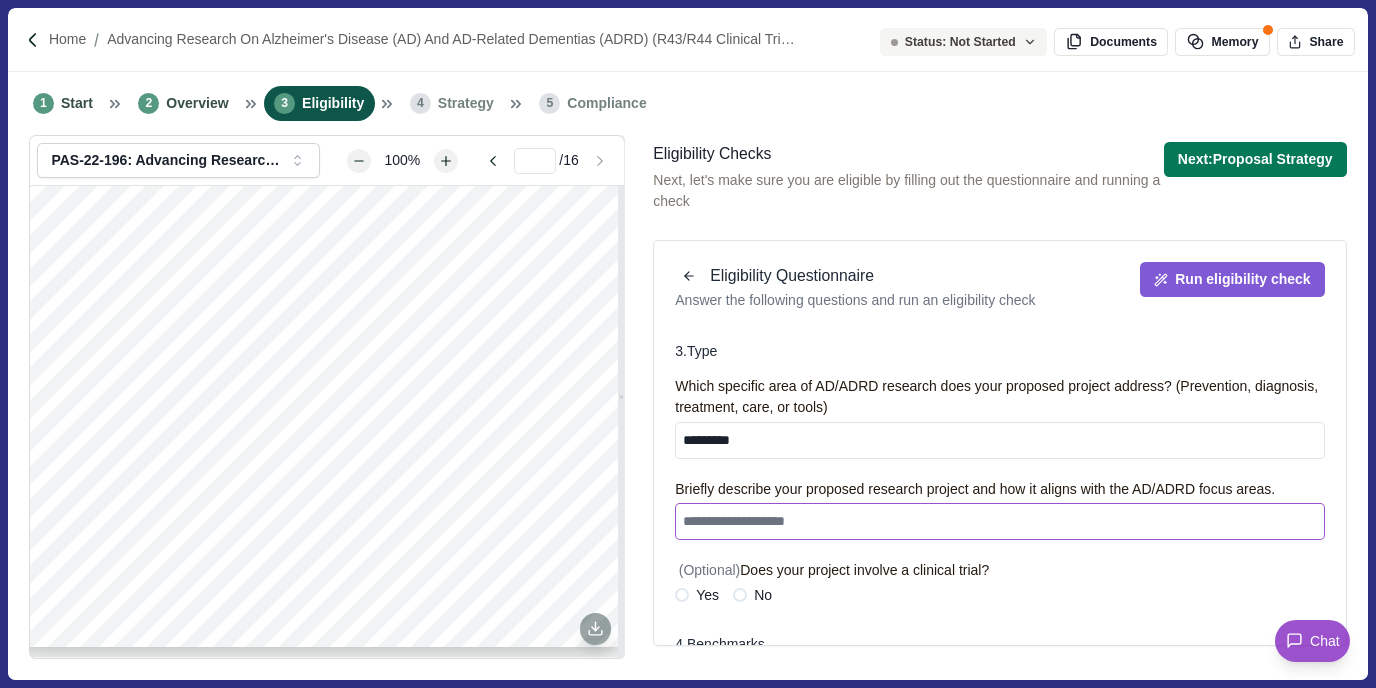 click at bounding box center (999, 521) 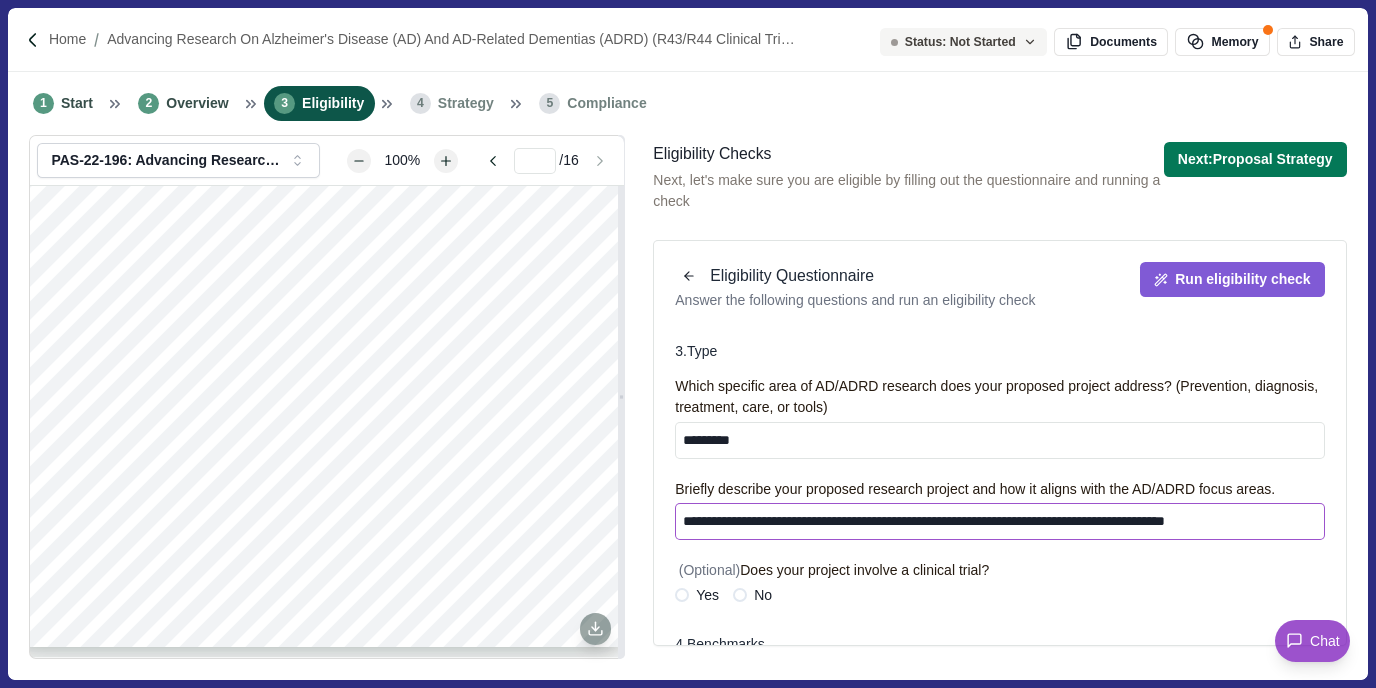 scroll, scrollTop: 11, scrollLeft: 0, axis: vertical 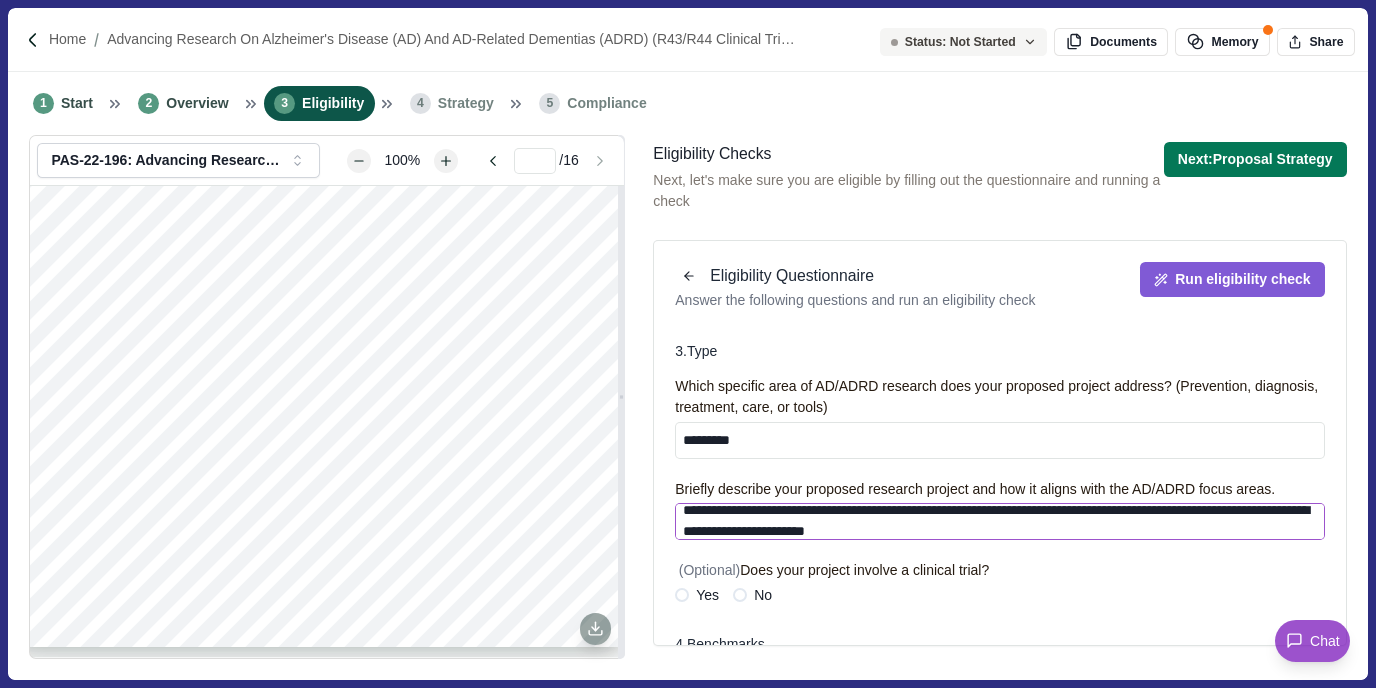 click on "**********" at bounding box center (999, 521) 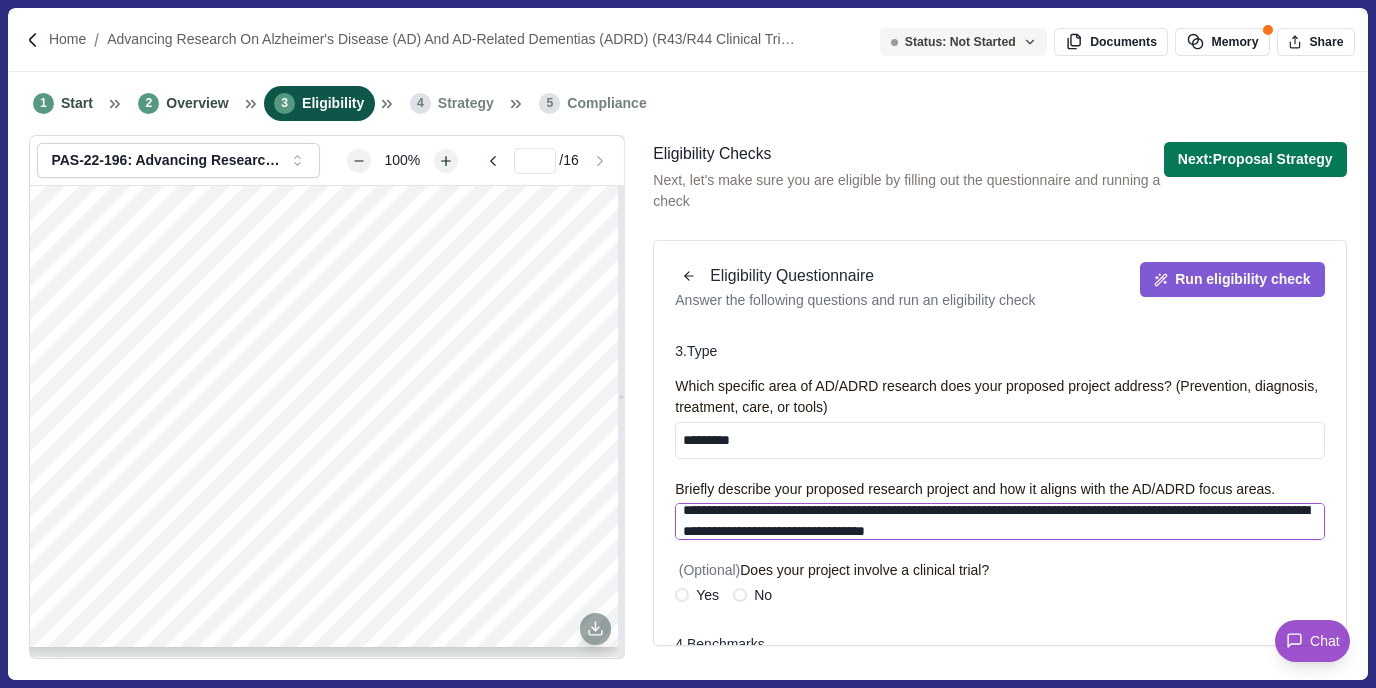 drag, startPoint x: 1124, startPoint y: 548, endPoint x: 1158, endPoint y: 549, distance: 34.0147 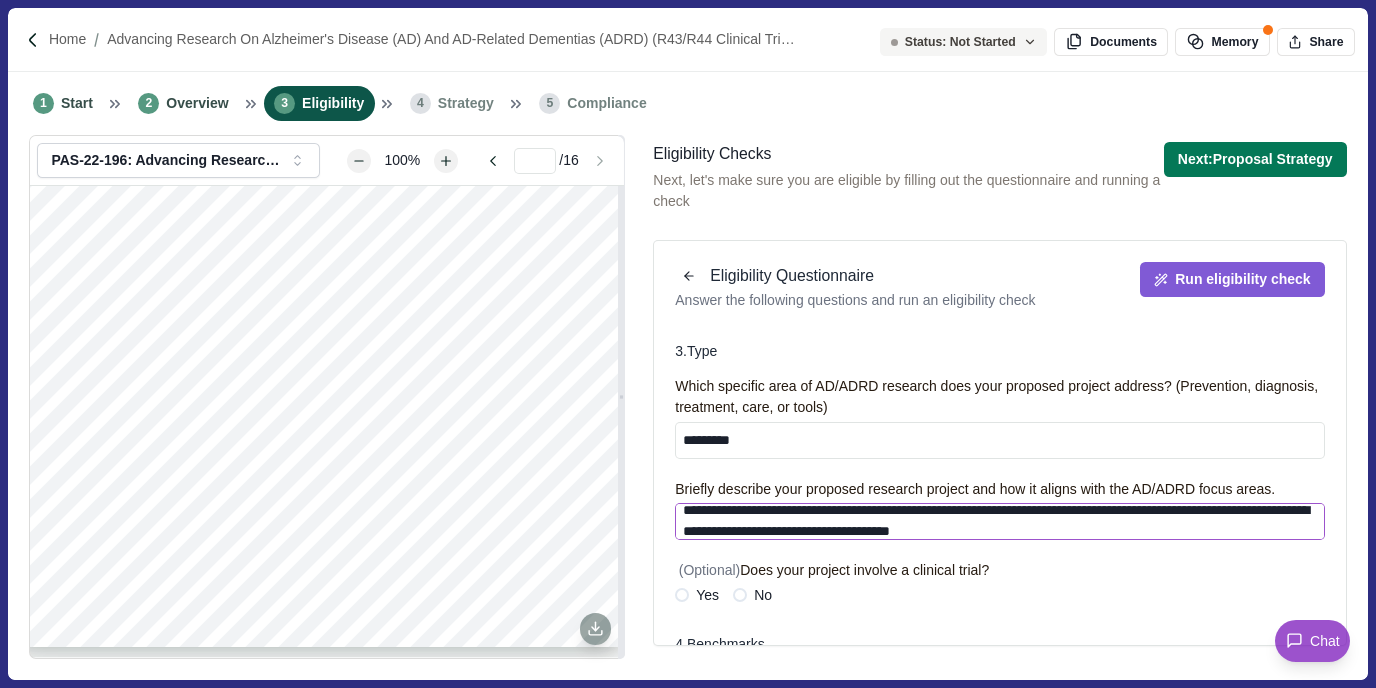 click on "**********" at bounding box center (999, 521) 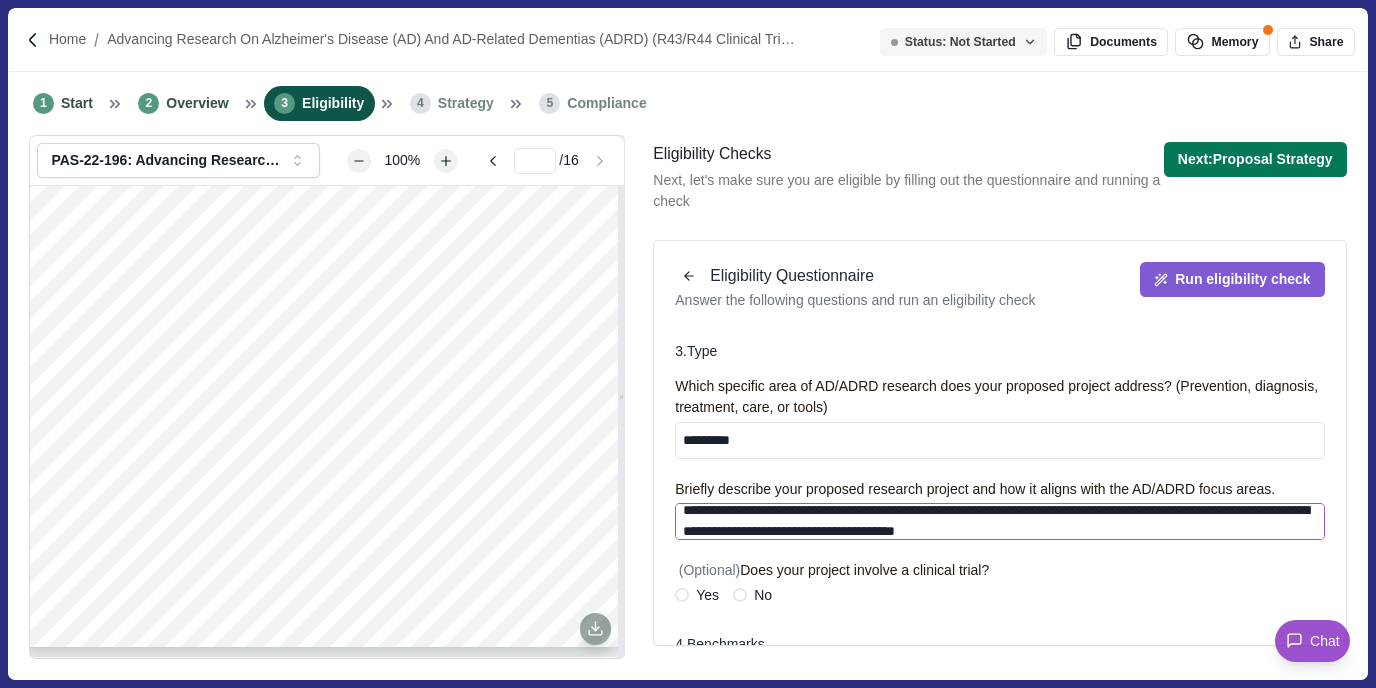click on "**********" at bounding box center [999, 521] 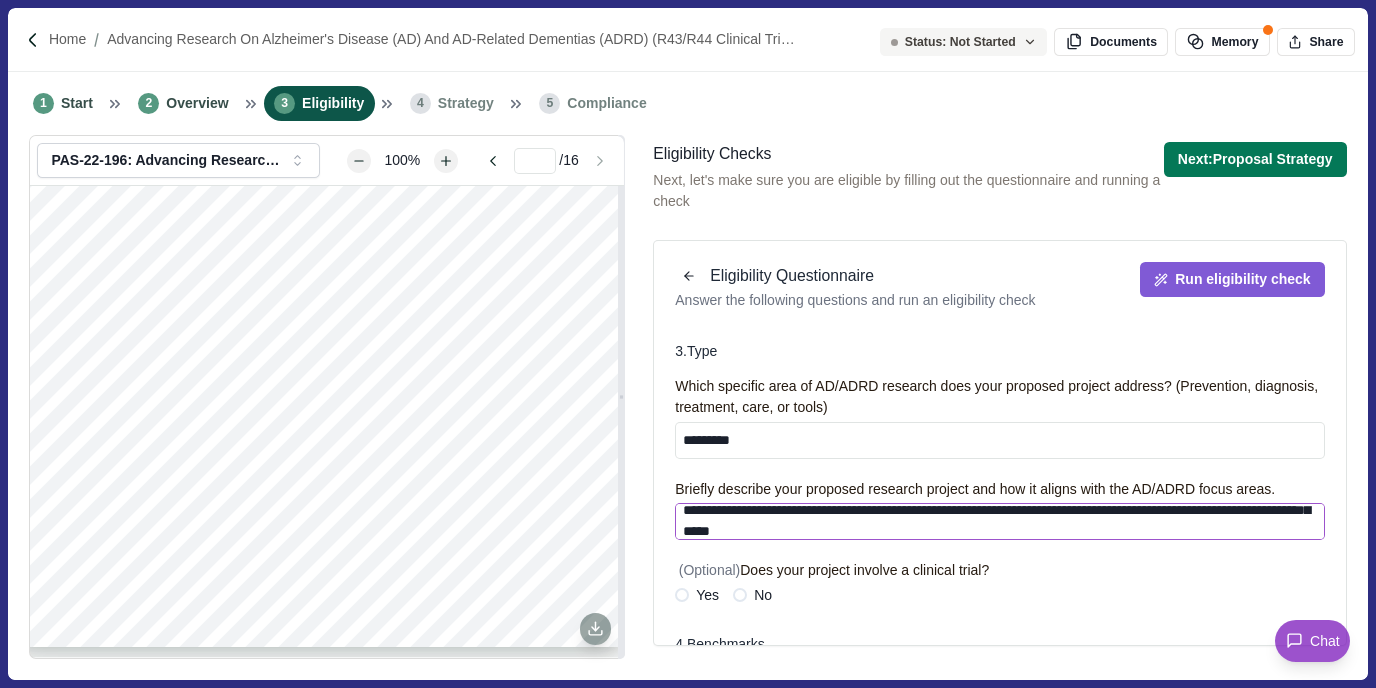 scroll, scrollTop: 74, scrollLeft: 0, axis: vertical 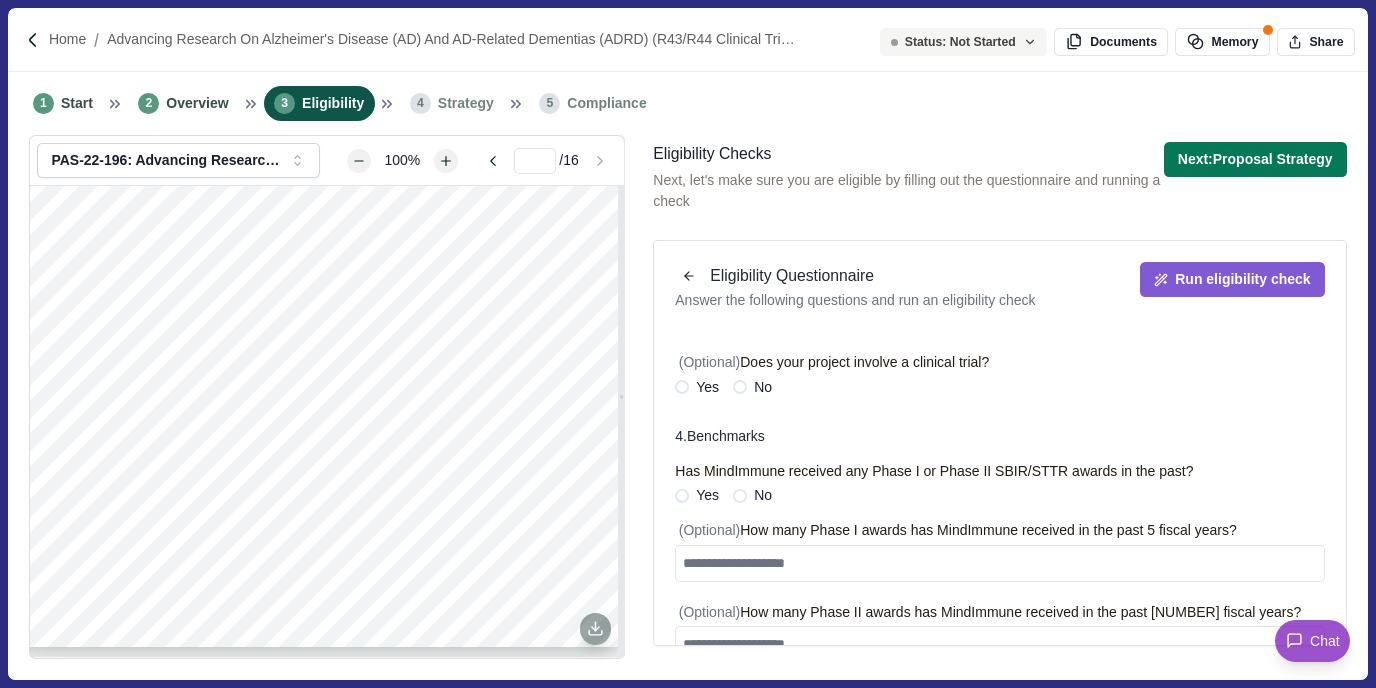 type on "**********" 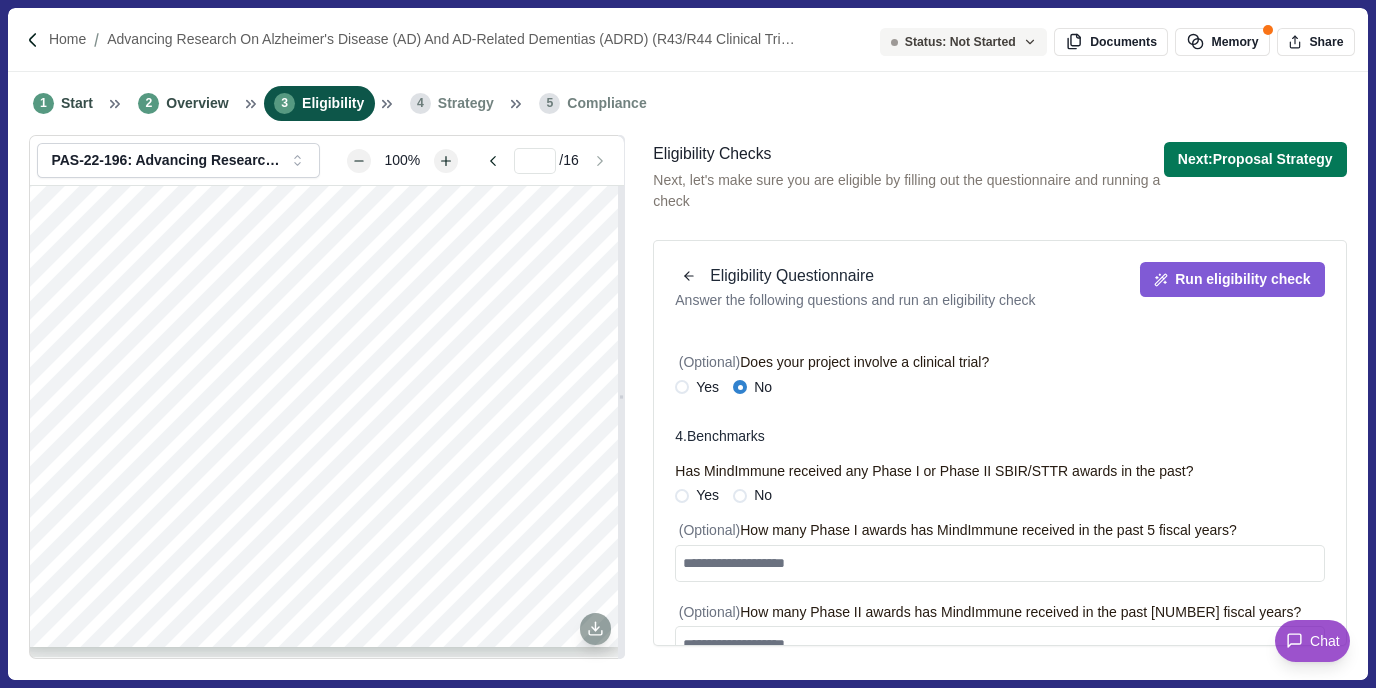 click at bounding box center (740, 496) 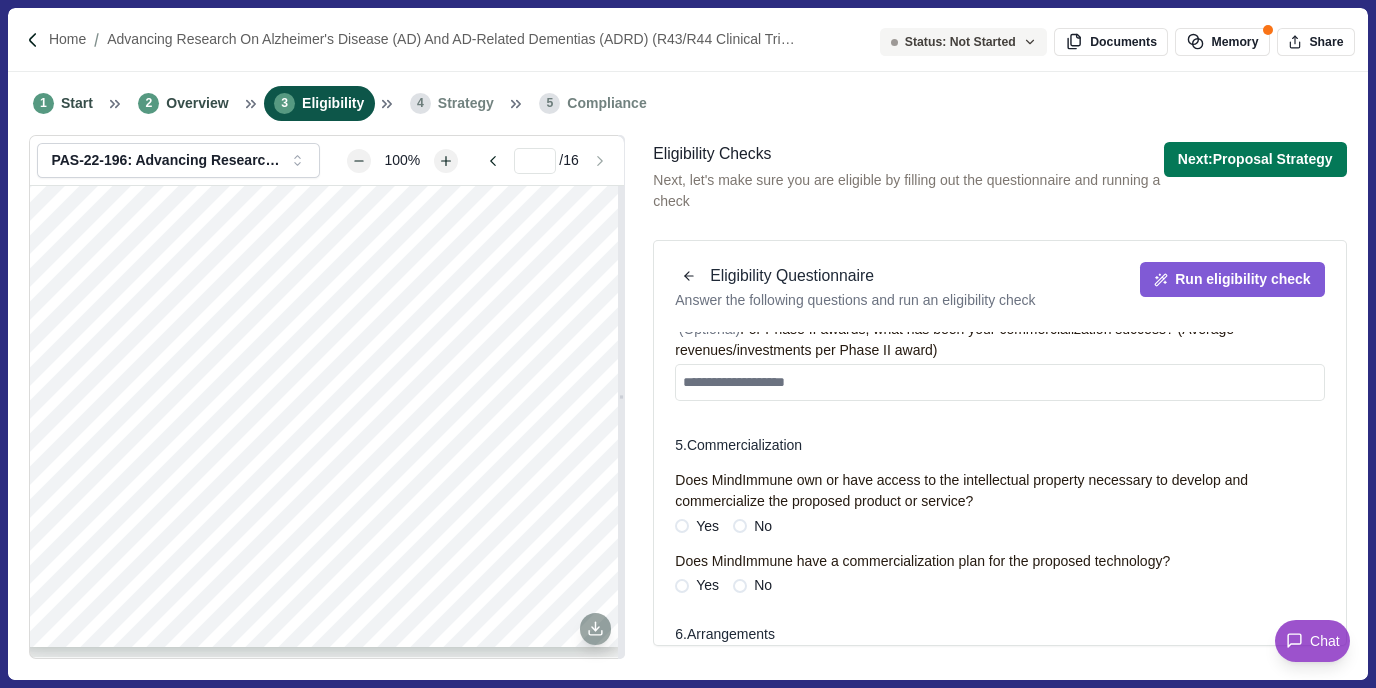 scroll, scrollTop: 1643, scrollLeft: 0, axis: vertical 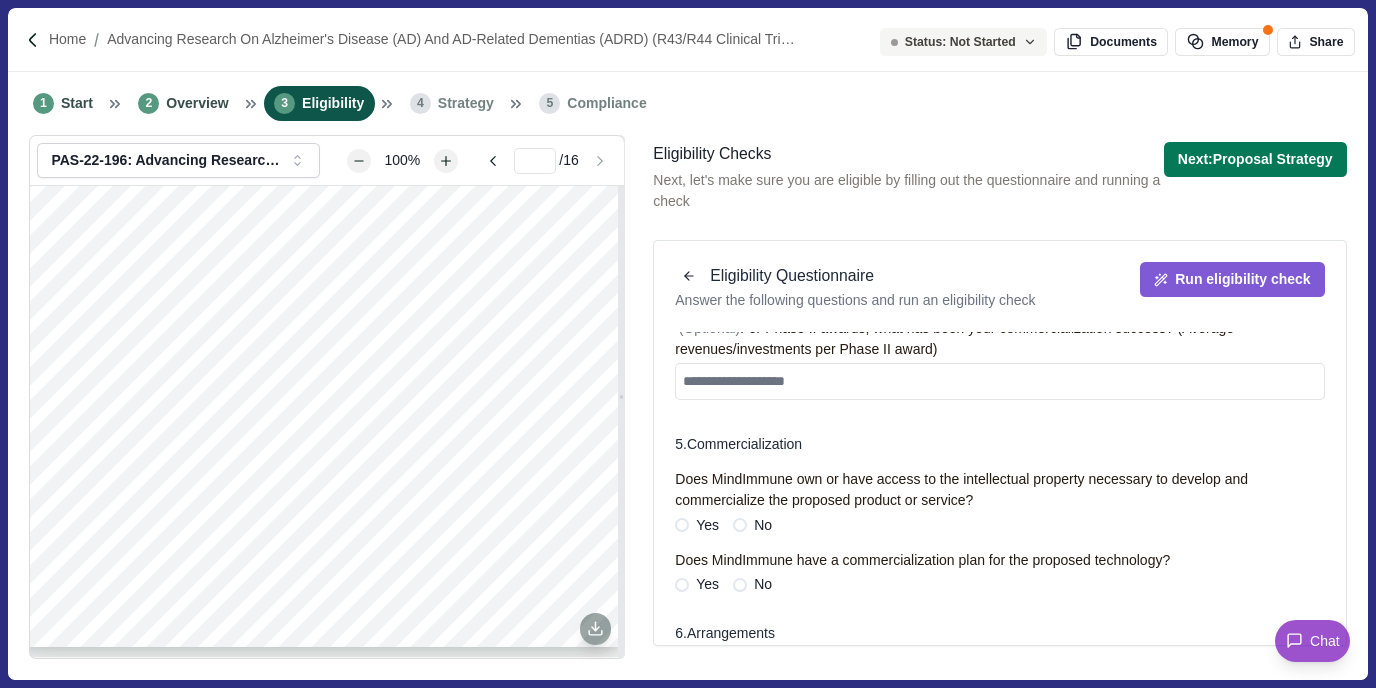 click on "Yes" at bounding box center [697, 525] 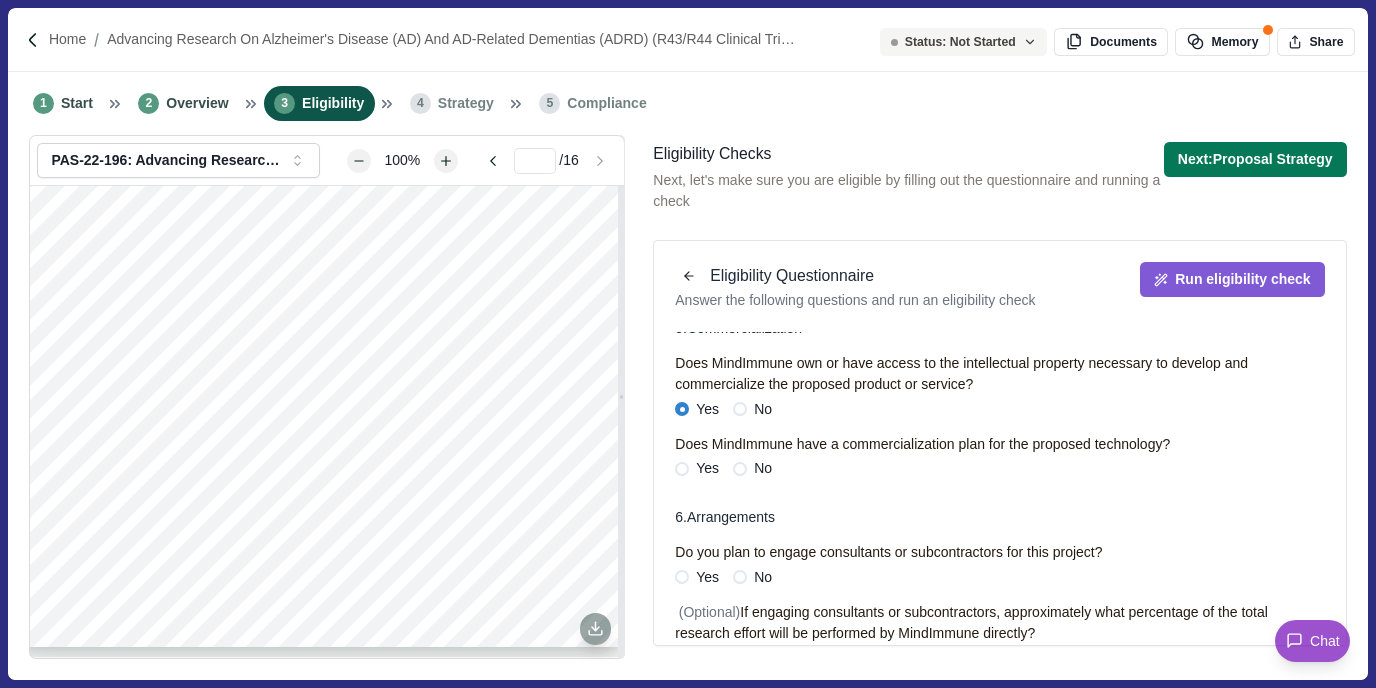 scroll, scrollTop: 1760, scrollLeft: 0, axis: vertical 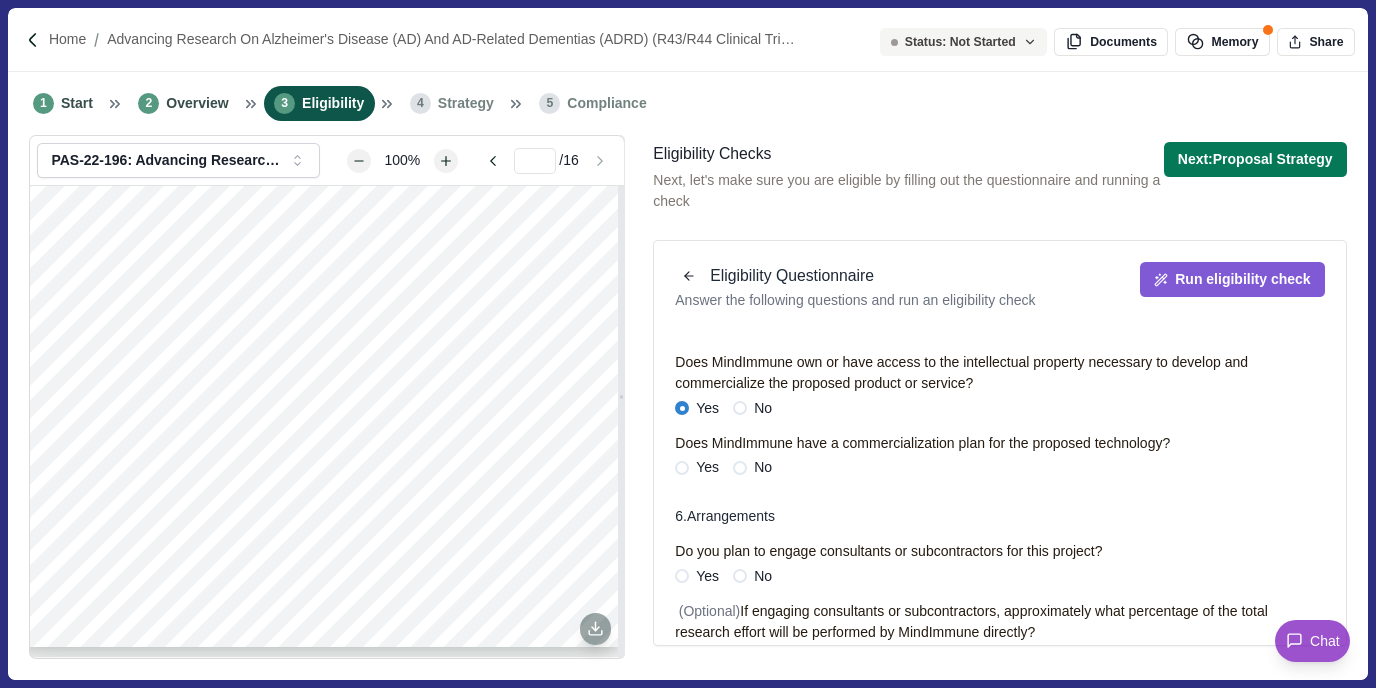 click at bounding box center [682, 468] 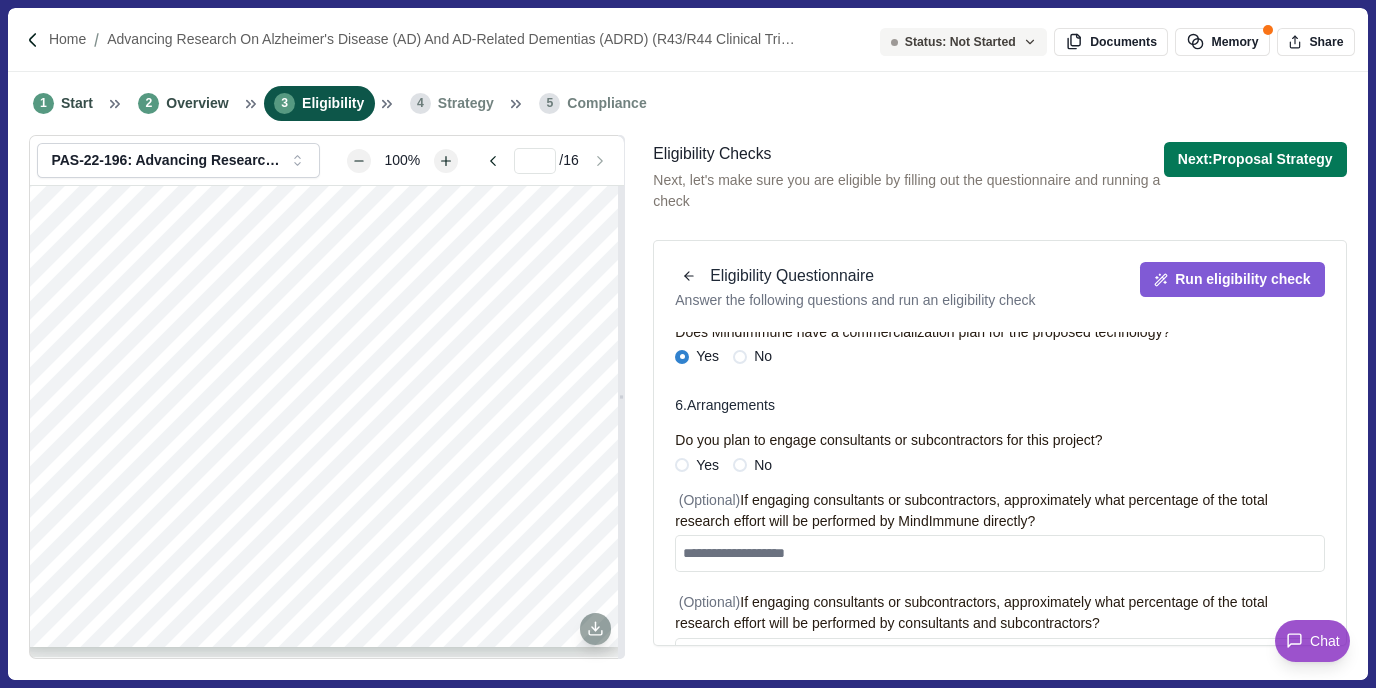 scroll, scrollTop: 1874, scrollLeft: 0, axis: vertical 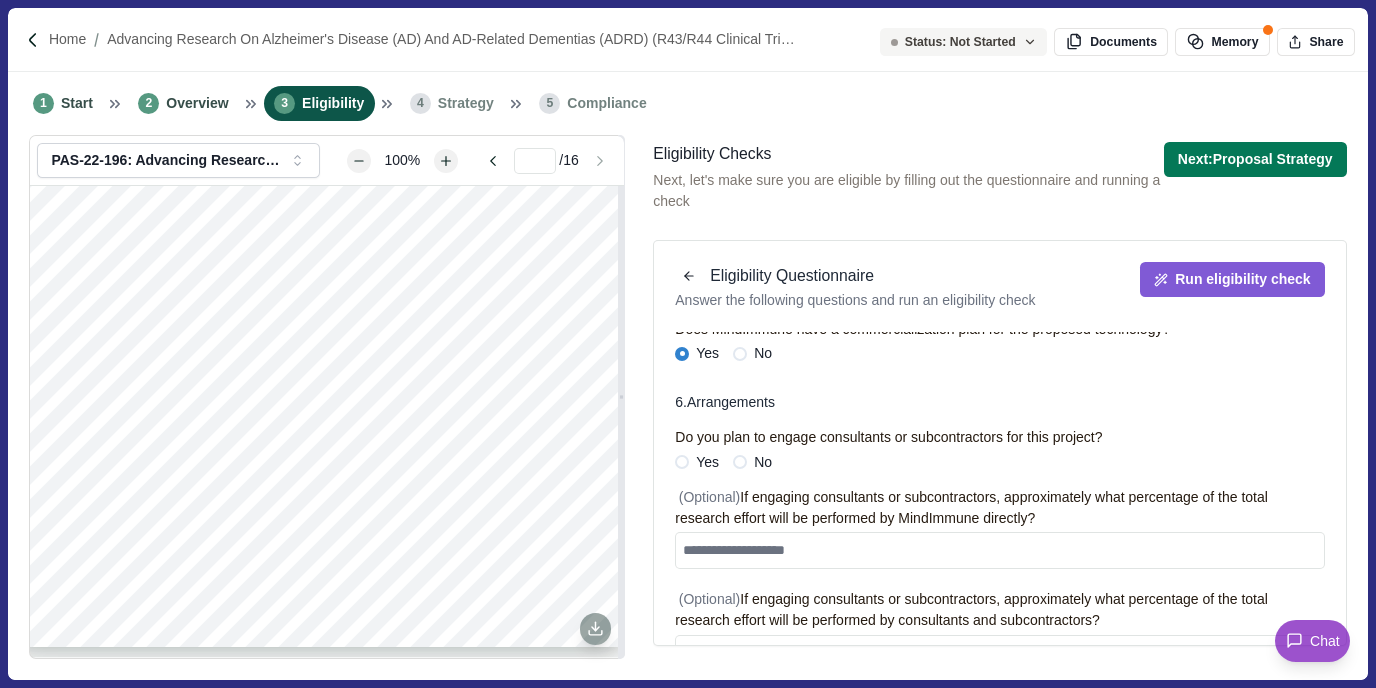 click at bounding box center (682, 462) 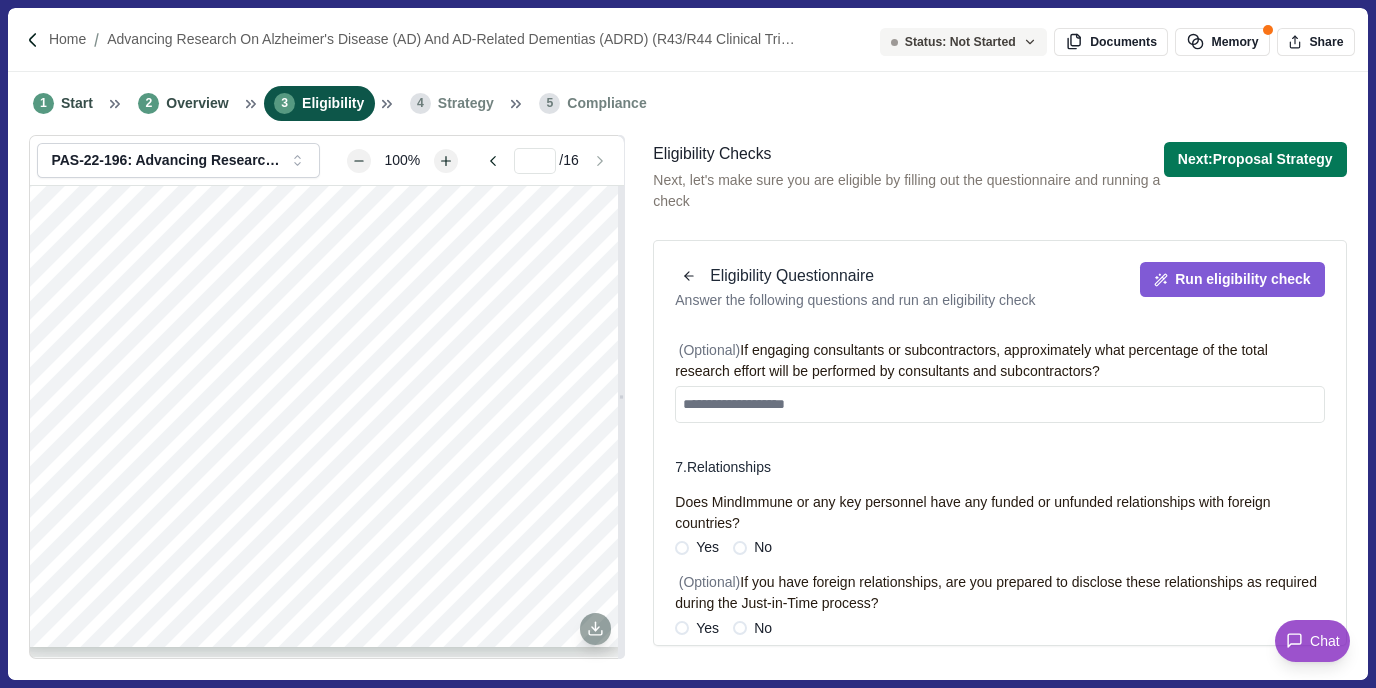 scroll, scrollTop: 2153, scrollLeft: 0, axis: vertical 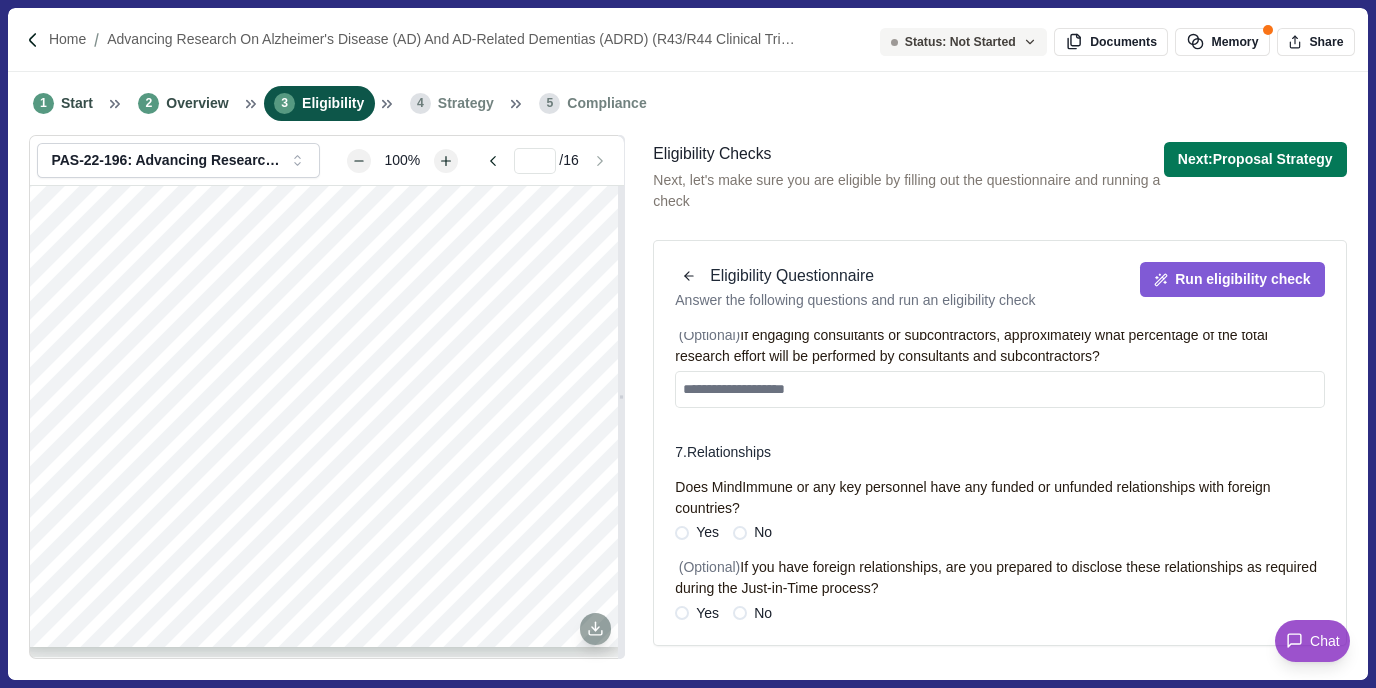 click at bounding box center (740, 533) 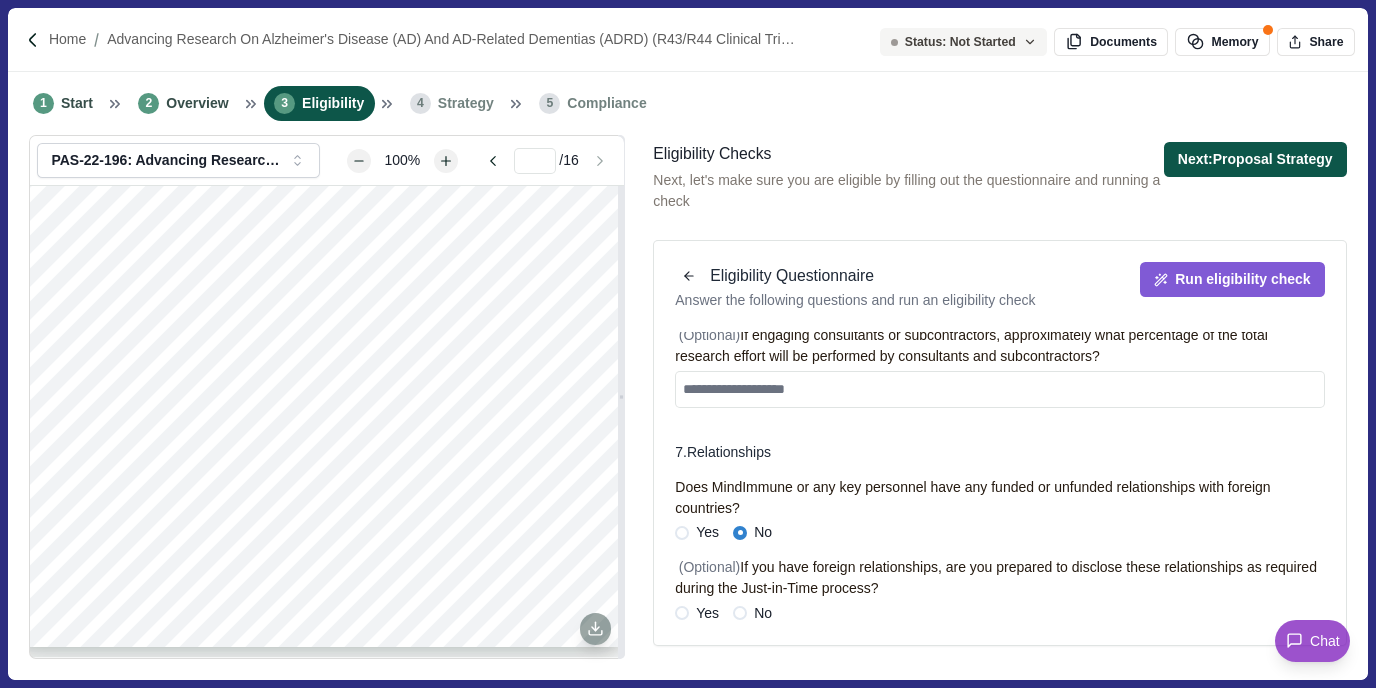 click on "Next:  Proposal Strategy" at bounding box center (1255, 159) 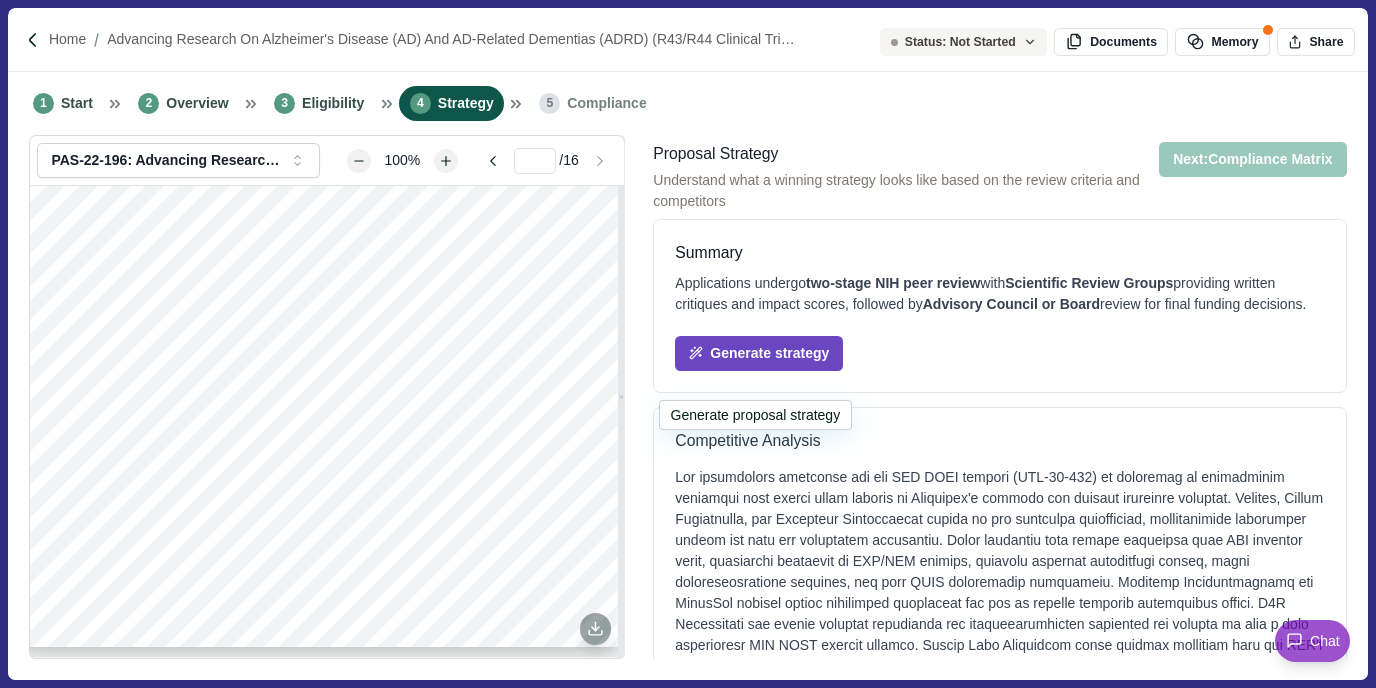 click on "Generate strategy" at bounding box center [759, 353] 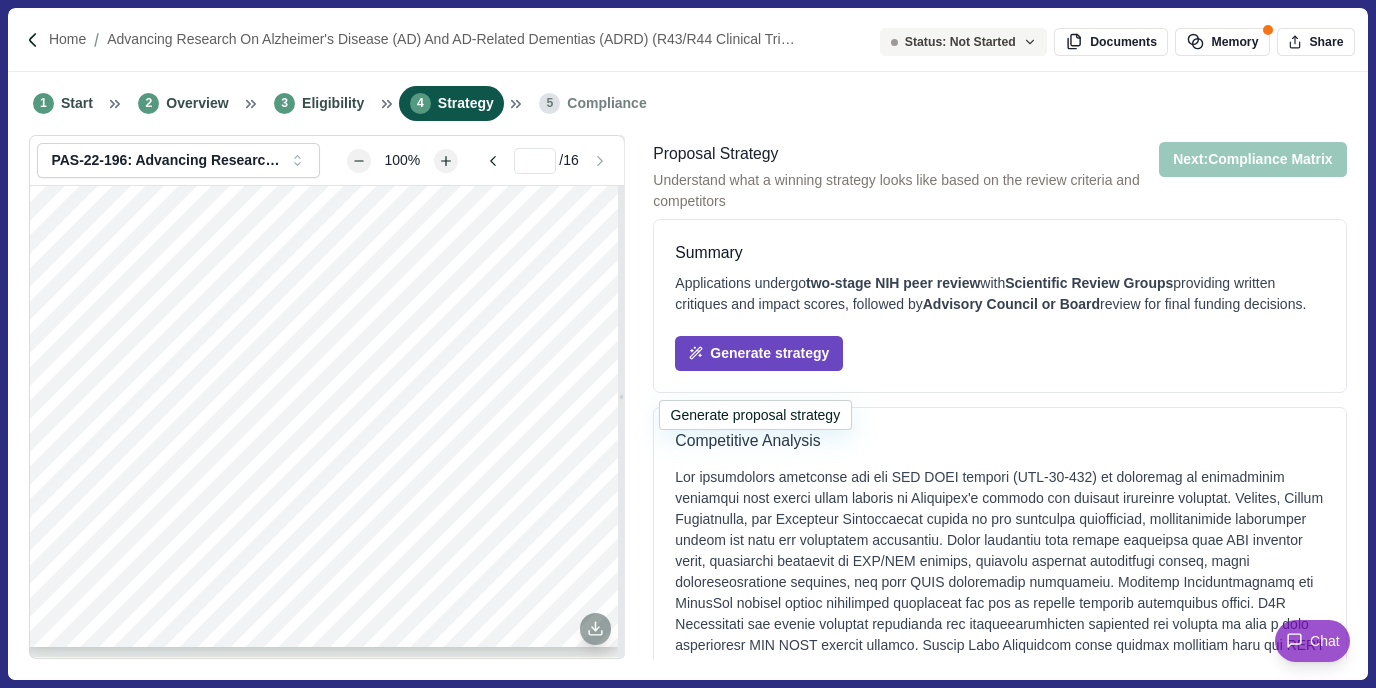click on "Generate strategy" at bounding box center (759, 353) 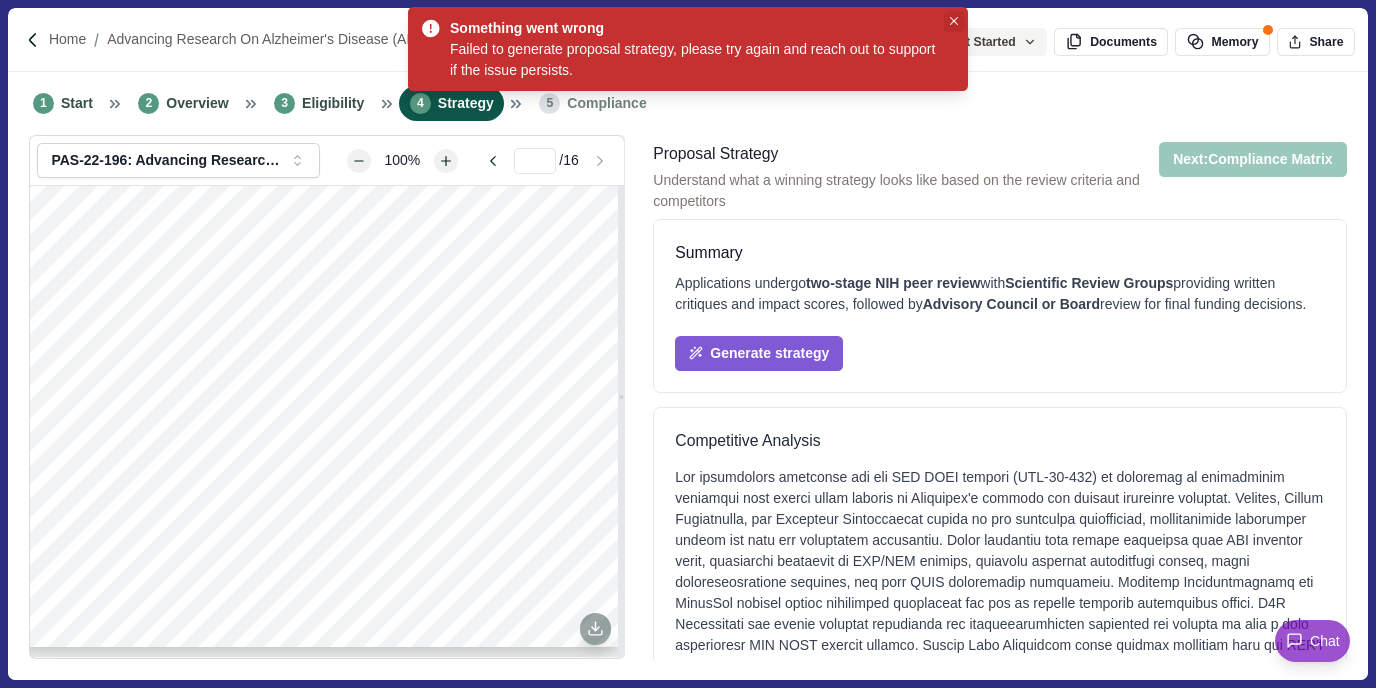 click 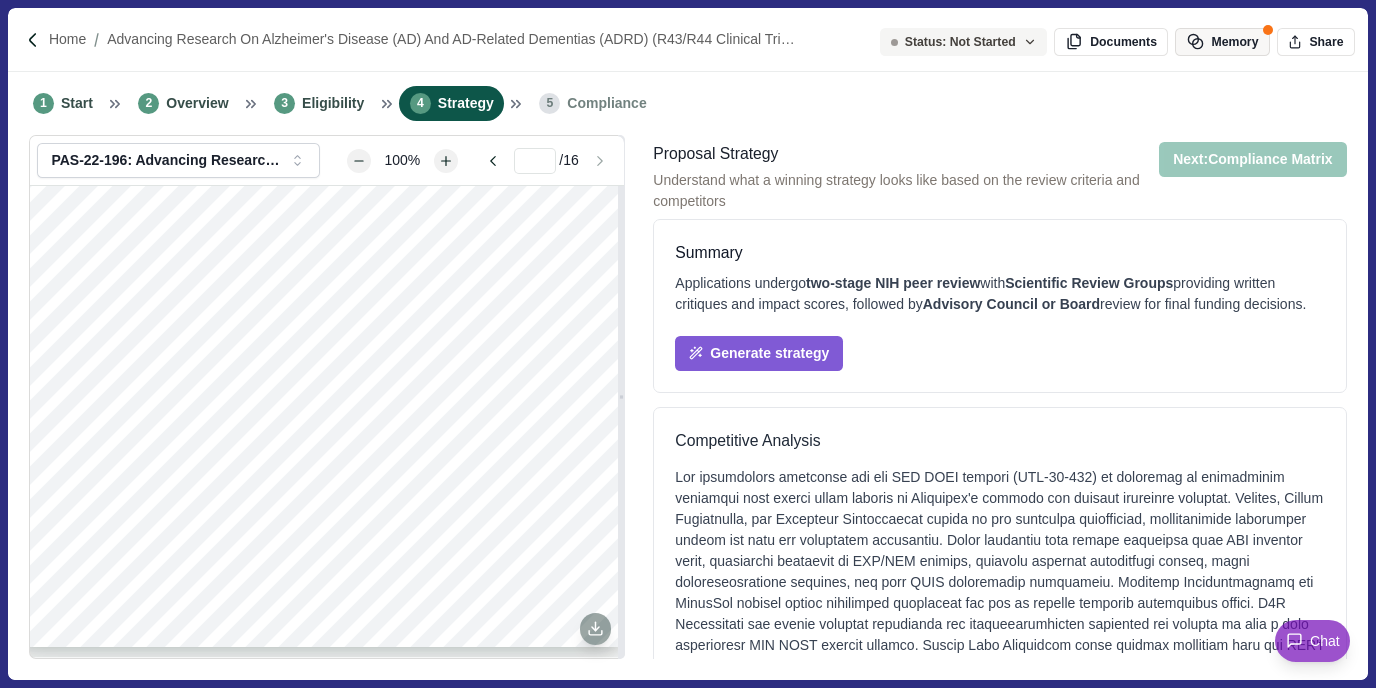 click on "Memory" at bounding box center (1222, 42) 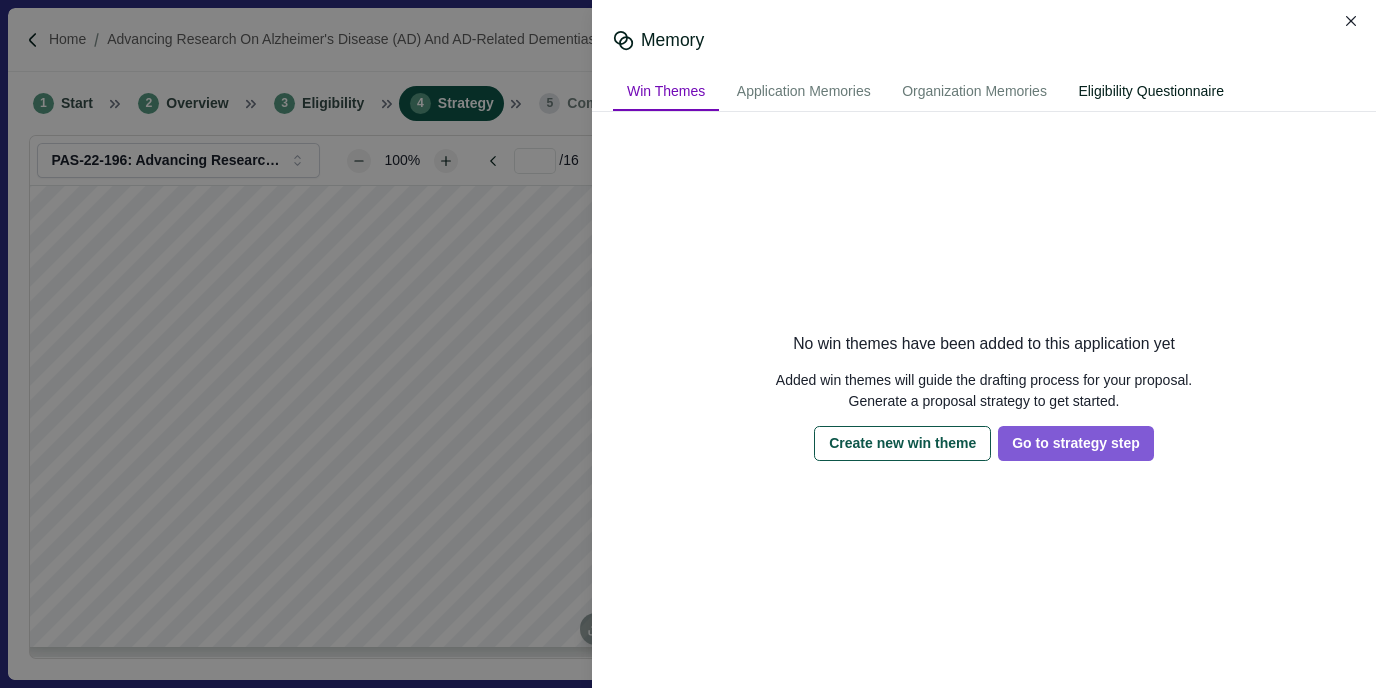click on "Eligibility Questionnaire" at bounding box center (1151, 92) 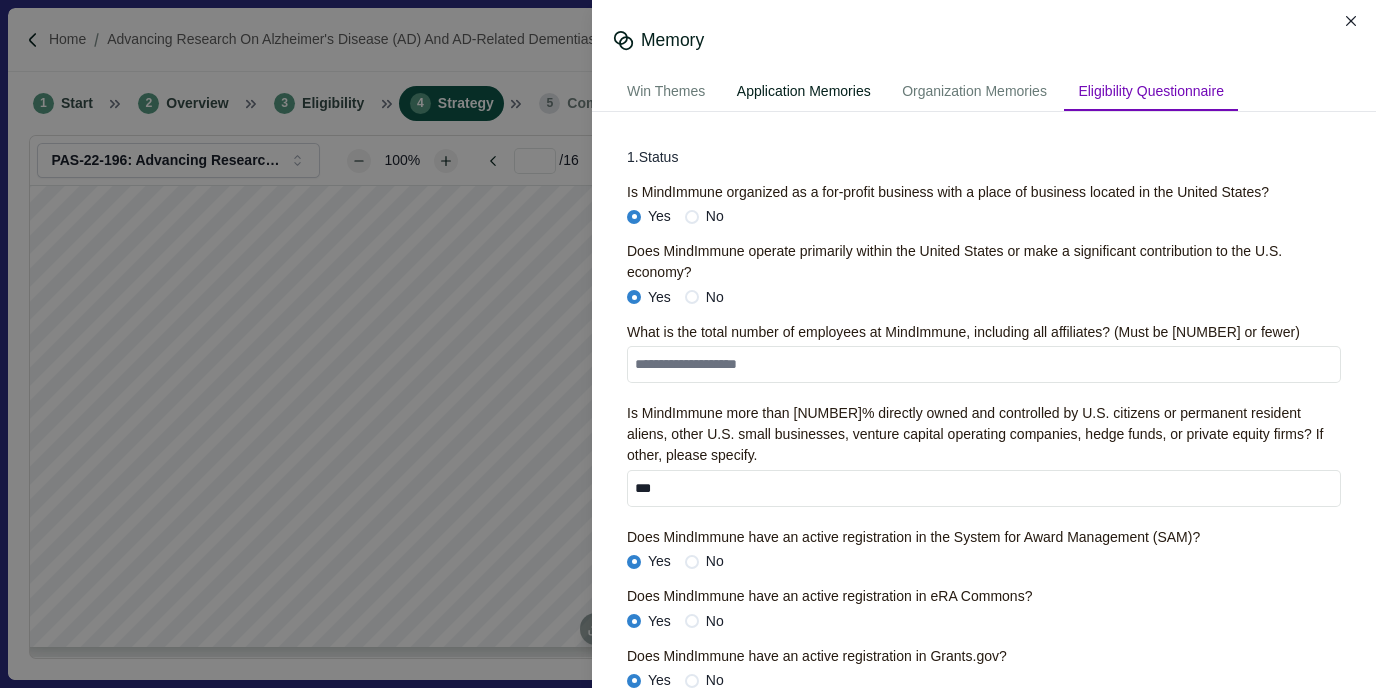 click on "Application Memories" at bounding box center (804, 92) 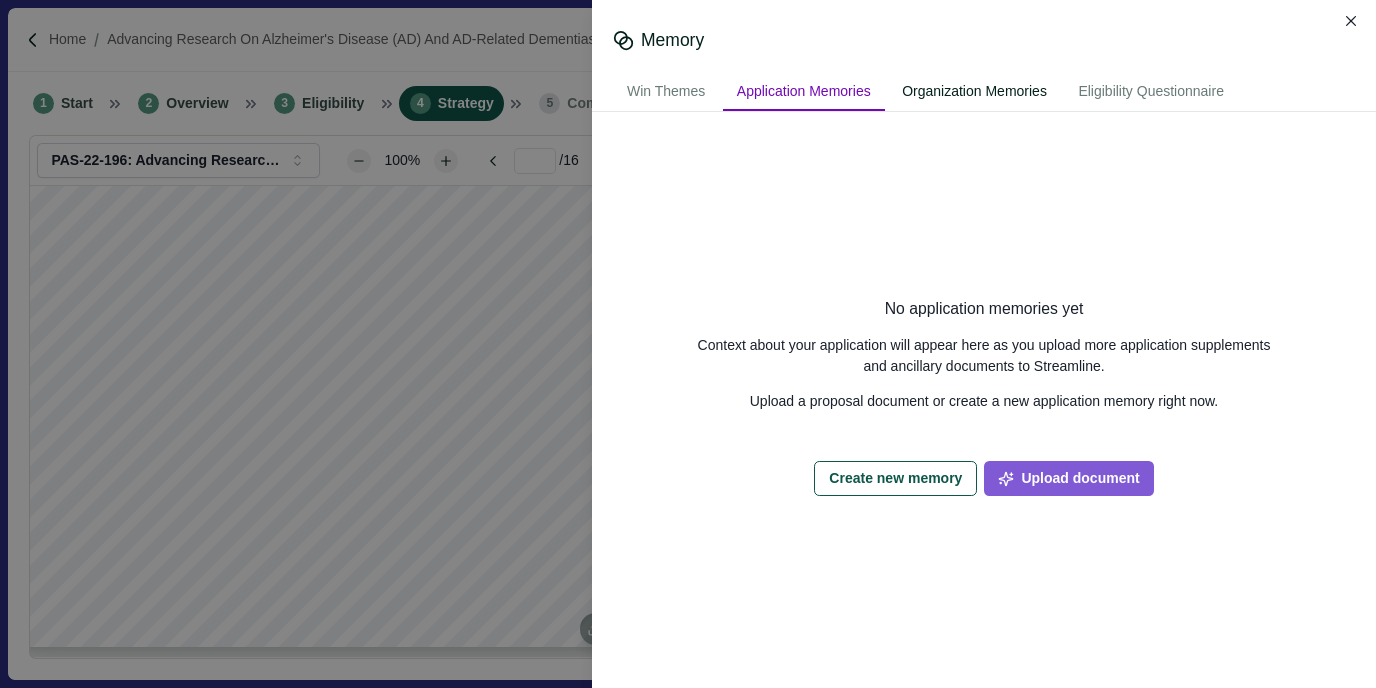 click on "Organization Memories" at bounding box center (974, 92) 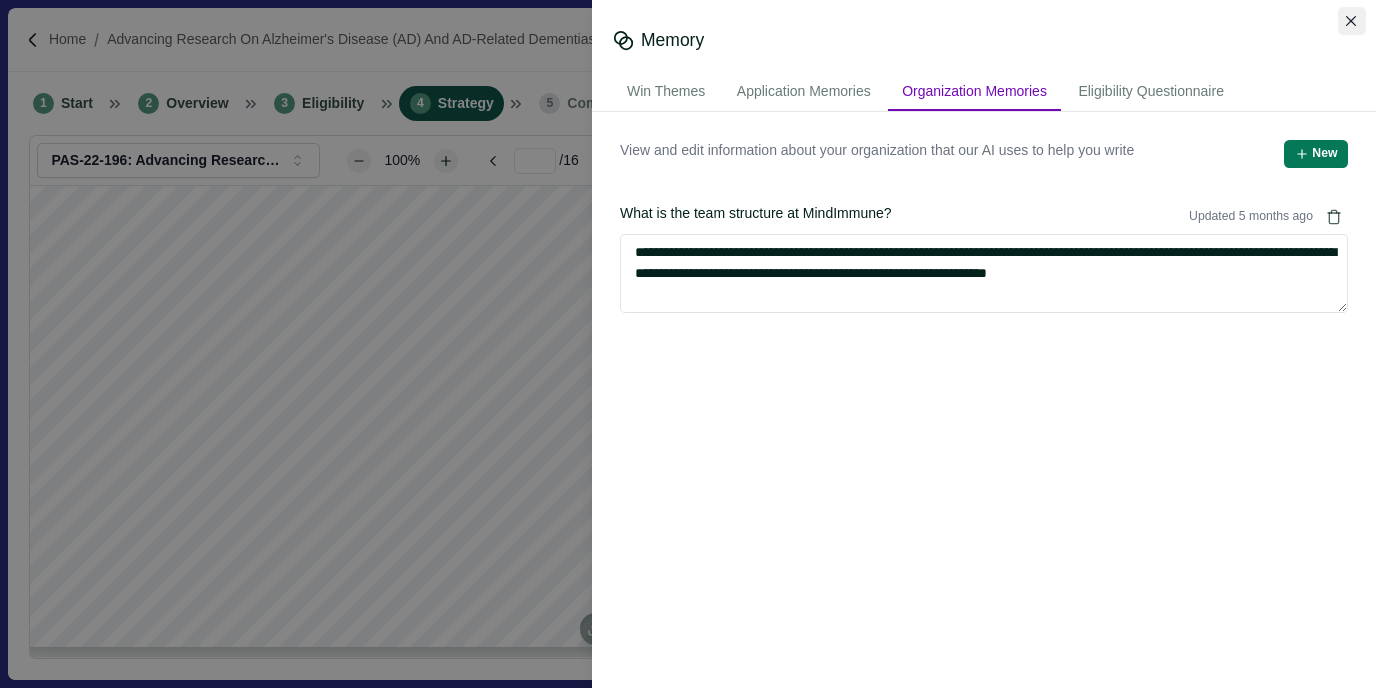 click at bounding box center (1352, 21) 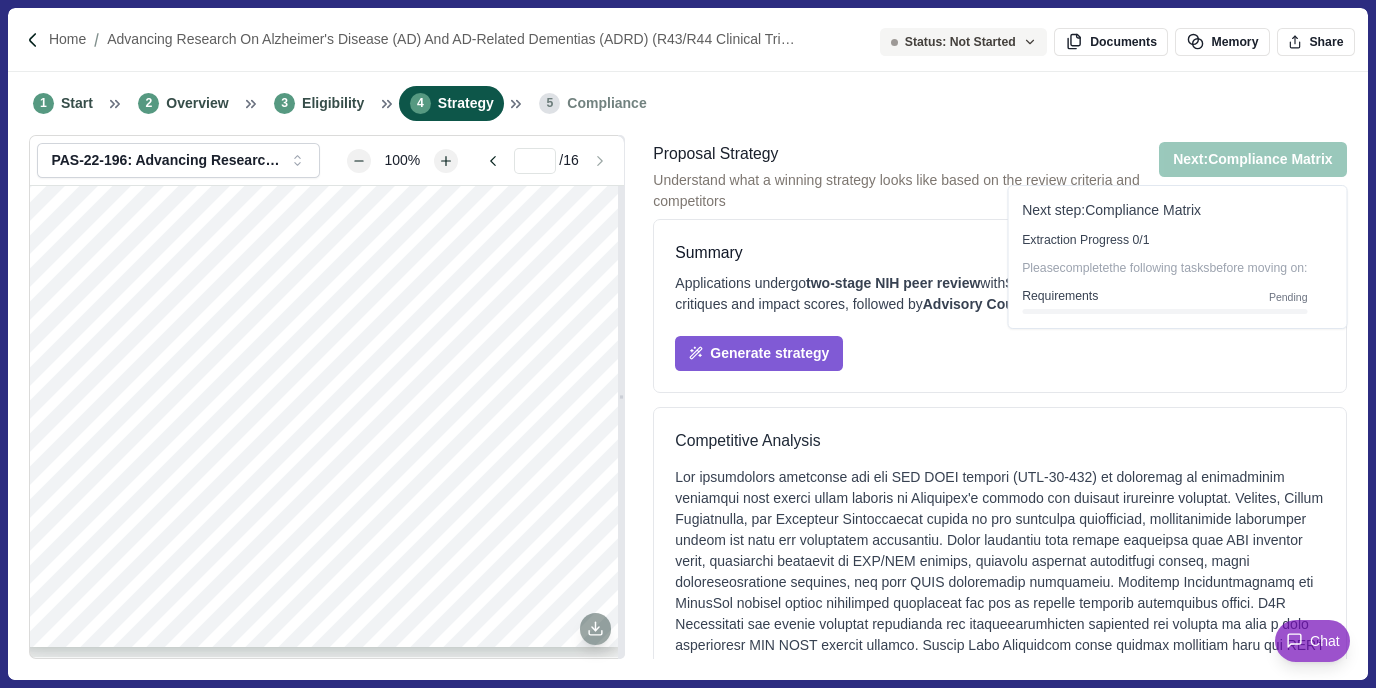 click on "Generate strategy" at bounding box center (999, 343) 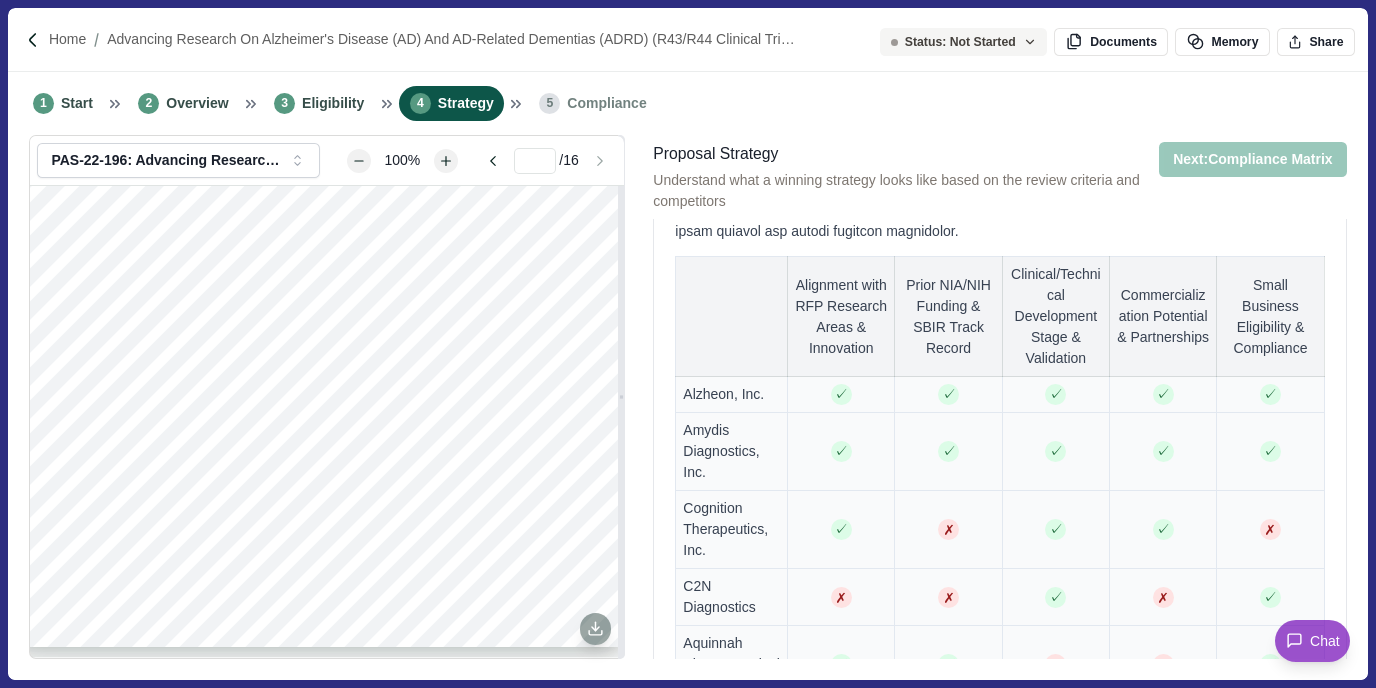 scroll, scrollTop: 538, scrollLeft: 0, axis: vertical 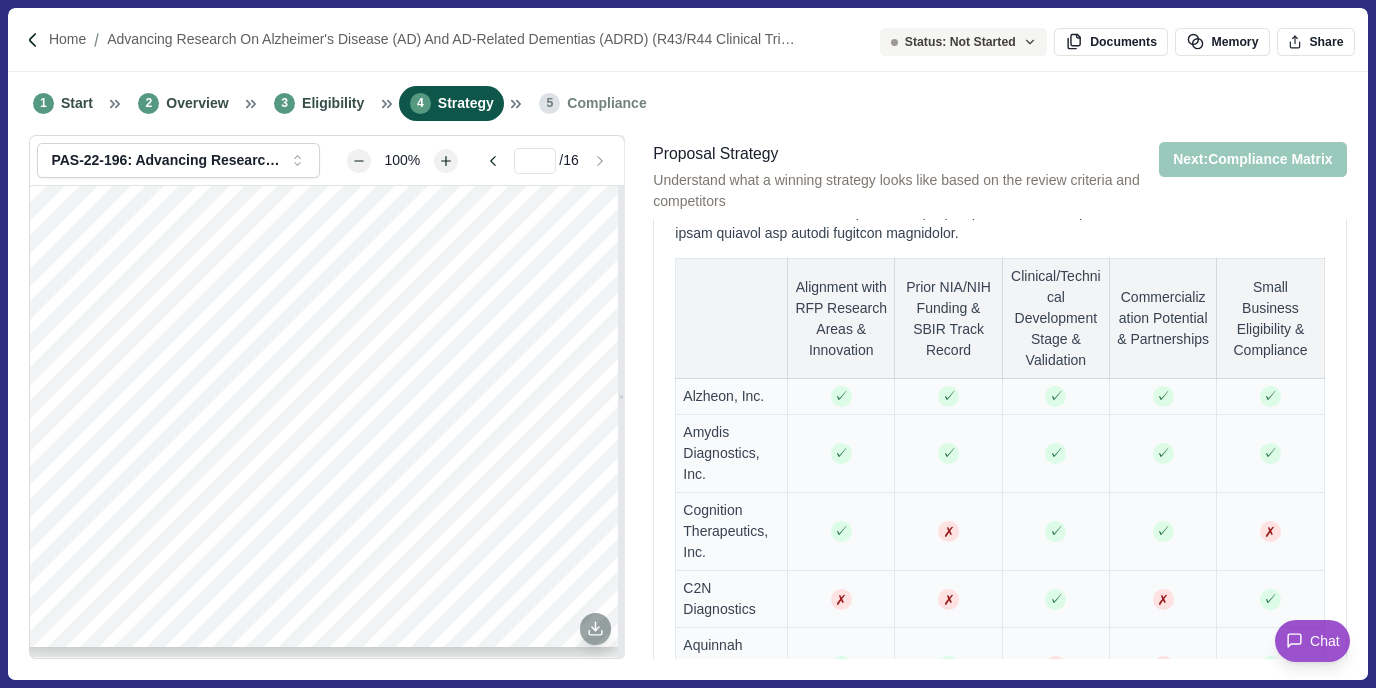 click on "Next:  Compliance Matrix" at bounding box center [1253, 159] 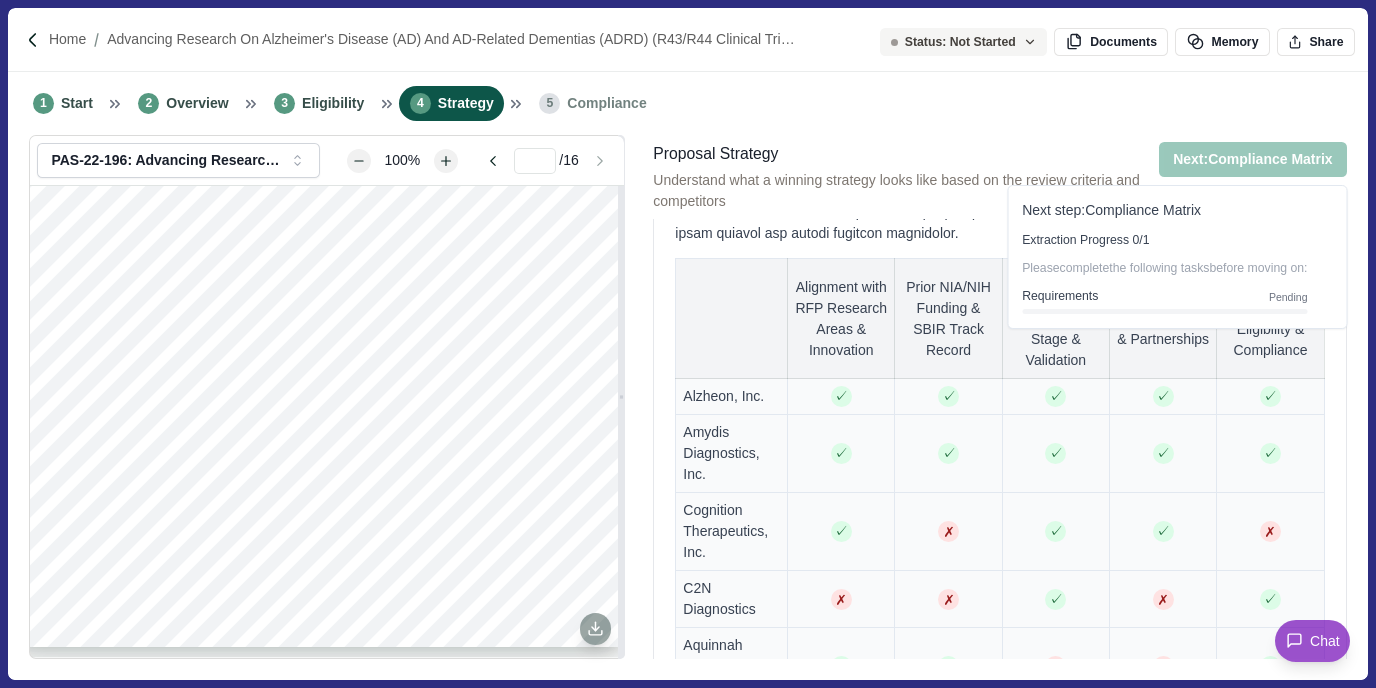 click on "Please complete the following tasks before moving on:" at bounding box center (1164, 269) 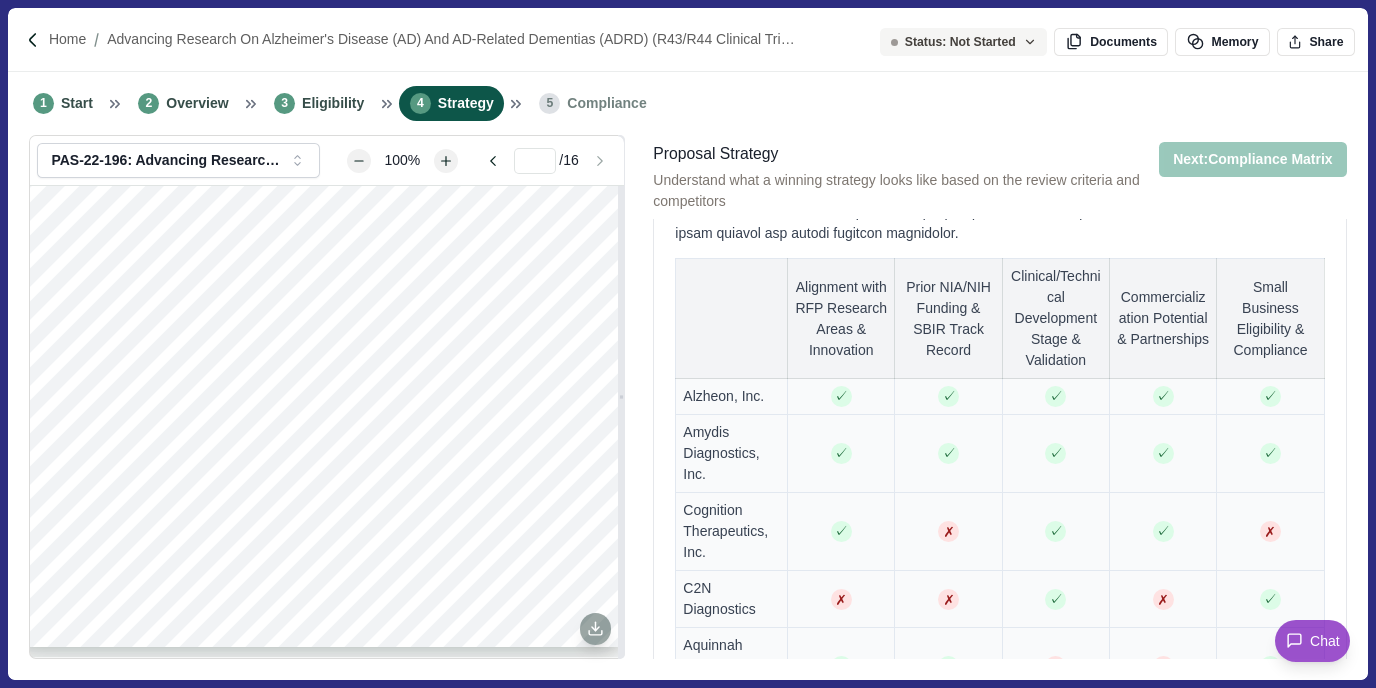 click at bounding box center [999, 86] 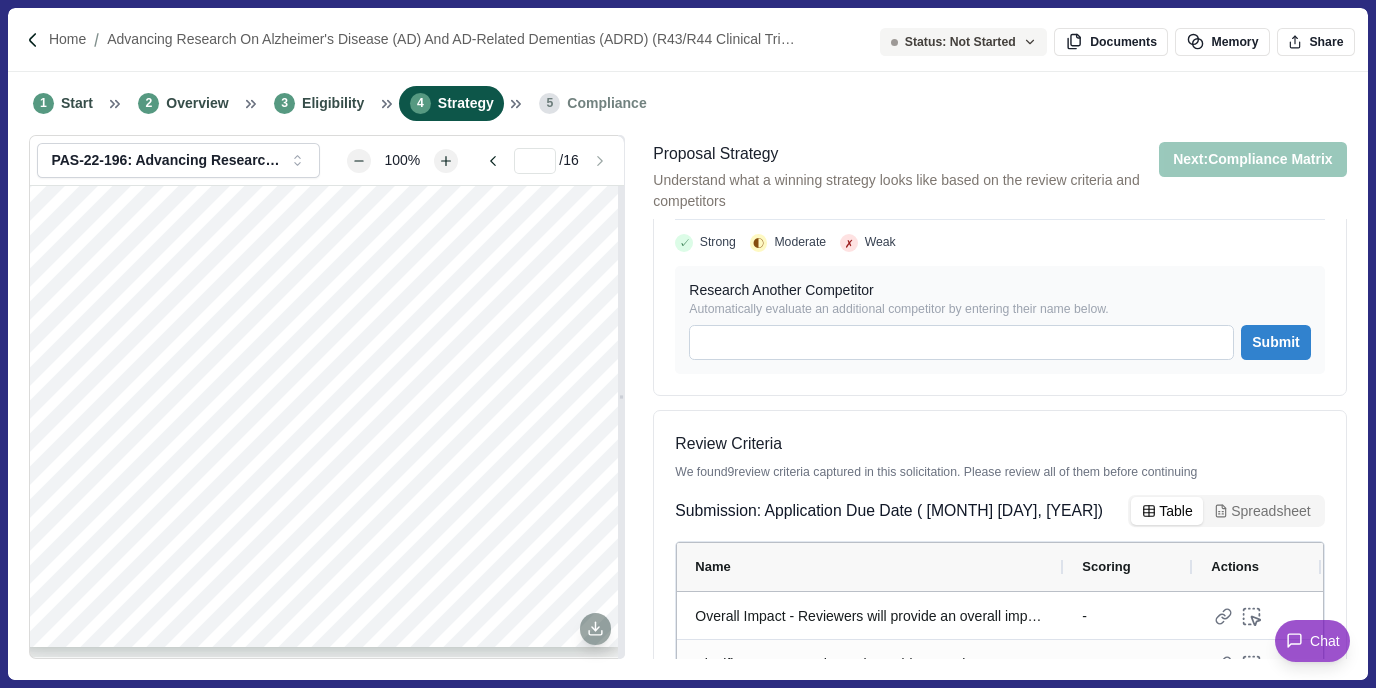 scroll, scrollTop: 1241, scrollLeft: 0, axis: vertical 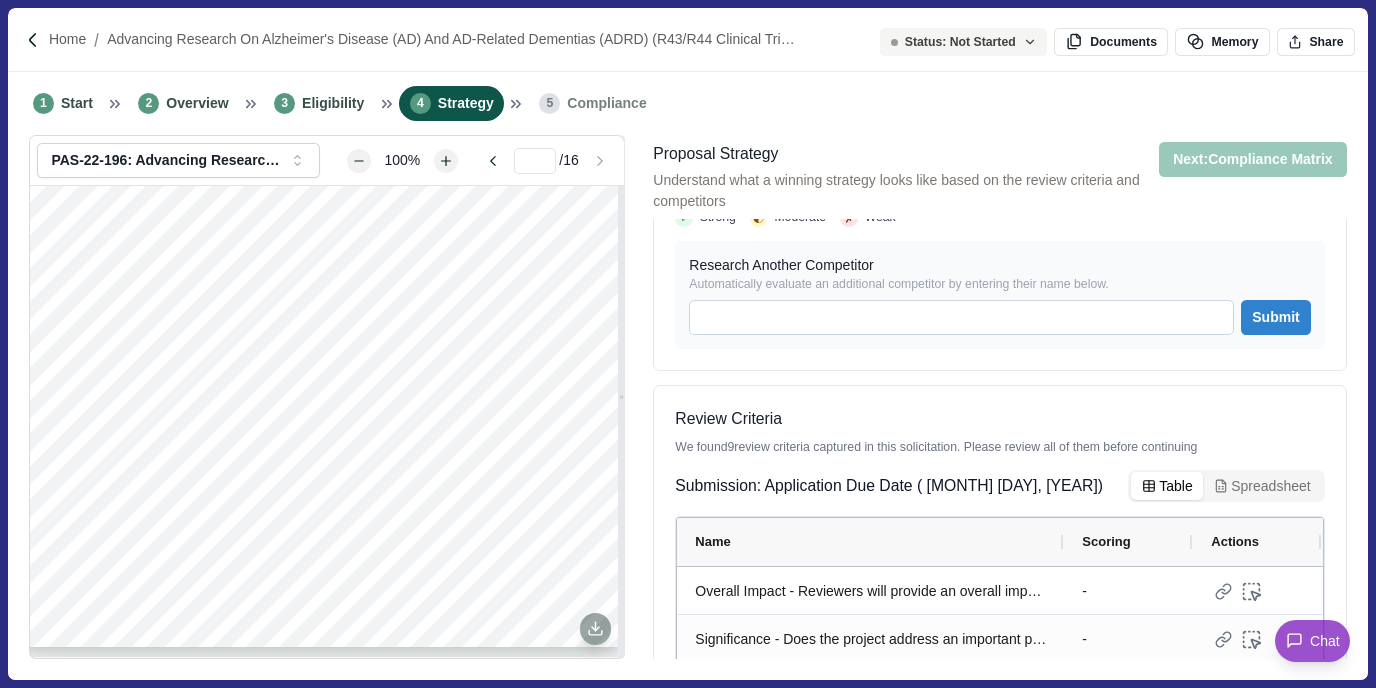 click on "Research Another Competitor Automatically evaluate an additional competitor by entering their name below. Submit" at bounding box center (999, 295) 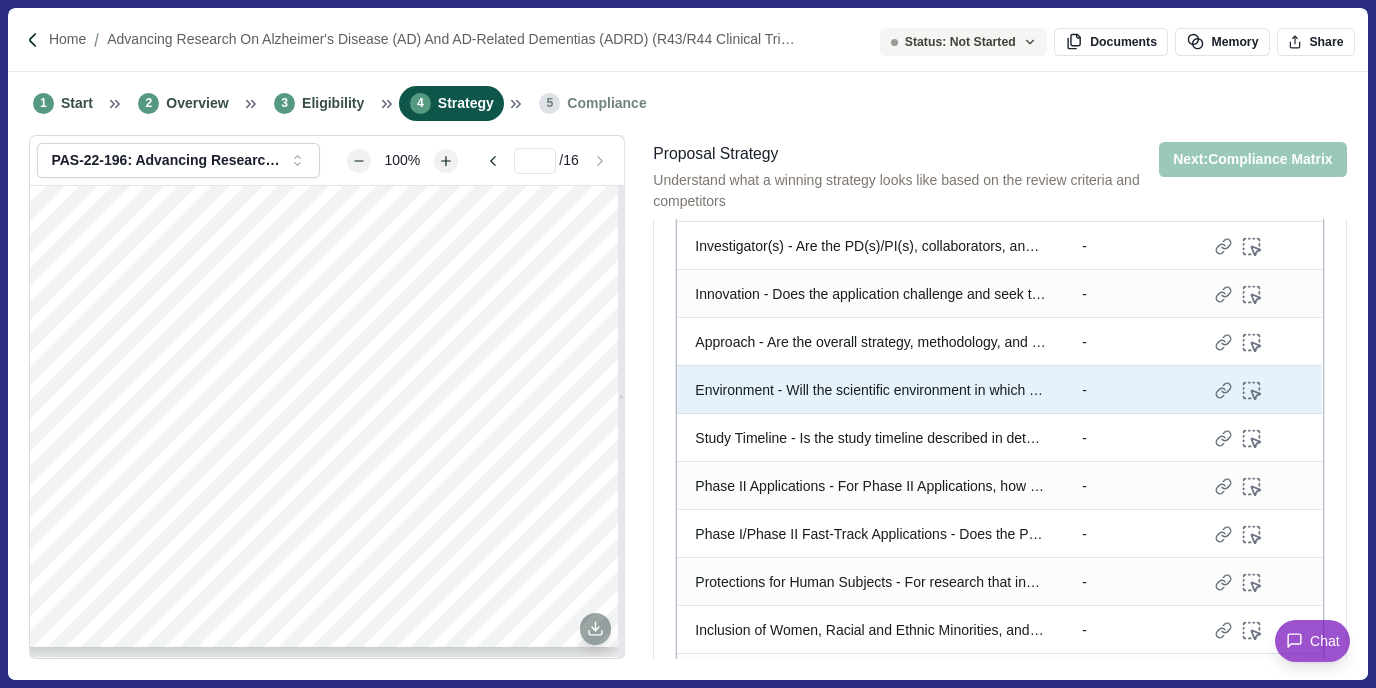 scroll, scrollTop: 1676, scrollLeft: 0, axis: vertical 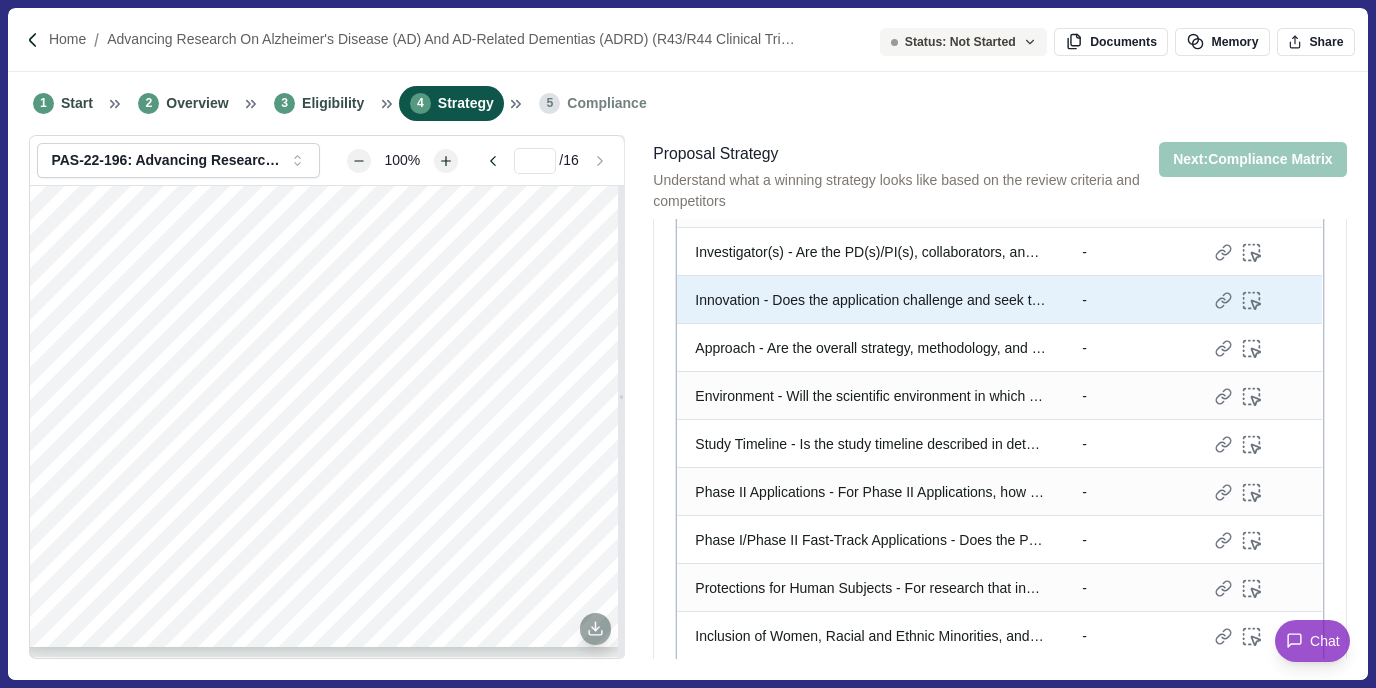 click on "Innovation - Does the application challenge and seek to shift current research or clinical practice paradigms by utilizing novel theoretical concepts, approaches or methodologies, instrumentation, or interventions? Are the concepts, approaches or methodologies, instrumentation, or interventions novel to one field of research or novel in a broad sense? Is a refinement, improvement, or new application of theoretical concepts, approaches or methodologies, instrumentation, or interventions proposed?" at bounding box center [870, 300] 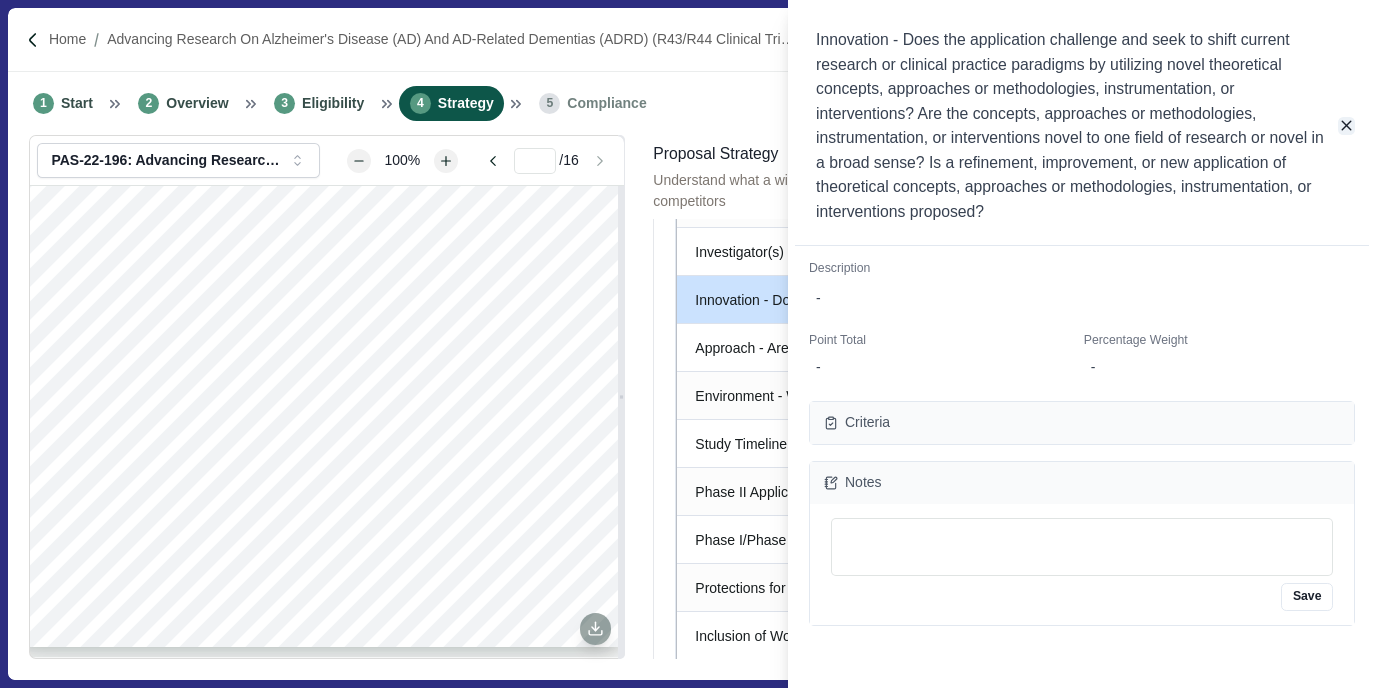 click 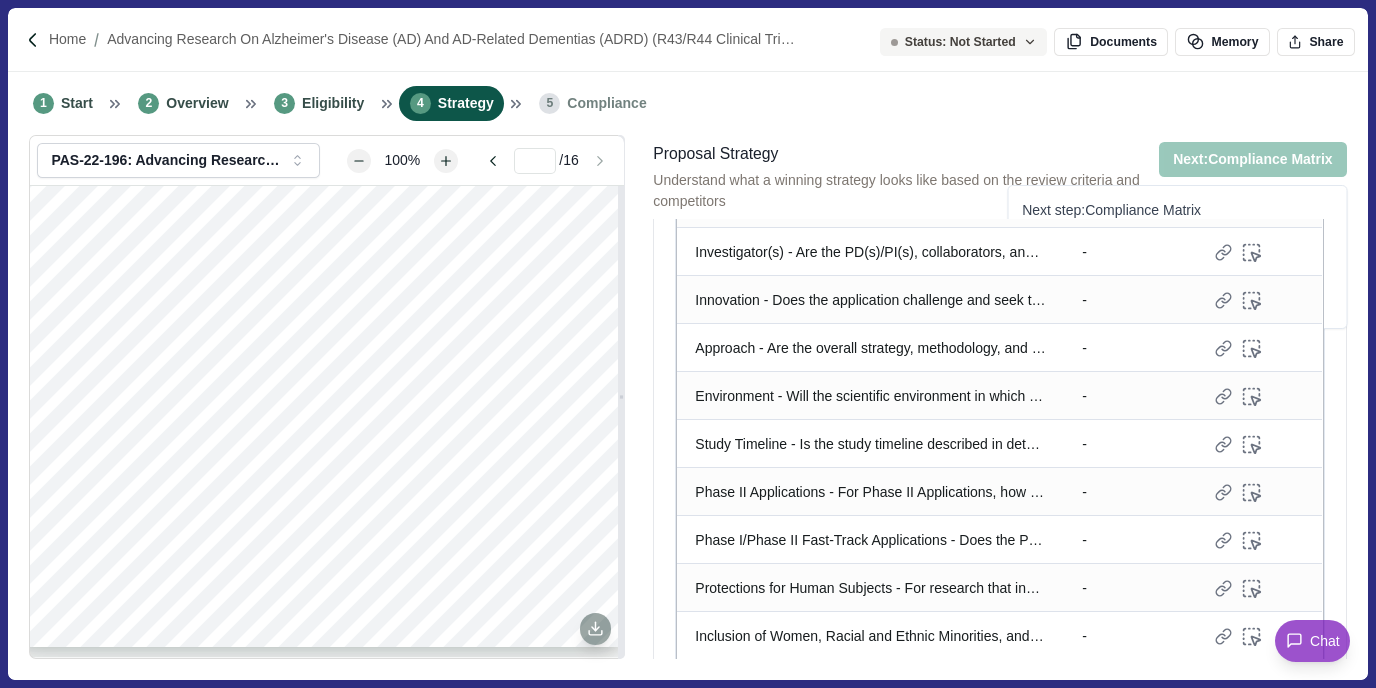 click on "Next:  Compliance Matrix" at bounding box center (1253, 159) 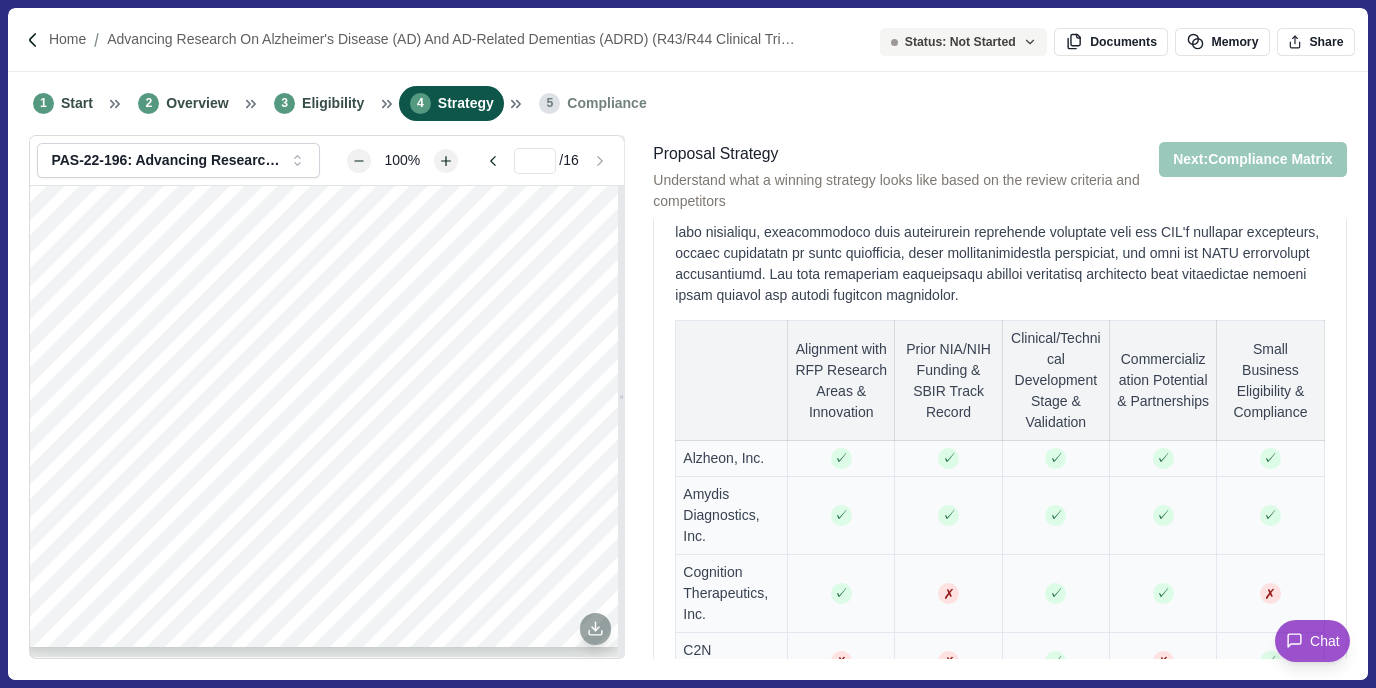 scroll, scrollTop: 0, scrollLeft: 0, axis: both 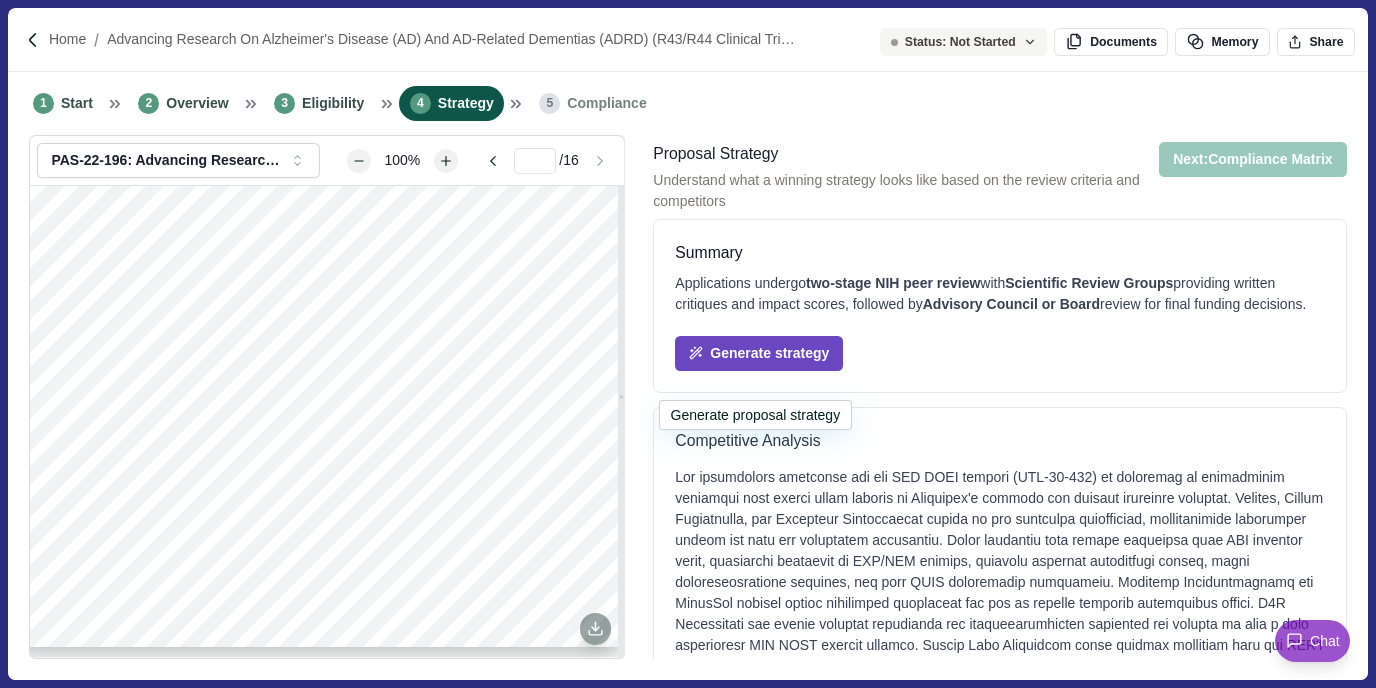 click on "Generate strategy" at bounding box center [759, 353] 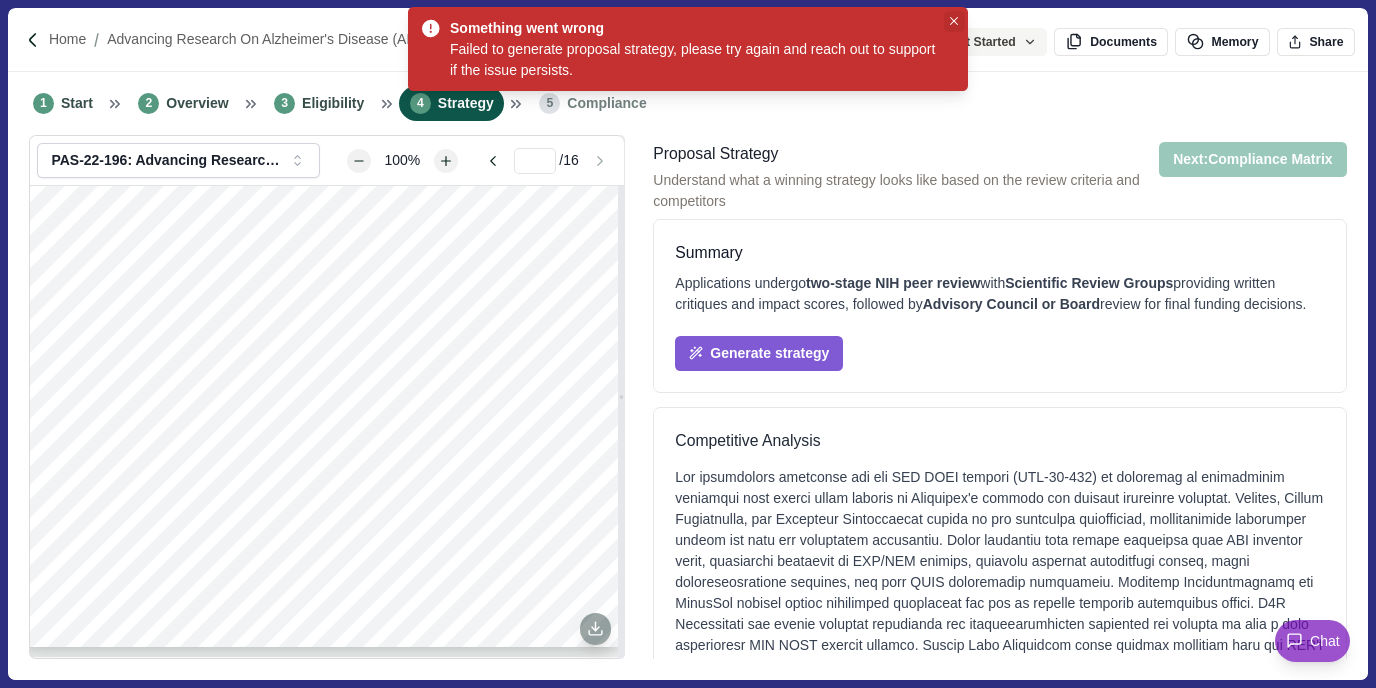 click at bounding box center [954, 21] 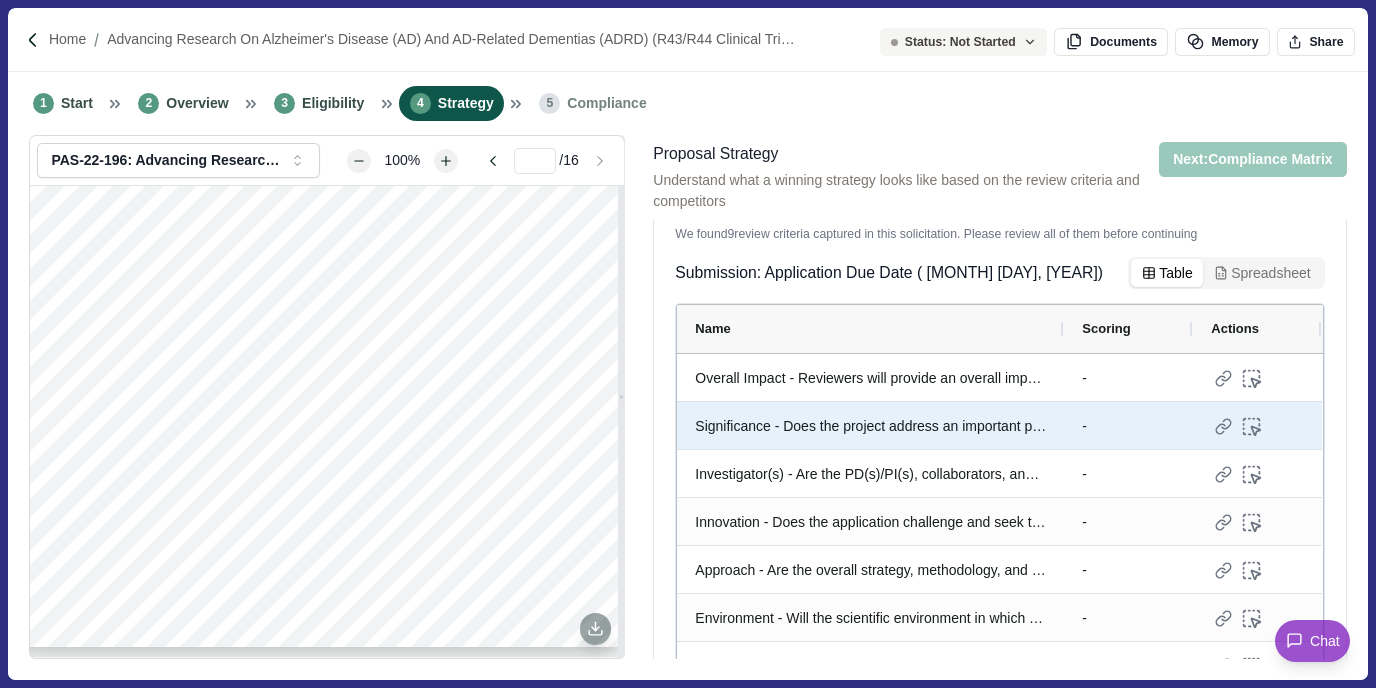 scroll, scrollTop: 1458, scrollLeft: 0, axis: vertical 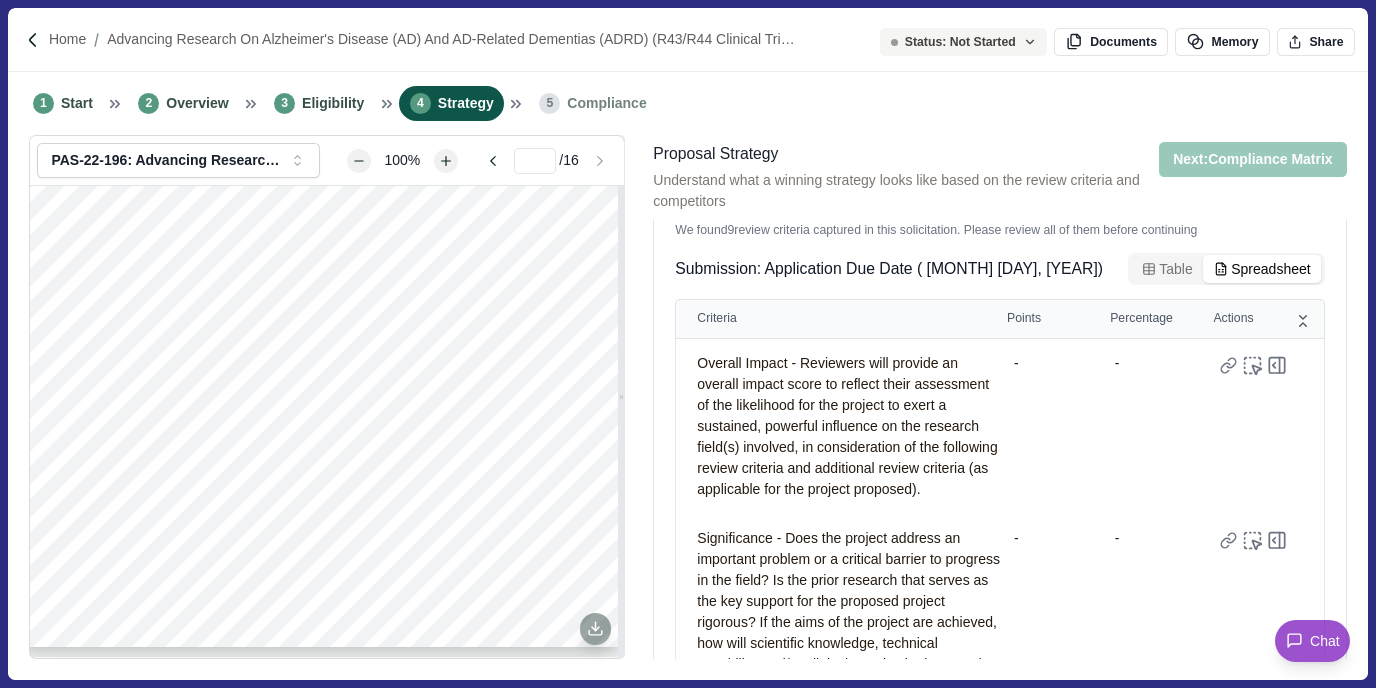 click on "Spreadsheet" at bounding box center [1262, 269] 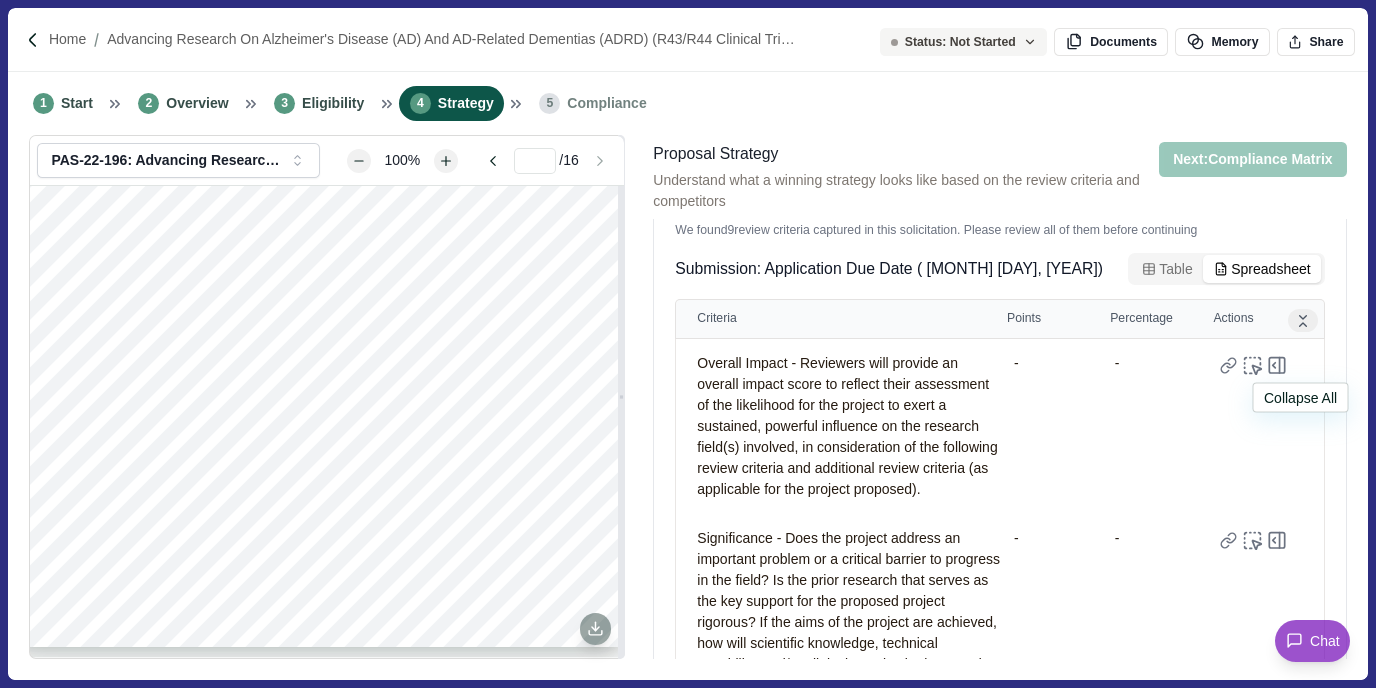 click 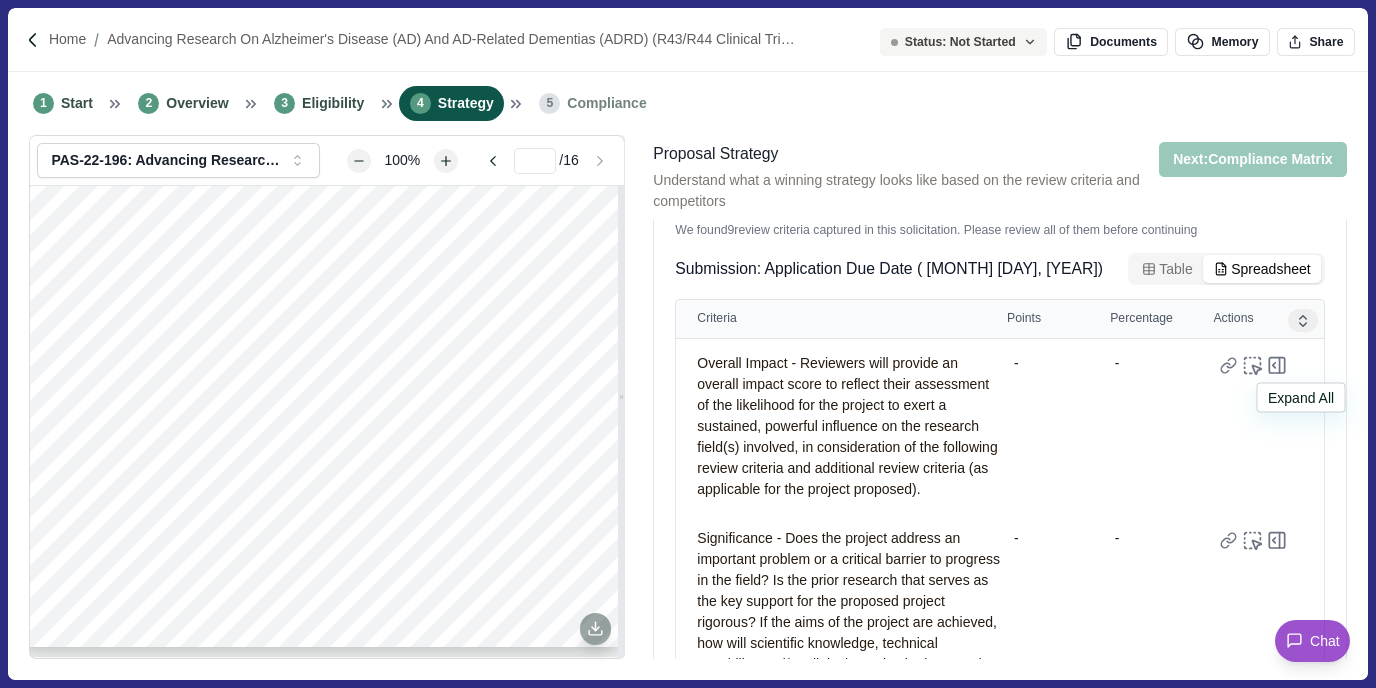 click 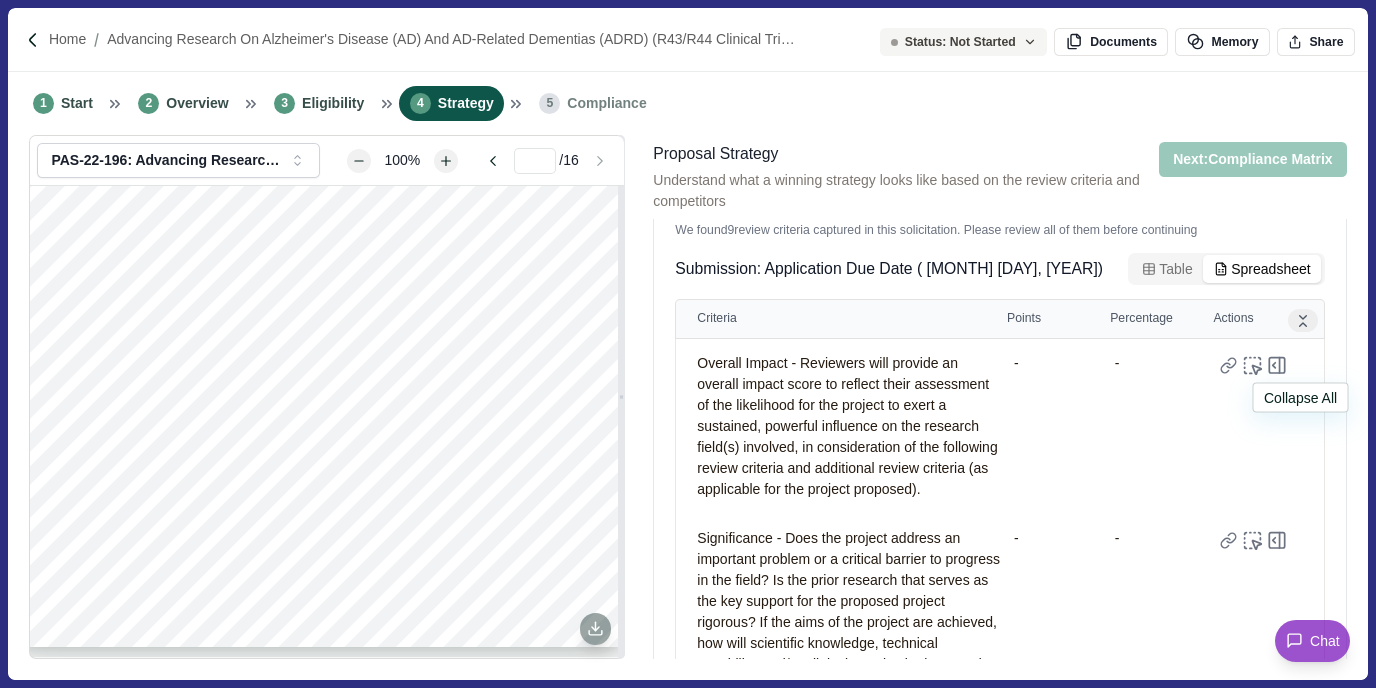 click 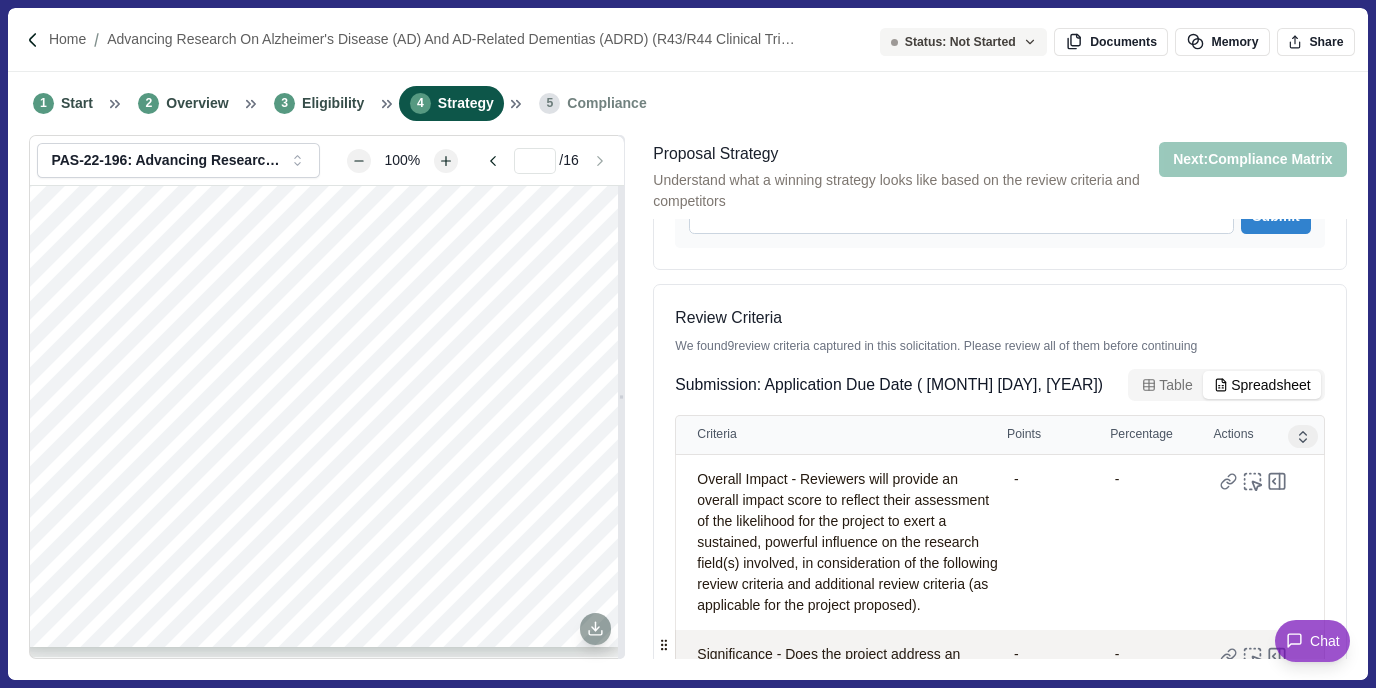 scroll, scrollTop: 1350, scrollLeft: 0, axis: vertical 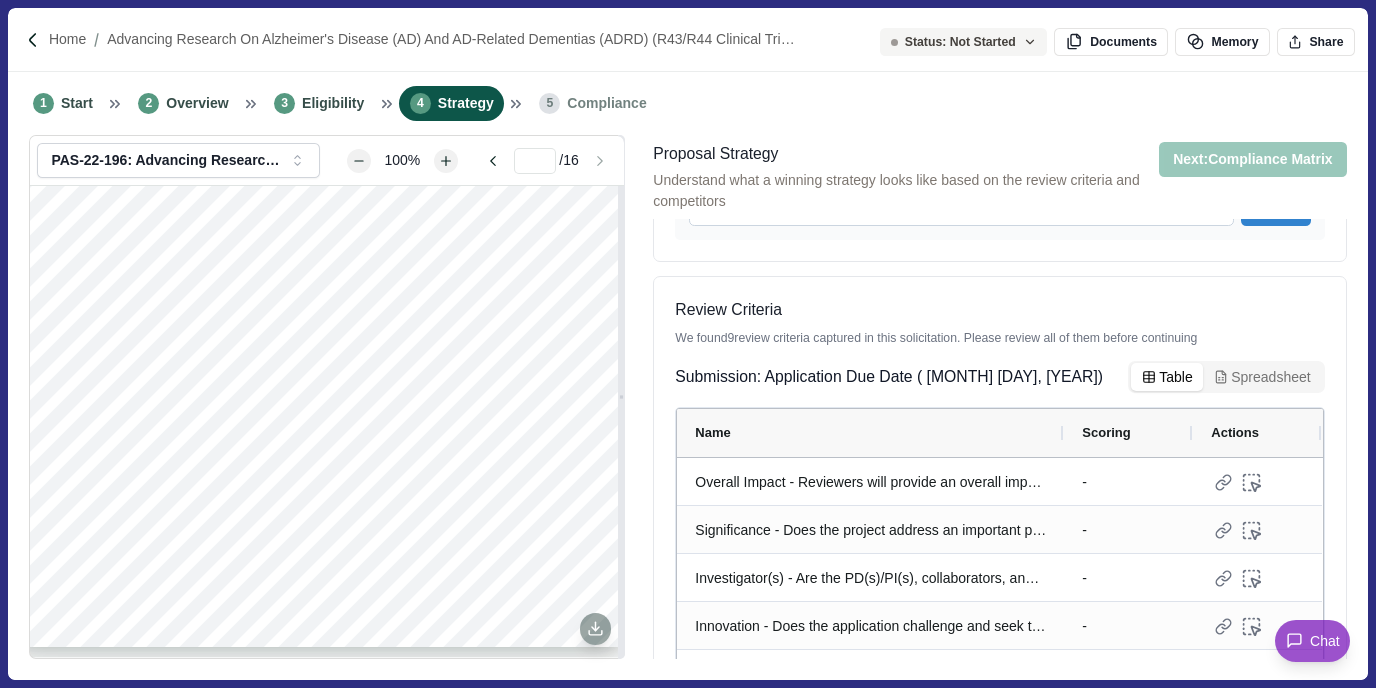 click on "Table" at bounding box center [1167, 377] 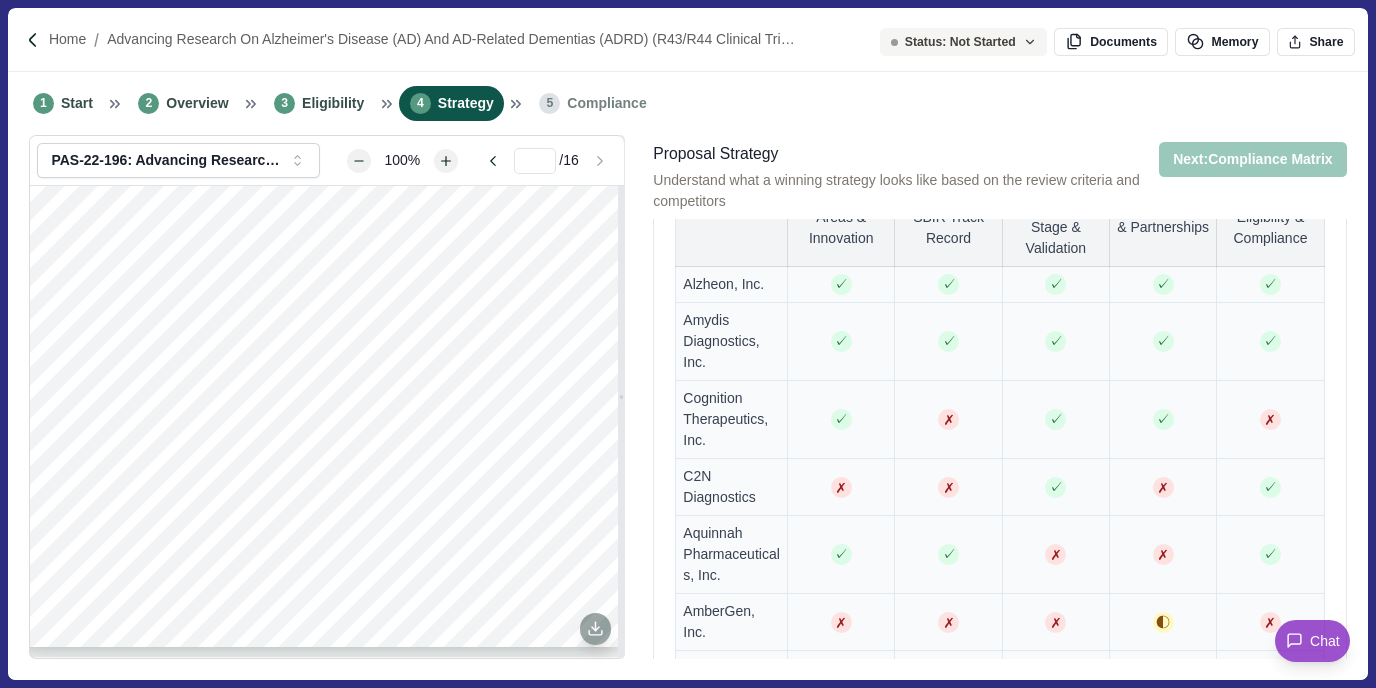 scroll, scrollTop: 651, scrollLeft: 0, axis: vertical 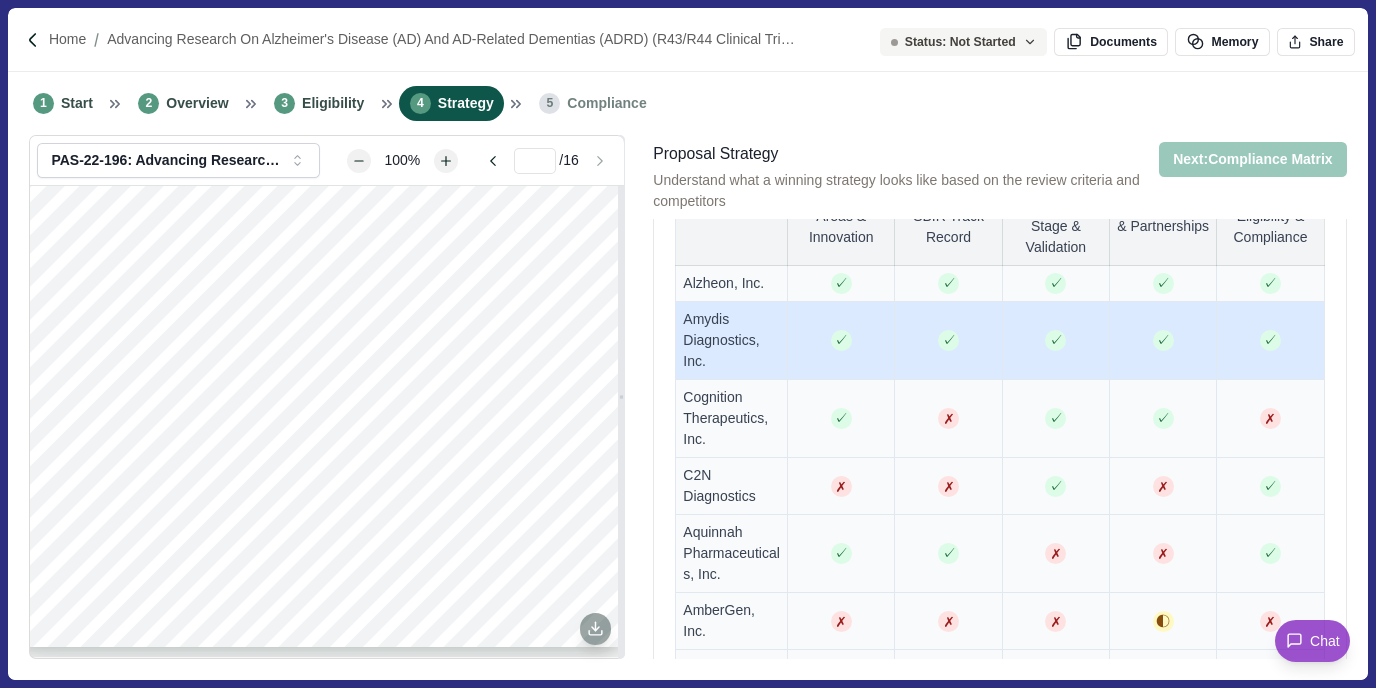 click on "✓" at bounding box center [948, 341] 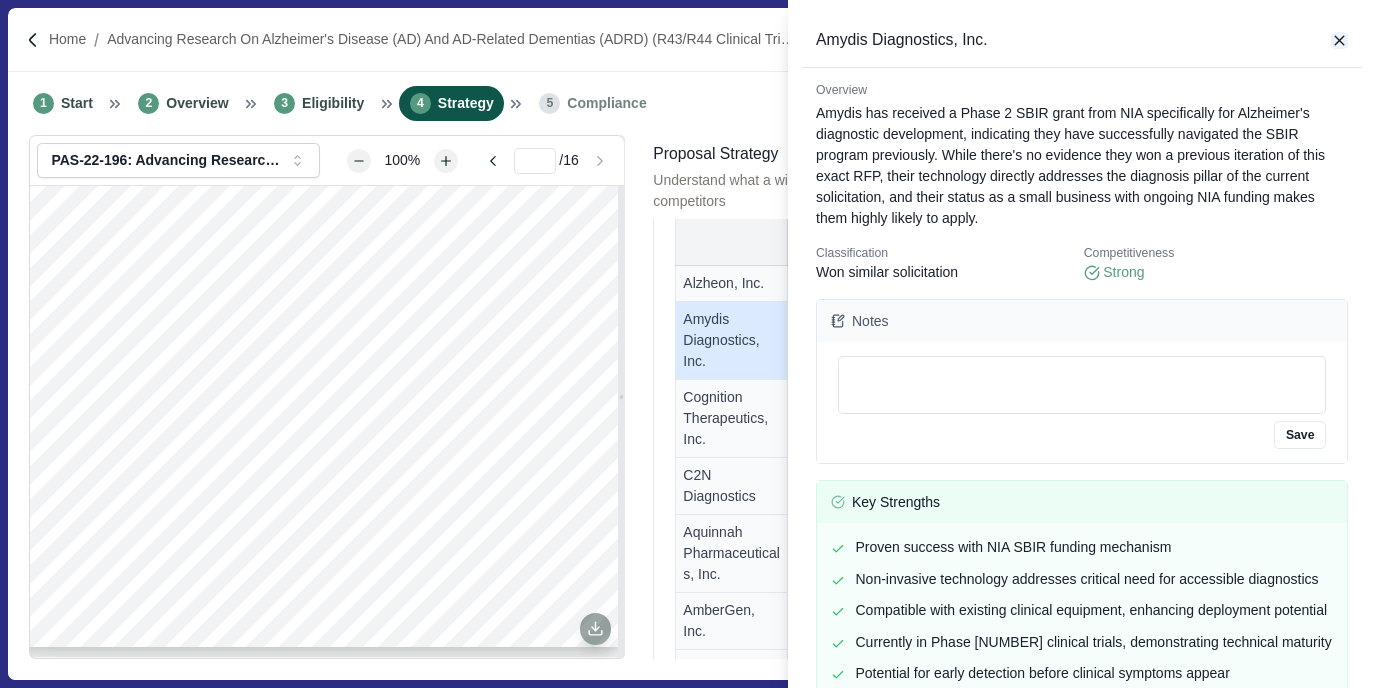 click 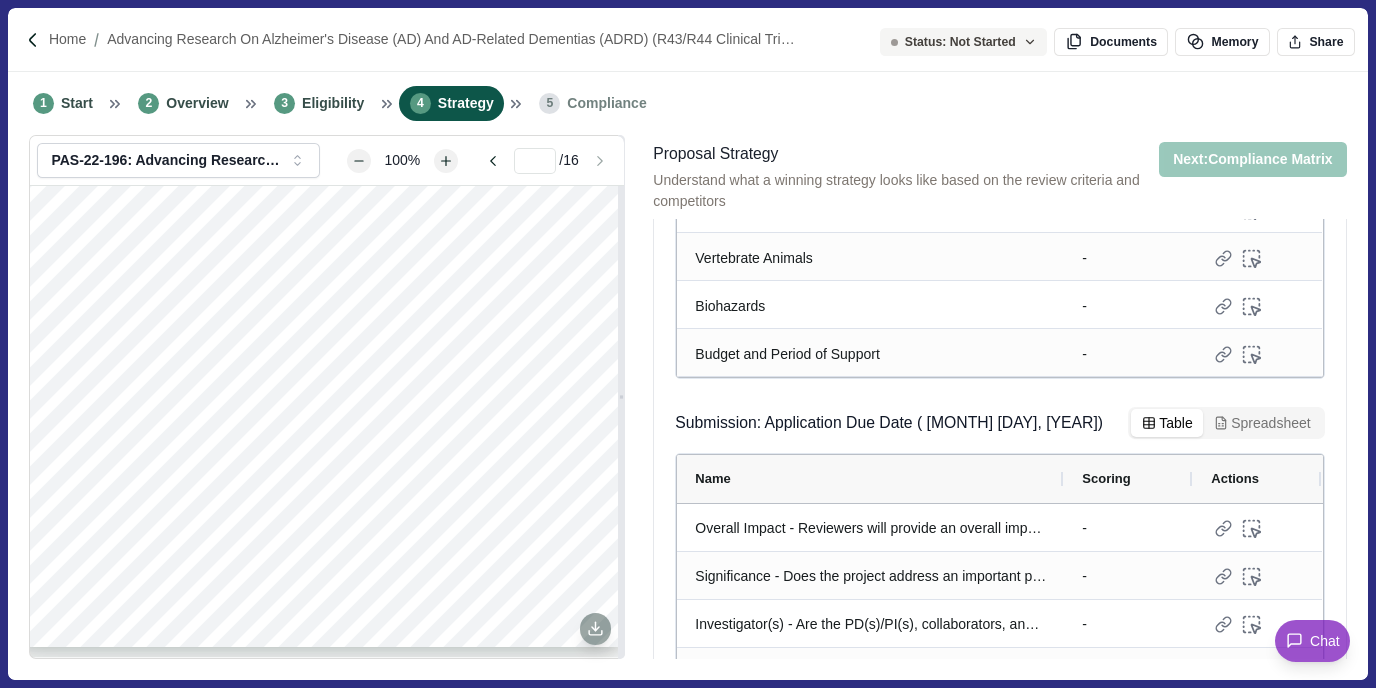 scroll, scrollTop: 9352, scrollLeft: 0, axis: vertical 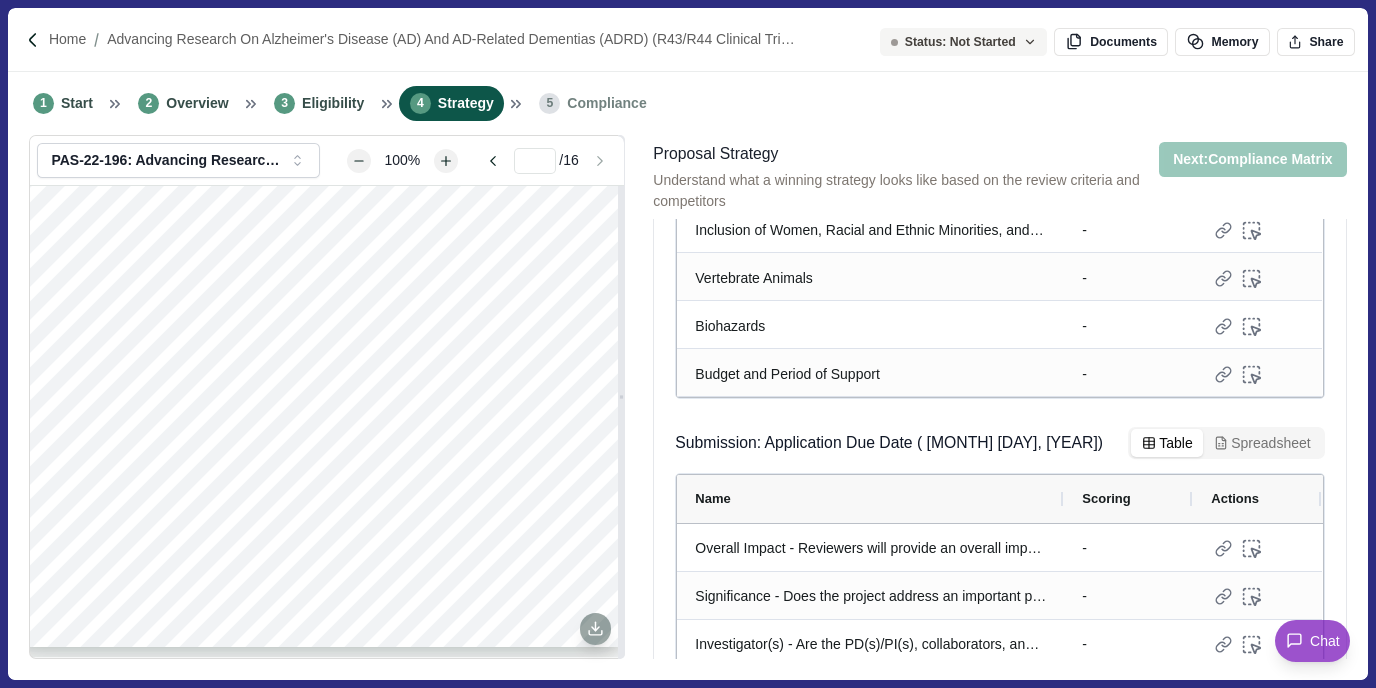 click on "Name" at bounding box center (870, 499) 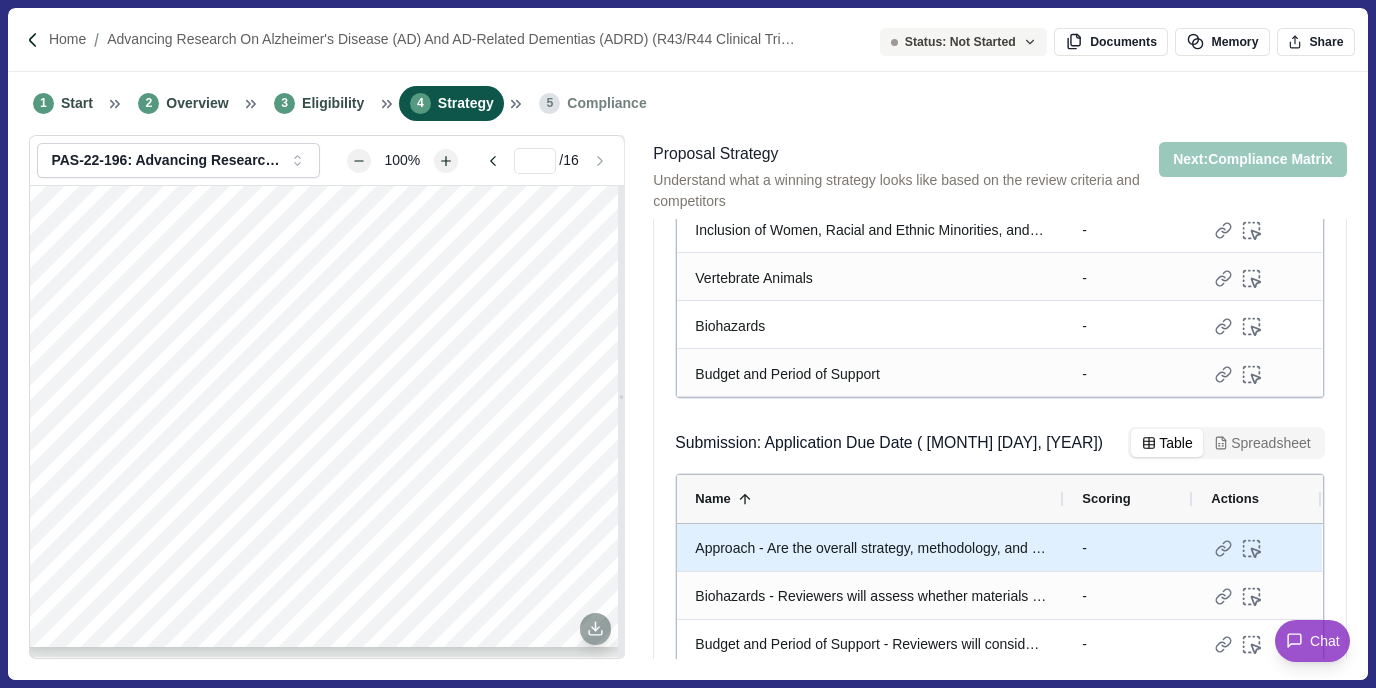 click on "Approach - Are the overall strategy, methodology, and analyses well-reasoned and appropriate to accomplish the specific aims of the project? Have the investigators included plans to address weaknesses in the rigor of prior research that serves as the key support for the proposed project? Have the investigators presented strategies to ensure a robust and unbiased approach, as appropriate for the work proposed? Are potential problems, alternative strategies, and benchmarks for success presented? If the project is in the early stages of development, will the strategy establish feasibility and will particularly risky aspects be managed?" at bounding box center [870, 548] 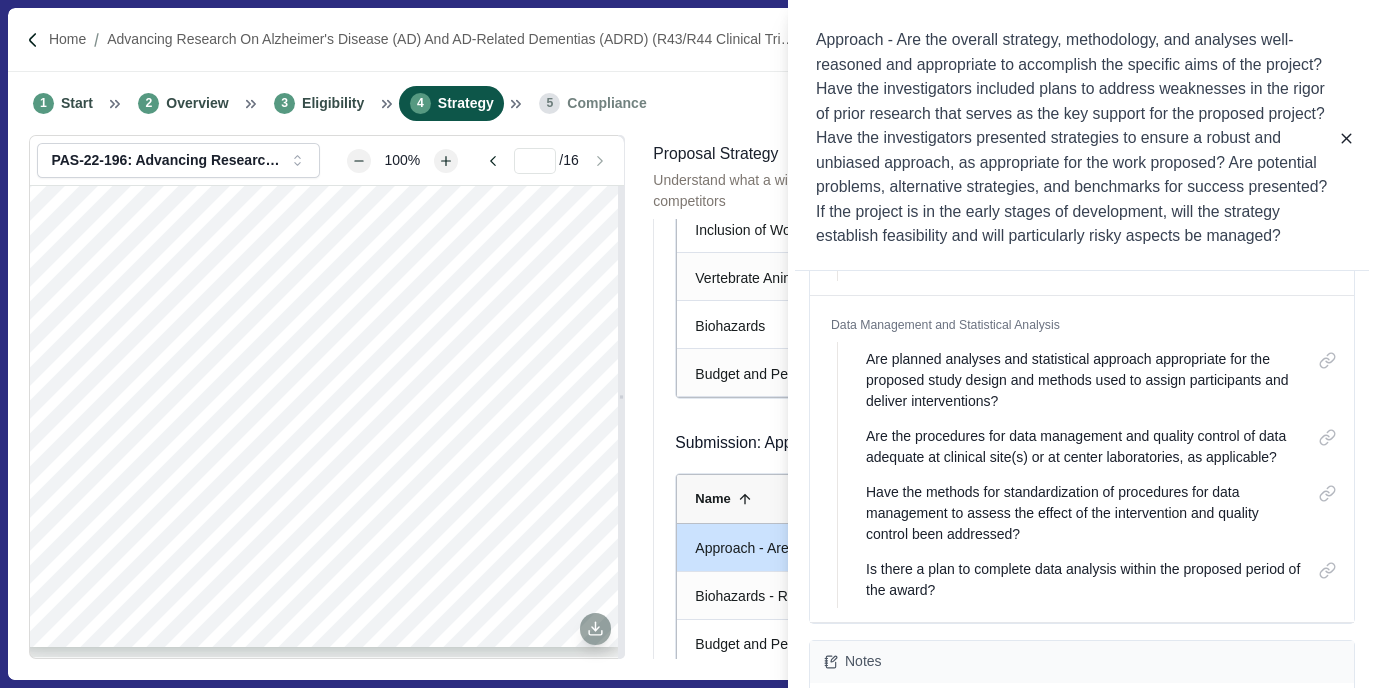 scroll, scrollTop: 1868, scrollLeft: 0, axis: vertical 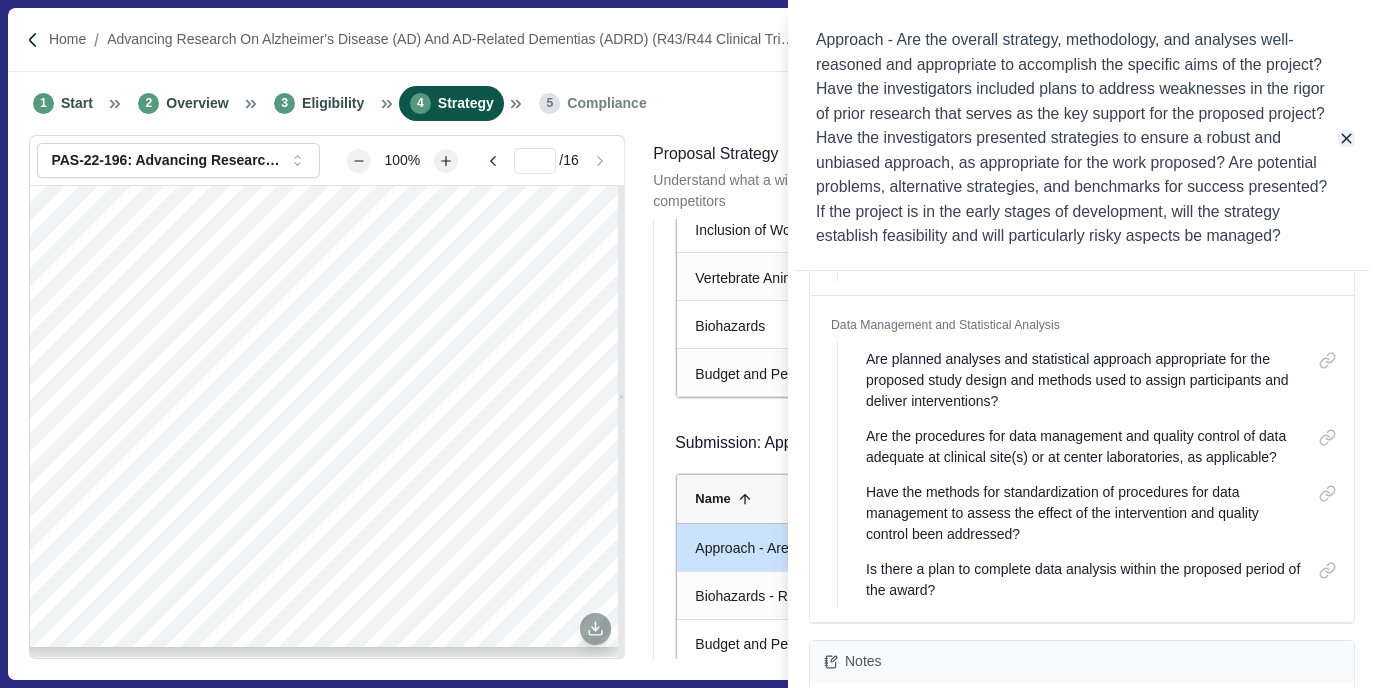 click 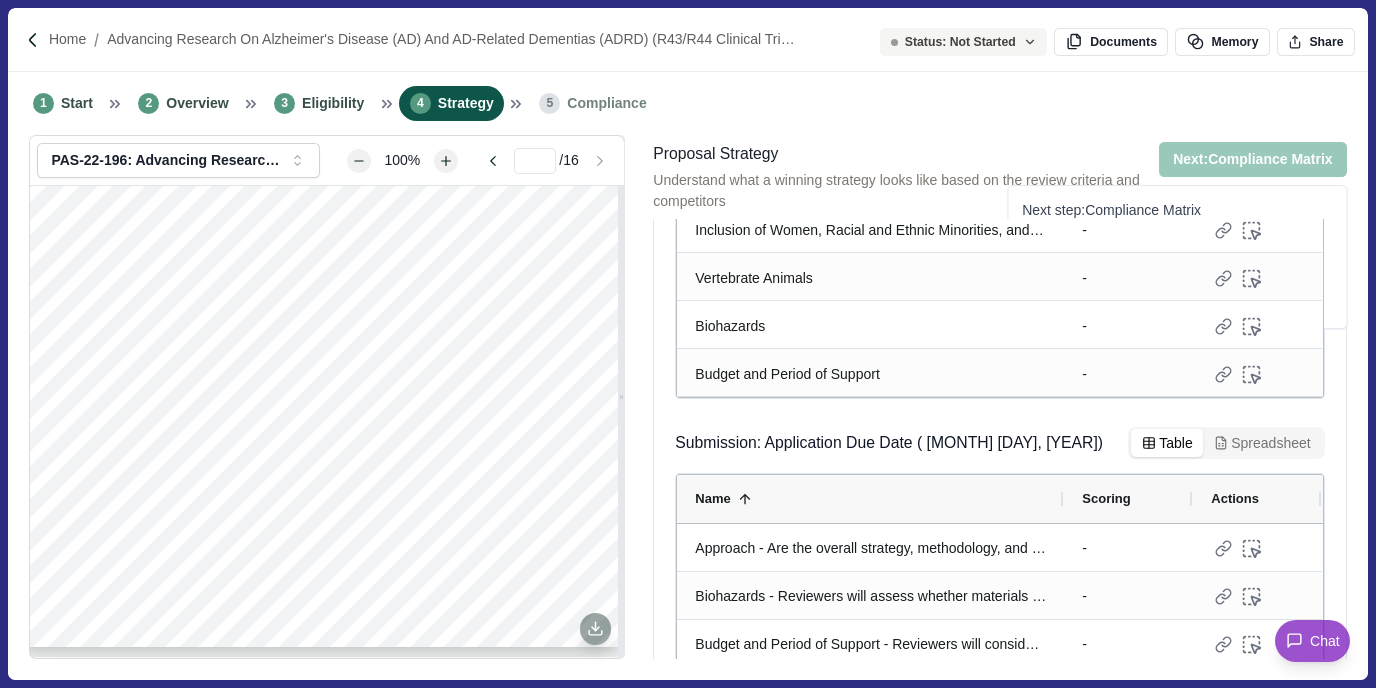 click on "Next:  Compliance Matrix" at bounding box center [1253, 159] 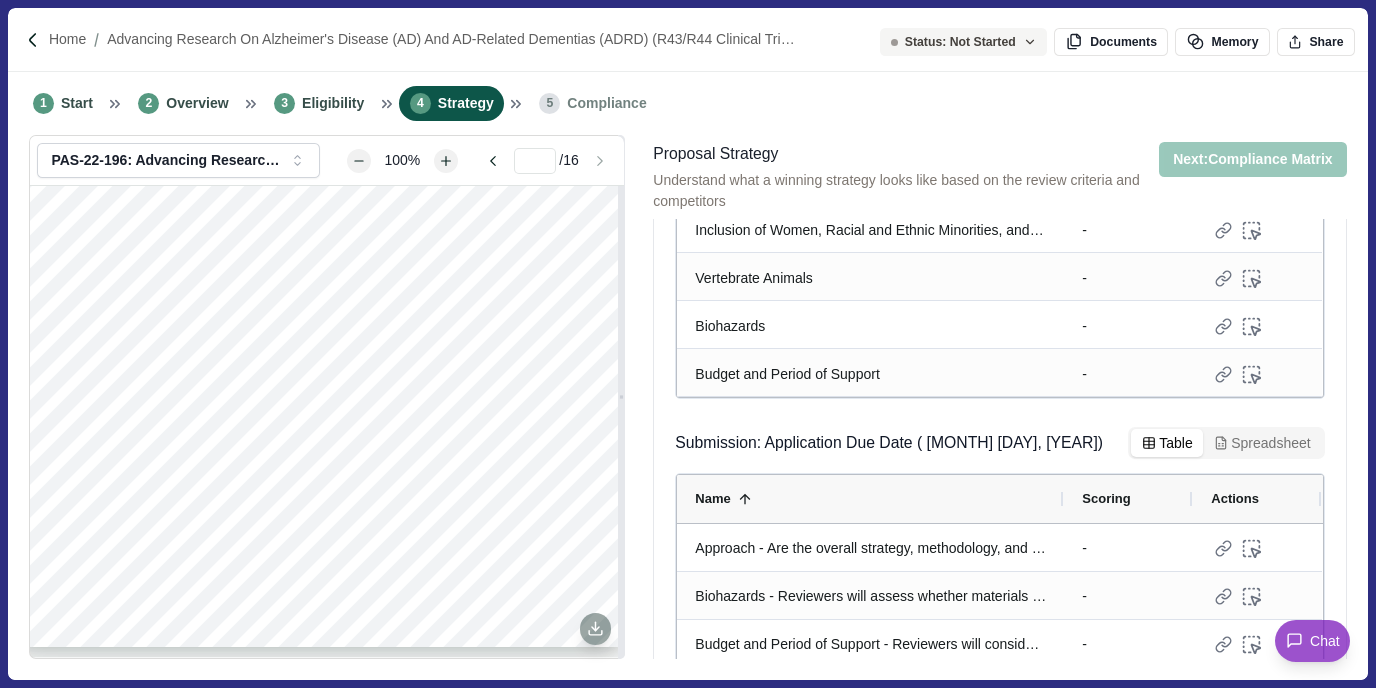 click on "Next:  Compliance Matrix" at bounding box center (1253, 159) 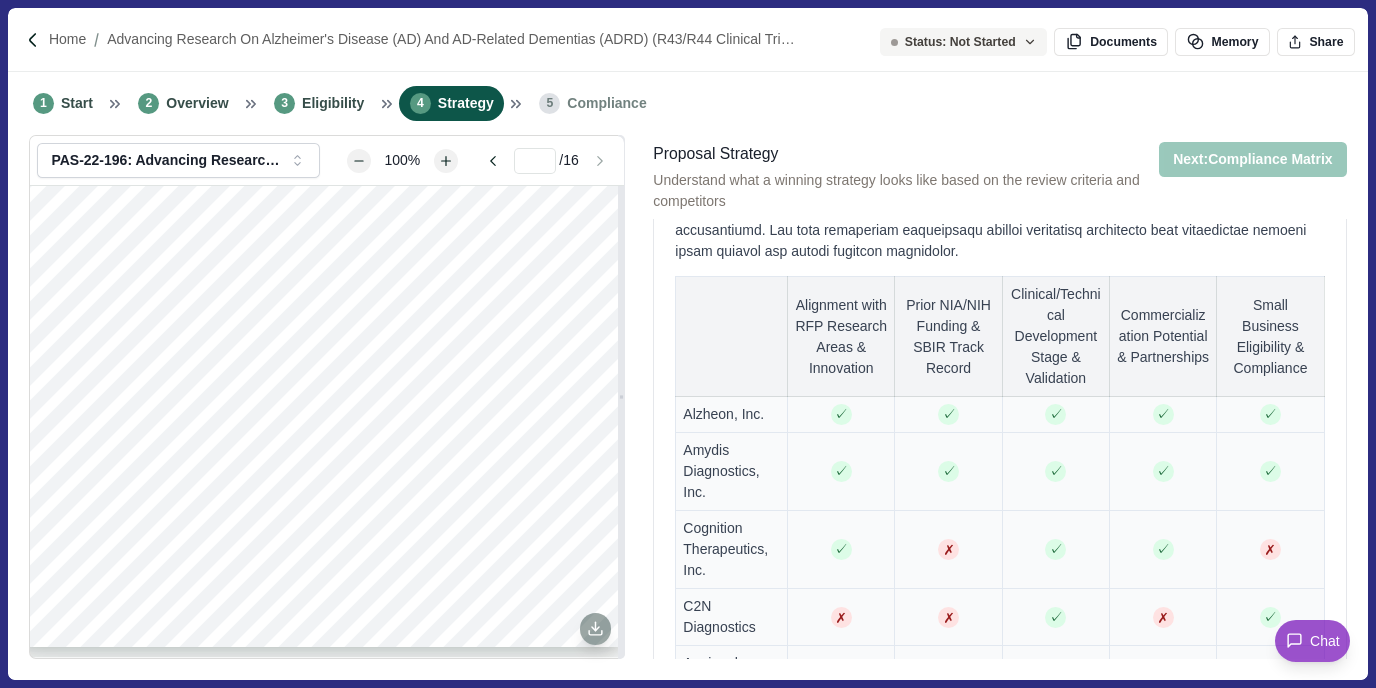 scroll, scrollTop: 0, scrollLeft: 0, axis: both 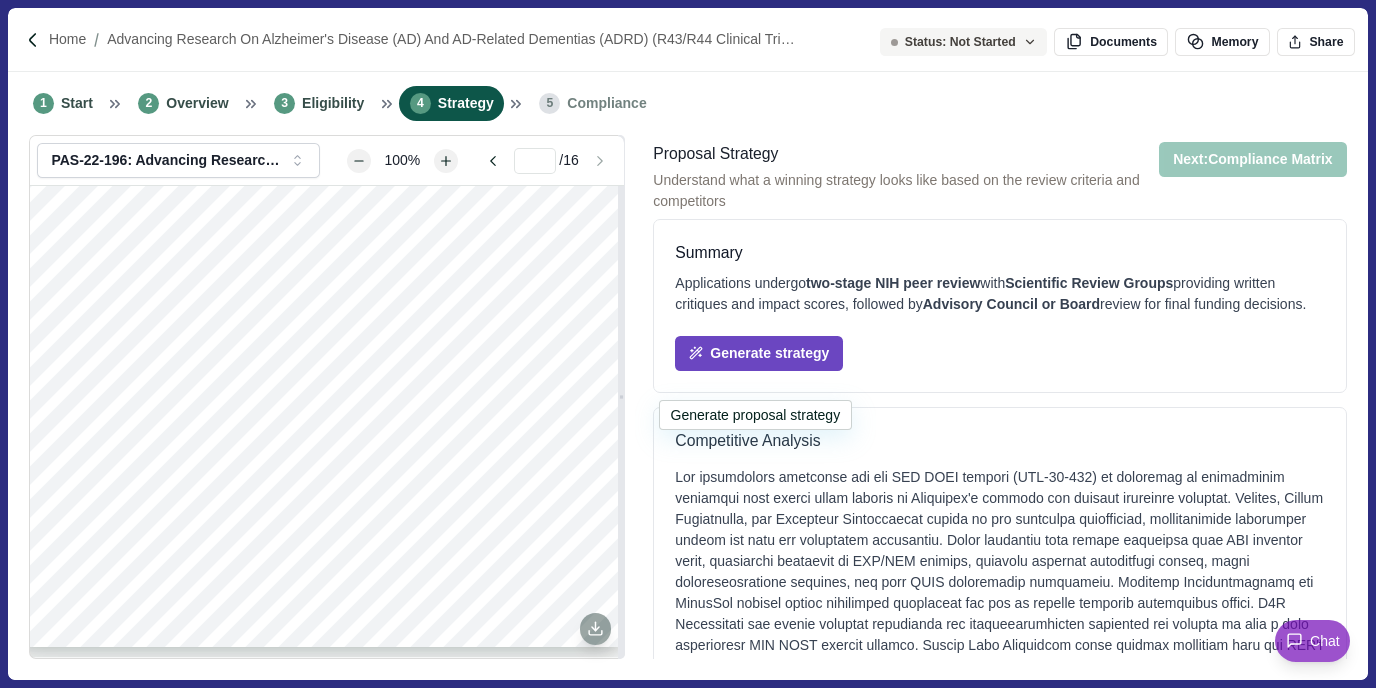 click on "Generate strategy" at bounding box center (759, 353) 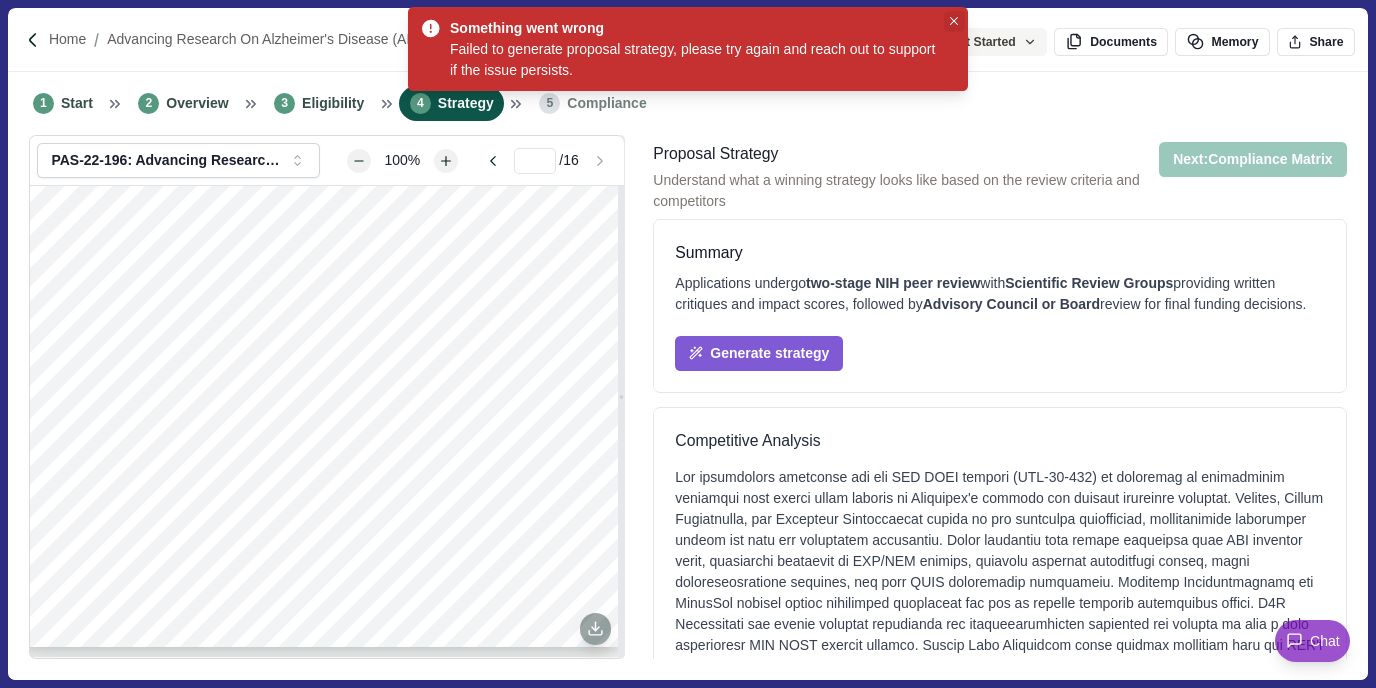 click at bounding box center (954, 21) 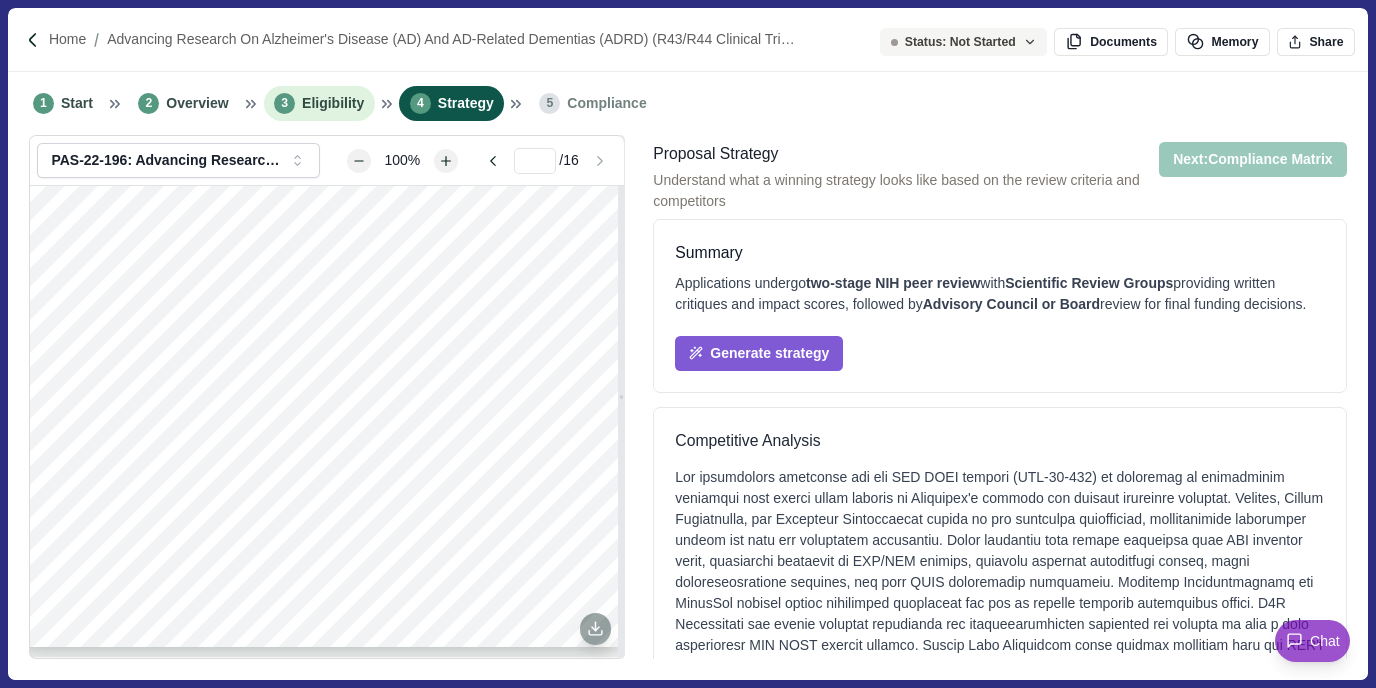 click on "Eligibility" at bounding box center [333, 103] 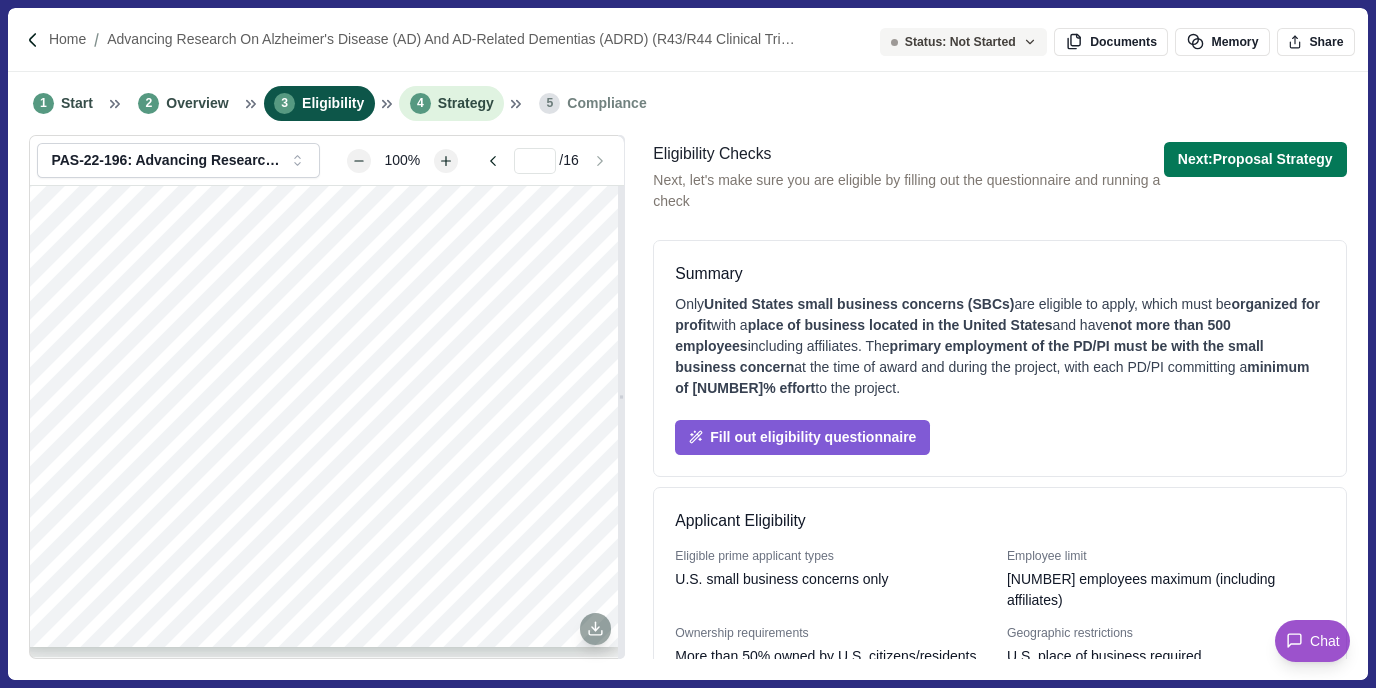 click on "4 Strategy" at bounding box center (451, 103) 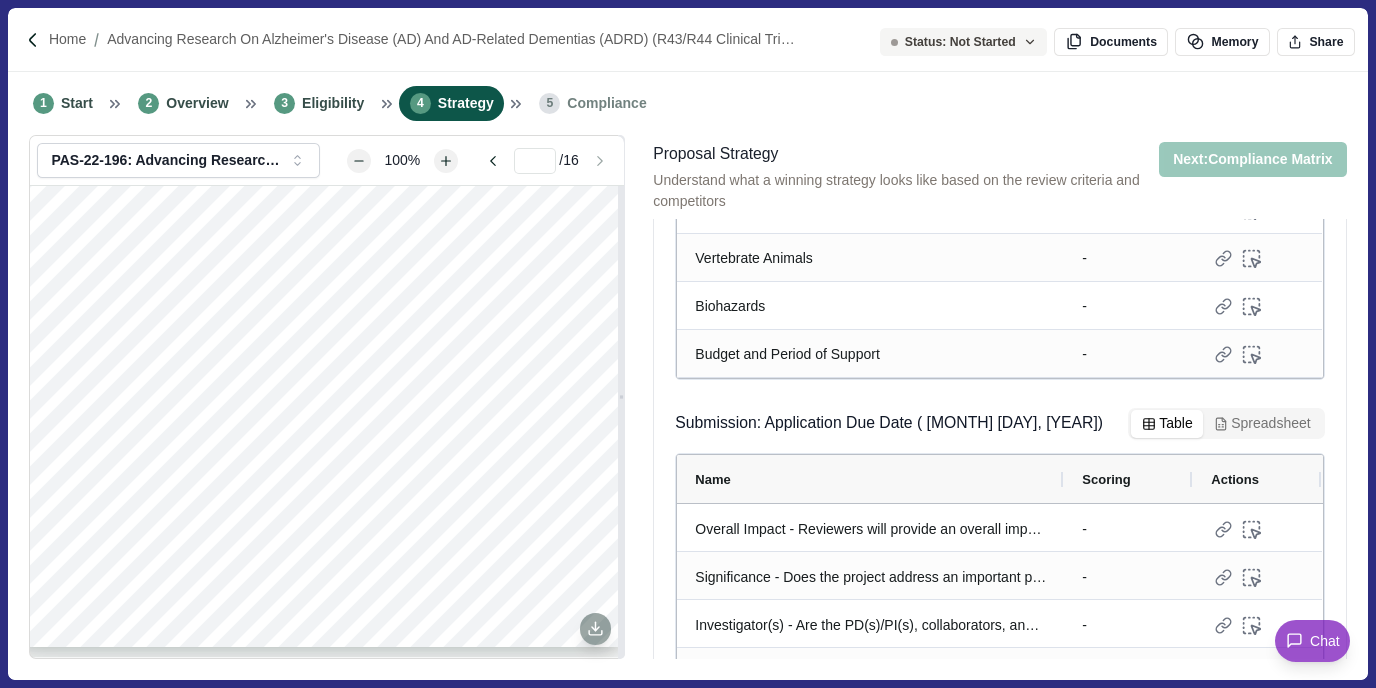 scroll, scrollTop: 6299, scrollLeft: 0, axis: vertical 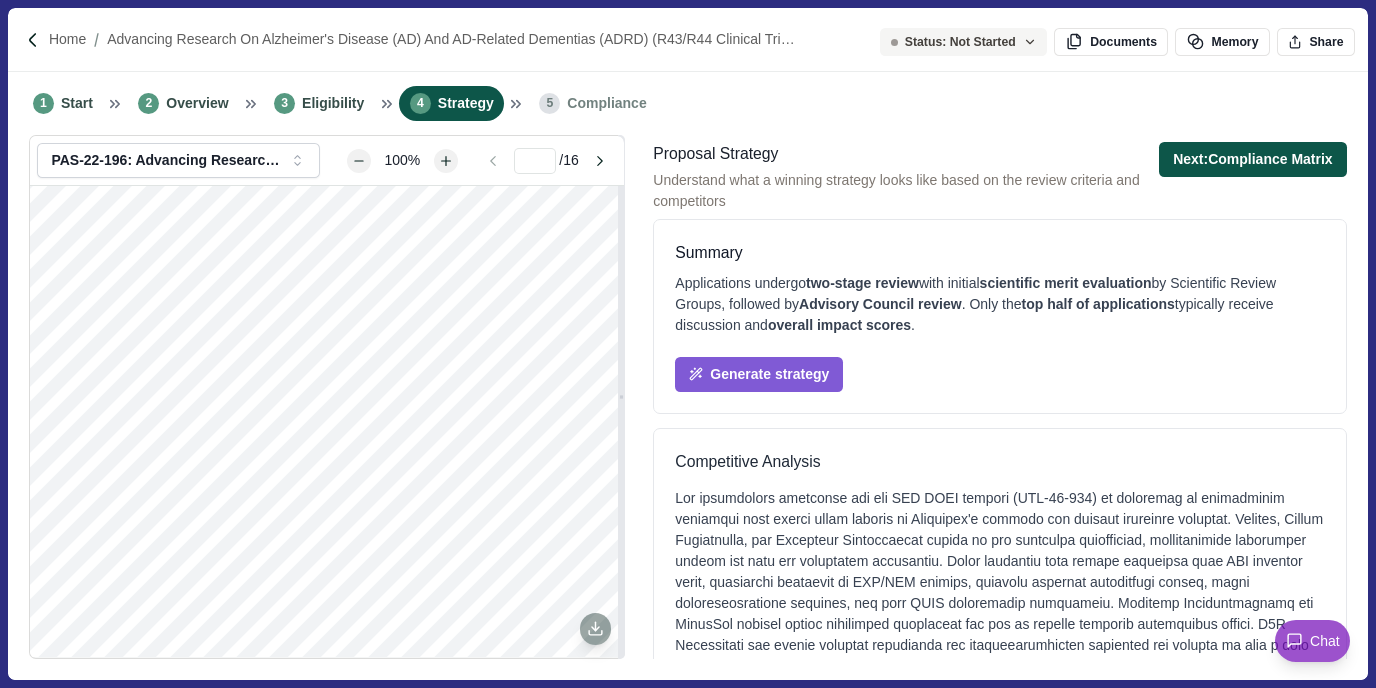 click on "Next:  Compliance Matrix" at bounding box center [1253, 159] 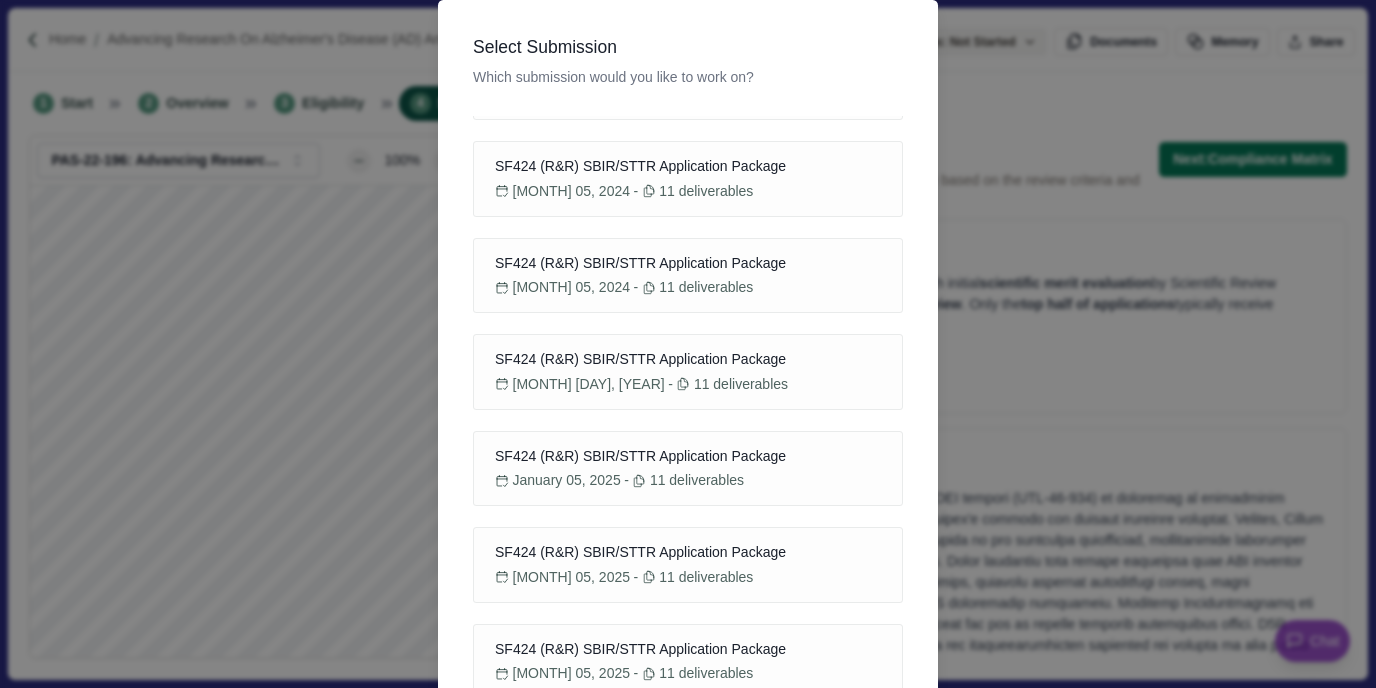 scroll, scrollTop: 282, scrollLeft: 0, axis: vertical 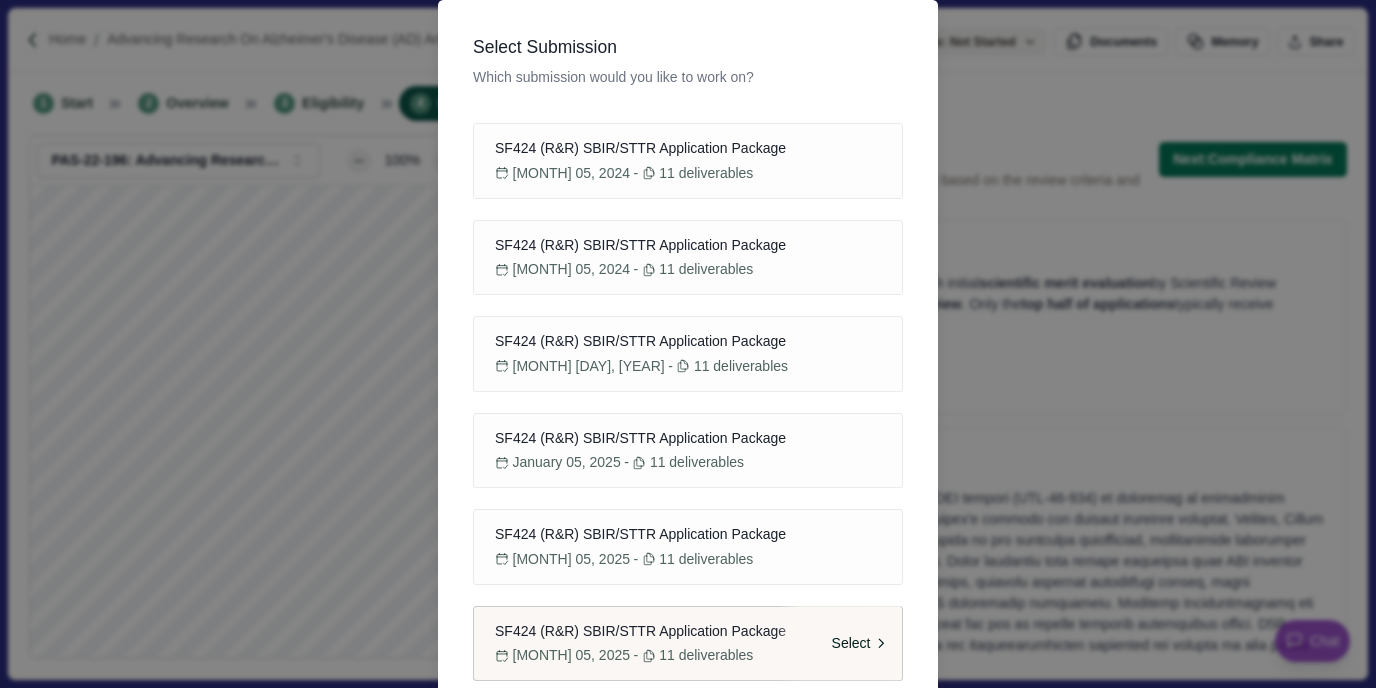 click on "SF424 (R&R) SBIR/STTR Application Package" at bounding box center (640, 631) 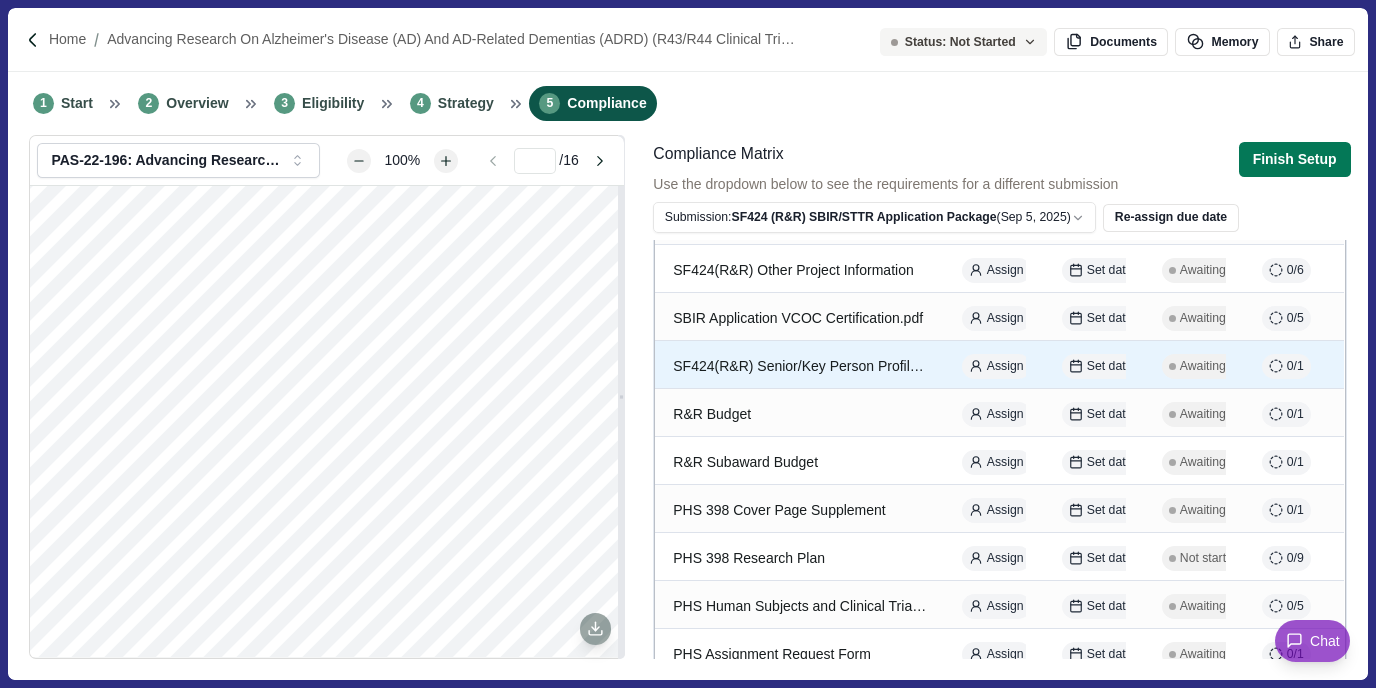 scroll, scrollTop: 361, scrollLeft: 0, axis: vertical 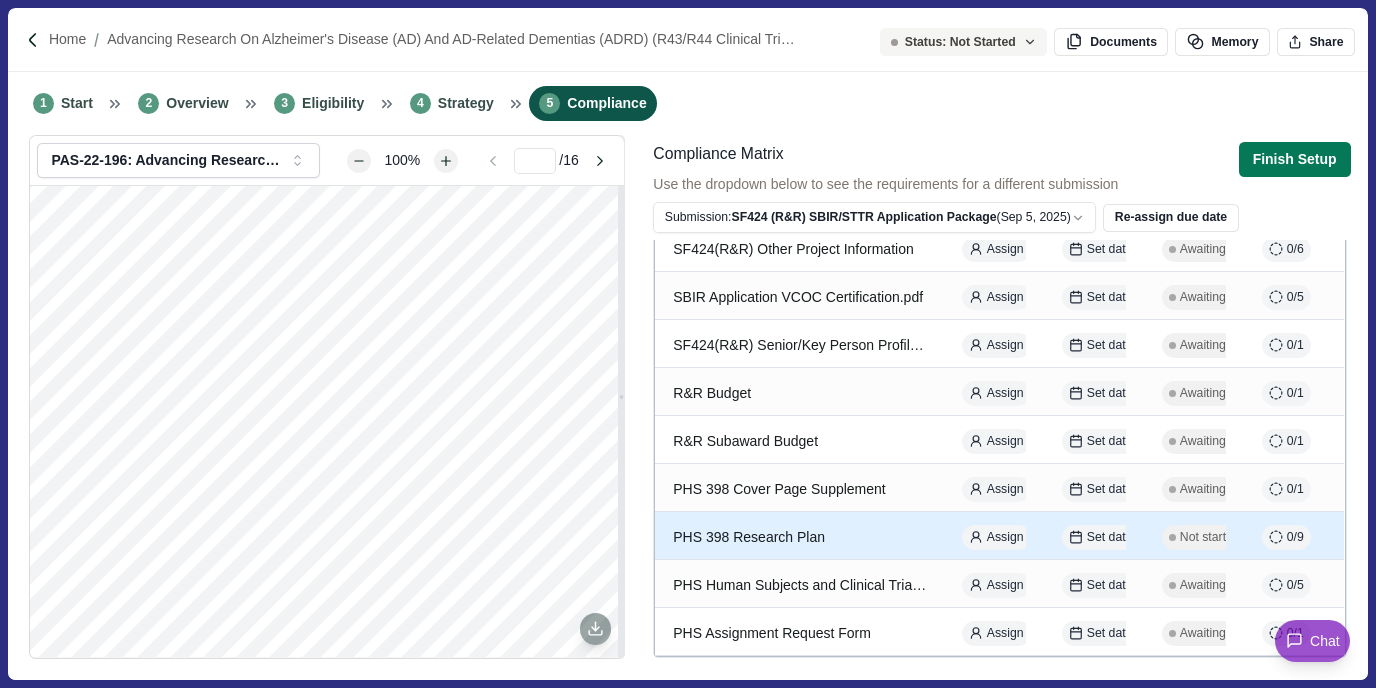 click on "PHS 398 Research Plan" at bounding box center (799, 537) 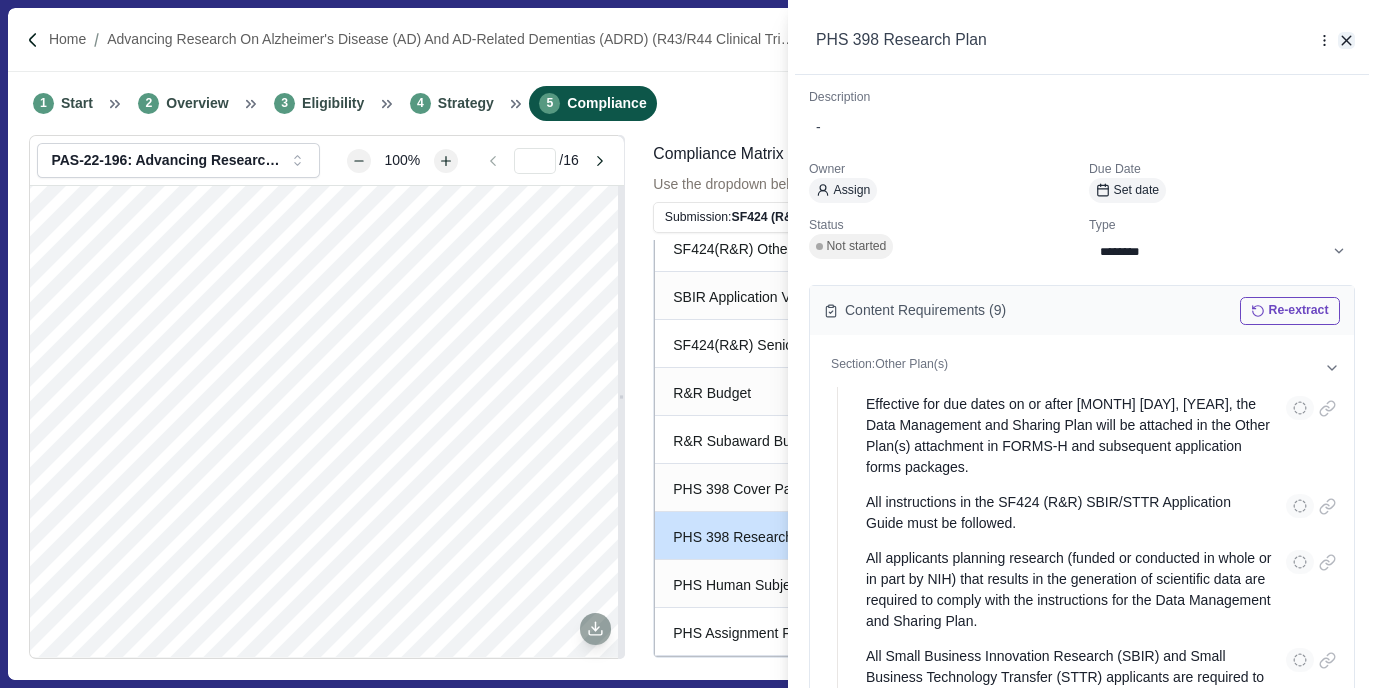 click 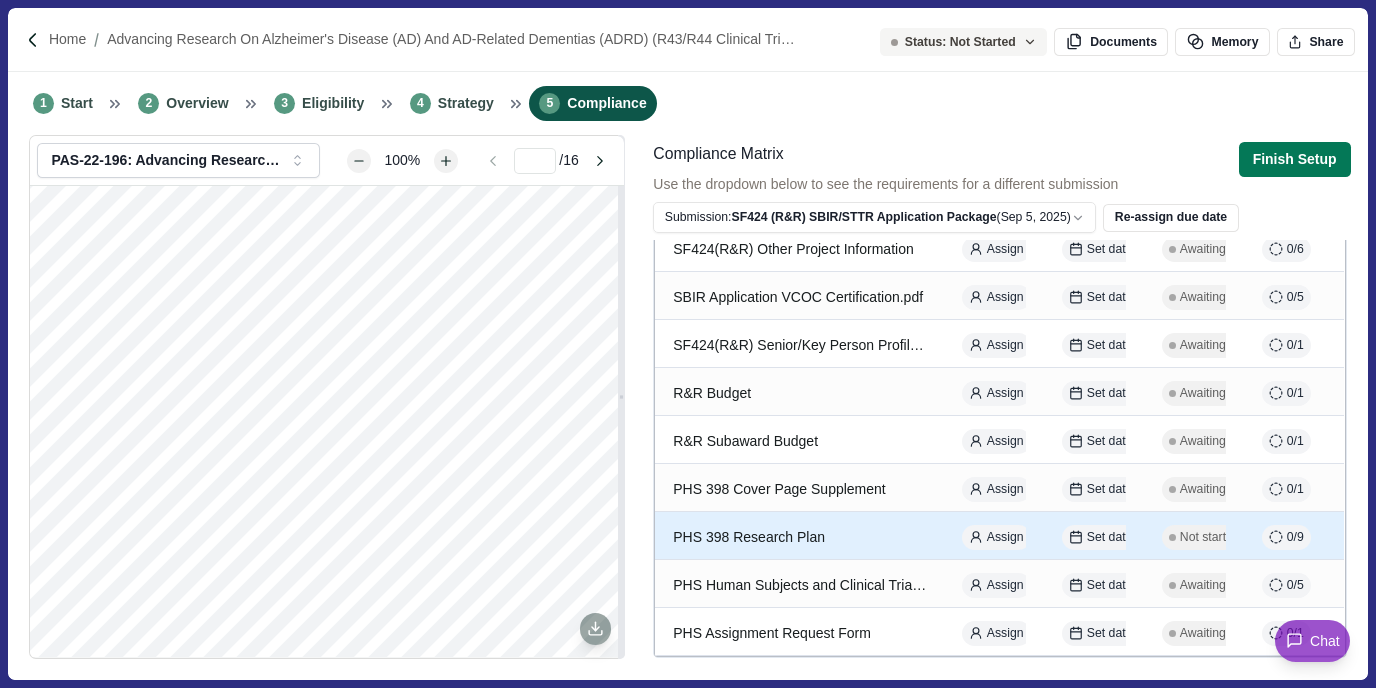 click 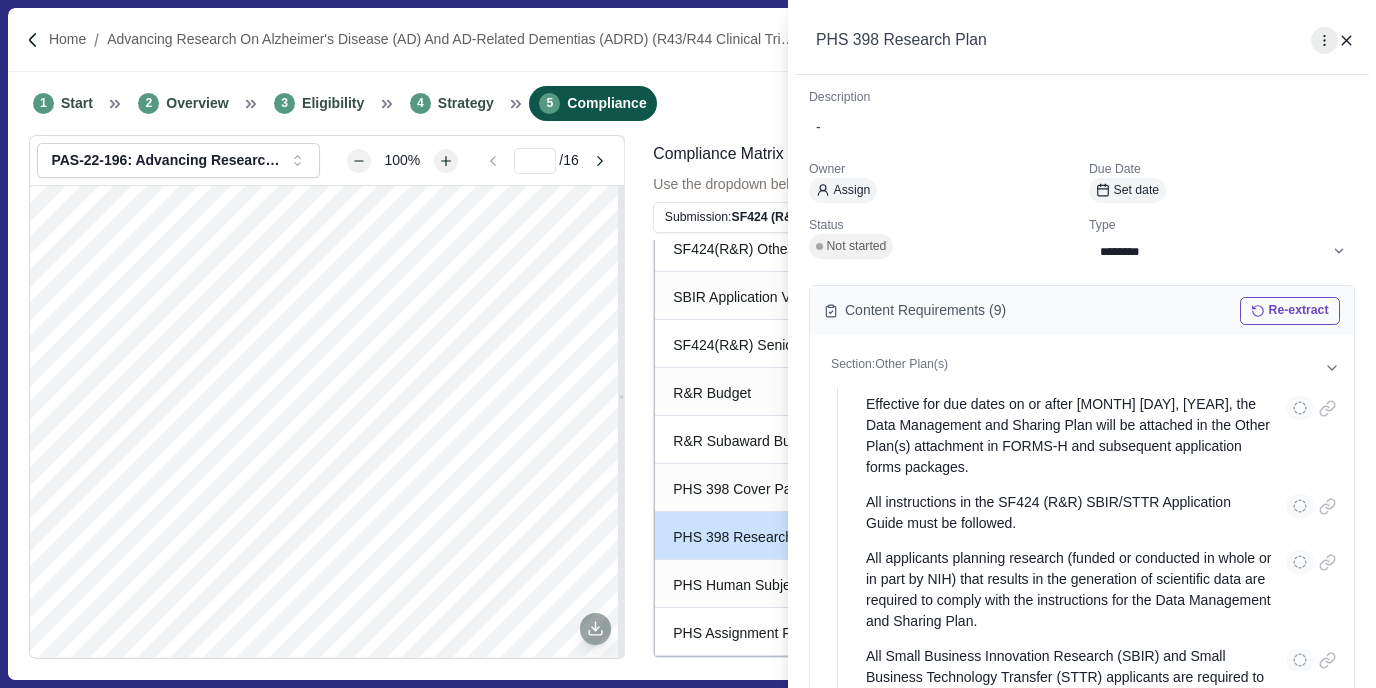 click 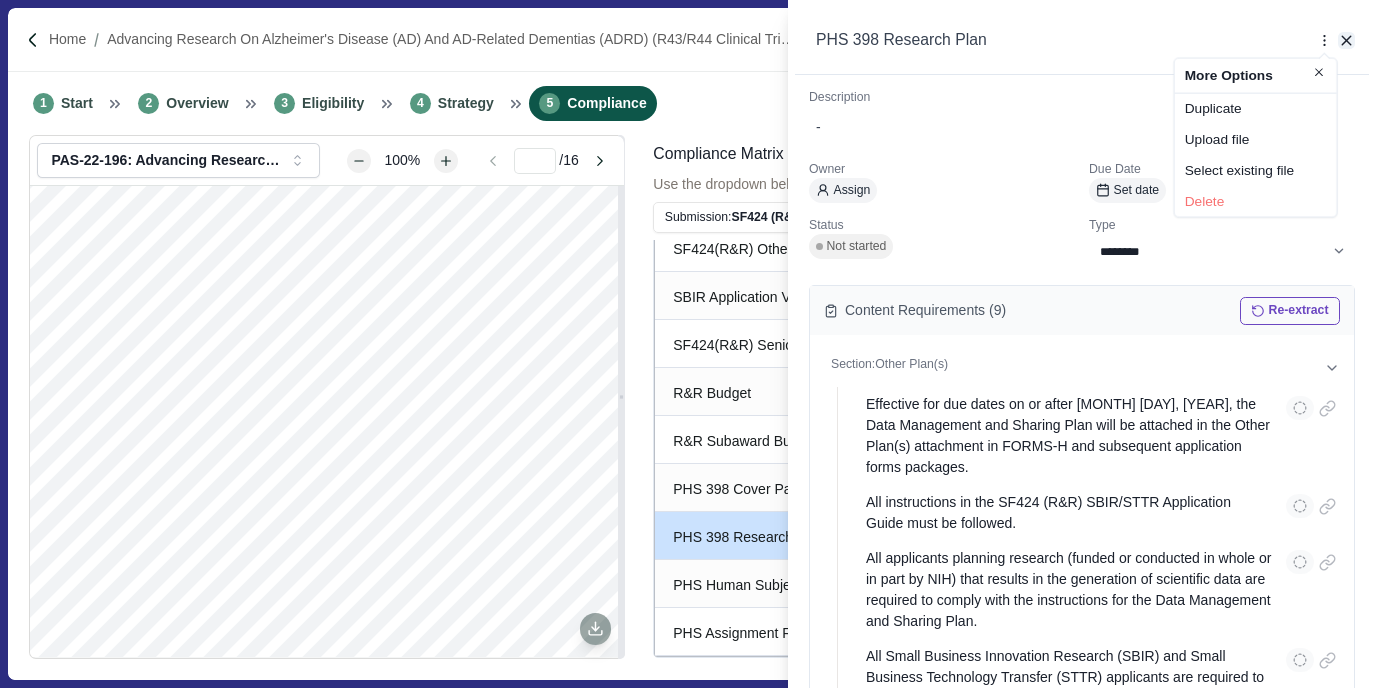 click 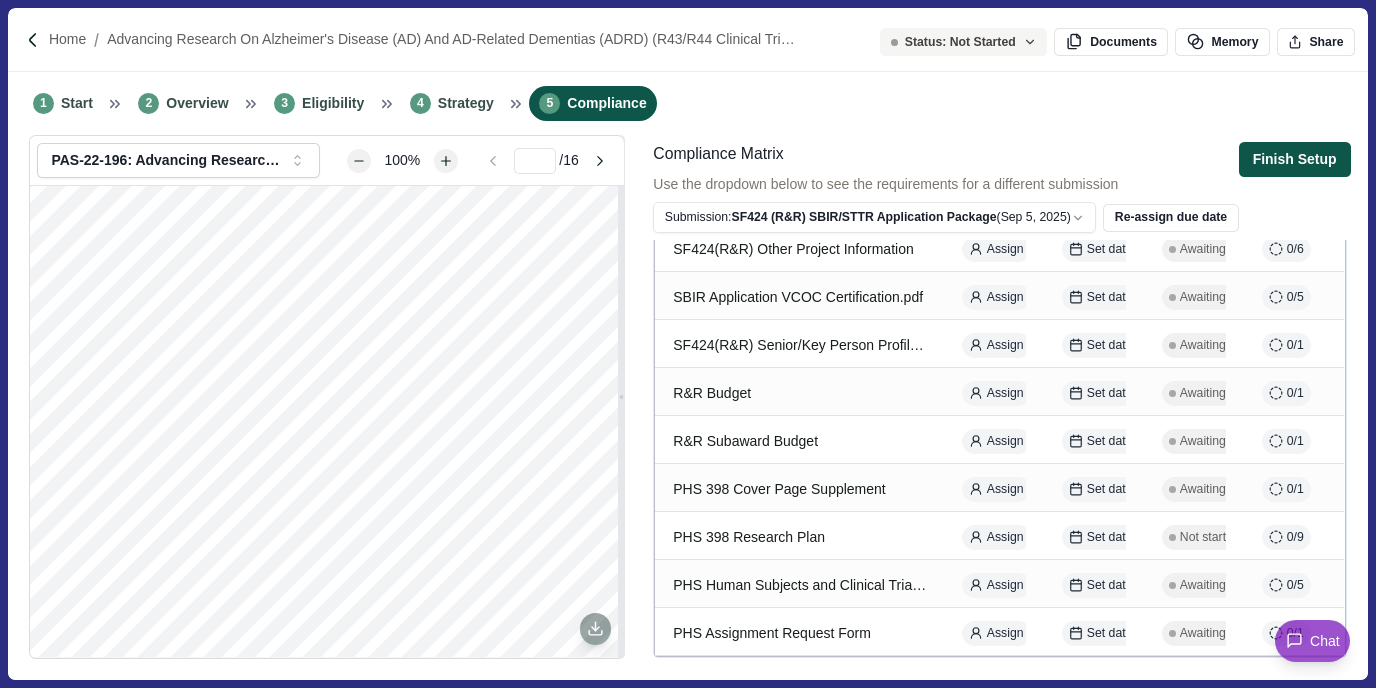 click on "Finish Setup" at bounding box center [1295, 159] 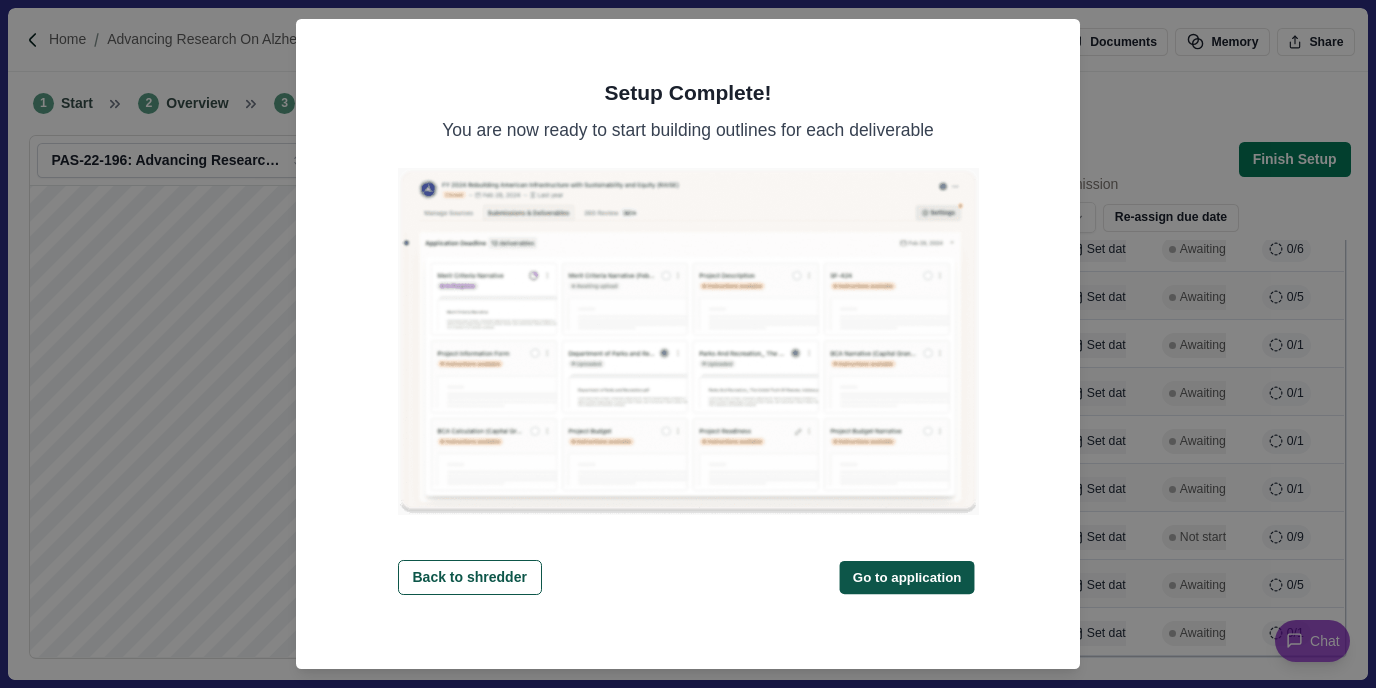 click on "Go to application" at bounding box center (907, 577) 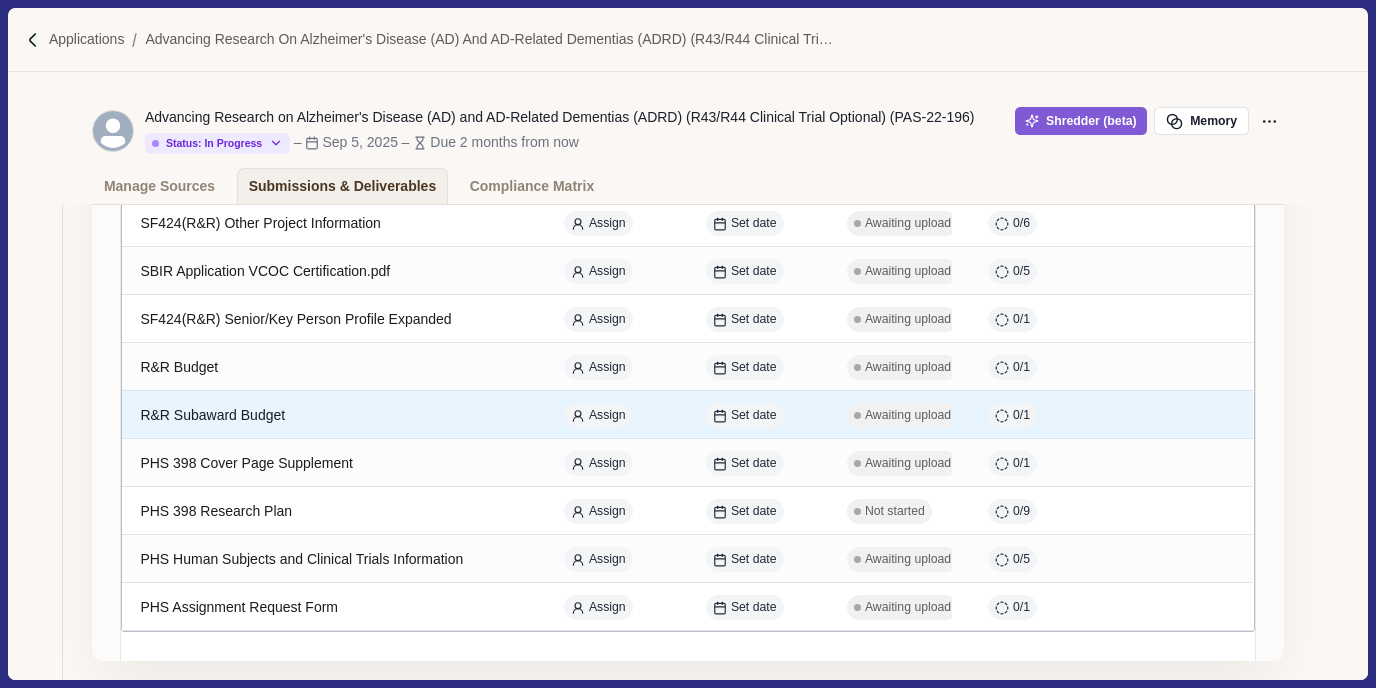 scroll, scrollTop: 747, scrollLeft: 0, axis: vertical 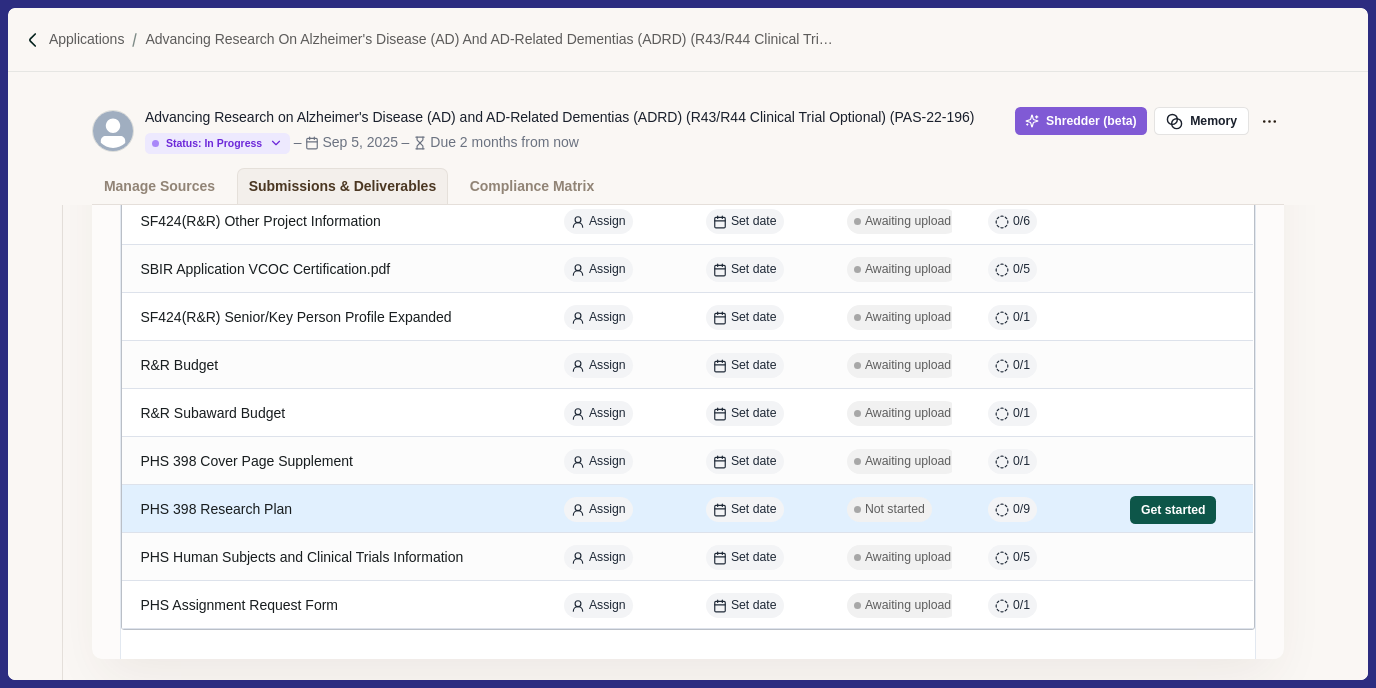 click on "Get started" at bounding box center [1173, 510] 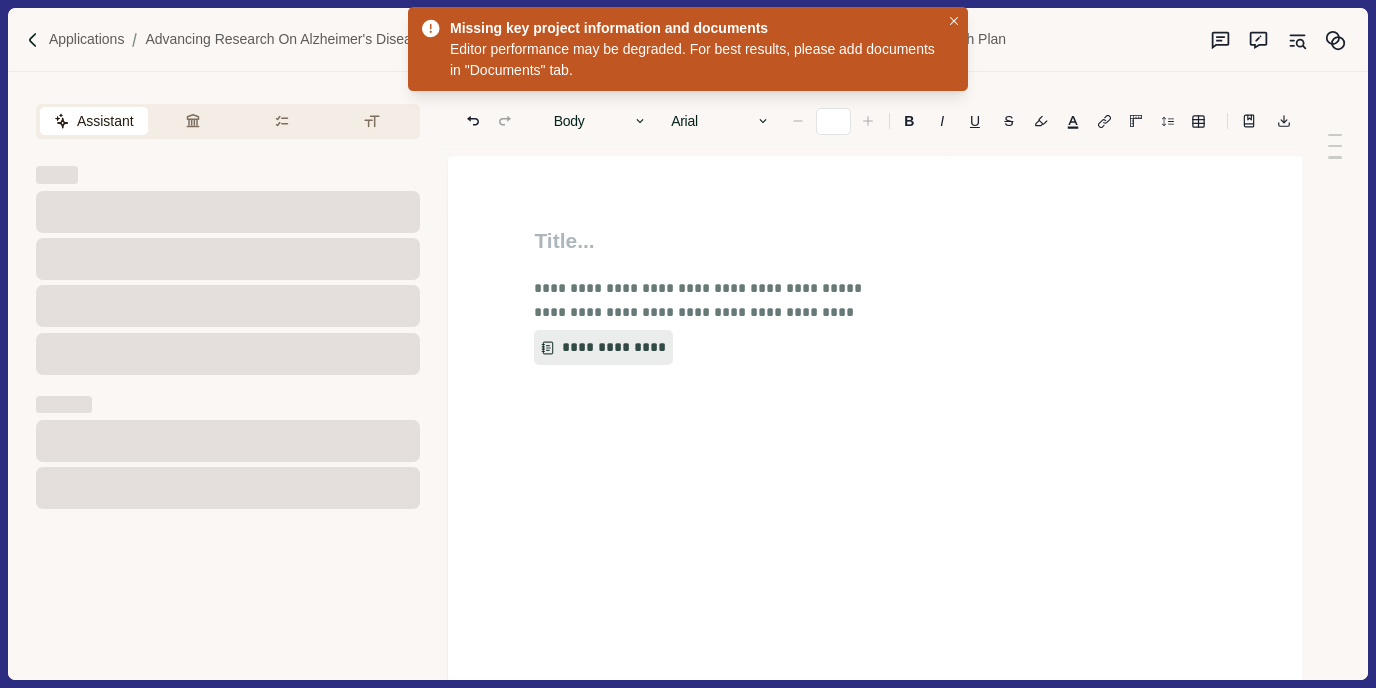 type on "**" 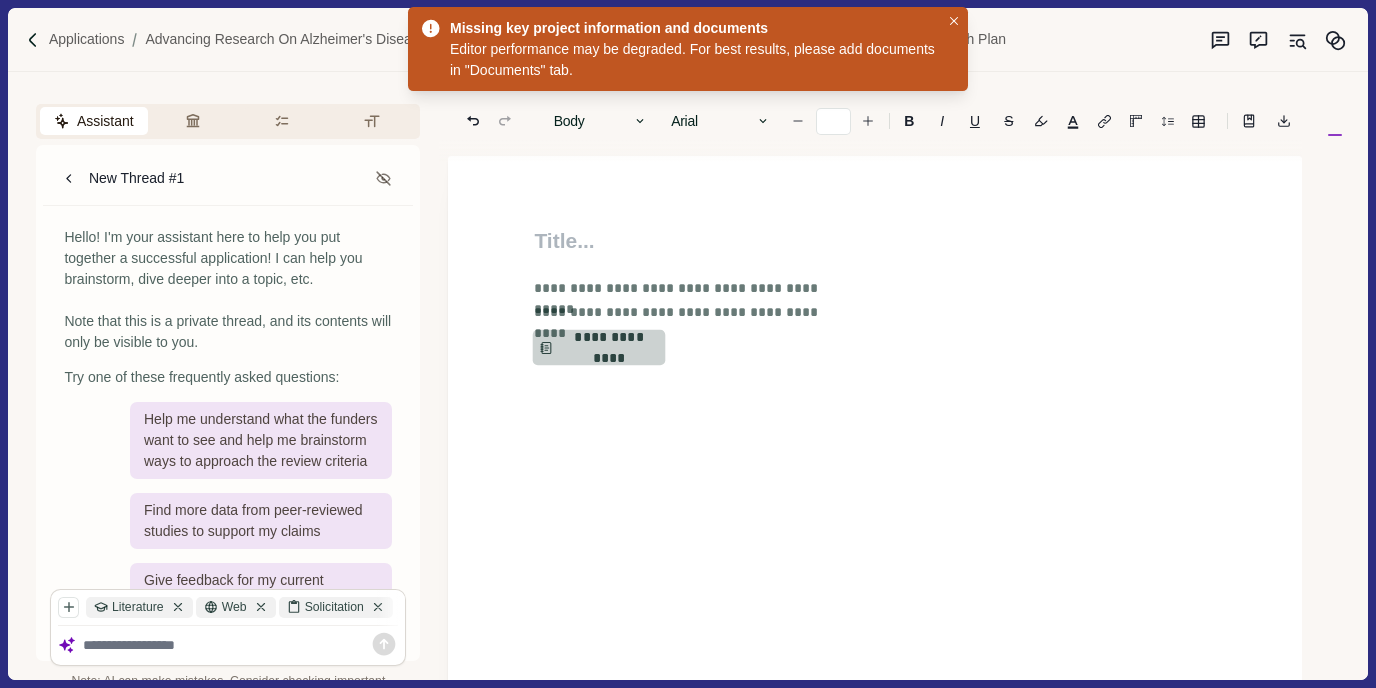 click on "**********" at bounding box center (599, 348) 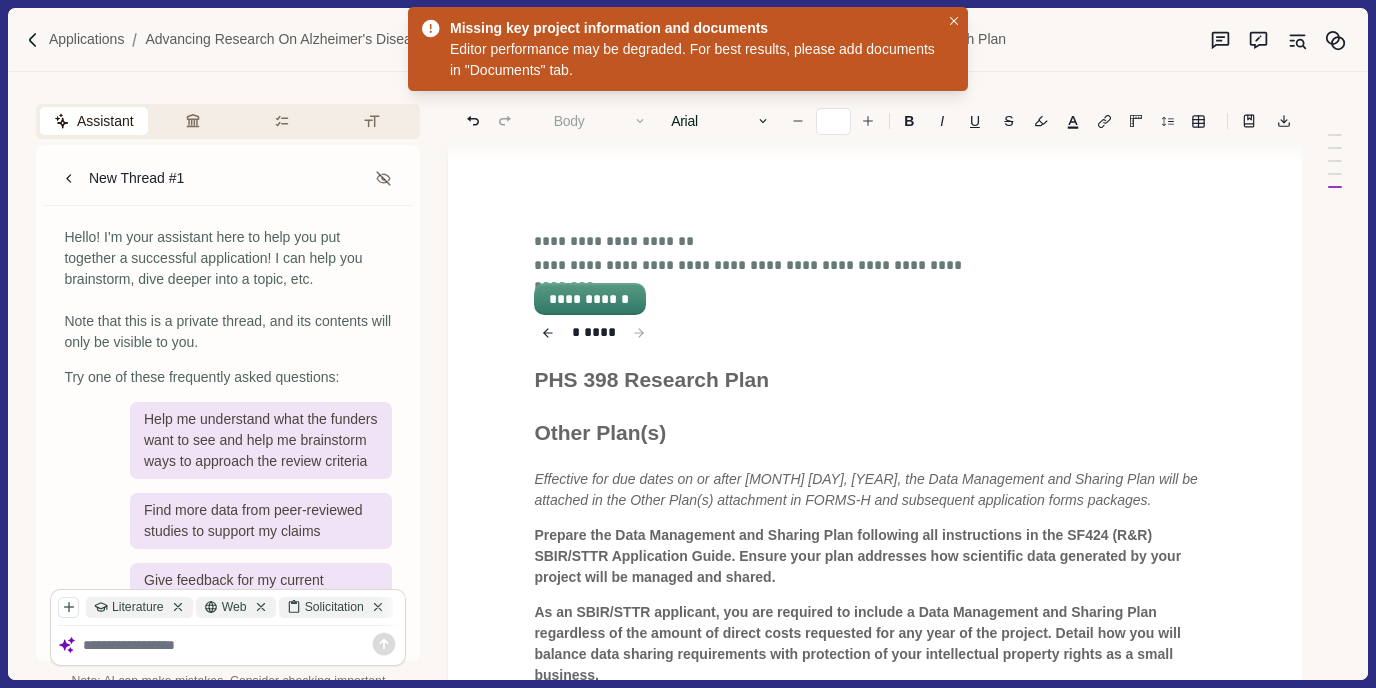 scroll, scrollTop: 0, scrollLeft: 0, axis: both 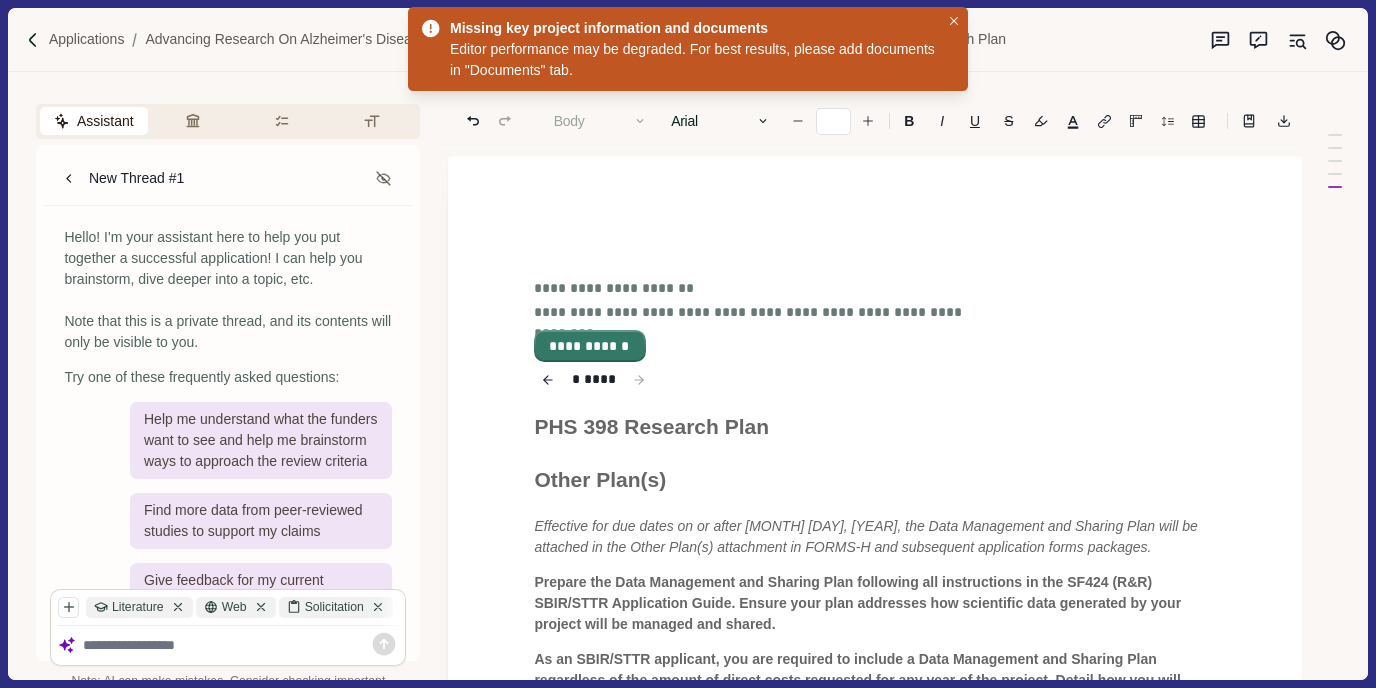 click on "**********" at bounding box center [590, 346] 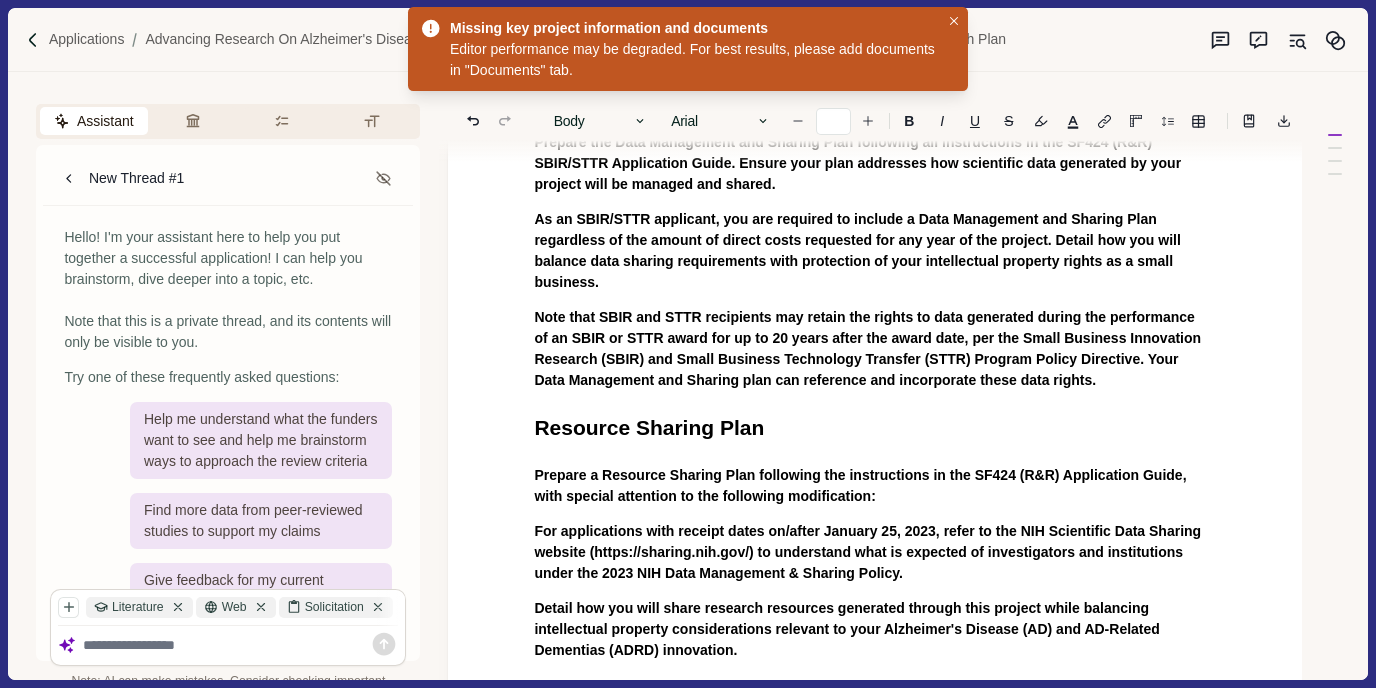 scroll, scrollTop: 187, scrollLeft: 0, axis: vertical 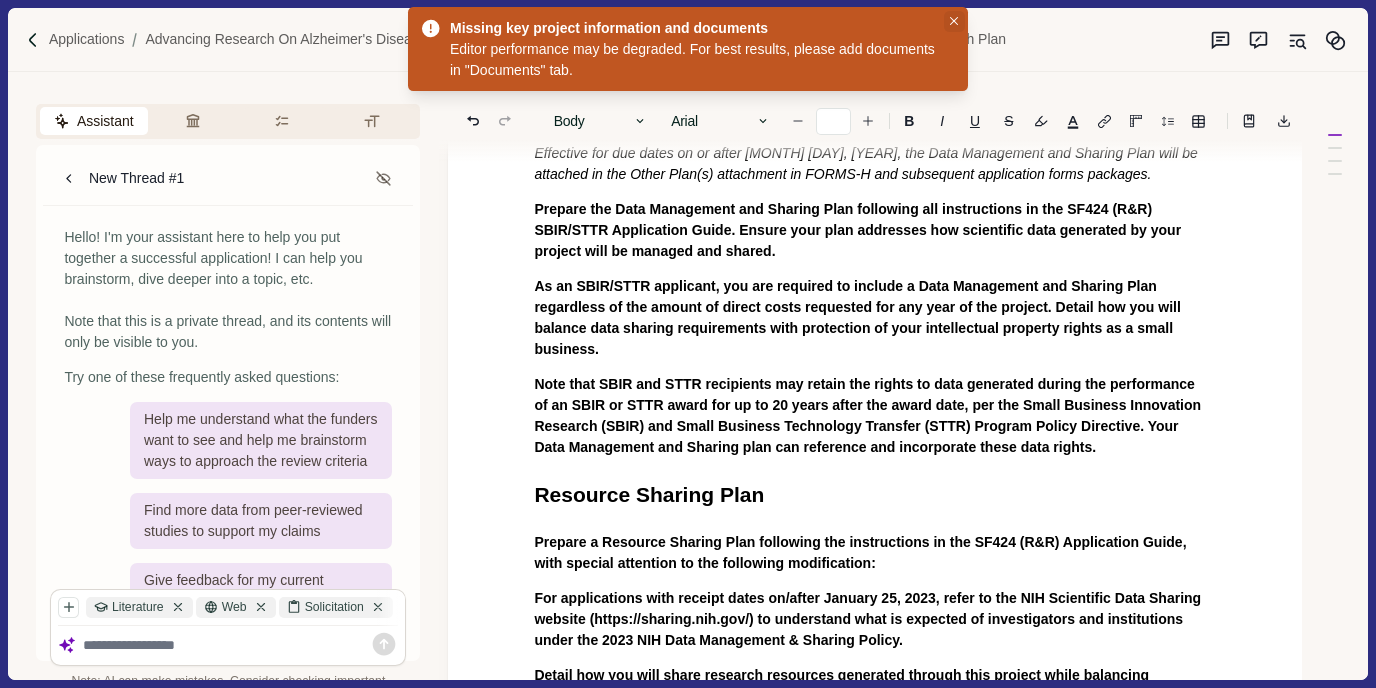 click at bounding box center [954, 21] 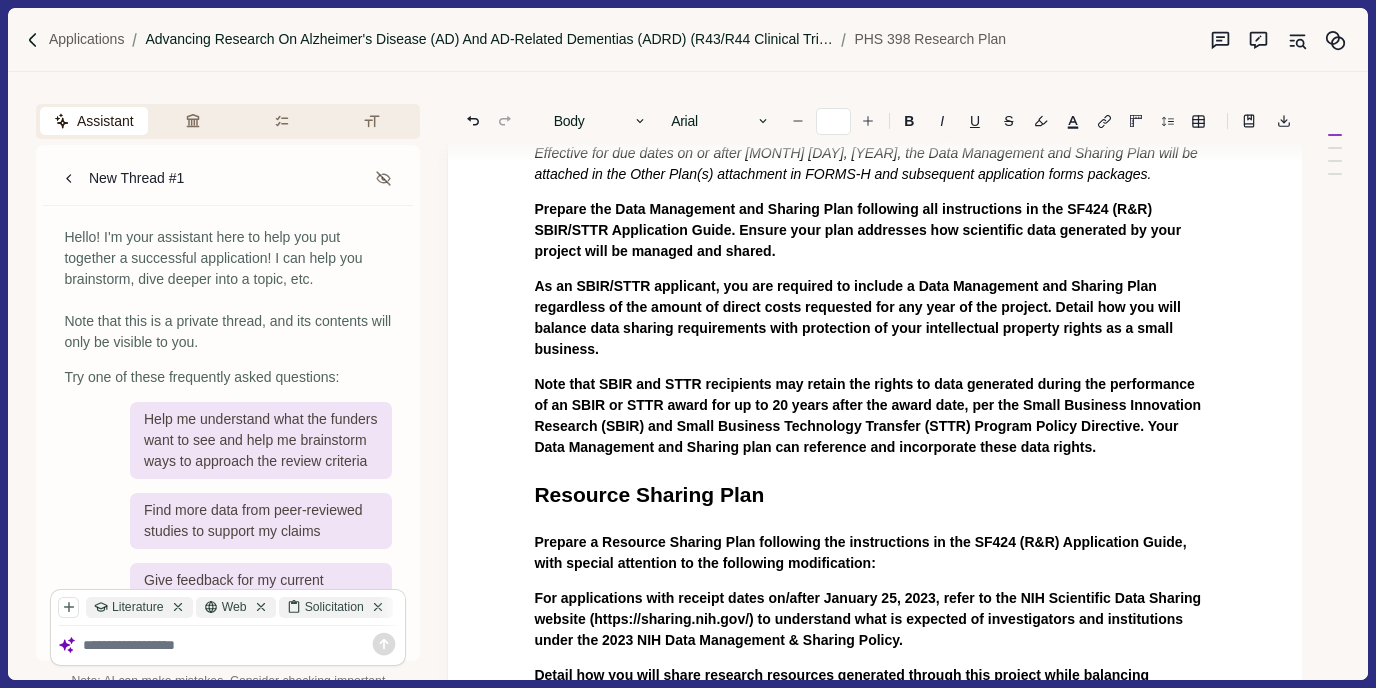 click on "Advancing Research on Alzheimer's Disease (AD) and AD-Related Dementias (ADRD) (R43/R44 Clinical Trial Optional) (PAS-22-196)" at bounding box center (489, 39) 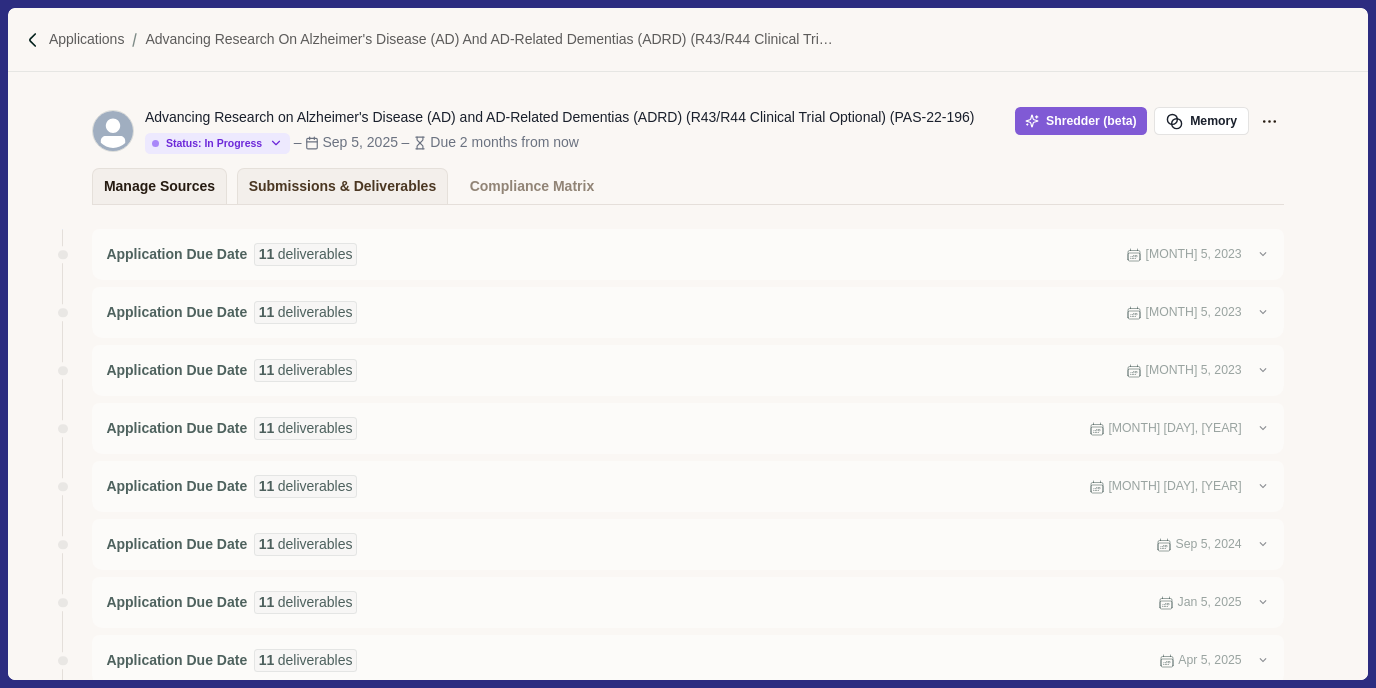 click on "Manage Sources" at bounding box center (159, 186) 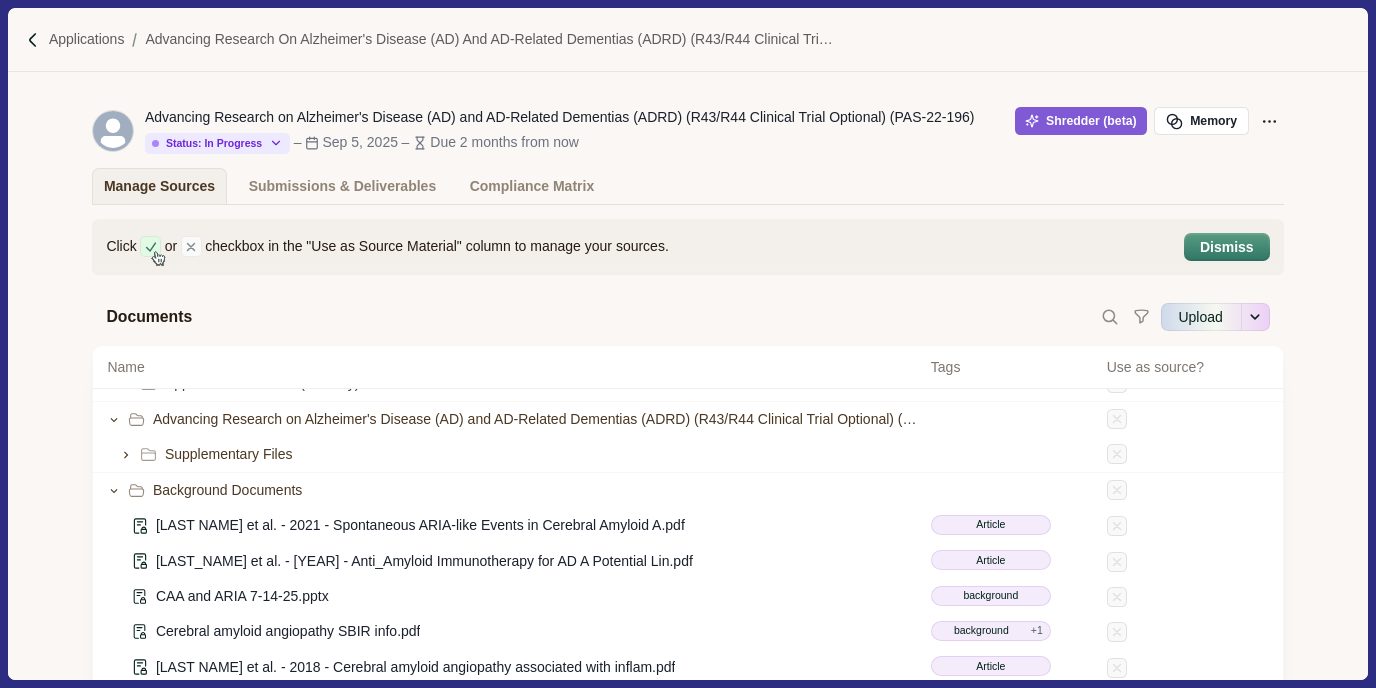 scroll, scrollTop: 166, scrollLeft: 0, axis: vertical 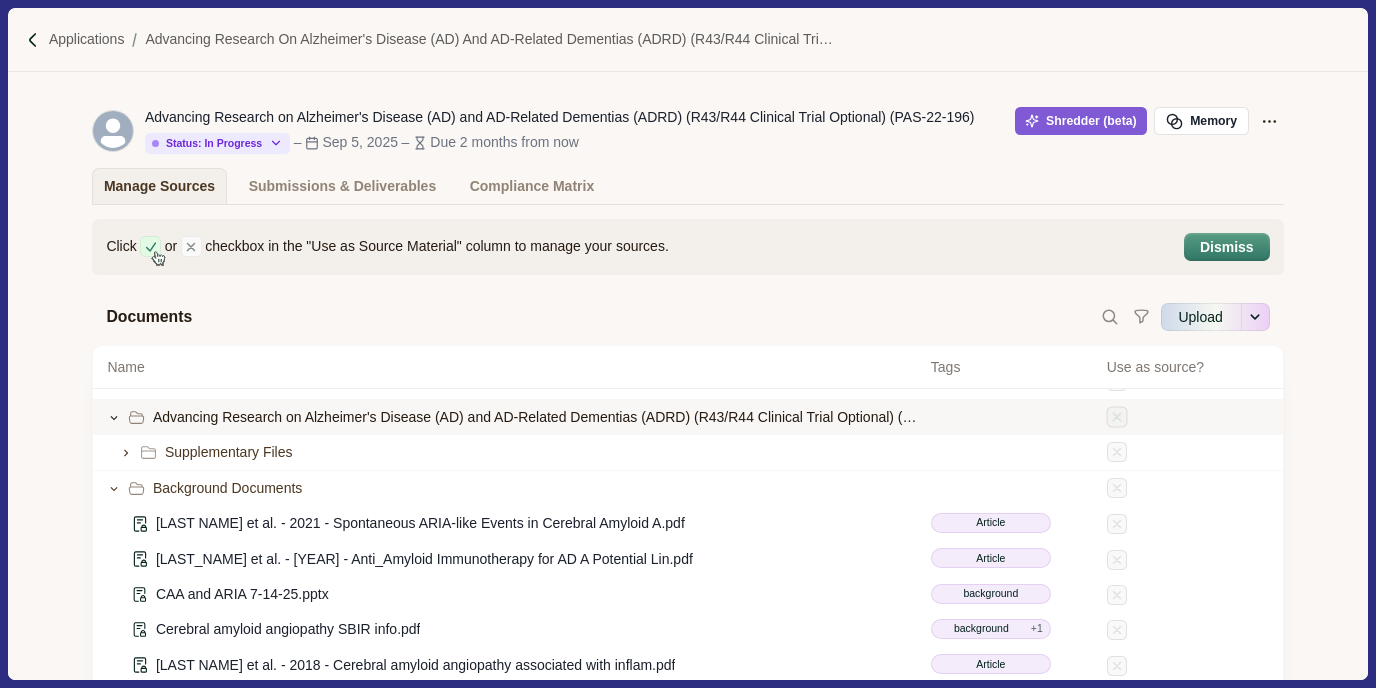 click 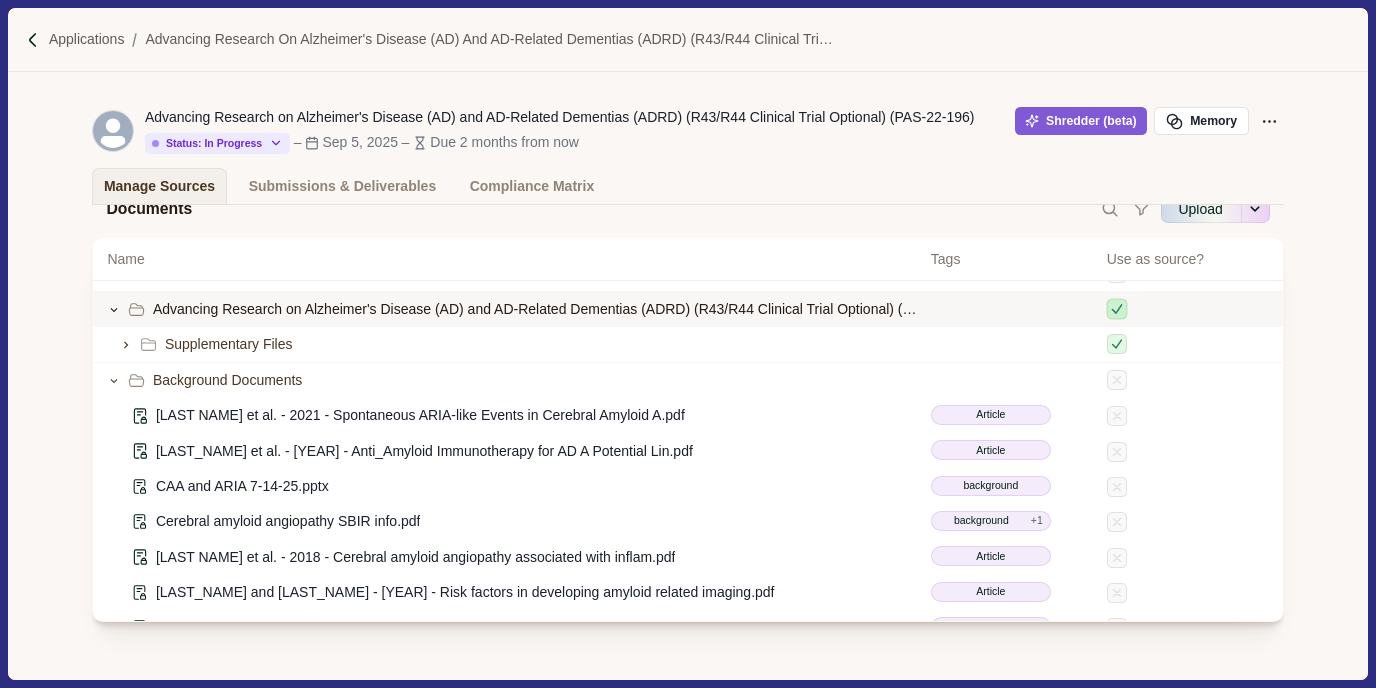 scroll, scrollTop: 112, scrollLeft: 0, axis: vertical 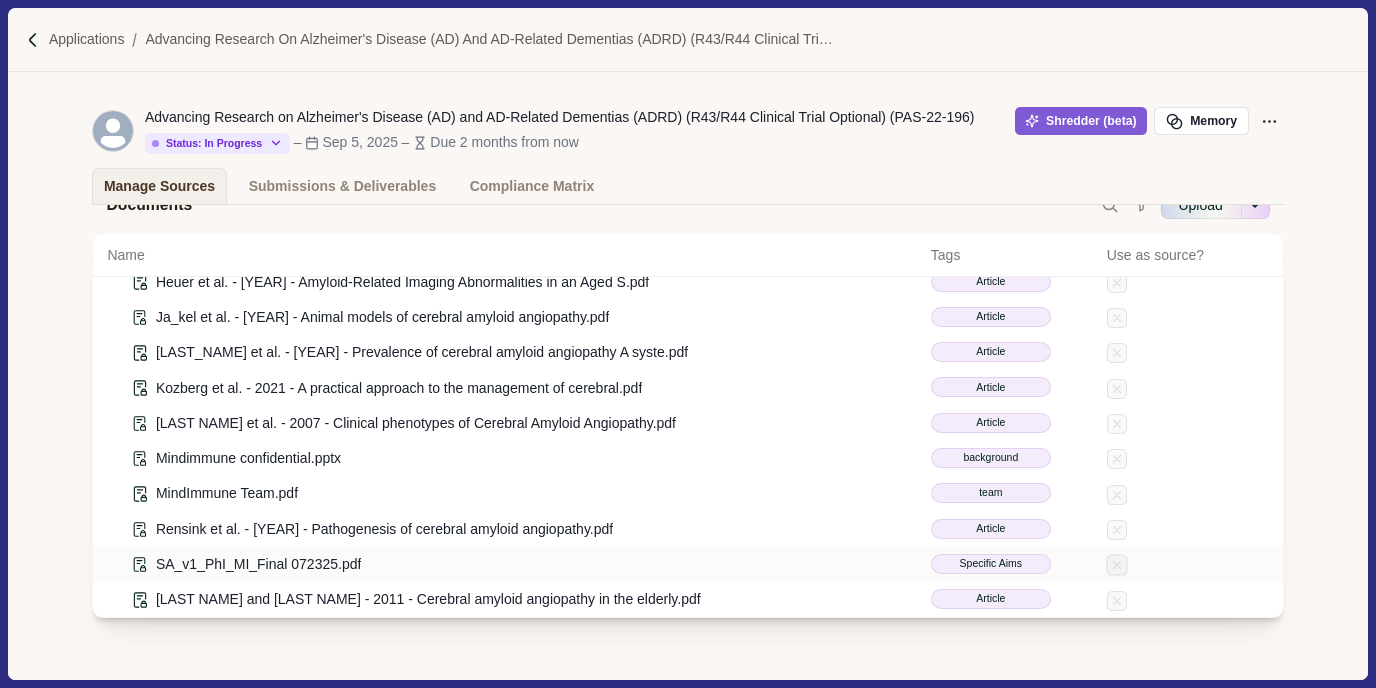 click 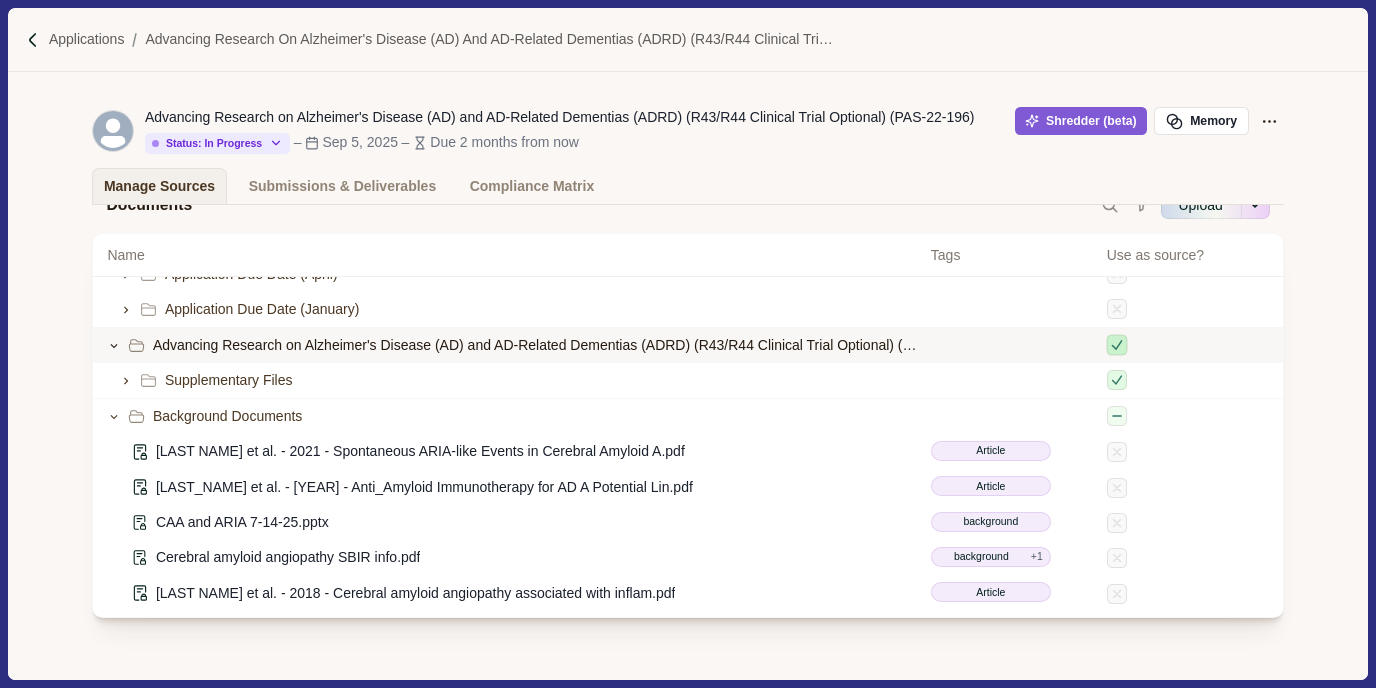 scroll, scrollTop: 0, scrollLeft: 0, axis: both 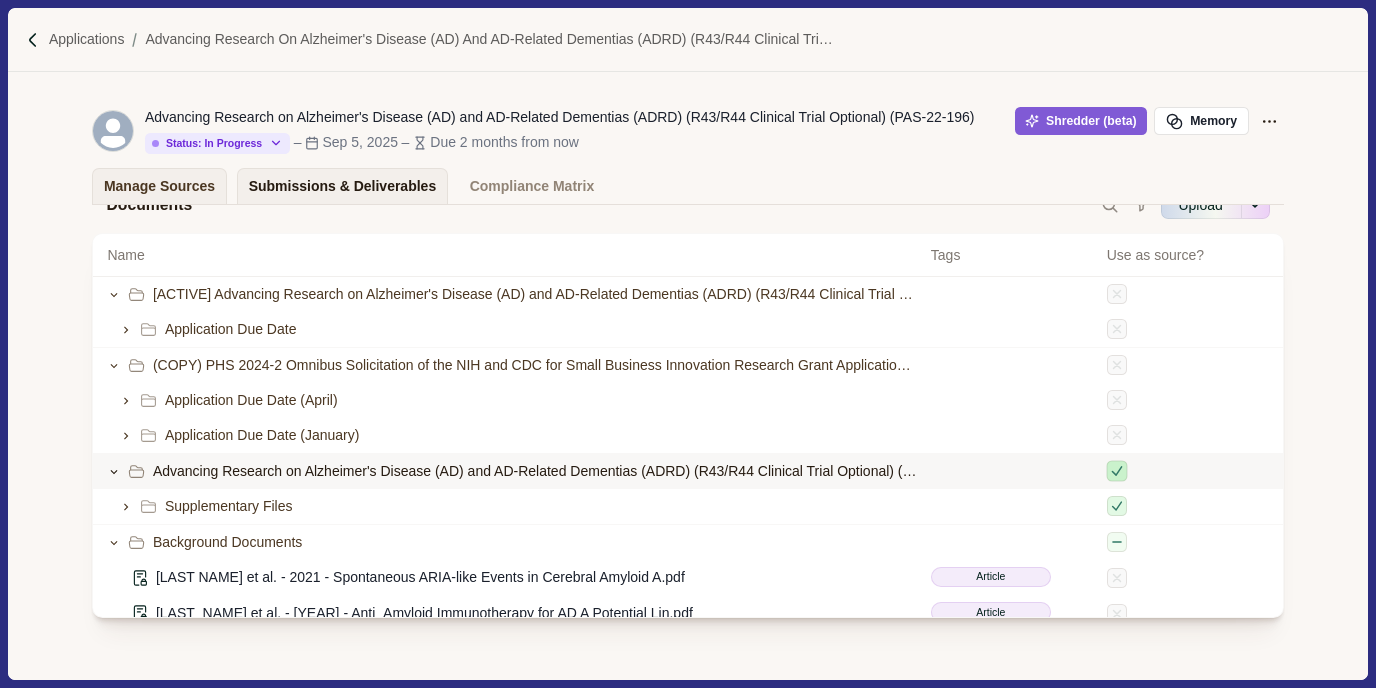 click on "Submissions & Deliverables" at bounding box center [343, 186] 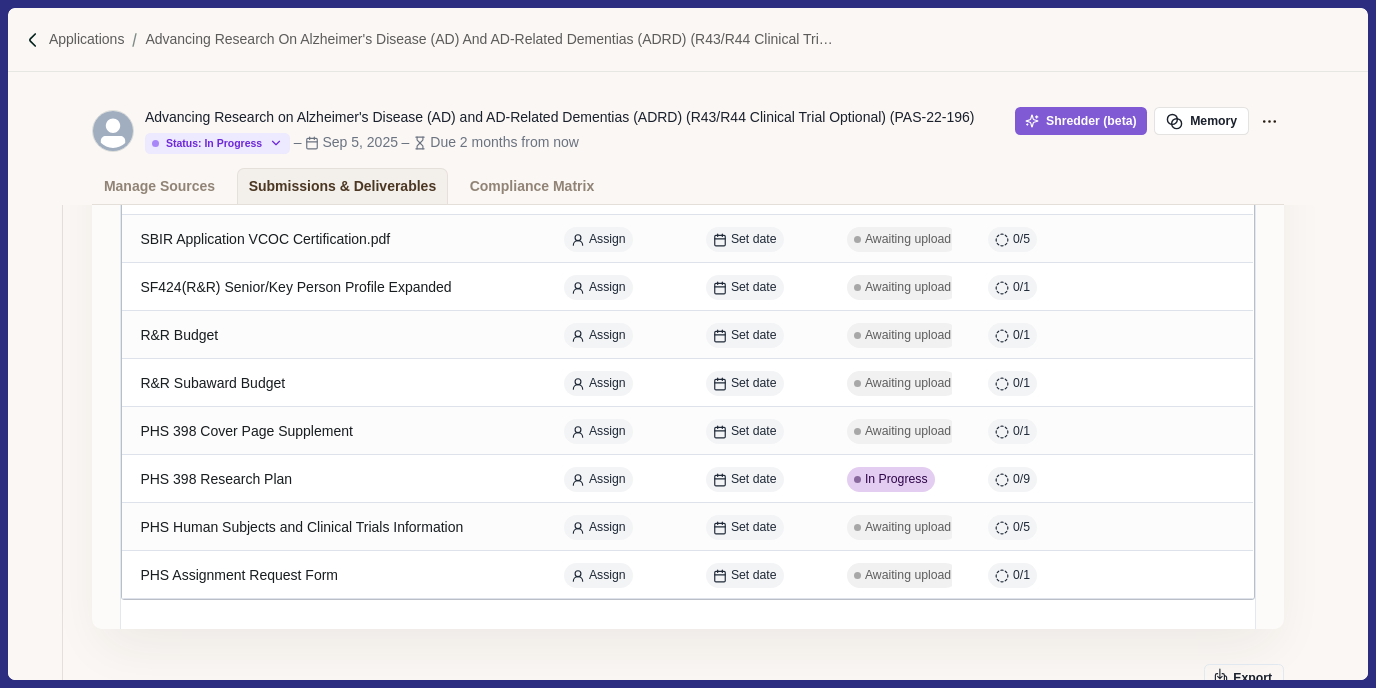 scroll, scrollTop: 778, scrollLeft: 0, axis: vertical 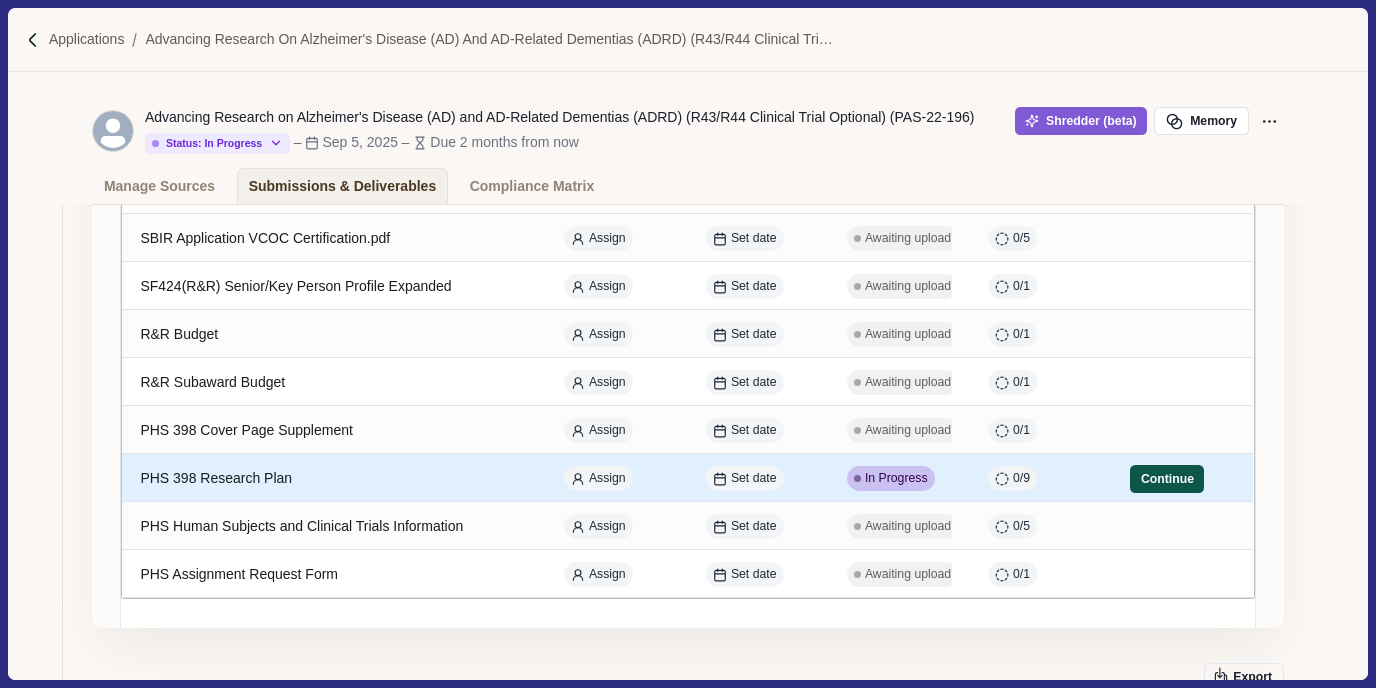 click on "Continue" at bounding box center (1167, 479) 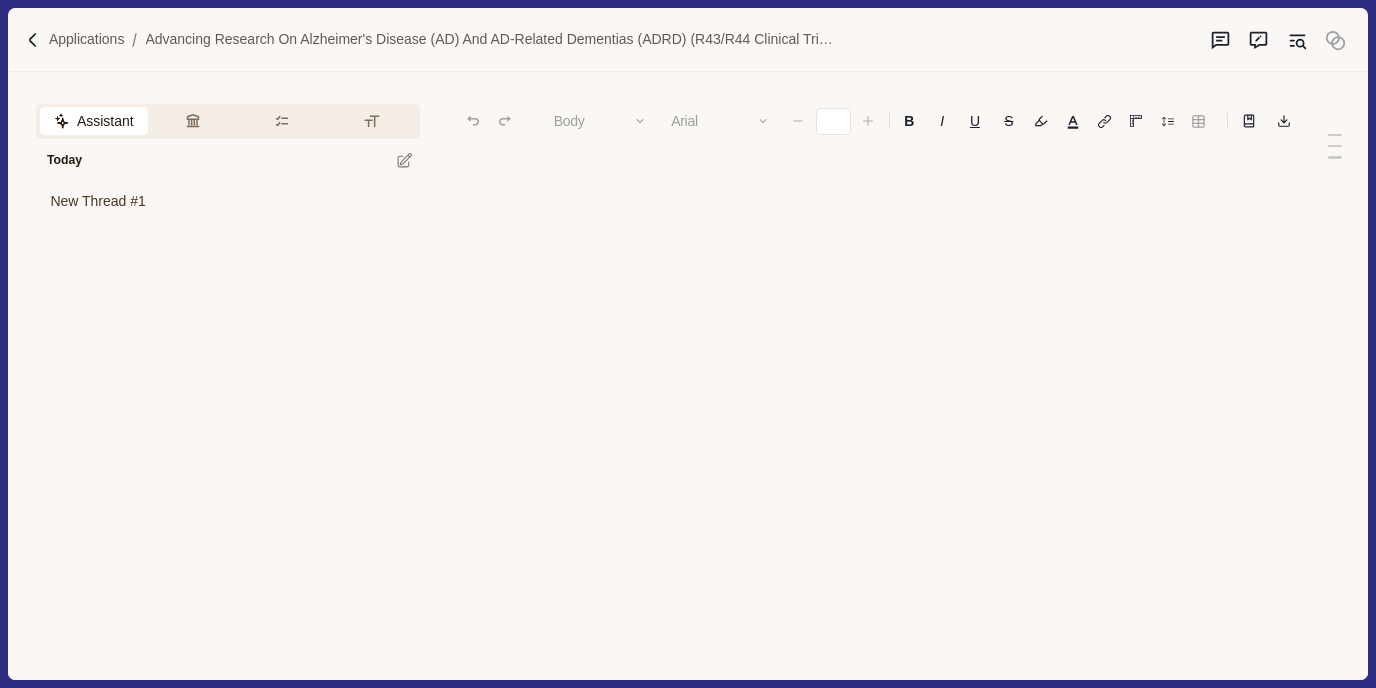 type on "**" 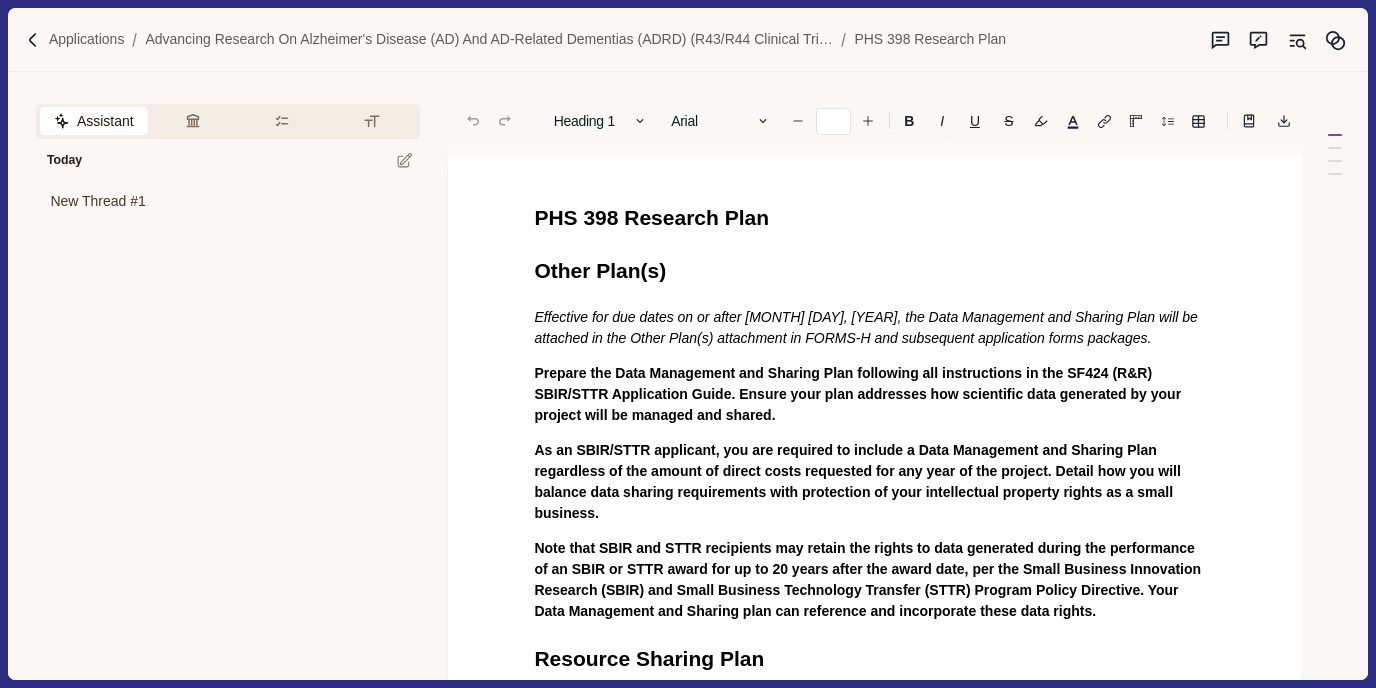 scroll, scrollTop: 0, scrollLeft: 0, axis: both 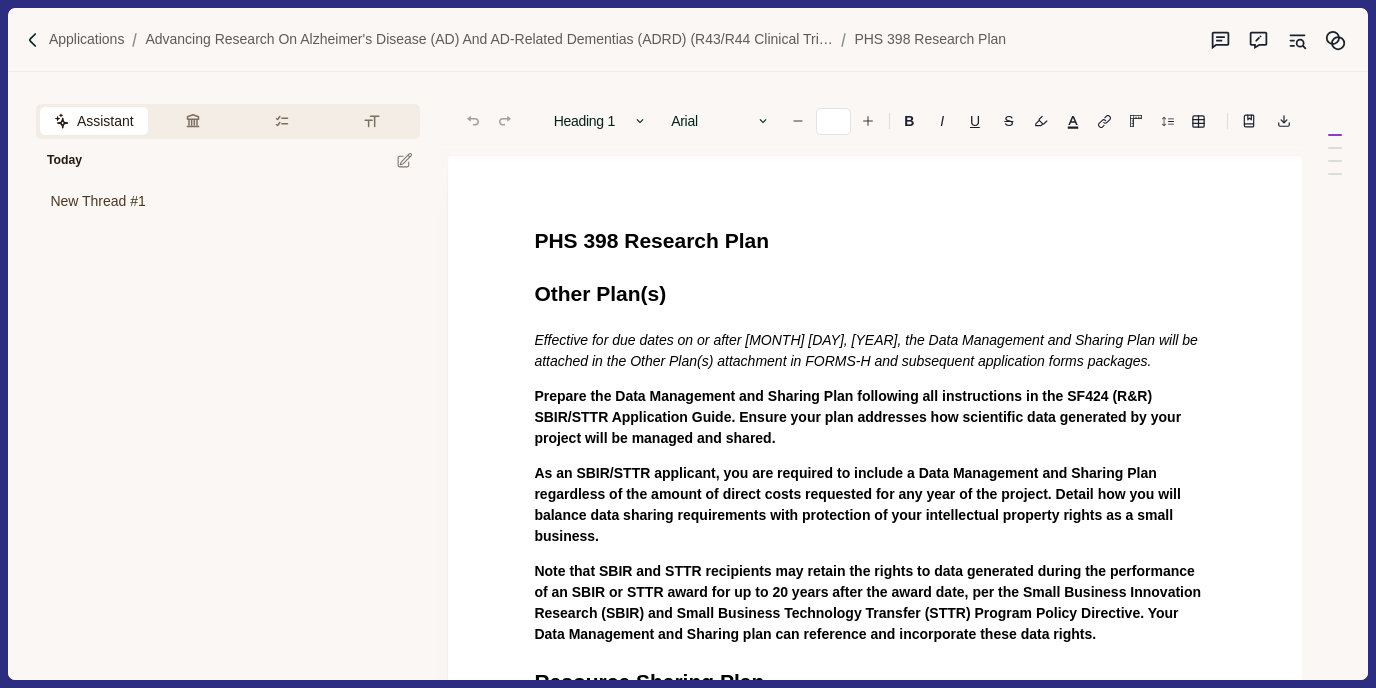 click on "PHS 398 Research Plan" at bounding box center [651, 240] 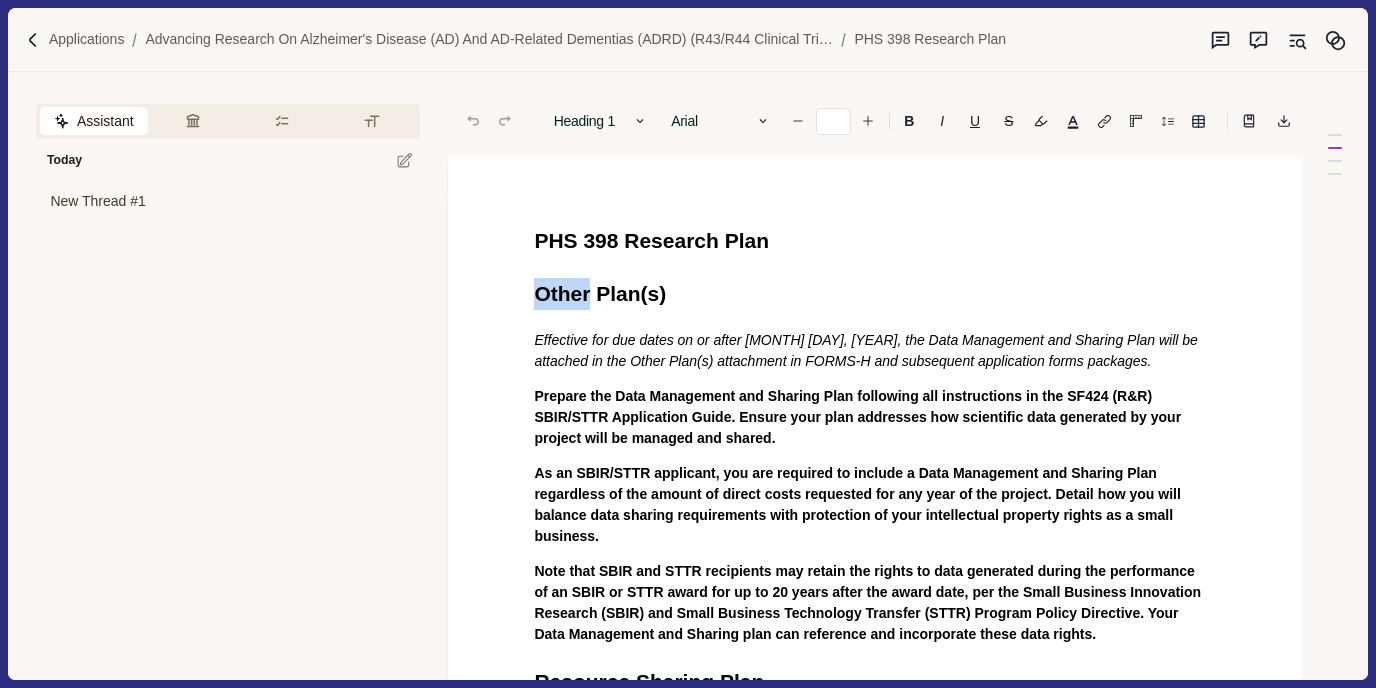 click on "Other Plan(s)" at bounding box center (600, 293) 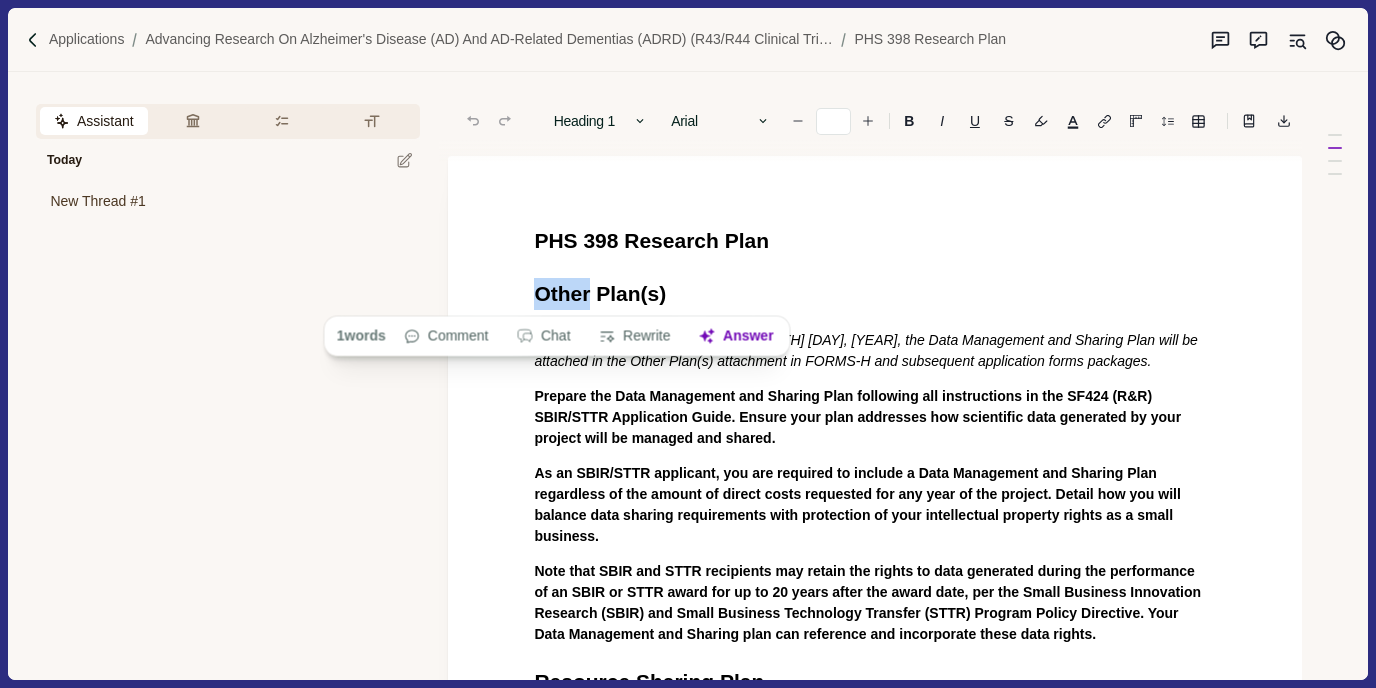 click on "PHS 398 Research Plan Other Plan(s) Effective for due dates on or after January 25, 2023, the Data Management and Sharing Plan will be attached in the Other Plan(s) attachment in FORMS-H and subsequent application forms packages. Prepare the Data Management and Sharing Plan following all instructions in the SF424 (R&R) SBIR/STTR Application Guide. Ensure your plan addresses how scientific data generated by your project will be managed and shared. As an SBIR/STTR applicant, you are required to include a Data Management and Sharing Plan regardless of the amount of direct costs requested for any year of the project. Detail how you will balance data sharing requirements with protection of your intellectual property rights as a small business. Resource Sharing Plan Prepare a Resource Sharing Plan following the instructions in the SF424 (R&R) Application Guide, with special attention to the following modification: Appendix Note that Phase I SBIR/STTR Appendix materials are not permitted." at bounding box center [874, 694] 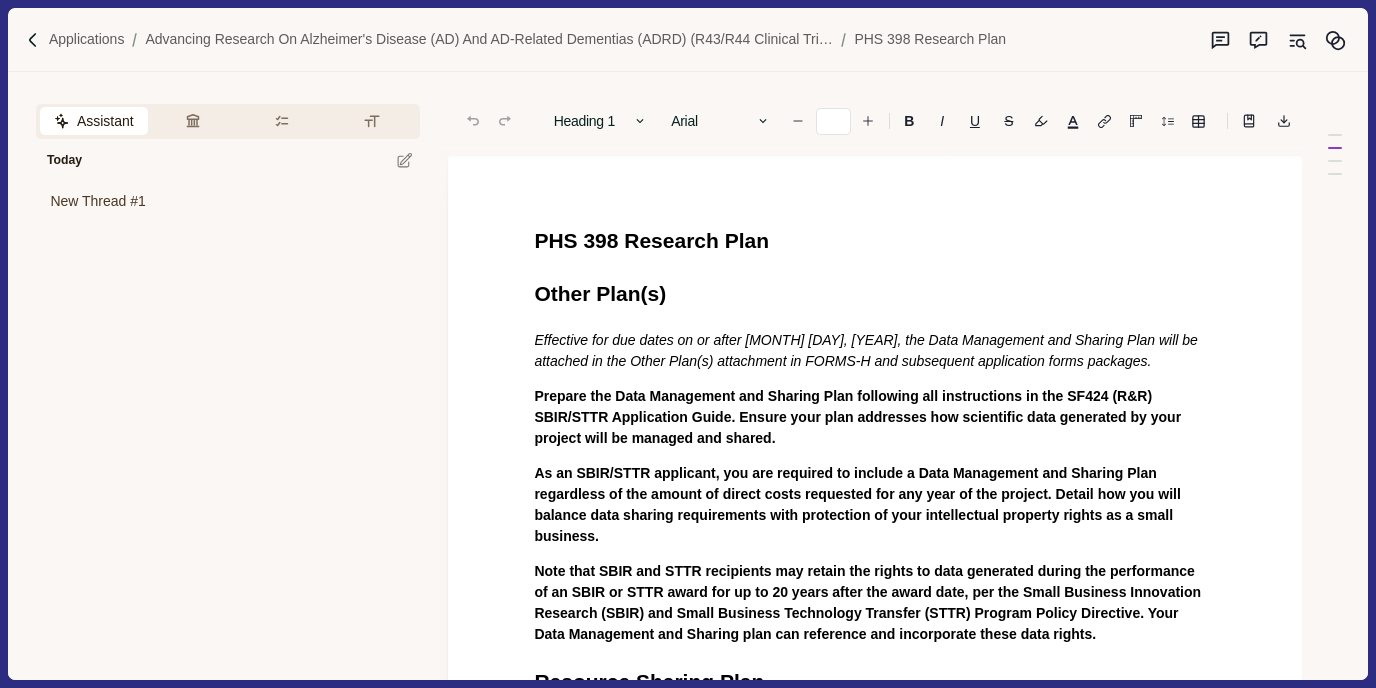 click on "PHS 398 Research Plan" at bounding box center (651, 240) 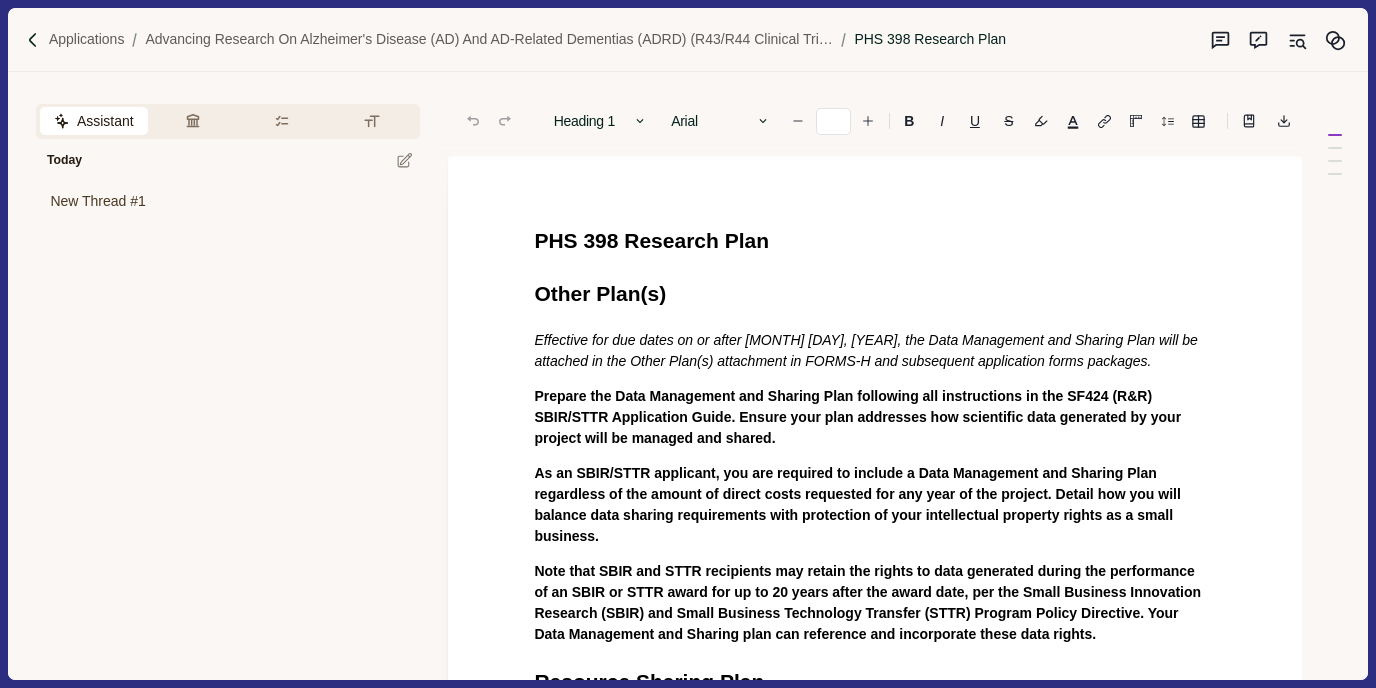 click on "PHS 398 Research Plan" at bounding box center (930, 39) 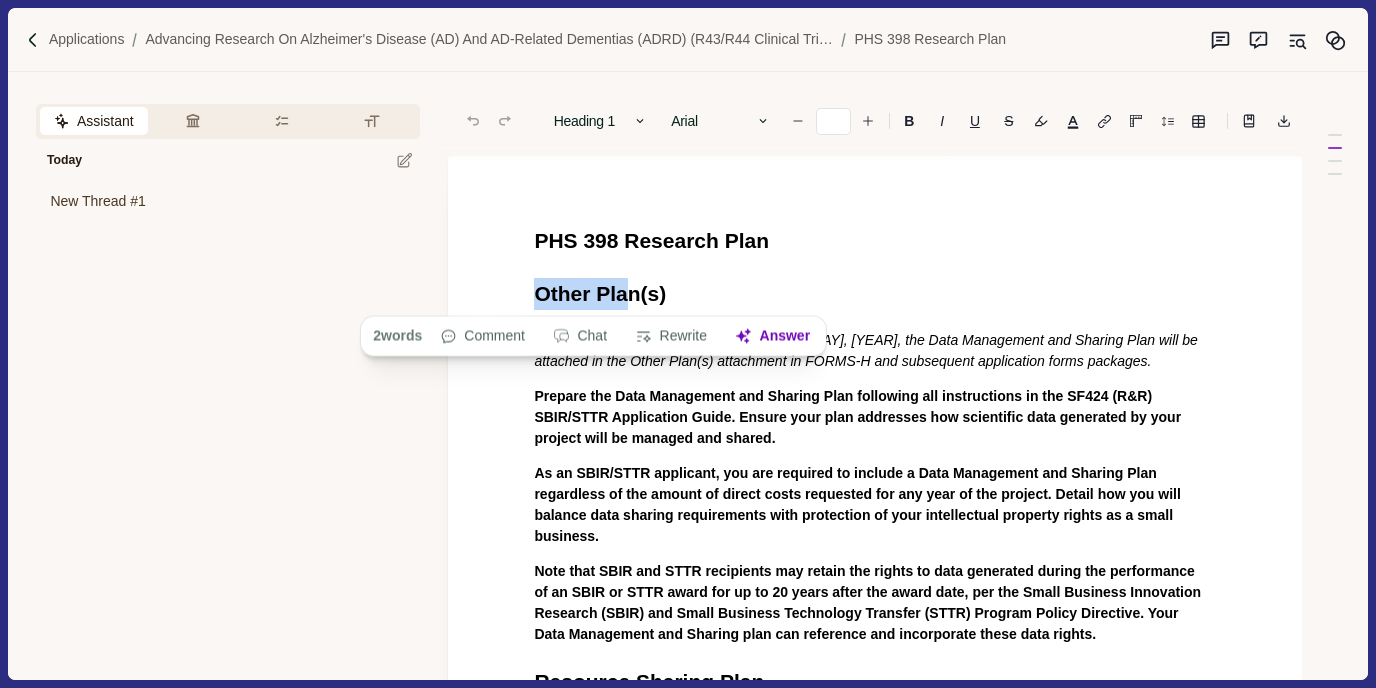 drag, startPoint x: 532, startPoint y: 277, endPoint x: 607, endPoint y: 286, distance: 75.53807 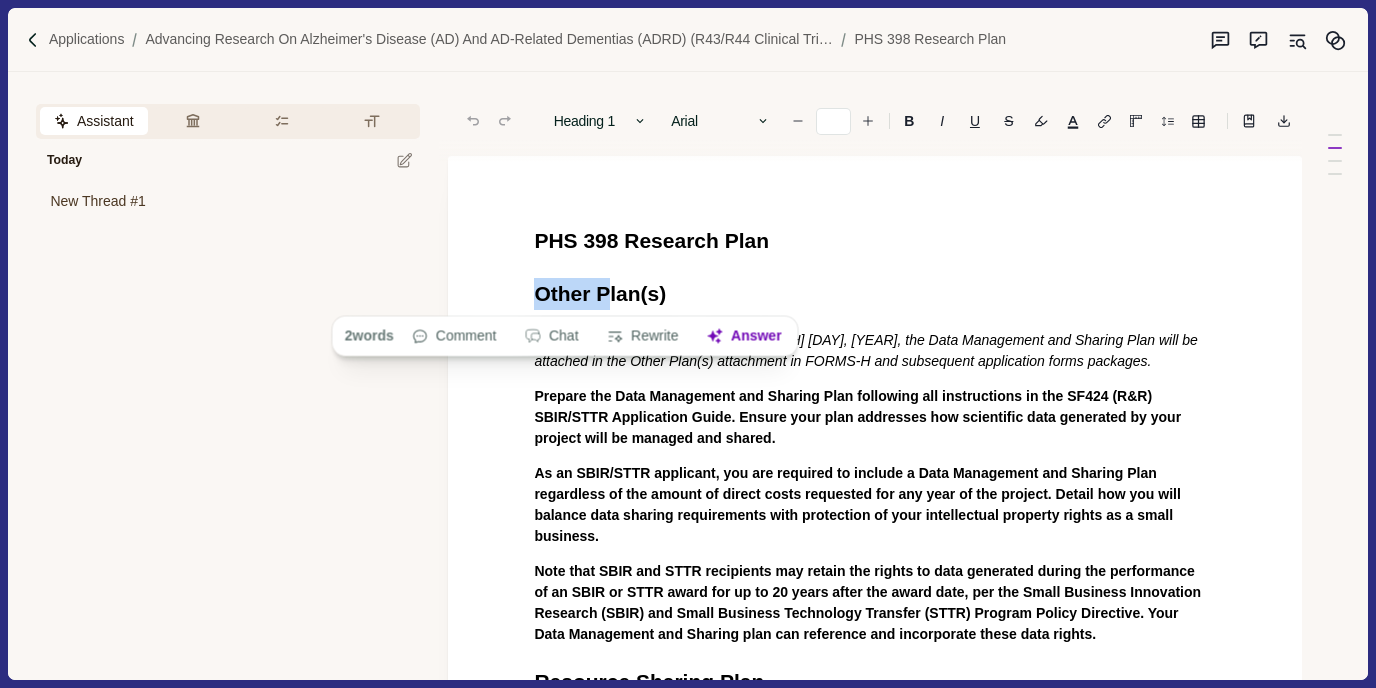 click on "PHS 398 Research Plan Other Plan(s) Effective for due dates on or after January 25, 2023, the Data Management and Sharing Plan will be attached in the Other Plan(s) attachment in FORMS-H and subsequent application forms packages. Prepare the Data Management and Sharing Plan following all instructions in the SF424 (R&R) SBIR/STTR Application Guide. Ensure your plan addresses how scientific data generated by your project will be managed and shared. As an SBIR/STTR applicant, you are required to include a Data Management and Sharing Plan regardless of the amount of direct costs requested for any year of the project. Detail how you will balance data sharing requirements with protection of your intellectual property rights as a small business. Resource Sharing Plan Prepare a Resource Sharing Plan following the instructions in the SF424 (R&R) Application Guide, with special attention to the following modification: Appendix Note that Phase I SBIR/STTR Appendix materials are not permitted." at bounding box center (874, 694) 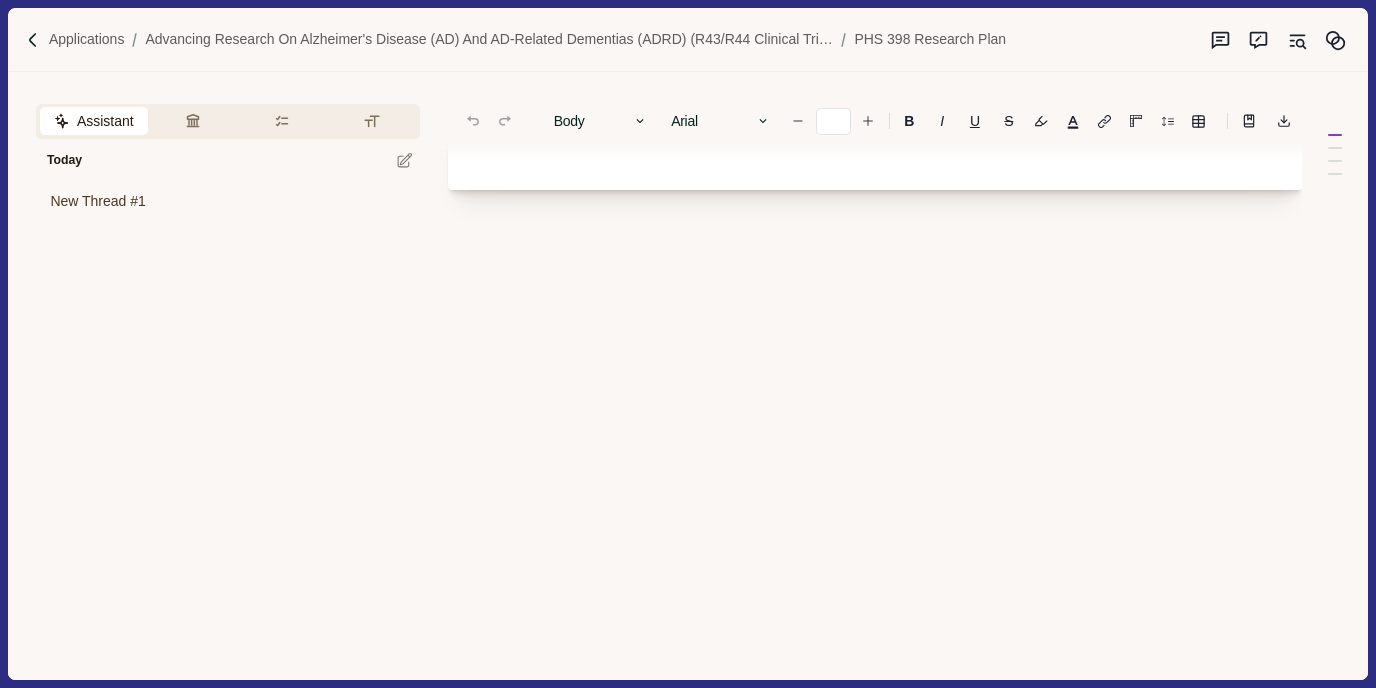 scroll, scrollTop: 1107, scrollLeft: 0, axis: vertical 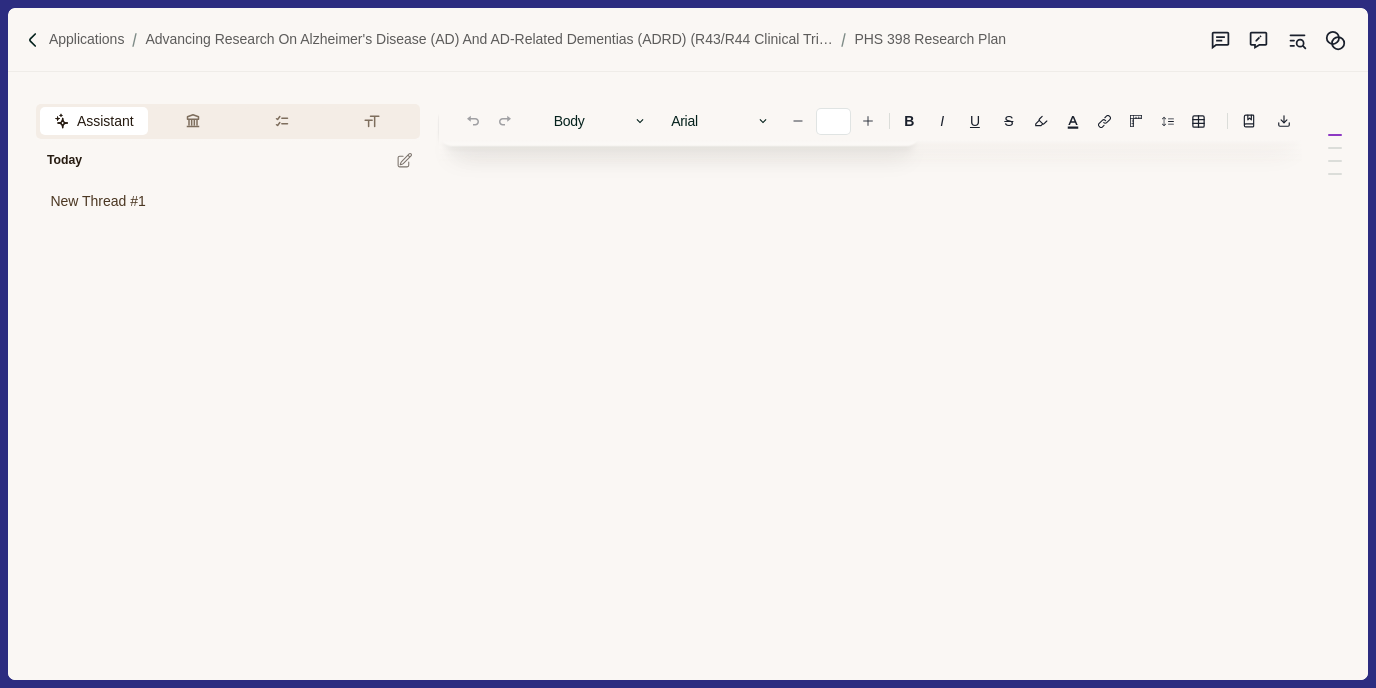 drag, startPoint x: 537, startPoint y: 240, endPoint x: 841, endPoint y: 430, distance: 358.49127 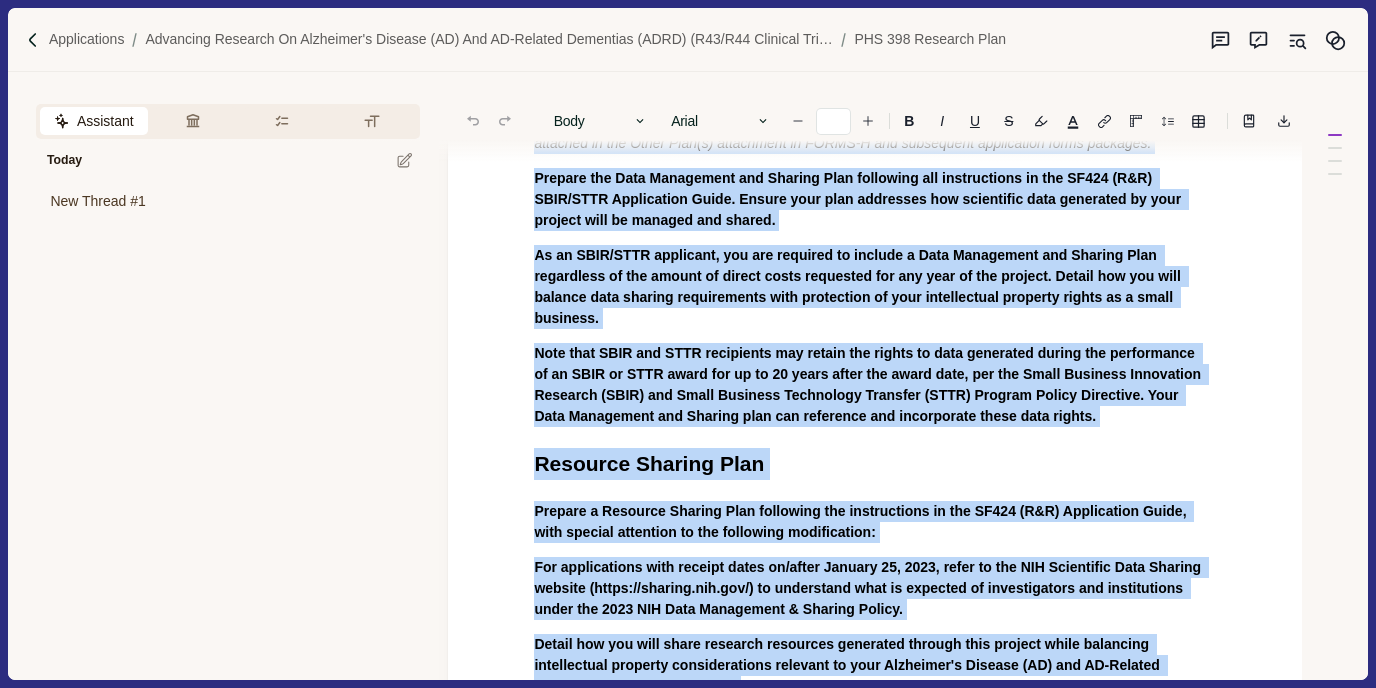scroll, scrollTop: 0, scrollLeft: 0, axis: both 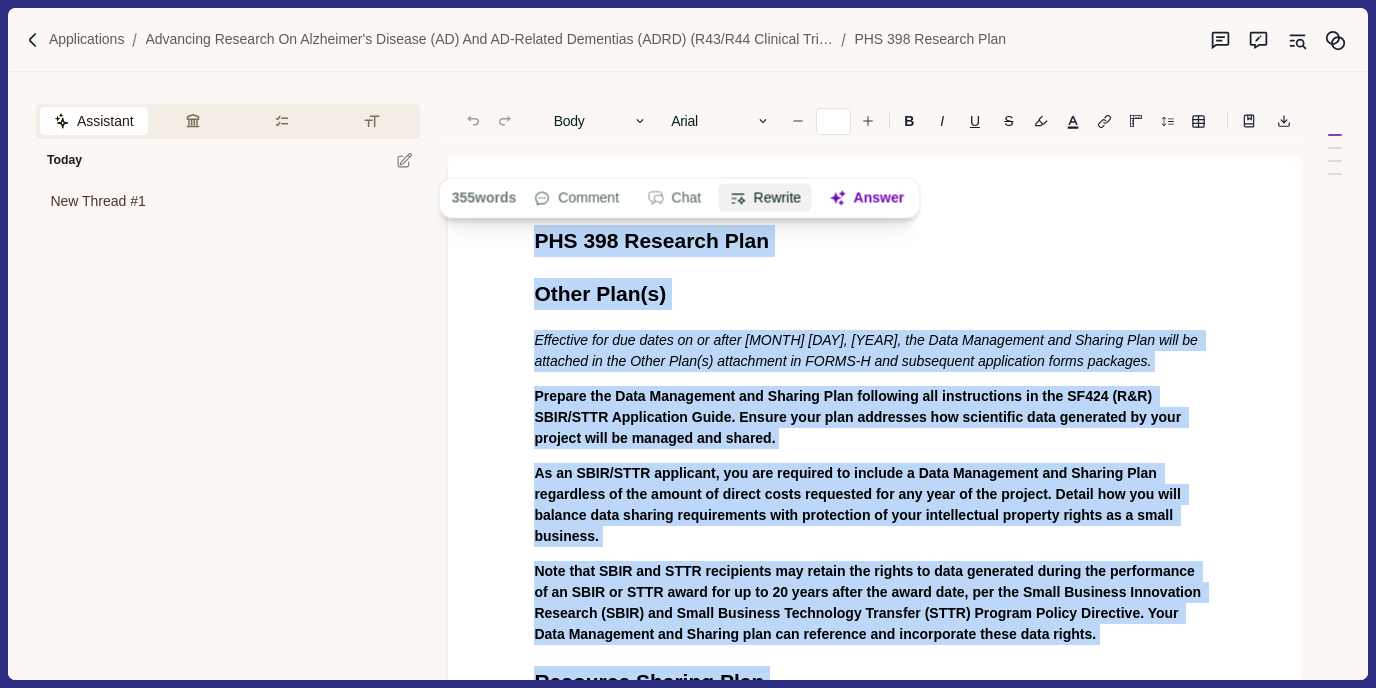 click on "Rewrite" at bounding box center [765, 198] 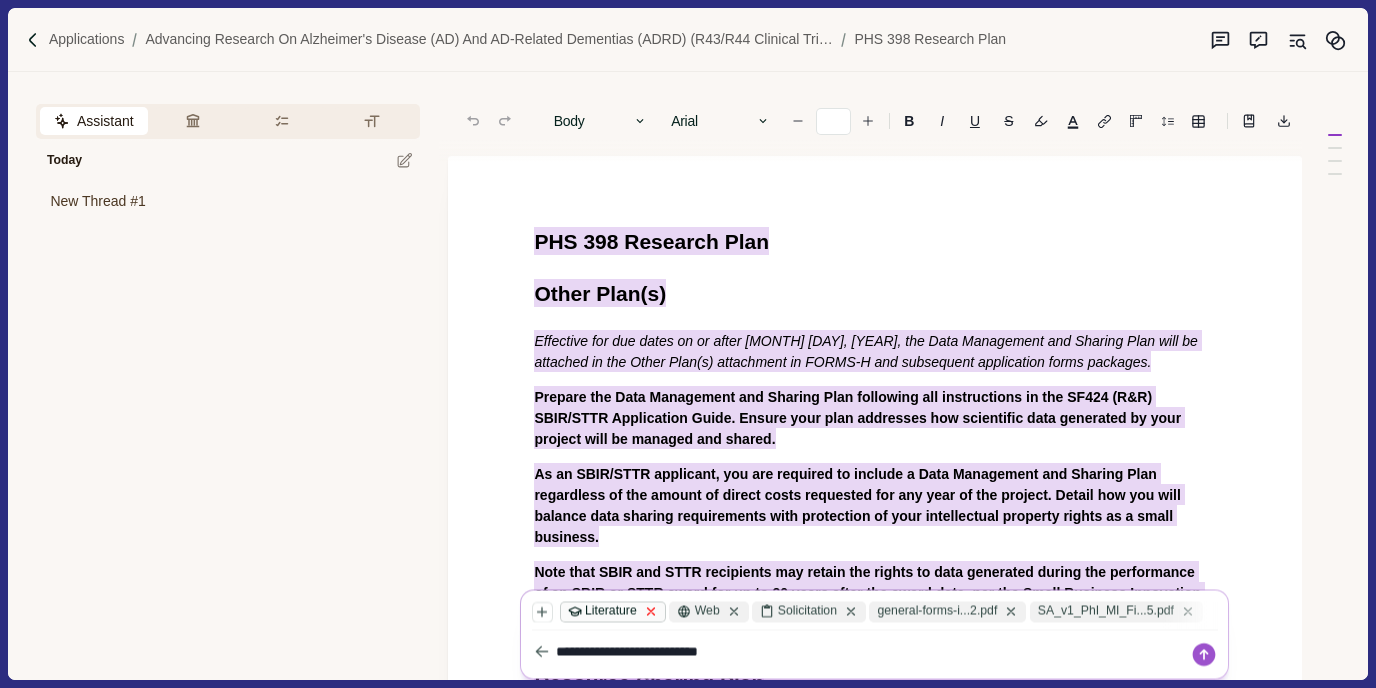 click 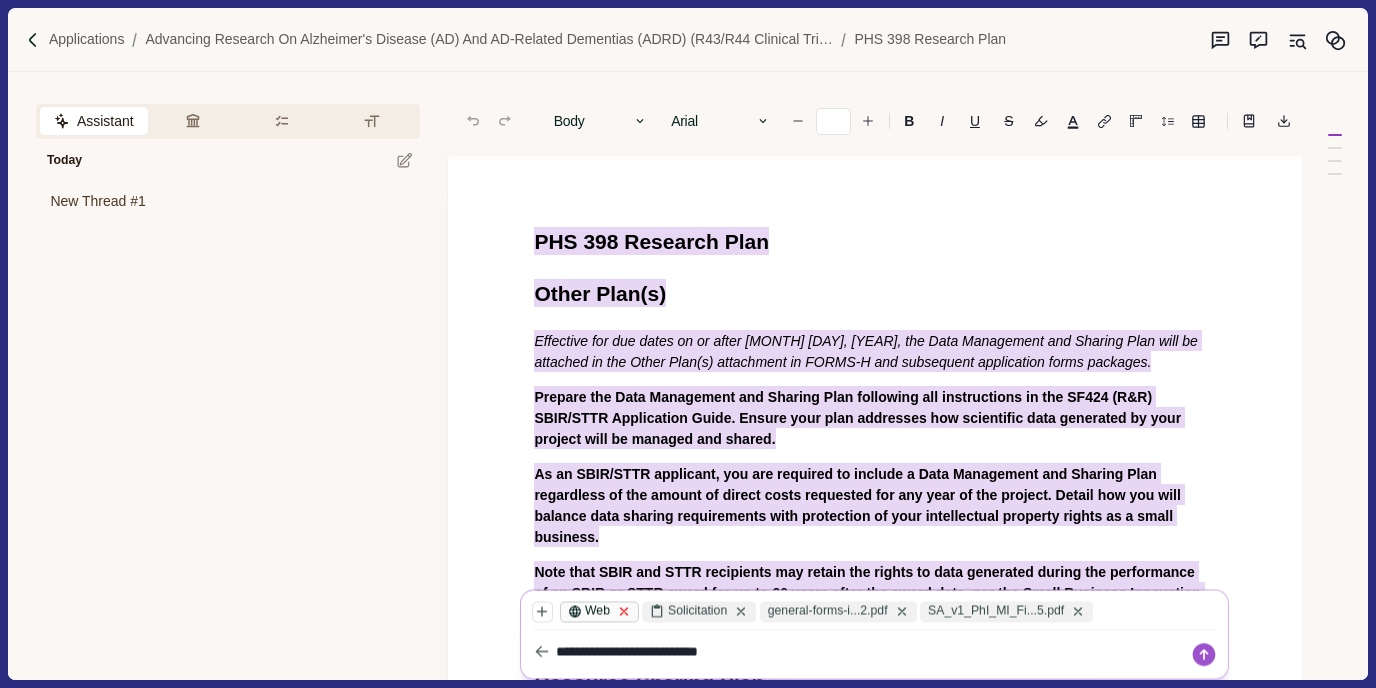 click 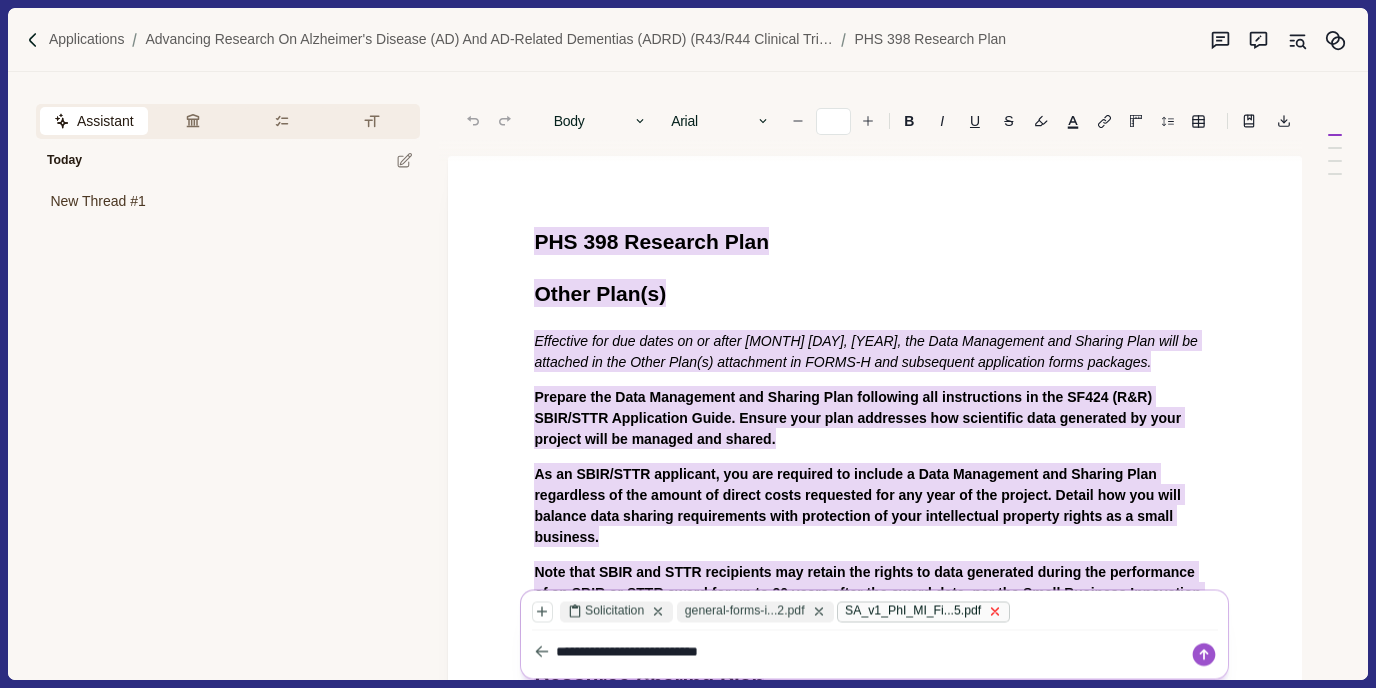 click 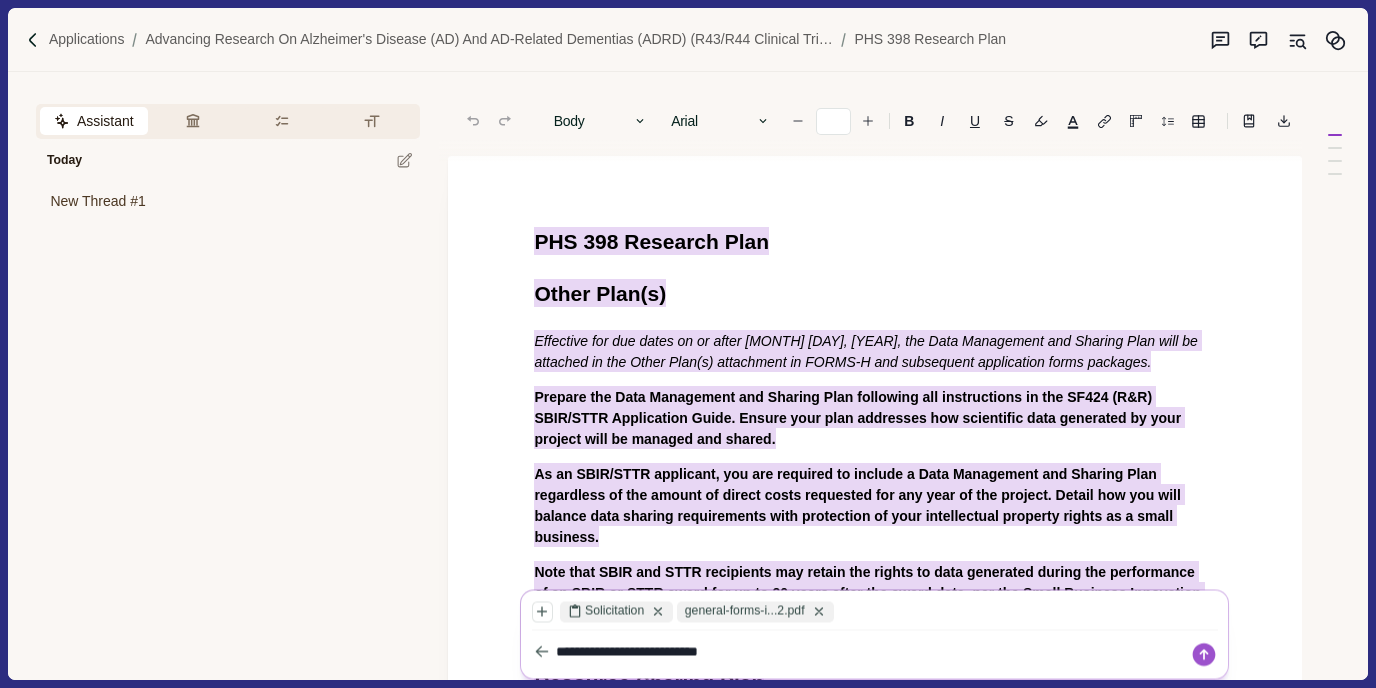 click on "**********" at bounding box center [873, 651] 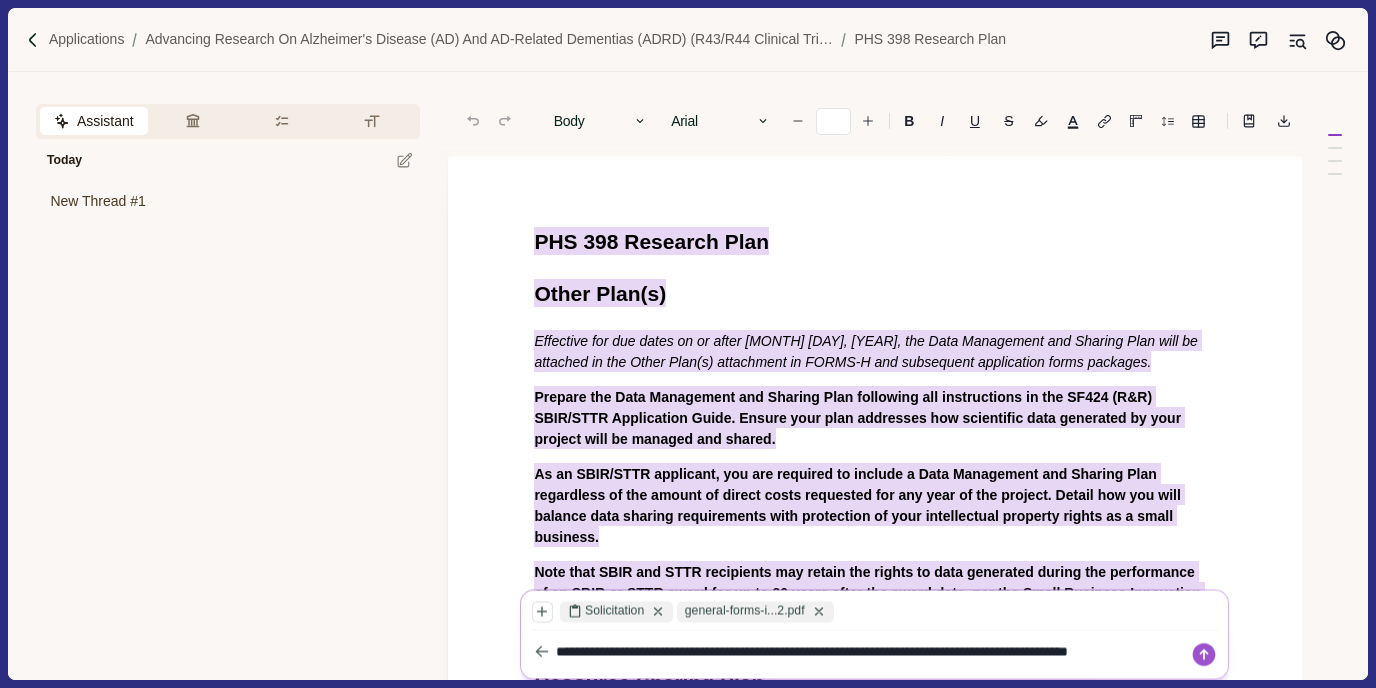 scroll, scrollTop: 1, scrollLeft: 0, axis: vertical 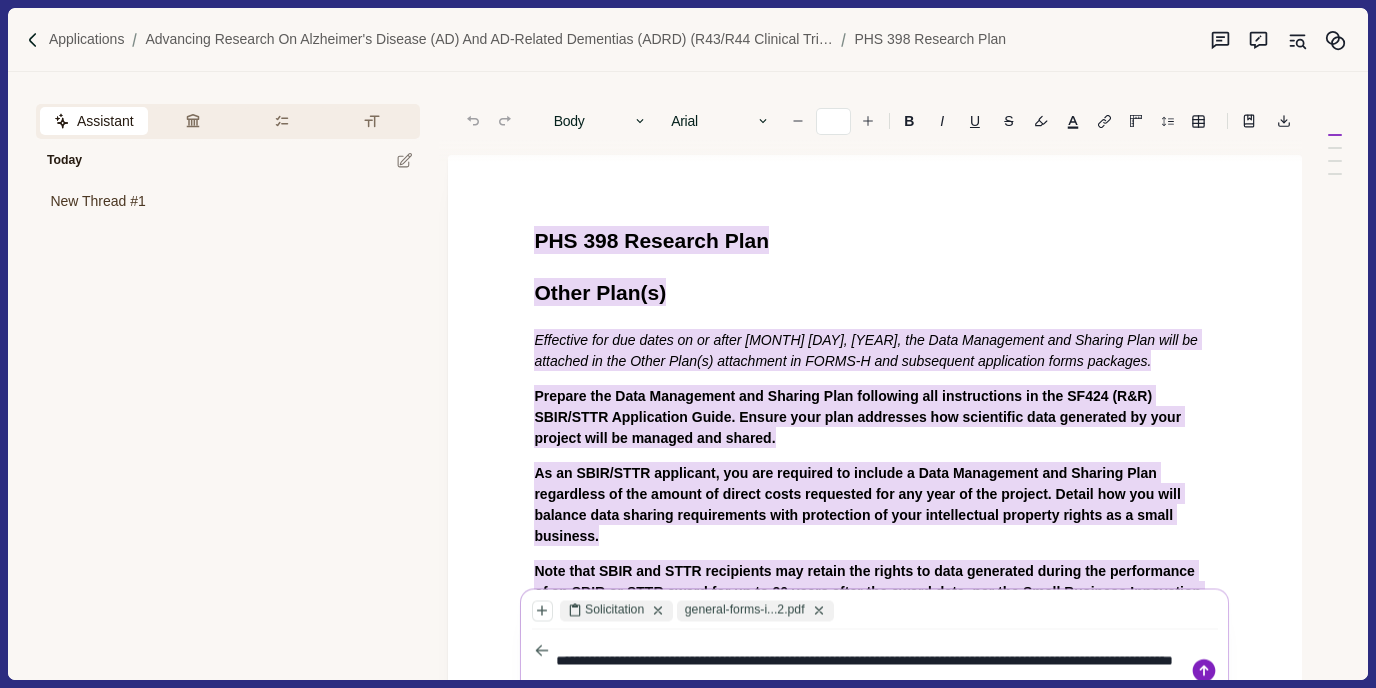 type on "**********" 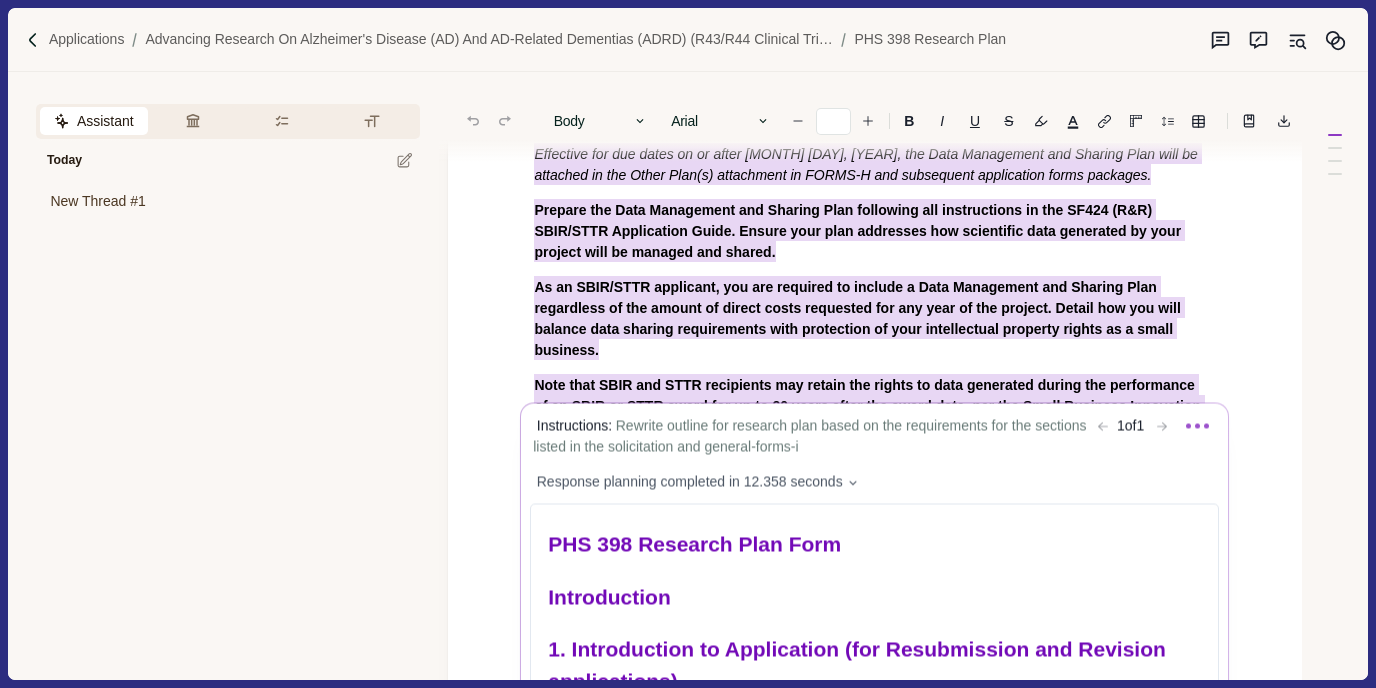 scroll, scrollTop: 188, scrollLeft: 0, axis: vertical 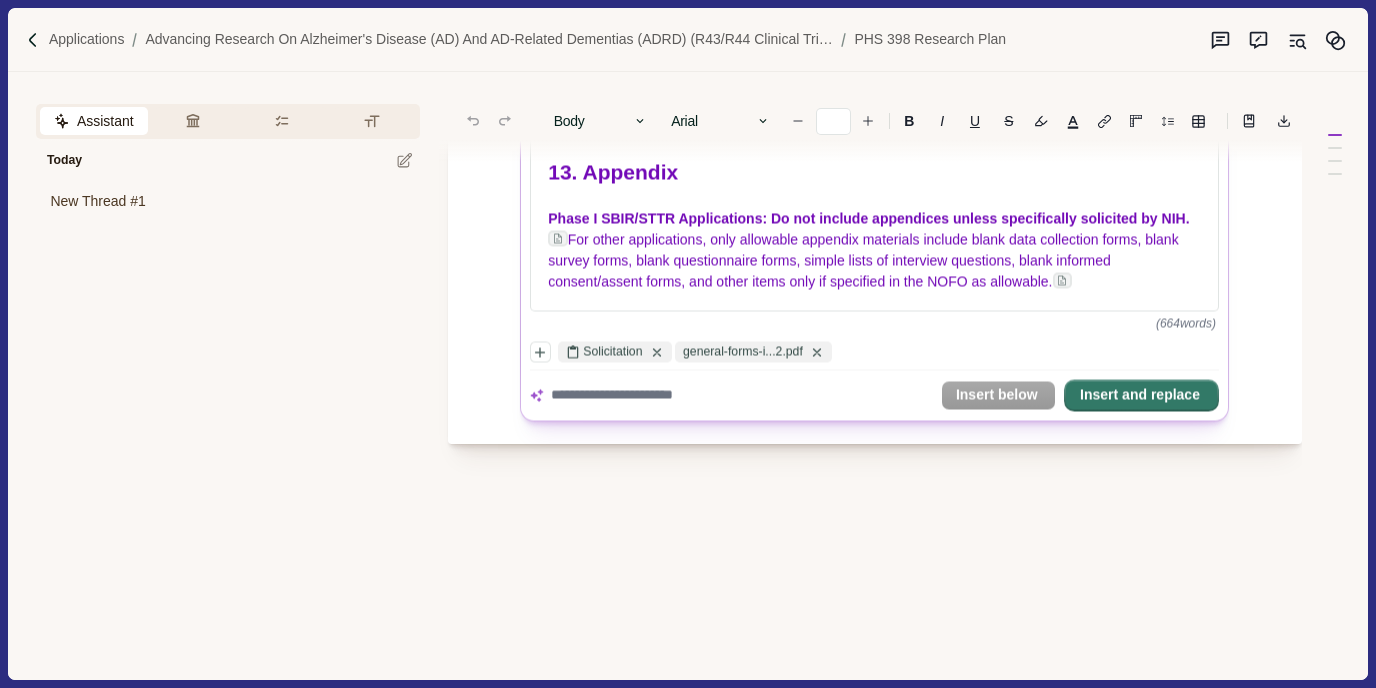 click on "Insert and replace" at bounding box center [1142, 396] 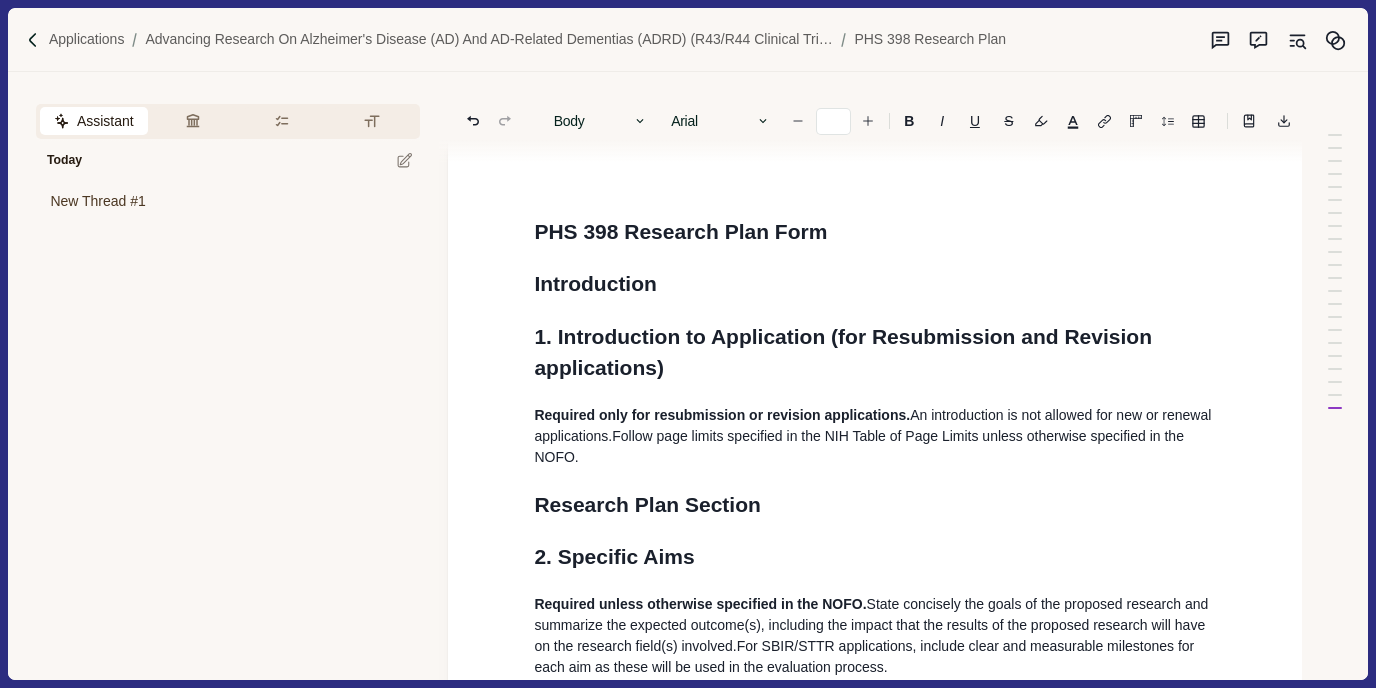 scroll, scrollTop: 0, scrollLeft: 0, axis: both 